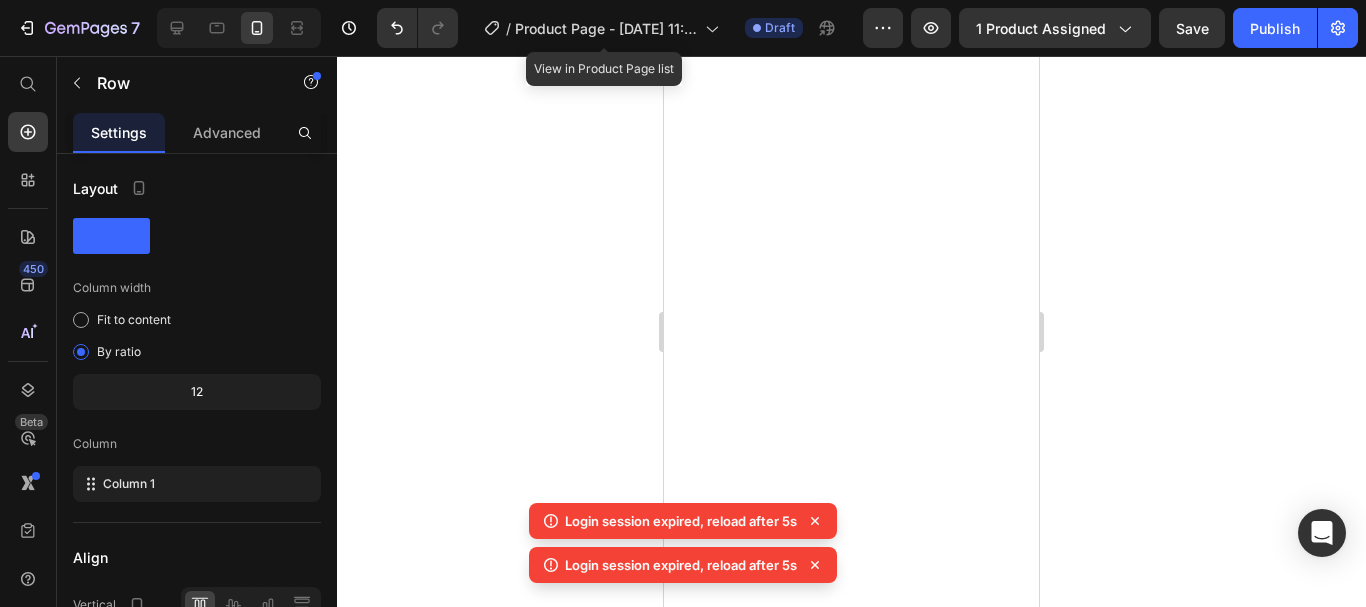 scroll, scrollTop: 0, scrollLeft: 0, axis: both 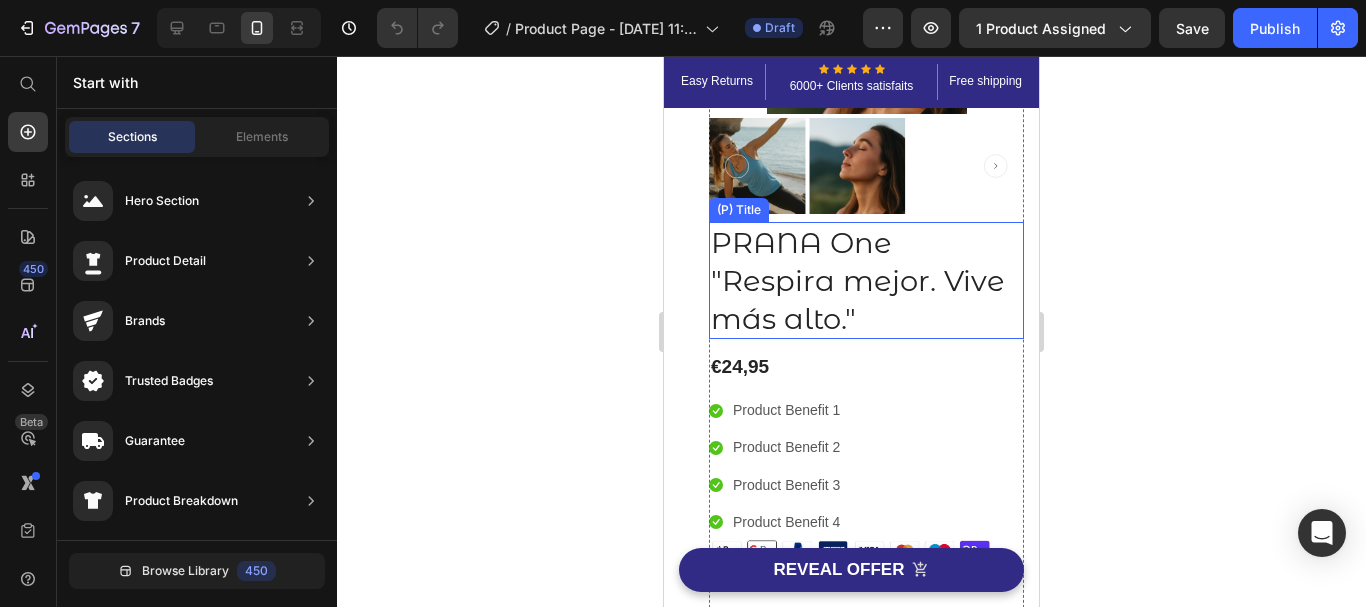 click on "PRANA One "Respira mejor. Vive más alto."" at bounding box center (866, 280) 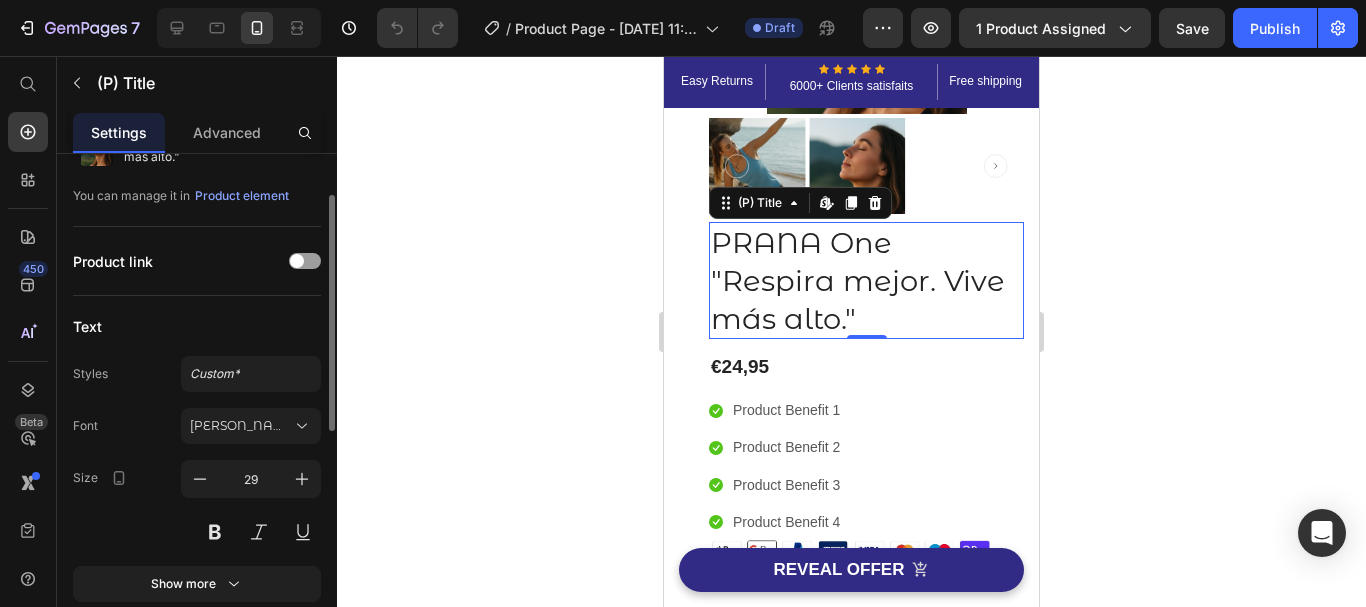 scroll, scrollTop: 90, scrollLeft: 0, axis: vertical 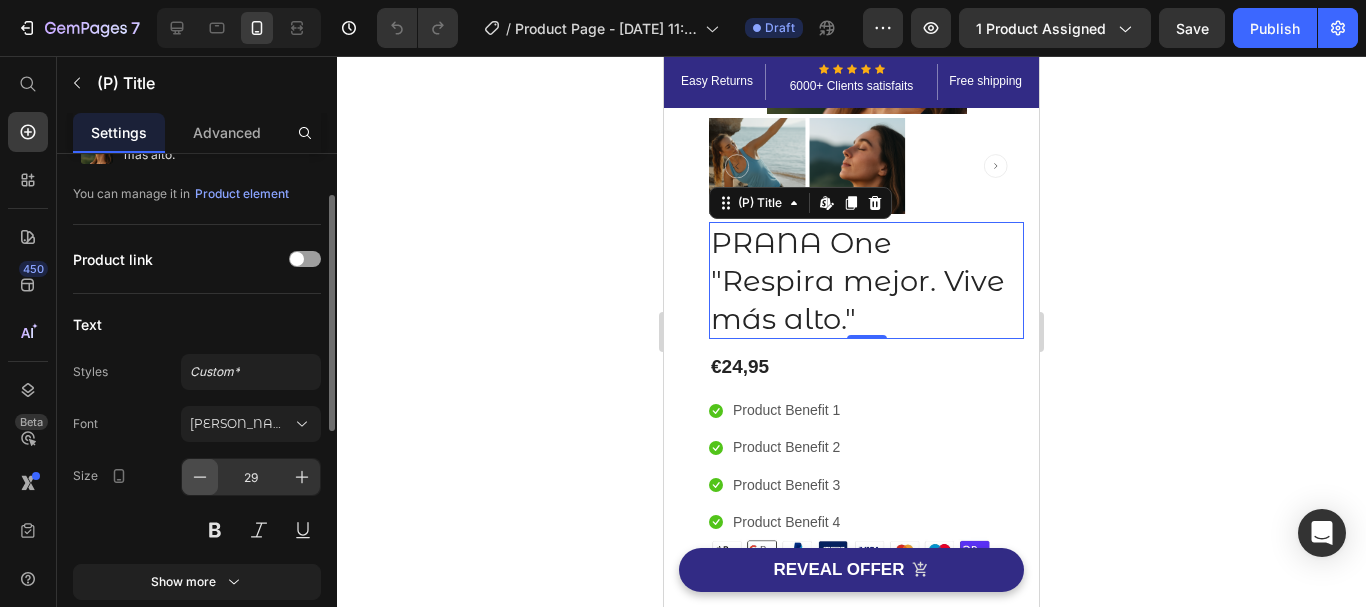 click 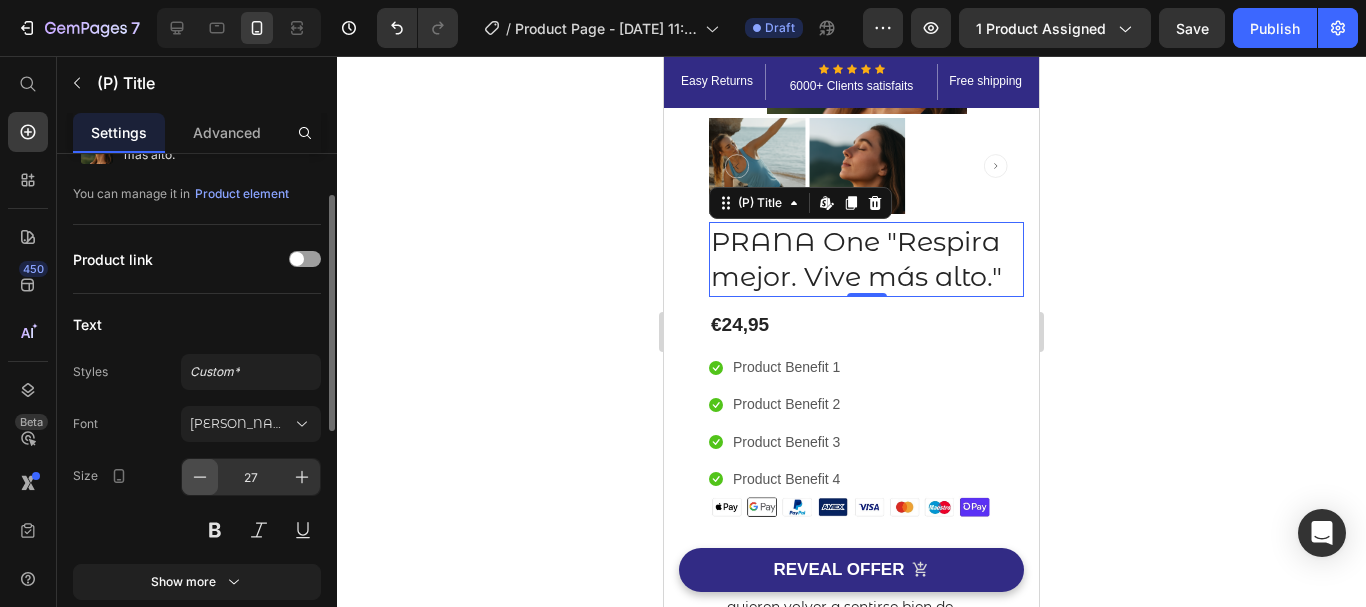 click 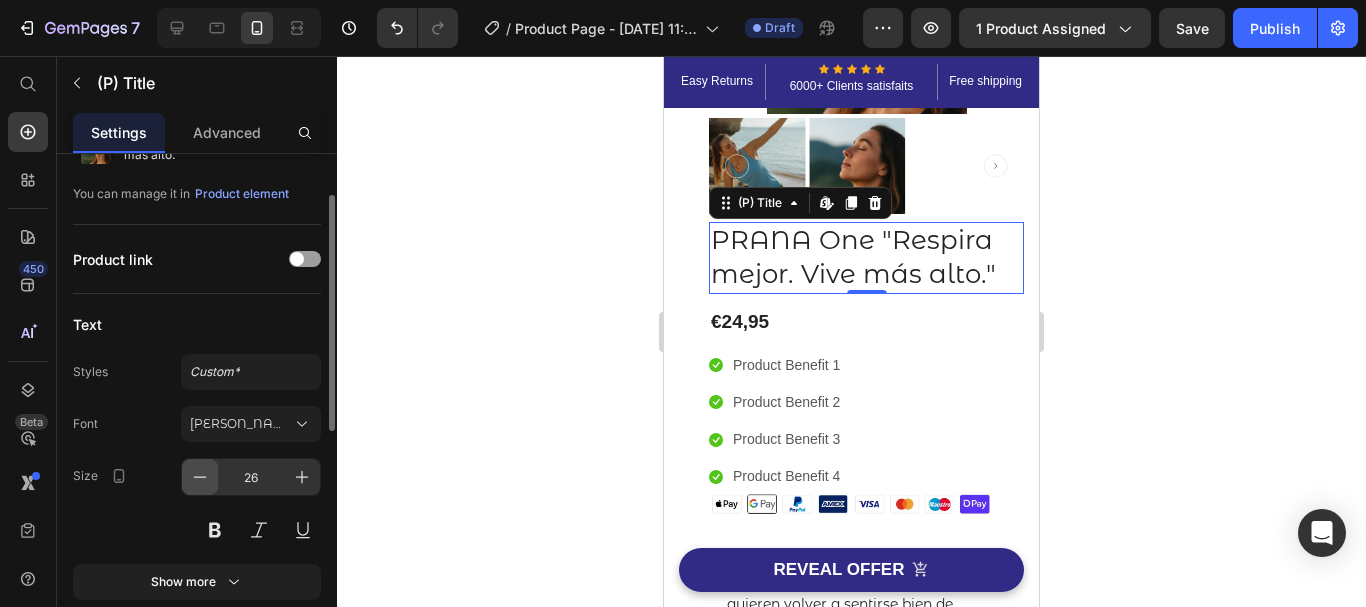 click 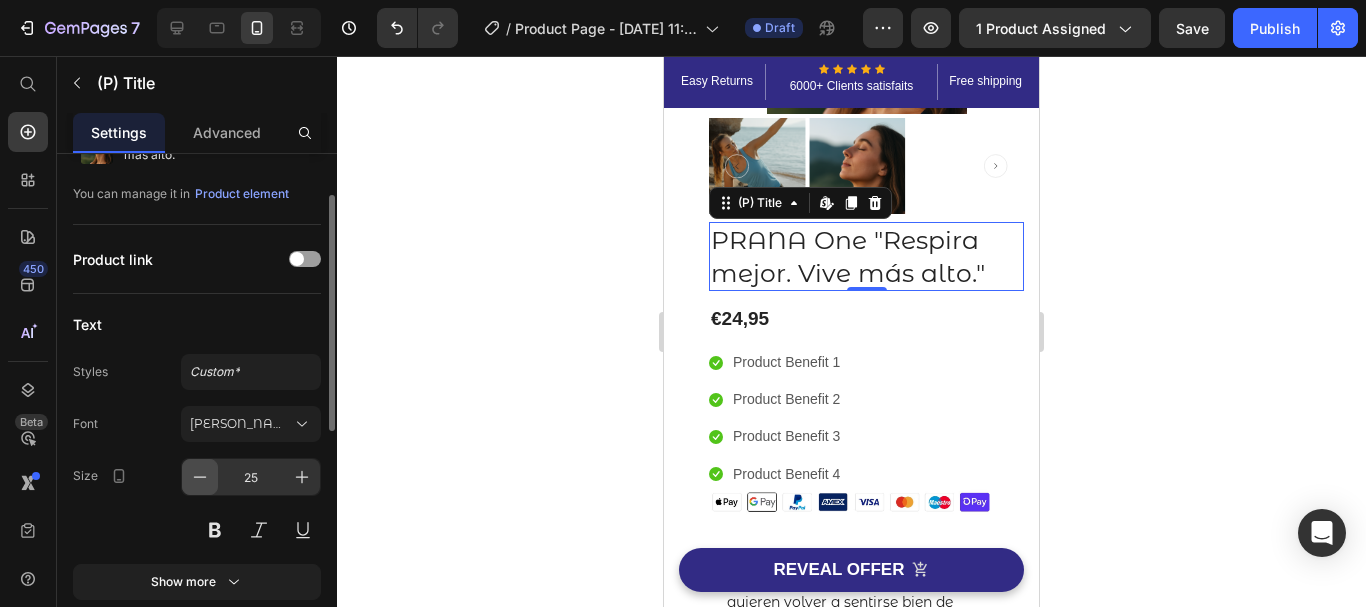 click 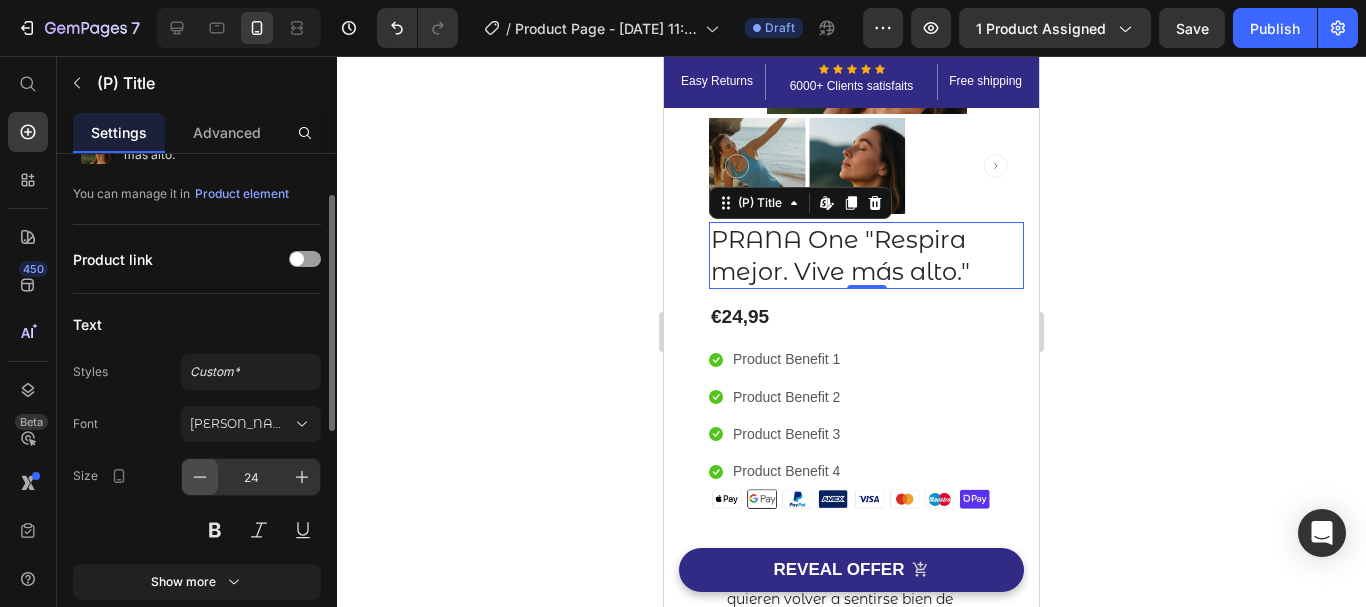 click 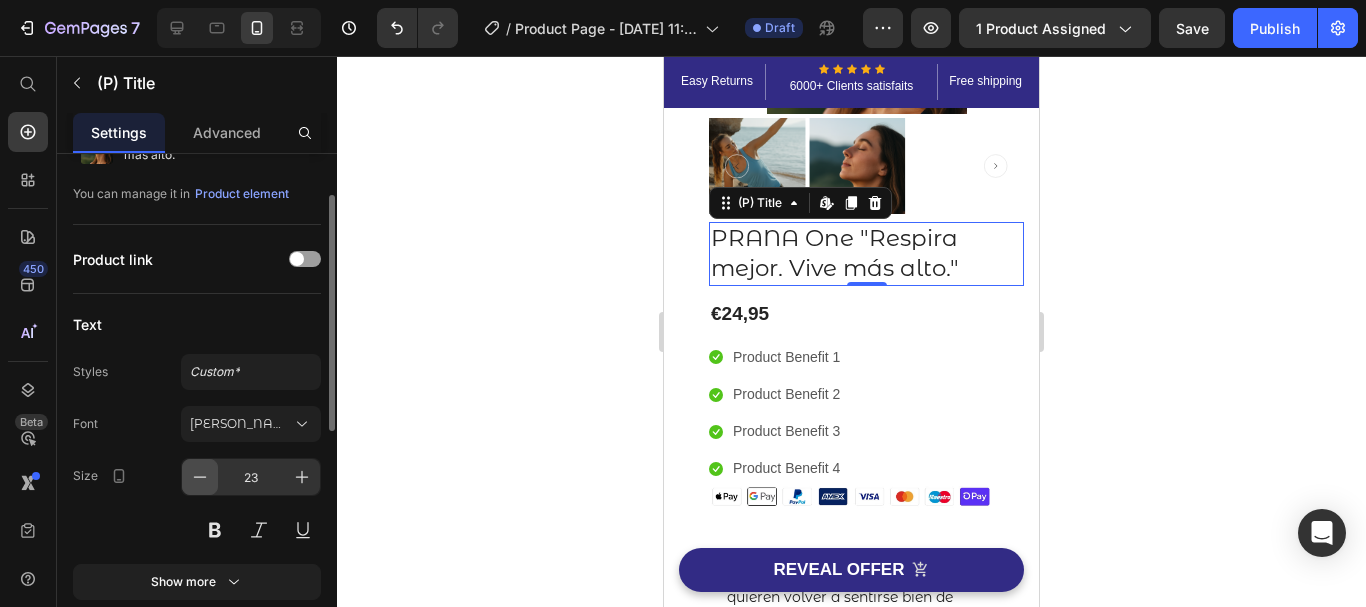click 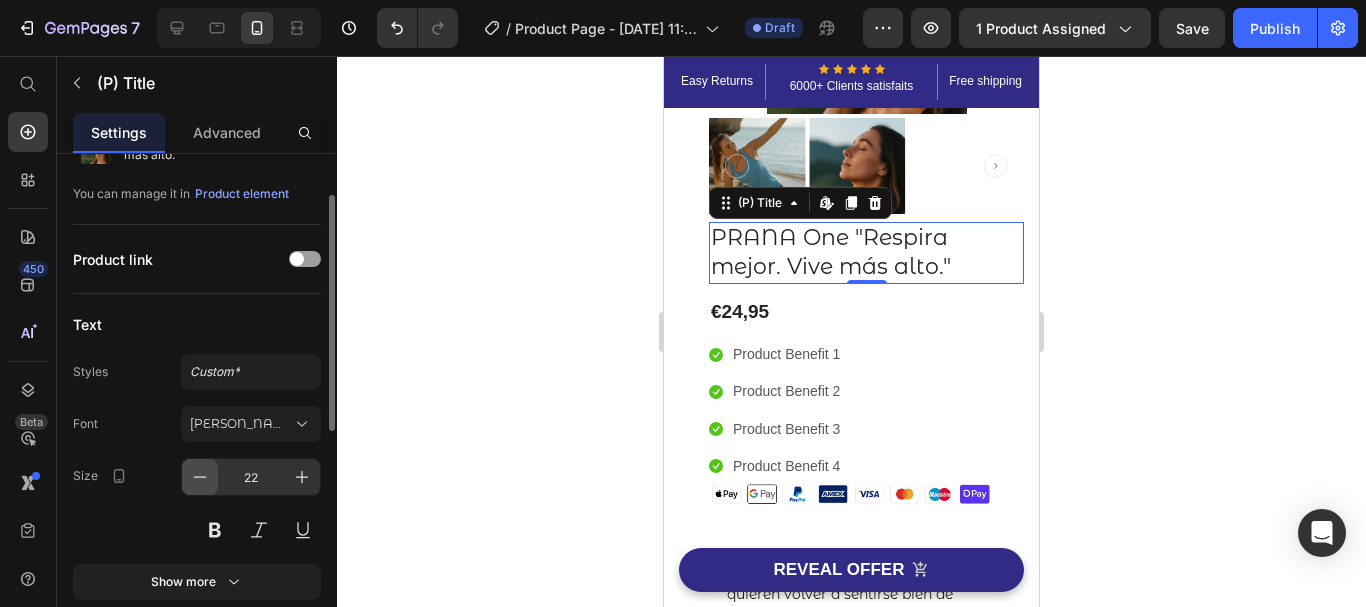 click 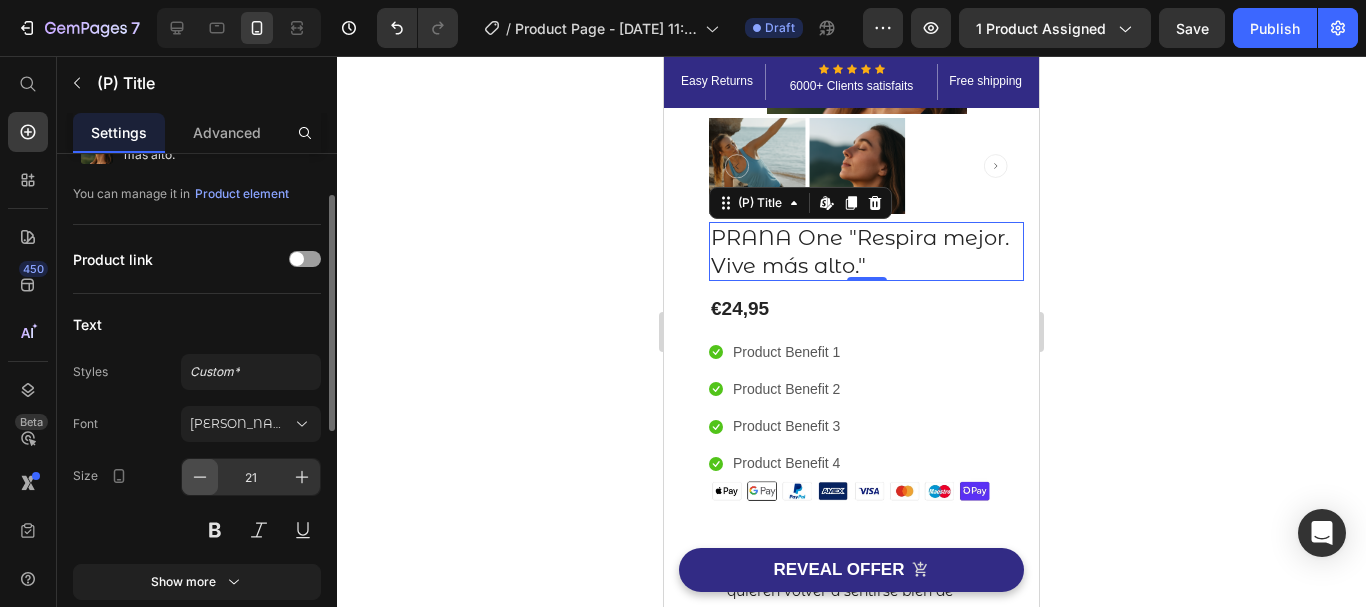 click 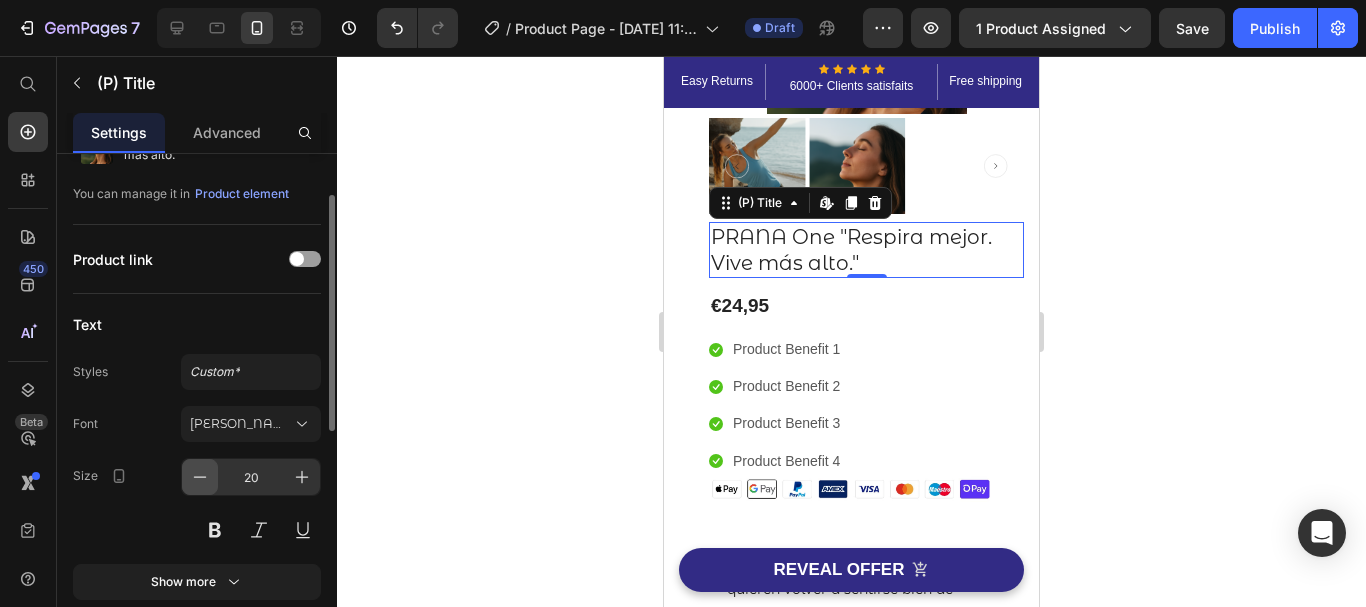 click 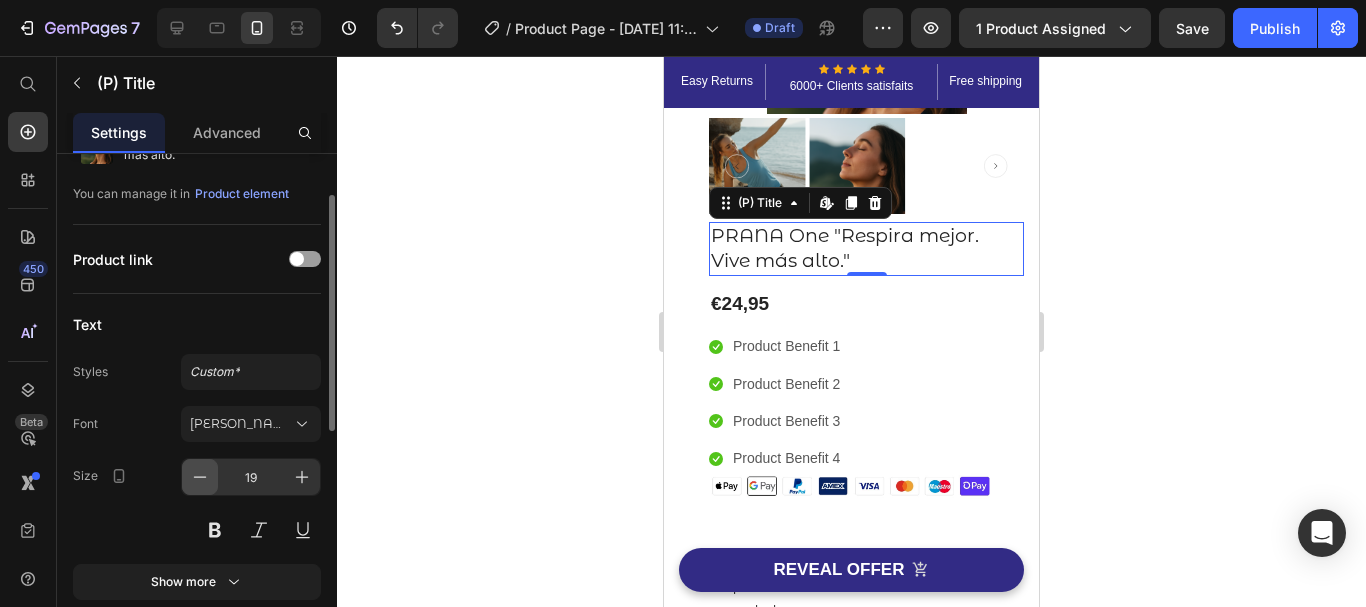 click 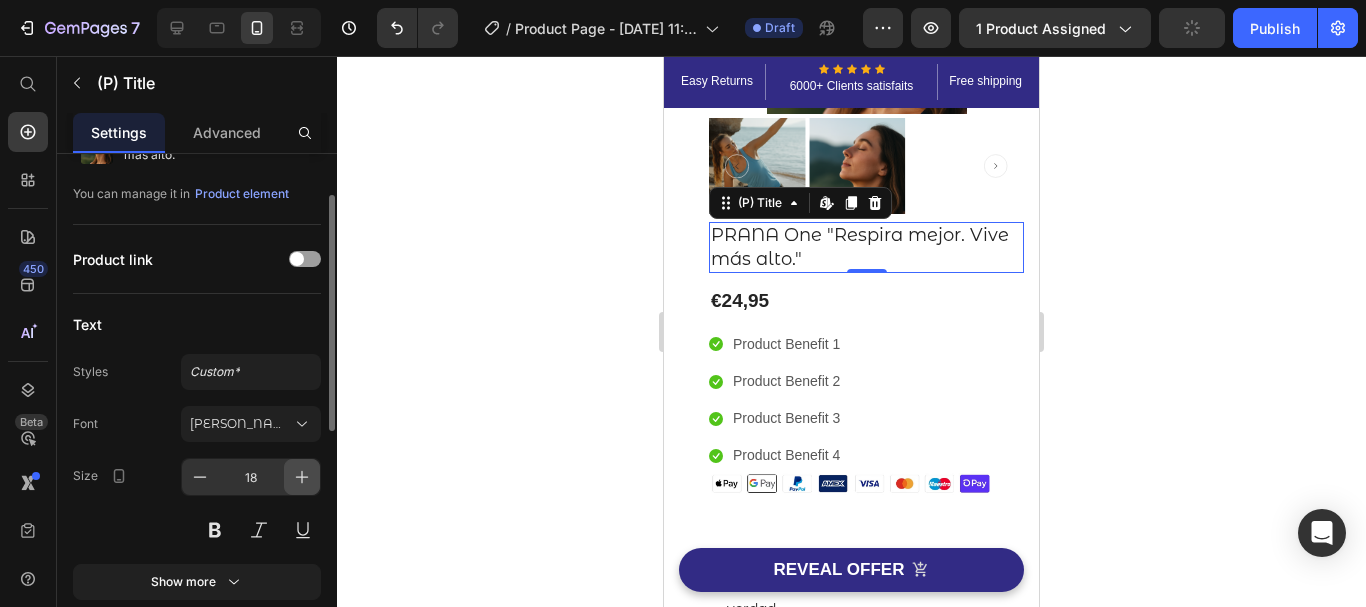 click 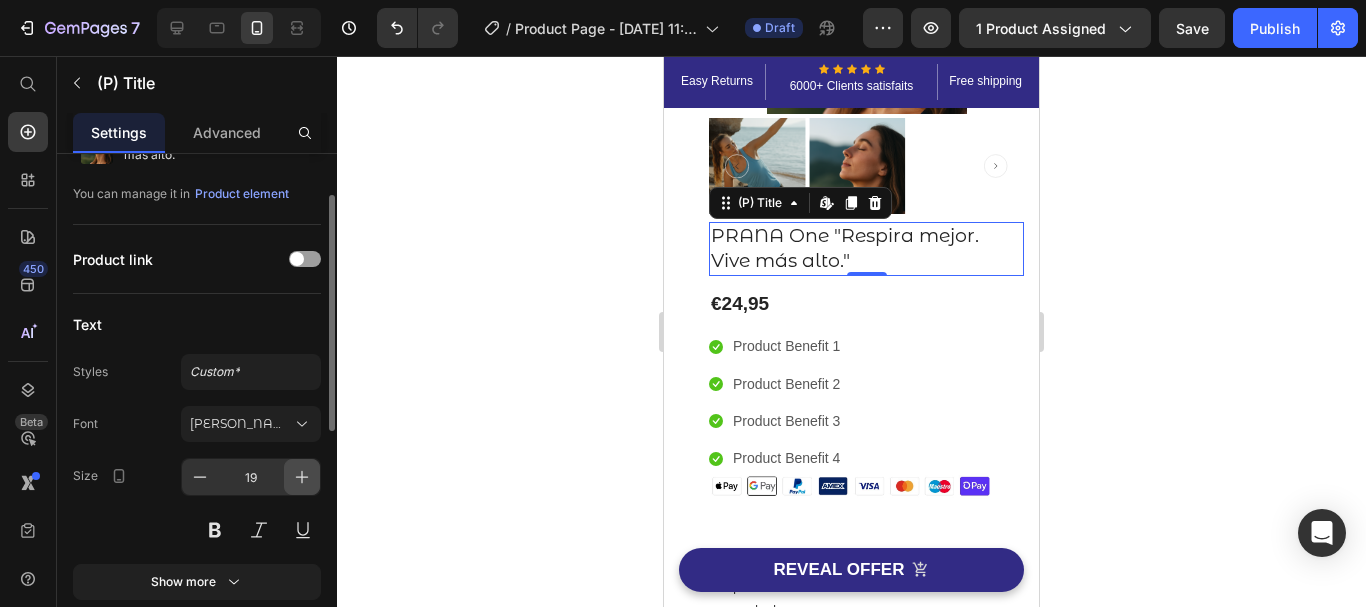 click 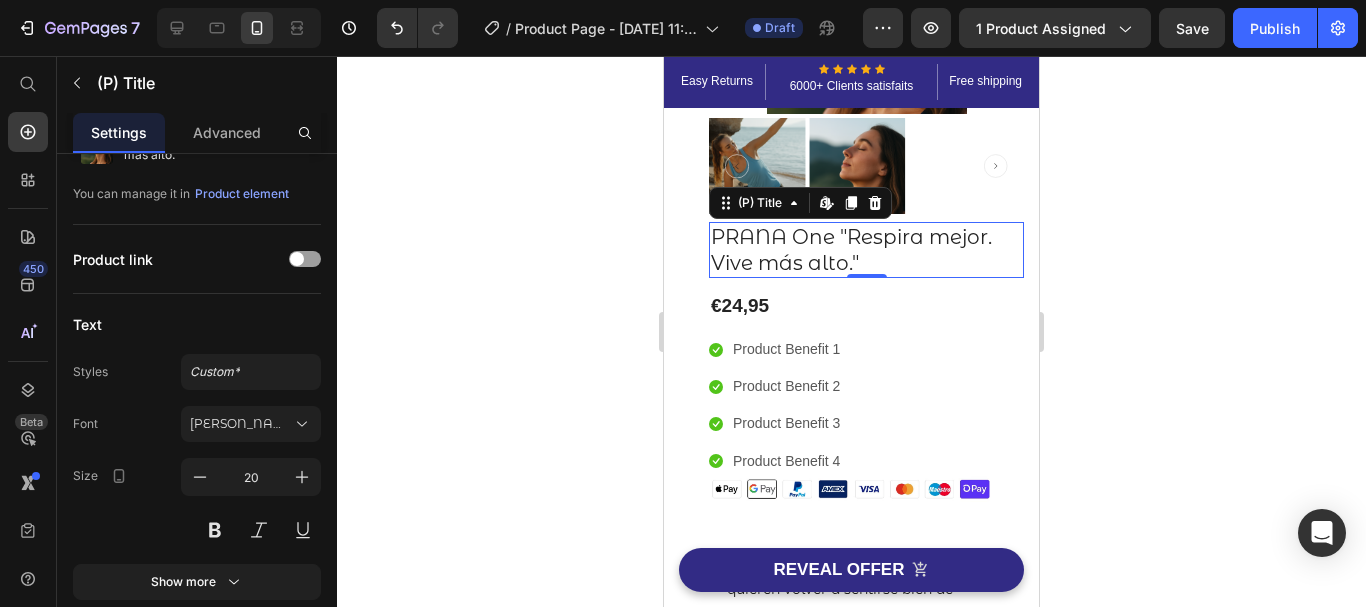 click 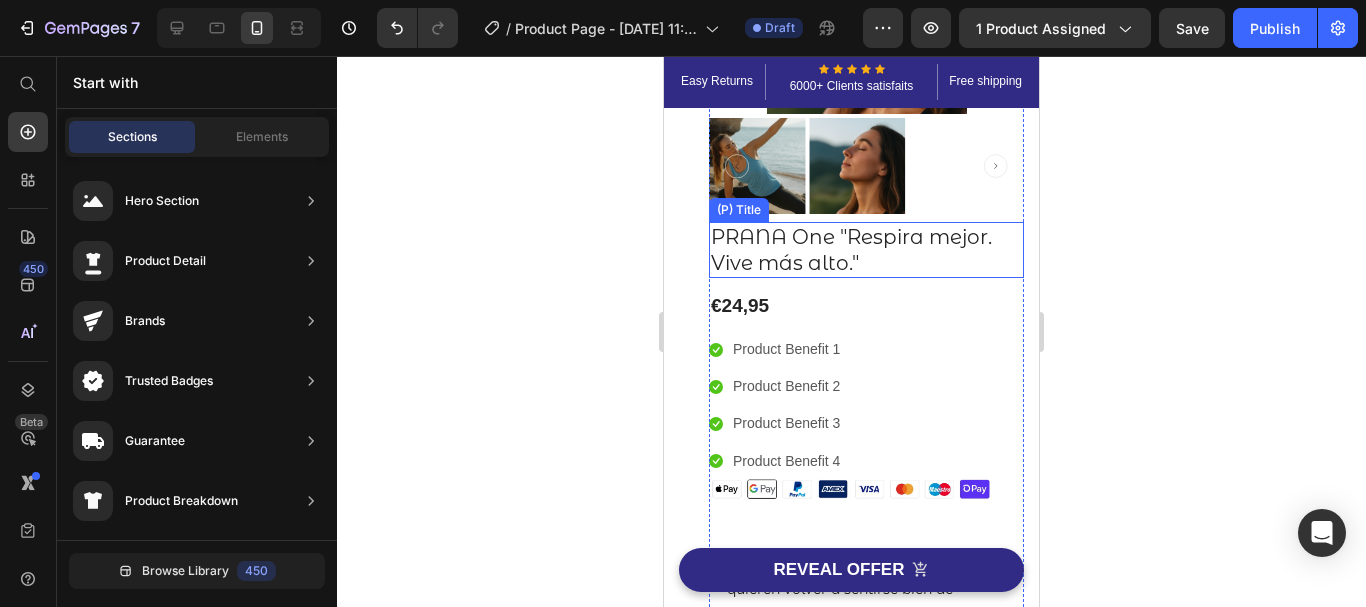 click on "PRANA One "Respira mejor. Vive más alto."" at bounding box center (866, 250) 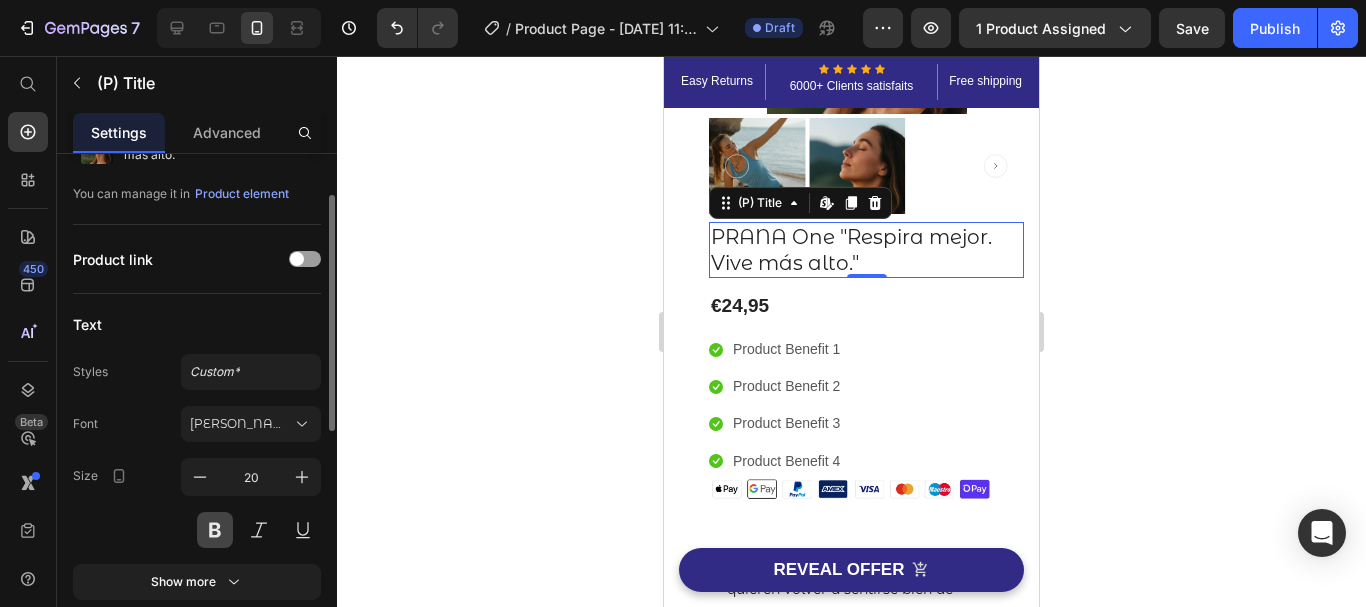 click at bounding box center [215, 530] 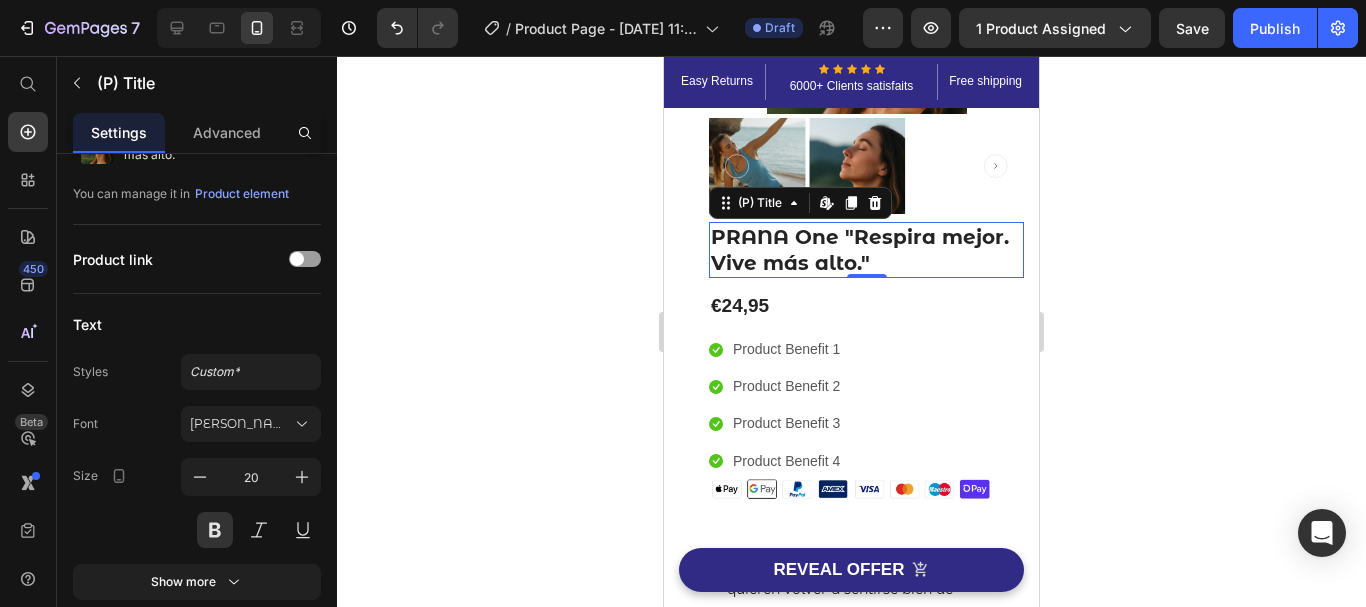 click 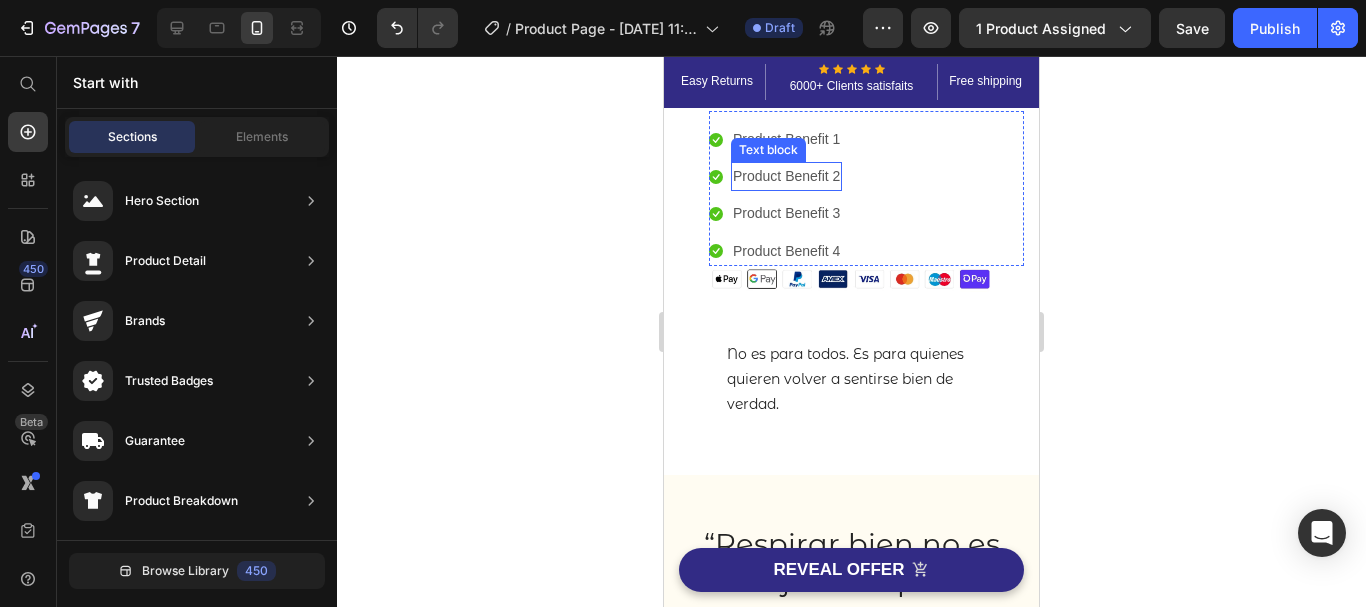 scroll, scrollTop: 432, scrollLeft: 0, axis: vertical 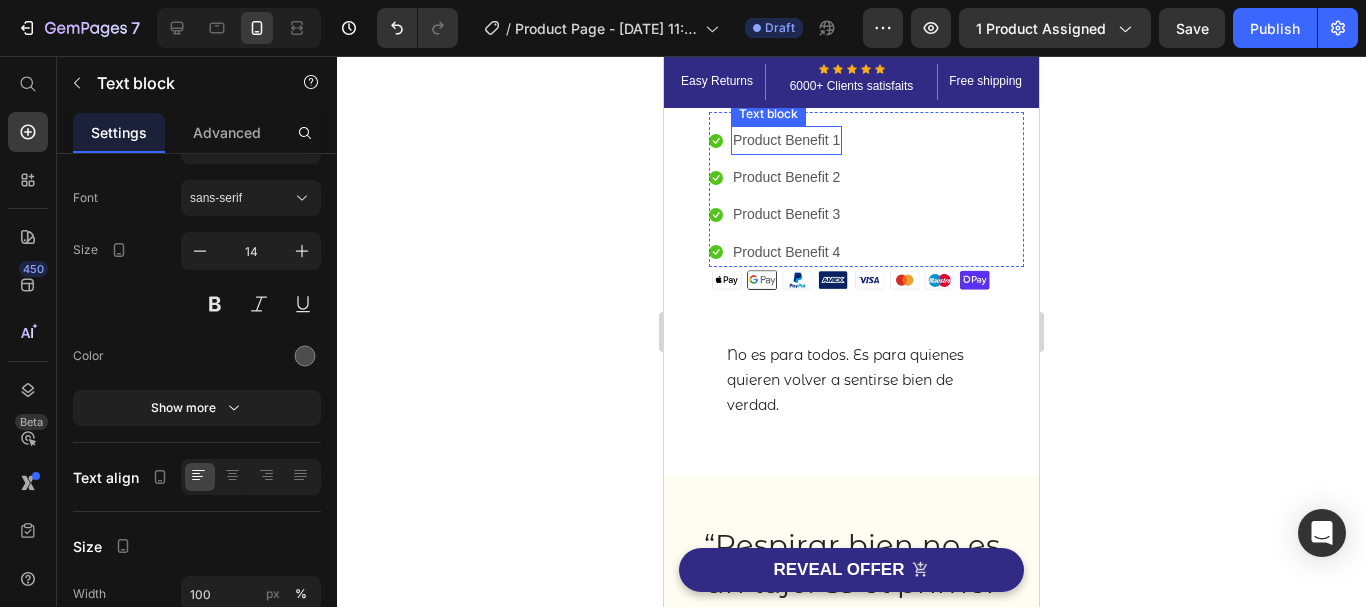 click on "Product Benefit 1" at bounding box center [786, 140] 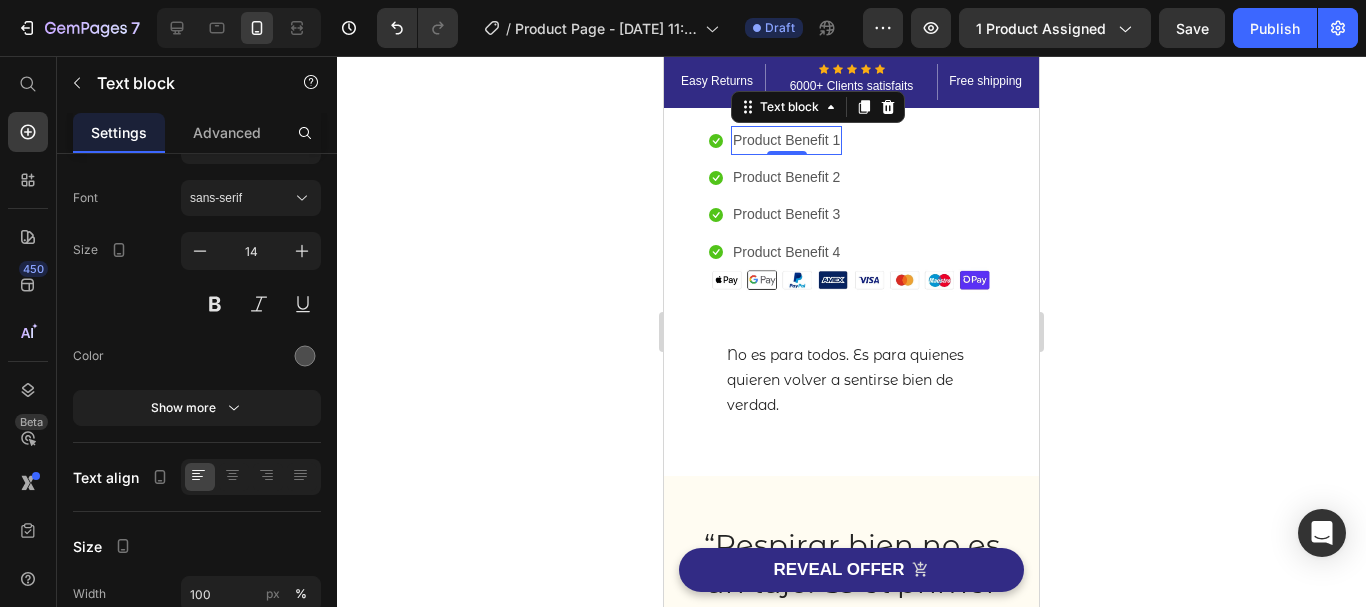 scroll, scrollTop: 0, scrollLeft: 0, axis: both 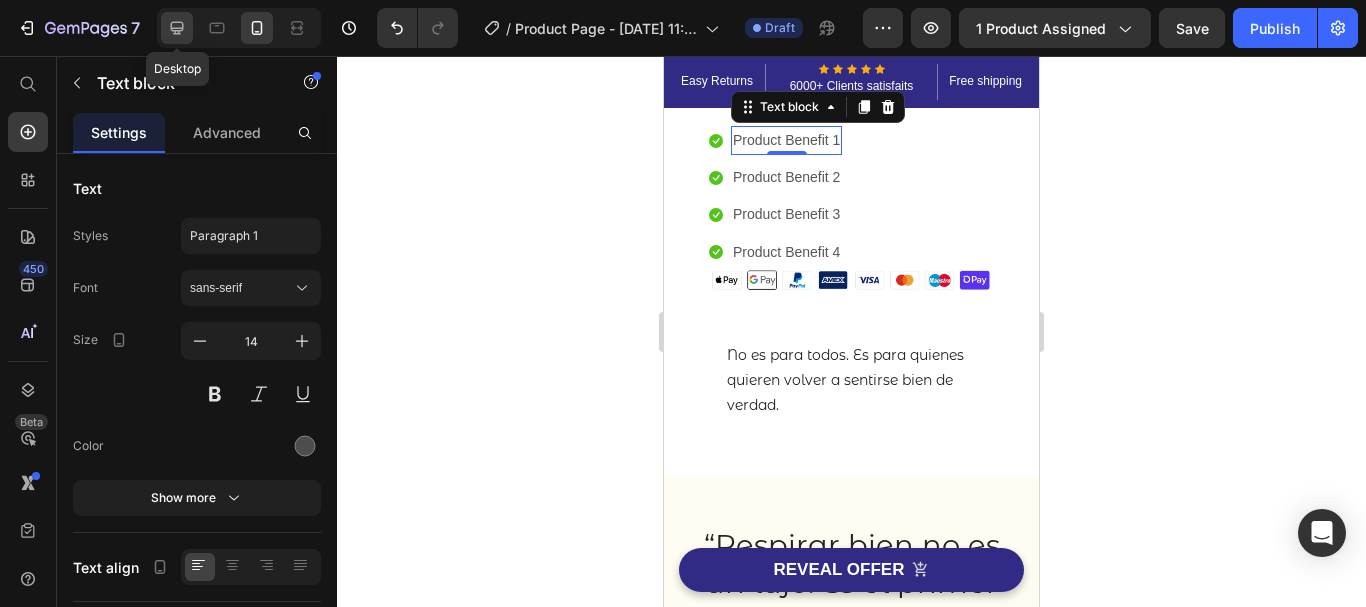 click 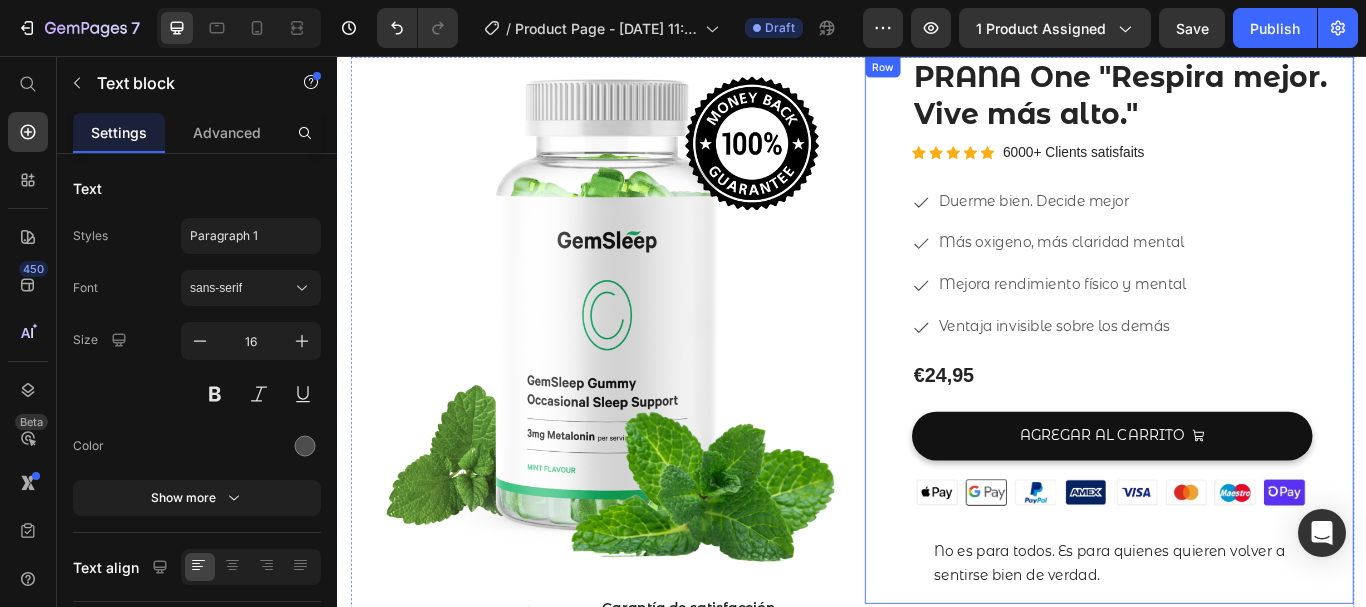 scroll, scrollTop: 69, scrollLeft: 0, axis: vertical 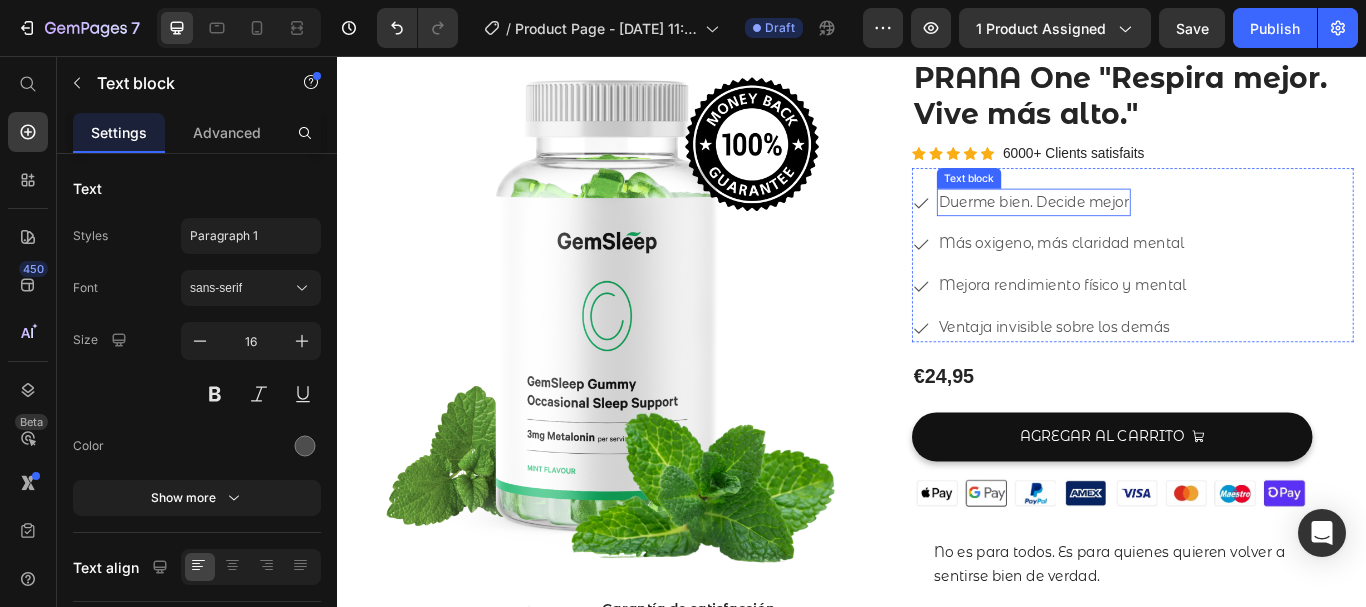 click on "Duerme bien. Decide mejor" at bounding box center (1149, 227) 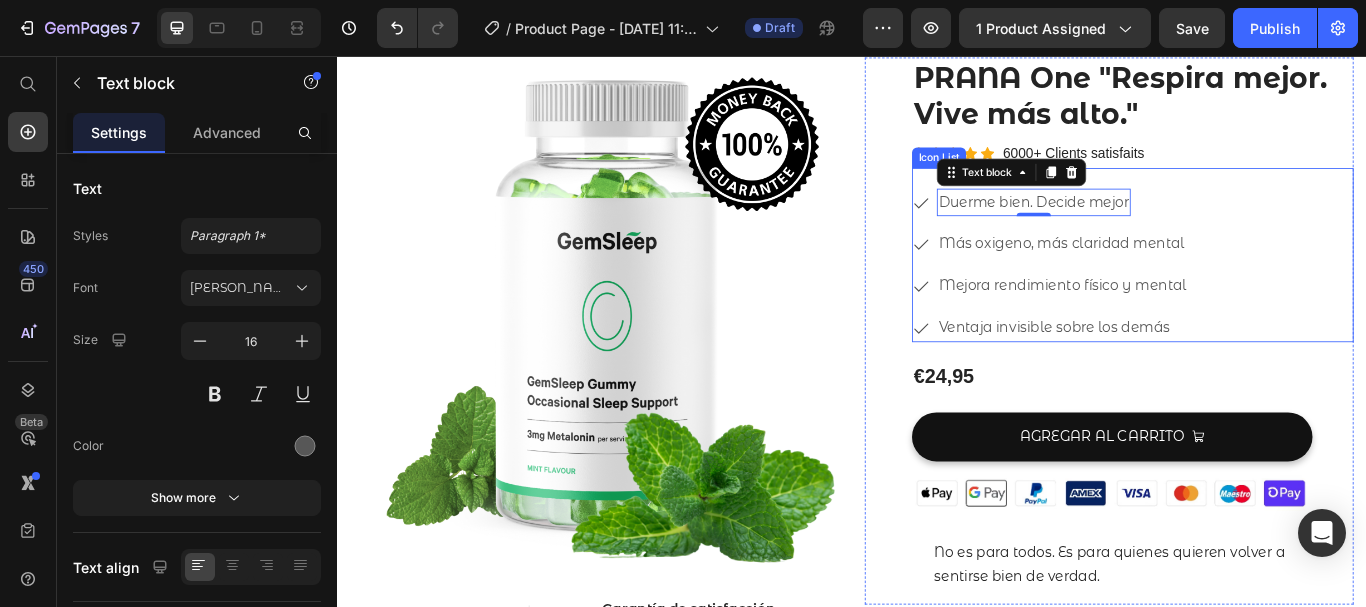 click on "Icon Duerme bien. Decide mejor Text block   0" at bounding box center (1168, 227) 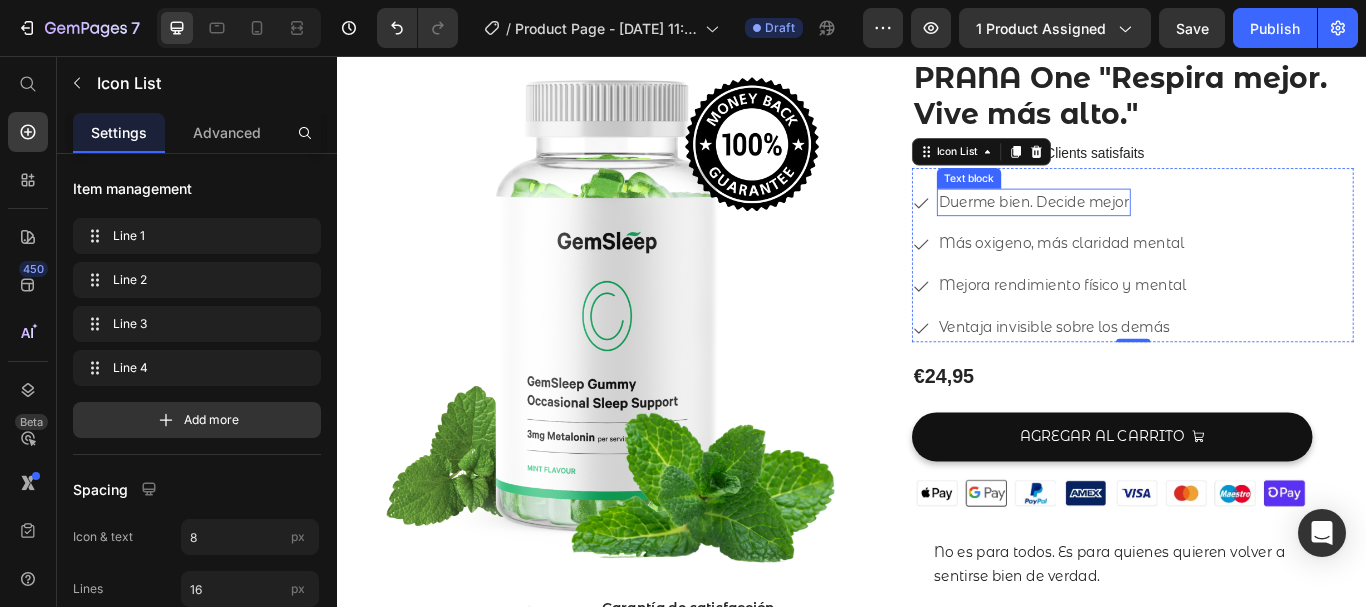 click on "Duerme bien. Decide mejor" at bounding box center (1149, 227) 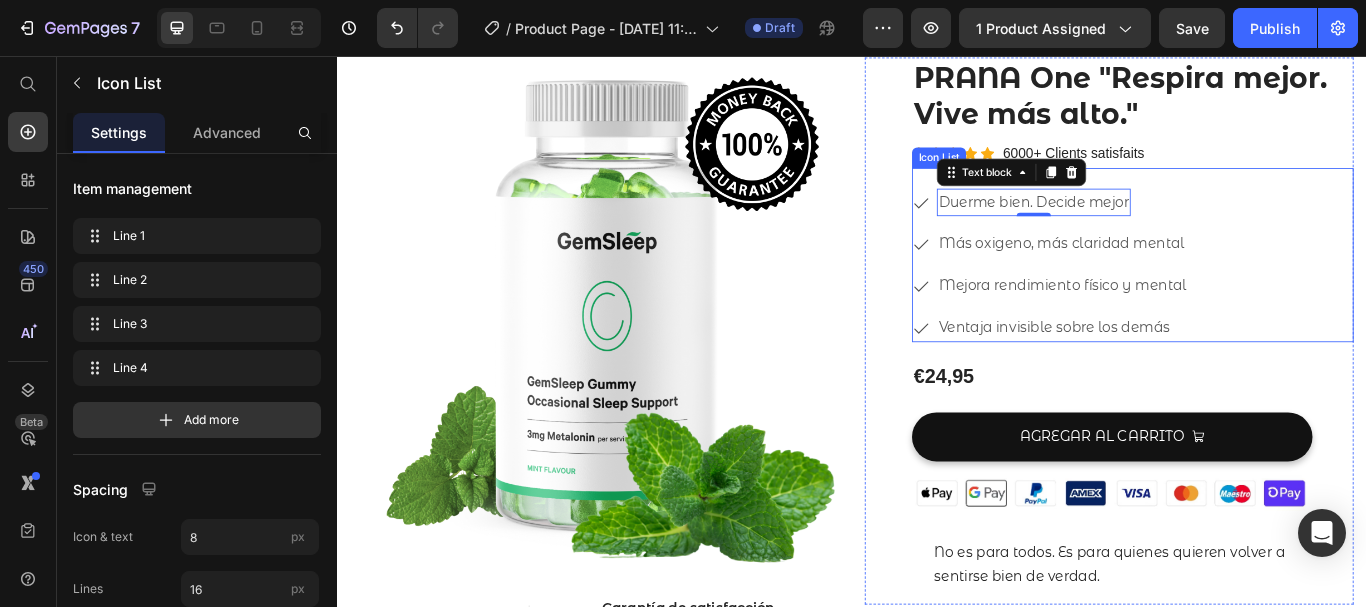 click on "Icon Duerme bien. Decide mejor Text block   0" at bounding box center [1168, 227] 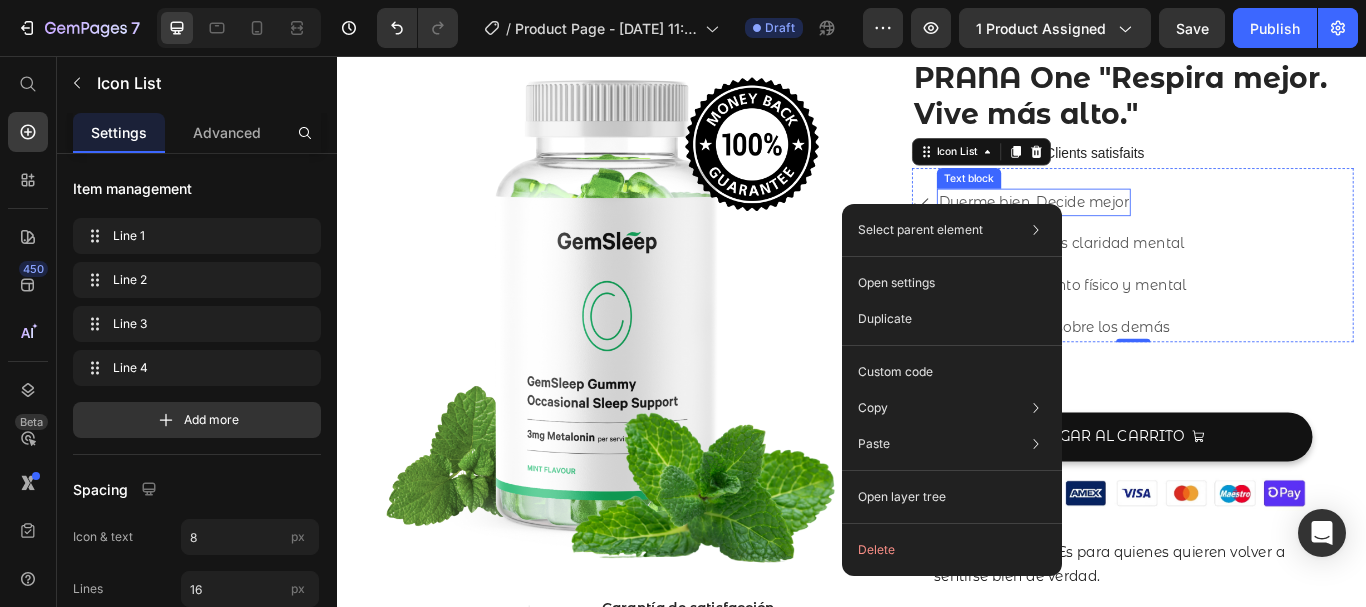 click on "Duerme bien. Decide mejor" at bounding box center (1149, 227) 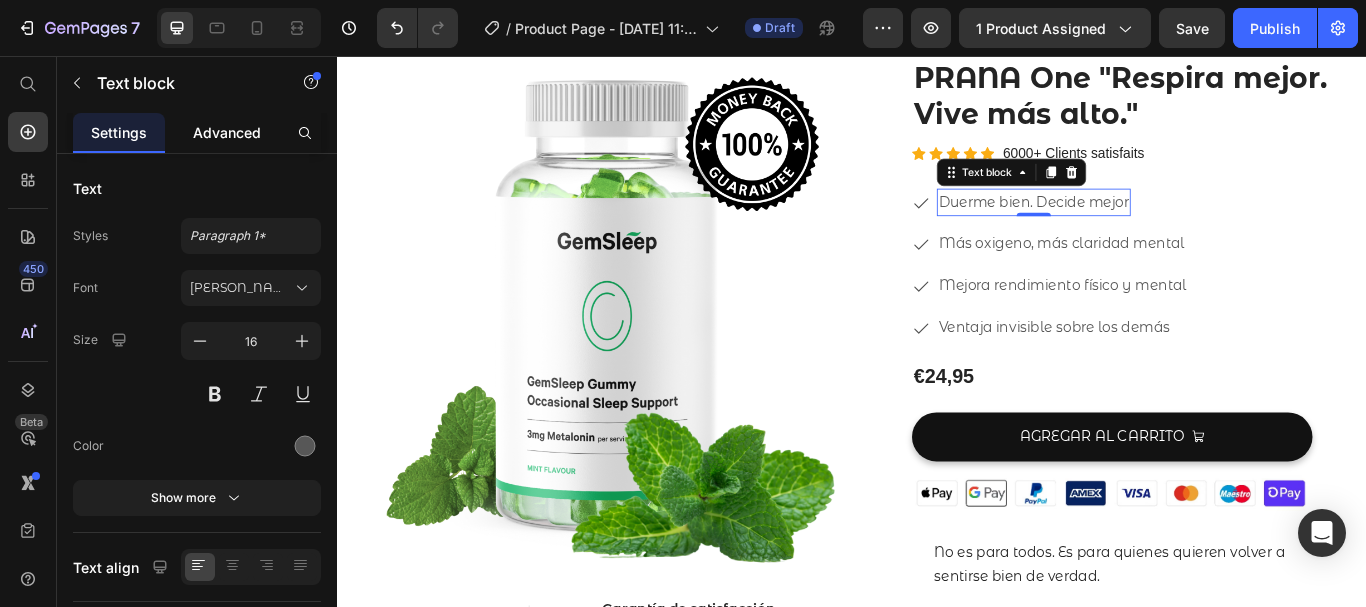 click on "Advanced" at bounding box center (227, 132) 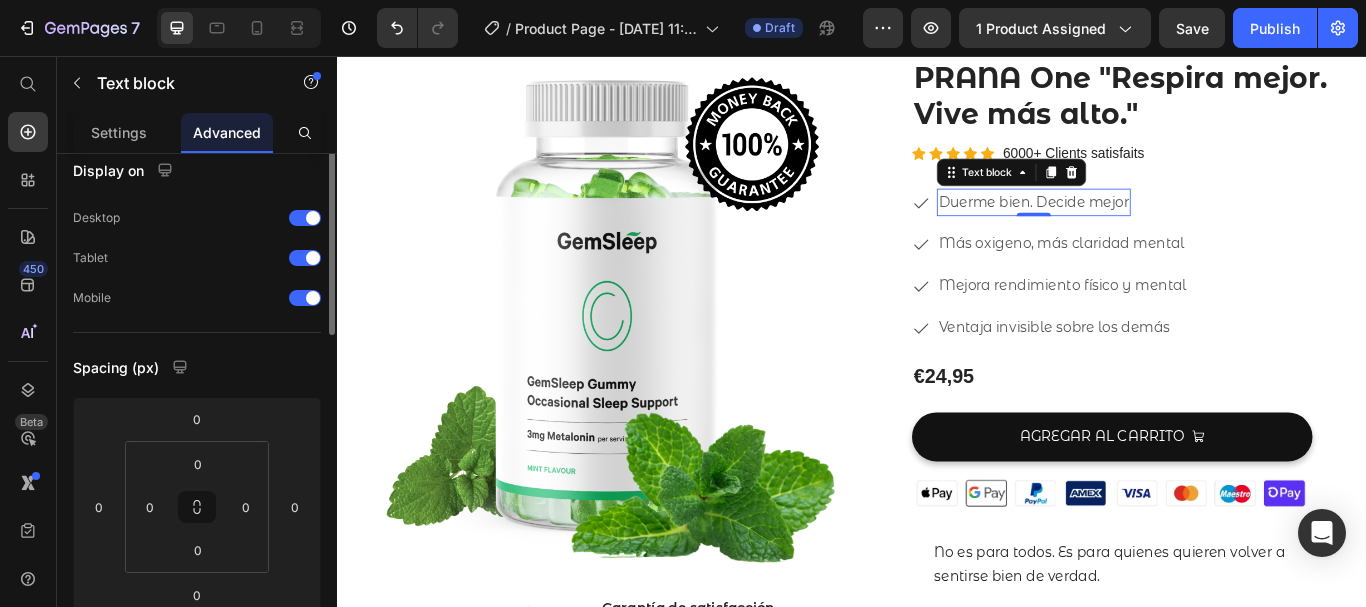 scroll, scrollTop: 0, scrollLeft: 0, axis: both 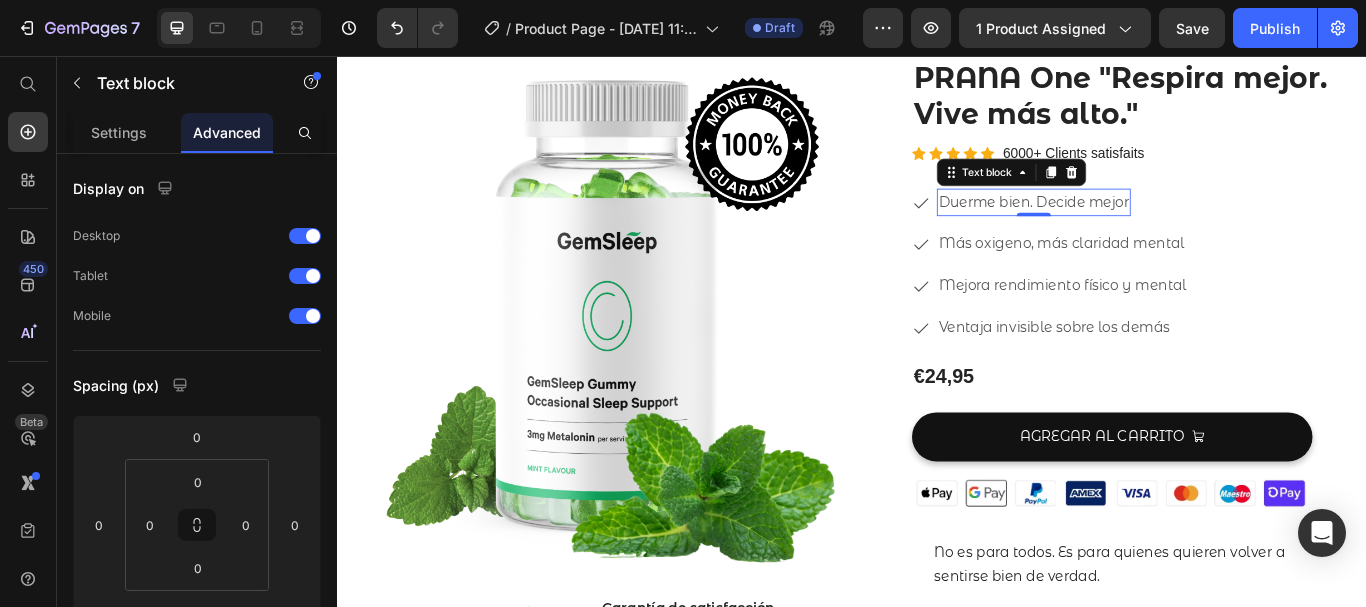 click on "Duerme bien. Decide mejor" at bounding box center [1149, 227] 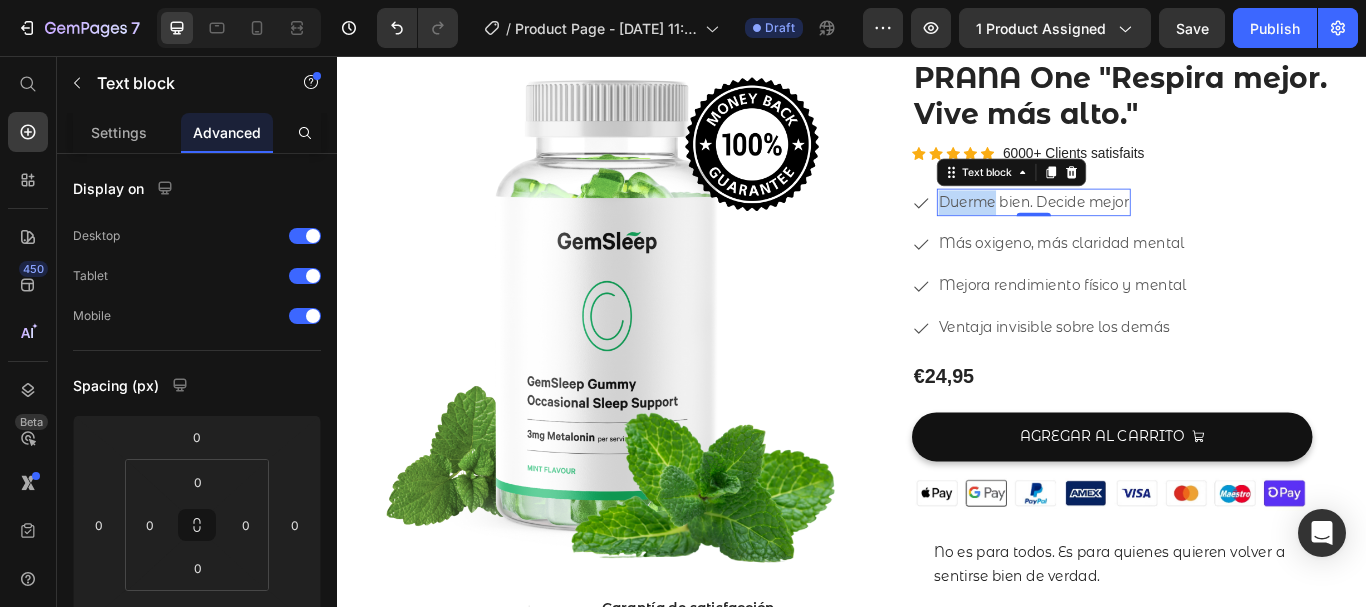 click on "Duerme bien. Decide mejor" at bounding box center [1149, 227] 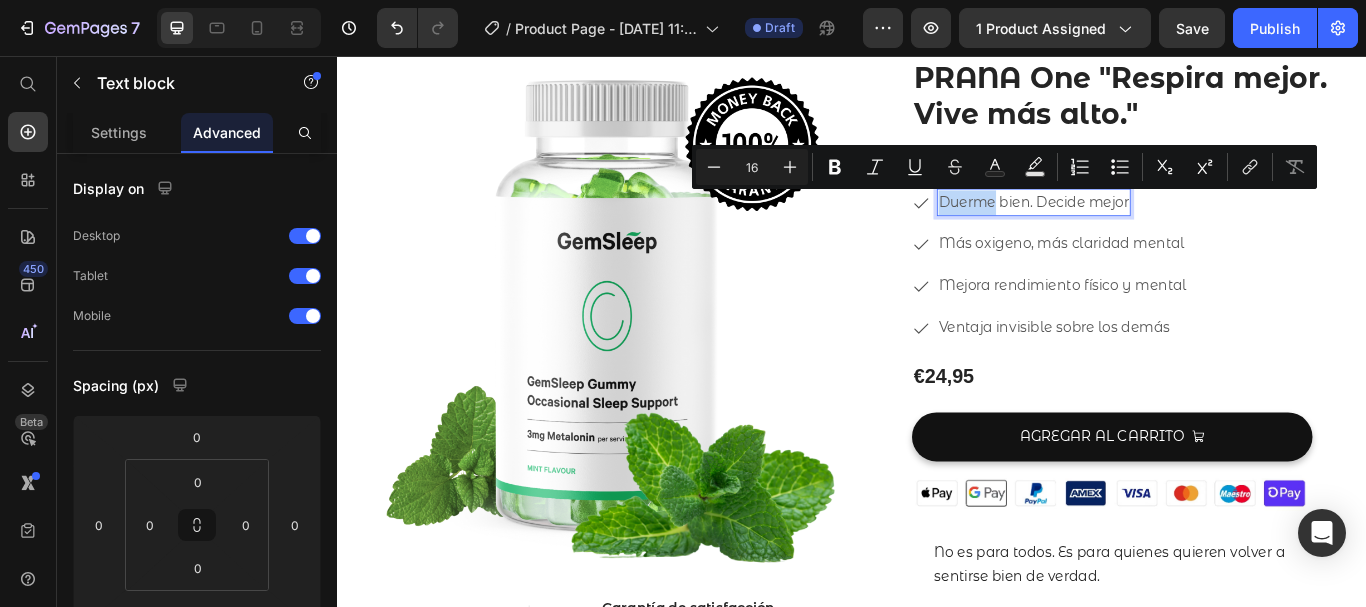 click on "Duerme bien. Decide mejor" at bounding box center (1149, 227) 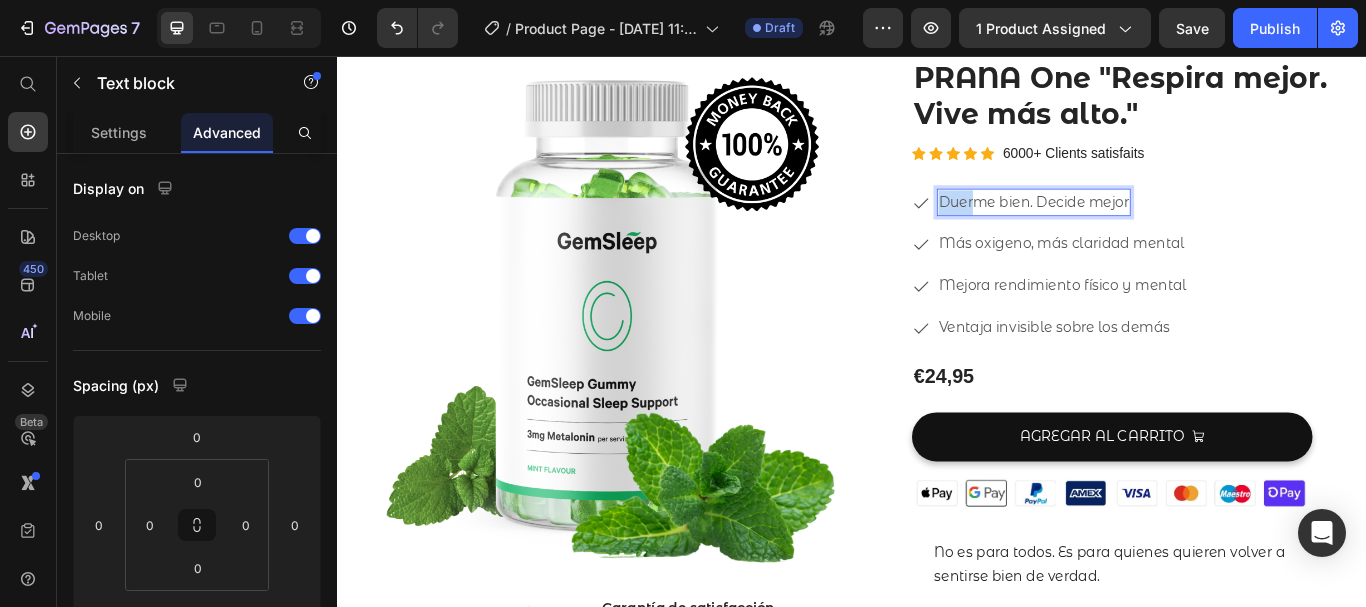 click on "Duerme bien. Decide mejor" at bounding box center [1149, 227] 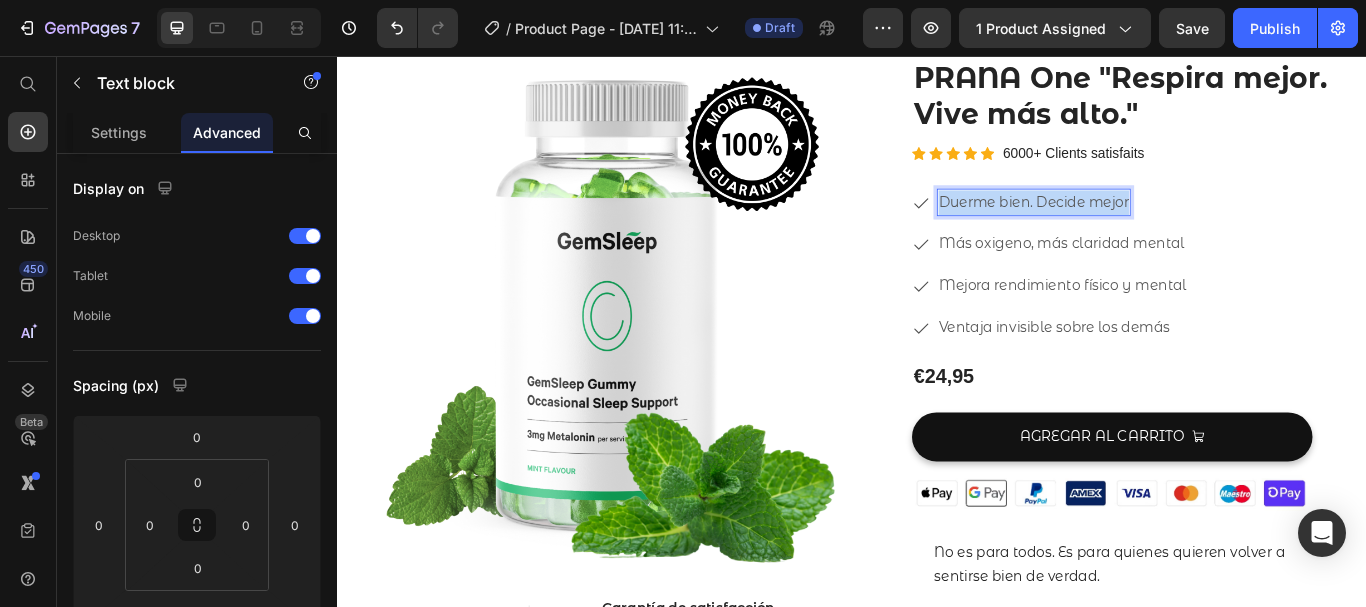 click on "Duerme bien. Decide mejor" at bounding box center (1149, 227) 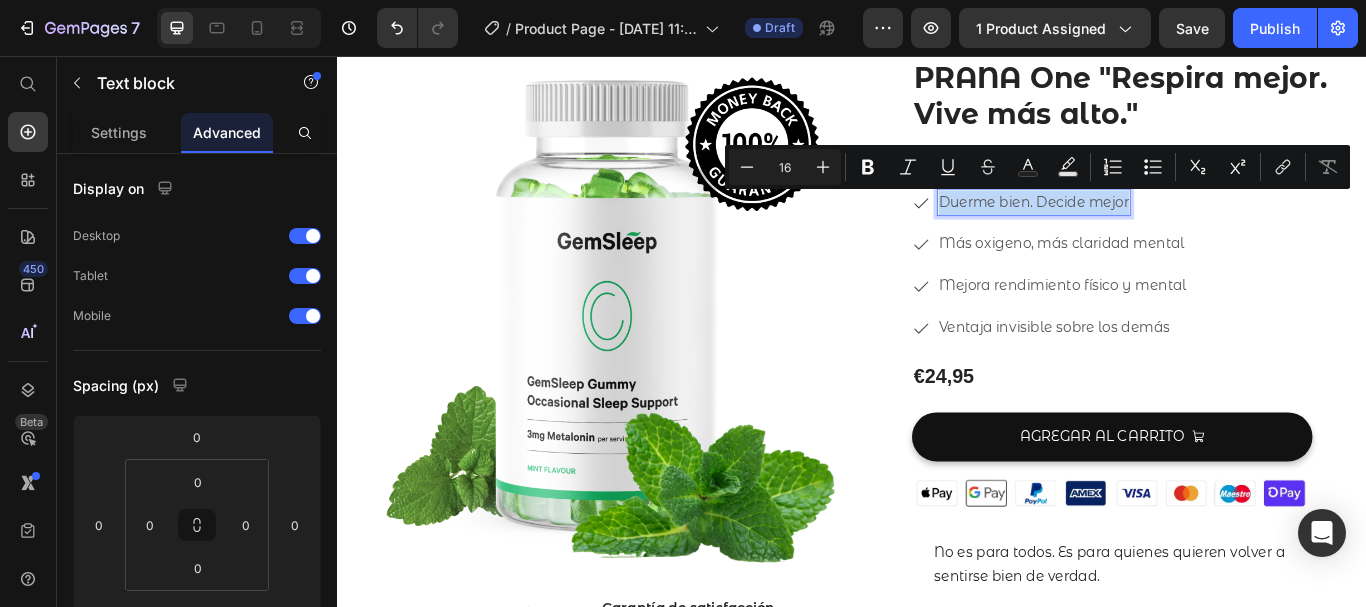 copy on "Duerme bien. Decide mejor" 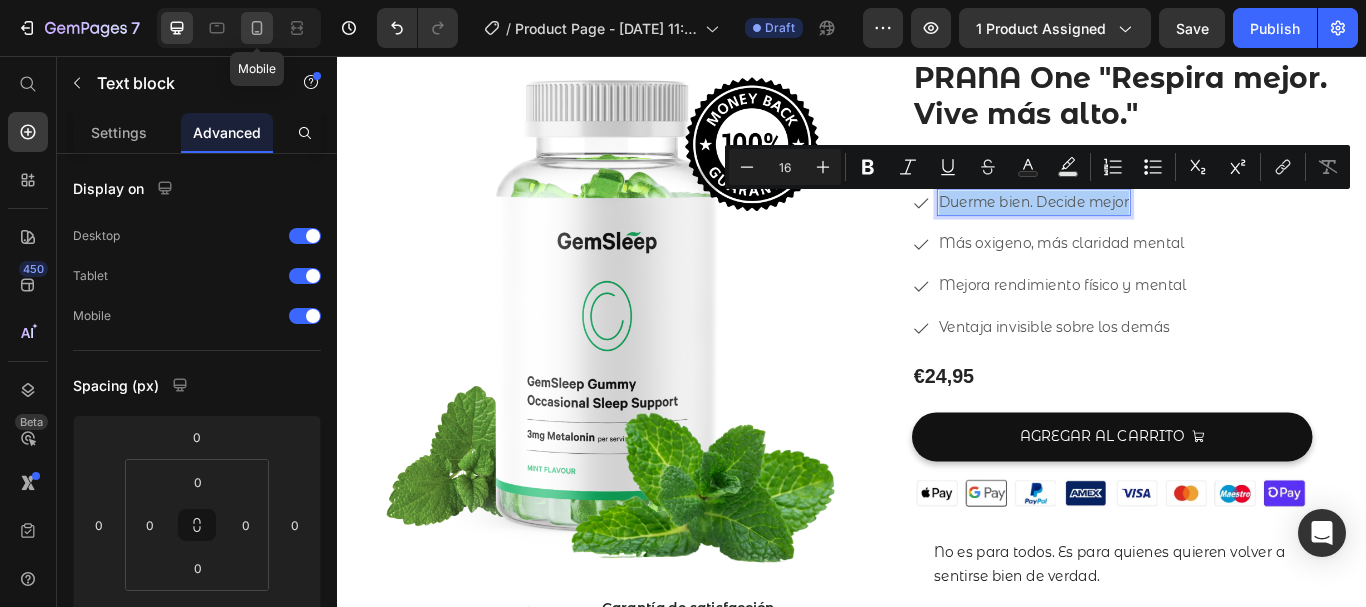 click 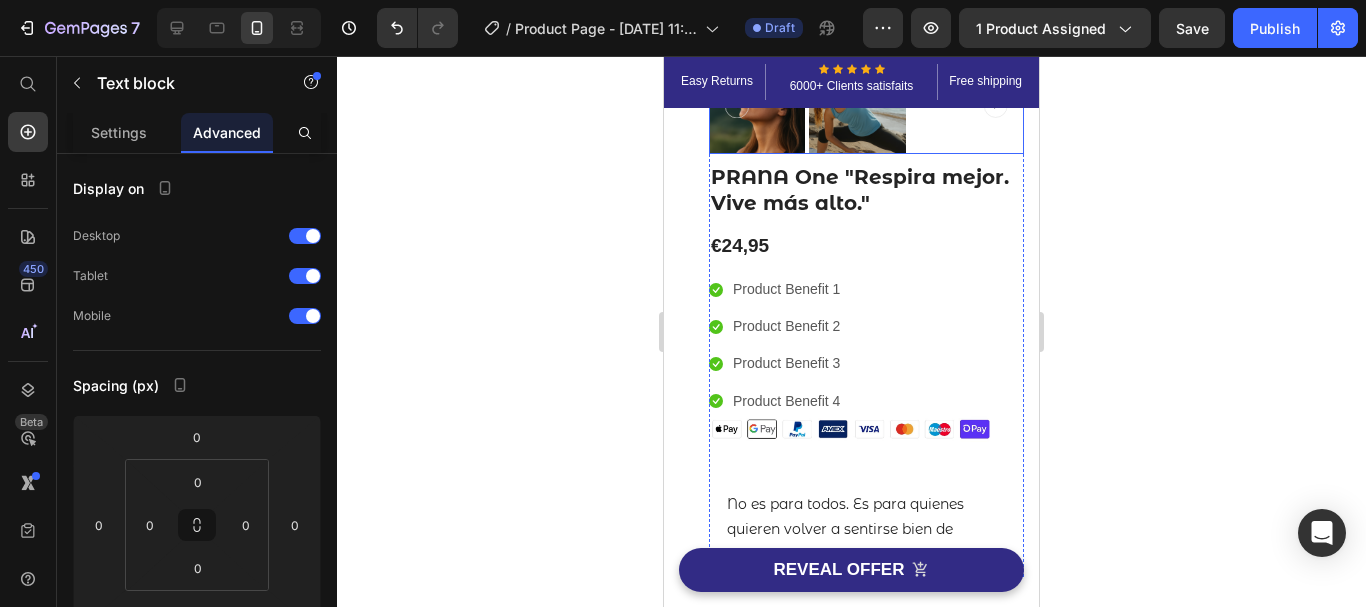 scroll, scrollTop: 284, scrollLeft: 0, axis: vertical 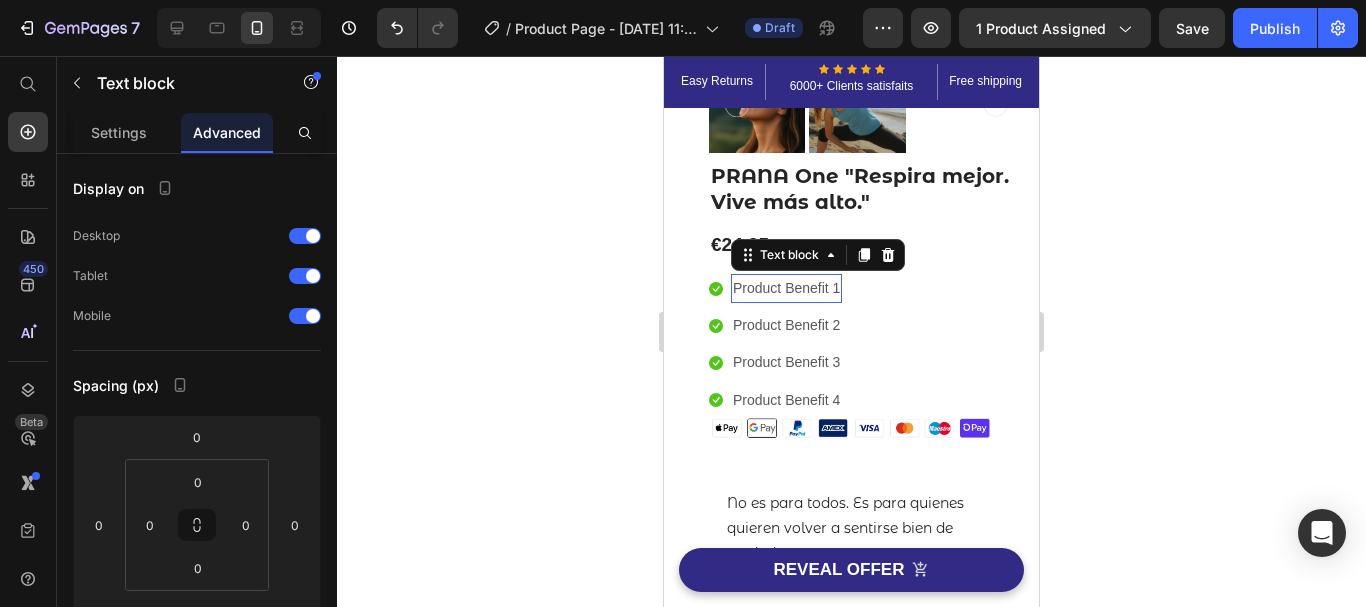 click on "Product Benefit 1" at bounding box center (786, 288) 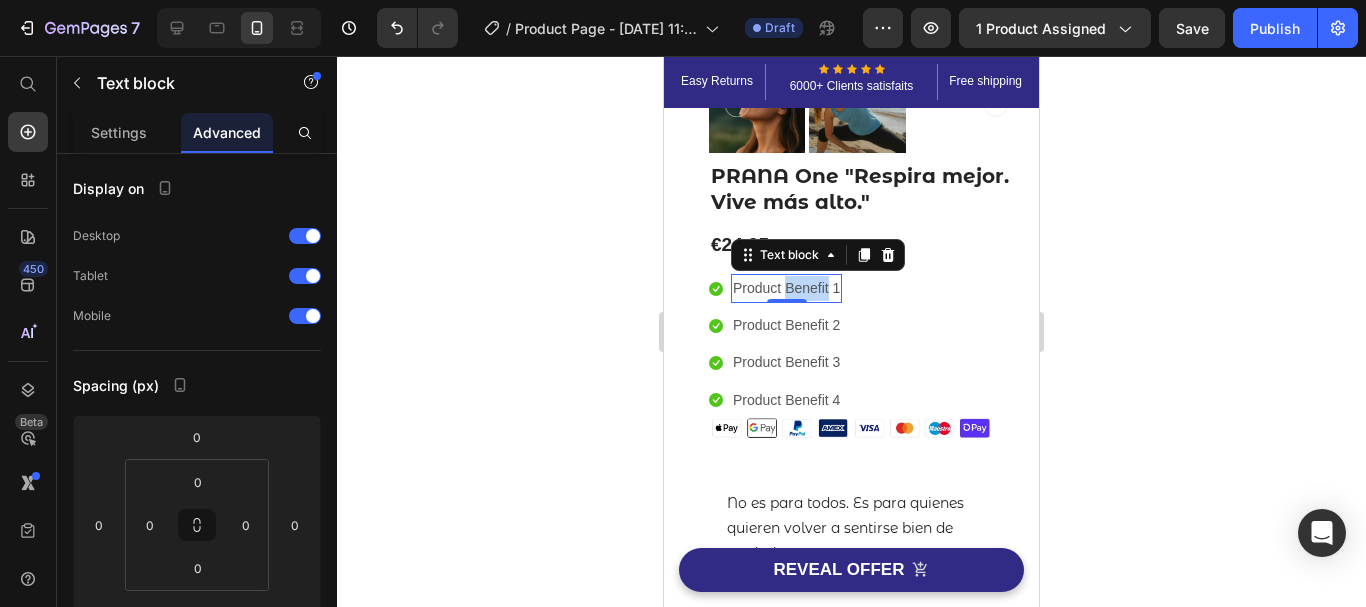 click on "Product Benefit 1" at bounding box center [786, 288] 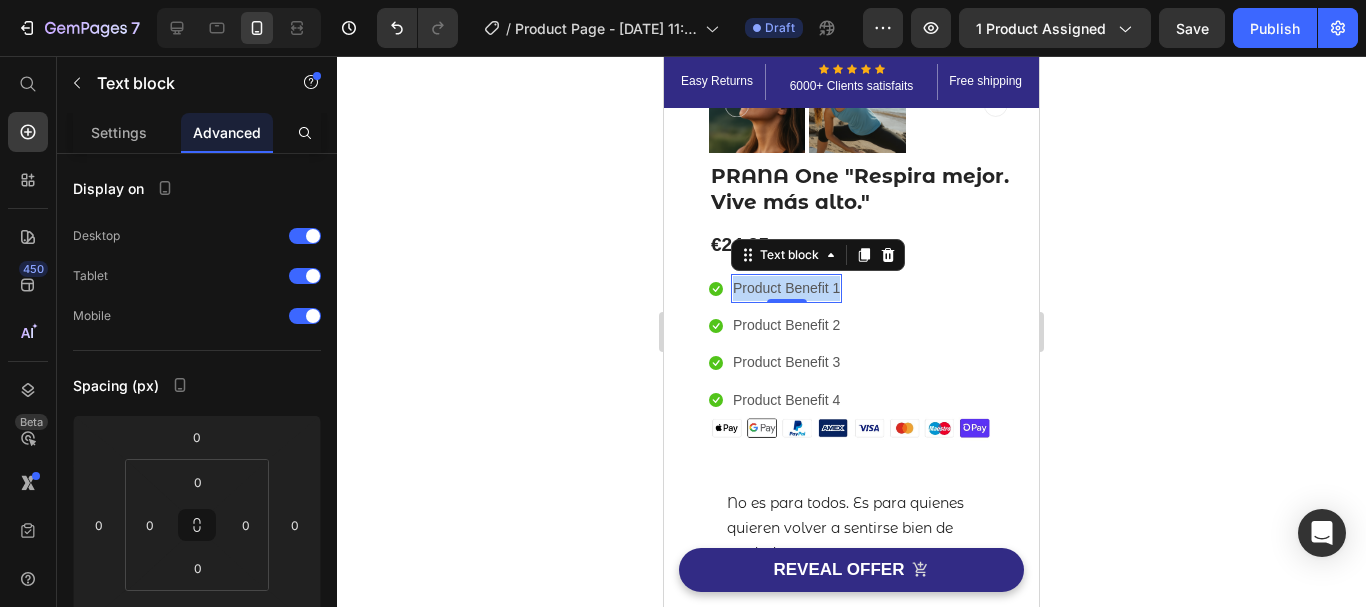click on "Product Benefit 1" at bounding box center [786, 288] 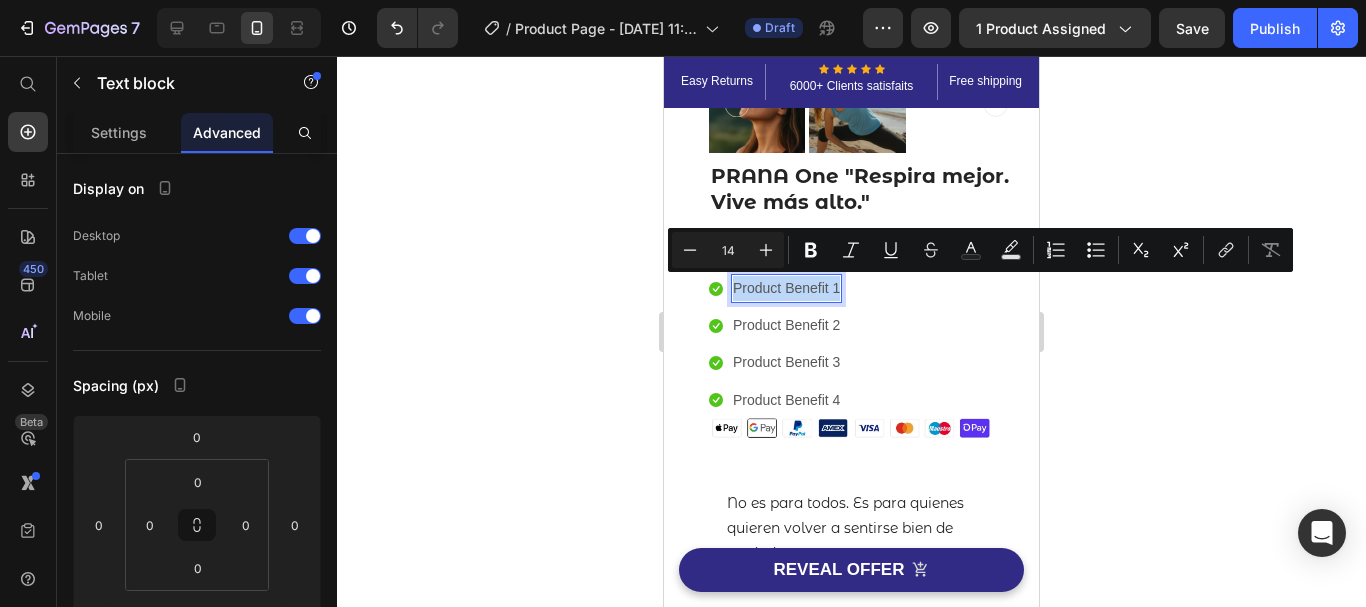 click on "Product Benefit 1" at bounding box center (786, 288) 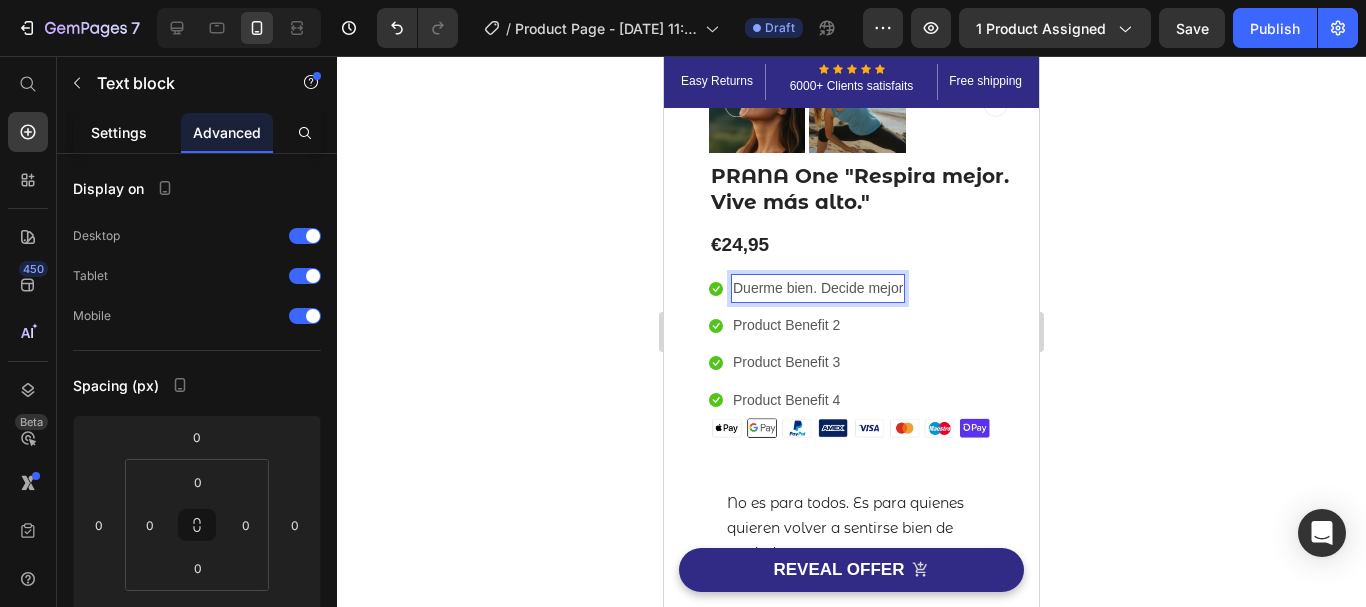 click on "Settings" at bounding box center [119, 132] 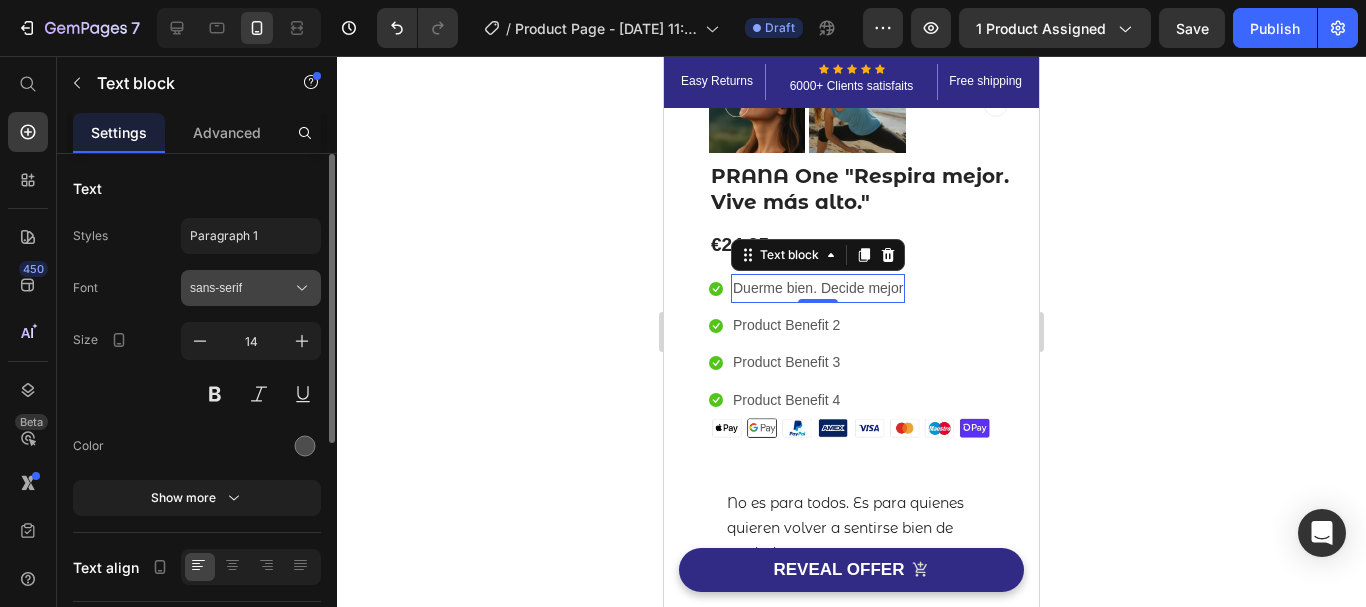 click on "sans-serif" at bounding box center (241, 288) 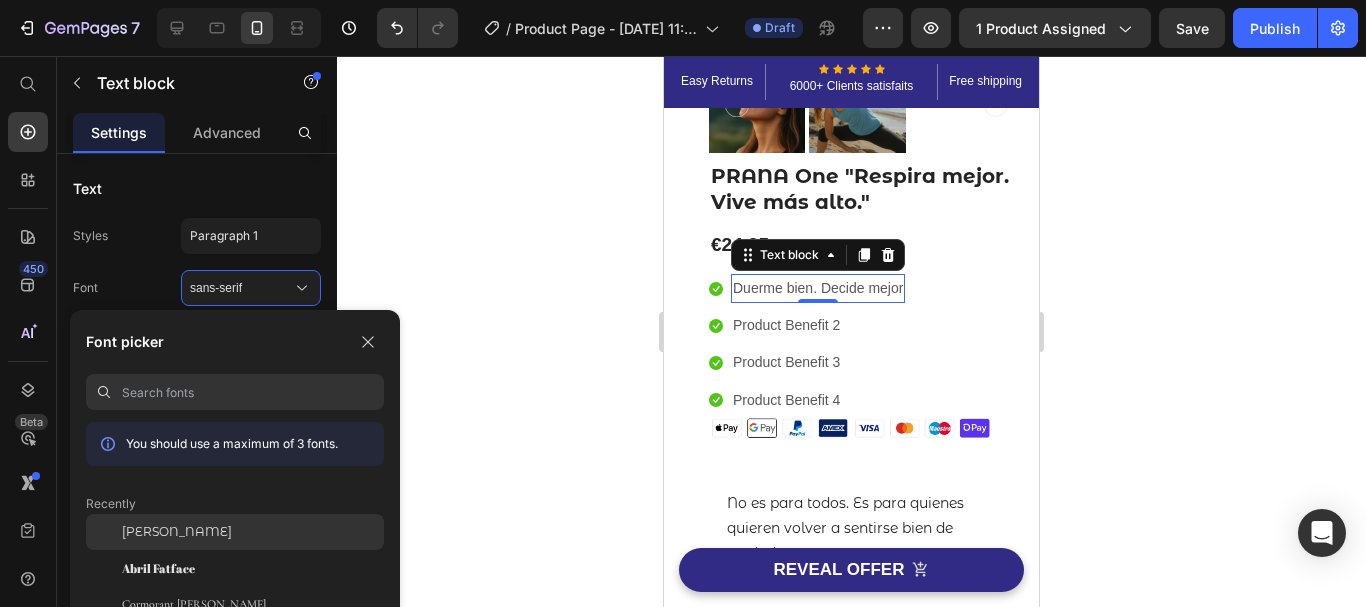 click on "[PERSON_NAME]" at bounding box center (177, 532) 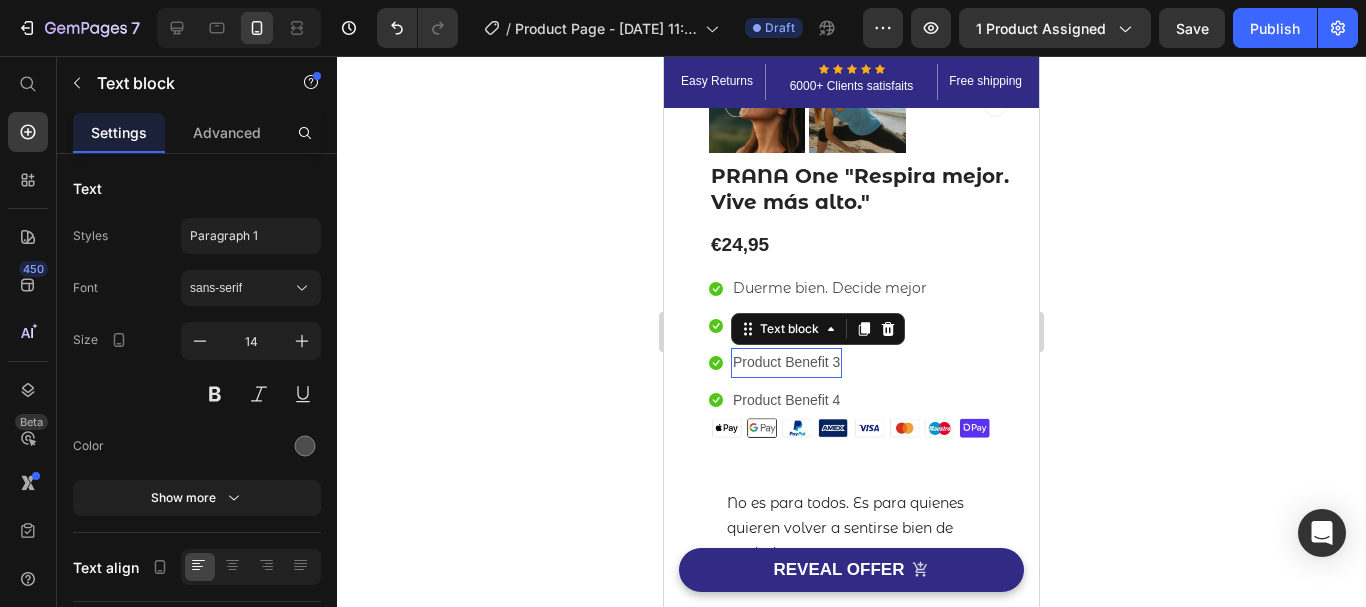 click on "Text block" at bounding box center (818, 329) 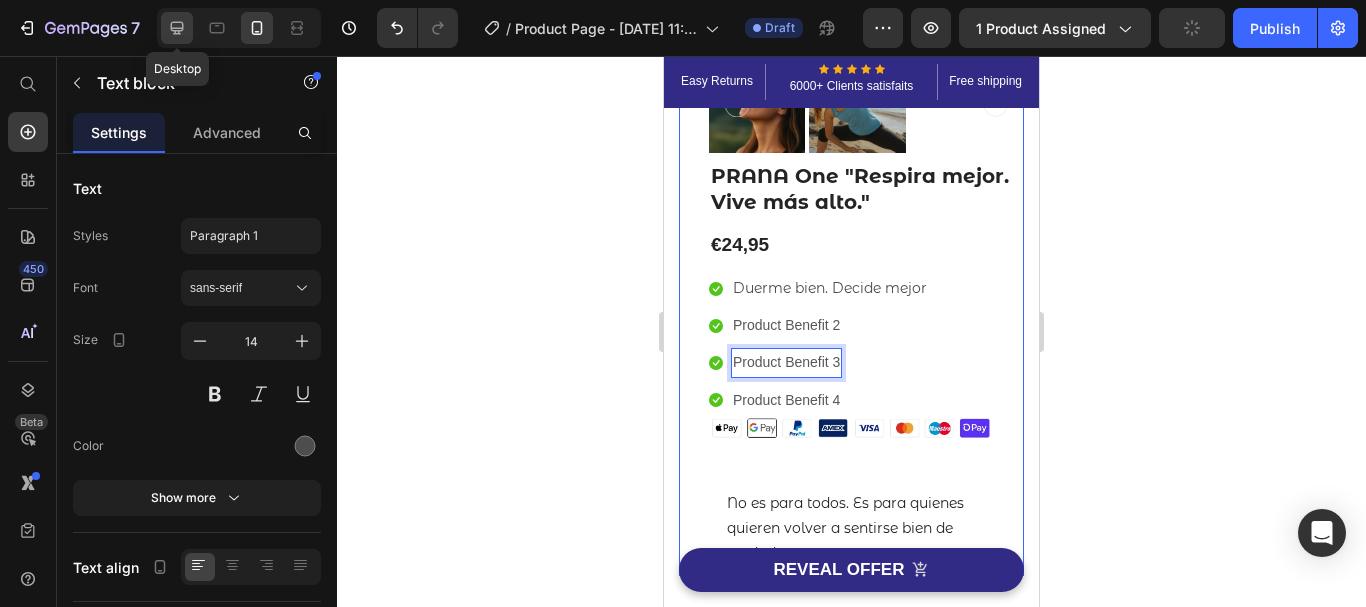 click 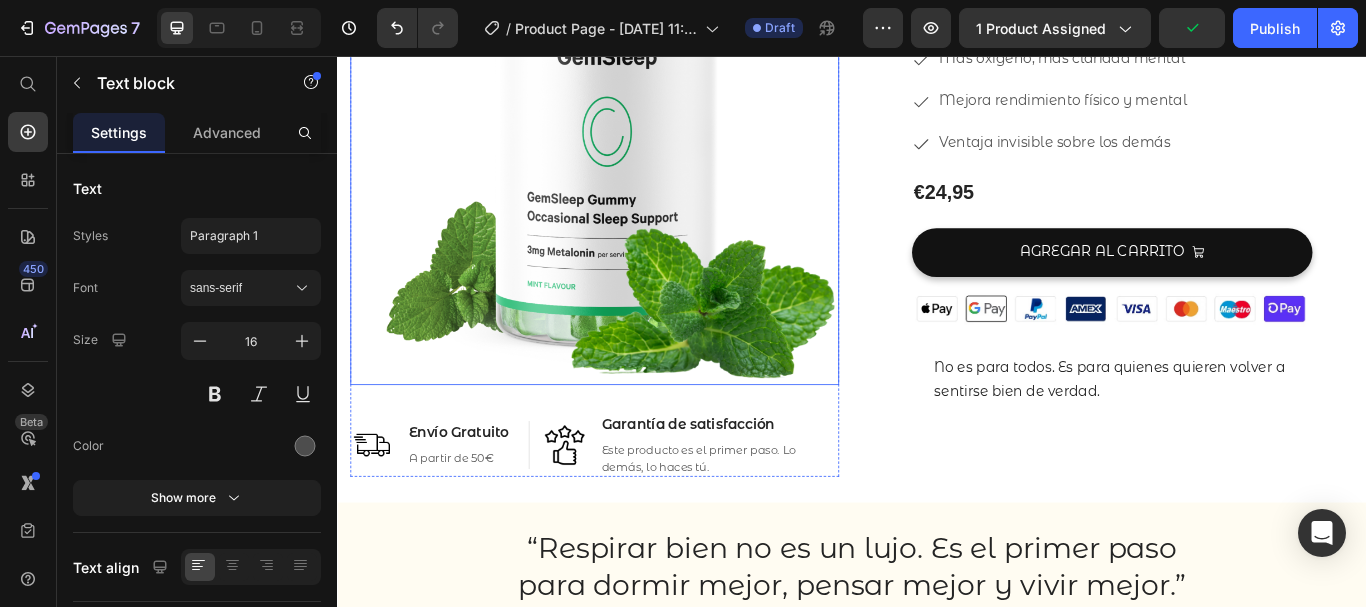 scroll, scrollTop: 214, scrollLeft: 0, axis: vertical 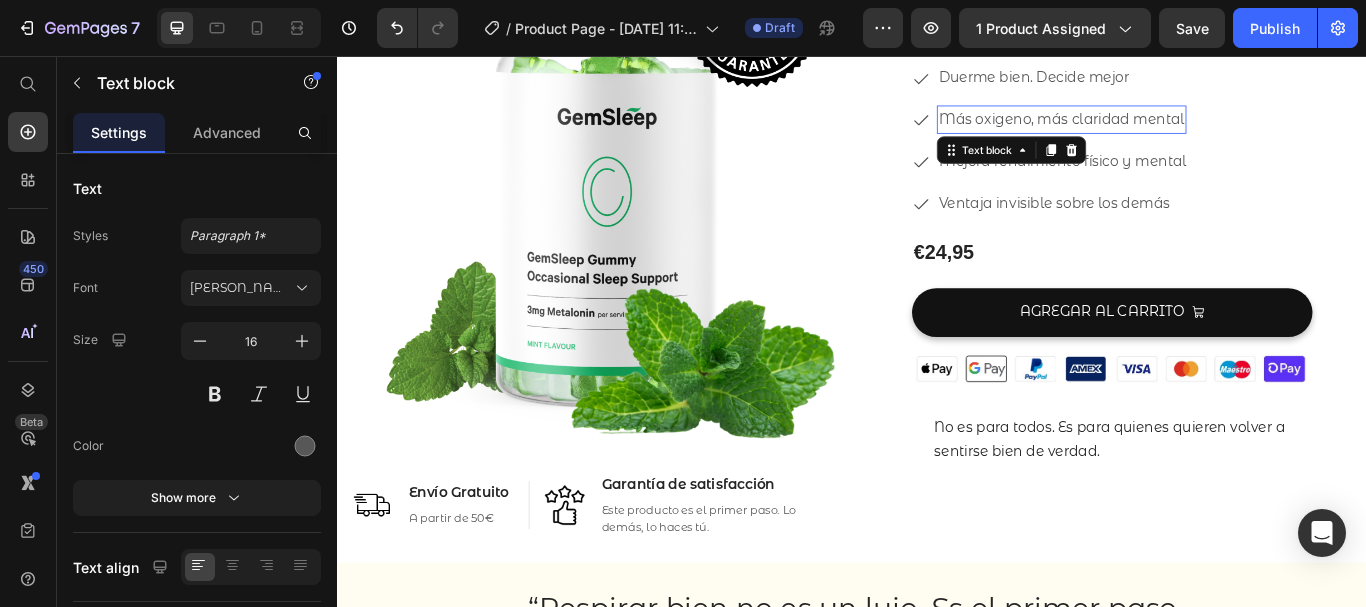 click on "Más oxigeno, más claridad mental" at bounding box center [1181, 130] 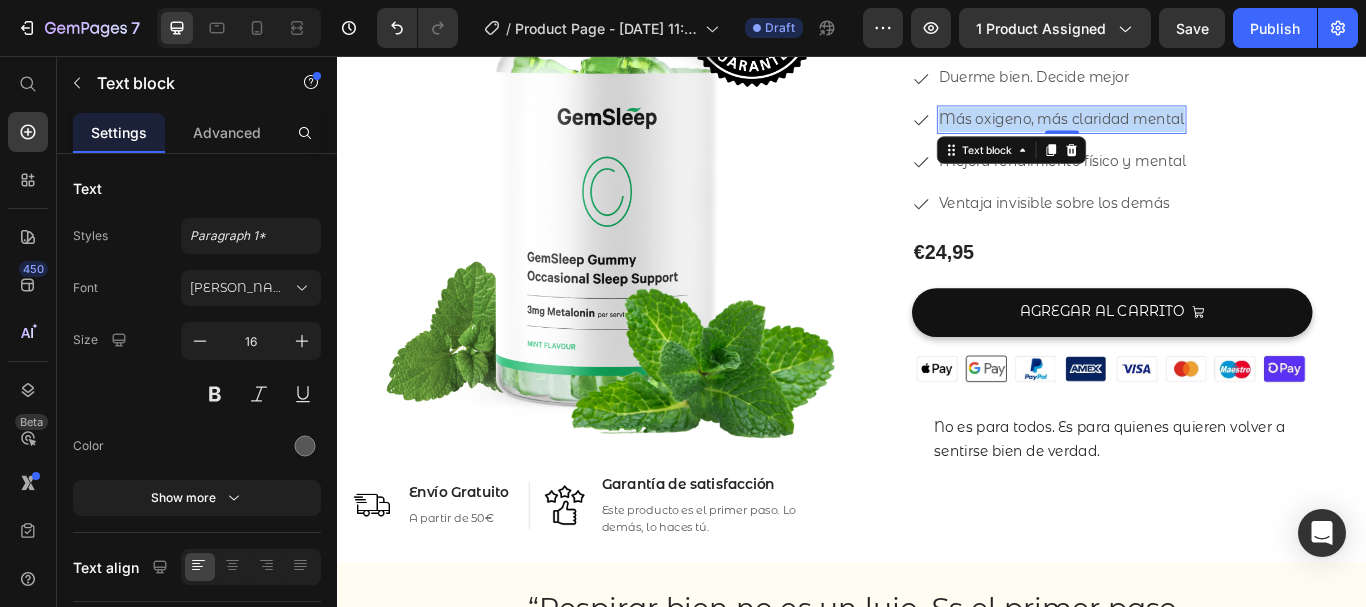 click on "Más oxigeno, más claridad mental" at bounding box center [1181, 130] 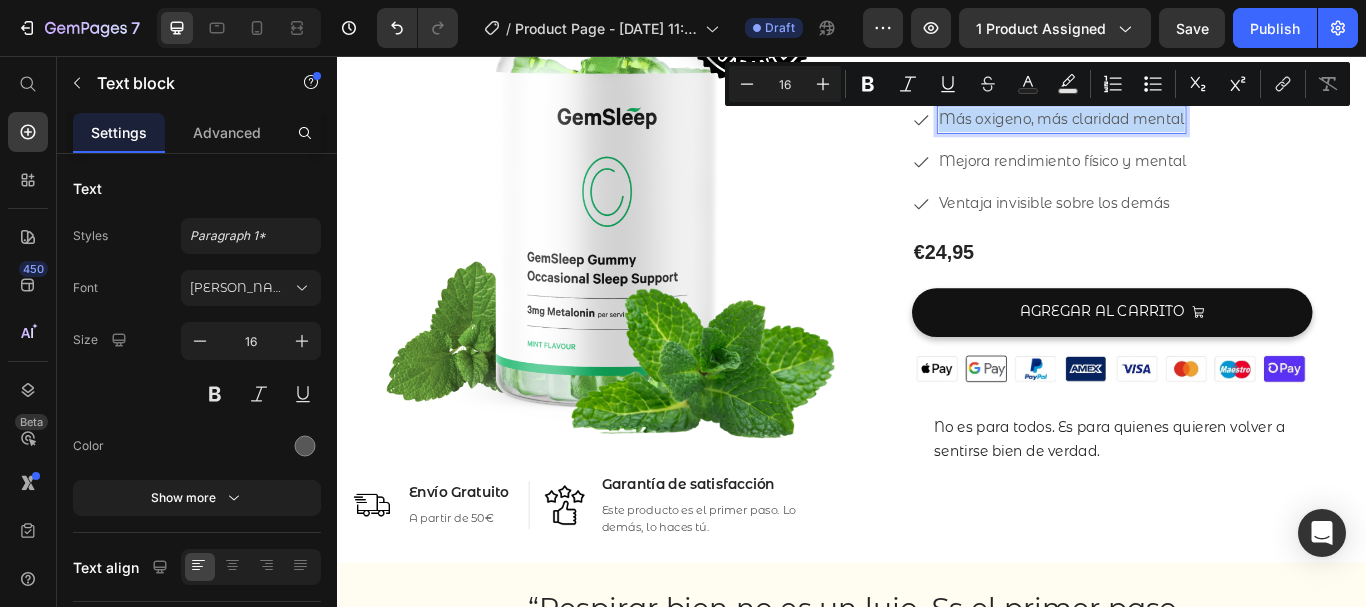 click on "Más oxigeno, más claridad mental" at bounding box center [1181, 130] 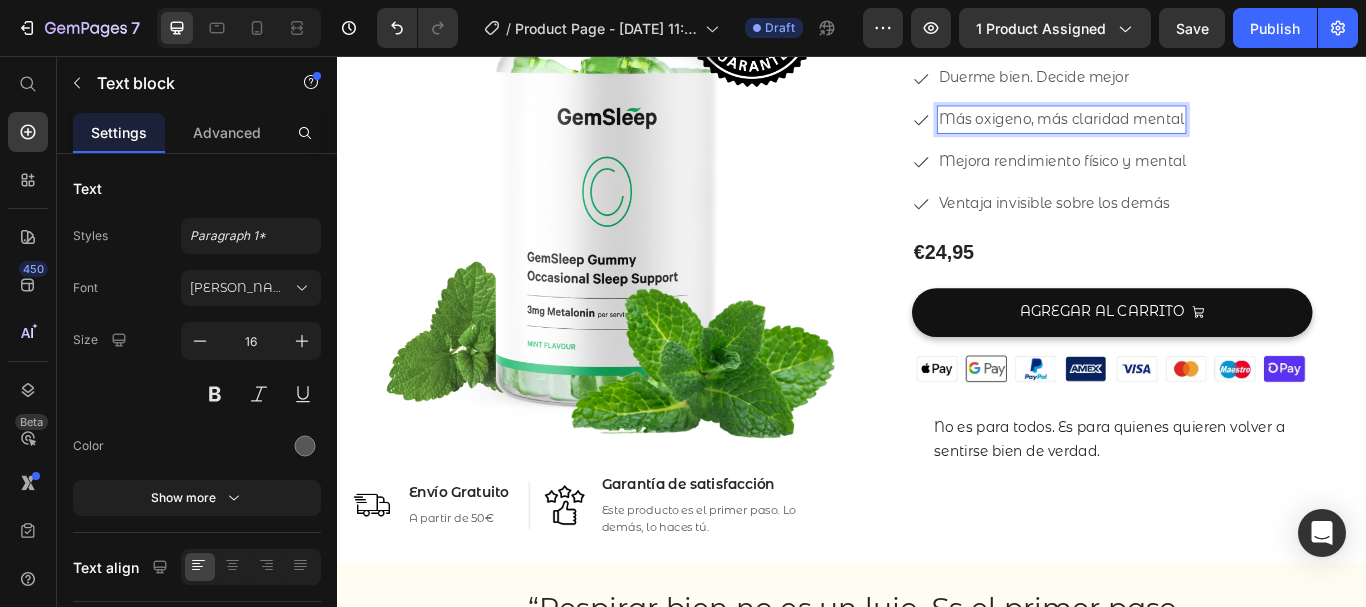 click on "Más oxigeno, más claridad mental" at bounding box center (1181, 130) 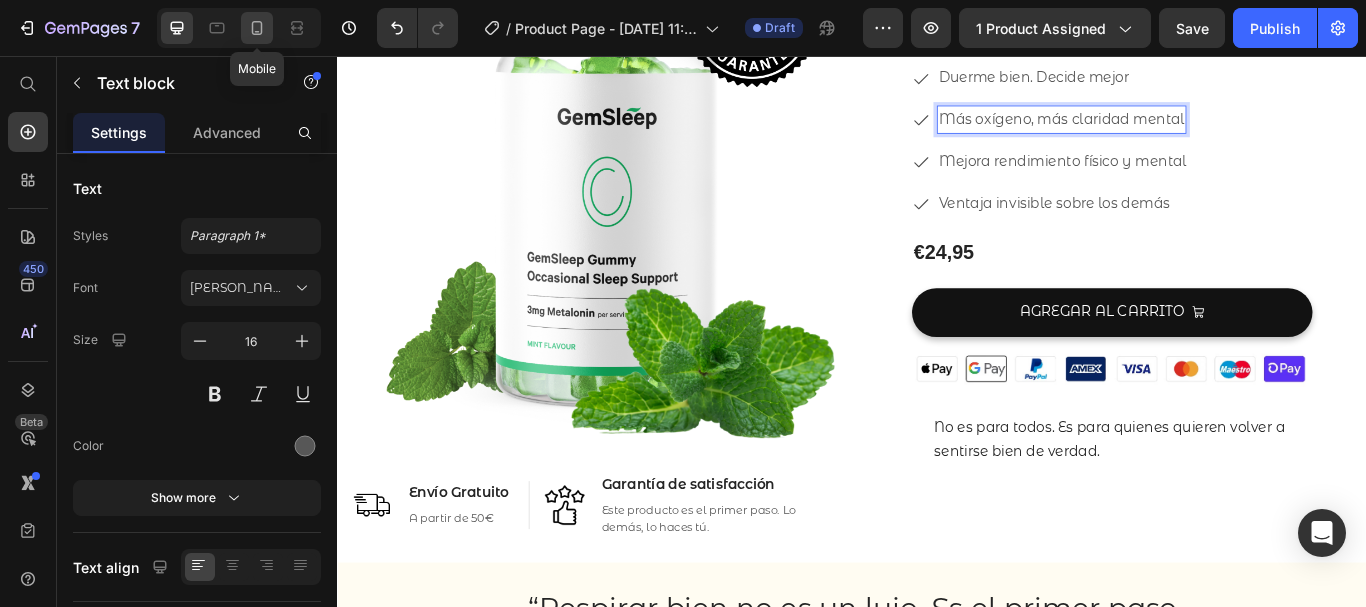 click 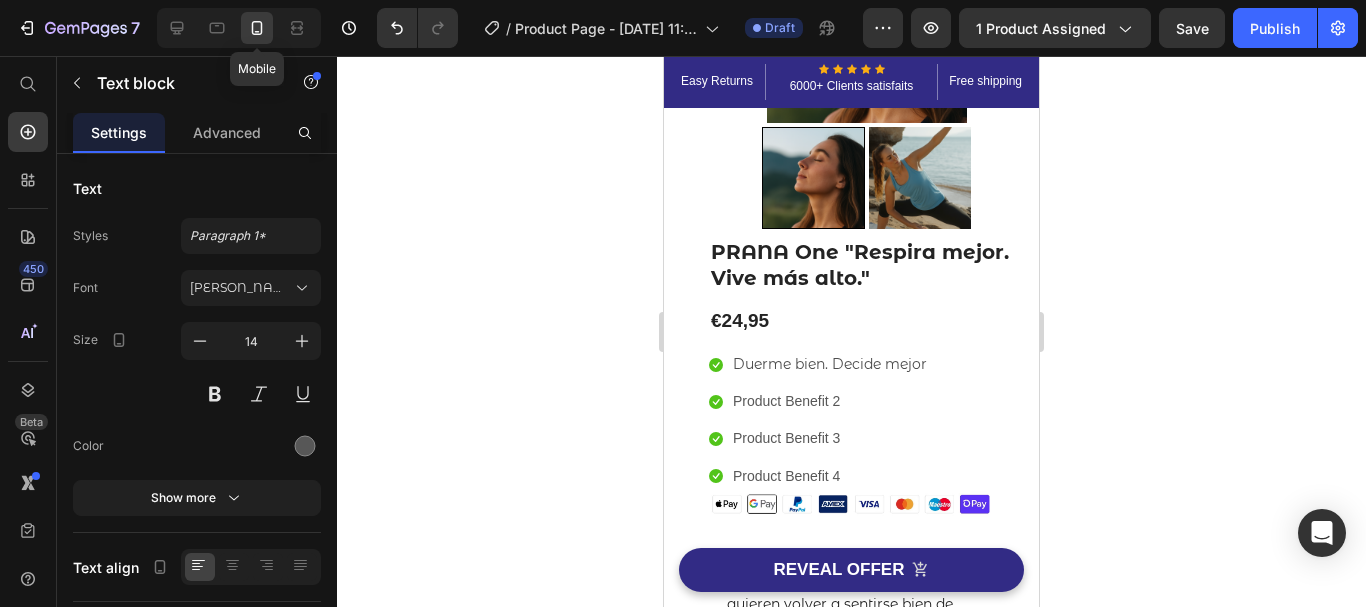 scroll, scrollTop: 144, scrollLeft: 0, axis: vertical 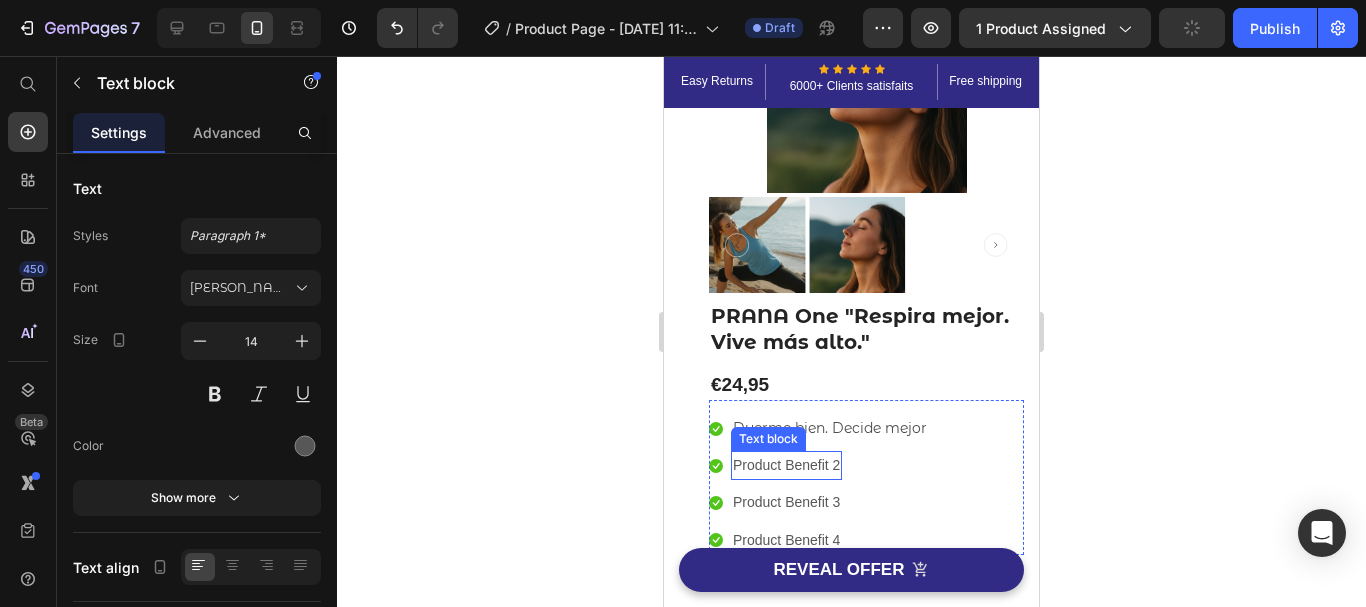click on "Product Benefit 2" at bounding box center (786, 465) 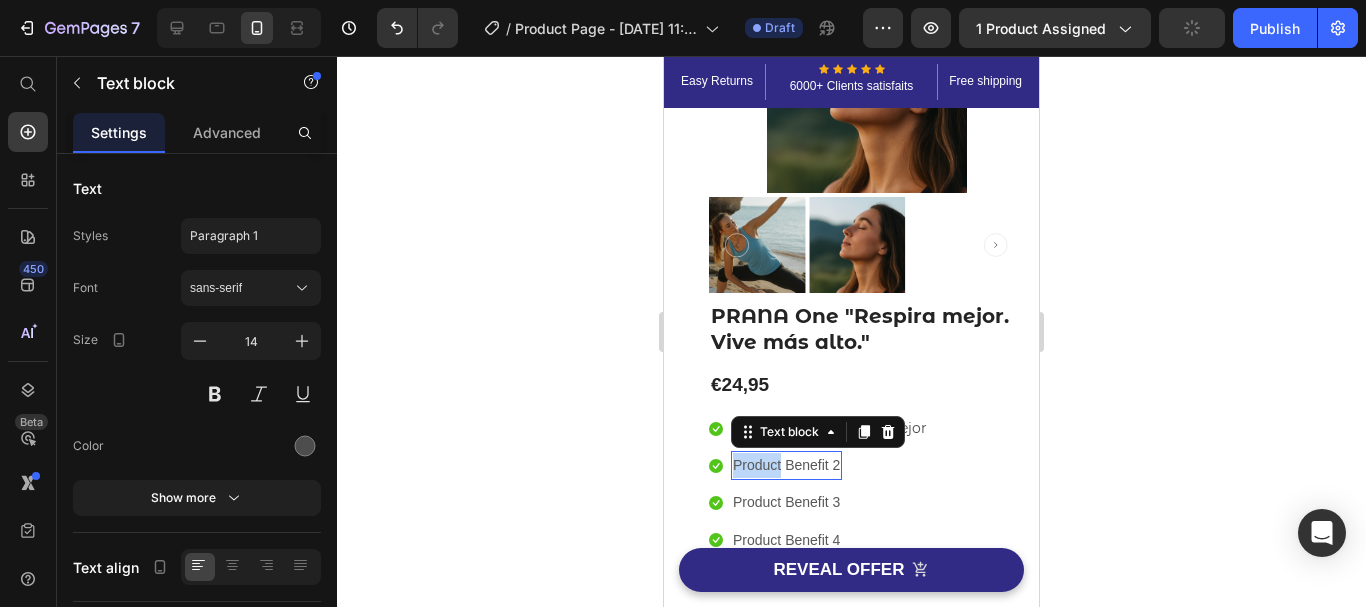 click on "Product Benefit 2" at bounding box center (786, 465) 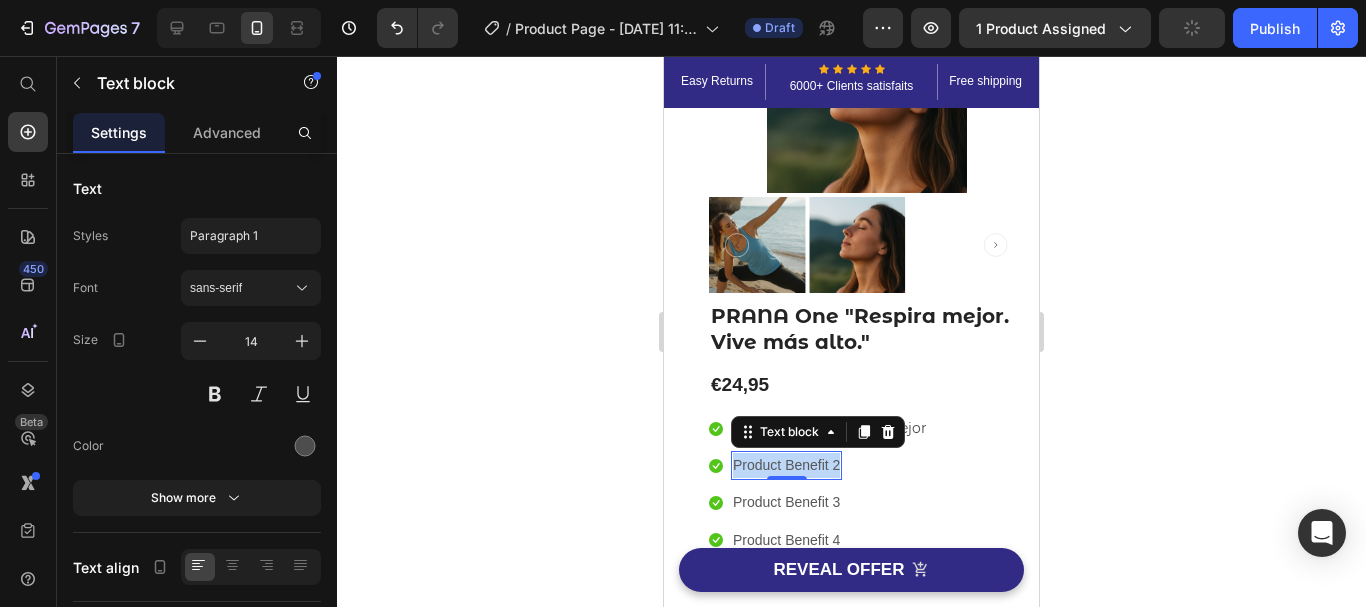 click on "Product Benefit 2" at bounding box center (786, 465) 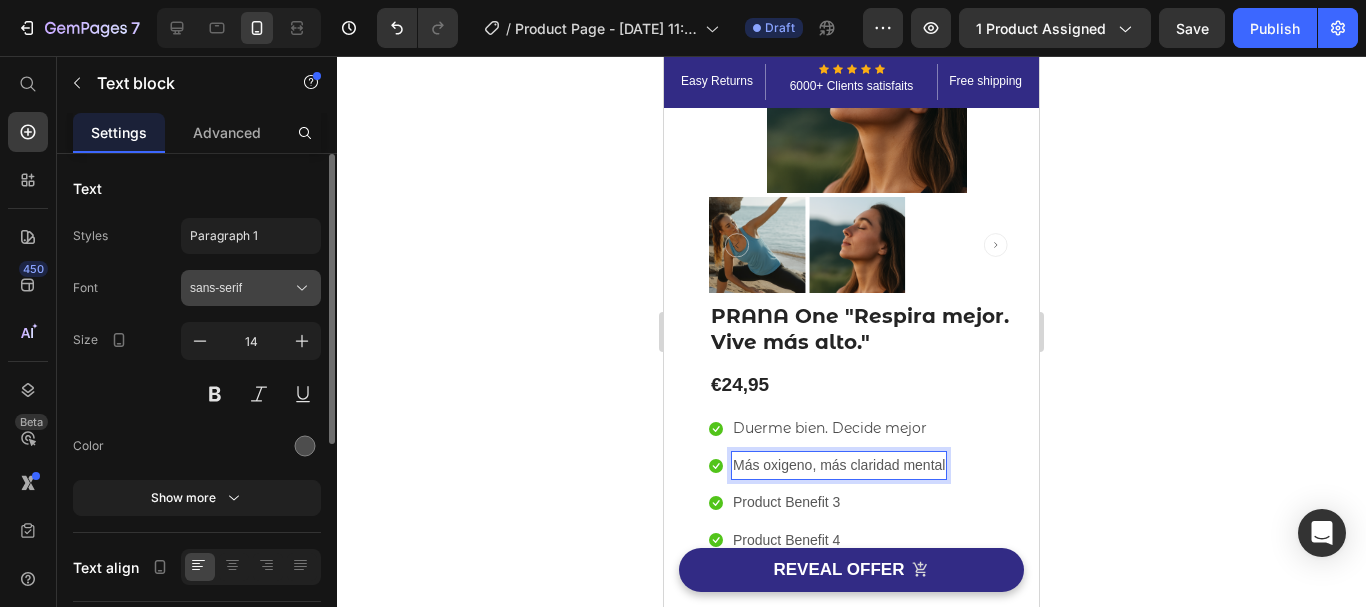 click 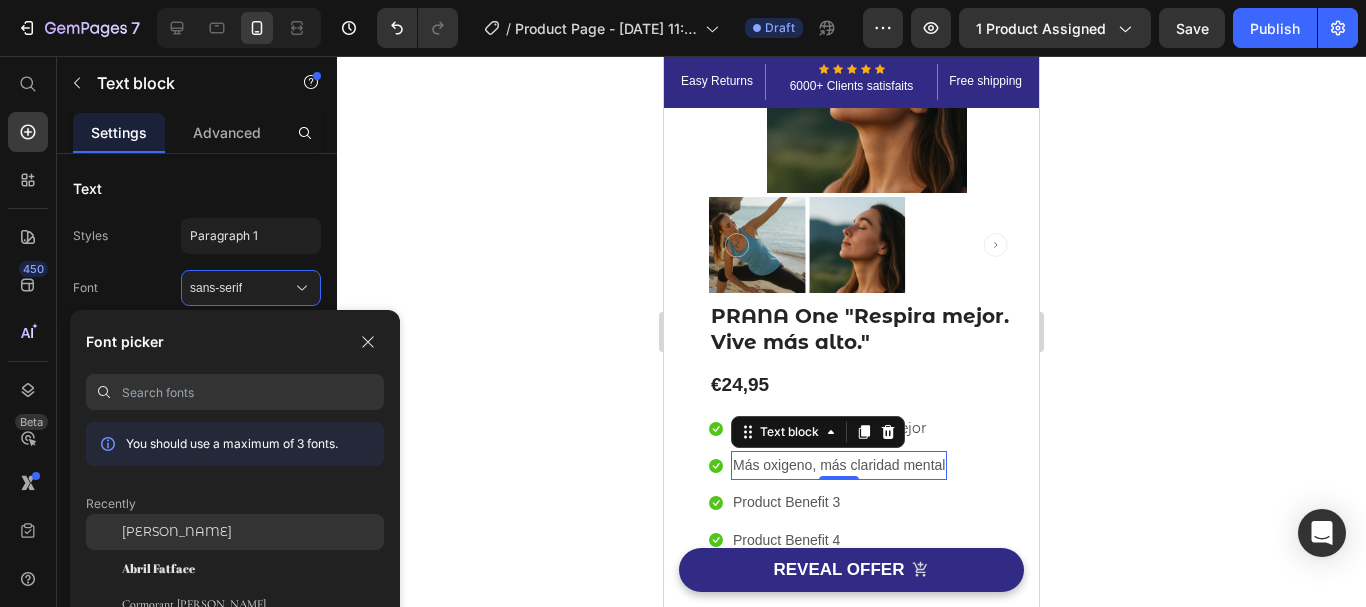 click on "[PERSON_NAME]" 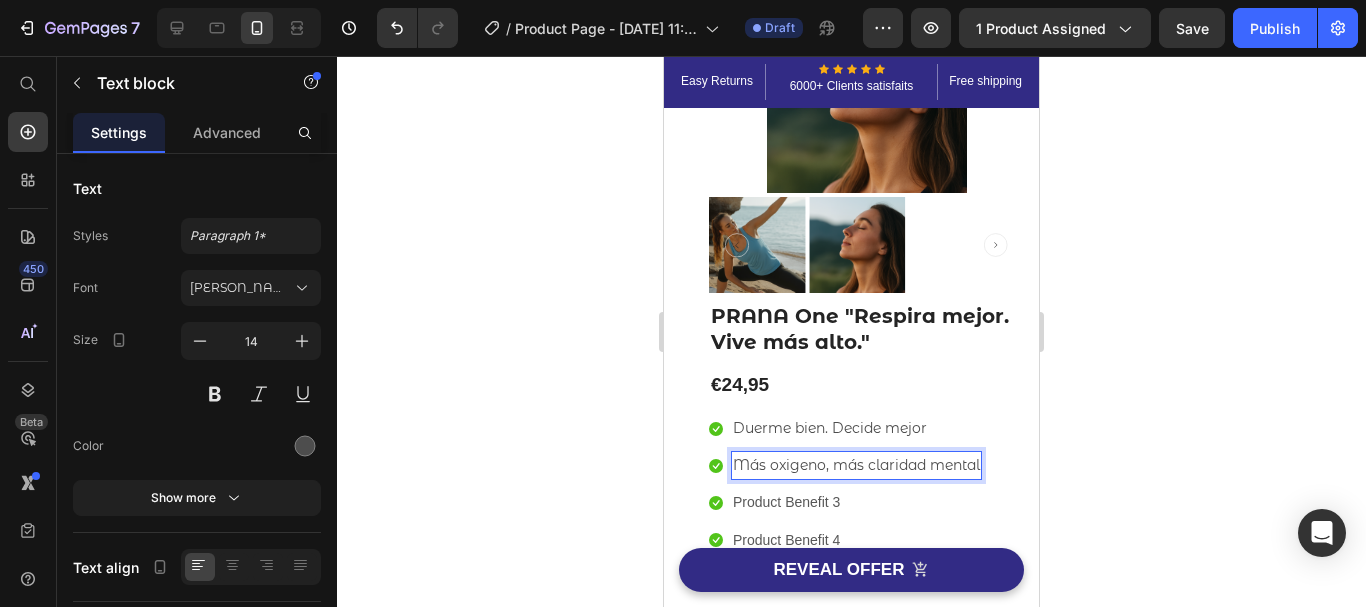 click on "Más oxigeno, más claridad mental" at bounding box center (856, 465) 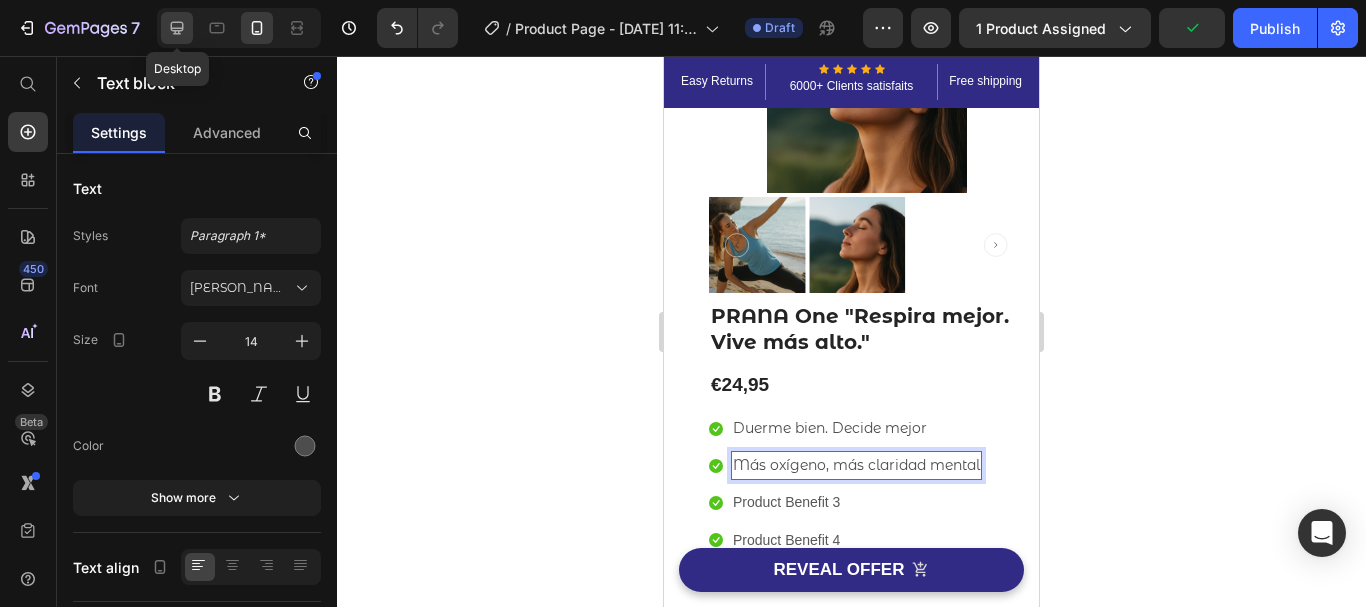 click 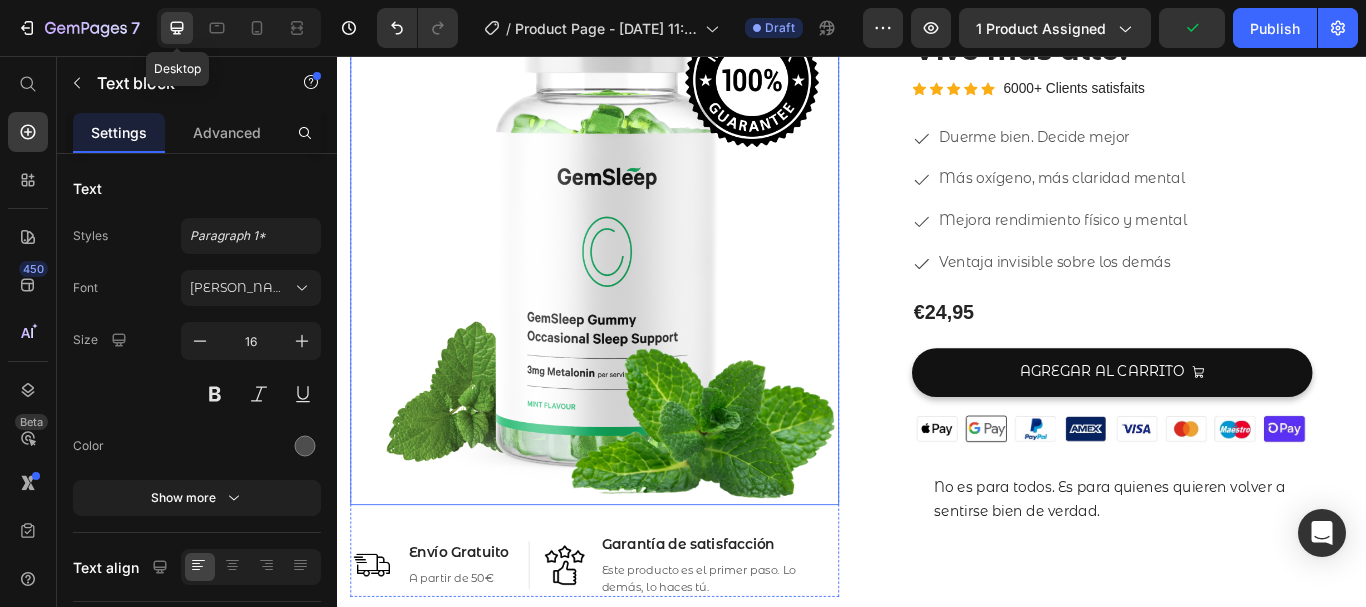 scroll, scrollTop: 74, scrollLeft: 0, axis: vertical 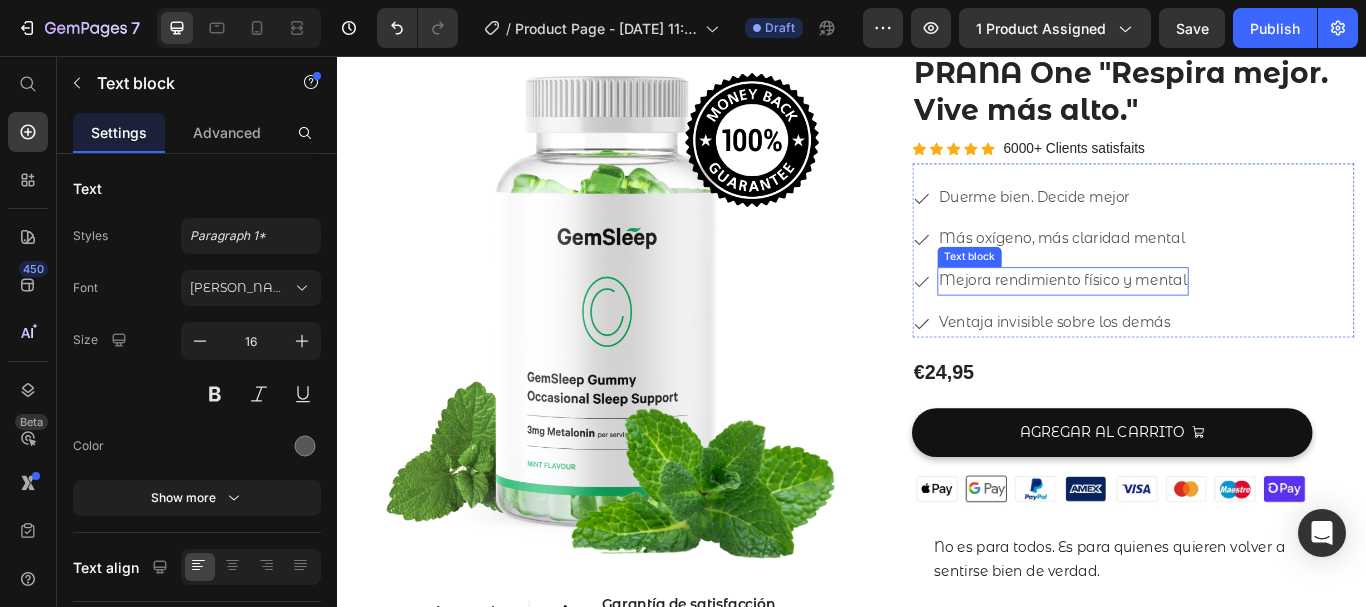 click on "Mejora rendimiento físico y mental" at bounding box center [1182, 319] 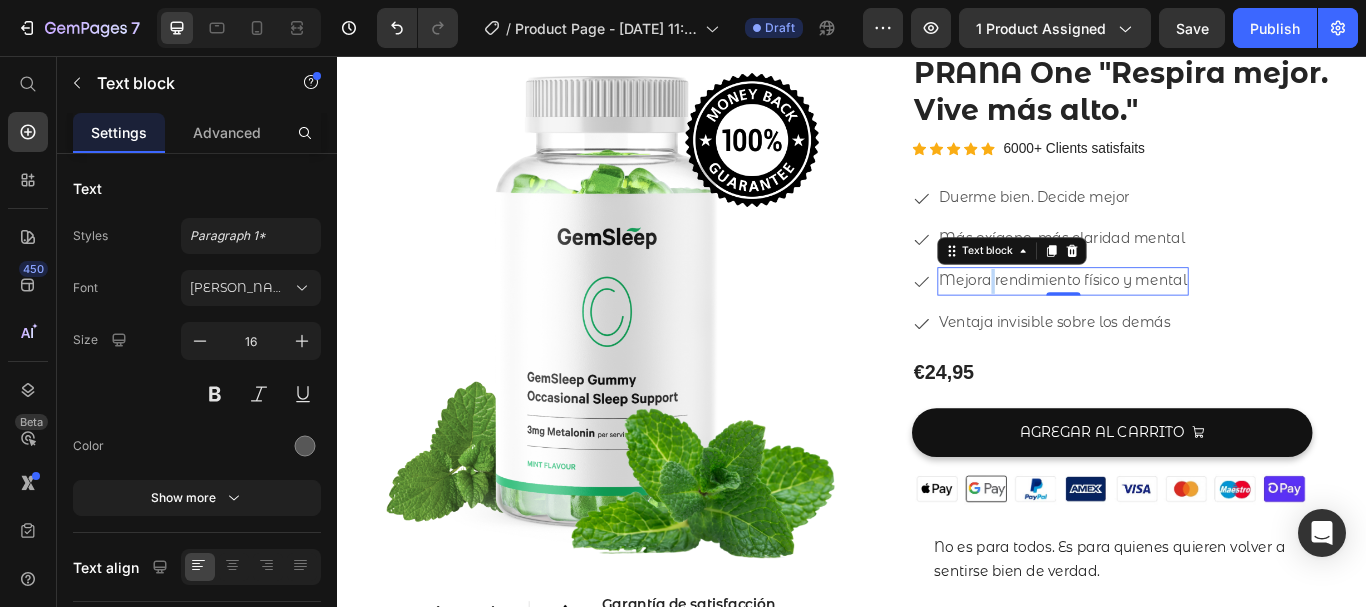 click on "Mejora rendimiento físico y mental" at bounding box center [1182, 319] 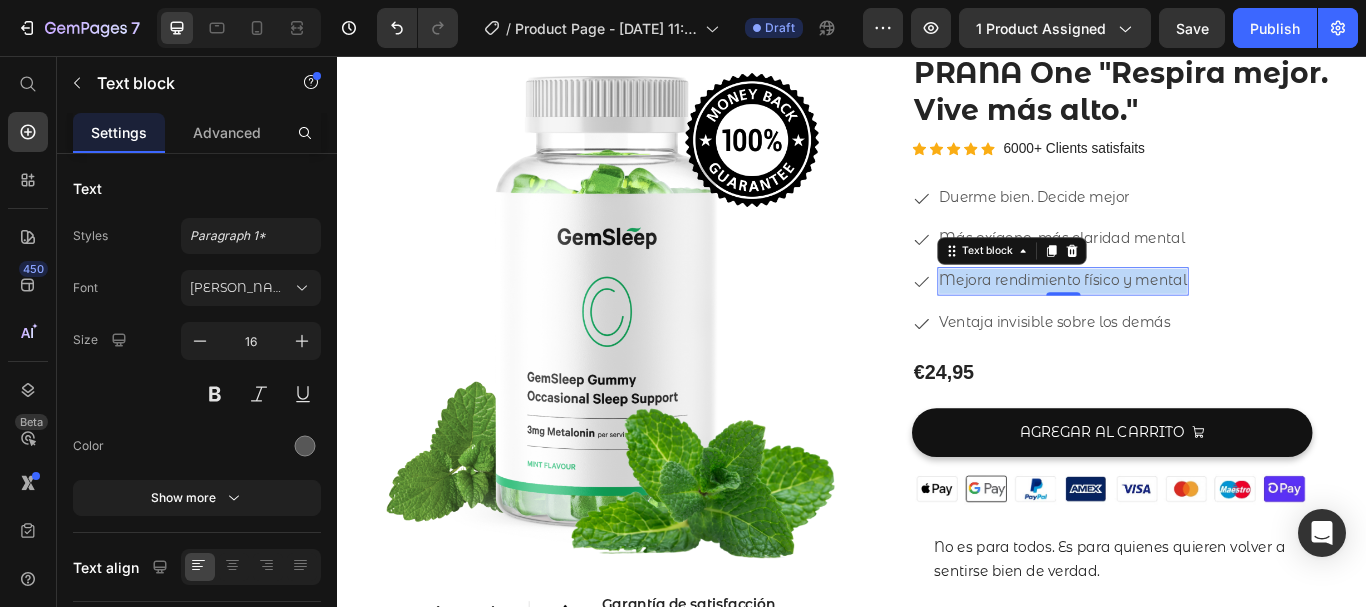click on "Mejora rendimiento físico y mental" at bounding box center (1182, 319) 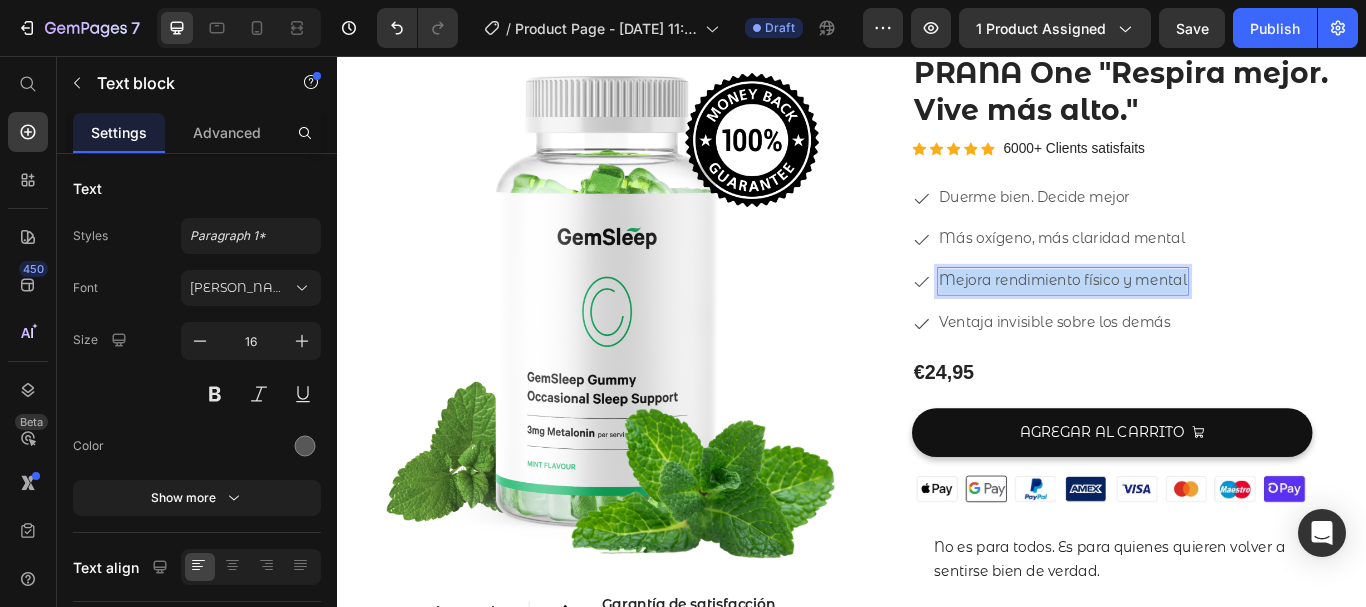 click on "Mejora rendimiento físico y mental" at bounding box center [1182, 319] 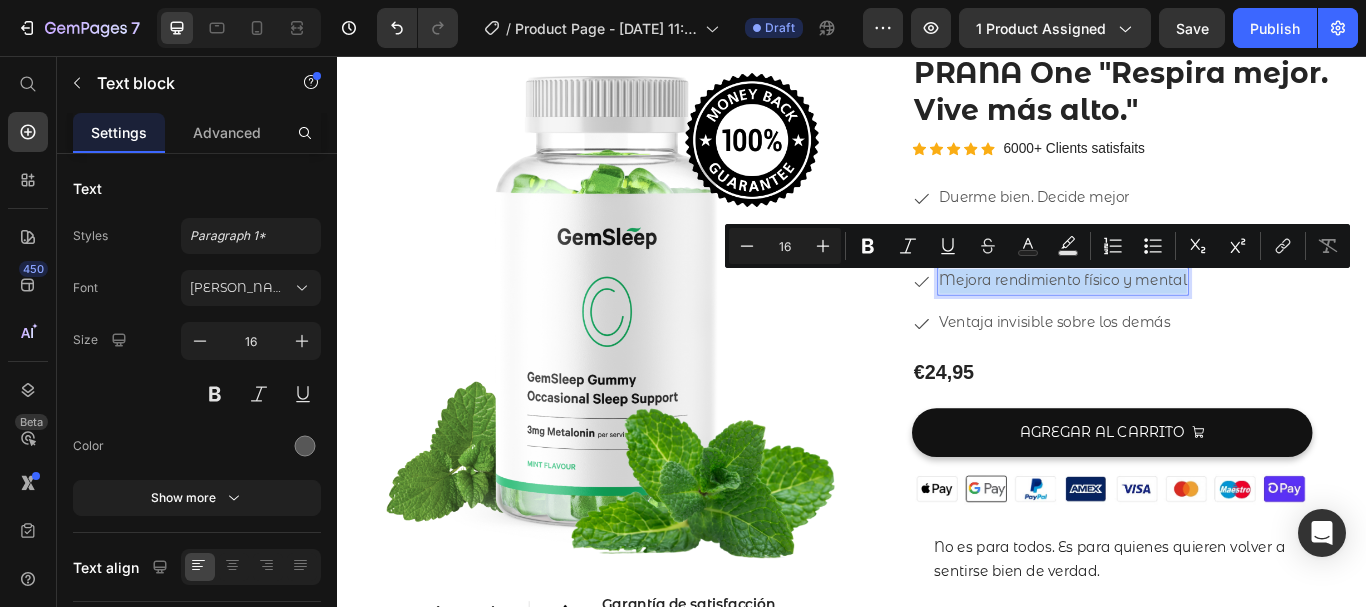 copy on "Mejora rendimiento físico y mental" 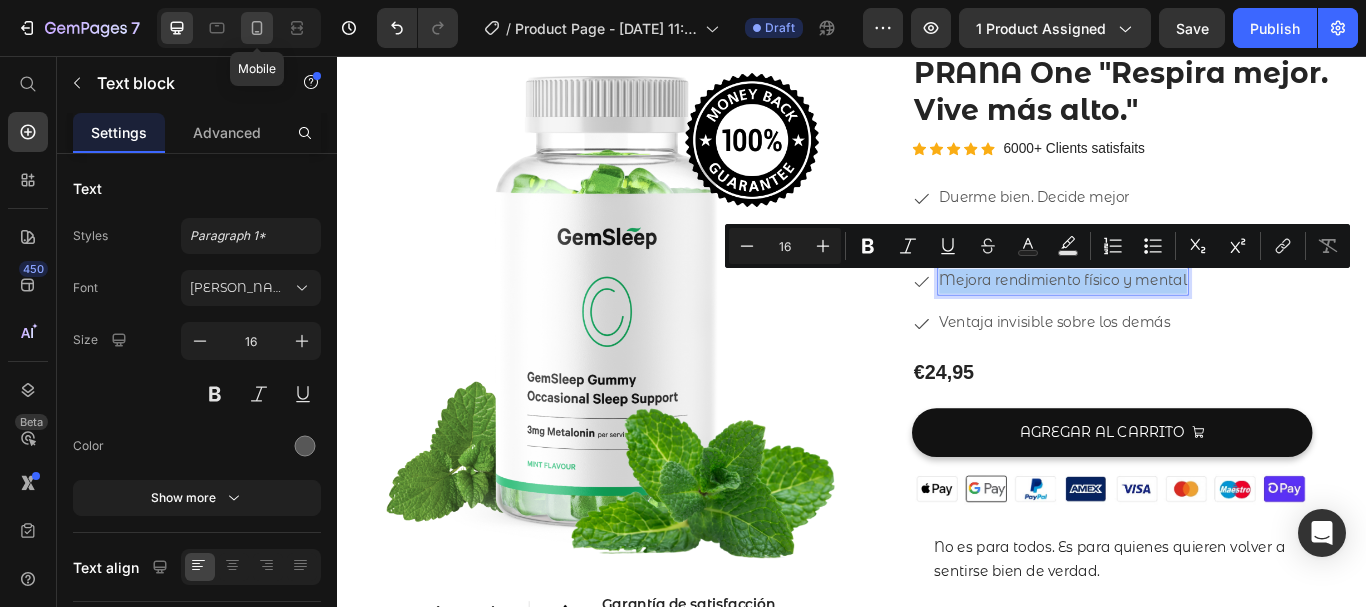 click 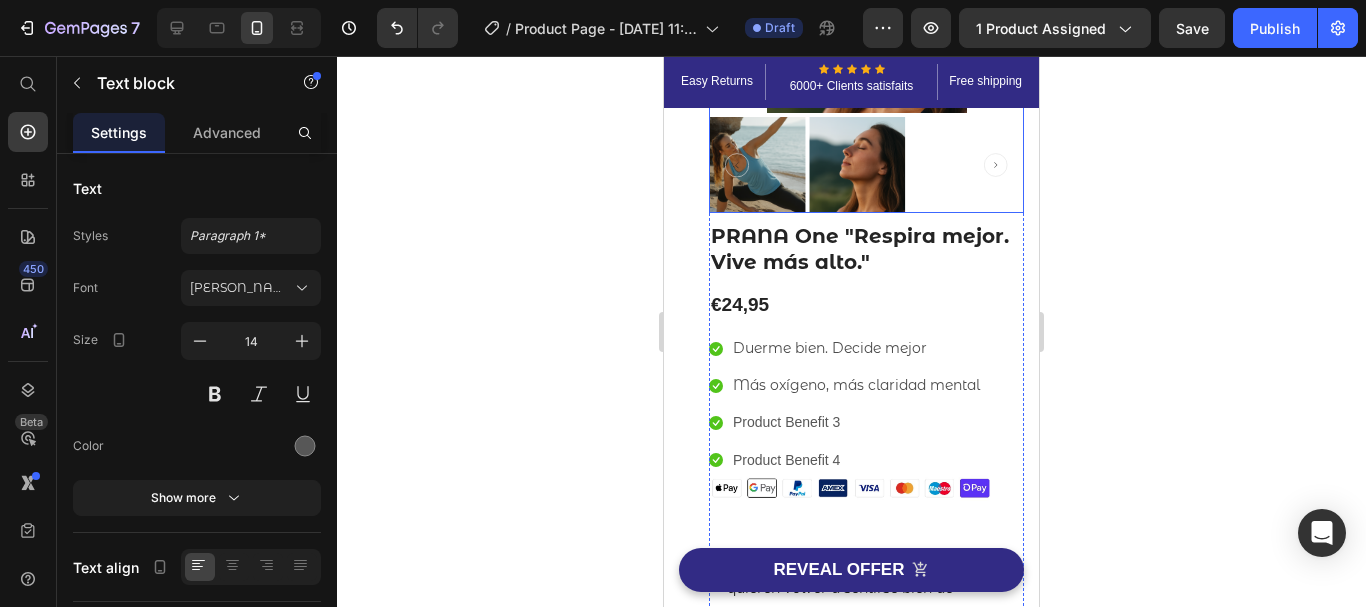 scroll, scrollTop: 296, scrollLeft: 0, axis: vertical 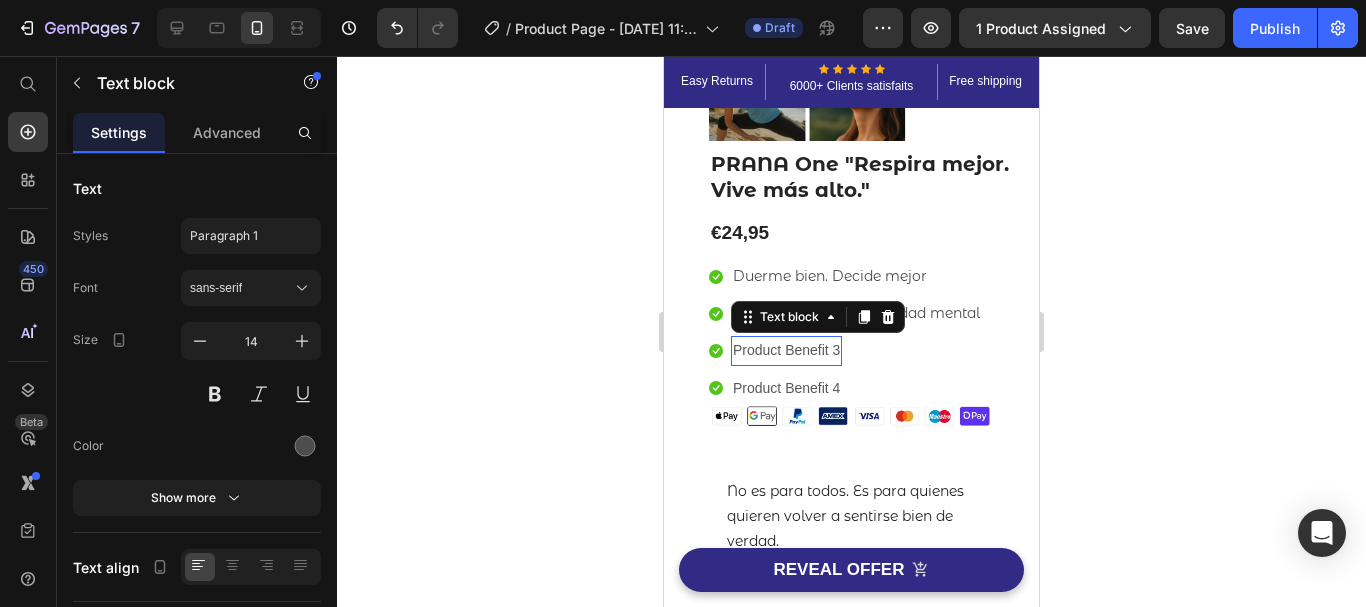 click on "Product Benefit 3" at bounding box center [786, 350] 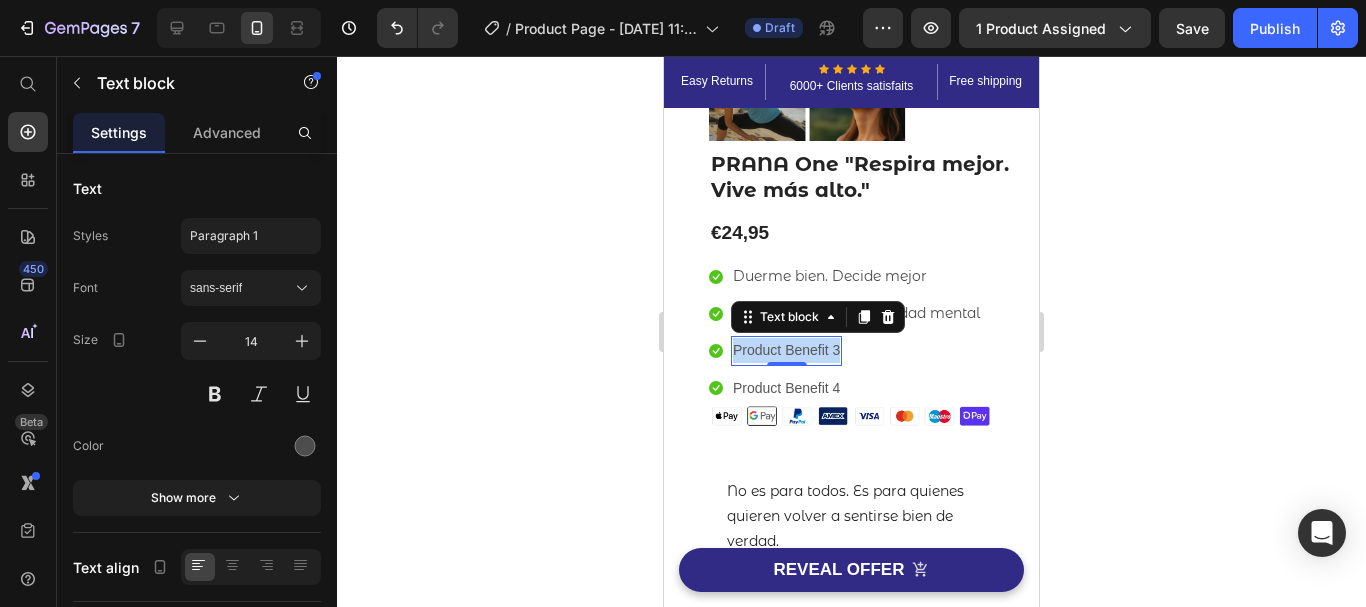 click on "Product Benefit 3" at bounding box center (786, 350) 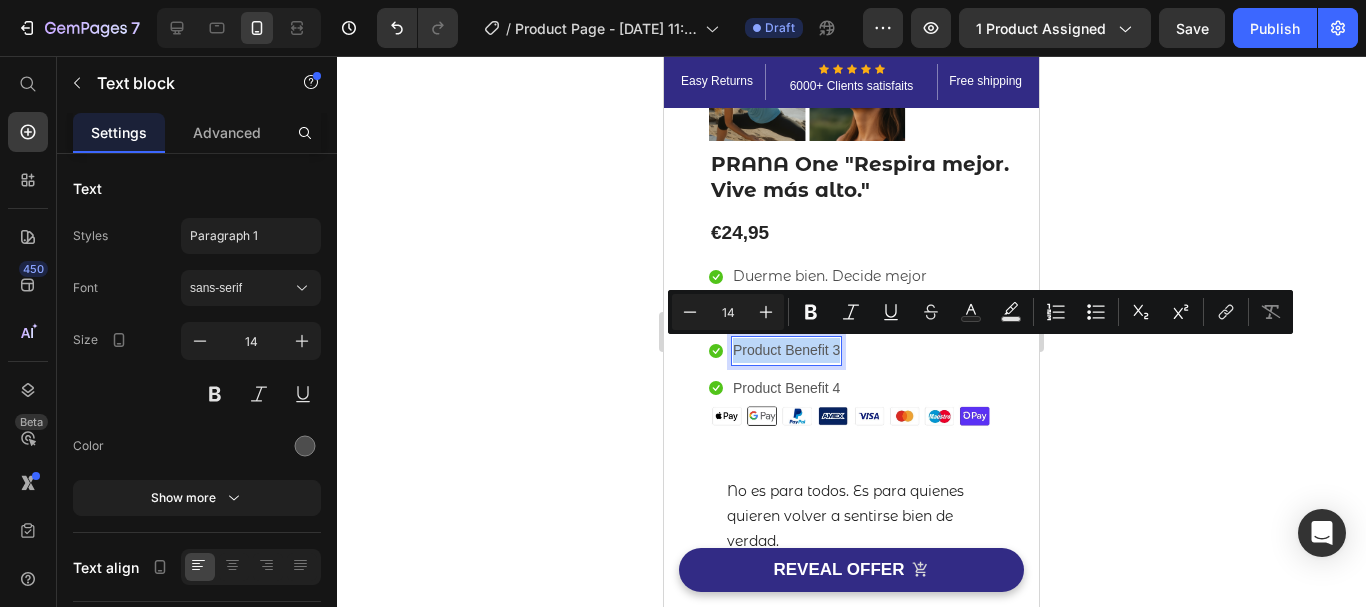 click on "Product Benefit 3" at bounding box center [786, 350] 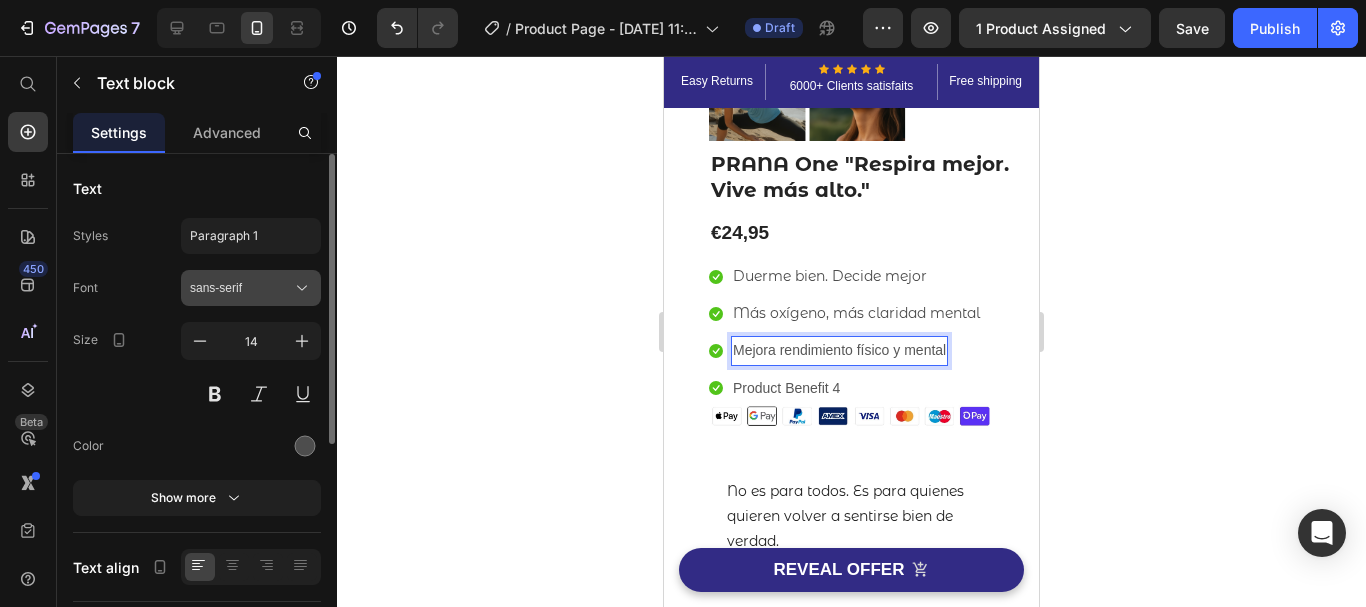 click on "sans-serif" at bounding box center (241, 288) 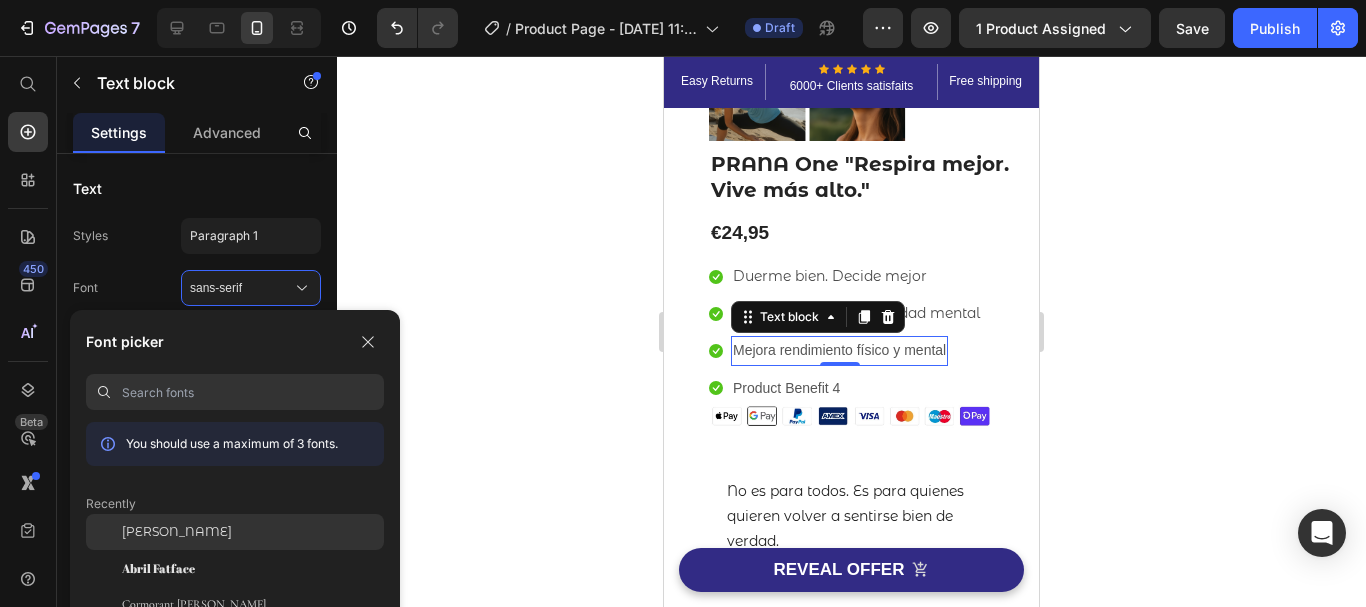 click on "[PERSON_NAME]" at bounding box center [177, 532] 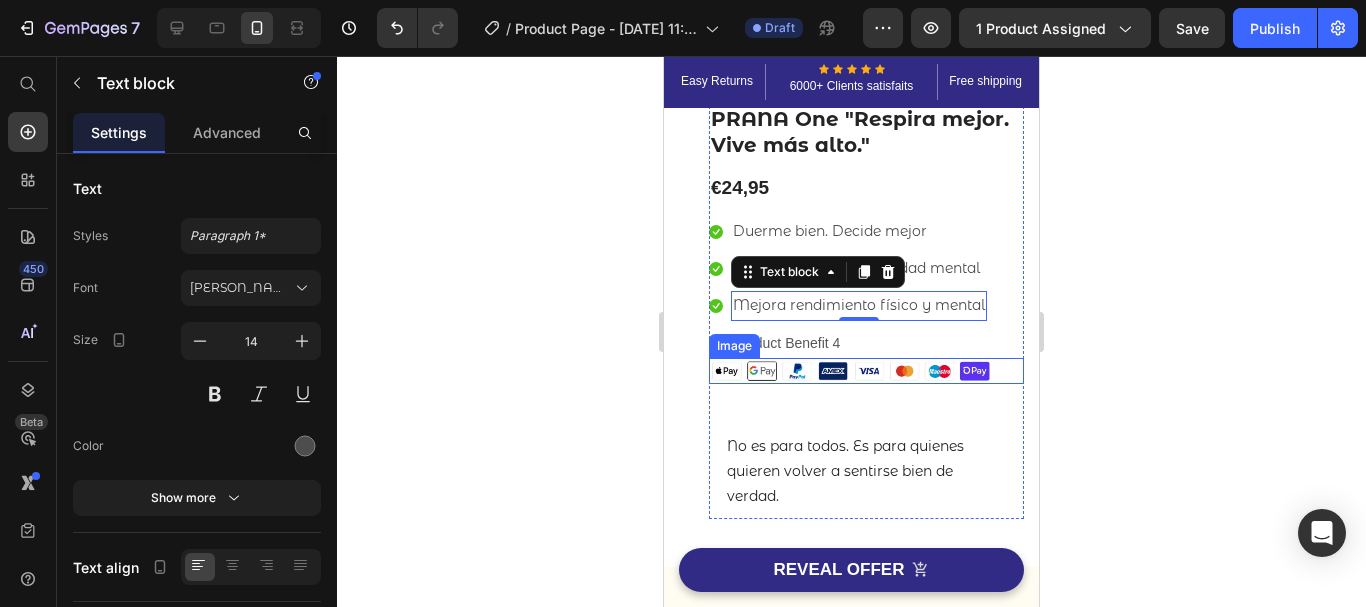 scroll, scrollTop: 349, scrollLeft: 0, axis: vertical 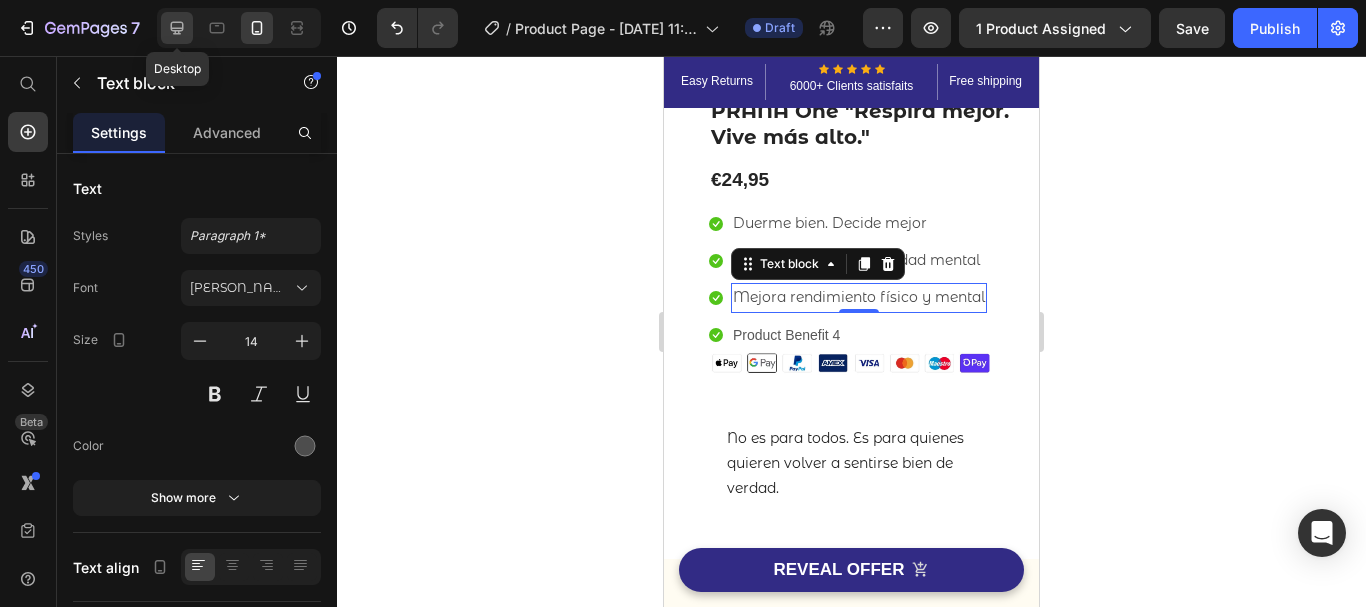 click 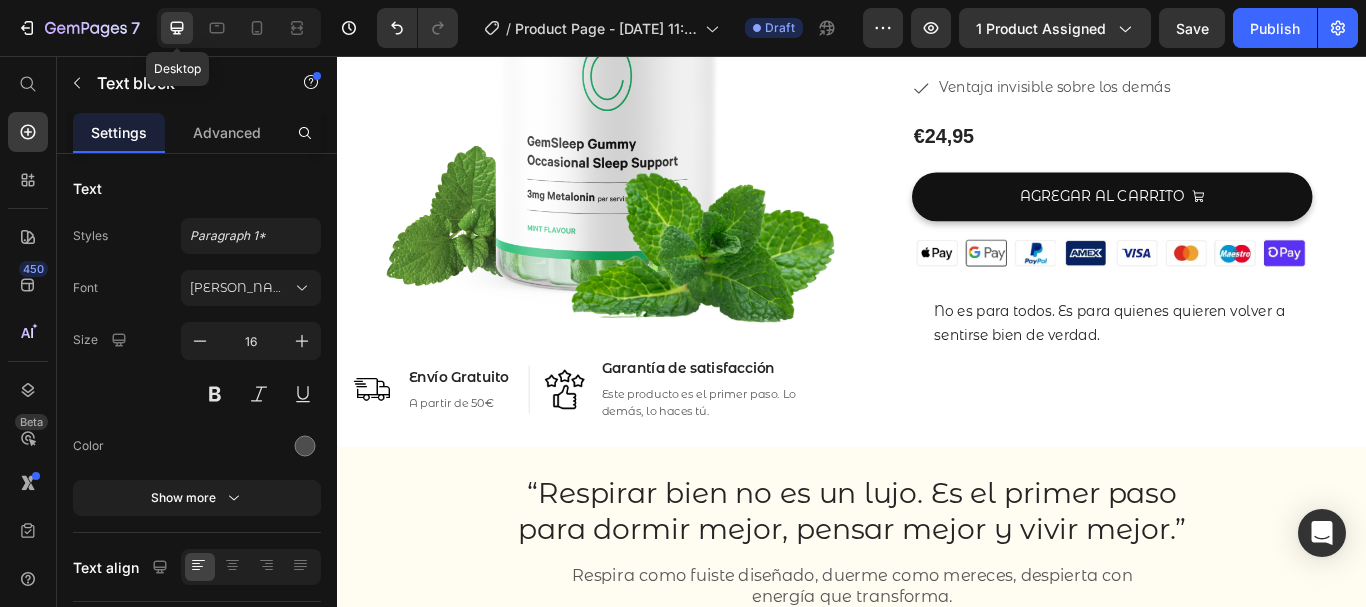 scroll, scrollTop: 279, scrollLeft: 0, axis: vertical 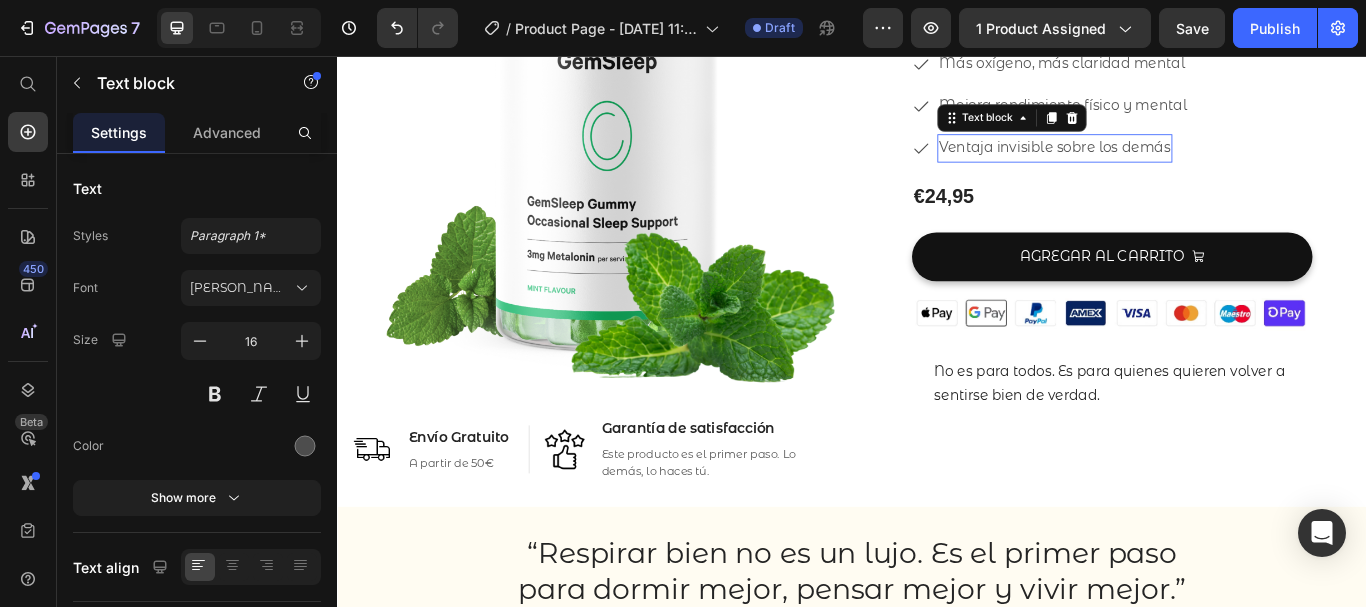 click on "Ventaja invisible sobre los demás" at bounding box center [1173, 163] 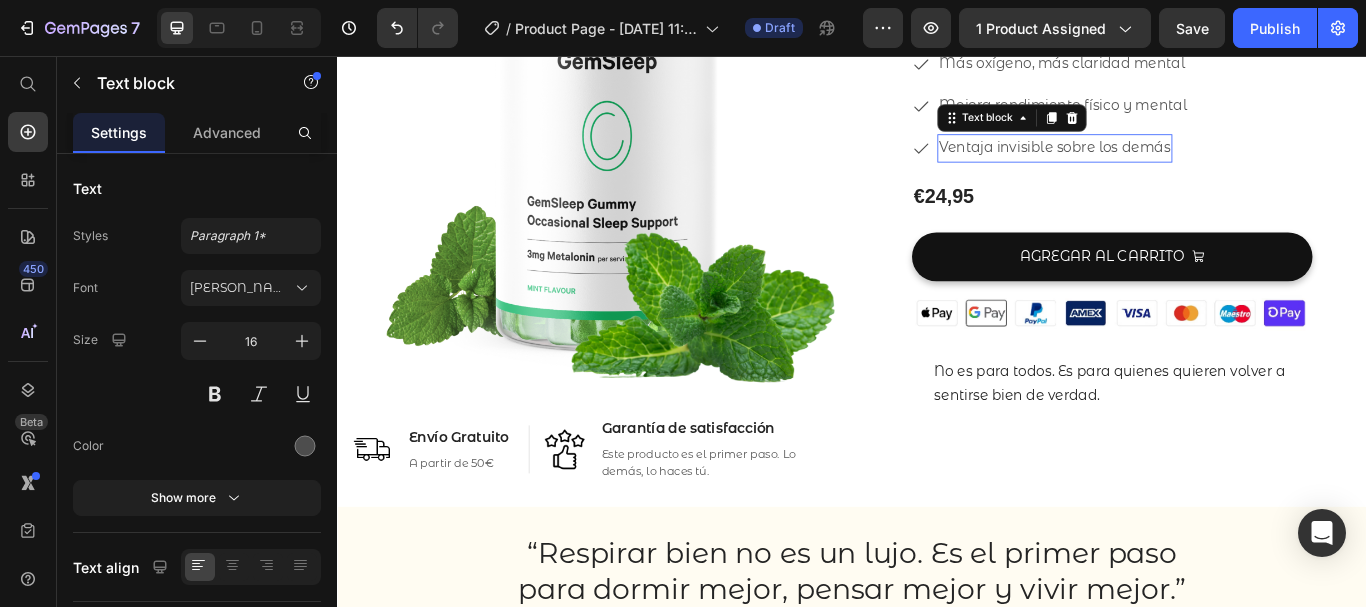 click on "Ventaja invisible sobre los demás" at bounding box center (1173, 163) 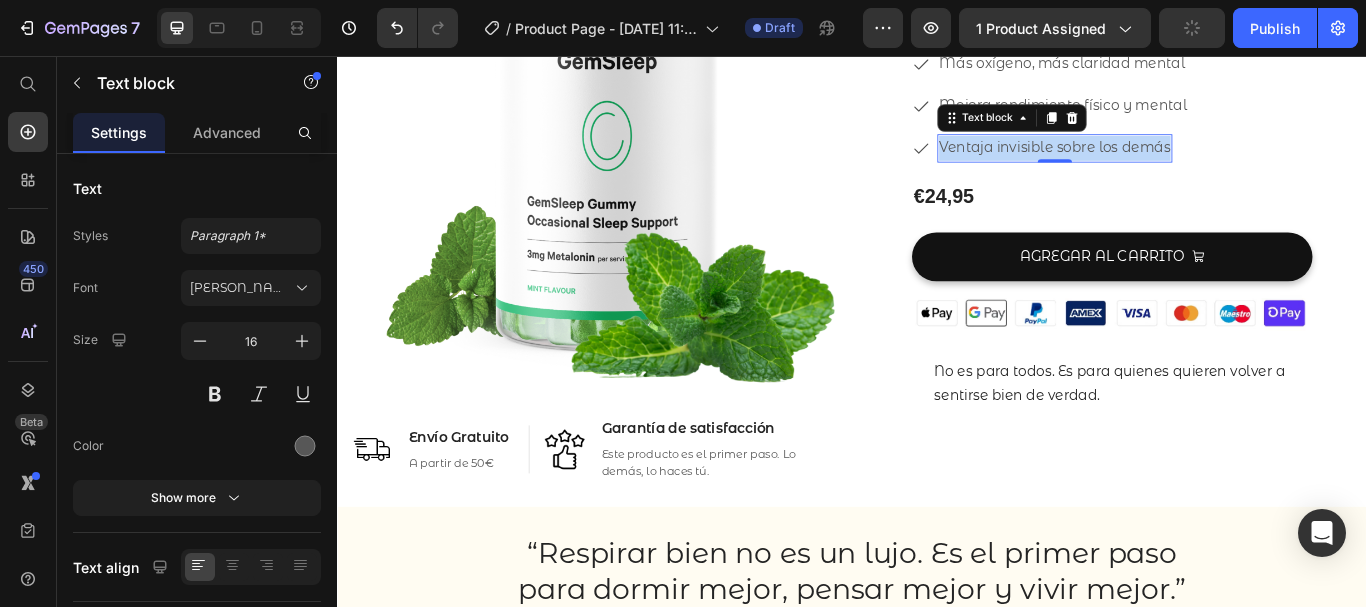 click on "Ventaja invisible sobre los demás" at bounding box center [1173, 163] 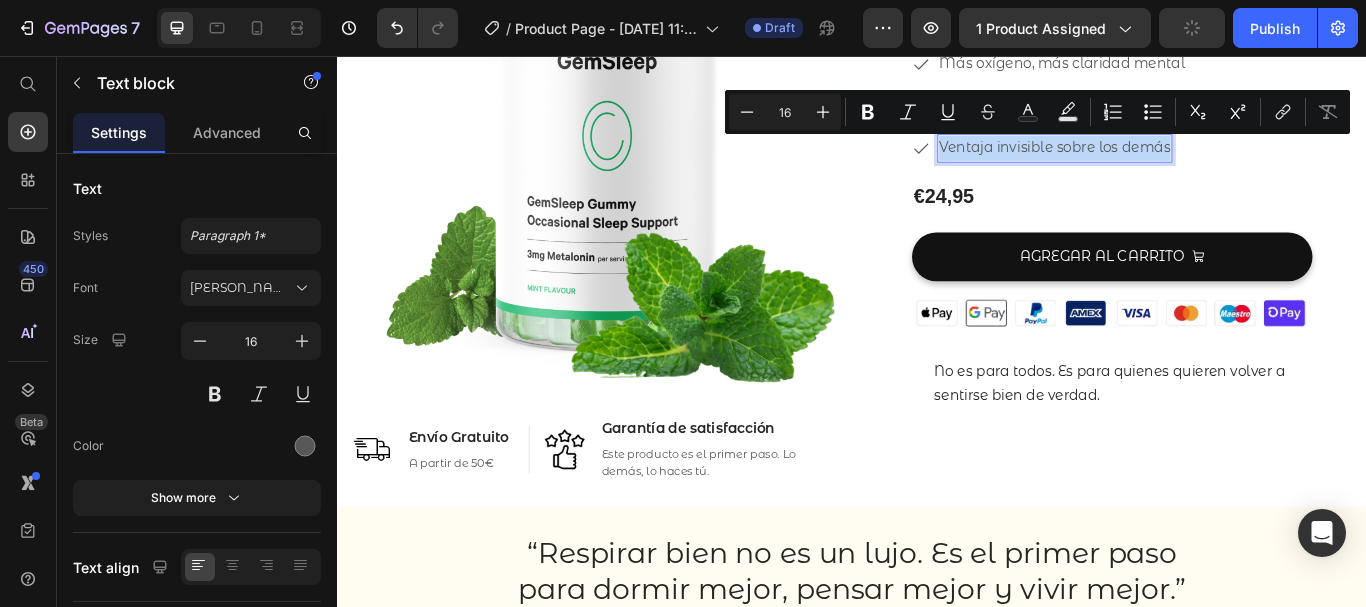 copy on "Ventaja invisible sobre los demás" 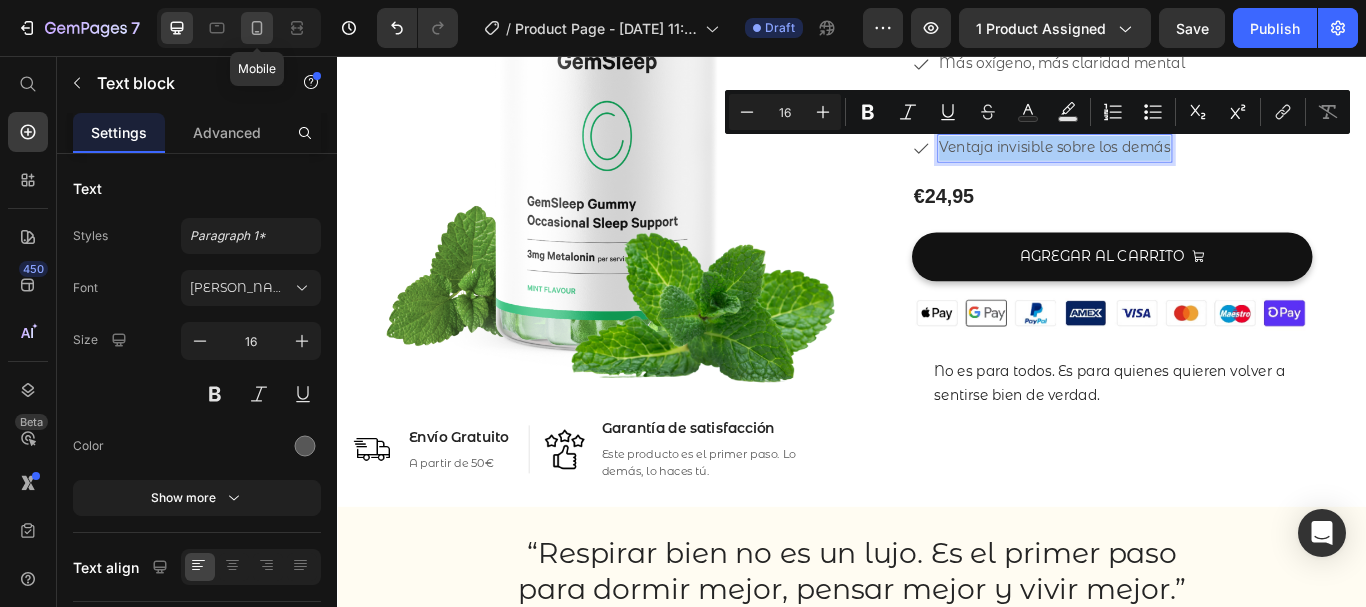 click 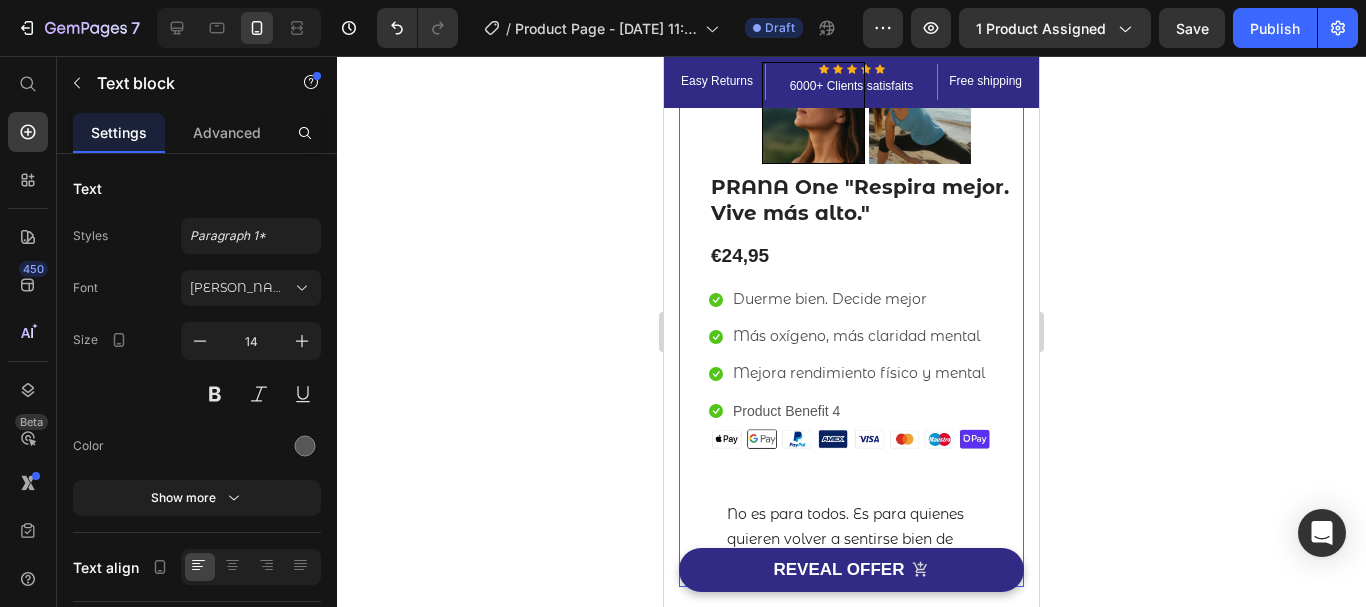scroll, scrollTop: 209, scrollLeft: 0, axis: vertical 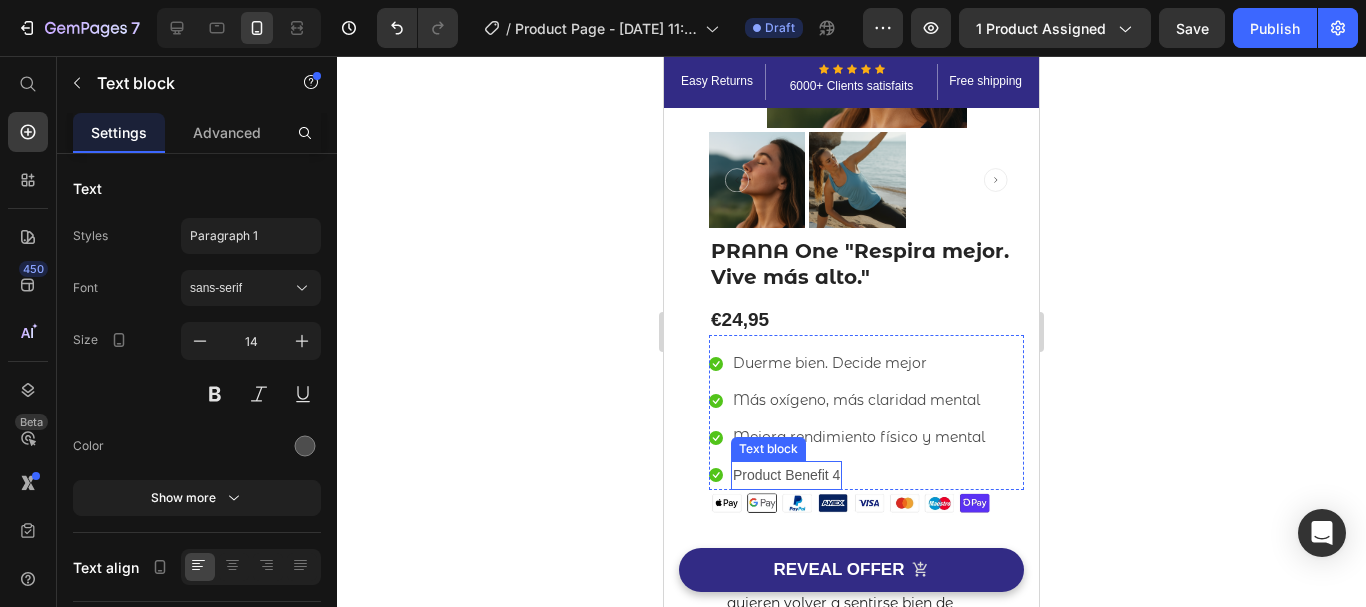 click on "Product Benefit 4" at bounding box center (786, 475) 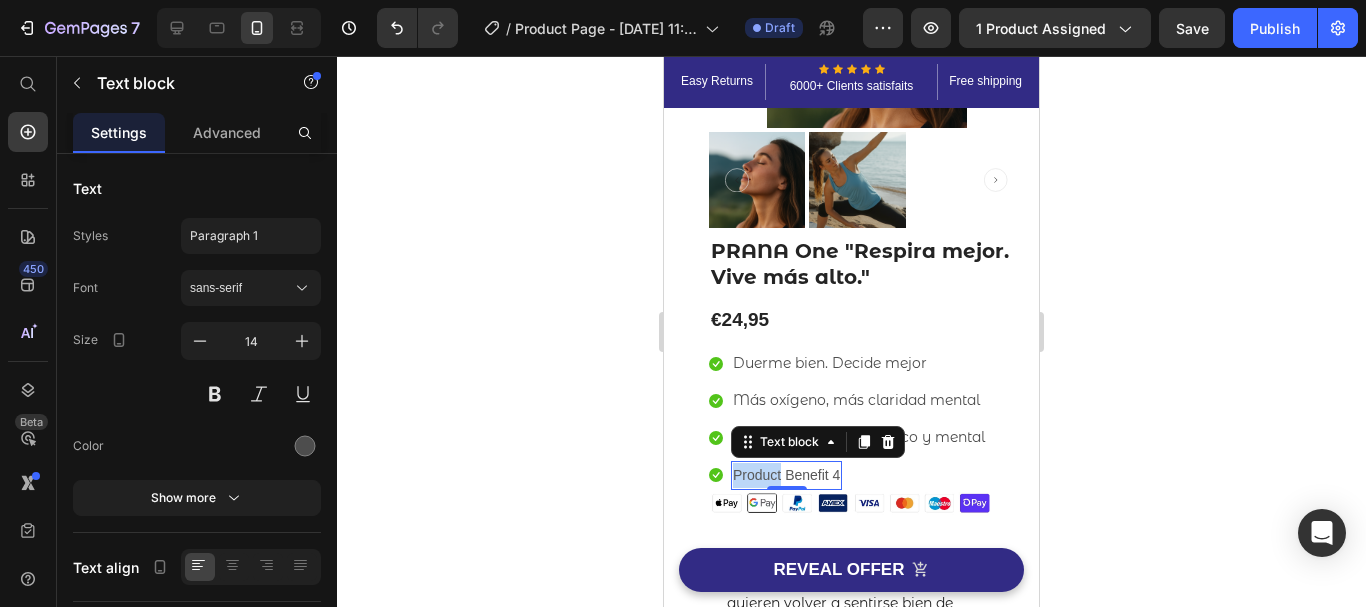 click on "Product Benefit 4" at bounding box center [786, 475] 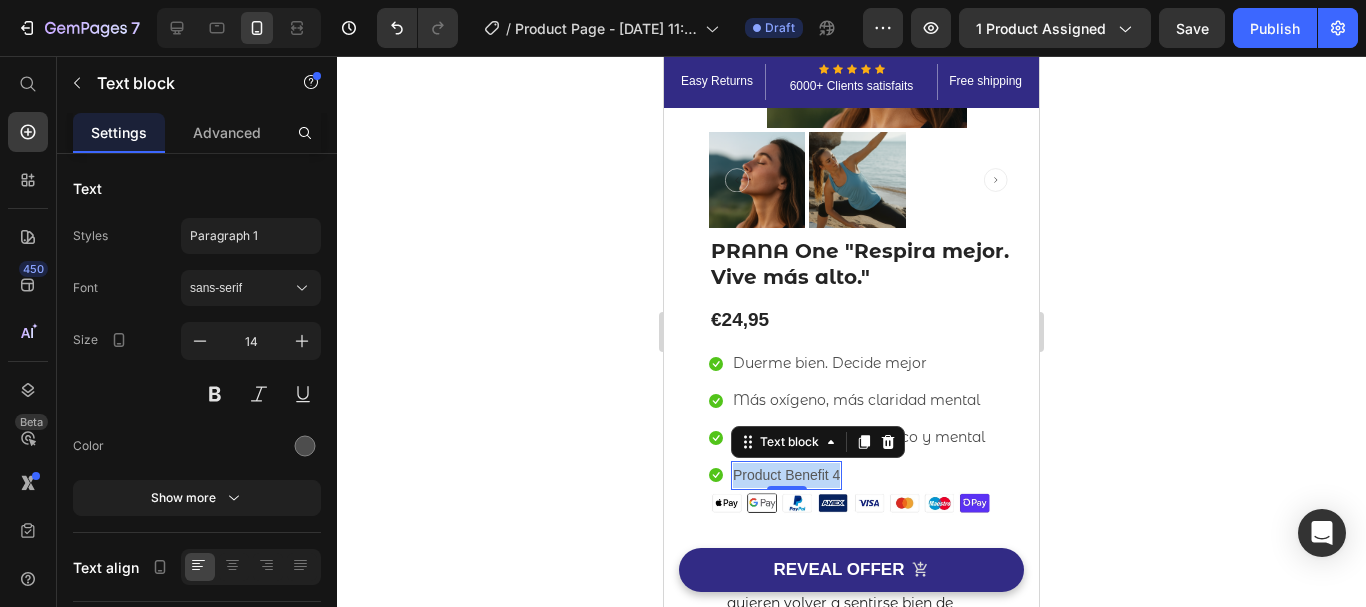 click on "Product Benefit 4" at bounding box center [786, 475] 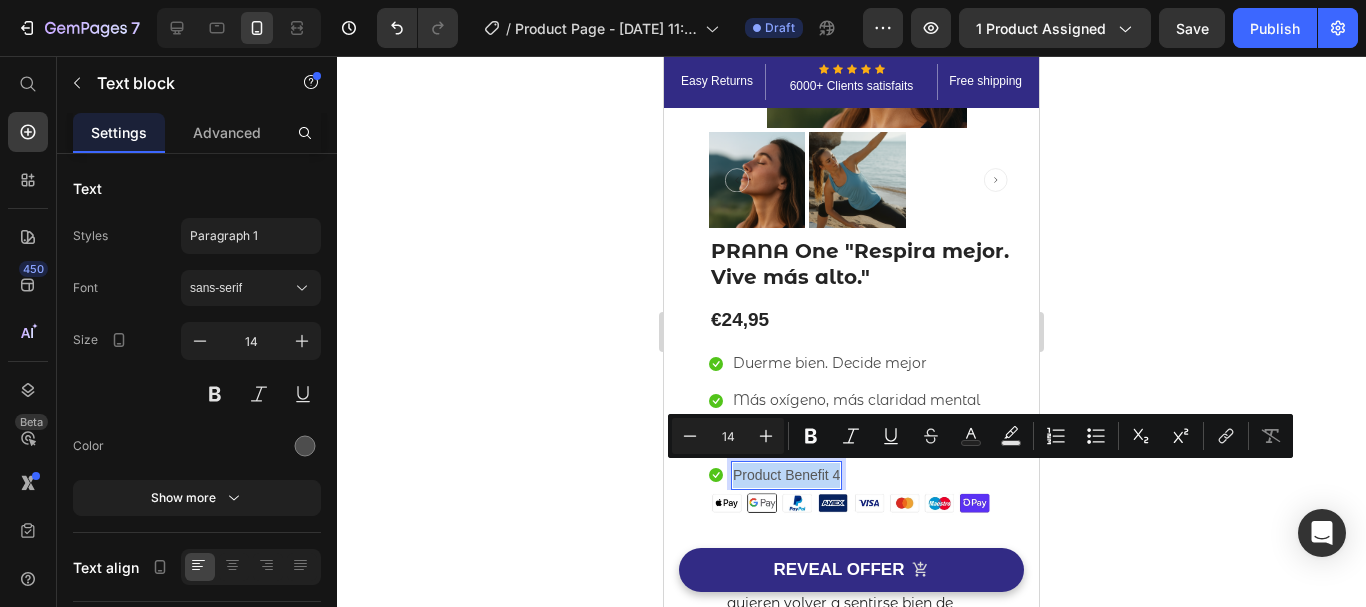 click on "Product Benefit 4" at bounding box center (786, 475) 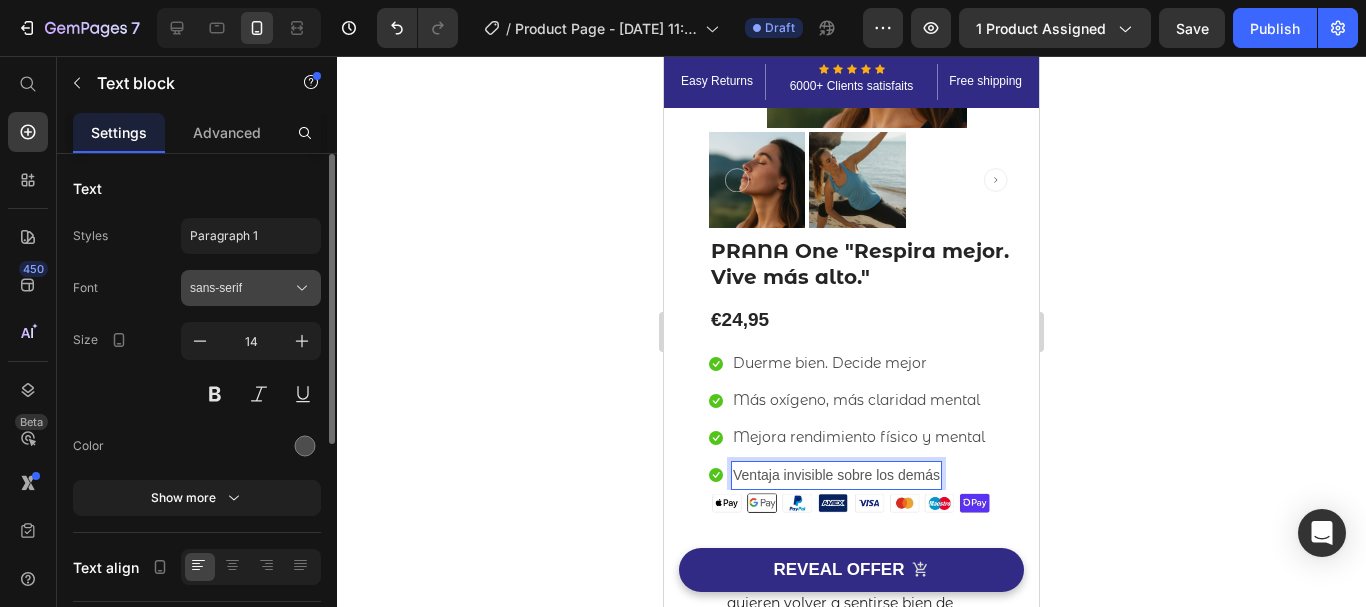 click on "sans-serif" at bounding box center (241, 288) 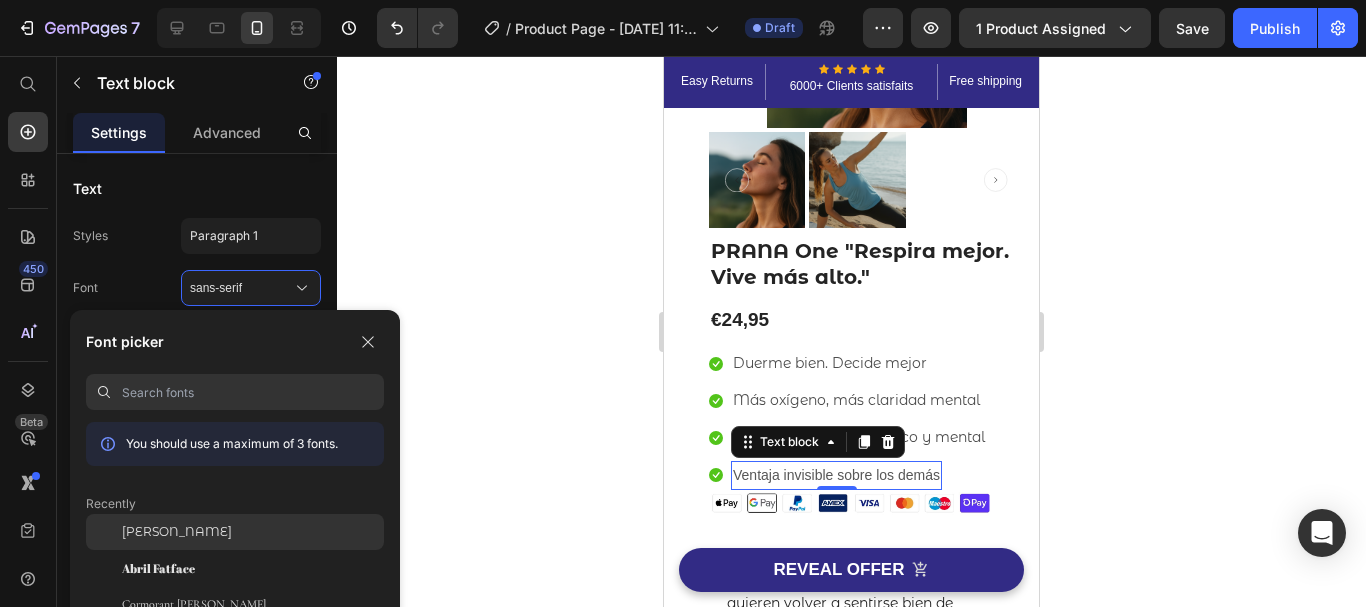click on "[PERSON_NAME]" at bounding box center [177, 532] 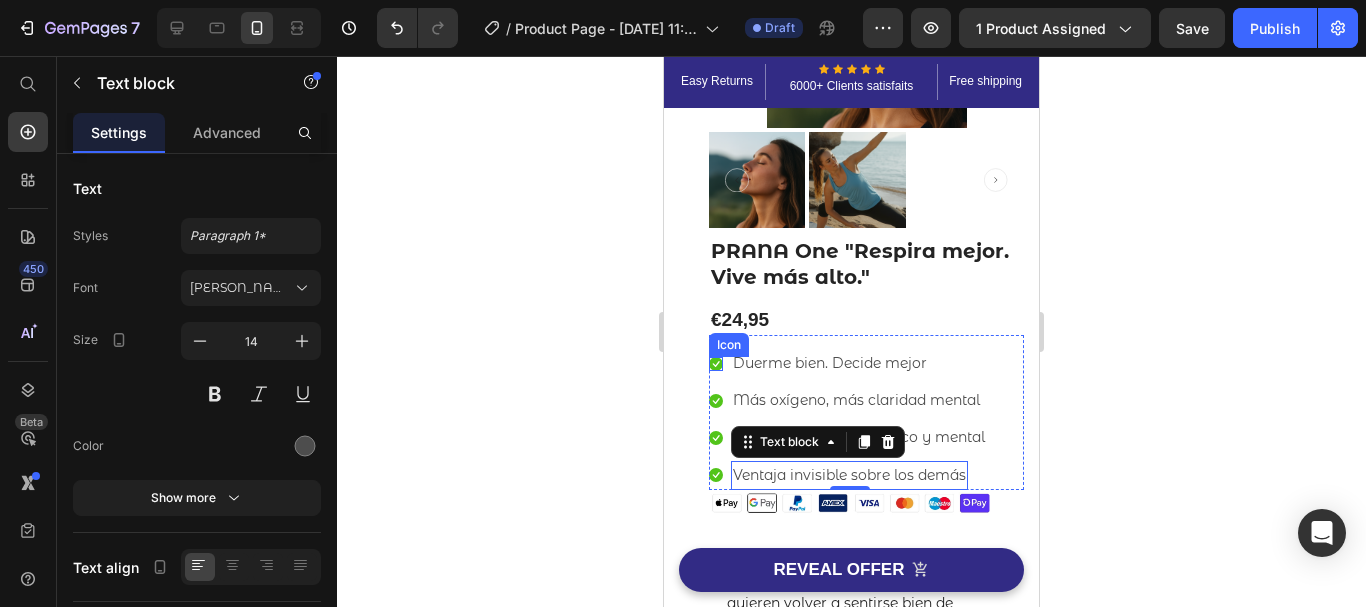 click 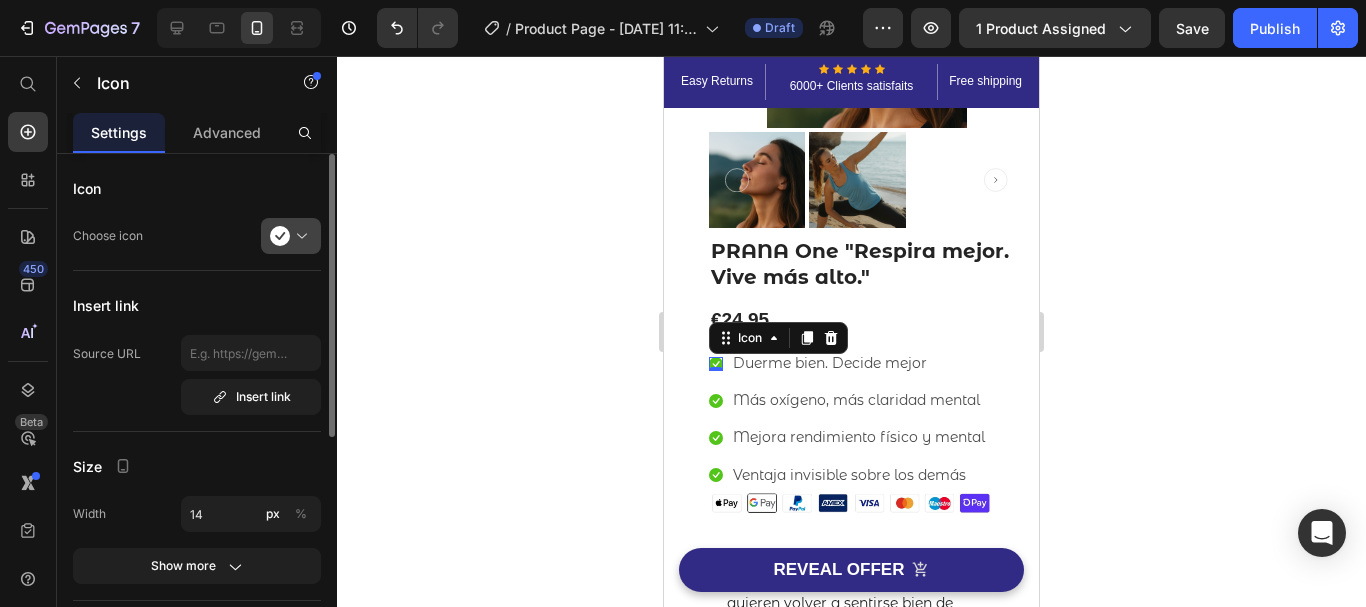 click at bounding box center (299, 236) 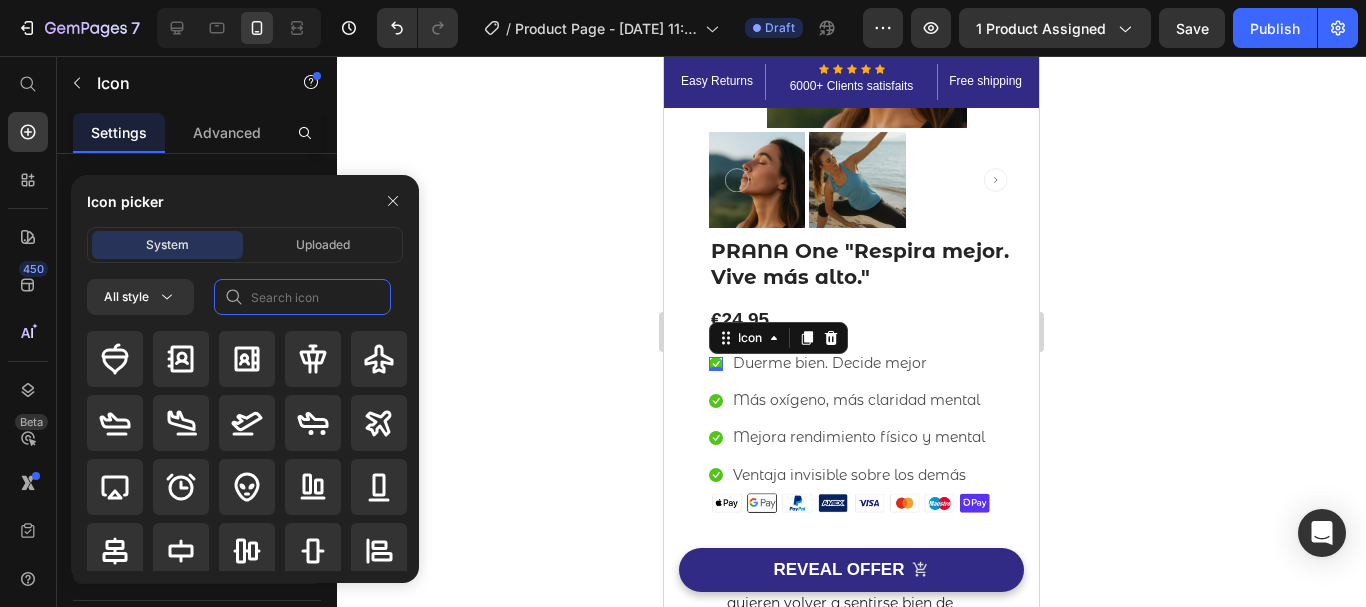 click 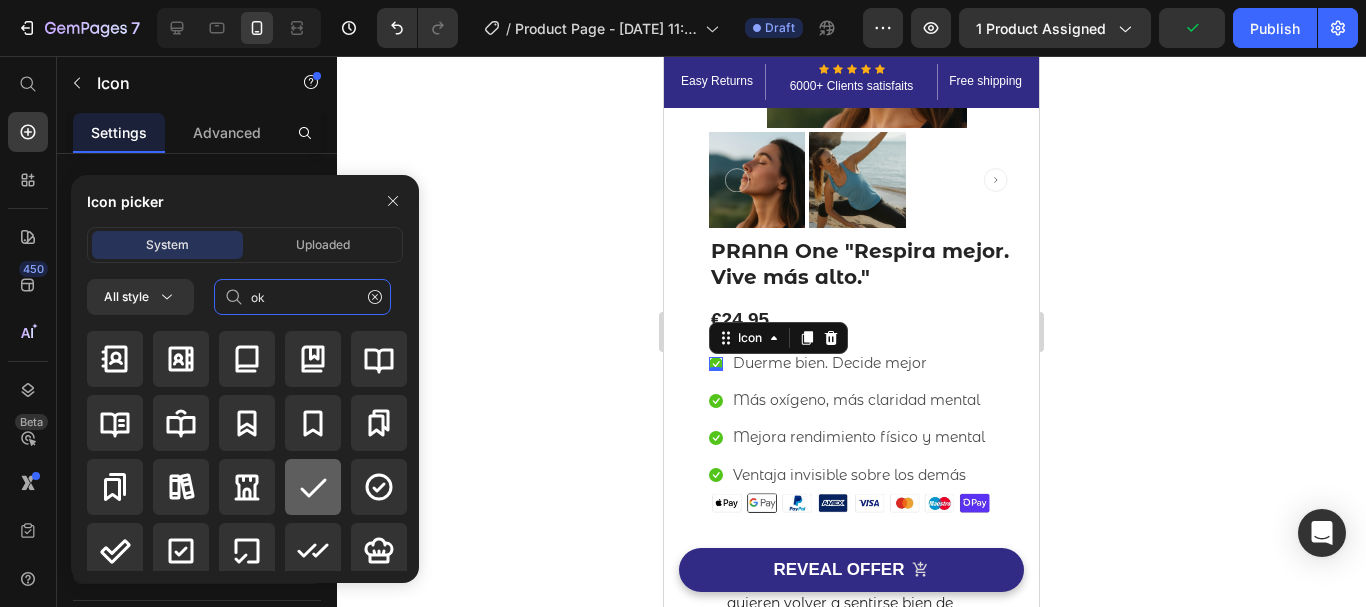 type on "ok" 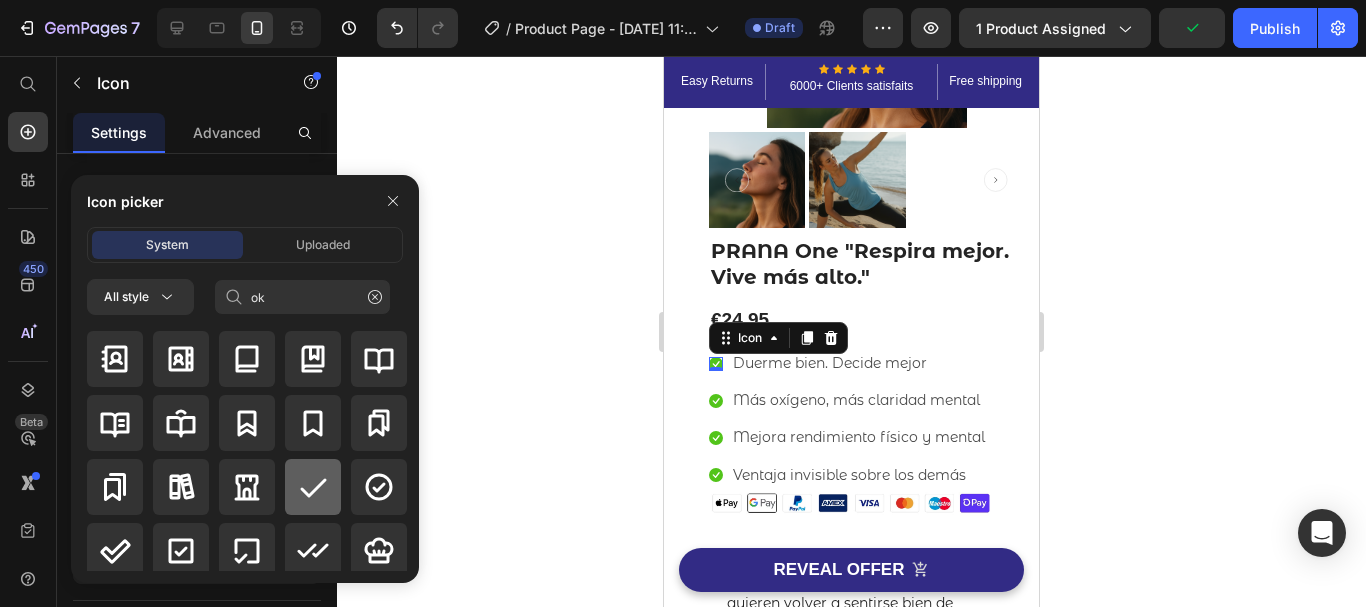 click 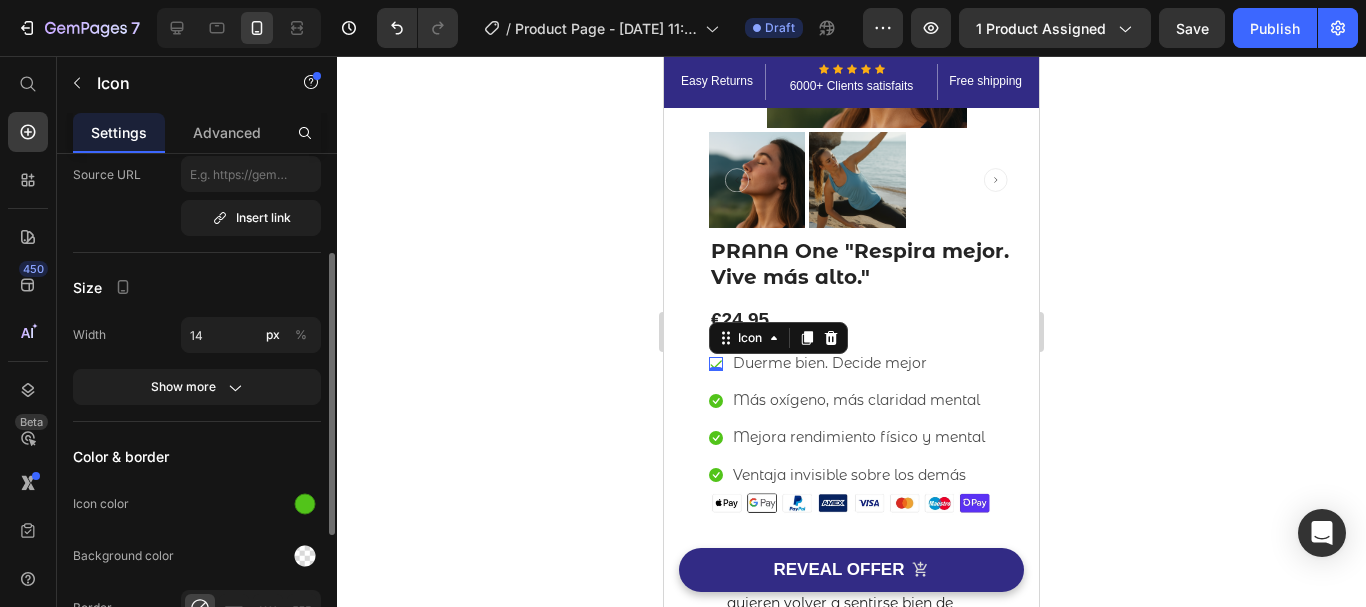 scroll, scrollTop: 179, scrollLeft: 0, axis: vertical 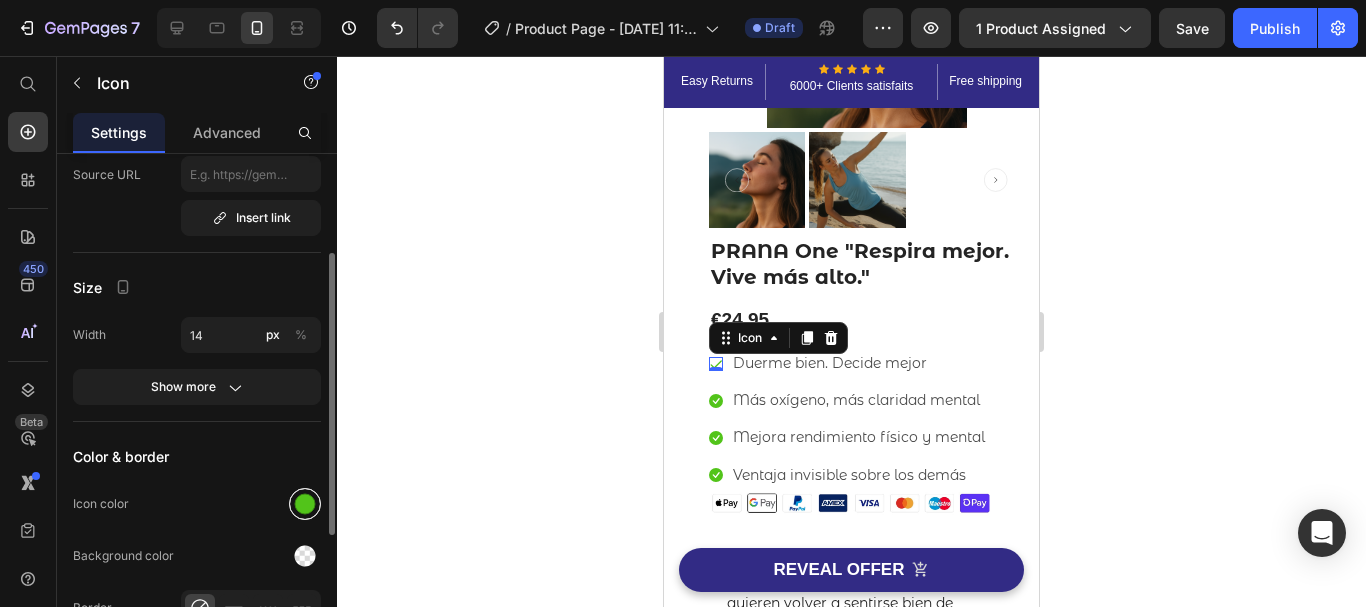 click at bounding box center (305, 504) 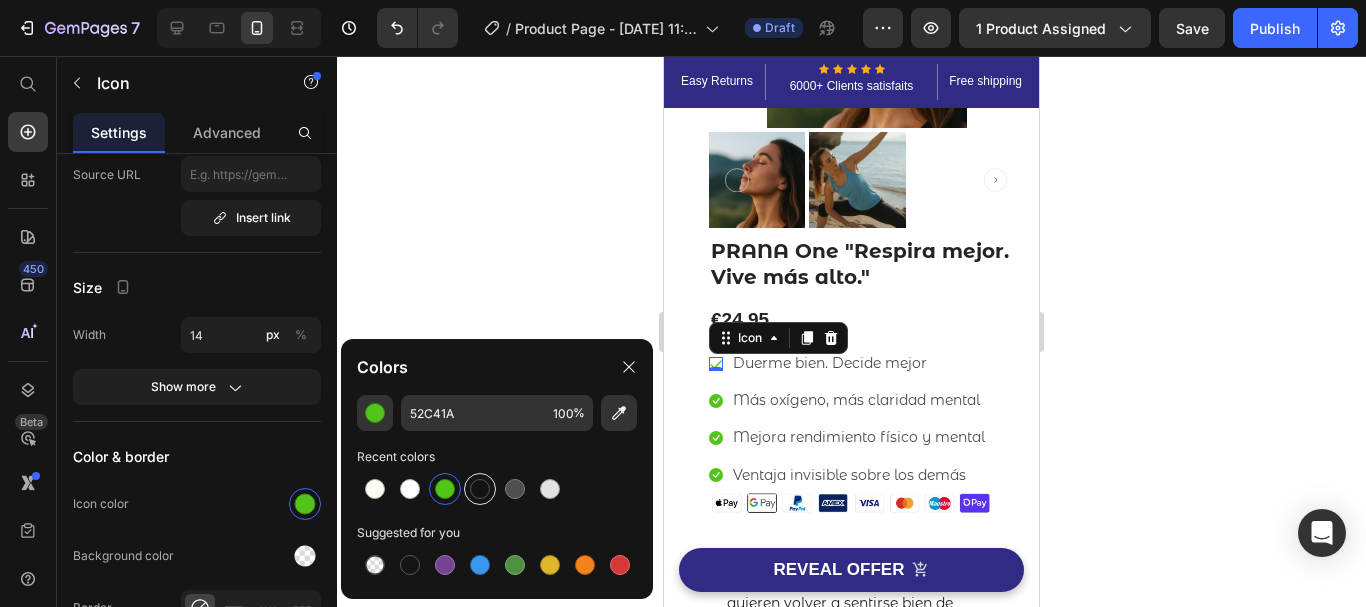 click at bounding box center (480, 489) 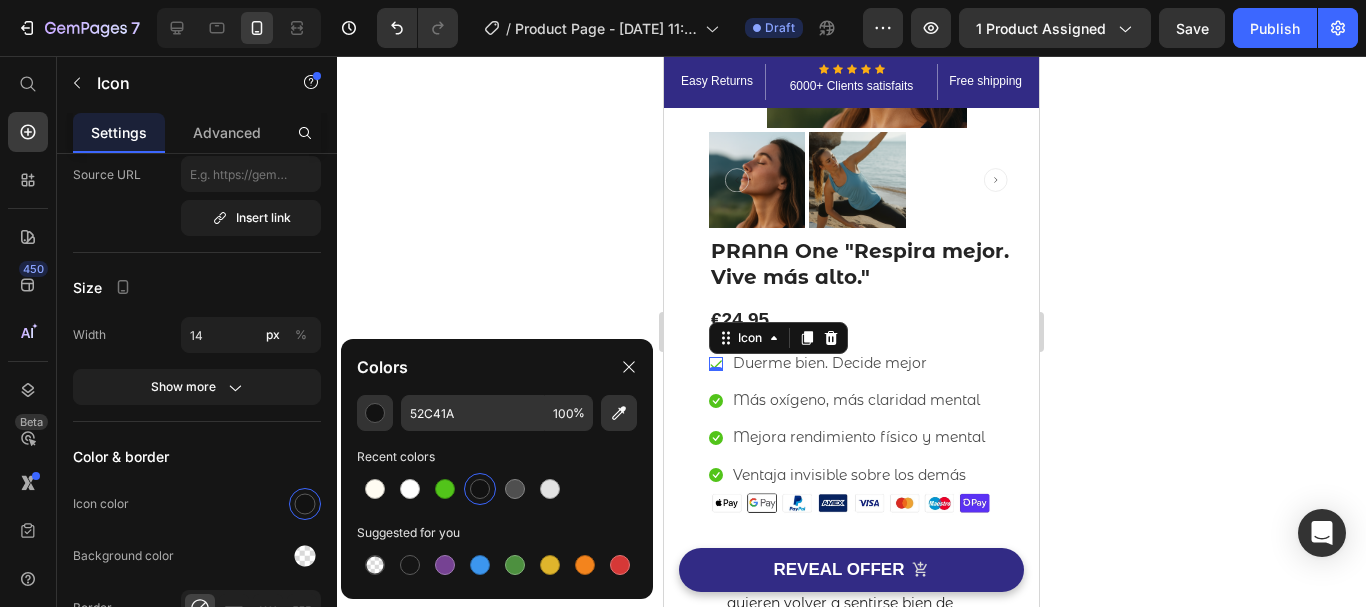 type on "121212" 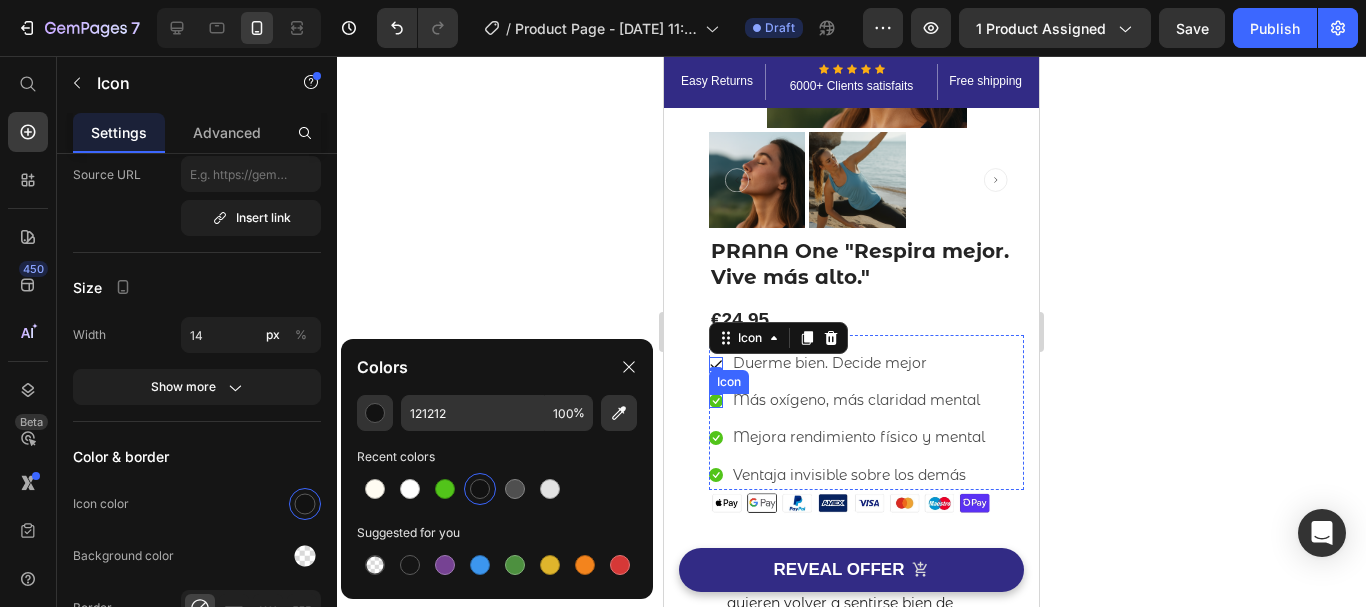 click 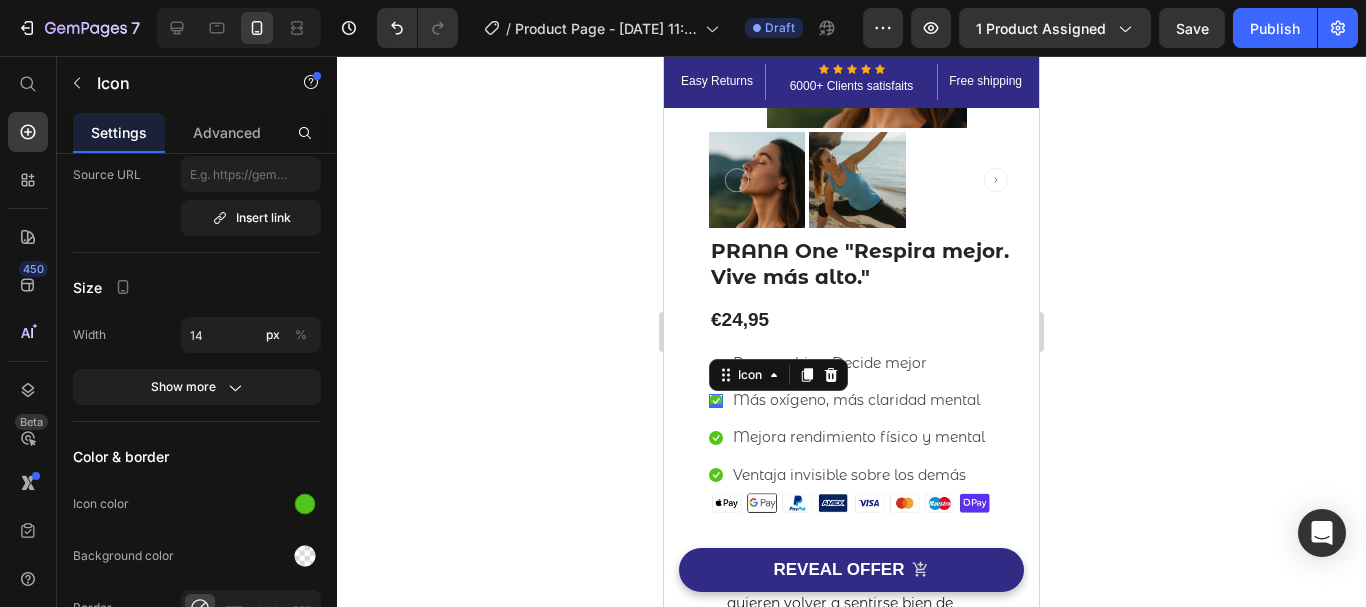 click 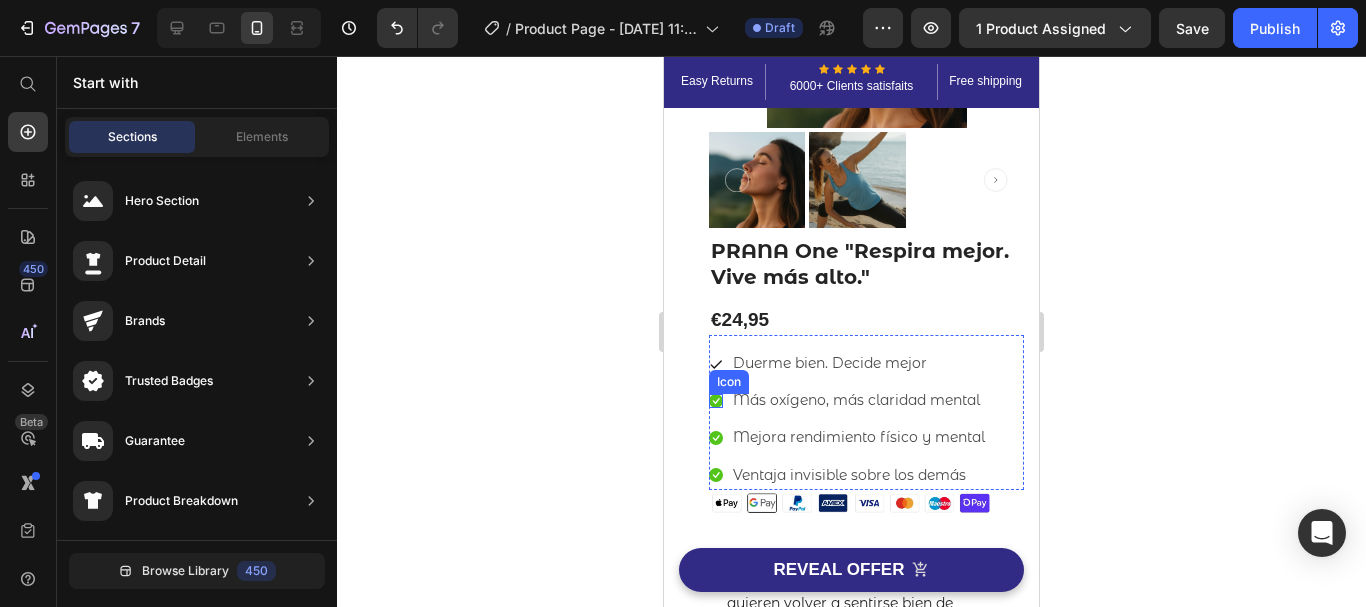 click 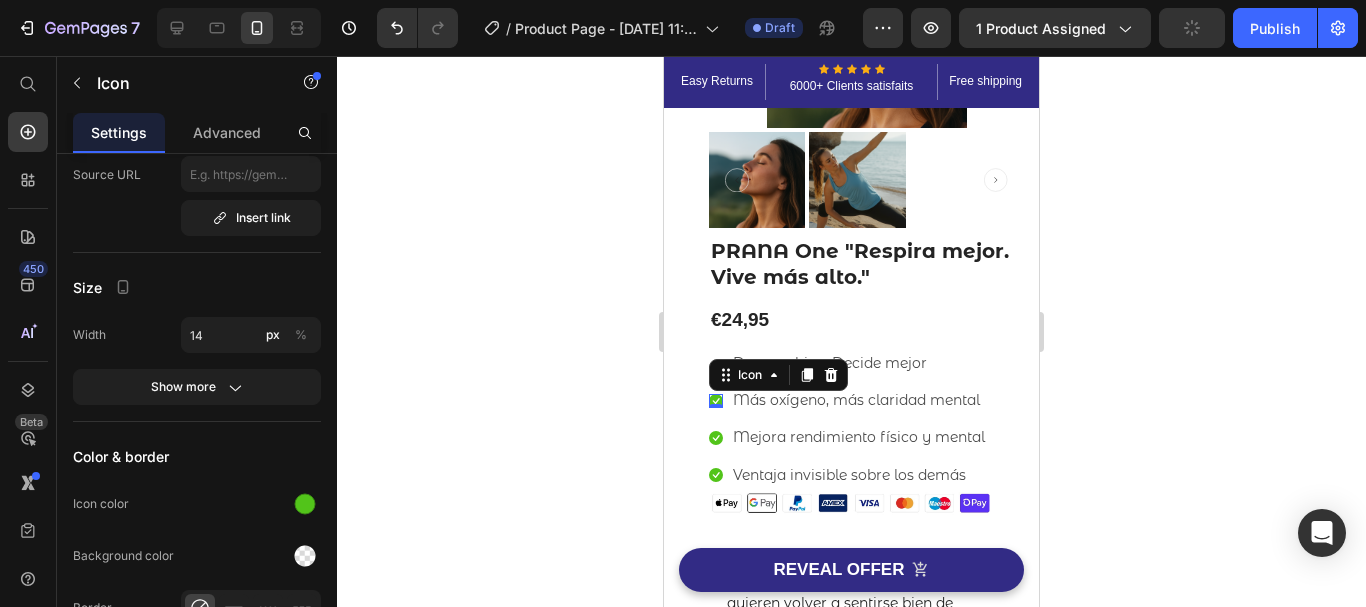 click 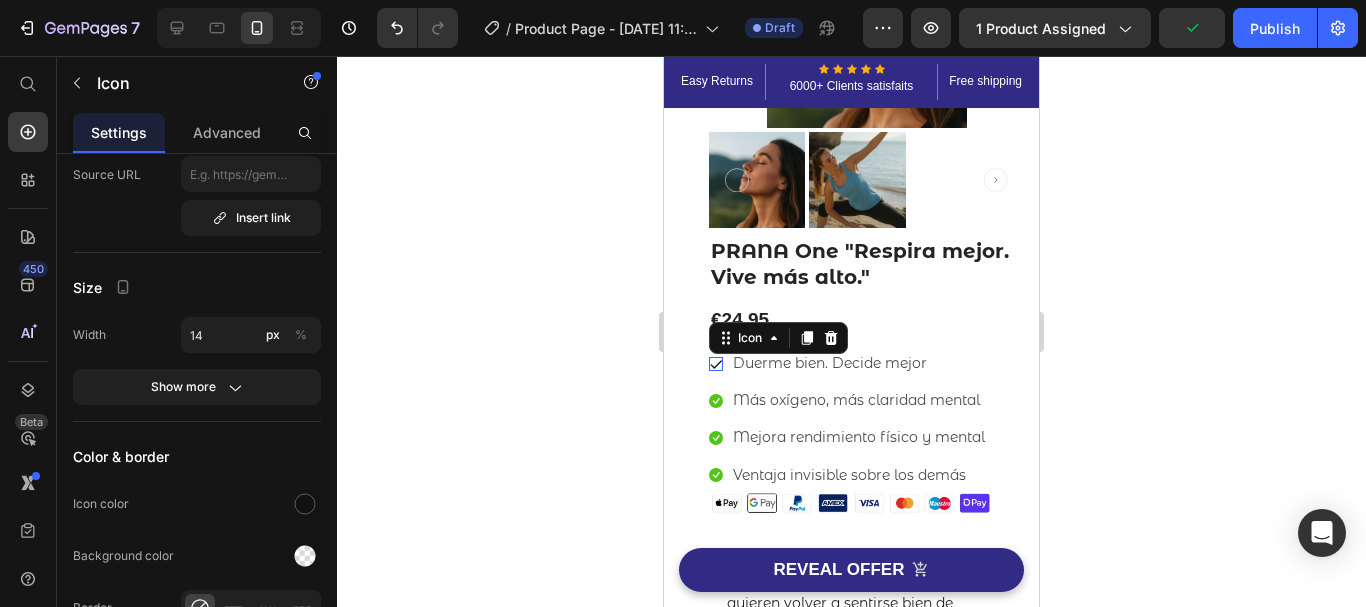 click on "Icon   0" at bounding box center [716, 364] 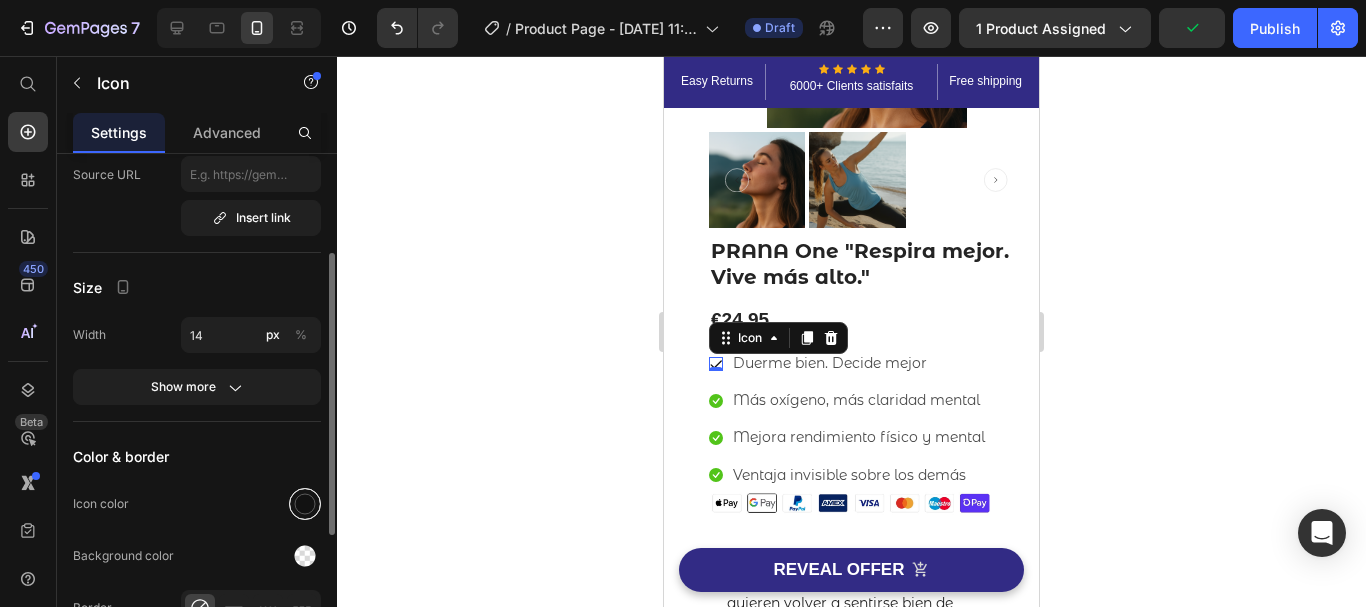 click at bounding box center [305, 504] 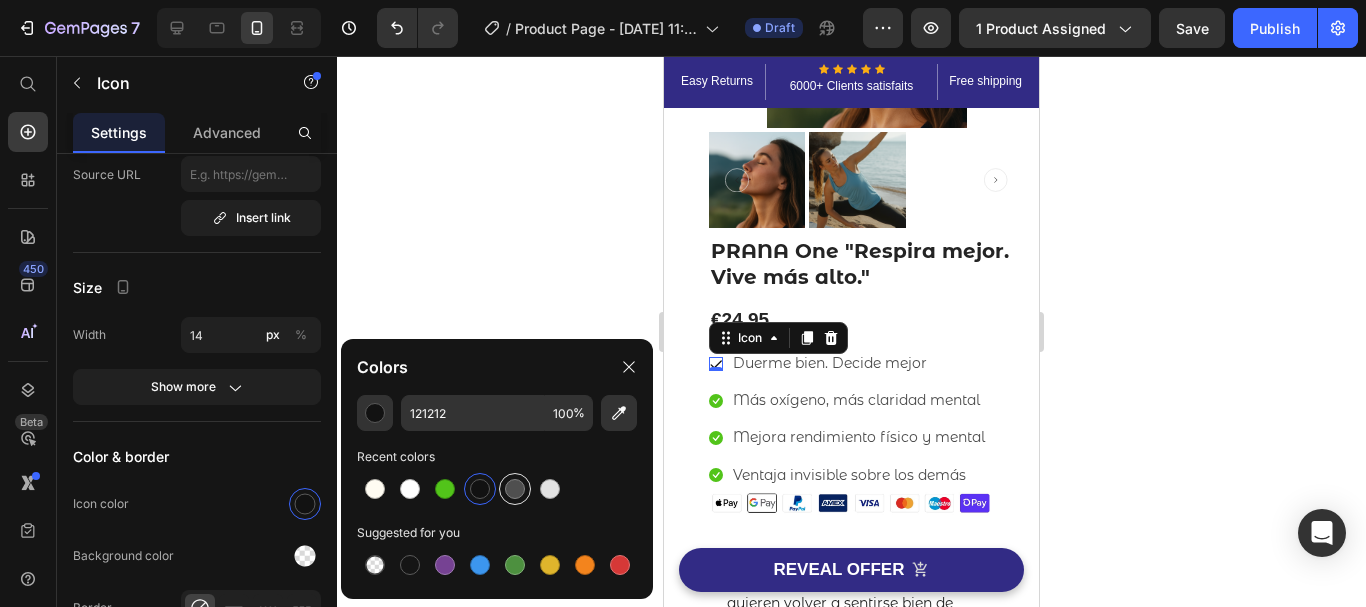 click at bounding box center (515, 489) 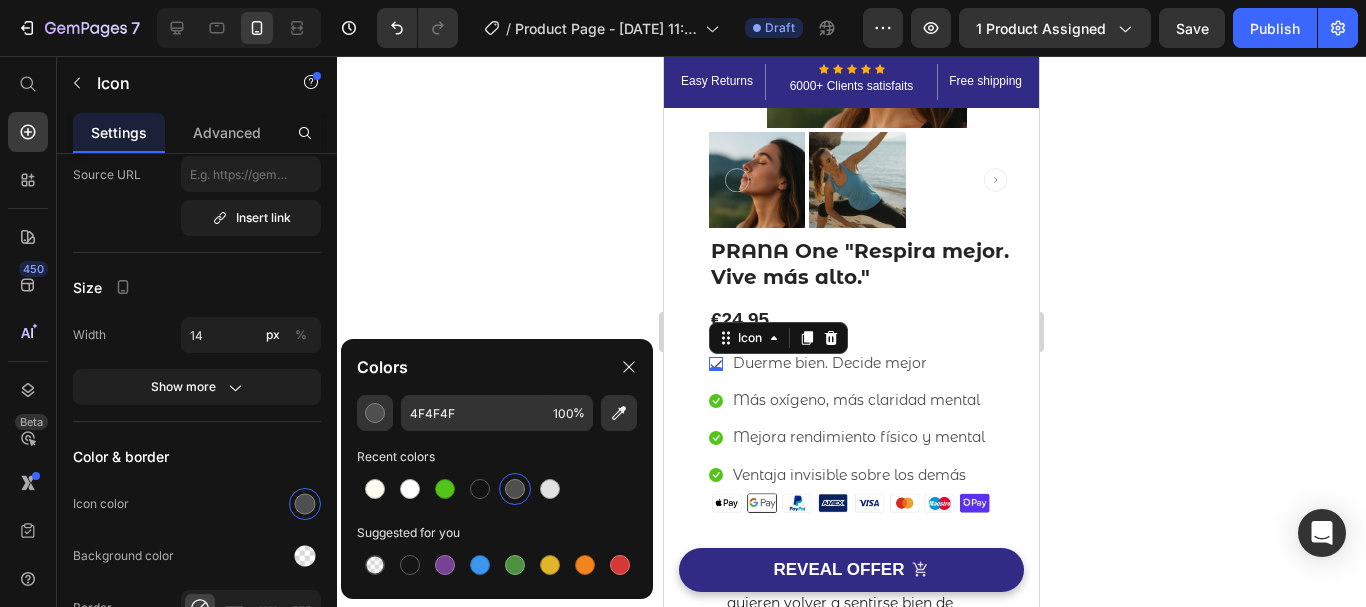 click 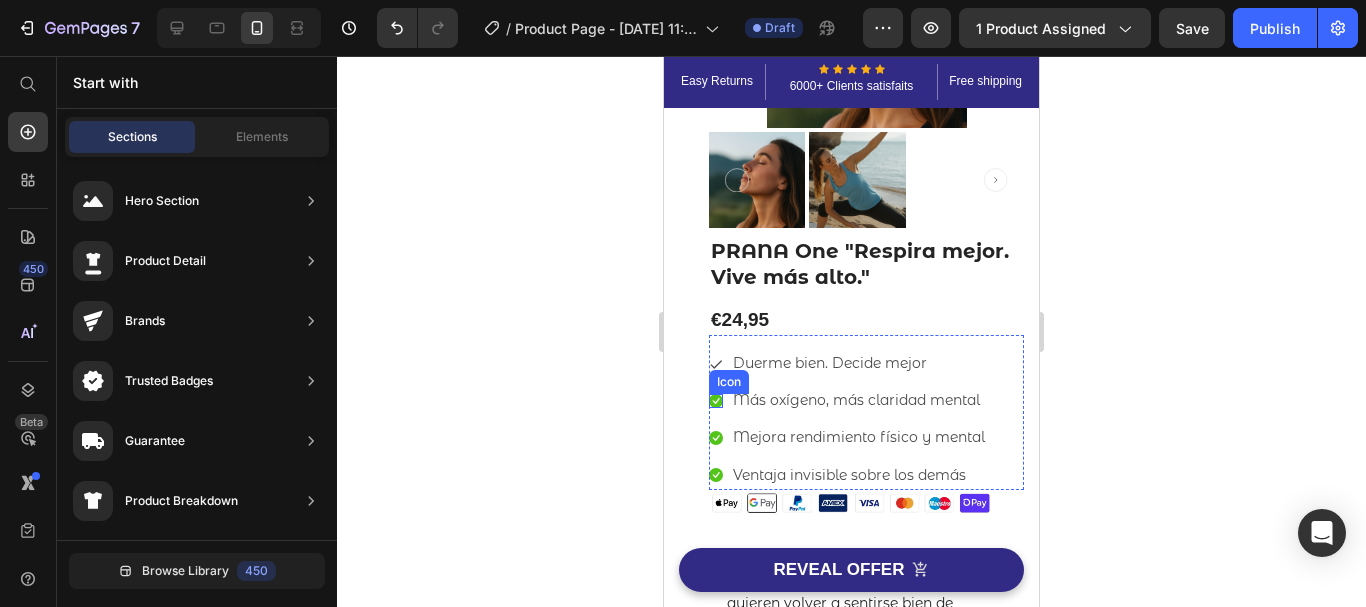 click 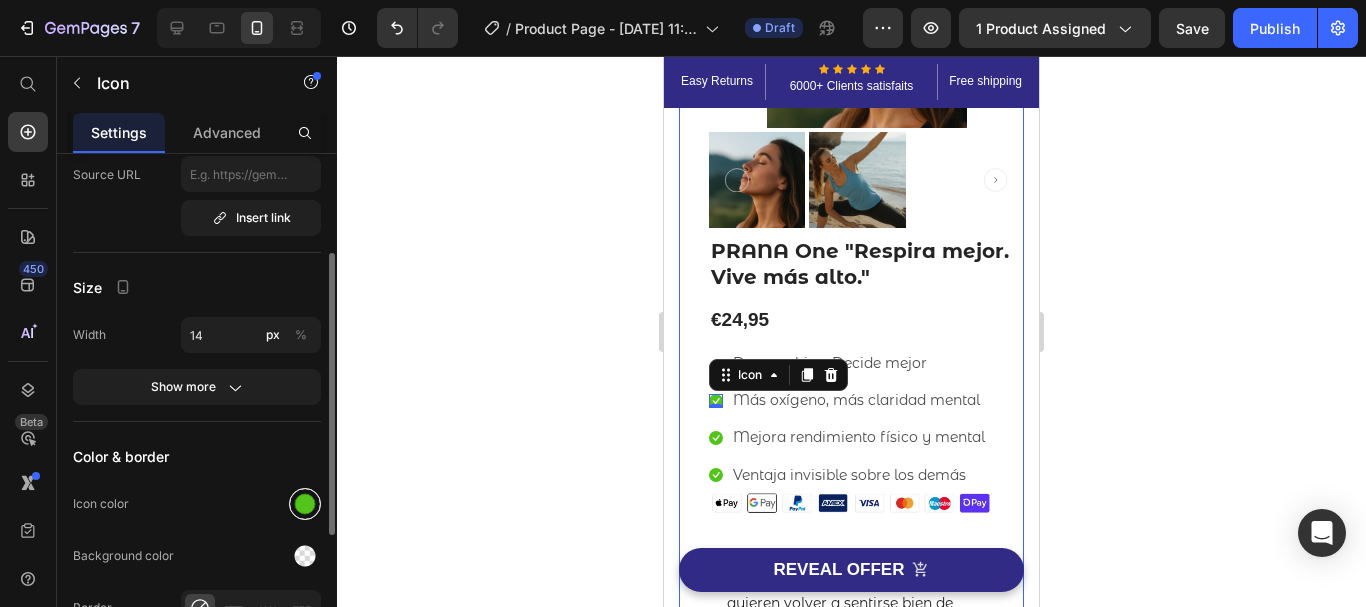 click at bounding box center [305, 504] 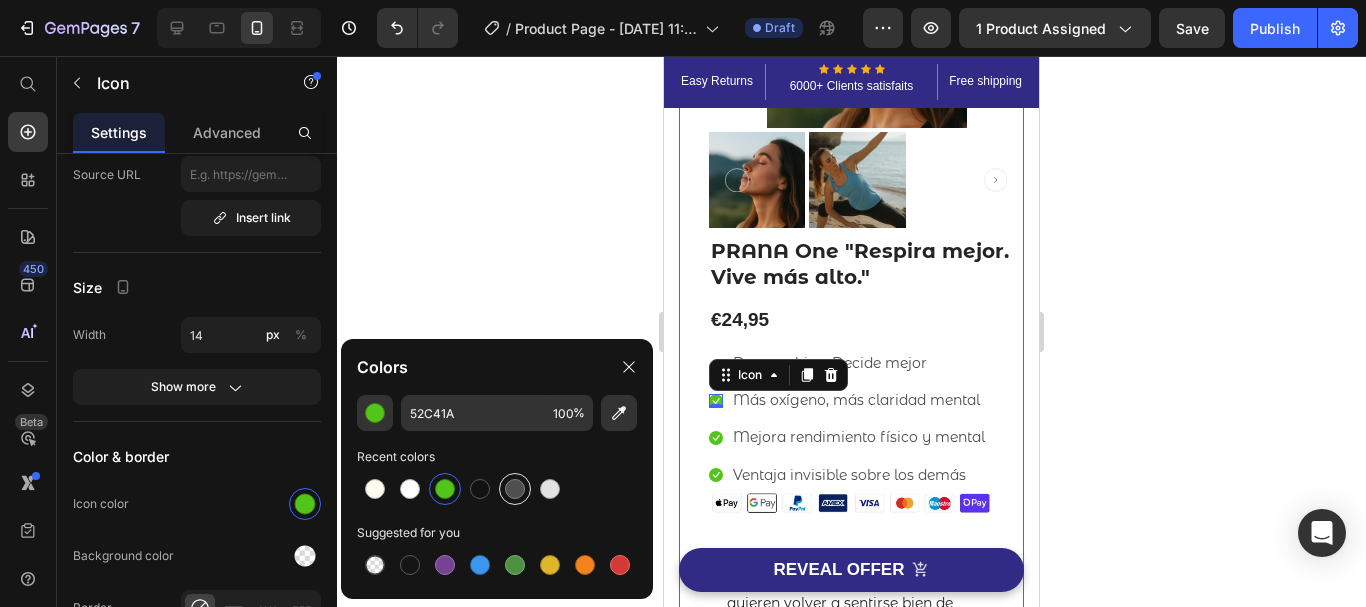 click at bounding box center (515, 489) 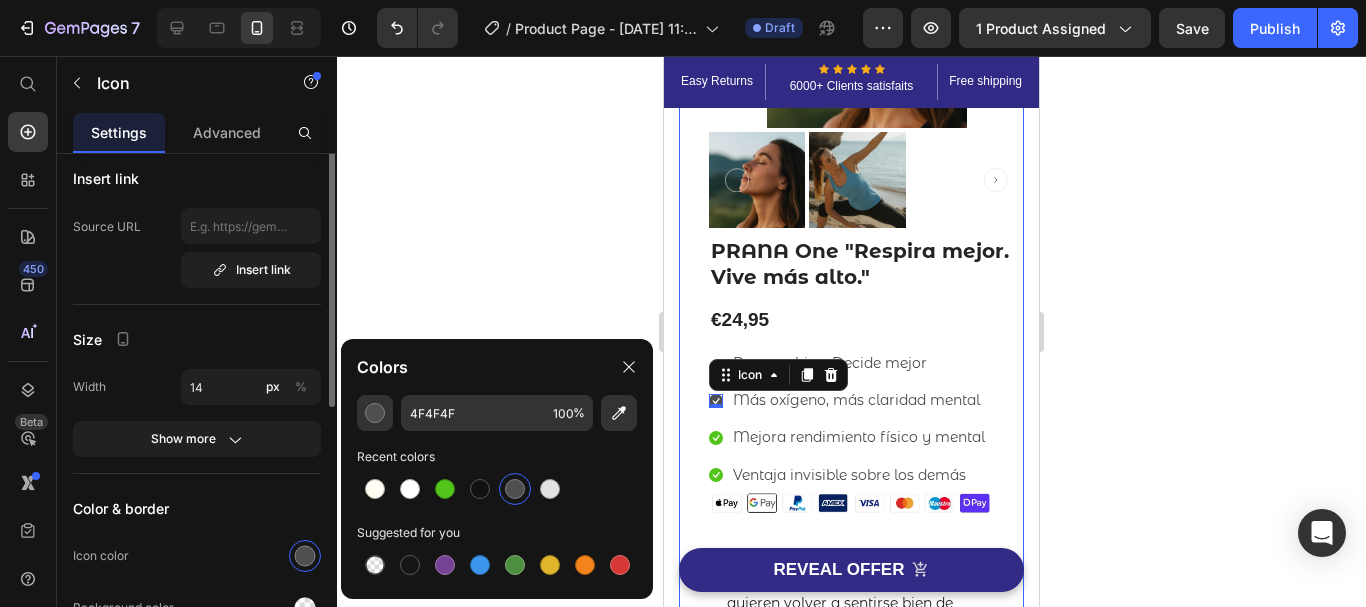 scroll, scrollTop: 0, scrollLeft: 0, axis: both 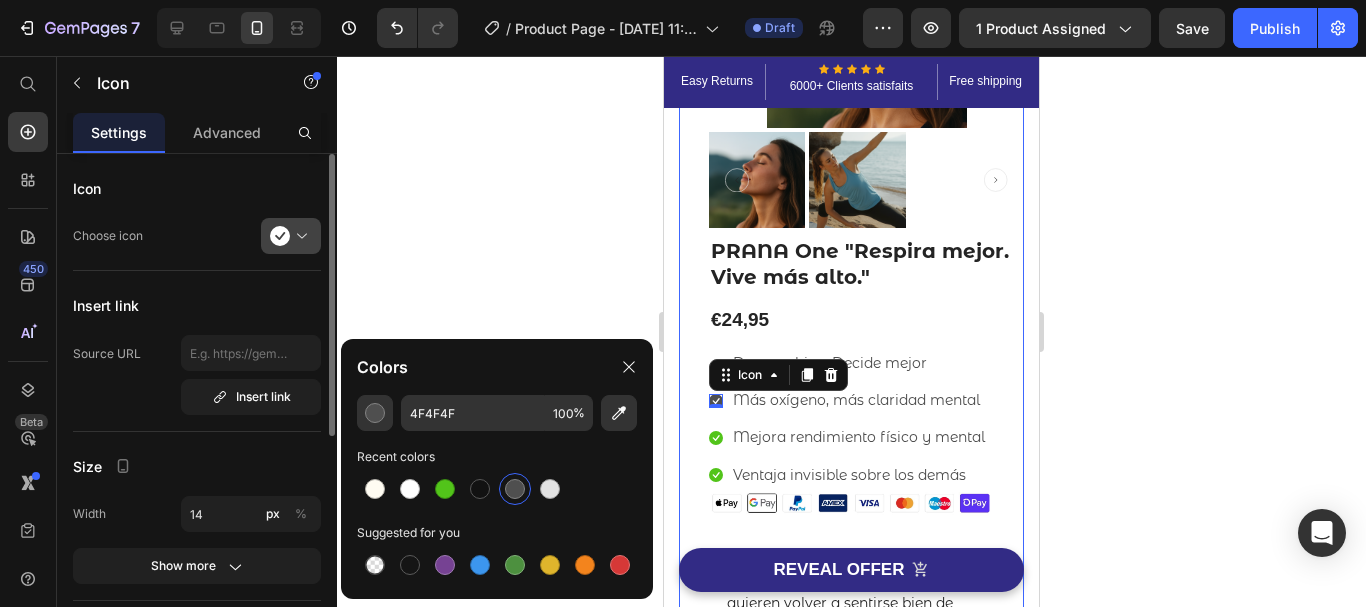 click at bounding box center [299, 236] 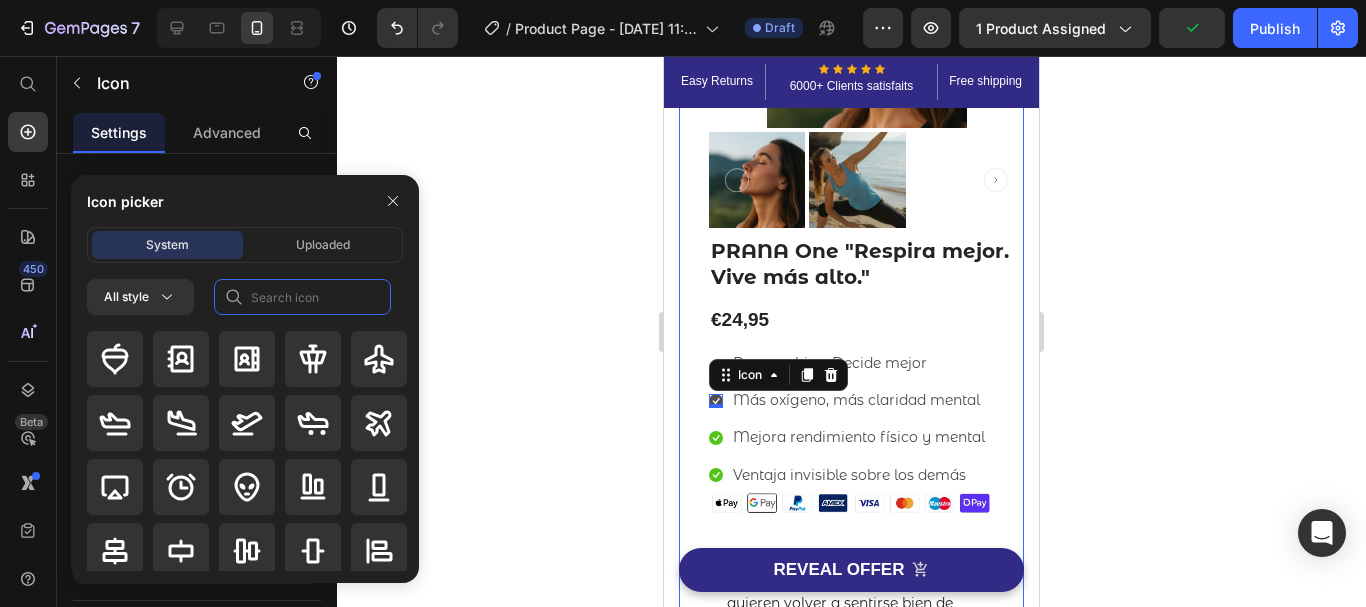 click 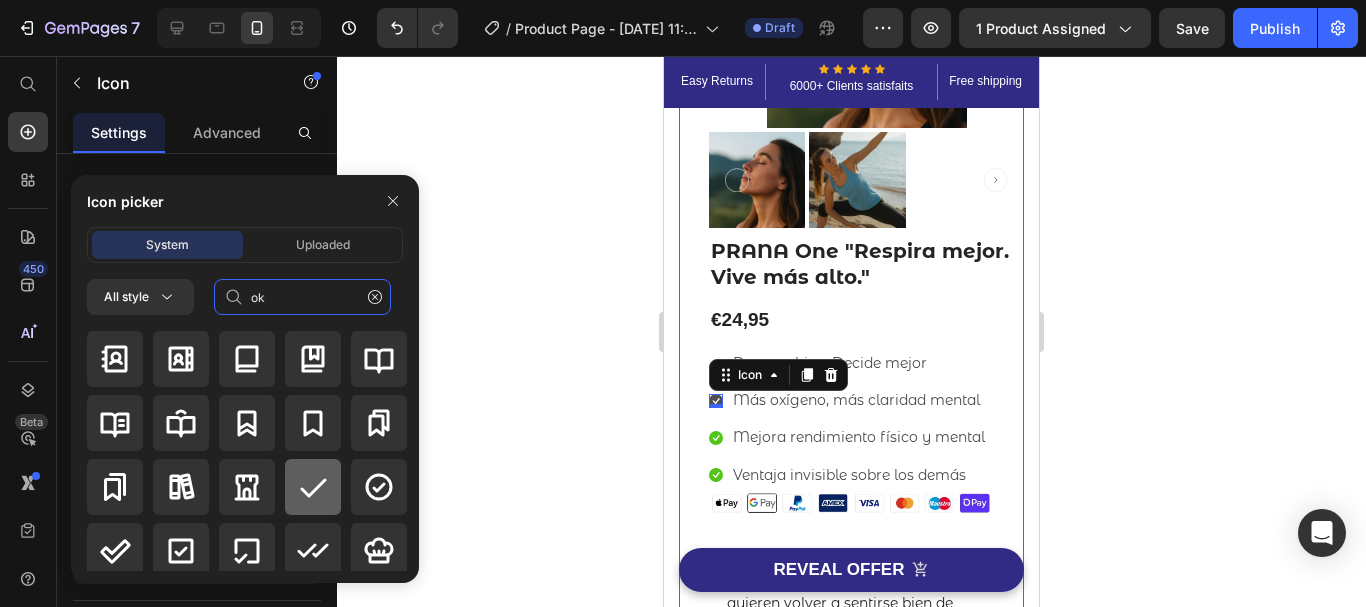 type on "ok" 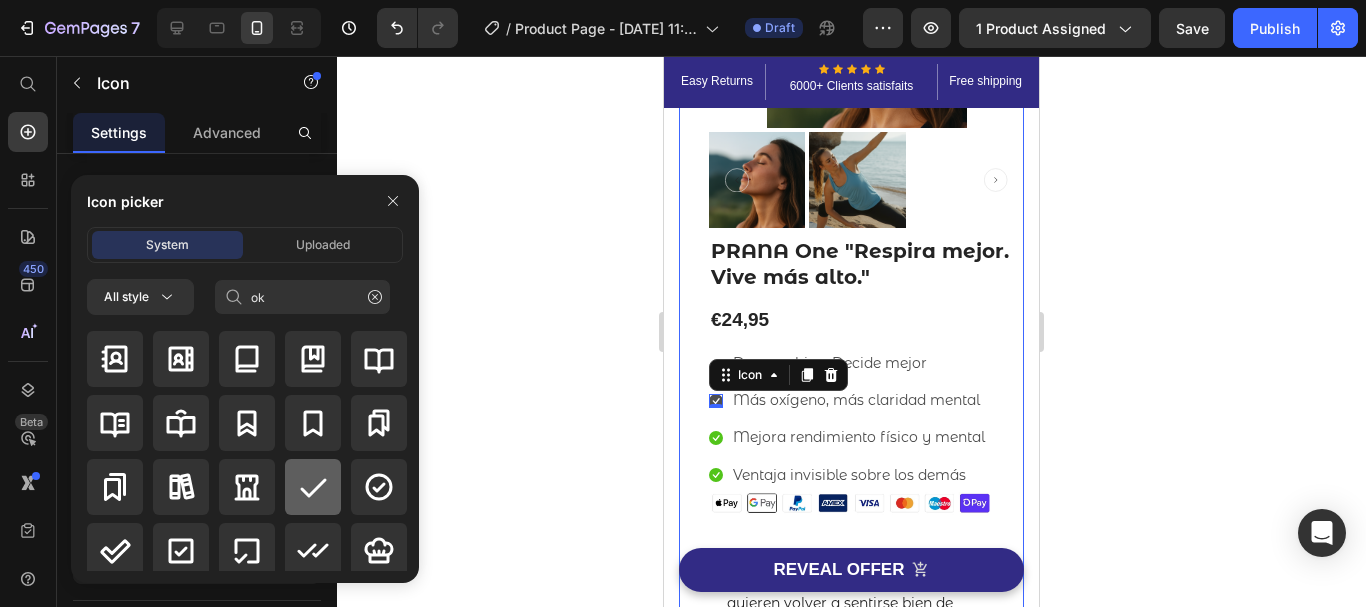 click 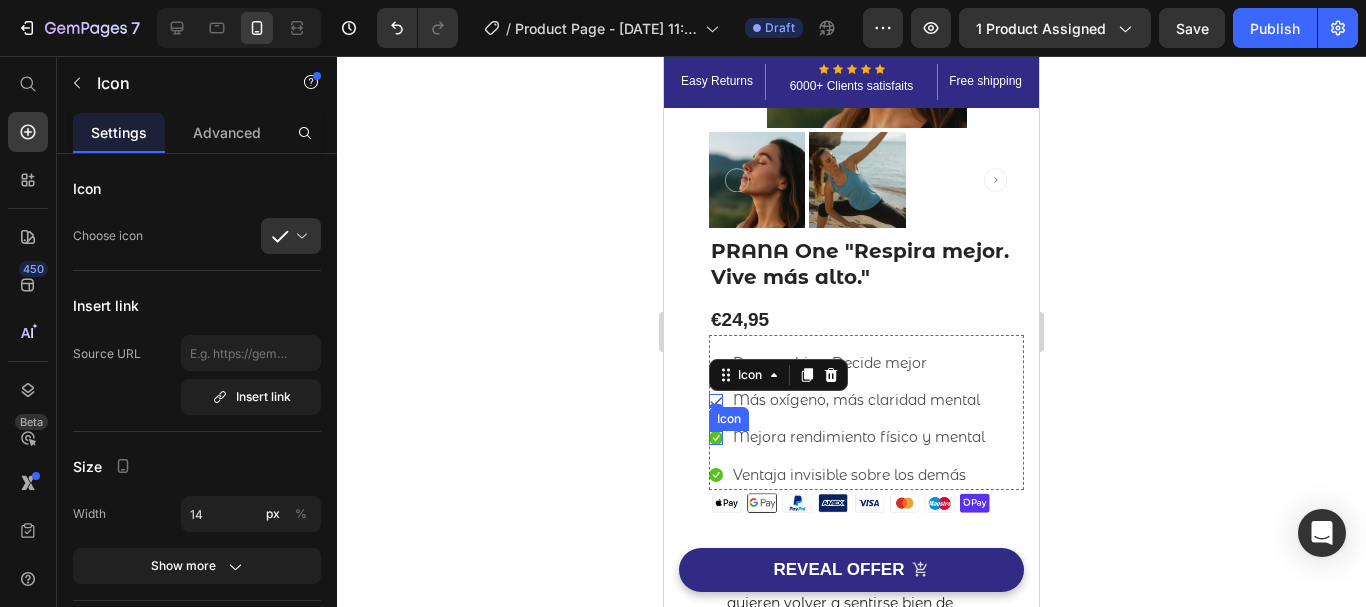 click 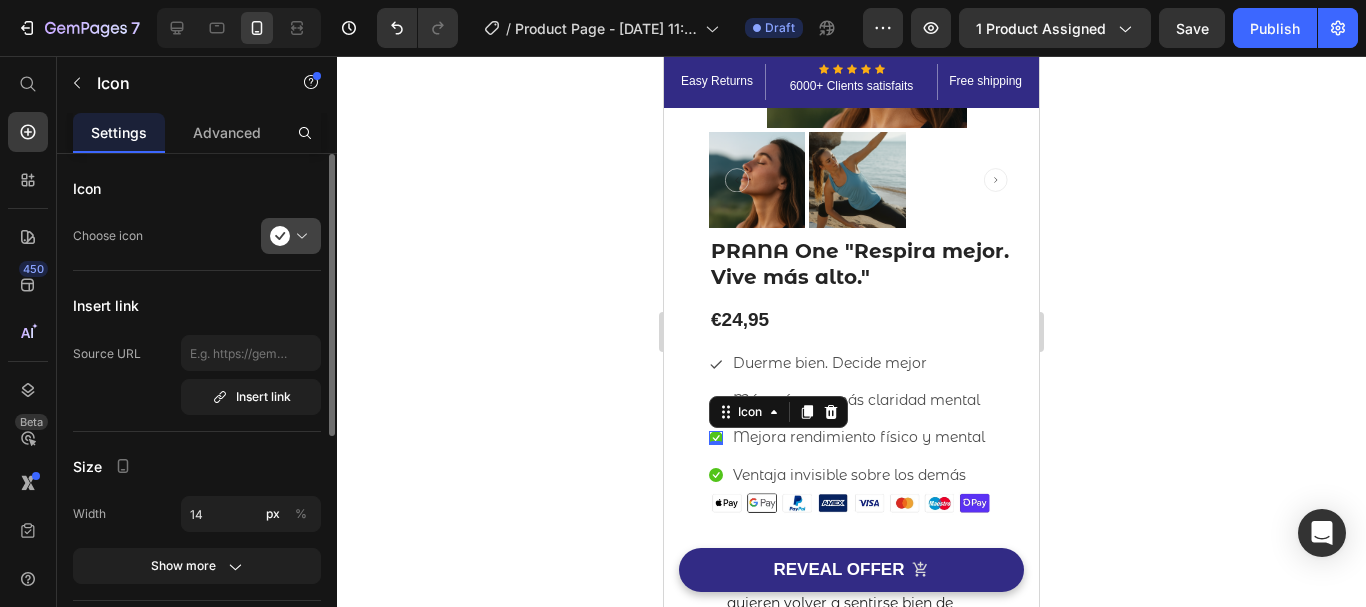 click at bounding box center [299, 236] 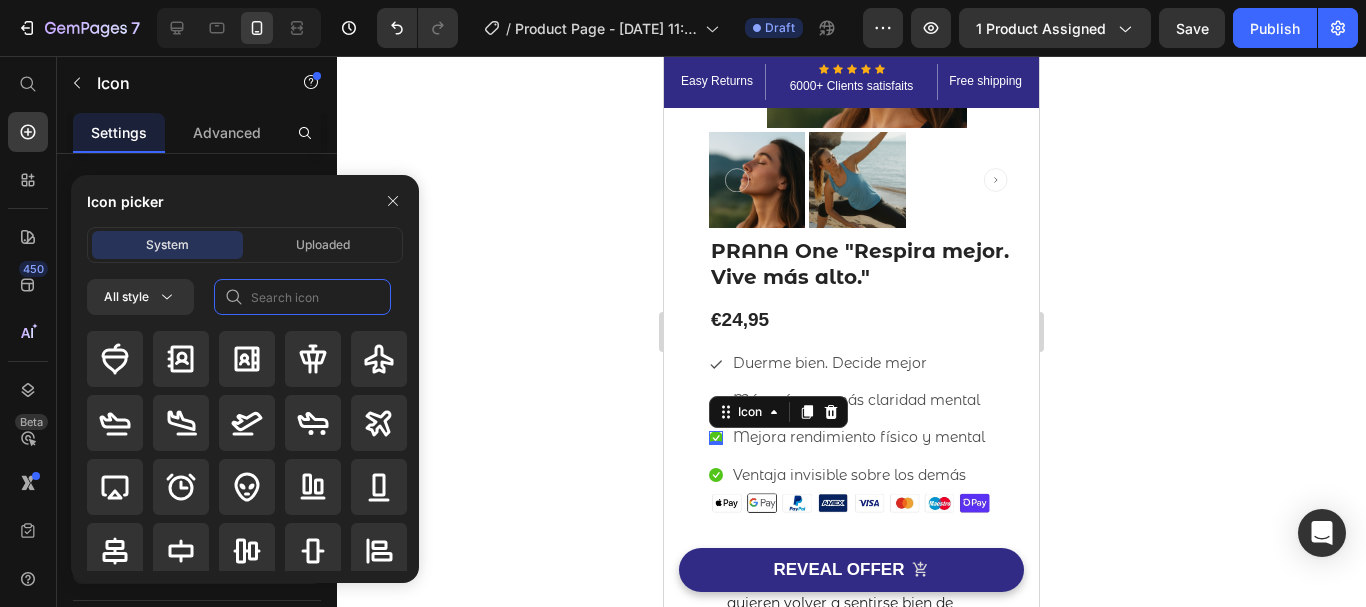click 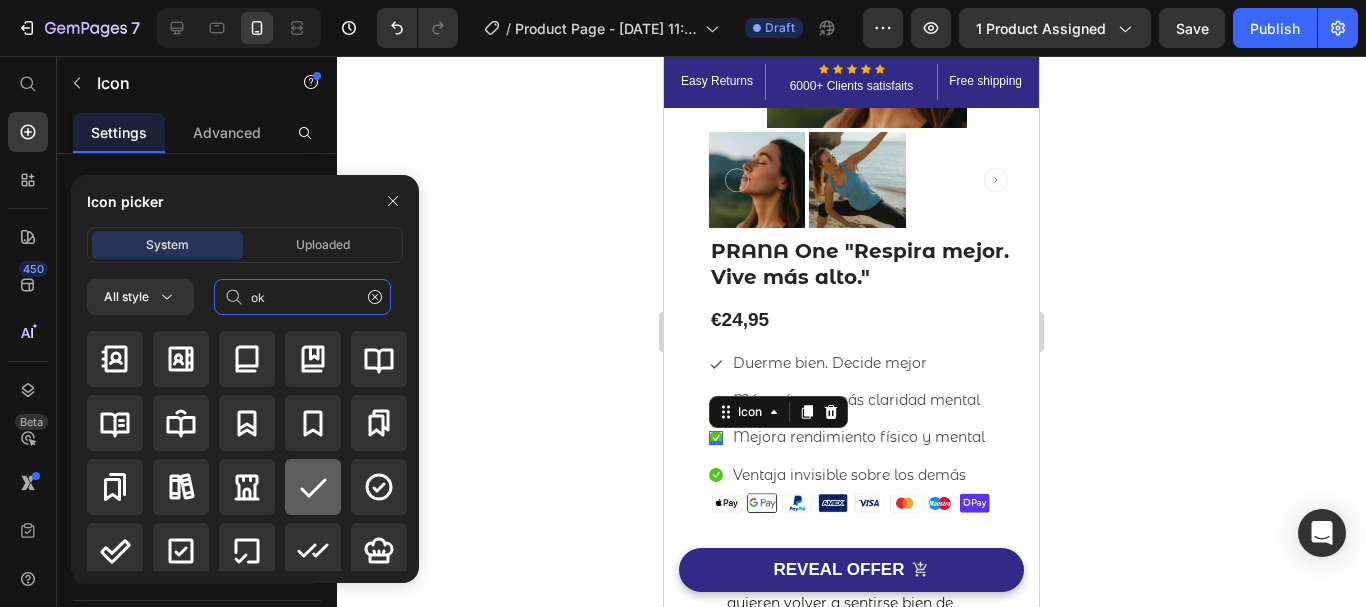type on "ok" 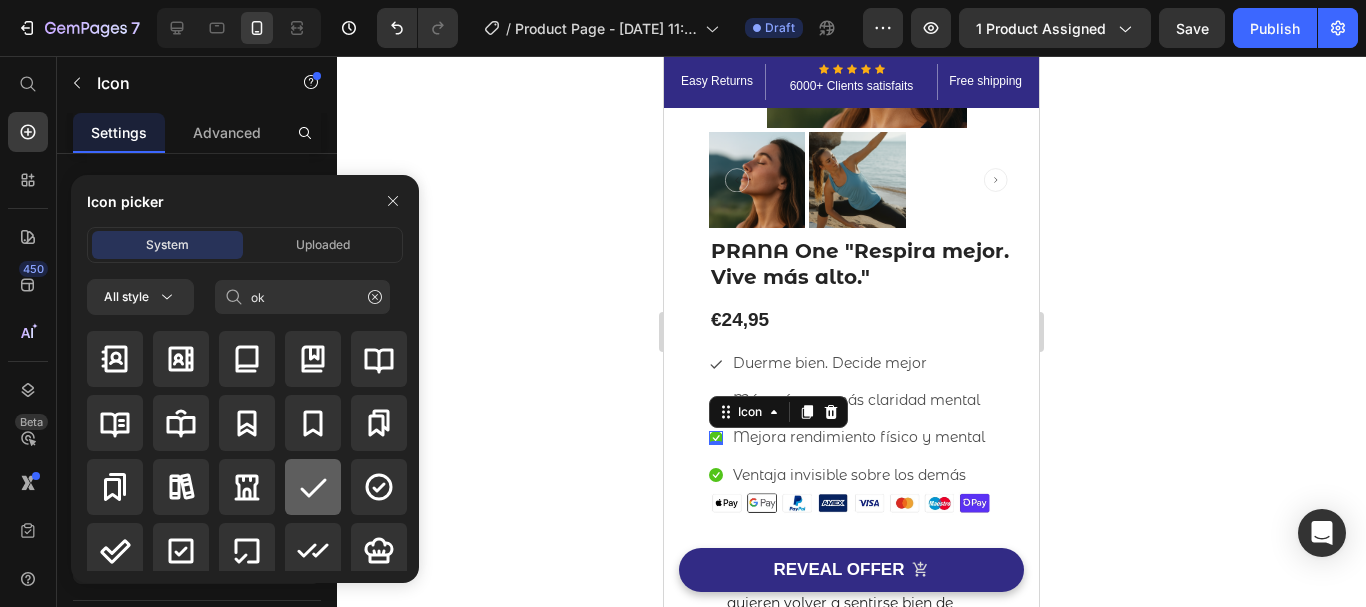 click 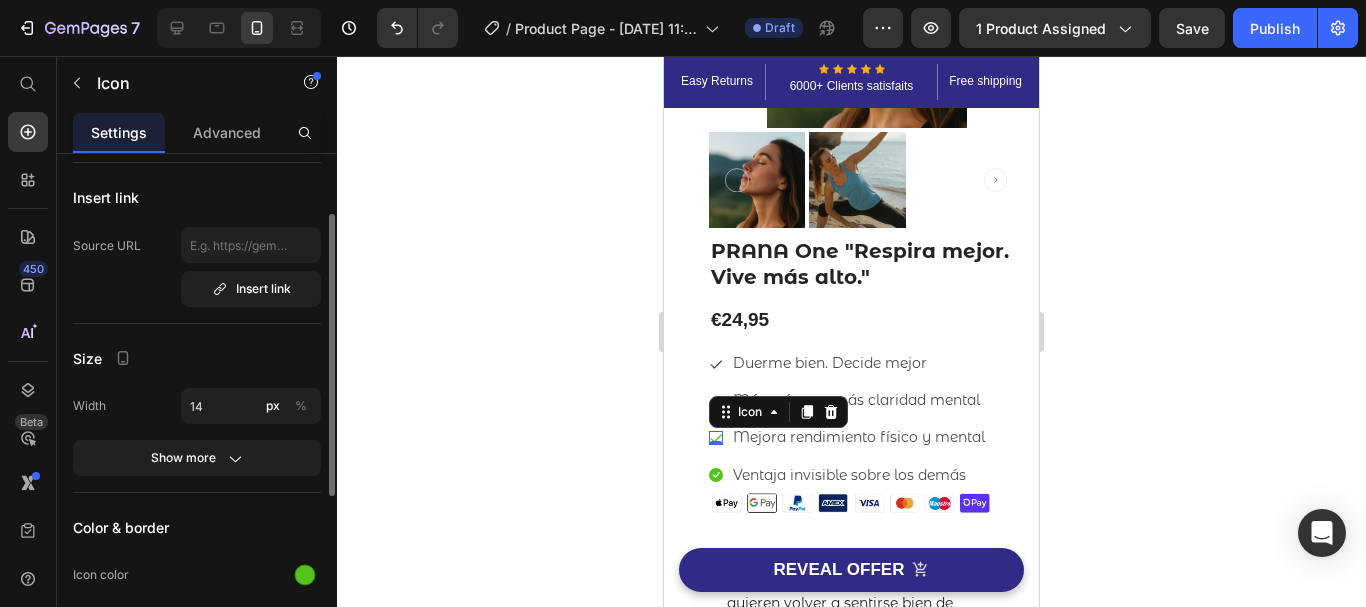 scroll, scrollTop: 109, scrollLeft: 0, axis: vertical 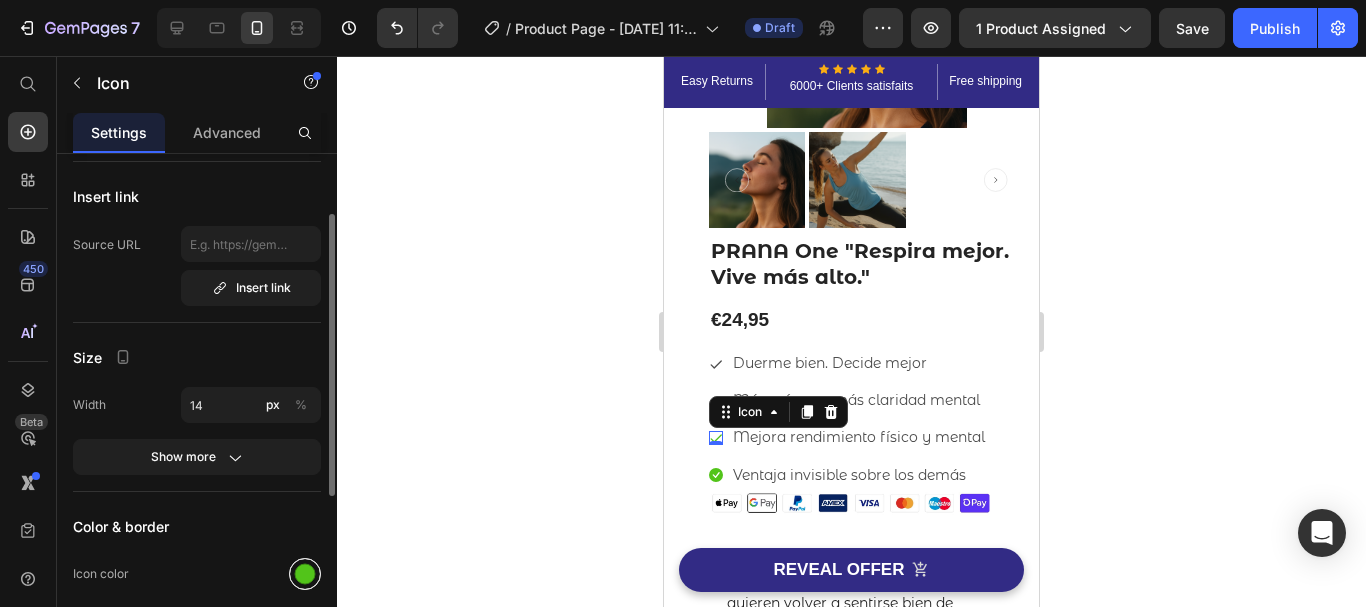 click at bounding box center (305, 574) 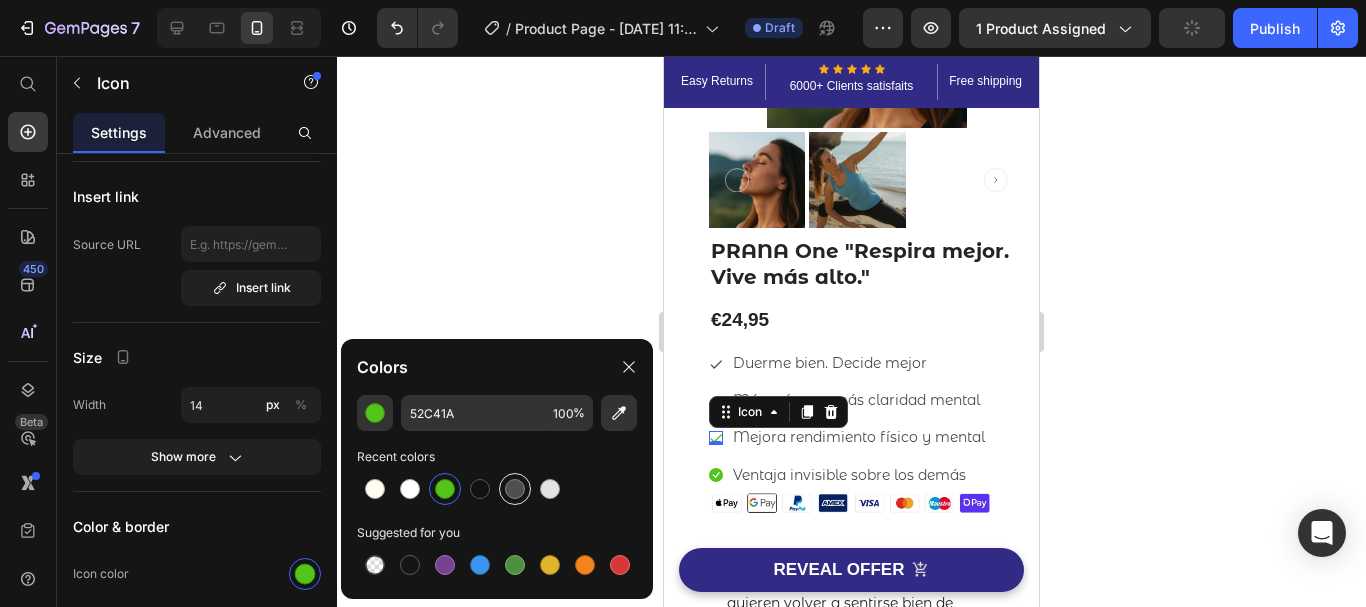 click at bounding box center (515, 489) 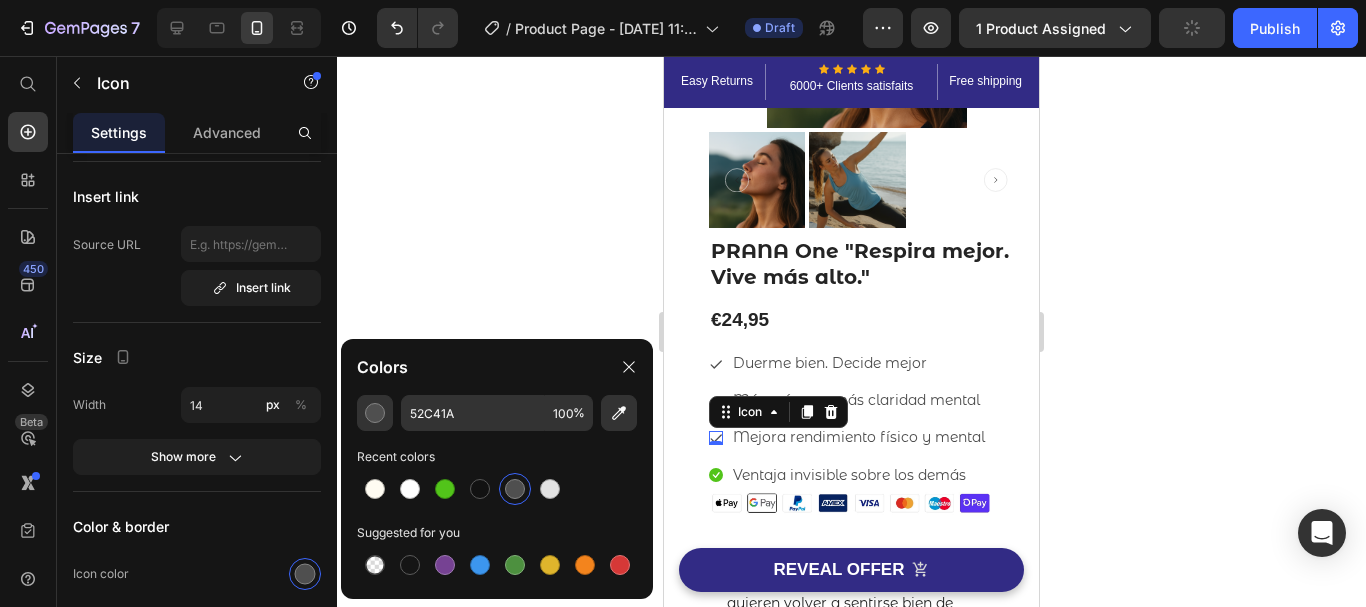 type on "4F4F4F" 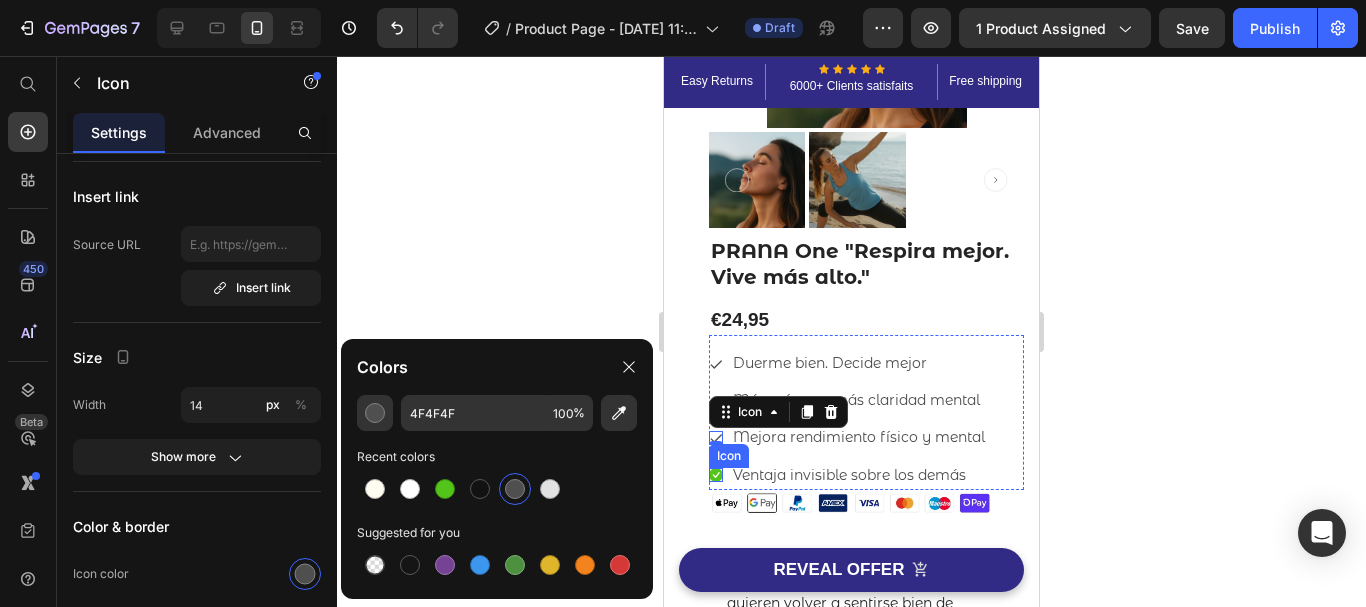 click 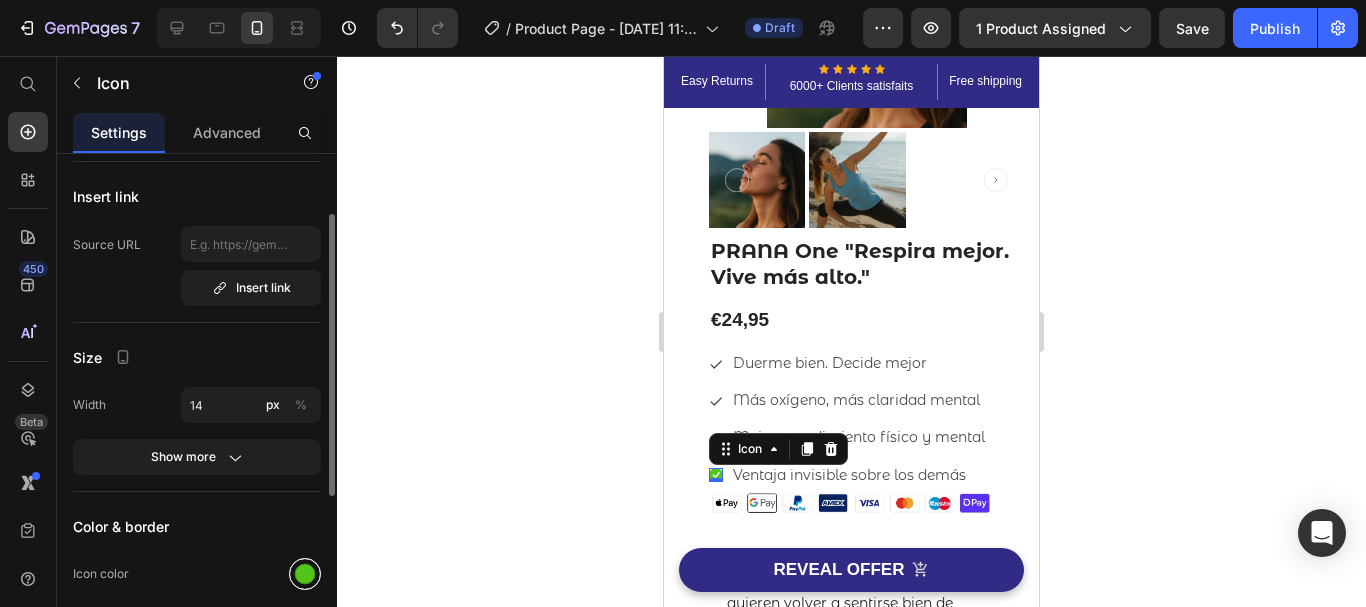 click at bounding box center (305, 574) 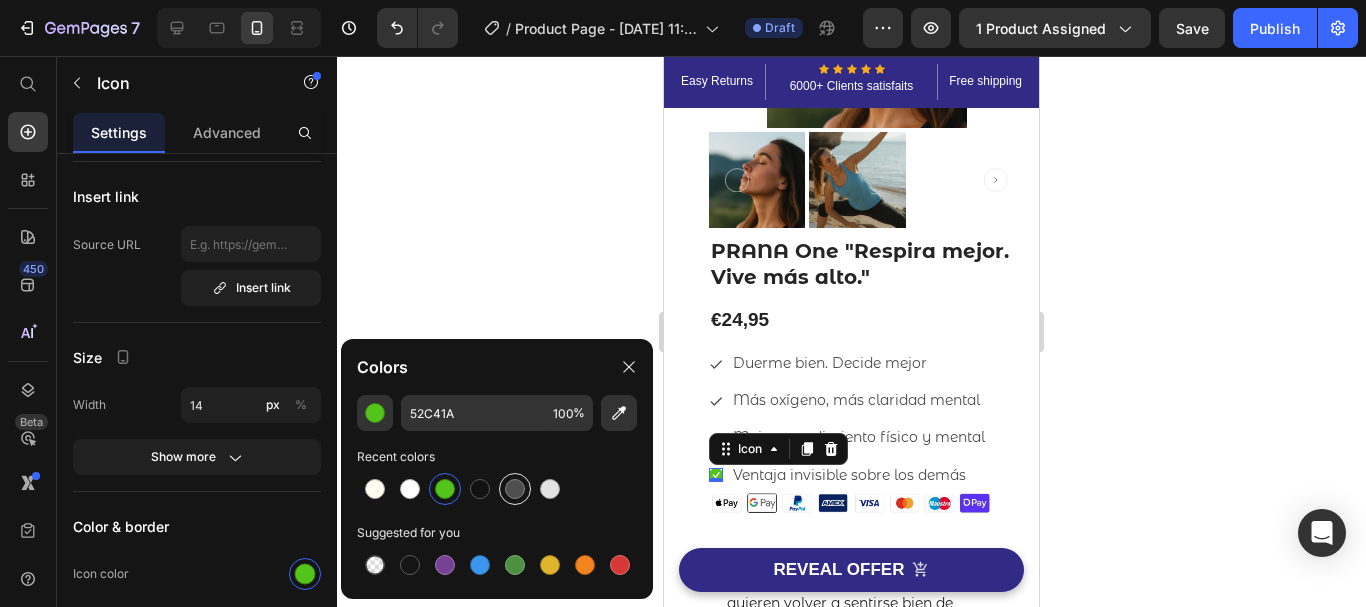 click at bounding box center [515, 489] 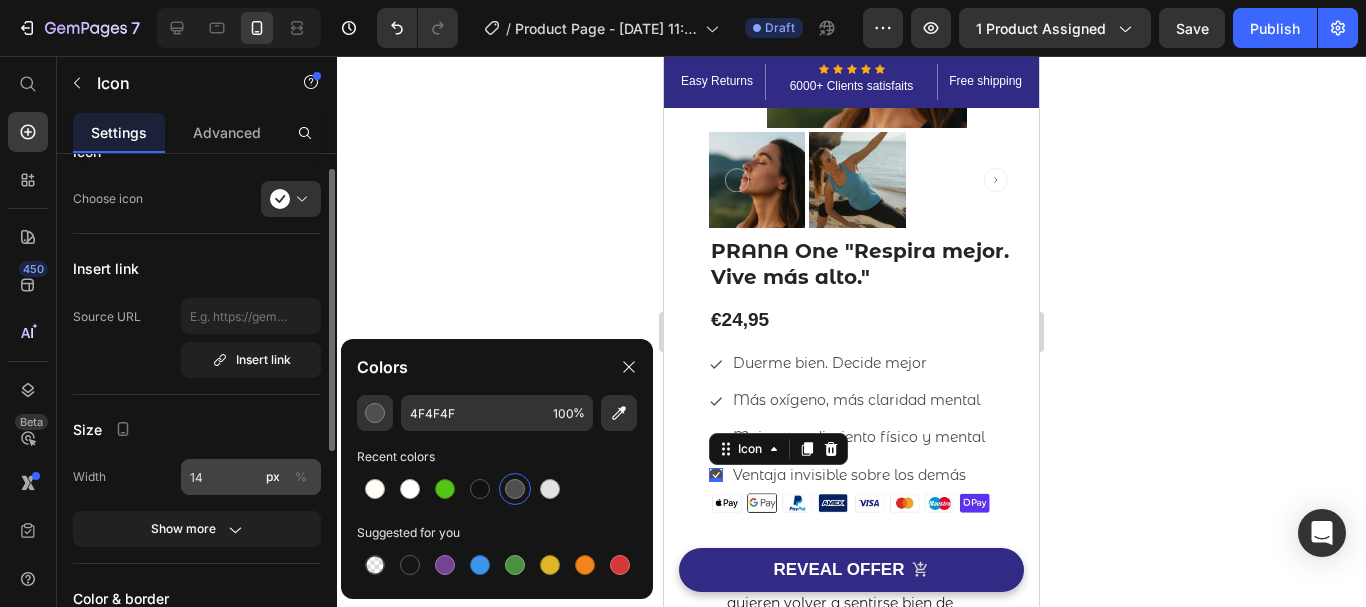scroll, scrollTop: 0, scrollLeft: 0, axis: both 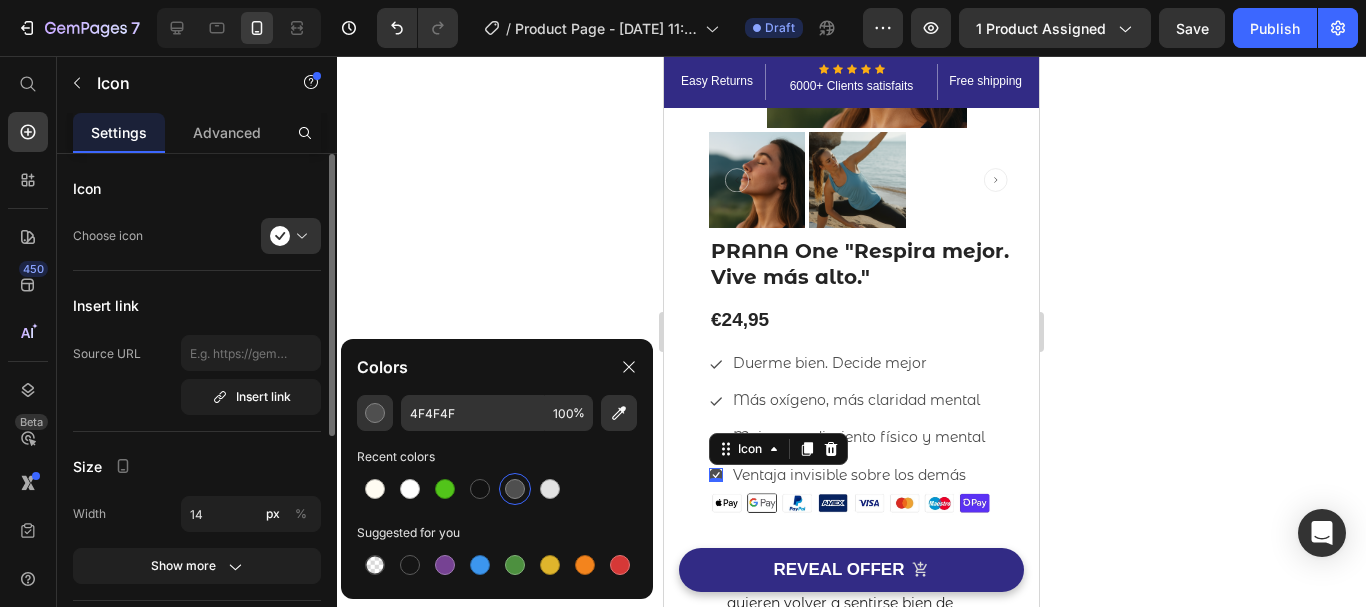 click on "Icon Choose icon" 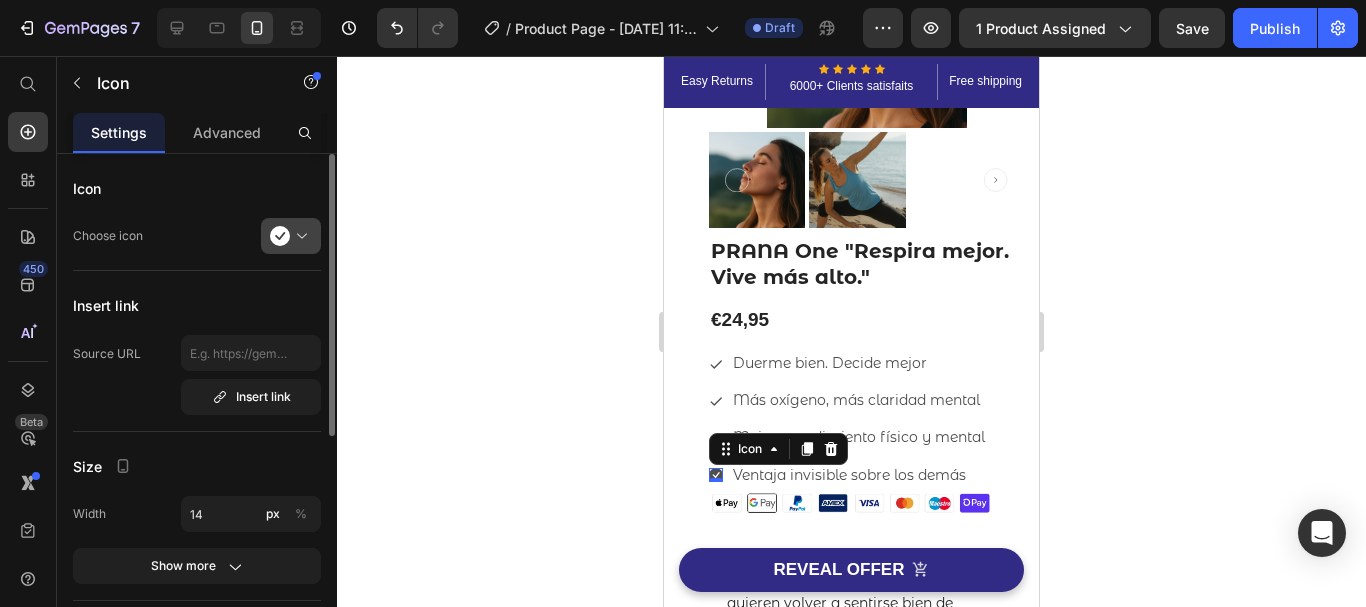 click at bounding box center (299, 236) 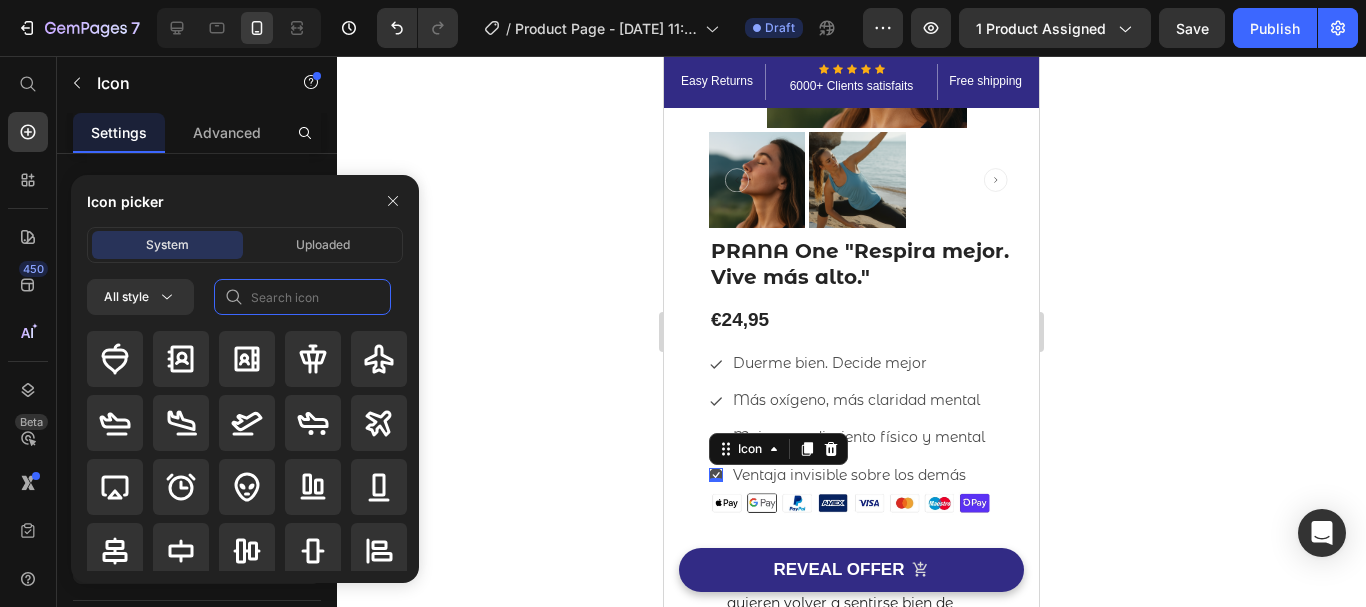 click 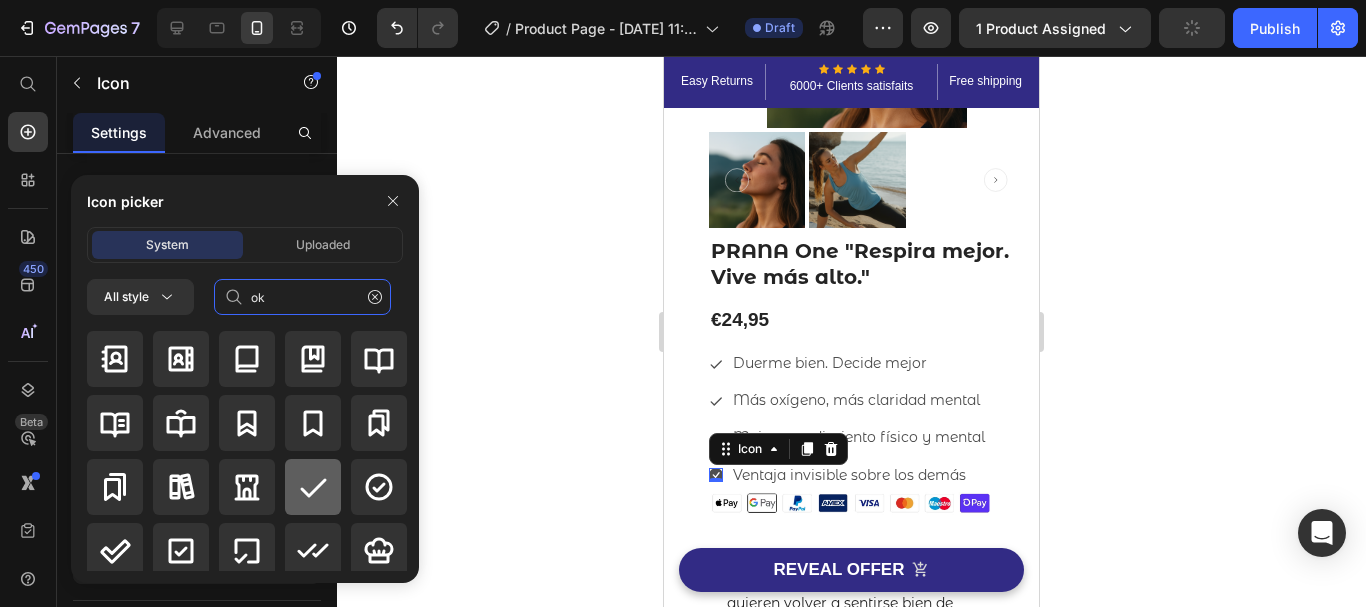 type on "ok" 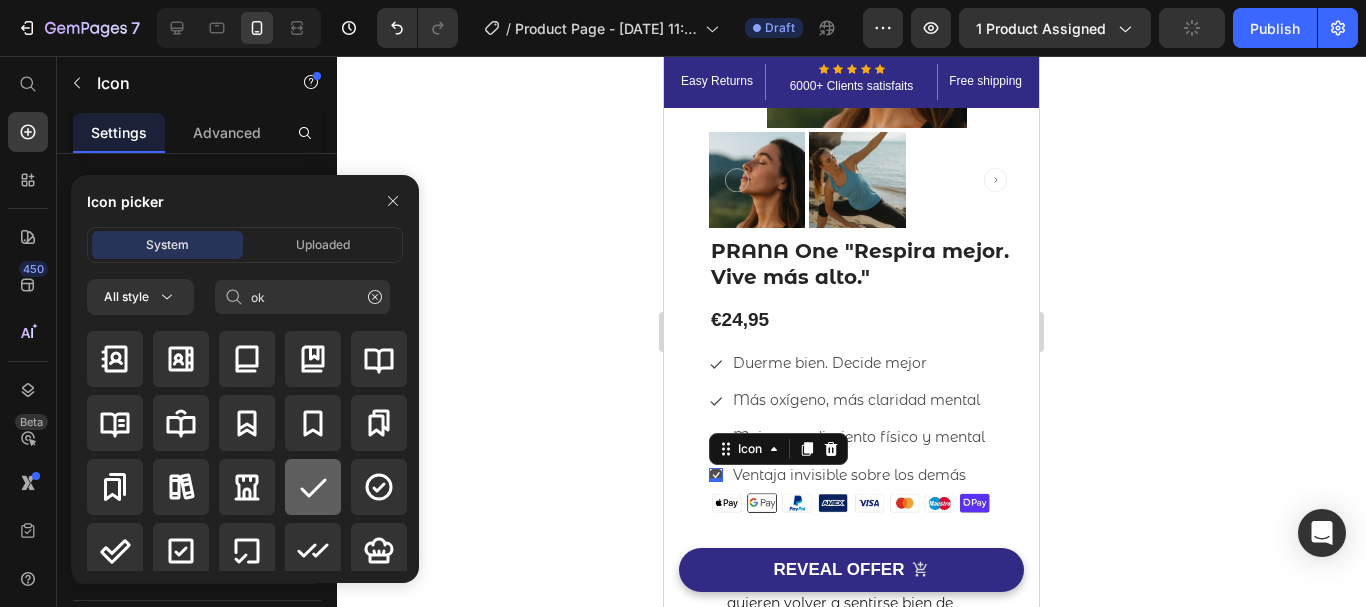 click 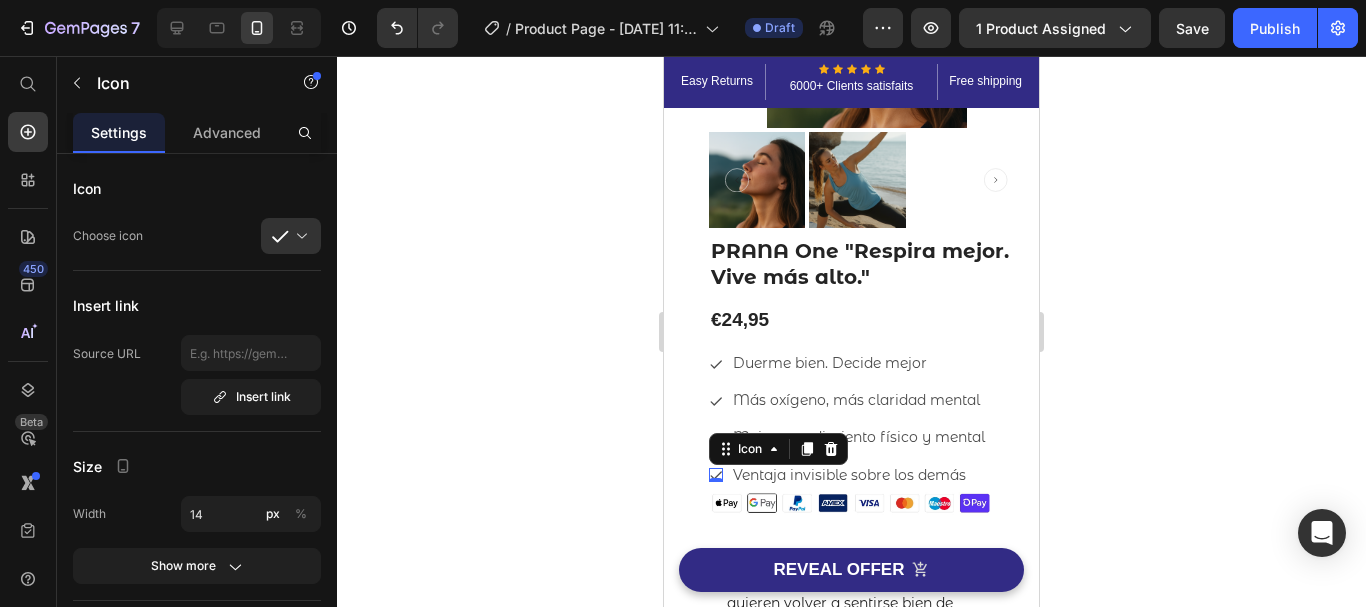 click 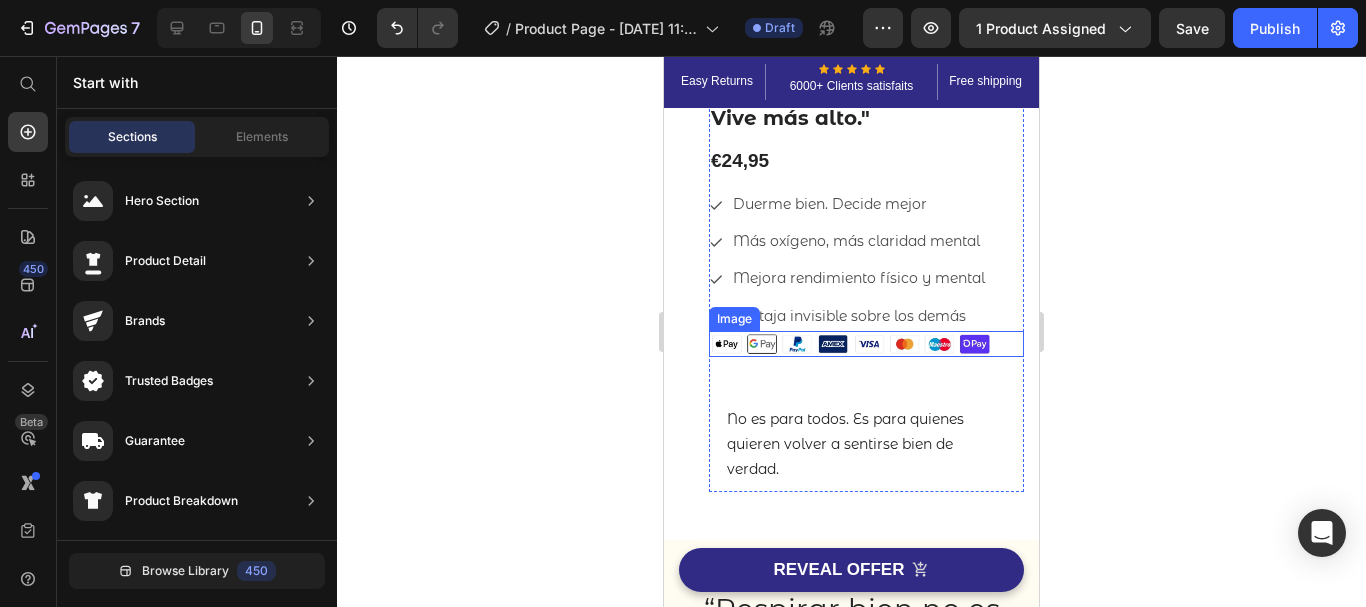 scroll, scrollTop: 372, scrollLeft: 0, axis: vertical 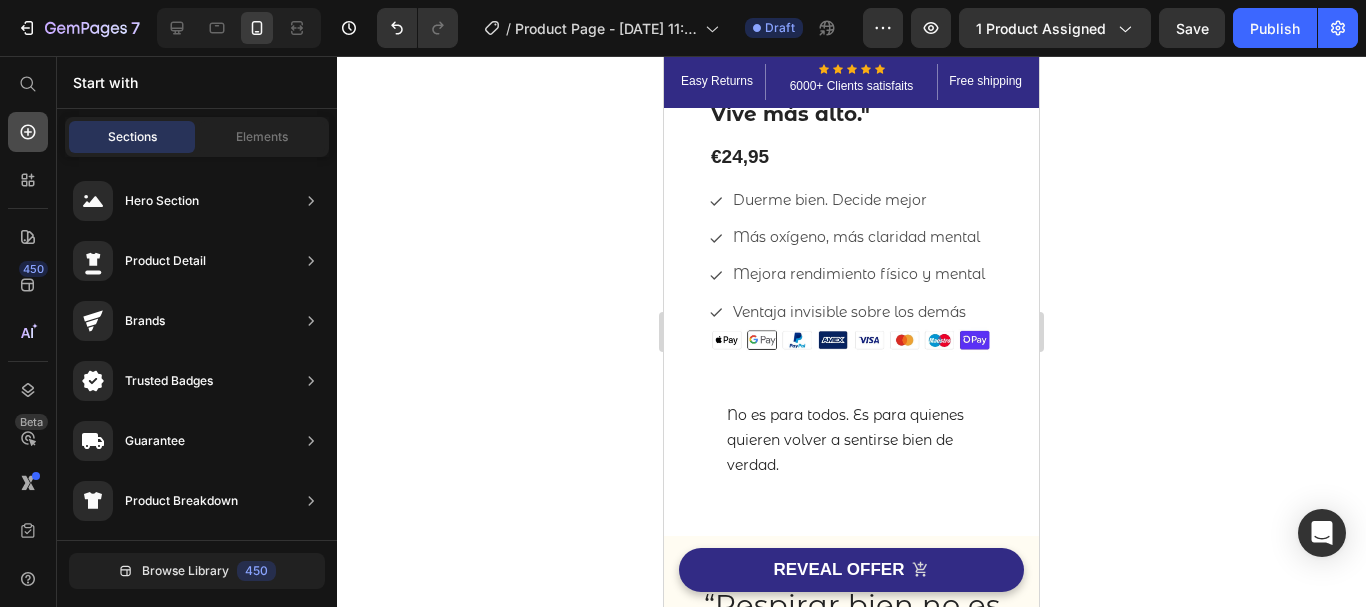 click 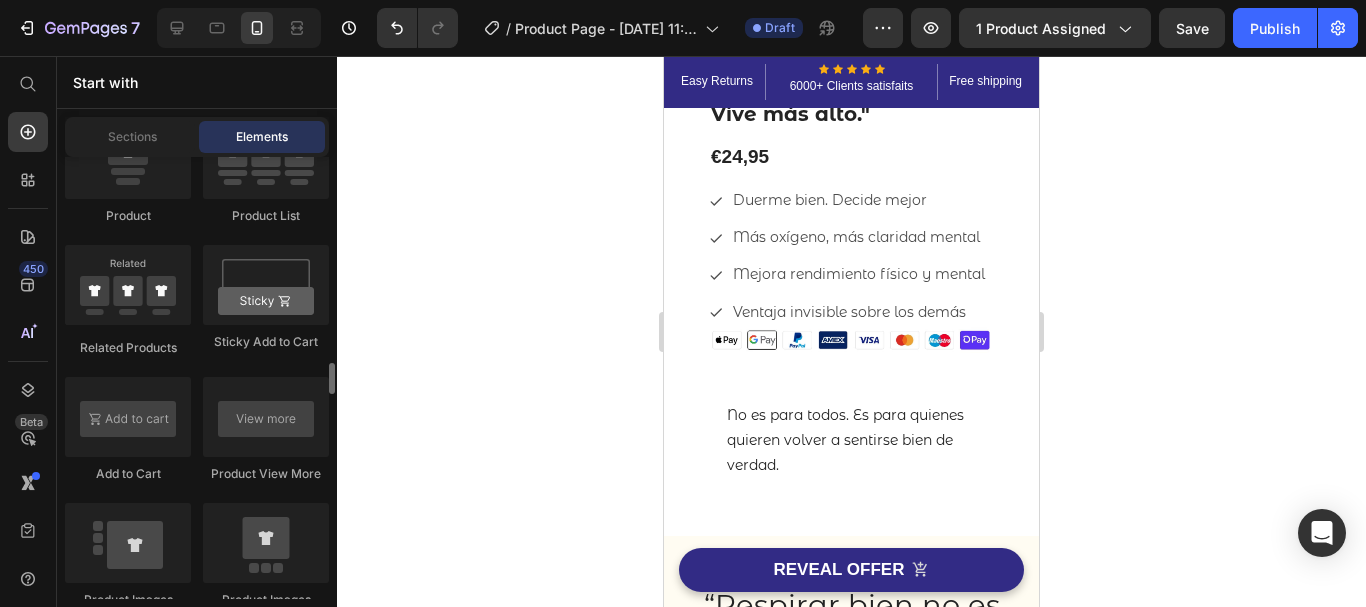 scroll, scrollTop: 2881, scrollLeft: 0, axis: vertical 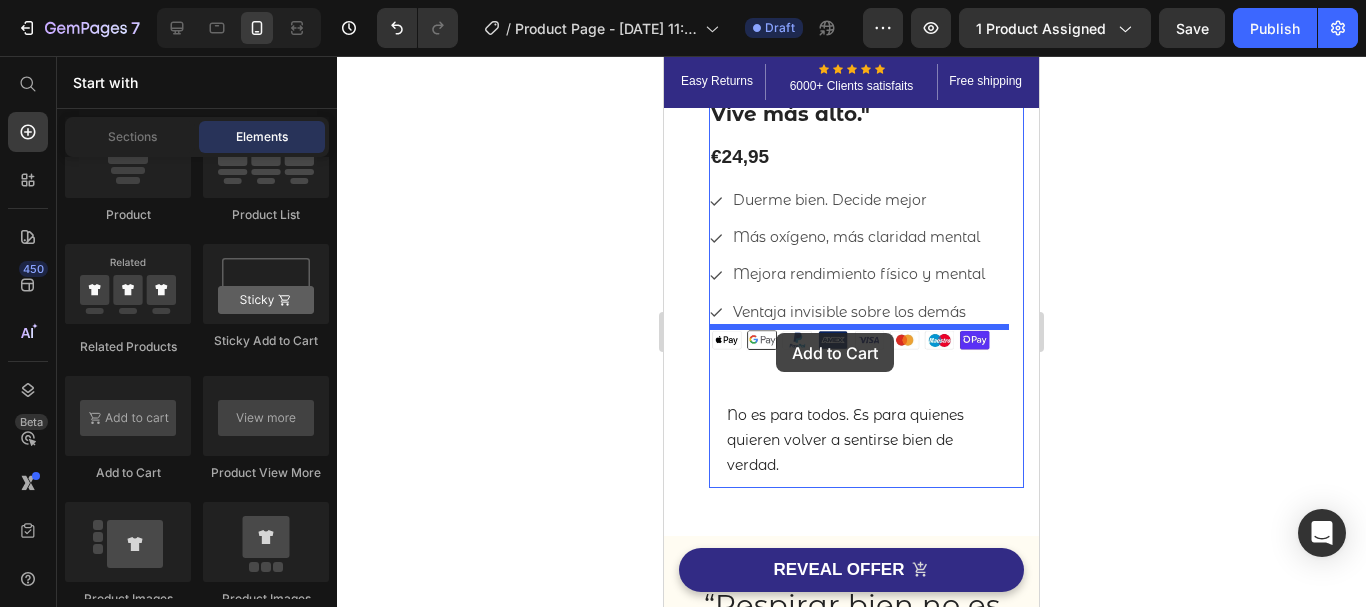 drag, startPoint x: 792, startPoint y: 500, endPoint x: 775, endPoint y: 333, distance: 167.86304 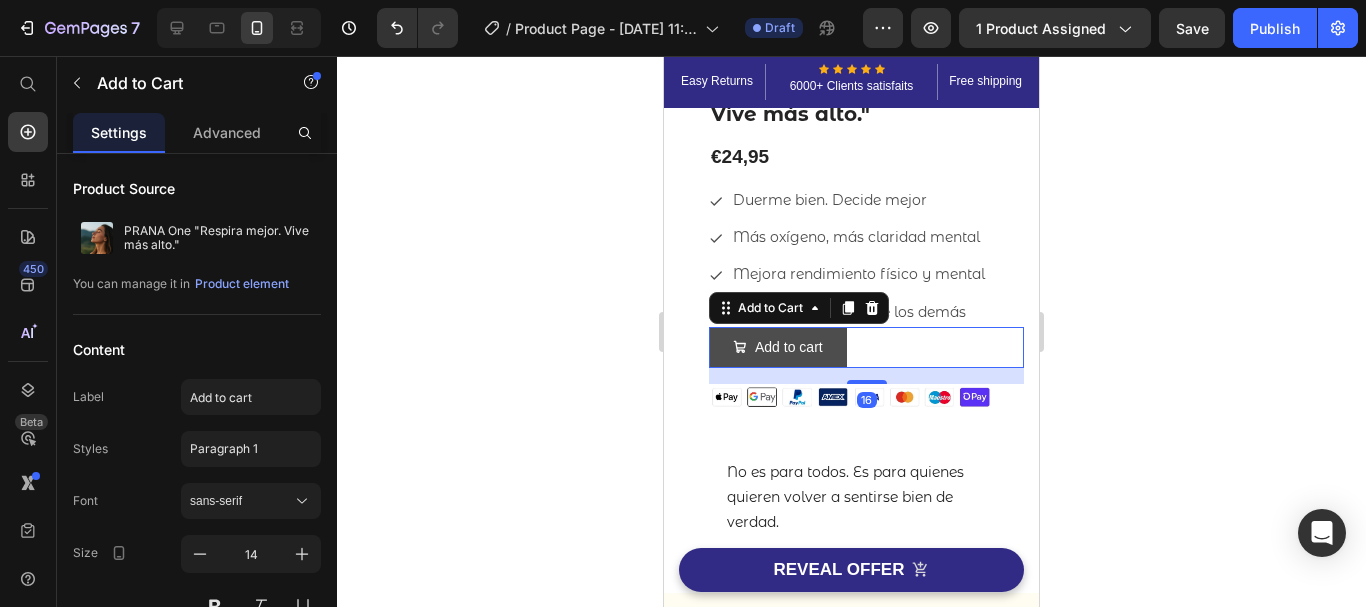 click on "Add to cart" at bounding box center [778, 347] 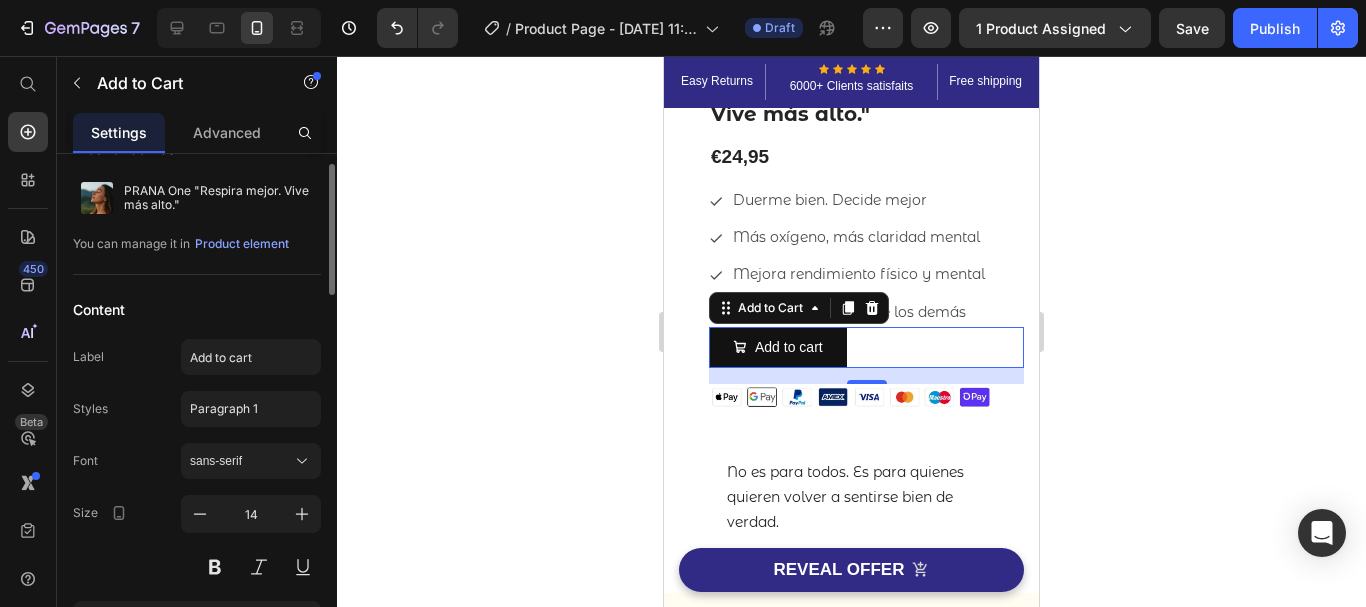 scroll, scrollTop: 39, scrollLeft: 0, axis: vertical 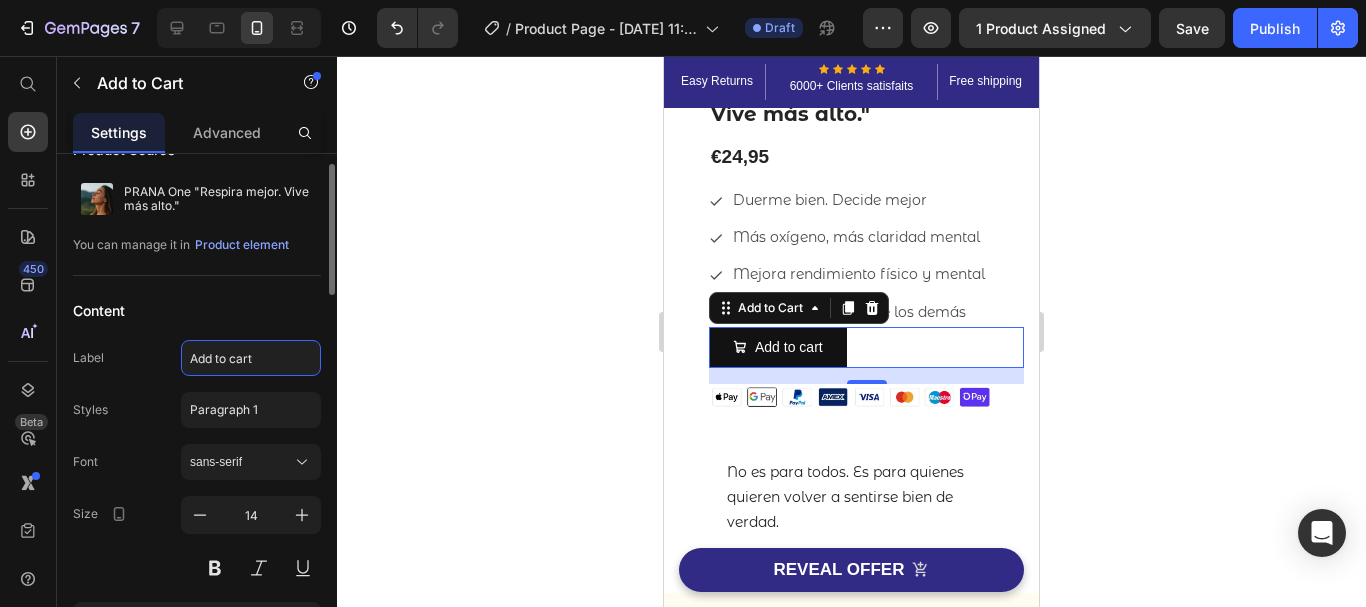 click on "Add to cart" 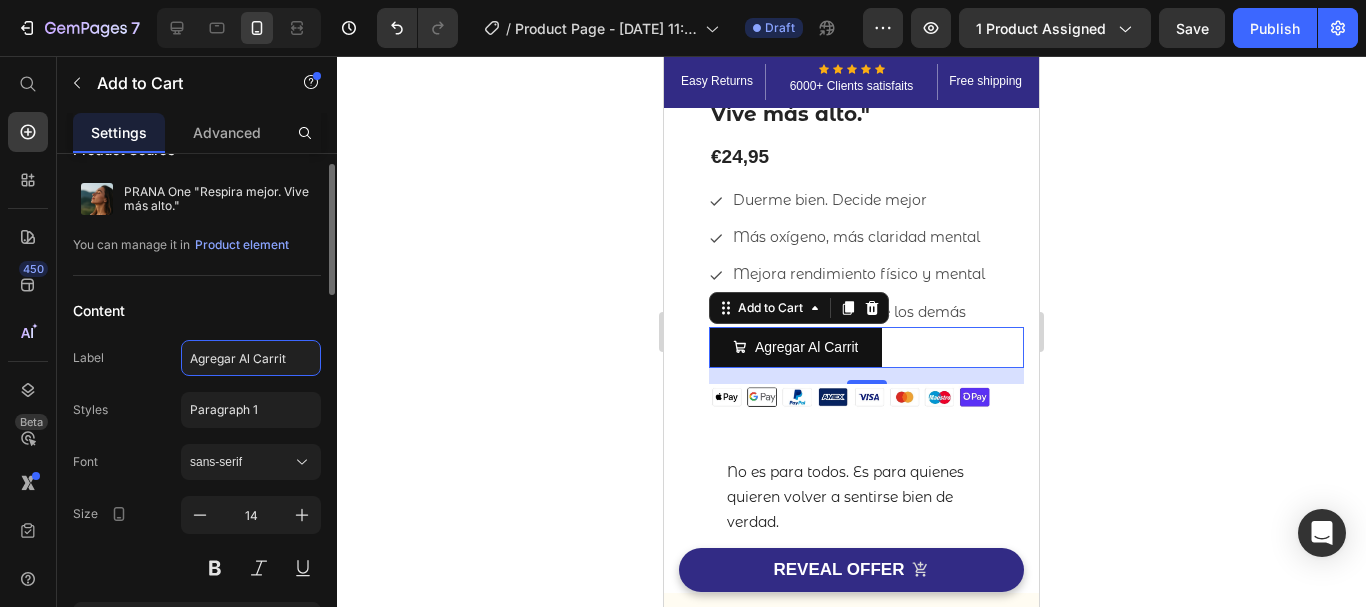 type on "Agregar Al Carrito" 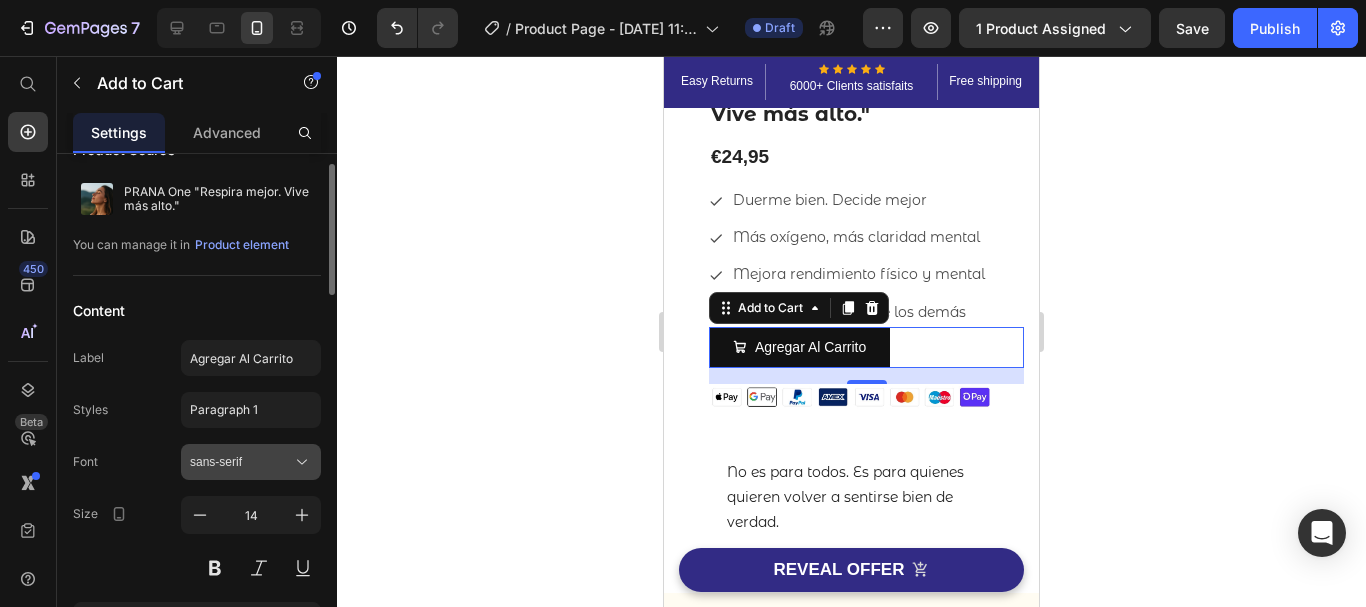 click on "sans-serif" at bounding box center [241, 462] 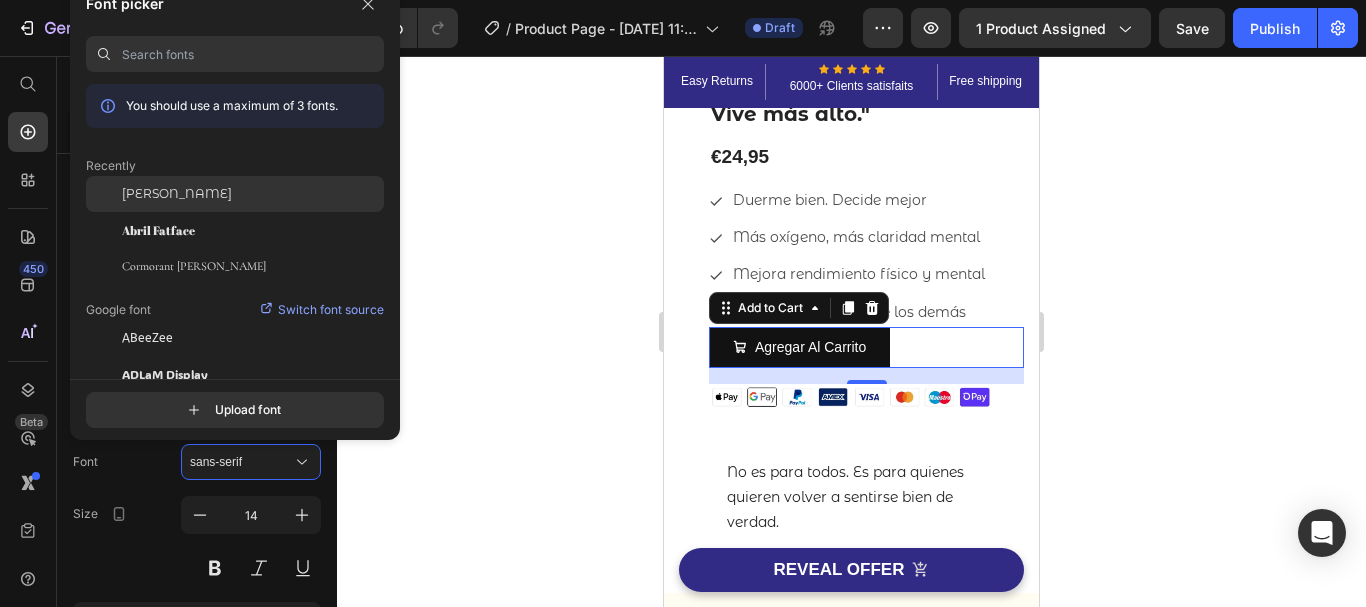 click on "[PERSON_NAME]" 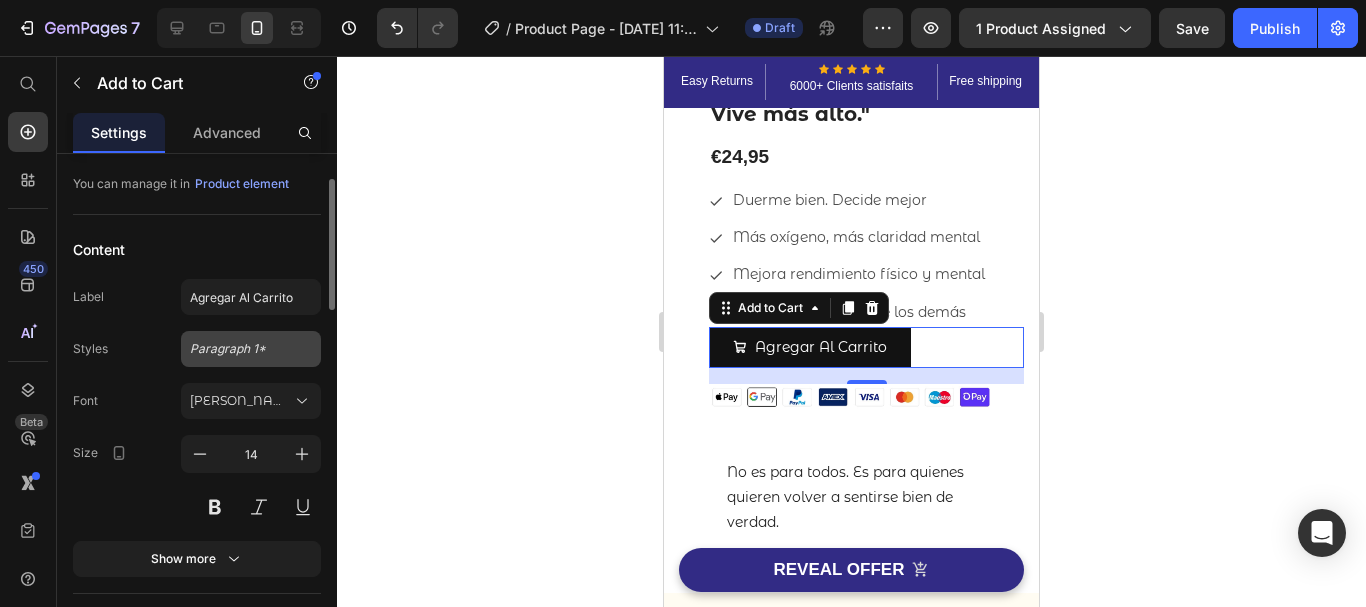 scroll, scrollTop: 101, scrollLeft: 0, axis: vertical 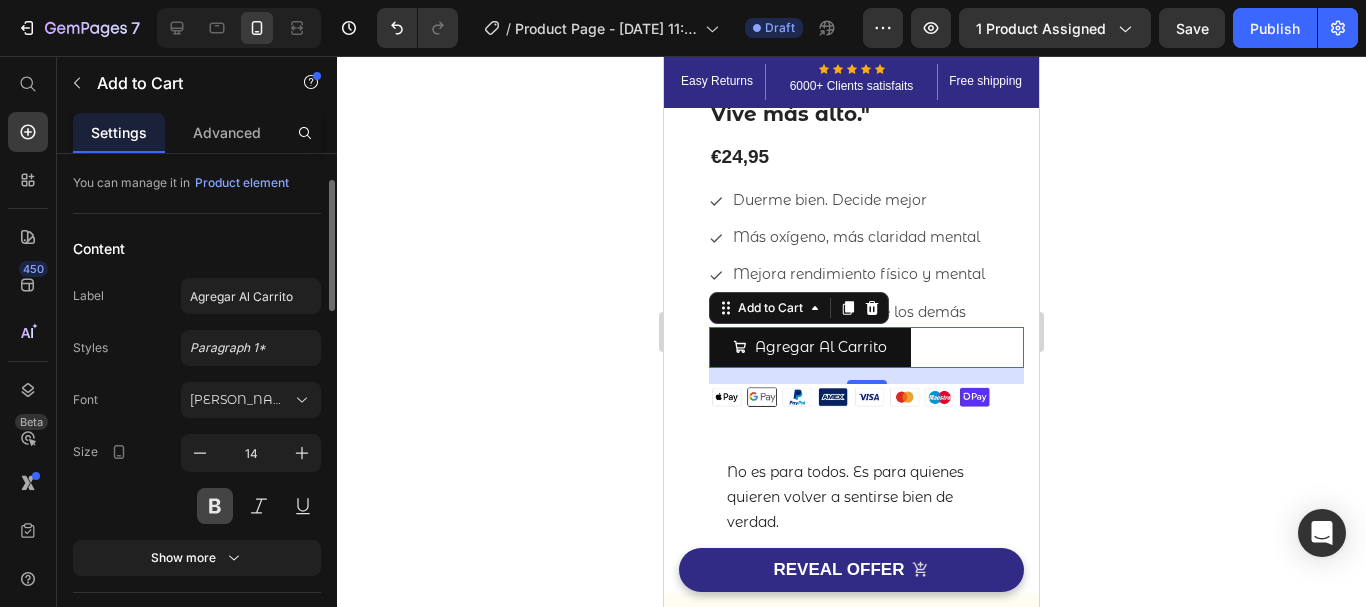 click at bounding box center (215, 506) 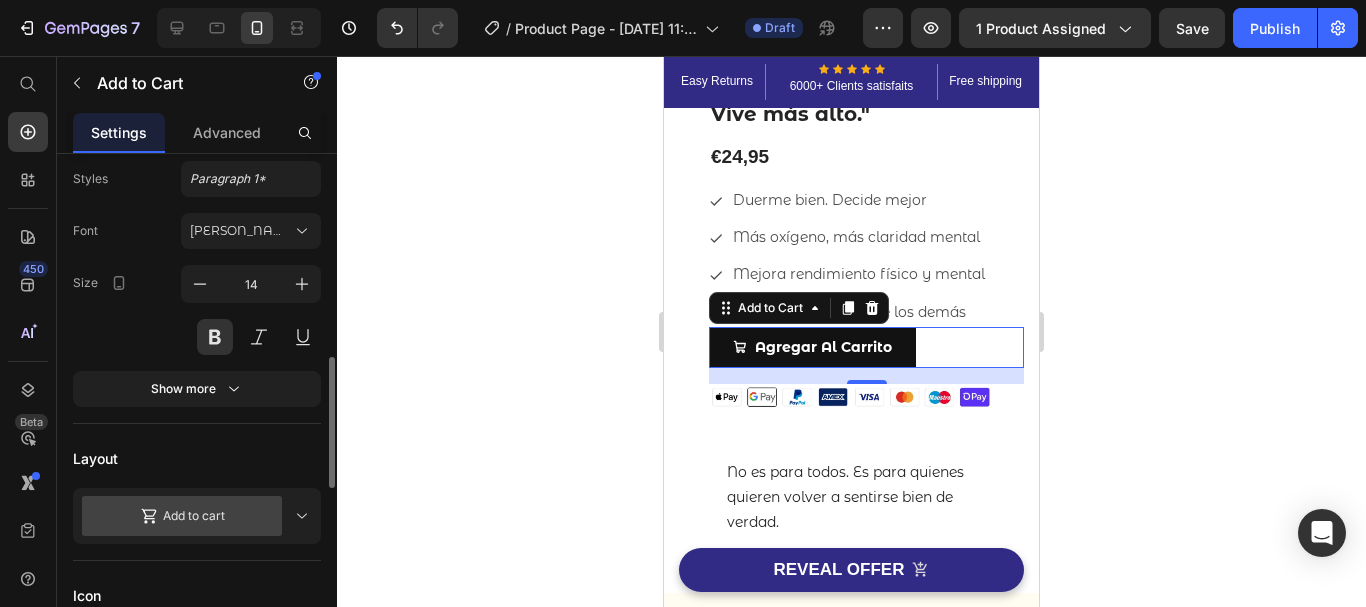 scroll, scrollTop: 385, scrollLeft: 0, axis: vertical 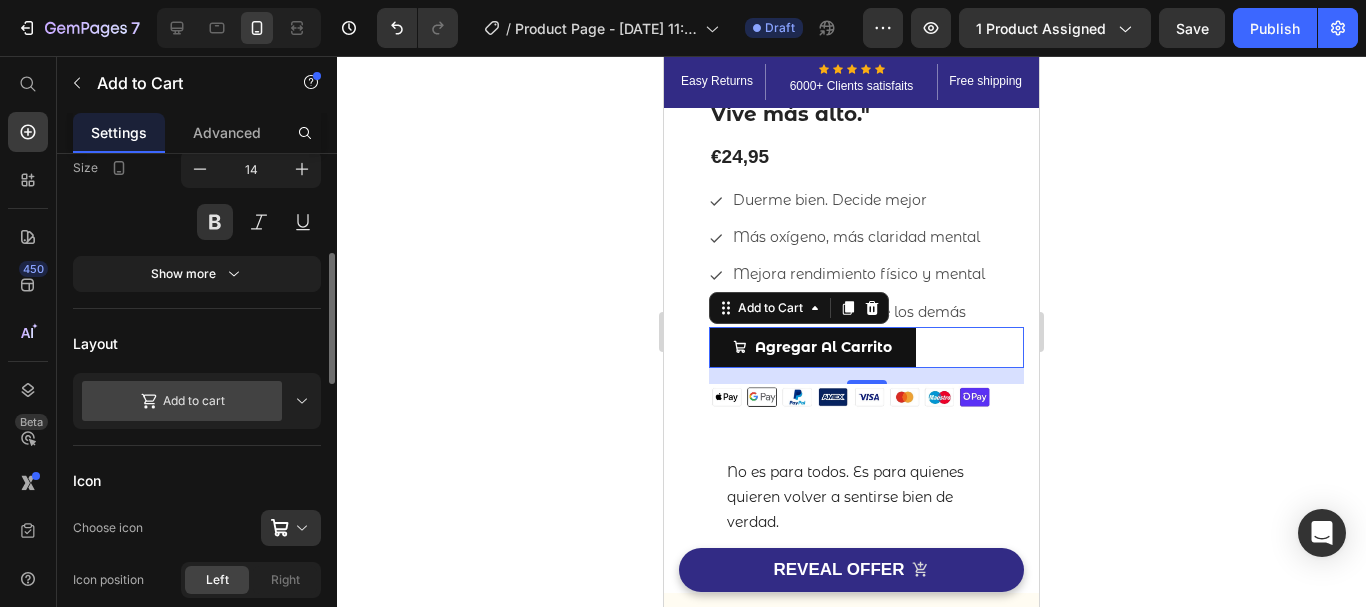 click on "Add to cart" at bounding box center (185, 401) 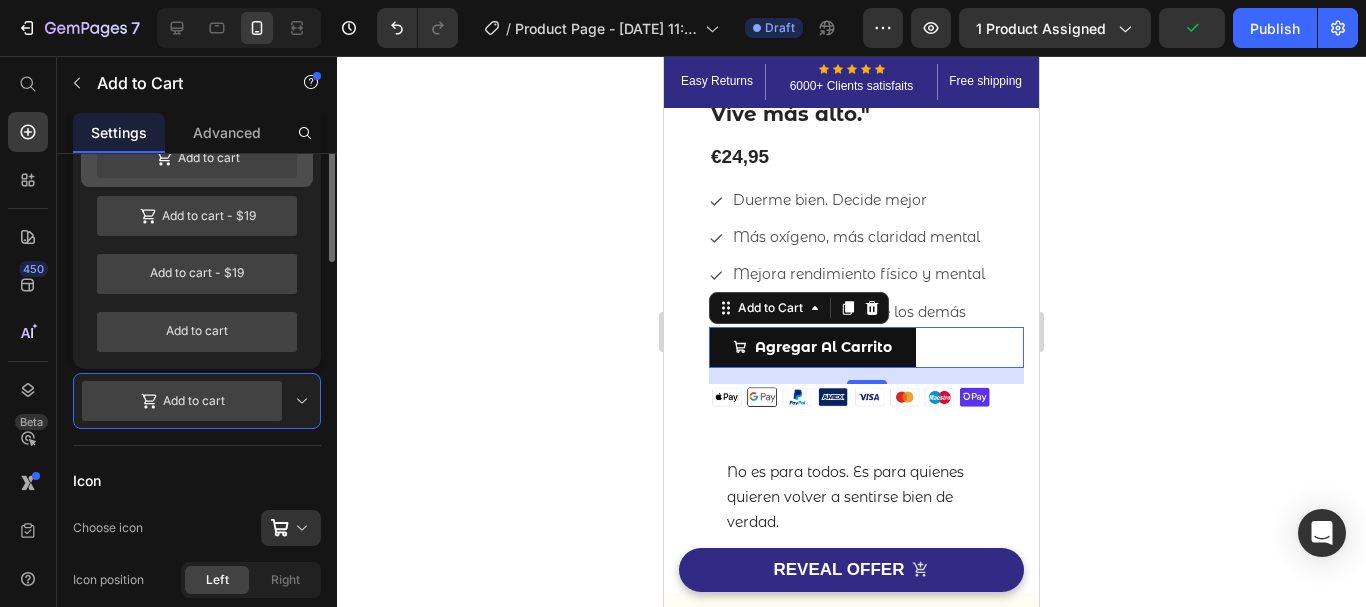 scroll, scrollTop: 280, scrollLeft: 0, axis: vertical 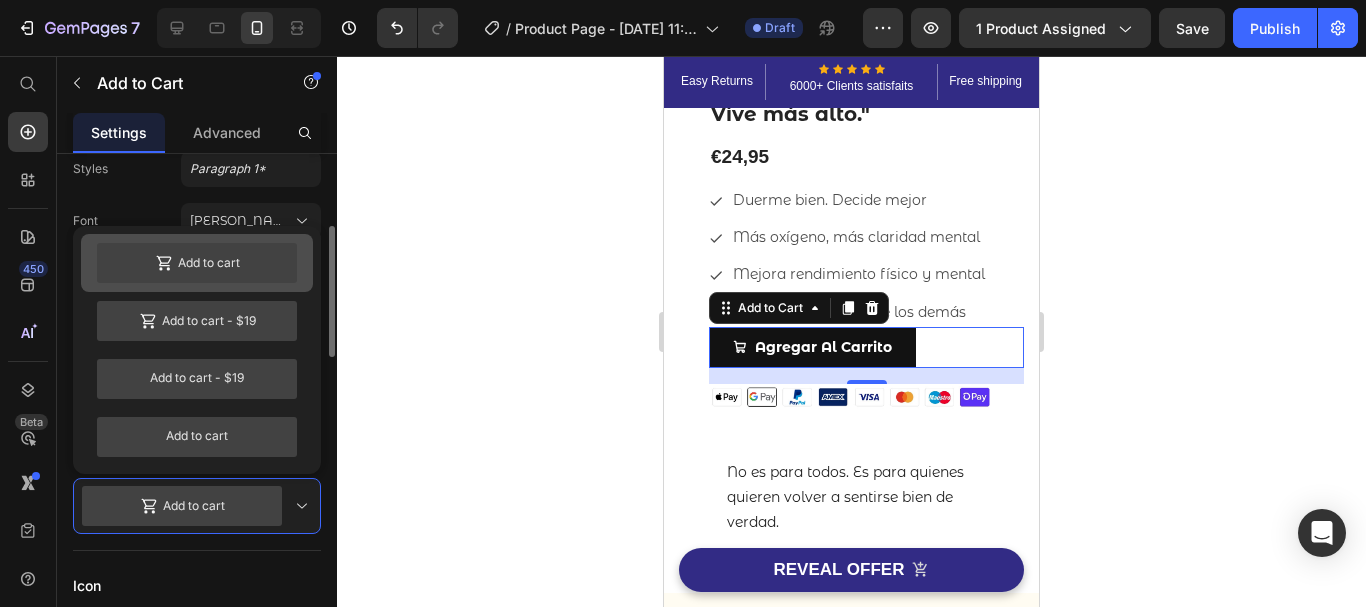 click on "Add to cart" at bounding box center [197, 263] 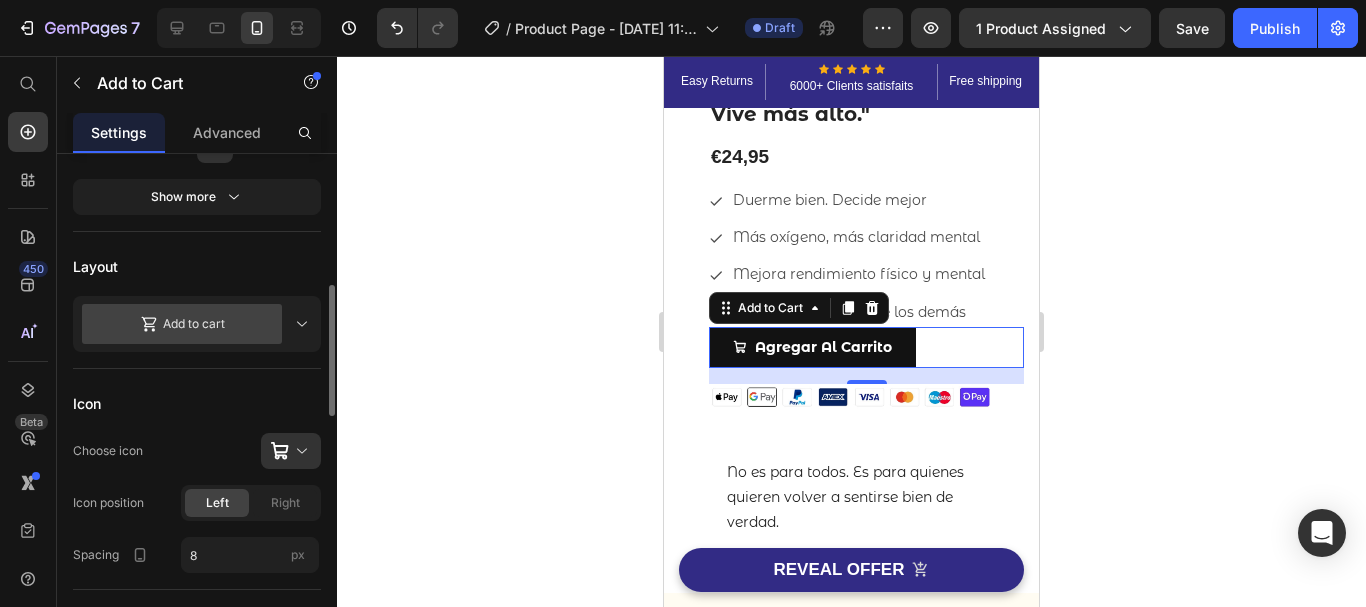 scroll, scrollTop: 471, scrollLeft: 0, axis: vertical 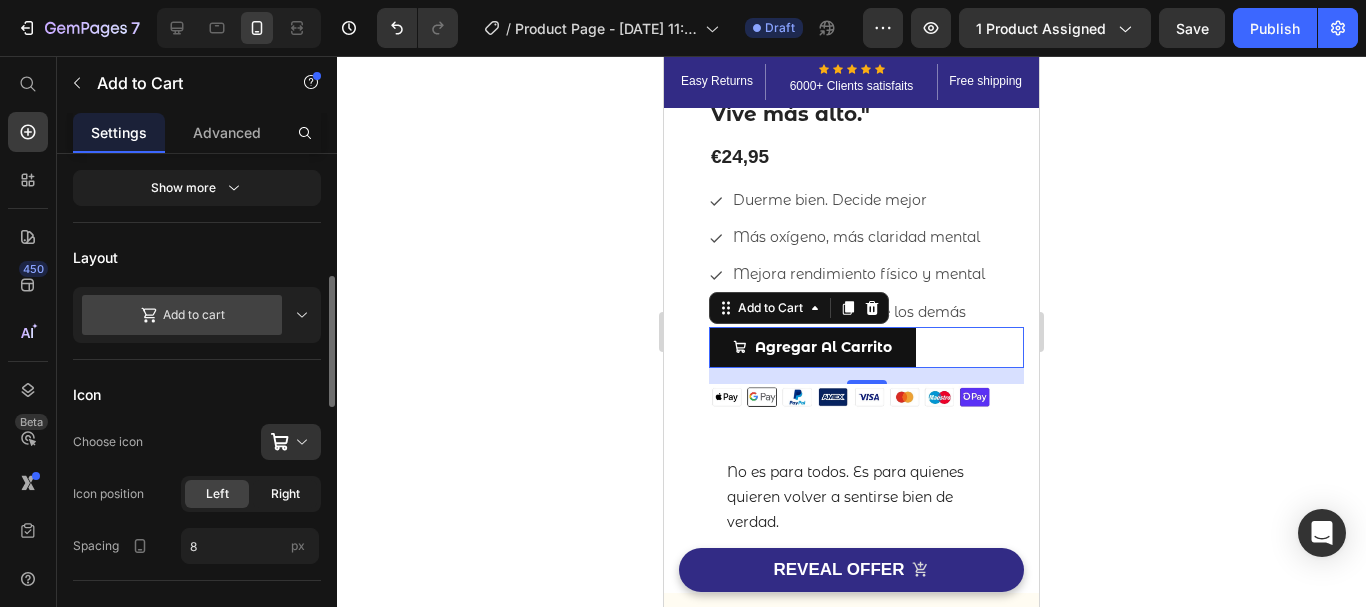 click on "Right" 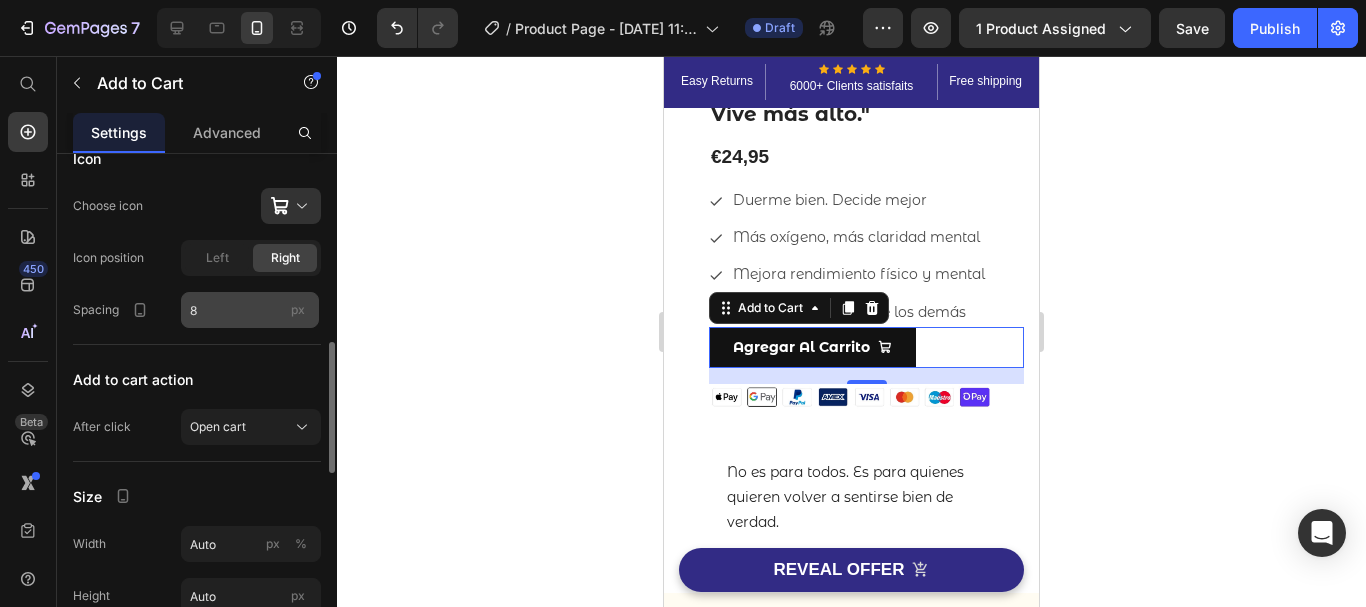scroll, scrollTop: 714, scrollLeft: 0, axis: vertical 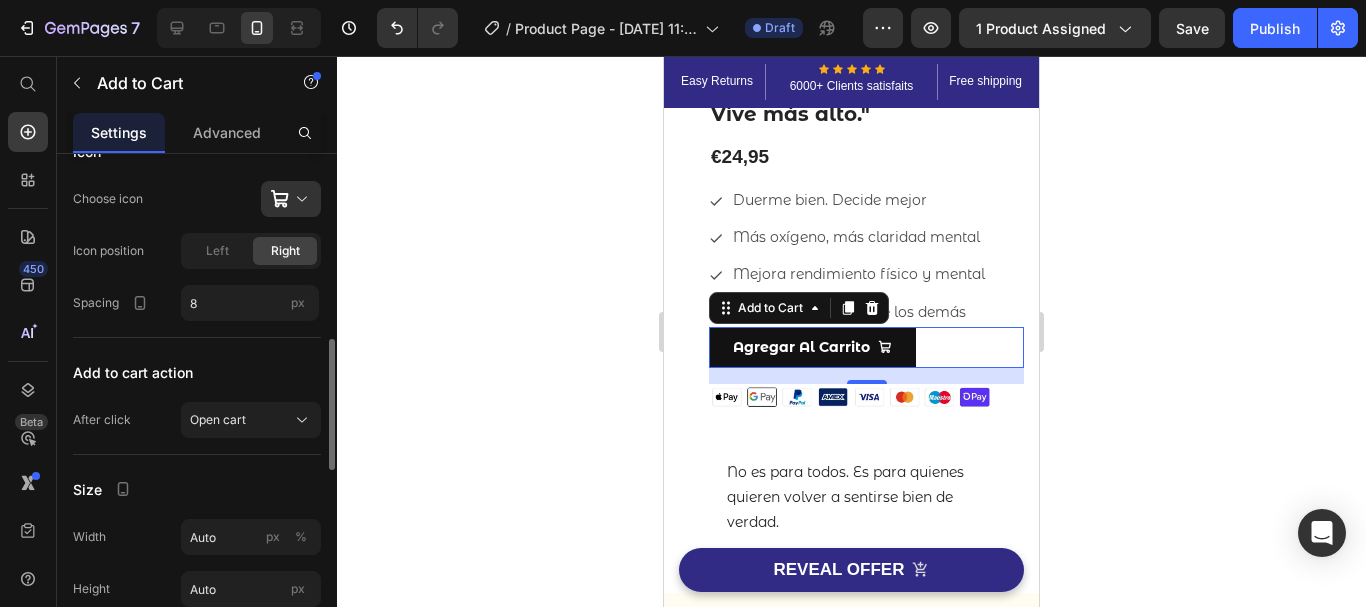 click on "Width Auto px % Height Auto px" 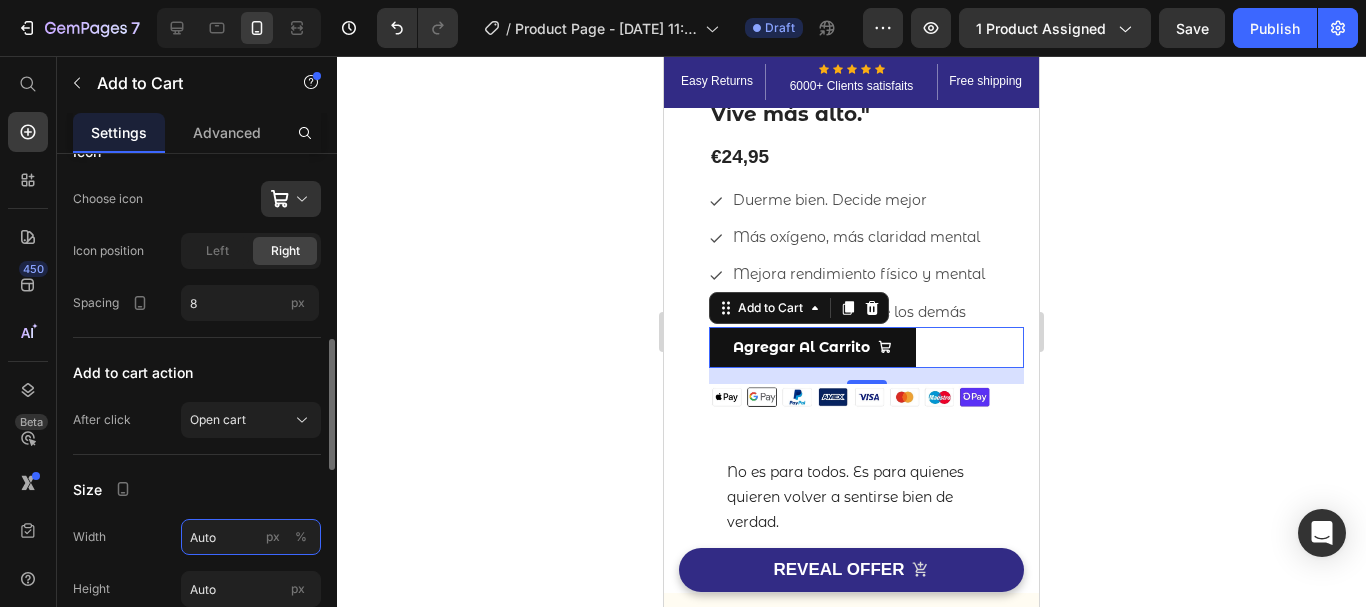 click on "Auto" at bounding box center [251, 537] 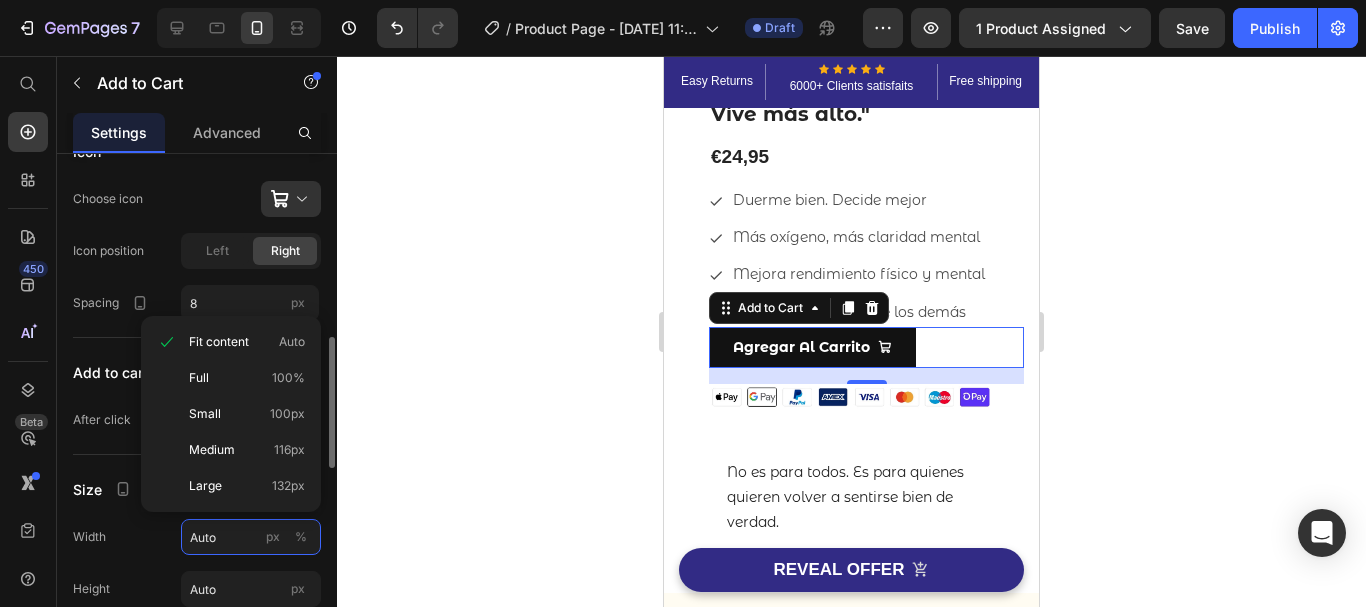 scroll, scrollTop: 713, scrollLeft: 0, axis: vertical 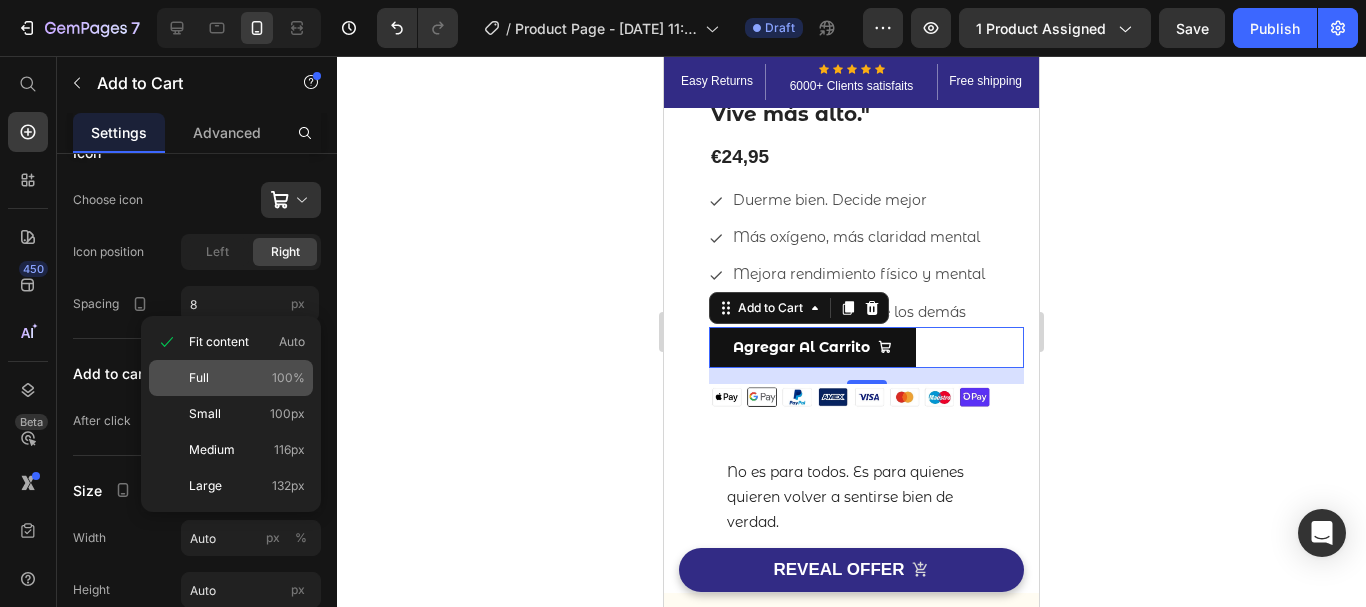 click on "Full 100%" 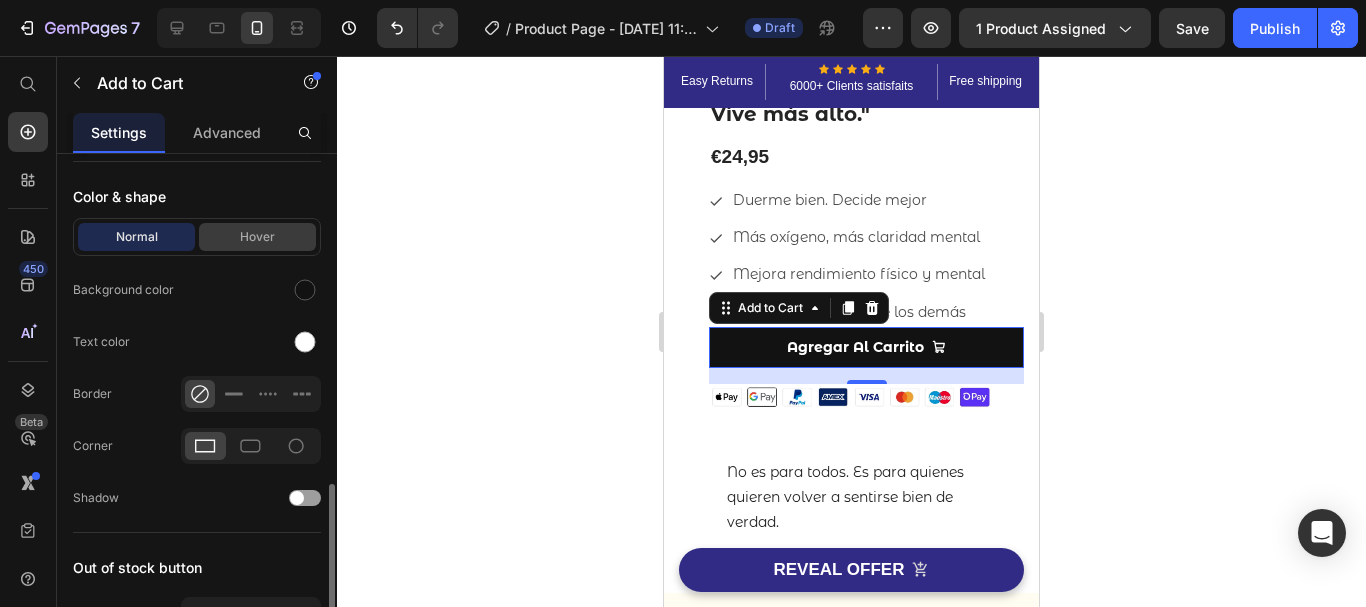 scroll, scrollTop: 1229, scrollLeft: 0, axis: vertical 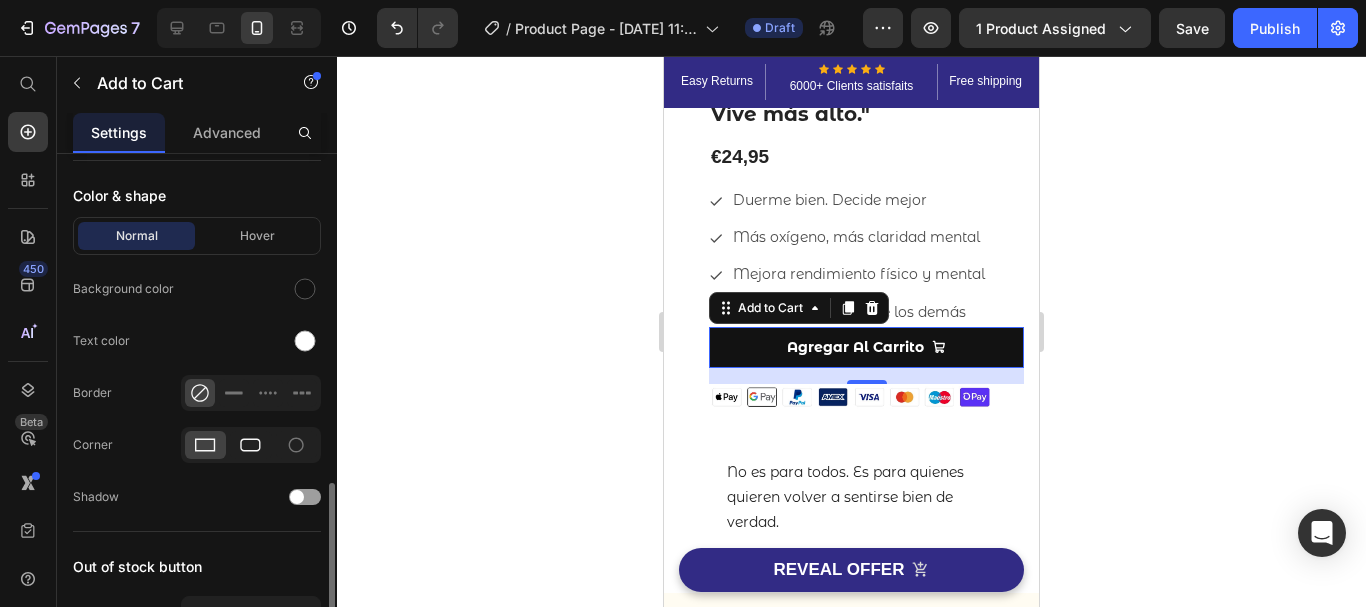 click 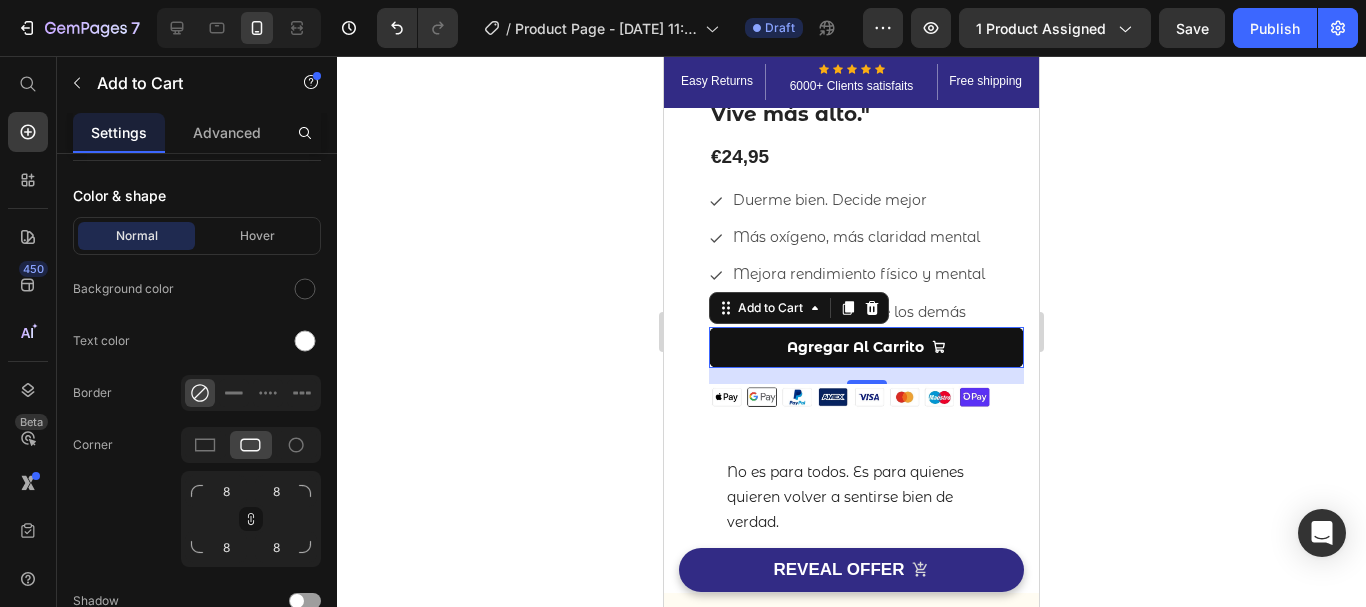 click 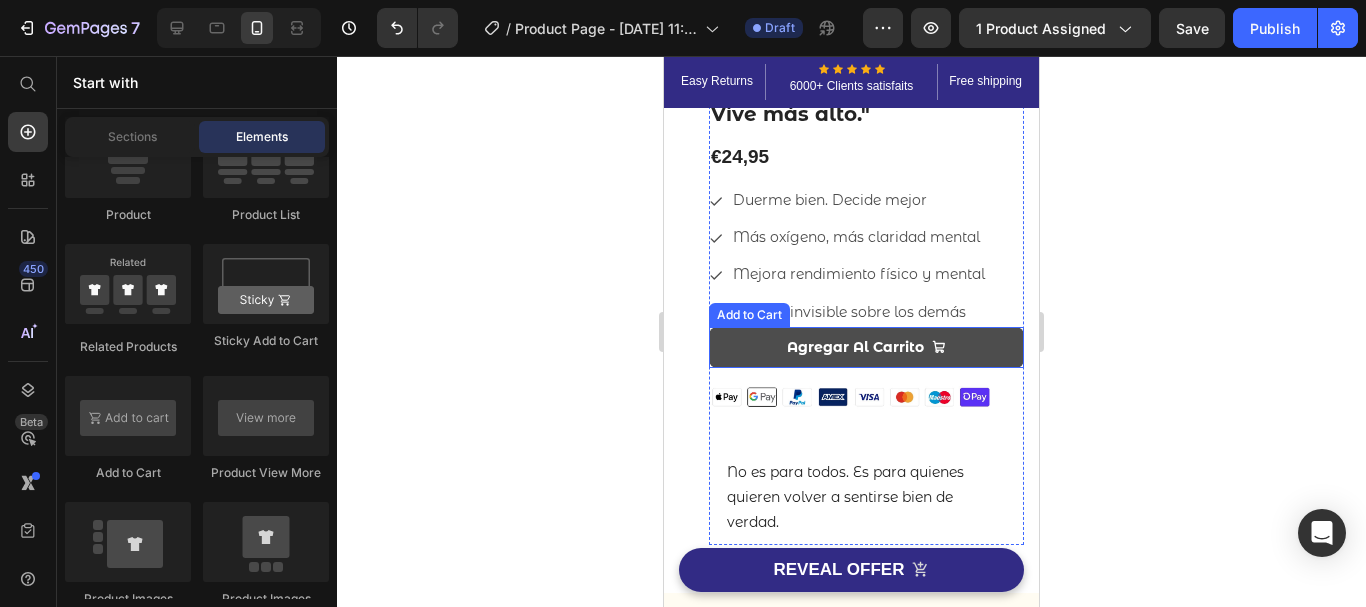 click on "Agregar Al Carrito" at bounding box center [866, 347] 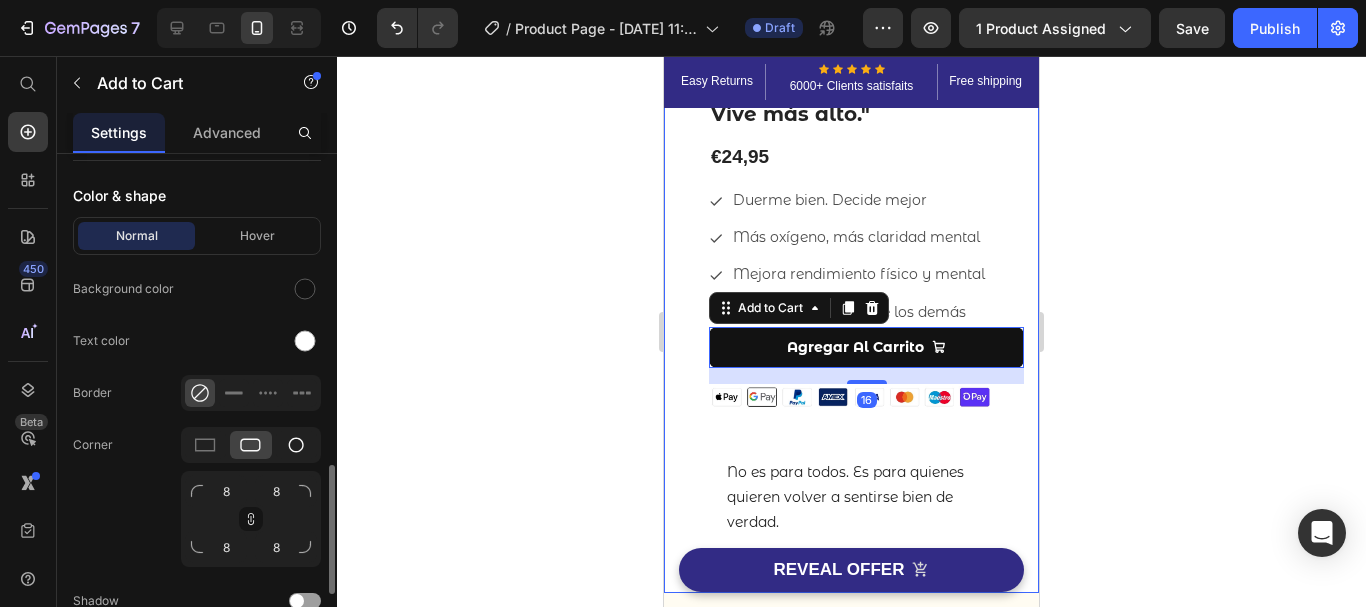 click 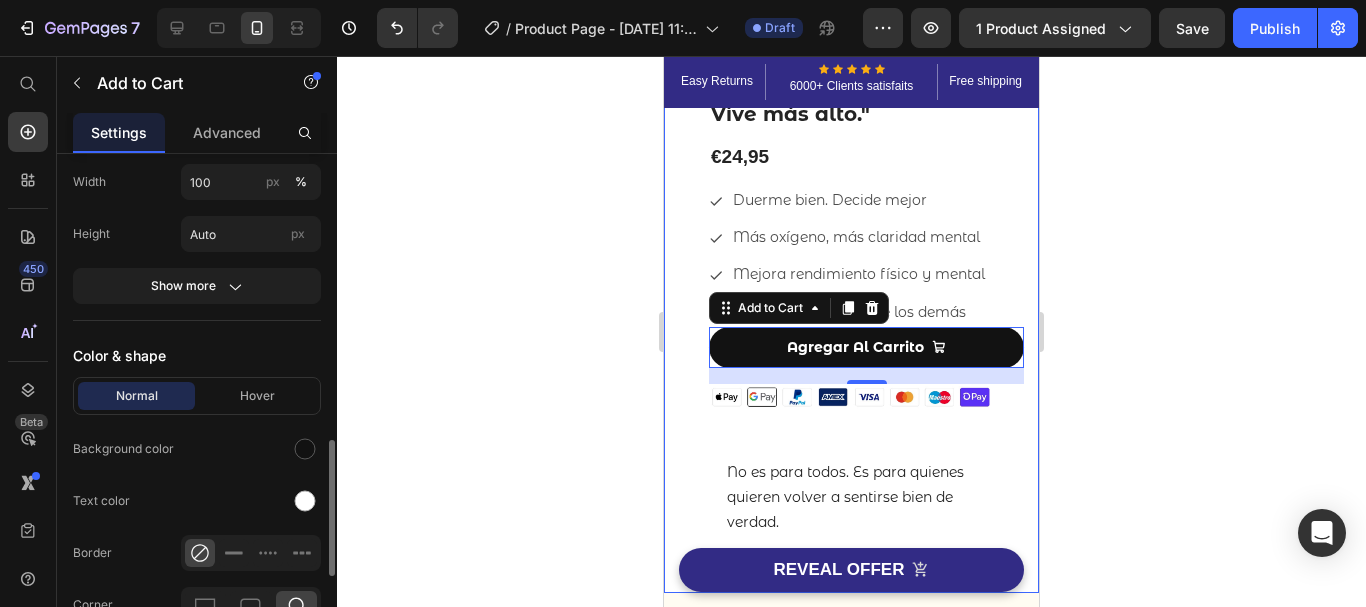 scroll, scrollTop: 1068, scrollLeft: 0, axis: vertical 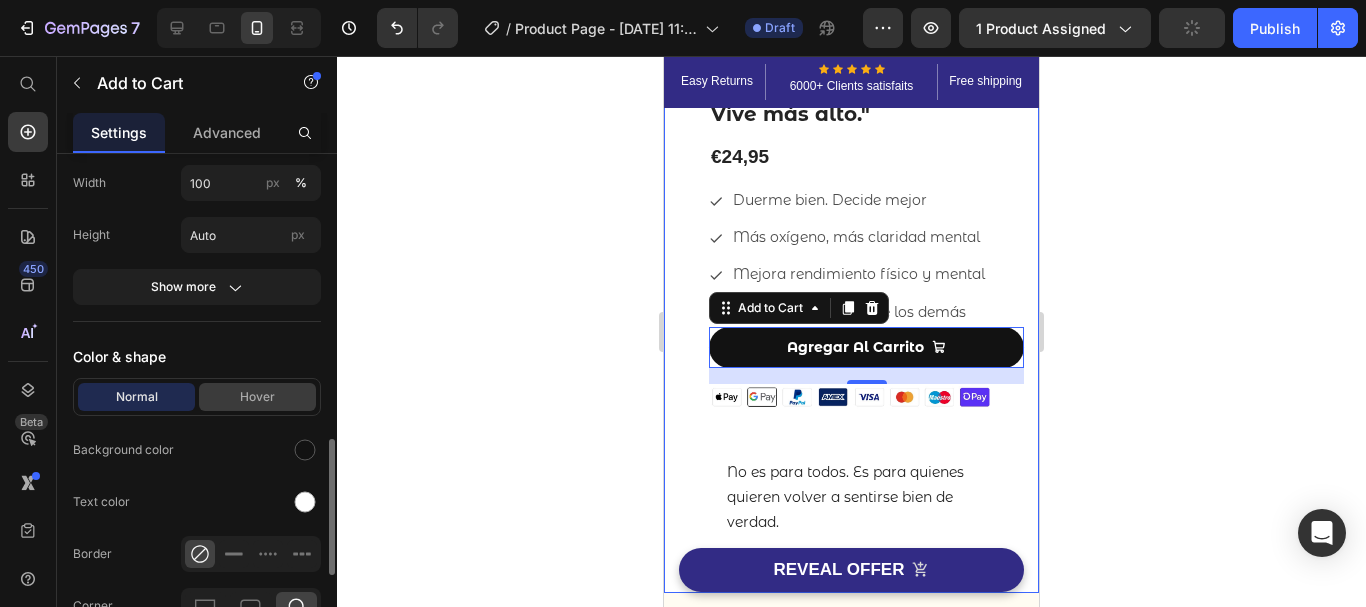 click on "Hover" at bounding box center [257, 397] 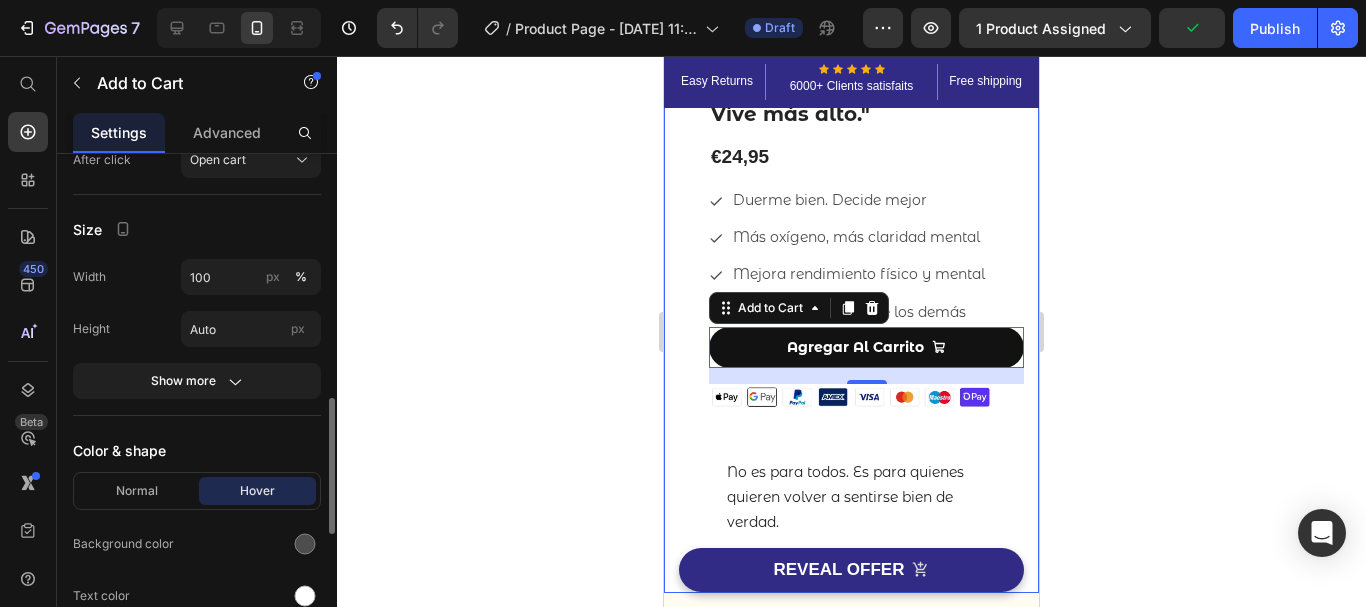 scroll, scrollTop: 954, scrollLeft: 0, axis: vertical 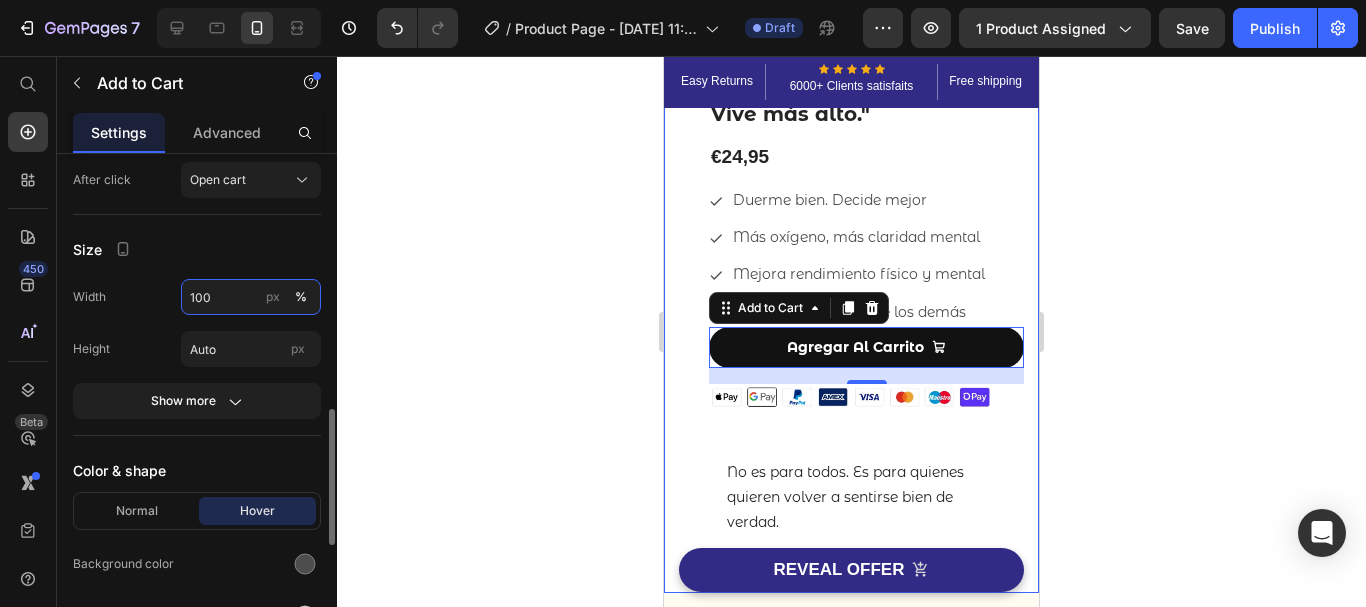 drag, startPoint x: 237, startPoint y: 348, endPoint x: 199, endPoint y: 293, distance: 66.85058 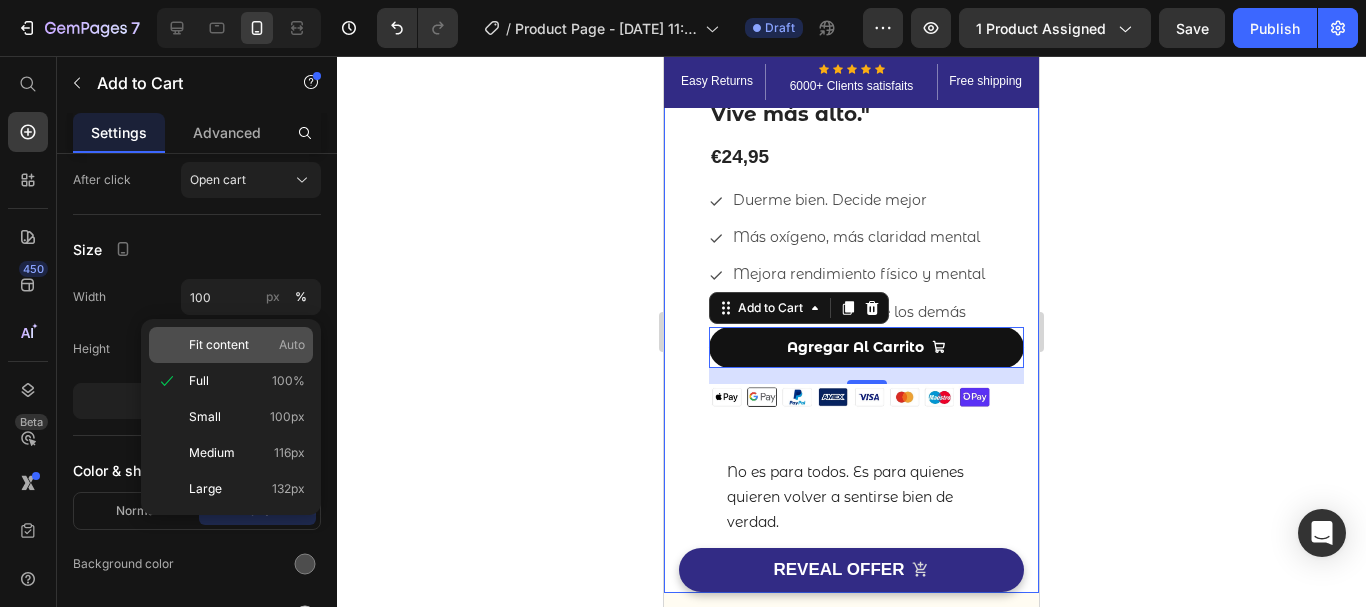 click on "Fit content" at bounding box center [219, 345] 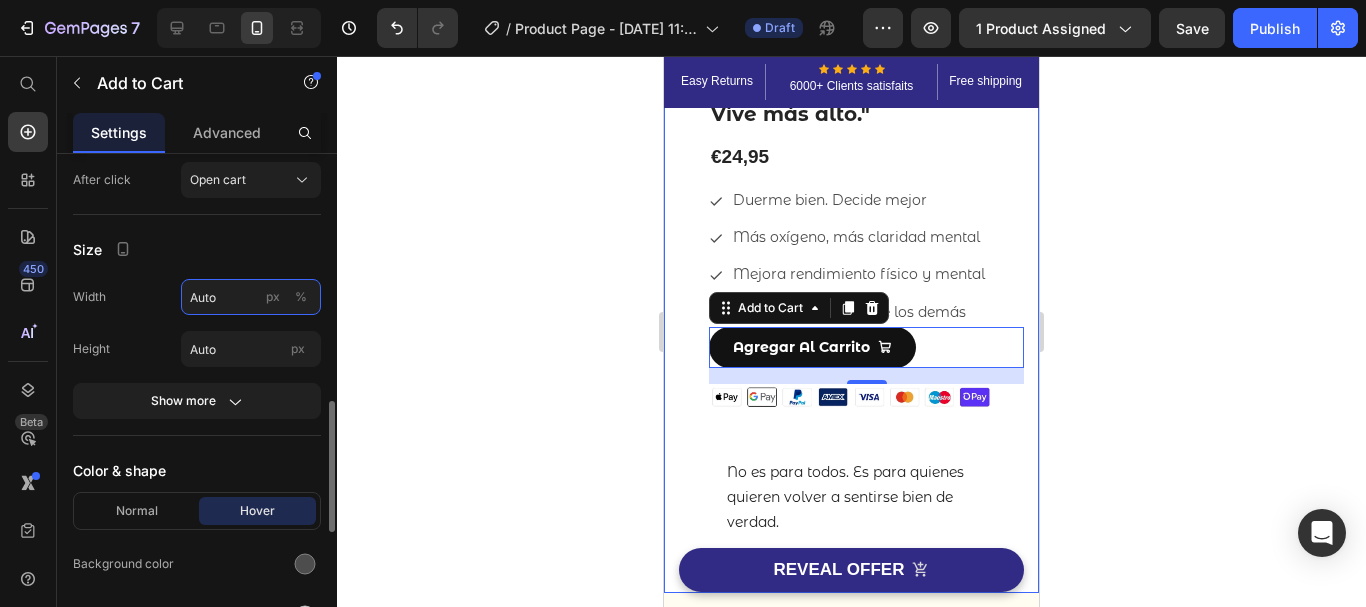 click on "Auto" at bounding box center (251, 297) 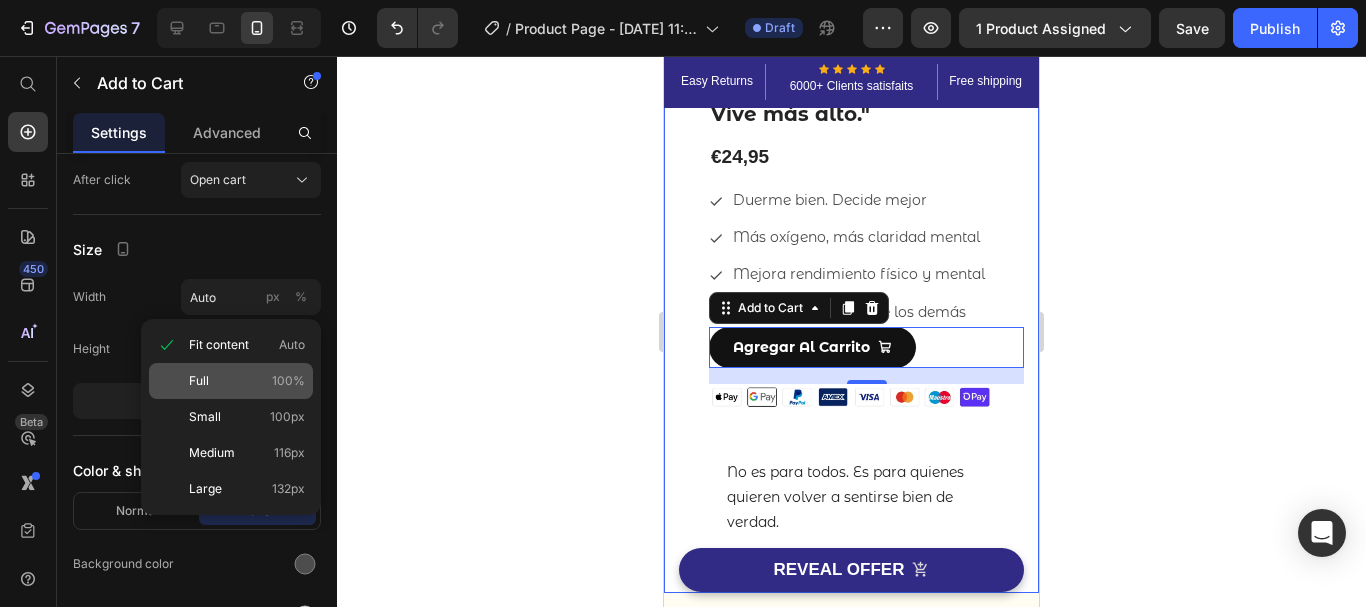 click on "Full 100%" at bounding box center [247, 381] 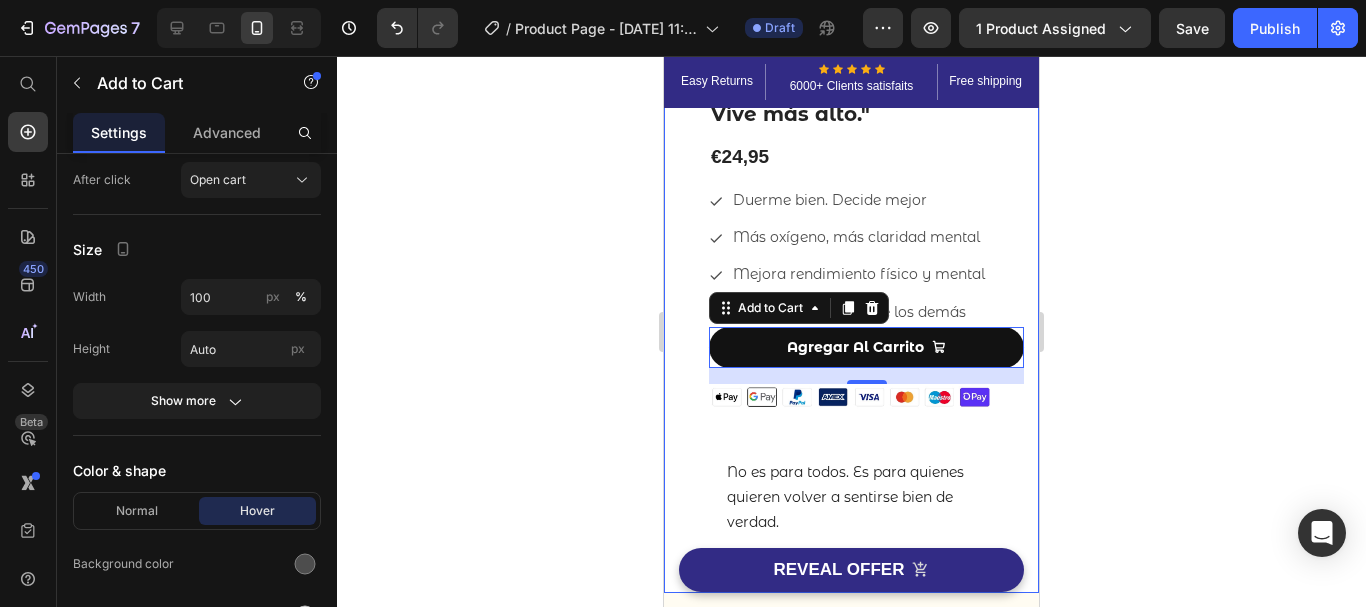 click 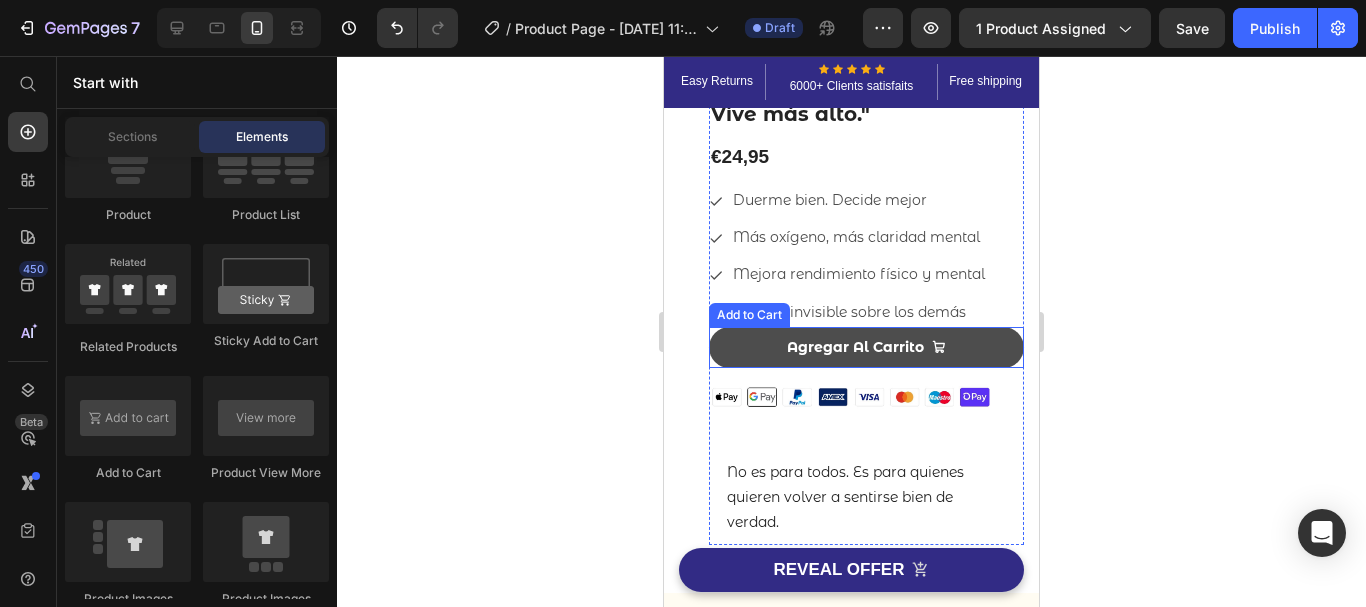 click on "Agregar Al Carrito" at bounding box center [866, 347] 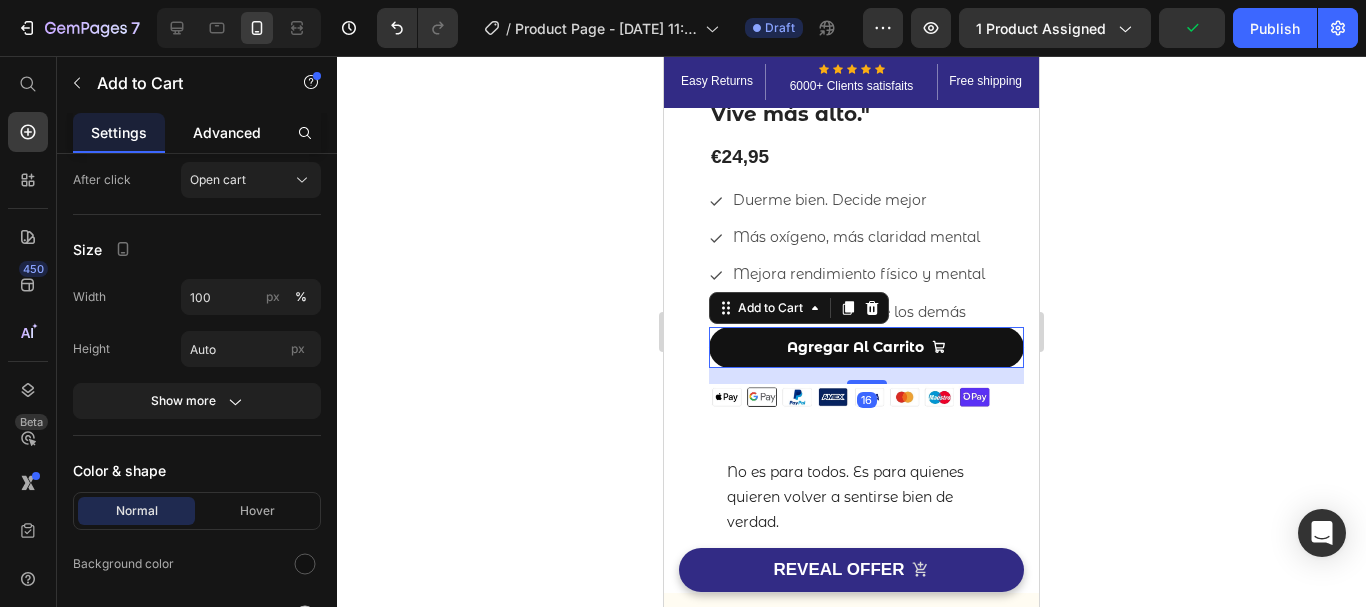 click on "Advanced" at bounding box center (227, 132) 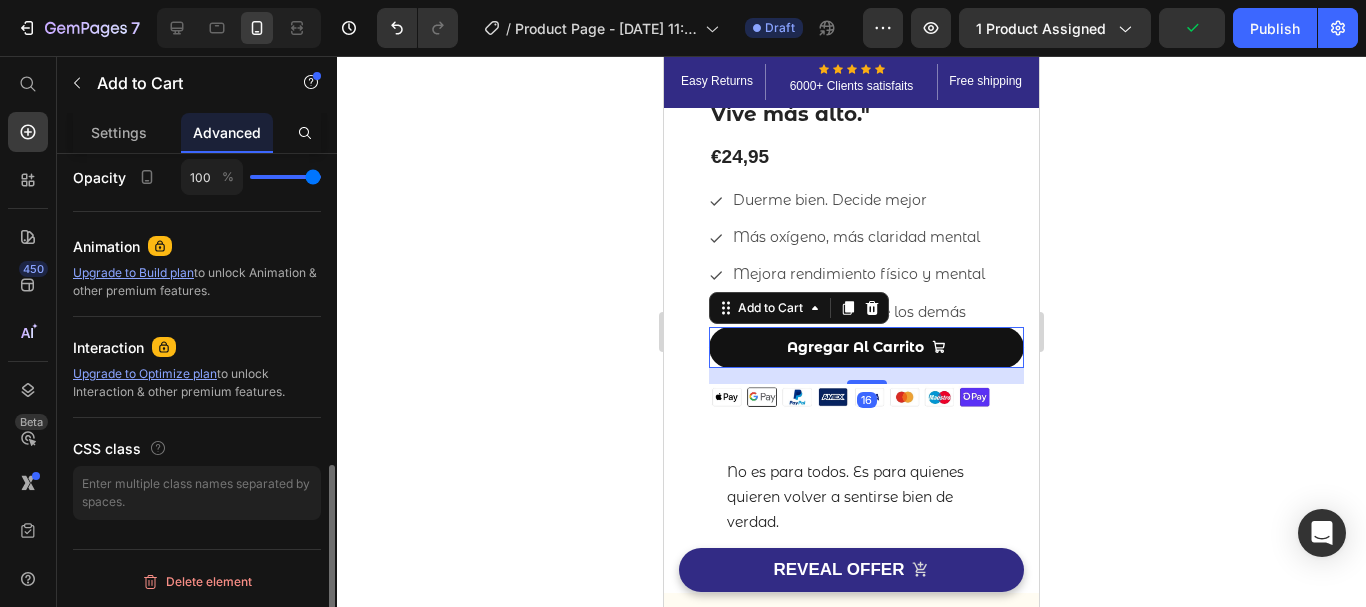scroll, scrollTop: 0, scrollLeft: 0, axis: both 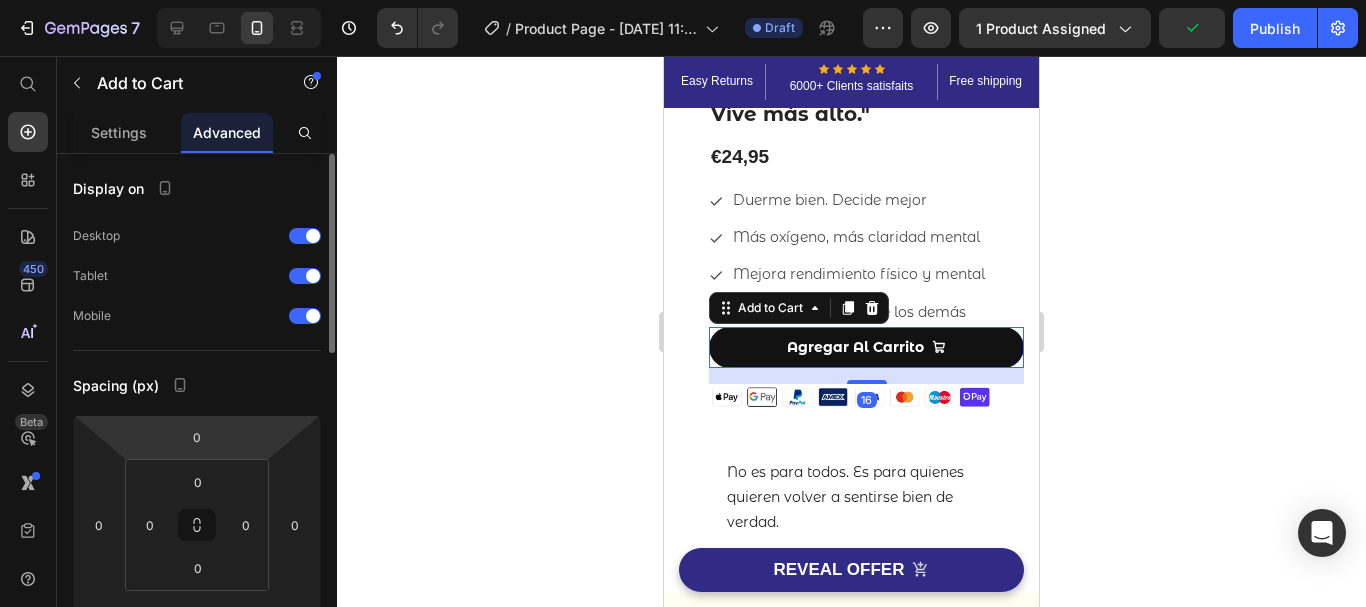 click on "7   /  Product Page - [DATE] 11:30:16 Draft Preview 1 product assigned  Publish  450 Beta Start with Sections Elements Hero Section Product Detail Brands Trusted Badges Guarantee Product Breakdown How to use Testimonials Compare Bundle FAQs Social Proof Brand Story Product List Collection Blog List Contact Sticky Add to Cart Custom Footer Browse Library 450 Layout
Row
Row
Row
Row Text
Heading
Text Block Button
Button
Button
Sticky Back to top Media
Image" at bounding box center [683, 0] 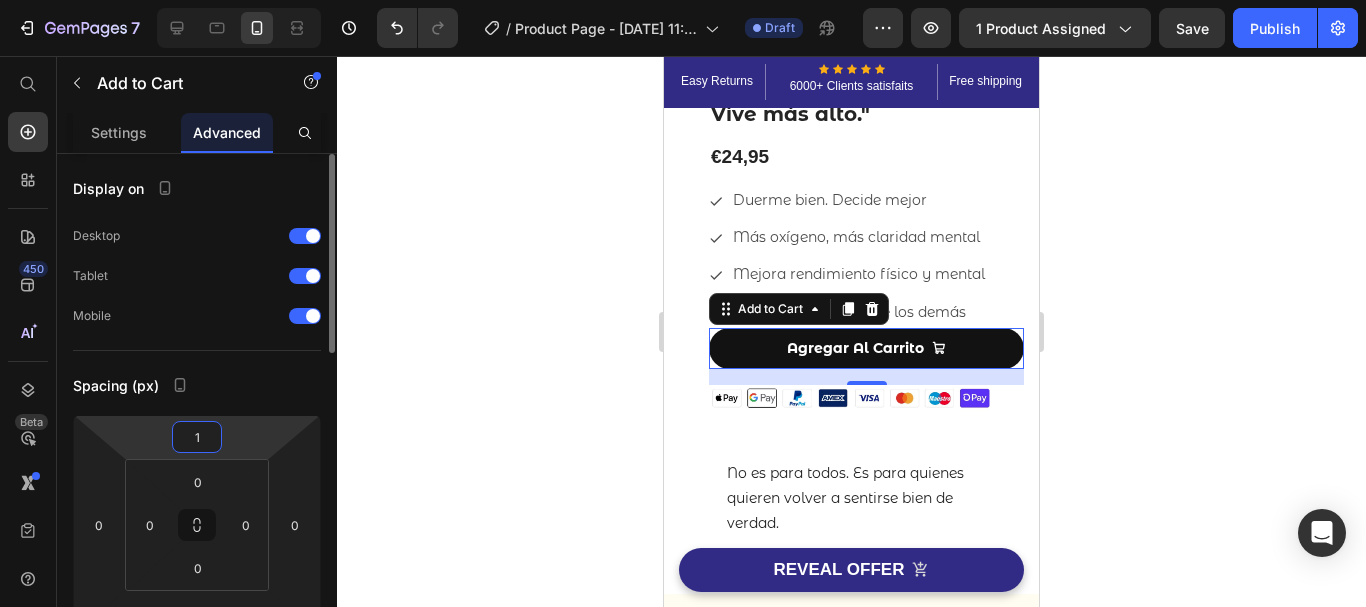 type on "15" 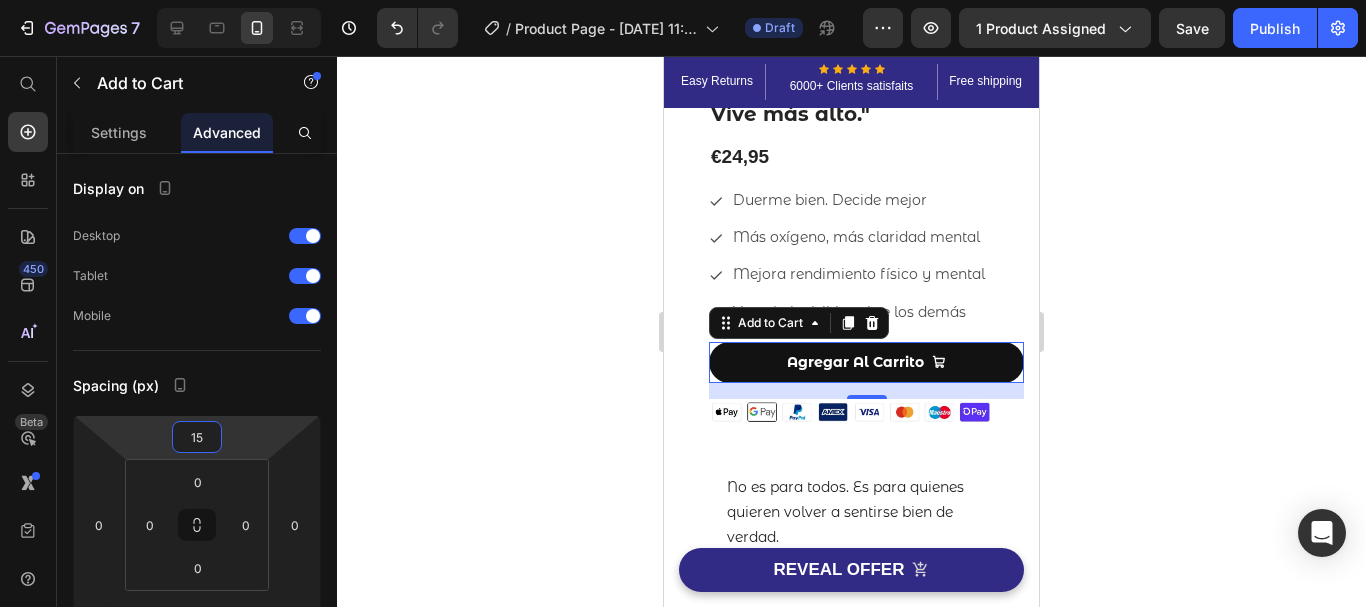 click 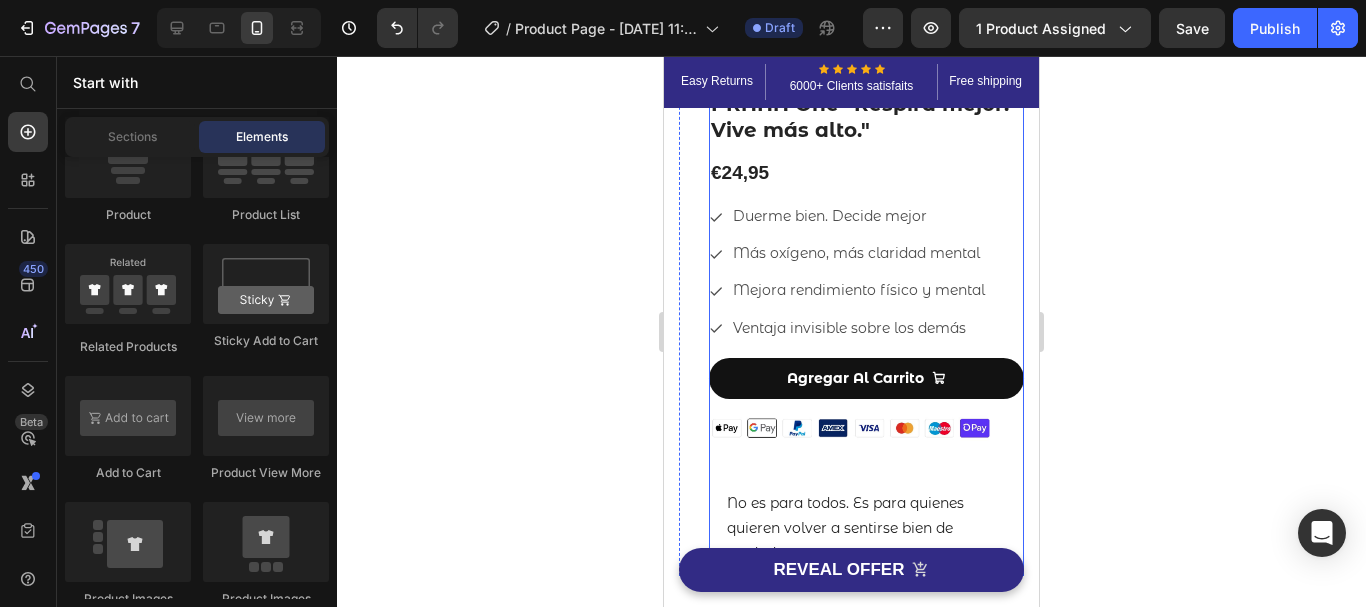 scroll, scrollTop: 504, scrollLeft: 0, axis: vertical 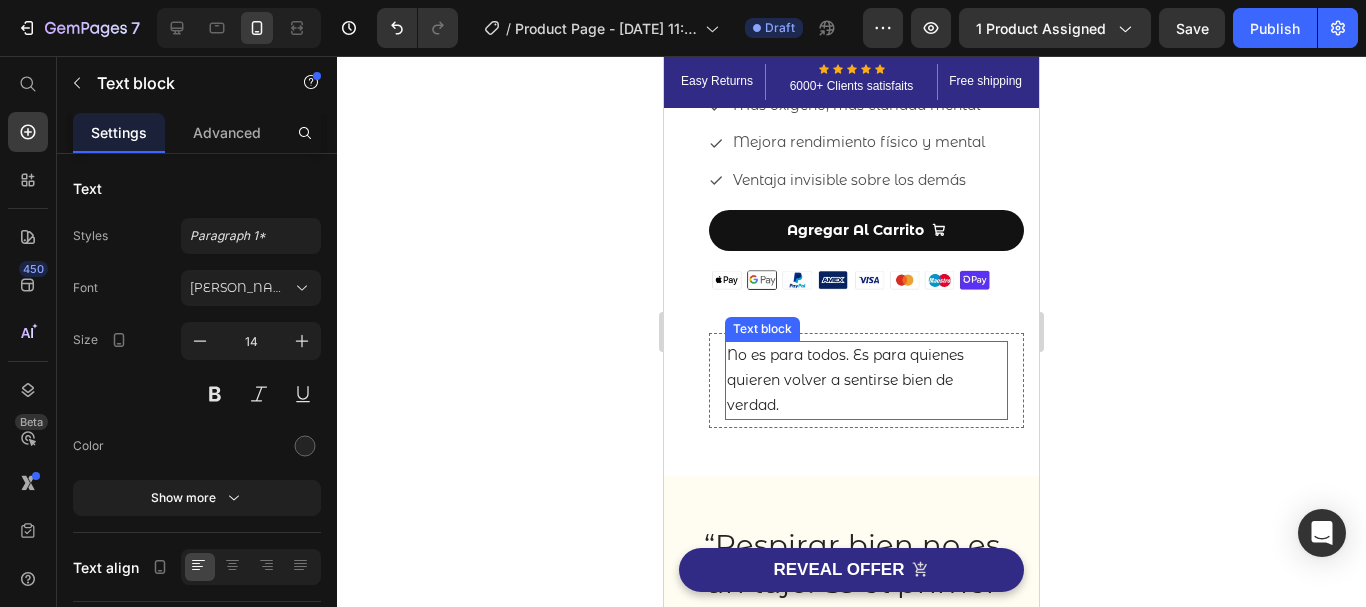 click on "No es para todos. Es para quienes quieren volver a sentirse bien de verdad." at bounding box center [866, 381] 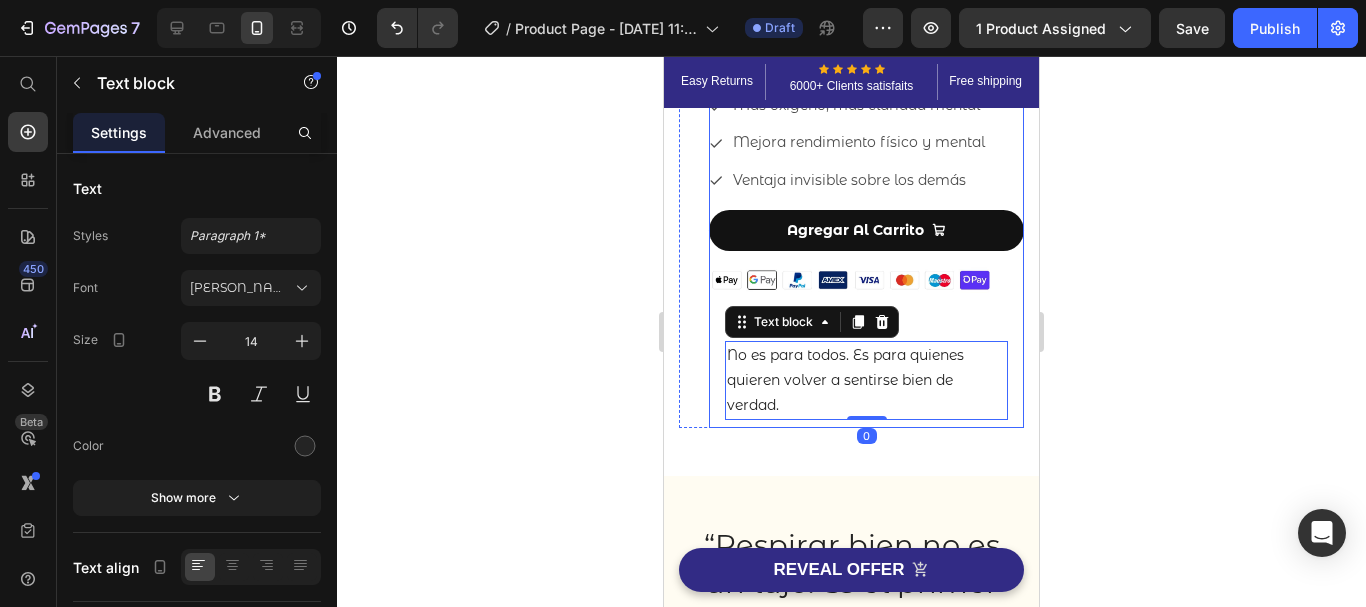 click on "(P) Images & Gallery PRANA One "Respira mejor. Vive más alto." (P) Title                Icon                Icon                Icon                Icon                Icon Icon List Hoz 6000+ Clients satisfaits Text block Row
Icon Duerme bien. Decide mejor Text block
Icon Más oxígeno, más claridad mental Text block
Icon Mejora rendimiento físico y mental Text block
Icon Ventaja invisible sobre los demás Text block Icon List €24,95 (P) Price Row
Icon Duerme bien. Decide mejor Text block
Icon Más oxígeno, más claridad mental Text block
Icon Mejora rendimiento físico y mental Text block
Icon Ventaja invisible sobre los demás Text block Icon List
AGREGAR AL CARRITO (P) Cart Button
Agregar Al Carrito Add to Cart Image No es para todos. Es para quienes quieren volver a sentirse bien de verdad. Text block   0 Row REVEAL OFFER" at bounding box center [866, 30] 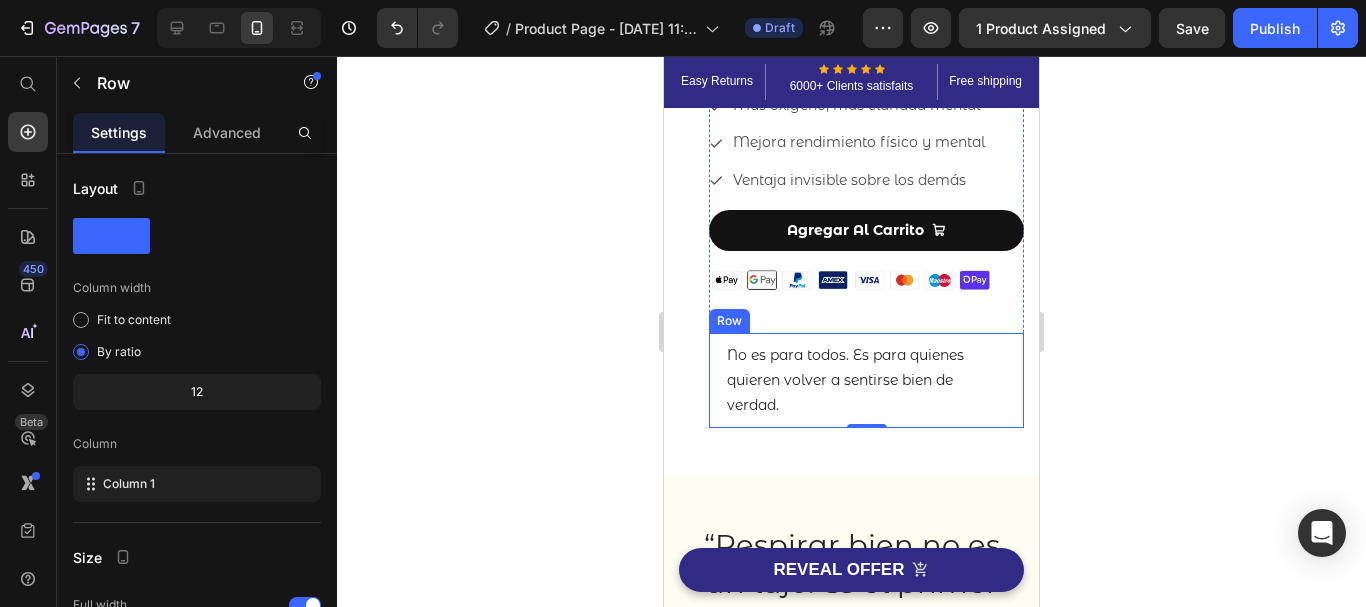 click on "No es para todos. Es para quienes quieren volver a sentirse bien de verdad. Text block Row" at bounding box center (866, 381) 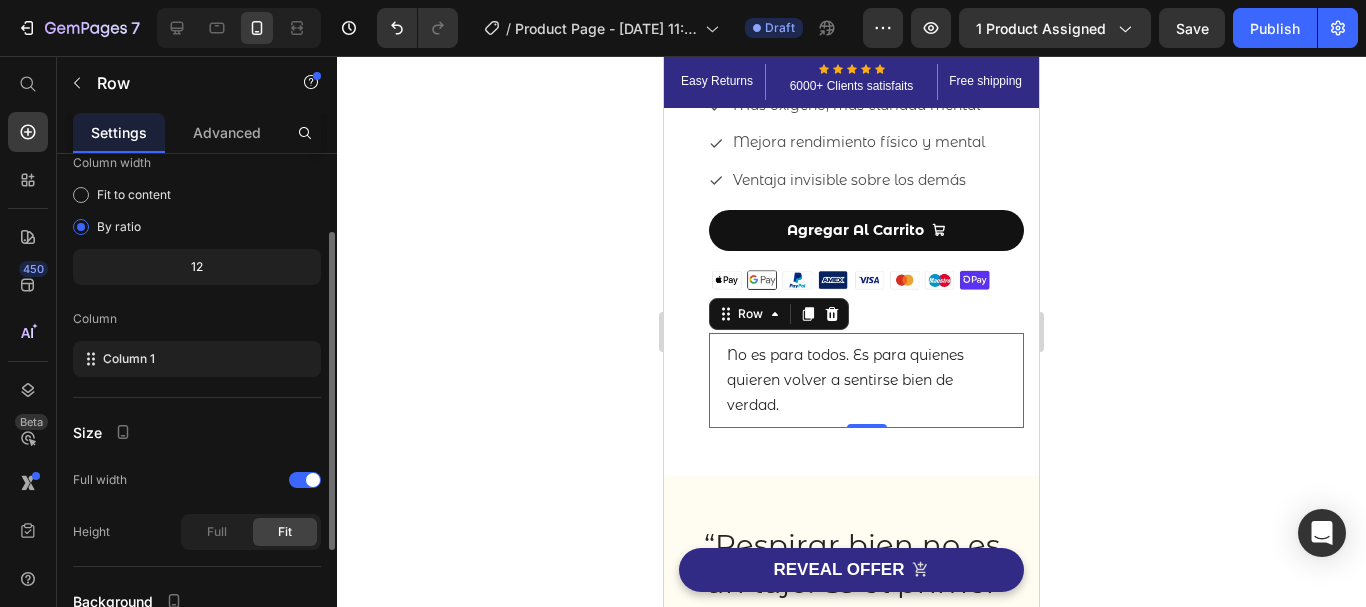 scroll, scrollTop: 0, scrollLeft: 0, axis: both 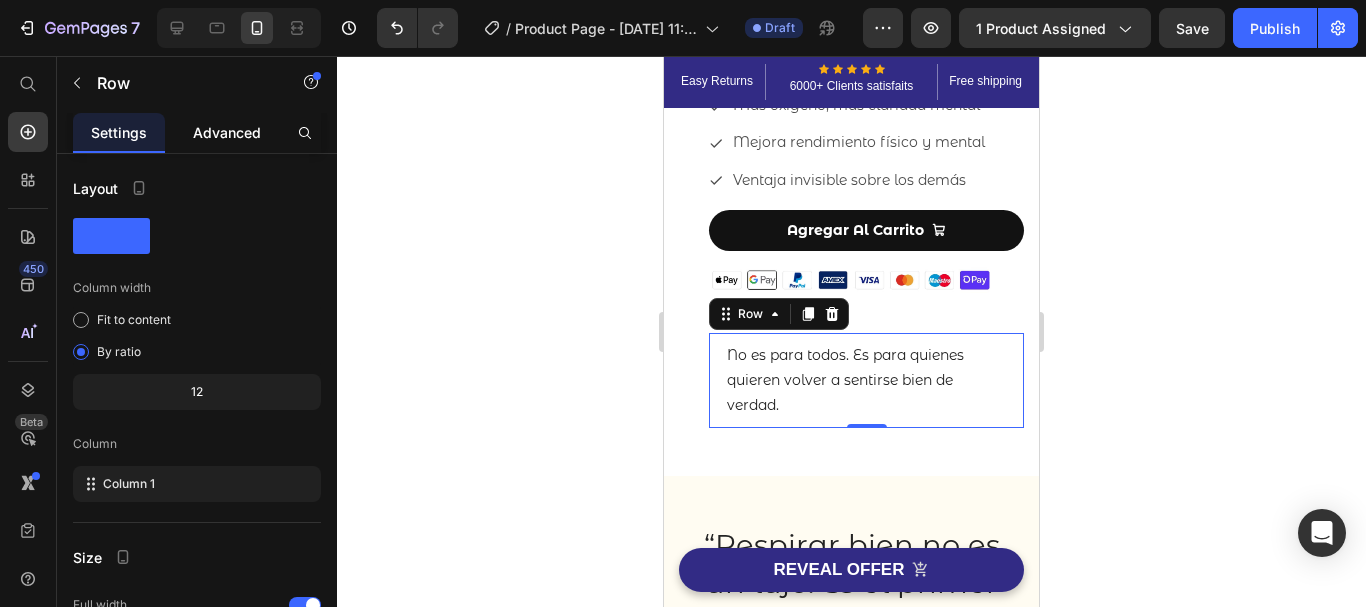 click on "Advanced" at bounding box center (227, 132) 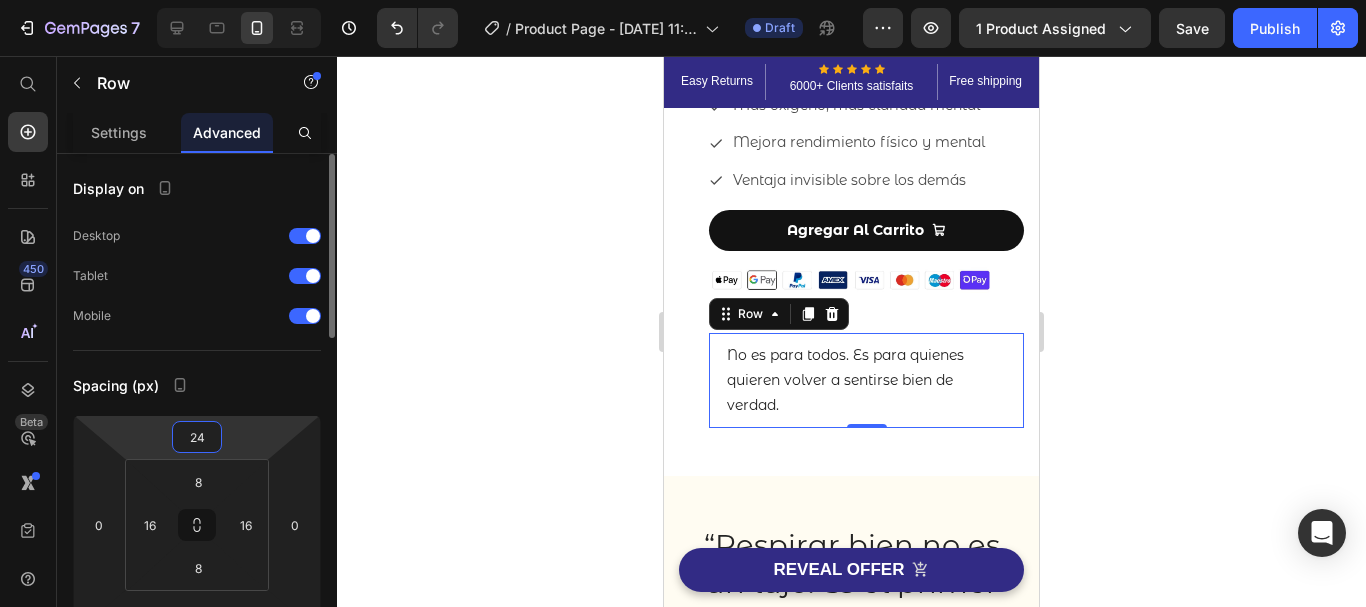 click on "24" at bounding box center [197, 437] 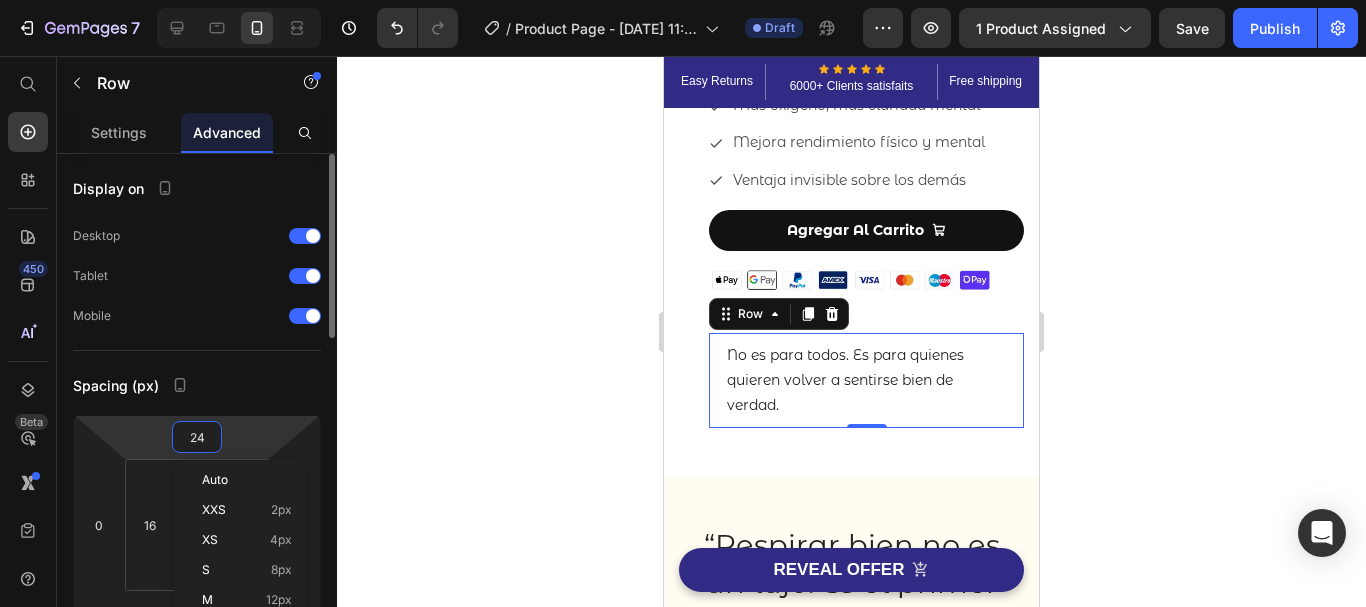 type on "0" 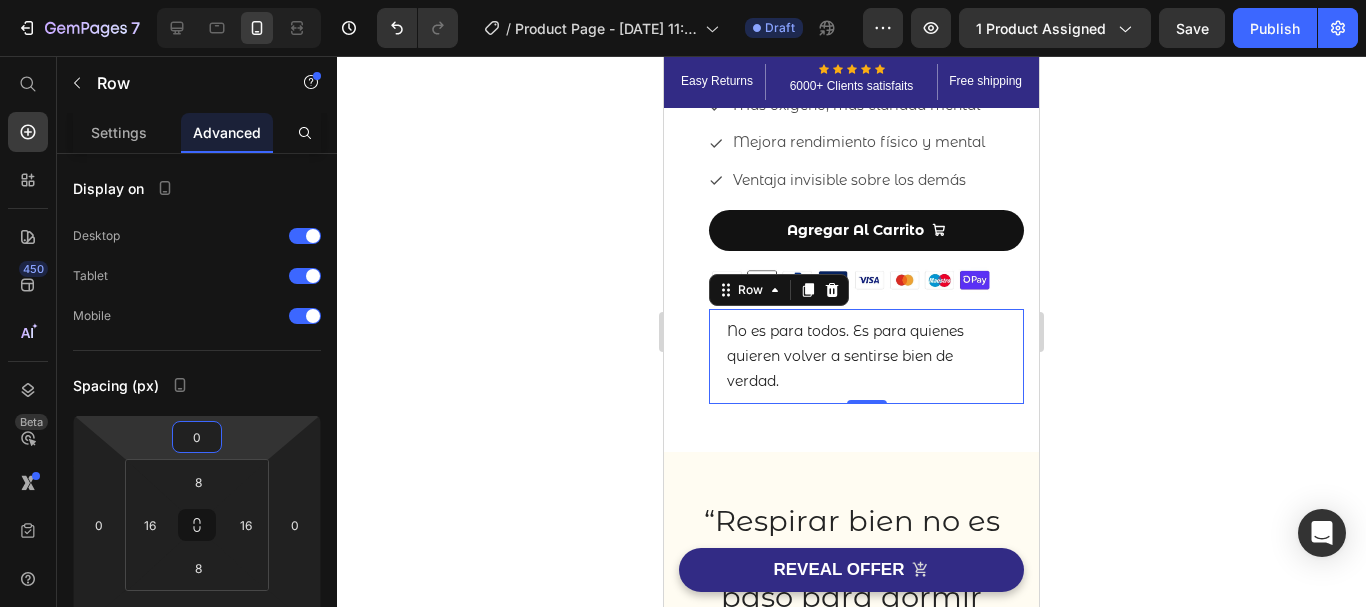 click 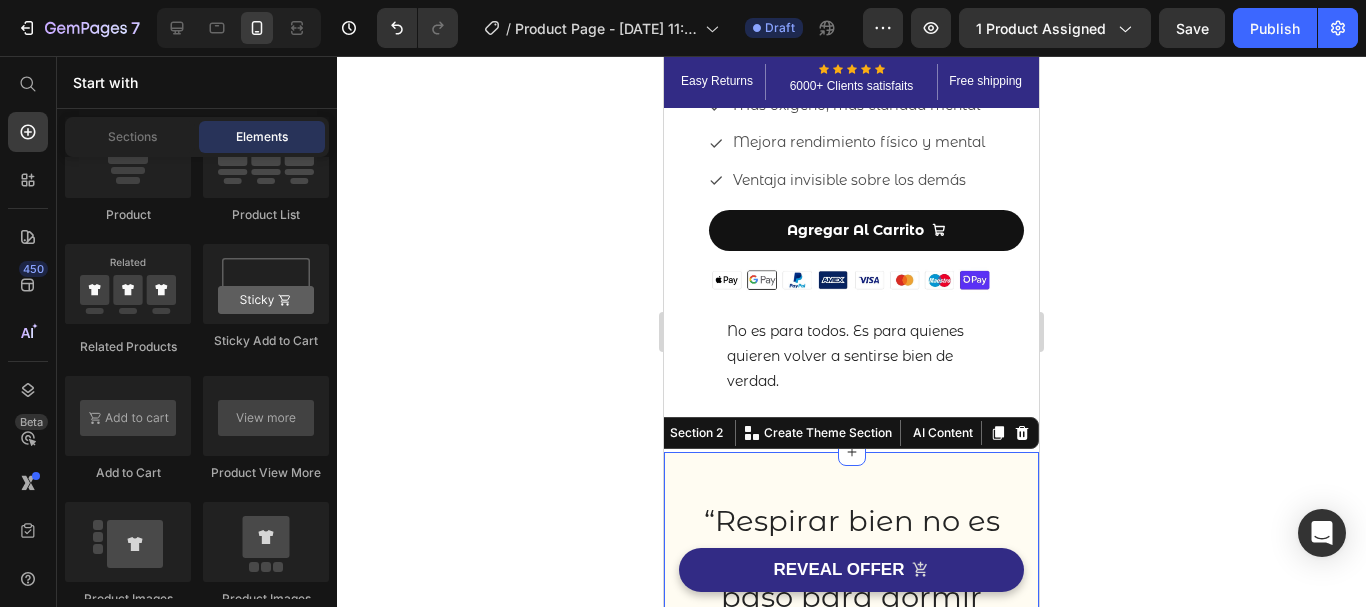 click on "“Respirar bien no es un lujo. Es el primer paso para dormir mejor, pensar mejor y vivir mejor.” Heading Row Respira como fuiste diseñado, duerme como mereces, despierta con energía que transforma. Text block Row Image Respira con intención Heading Abre tu flujo vital, relaja tu sistema y deja que el oxígeno despierte cada célula de tu cuerpo. Text block Row Image Repara mientras duermes Heading No es solo descansar es regenerarte desde dentro. Profundo, natural y restaurador. Text block Row Image Despierta en presencia Heading Arranca el día con energía [PERSON_NAME], foco afilado y una vibra que eleva todo lo que tocas. Text block Row Image Row Section 2   You can create reusable sections Create Theme Section AI Content Write with [PERSON_NAME] What would you like to describe here? Tone and Voice Persuasive Product Getting products... Show more Generate" at bounding box center (851, 906) 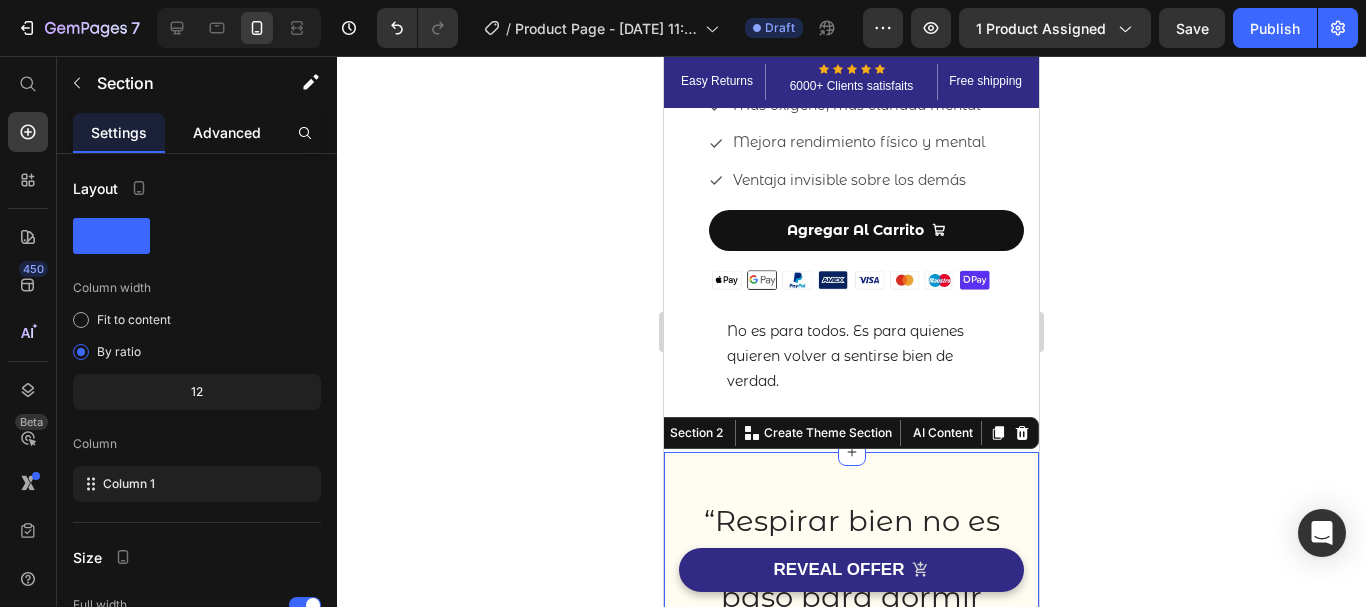 click on "Advanced" at bounding box center [227, 132] 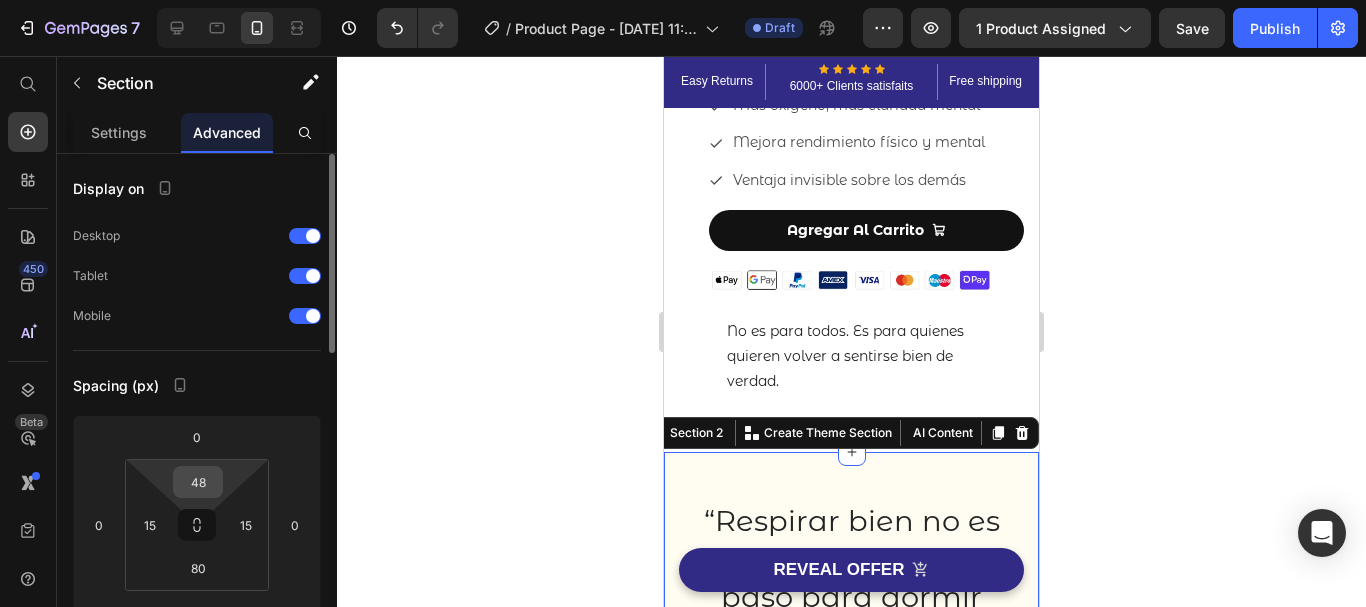 click on "48" at bounding box center (198, 482) 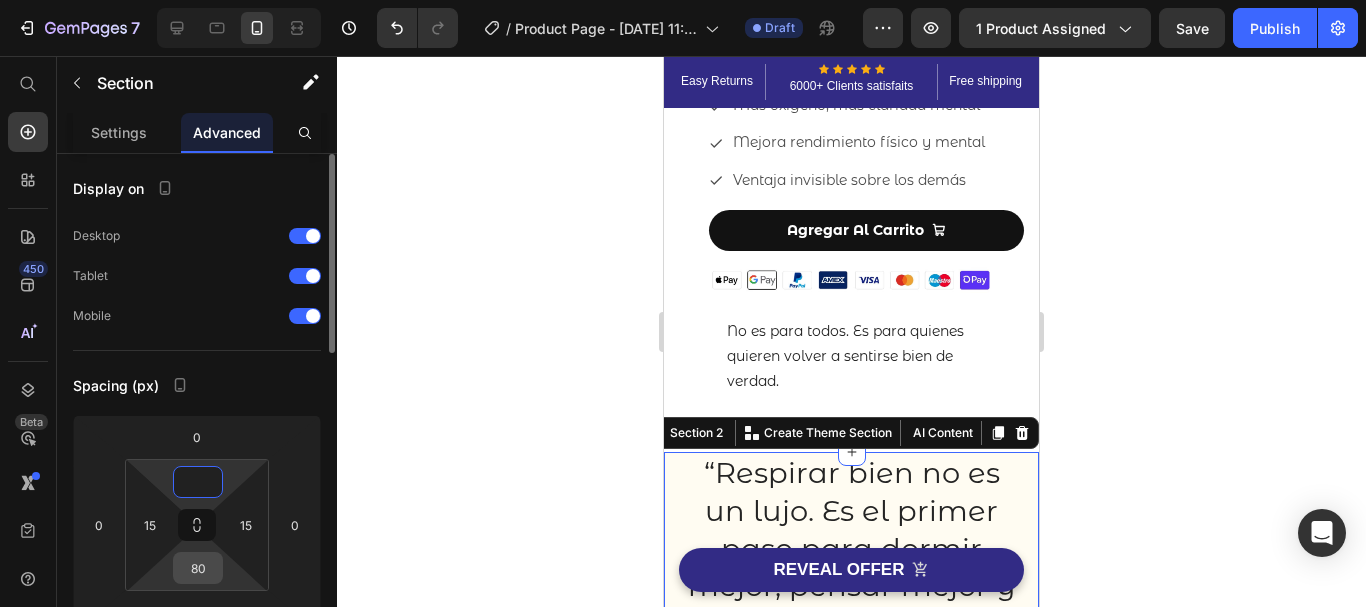 type on "0" 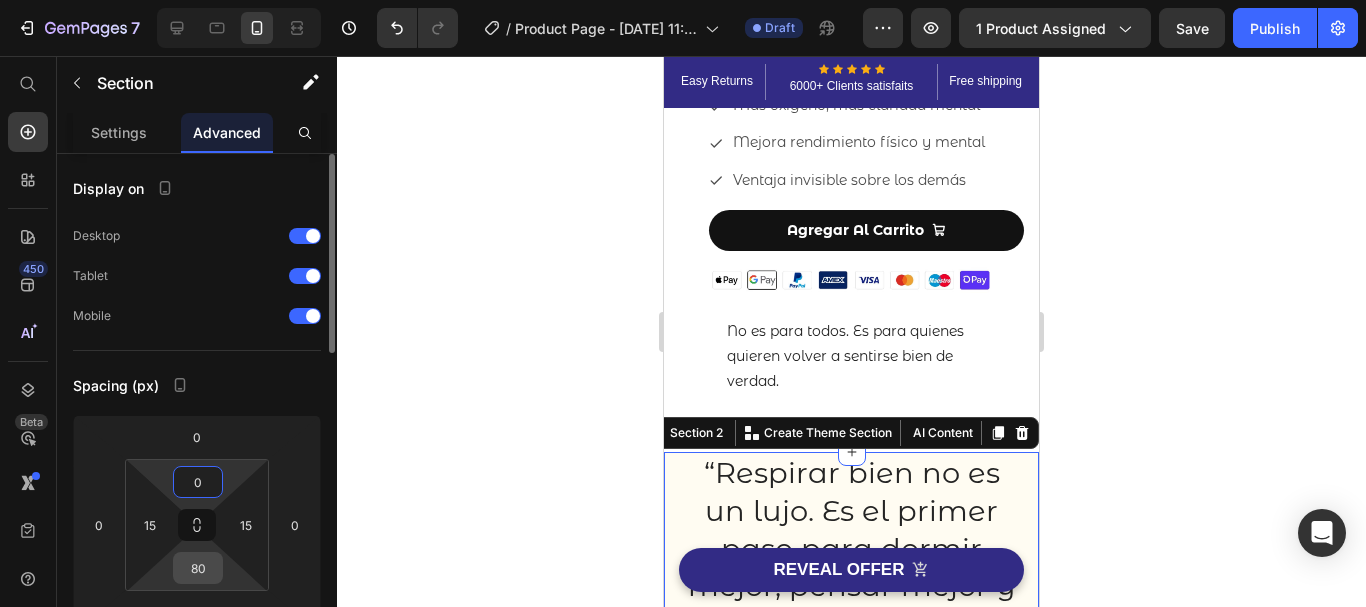 click on "80" at bounding box center (198, 568) 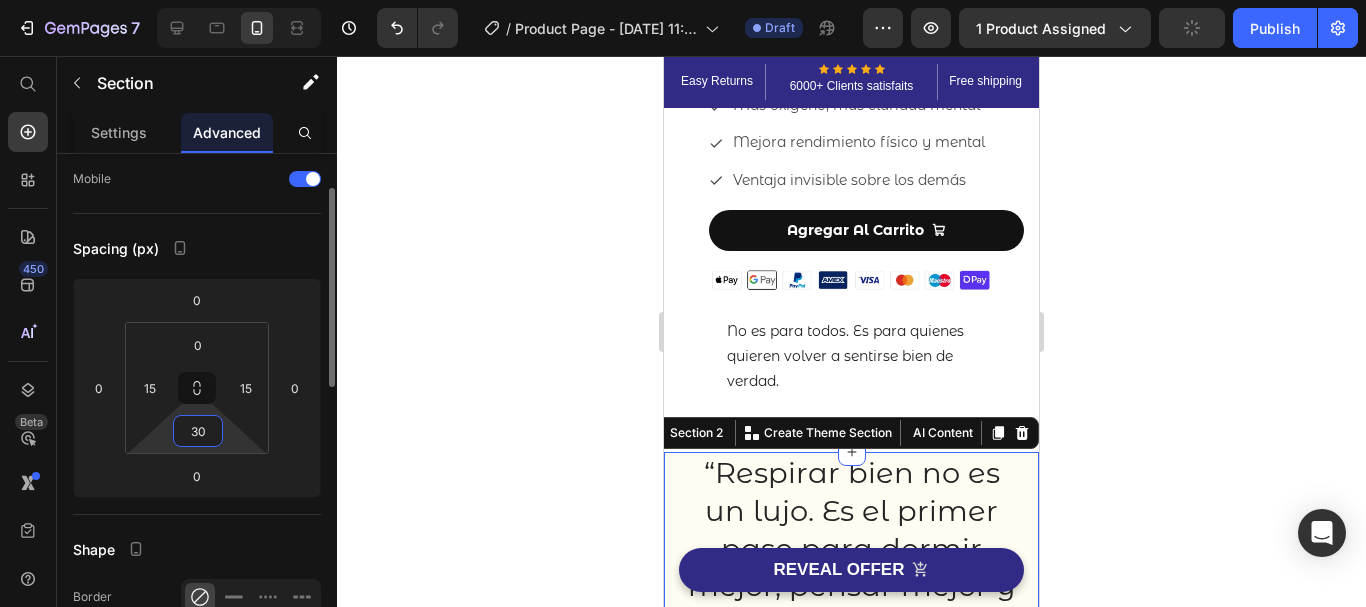 scroll, scrollTop: 120, scrollLeft: 0, axis: vertical 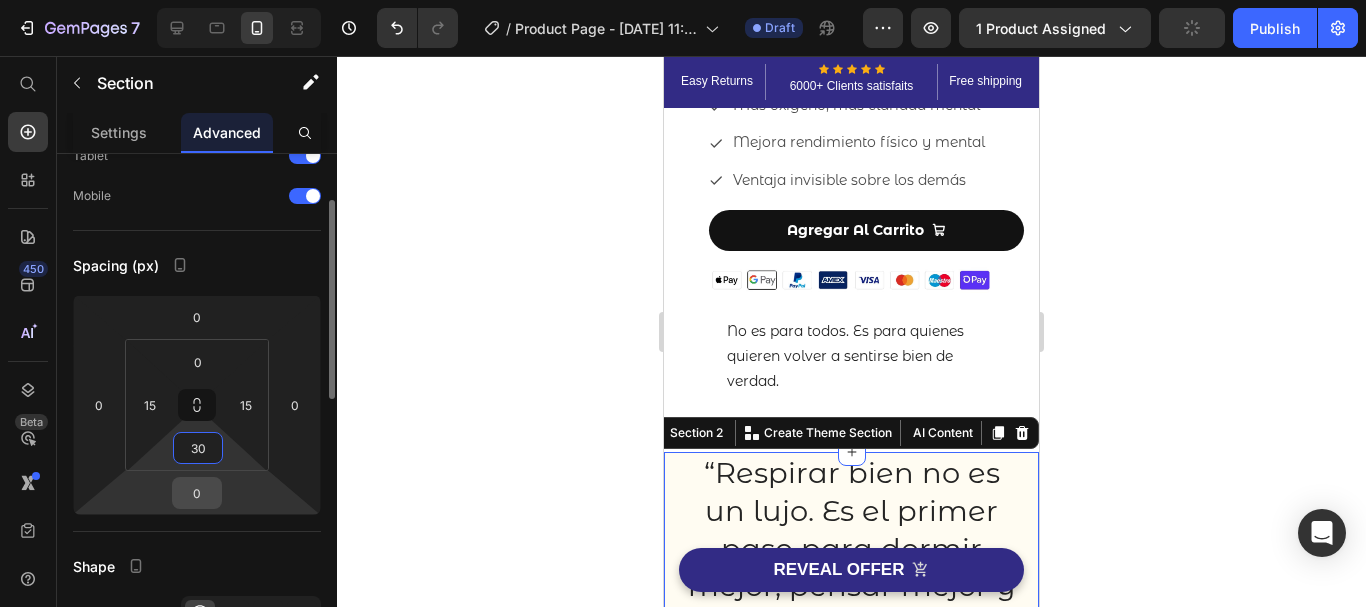 type on "30" 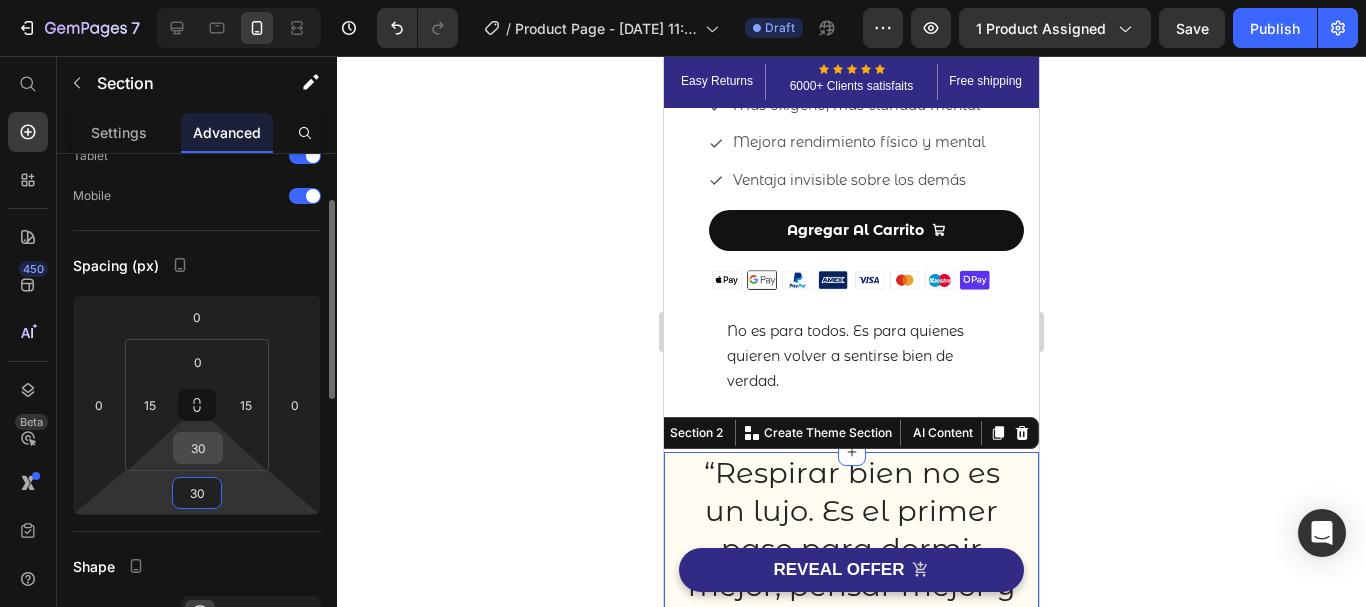 type on "30" 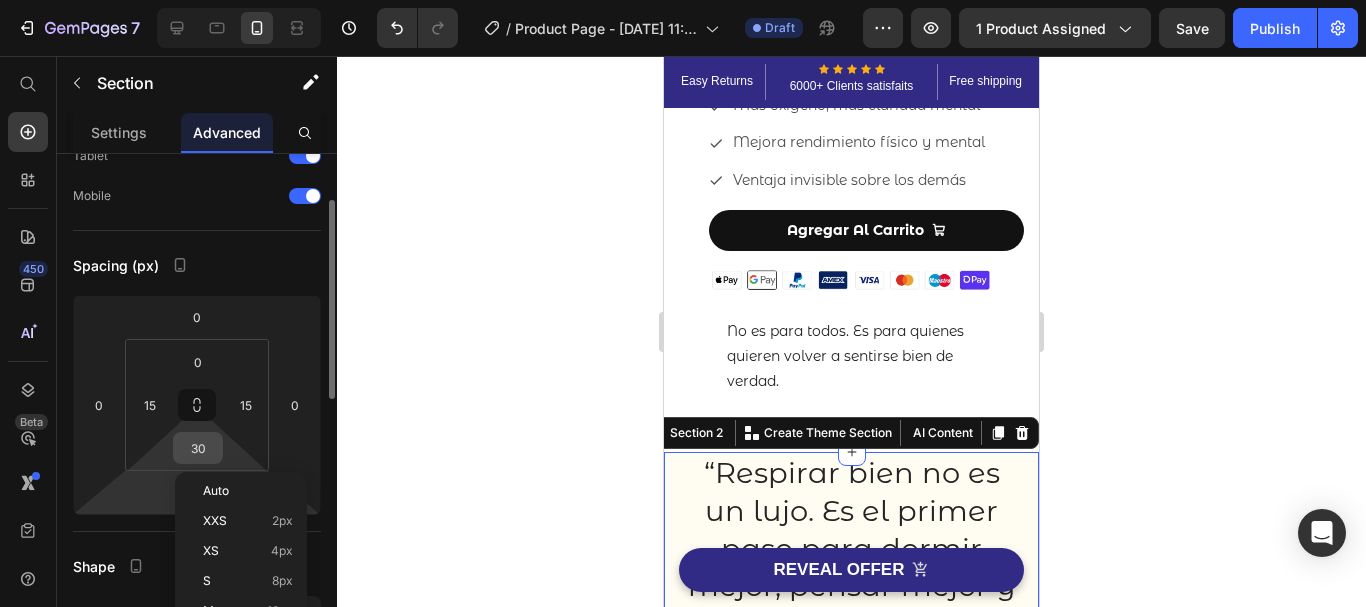 click on "30" at bounding box center (198, 448) 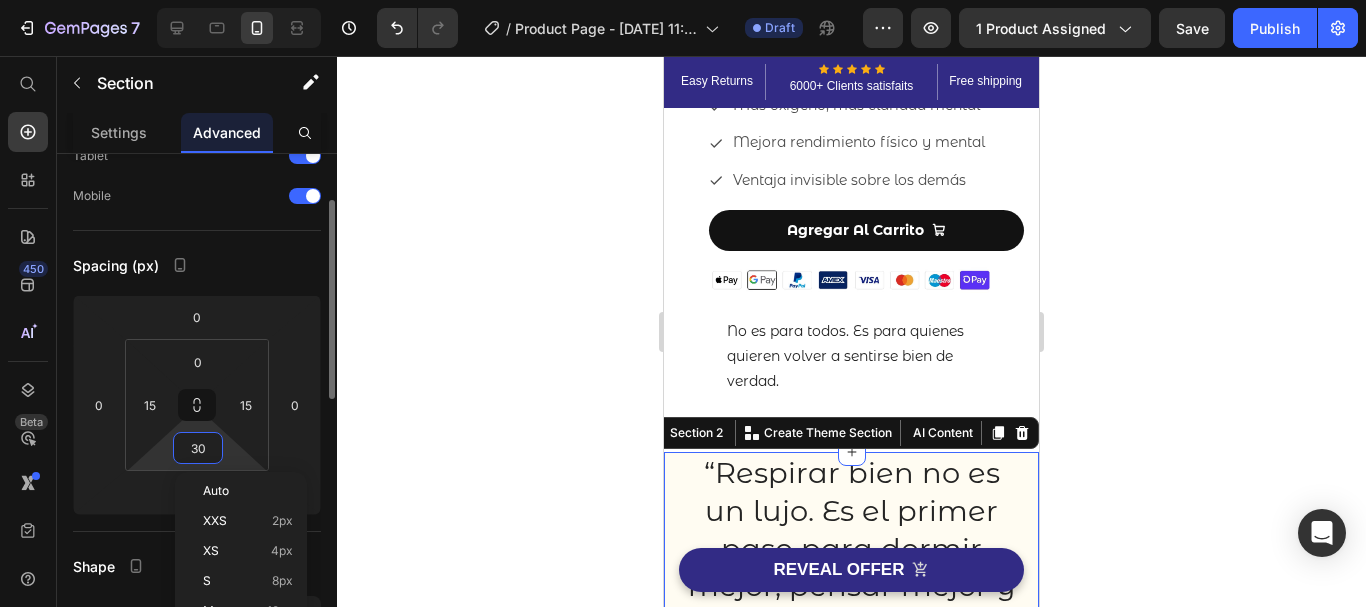 type 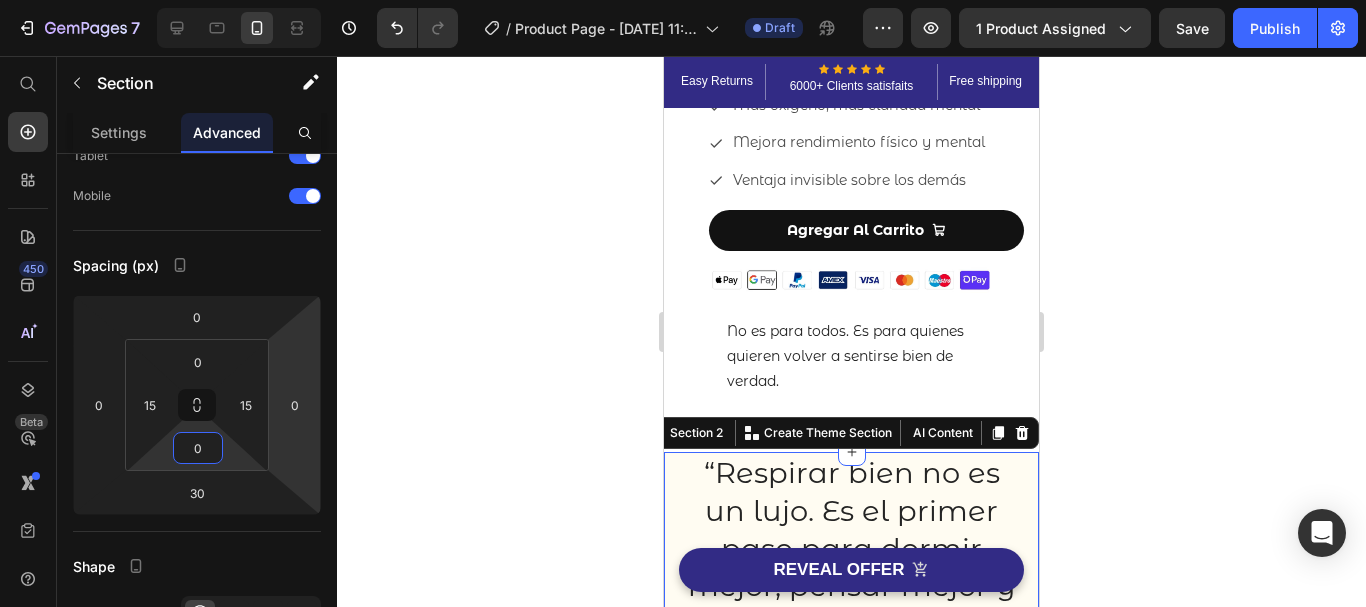 click 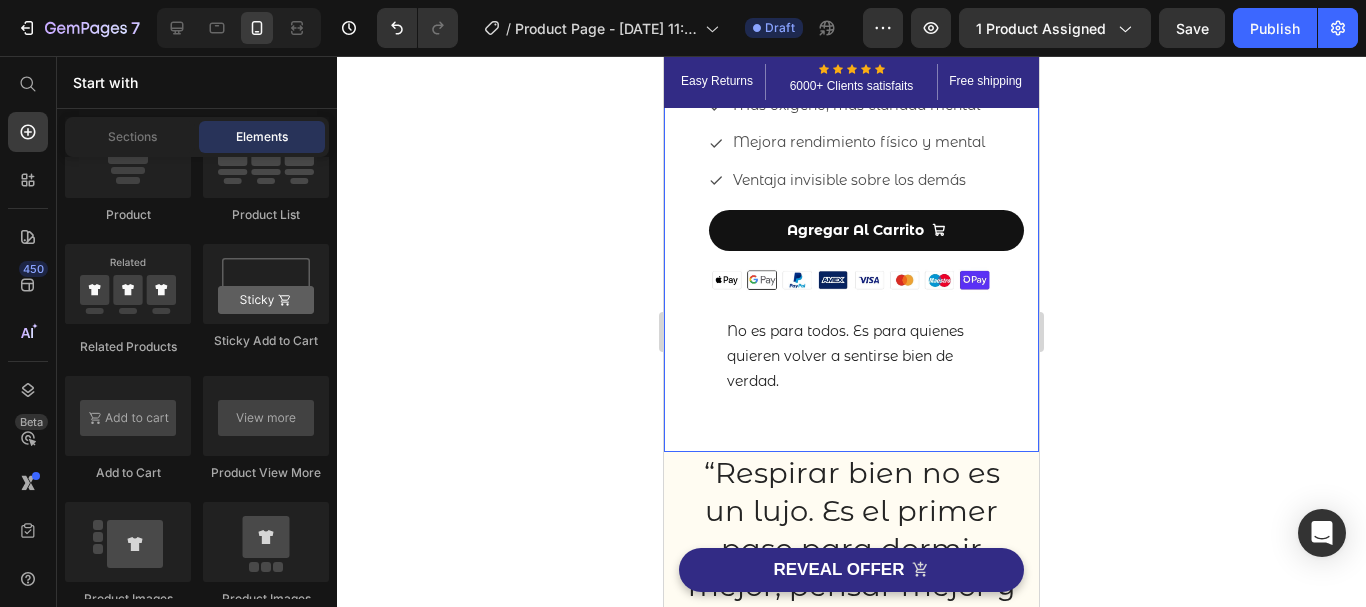 click on "Image Image Envío Gratuito Heading A partir de 50€ Text block Row Image Garantía de satisfacción Heading Este producto es el primer paso. Lo demás, lo haces tú. Text block Row Row Row             (P) Images & Gallery PRANA One "Respira mejor. Vive más alto." (P) Title                Icon                Icon                Icon                Icon                Icon Icon List Hoz 6000+ Clients satisfaits Text block Row
Icon Duerme bien. Decide mejor Text block
Icon Más oxígeno, más claridad mental Text block
Icon Mejora rendimiento físico y mental Text block
Icon Ventaja invisible sobre los demás Text block Icon List €24,95 (P) Price Row
Icon Duerme bien. Decide mejor Text block
Icon Más oxígeno, más claridad mental Text block
Icon Mejora rendimiento físico y mental Text block
Icon Ventaja invisible sobre los demás Text block Icon List
Add to Cart" at bounding box center [851, 42] 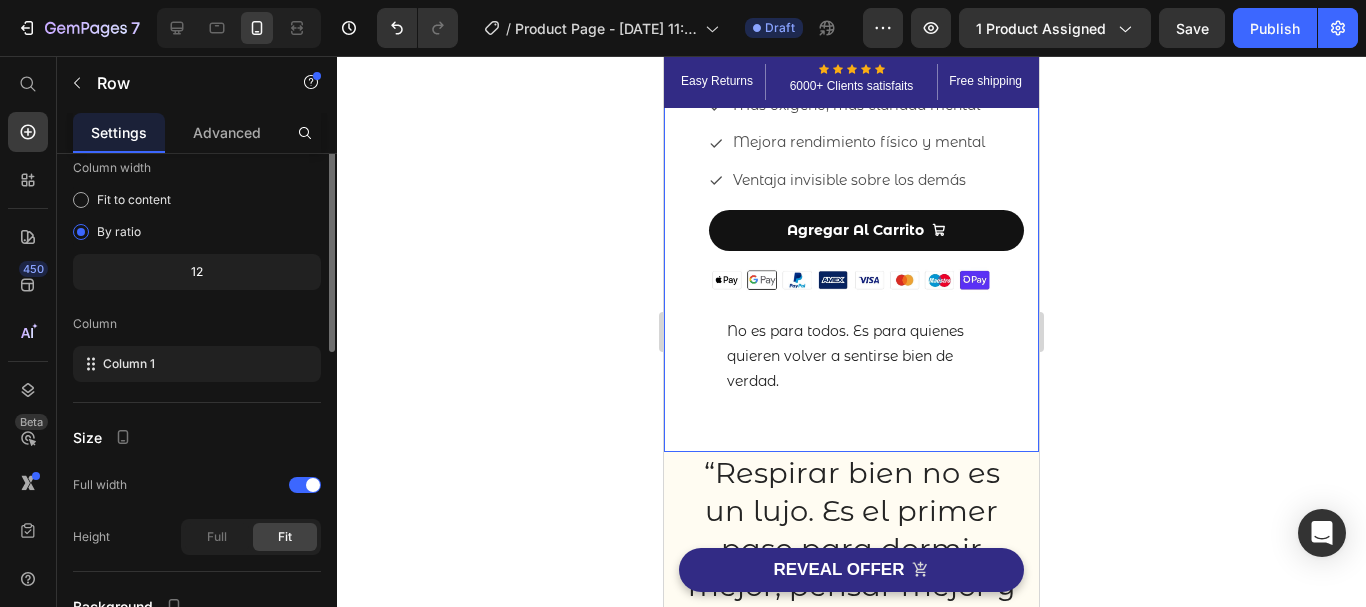 scroll, scrollTop: 0, scrollLeft: 0, axis: both 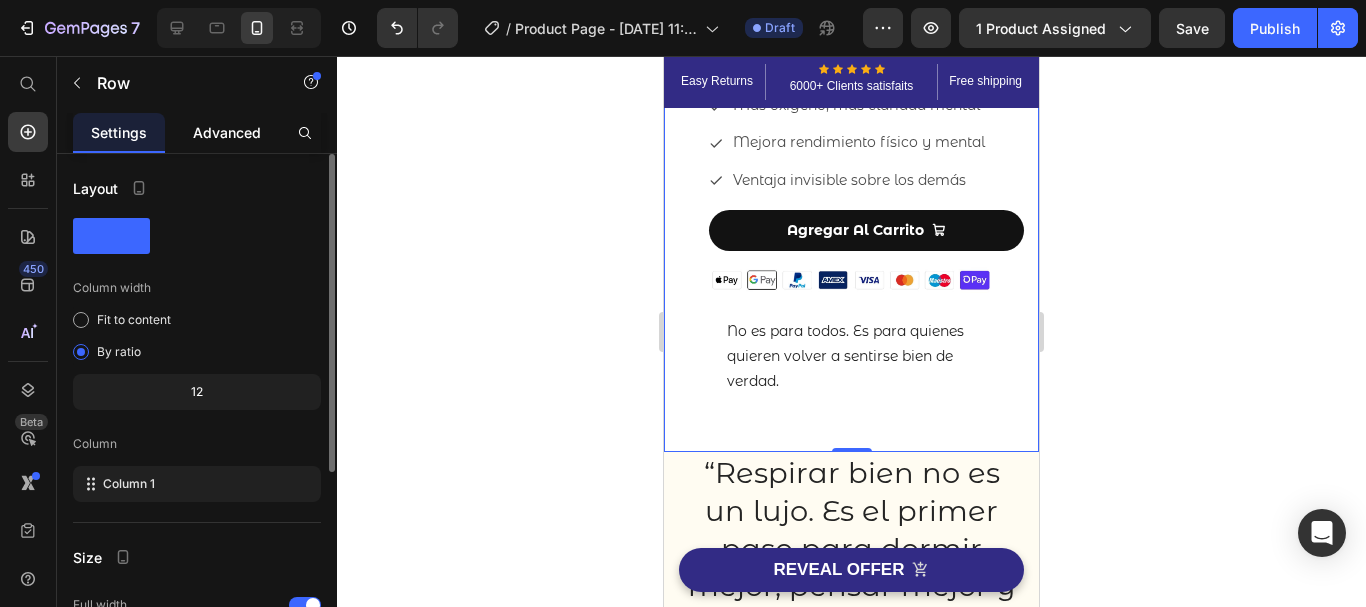 click on "Advanced" at bounding box center (227, 132) 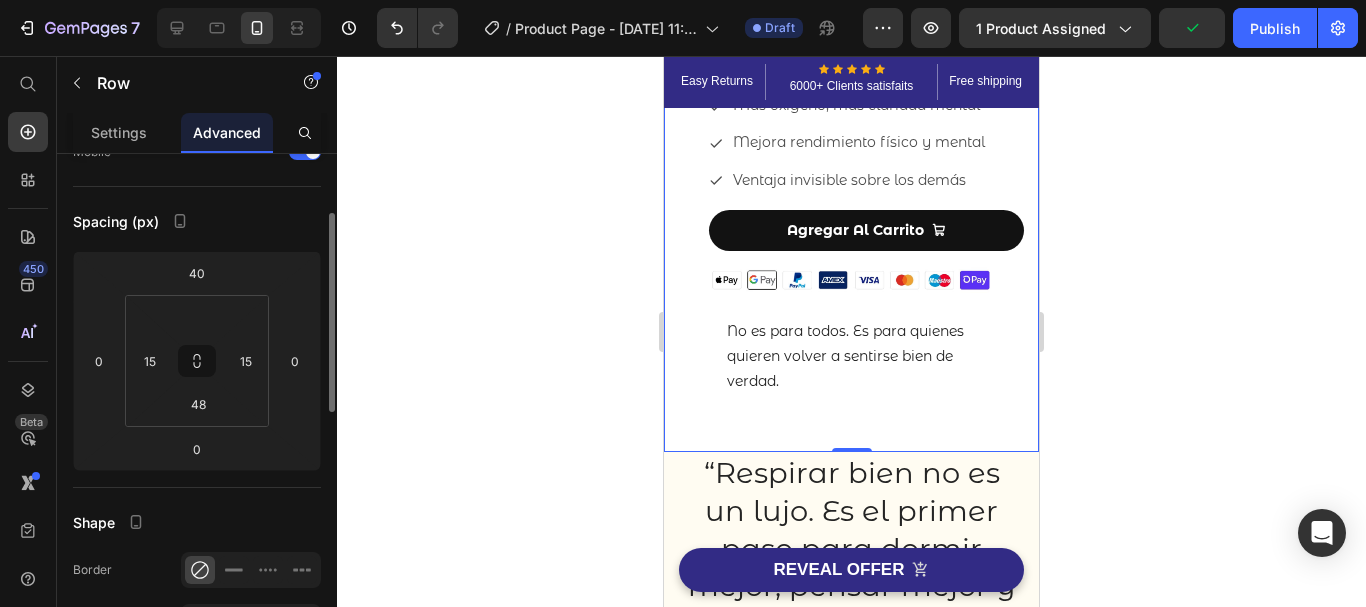 scroll, scrollTop: 165, scrollLeft: 0, axis: vertical 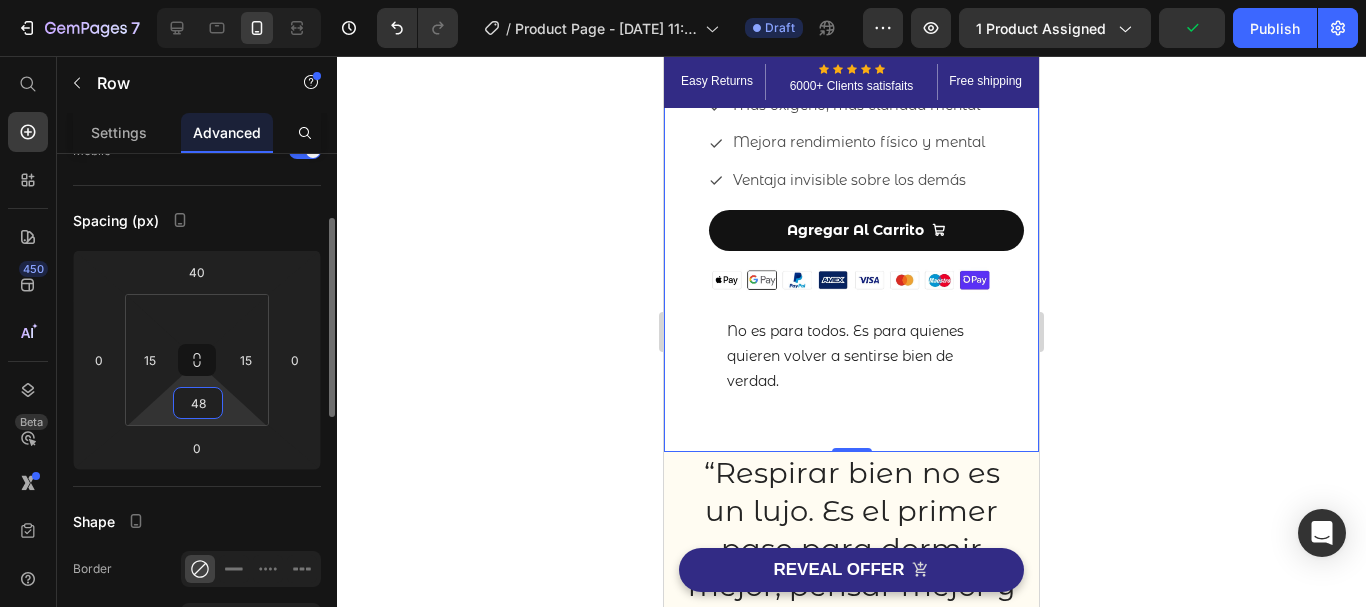 click on "48" at bounding box center [198, 403] 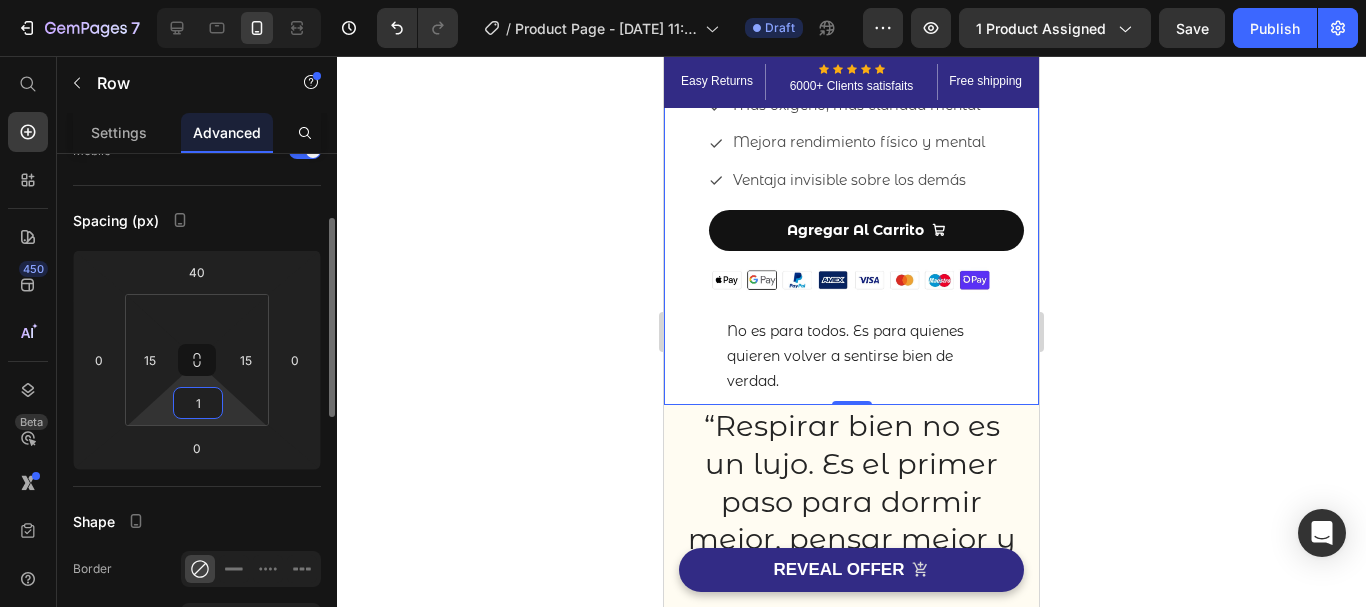 type on "15" 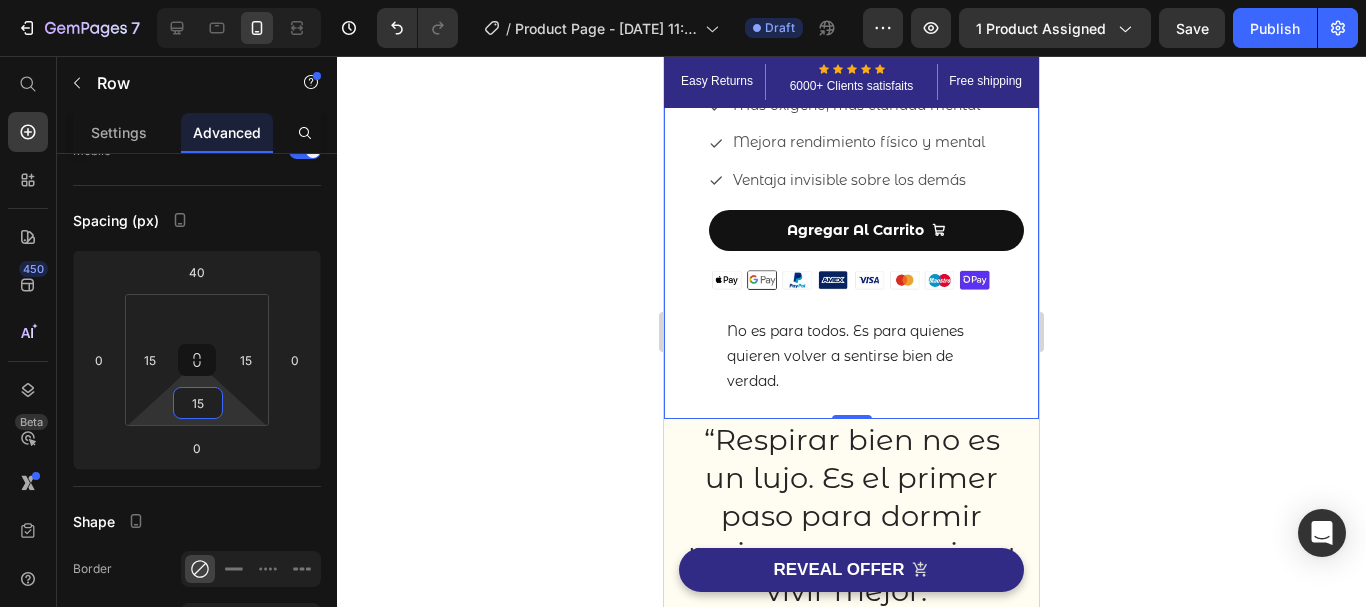 click 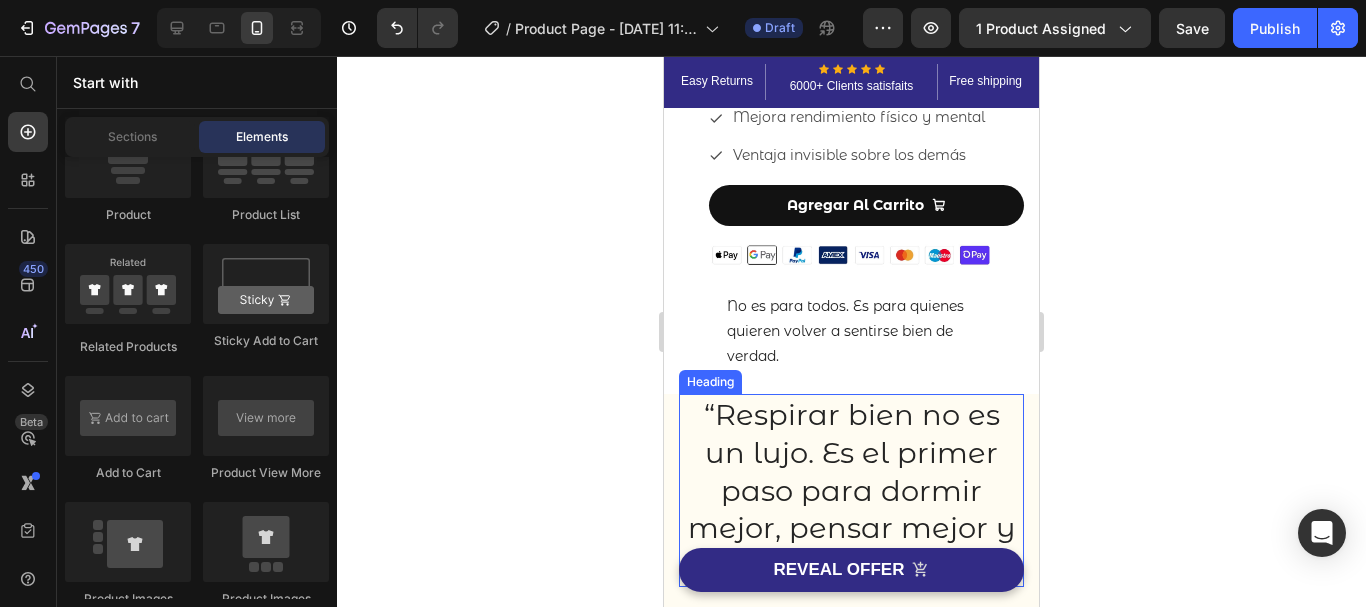 scroll, scrollTop: 589, scrollLeft: 0, axis: vertical 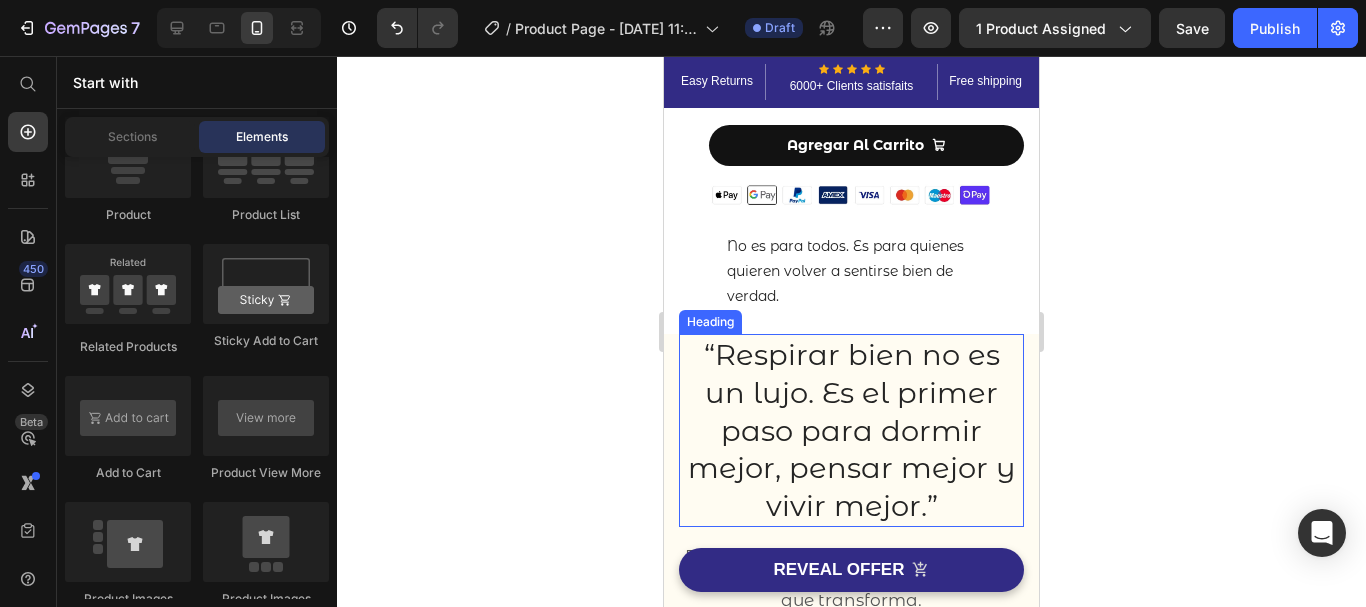 click on "“Respirar bien no es un lujo. Es el primer paso para dormir mejor, pensar mejor y vivir mejor.”" at bounding box center [851, 430] 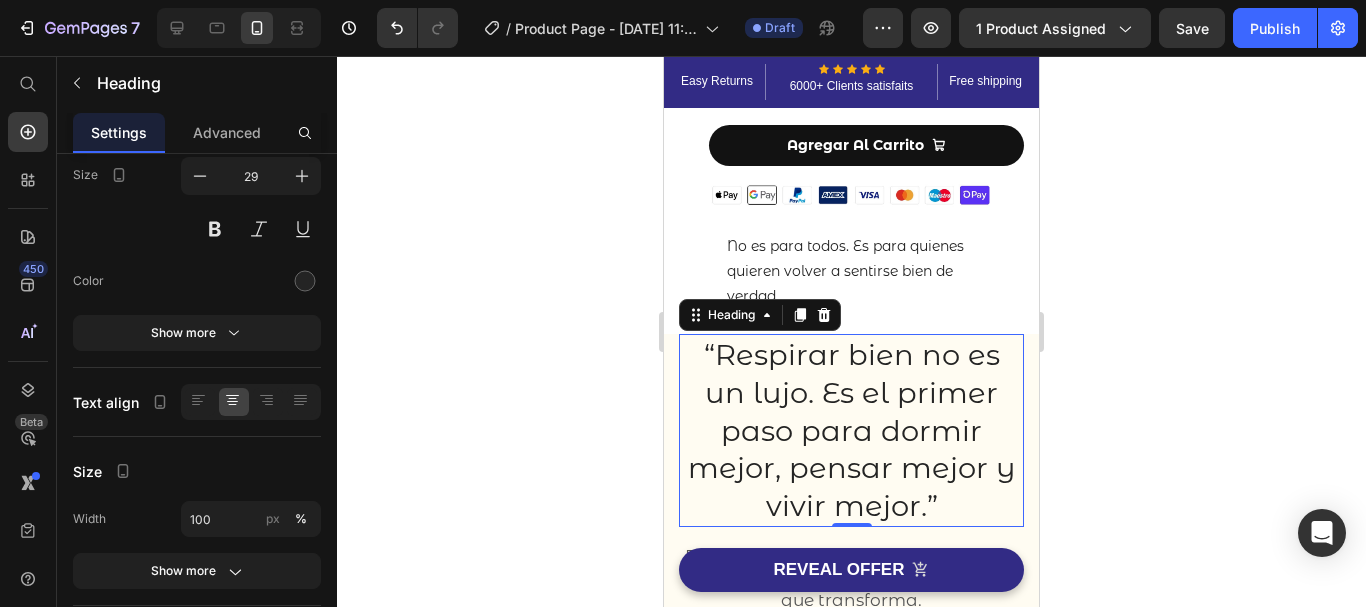 scroll, scrollTop: 0, scrollLeft: 0, axis: both 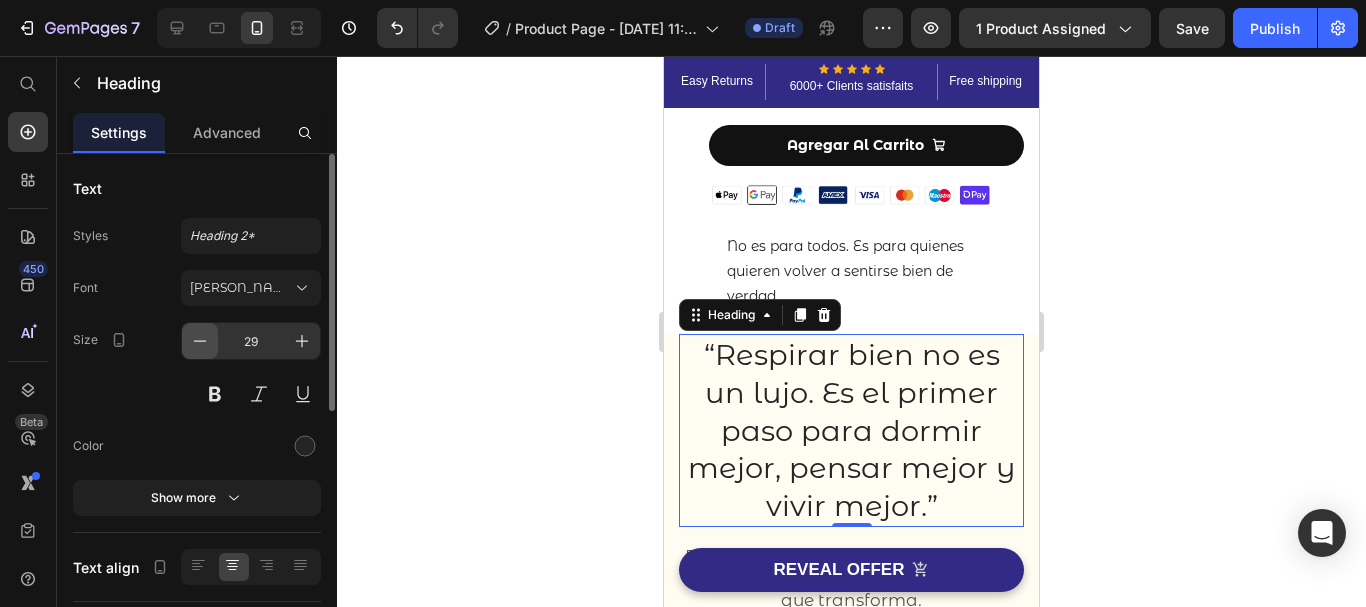 click 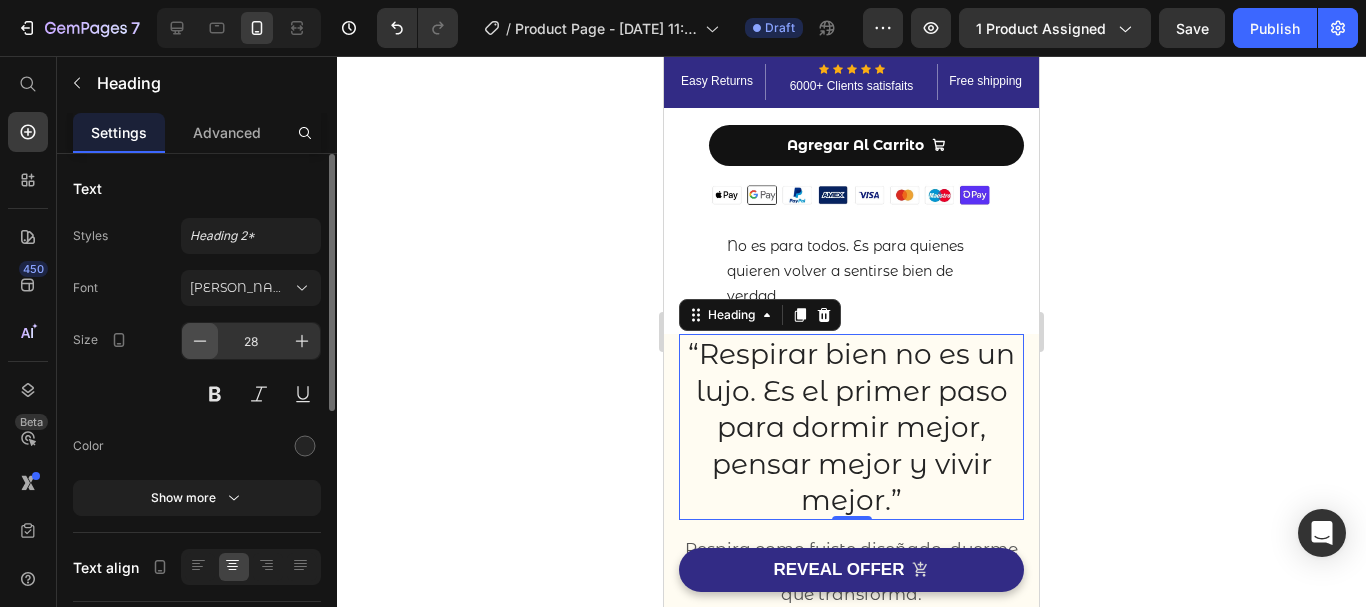 click 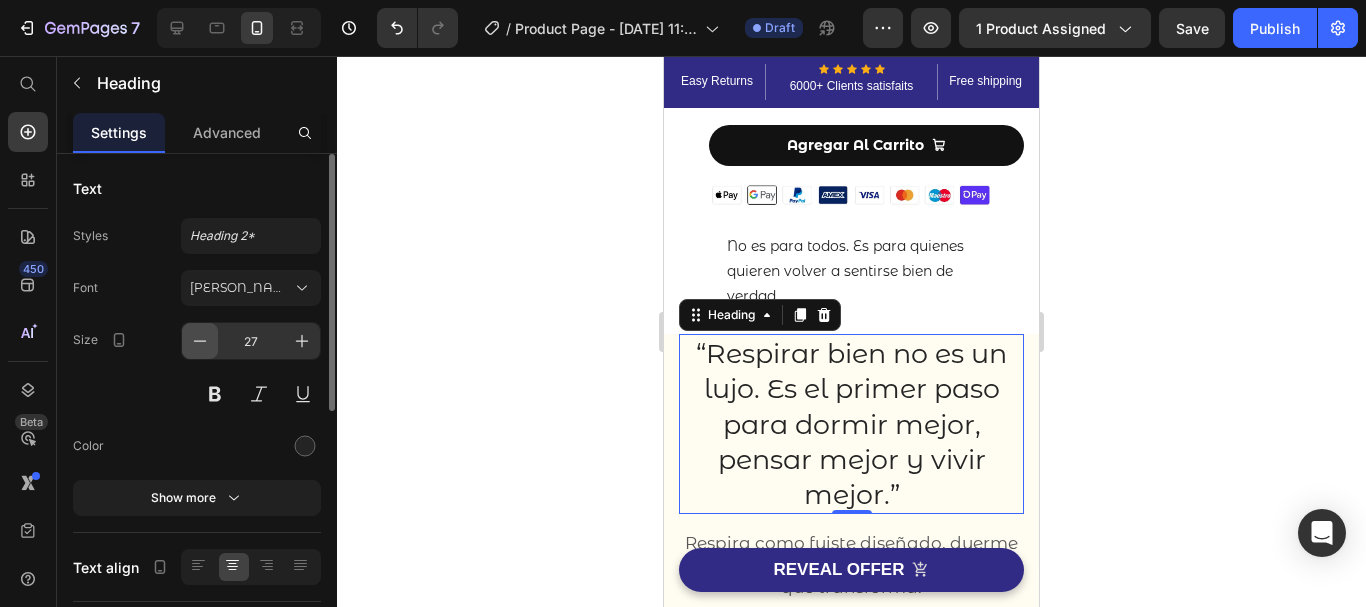 click 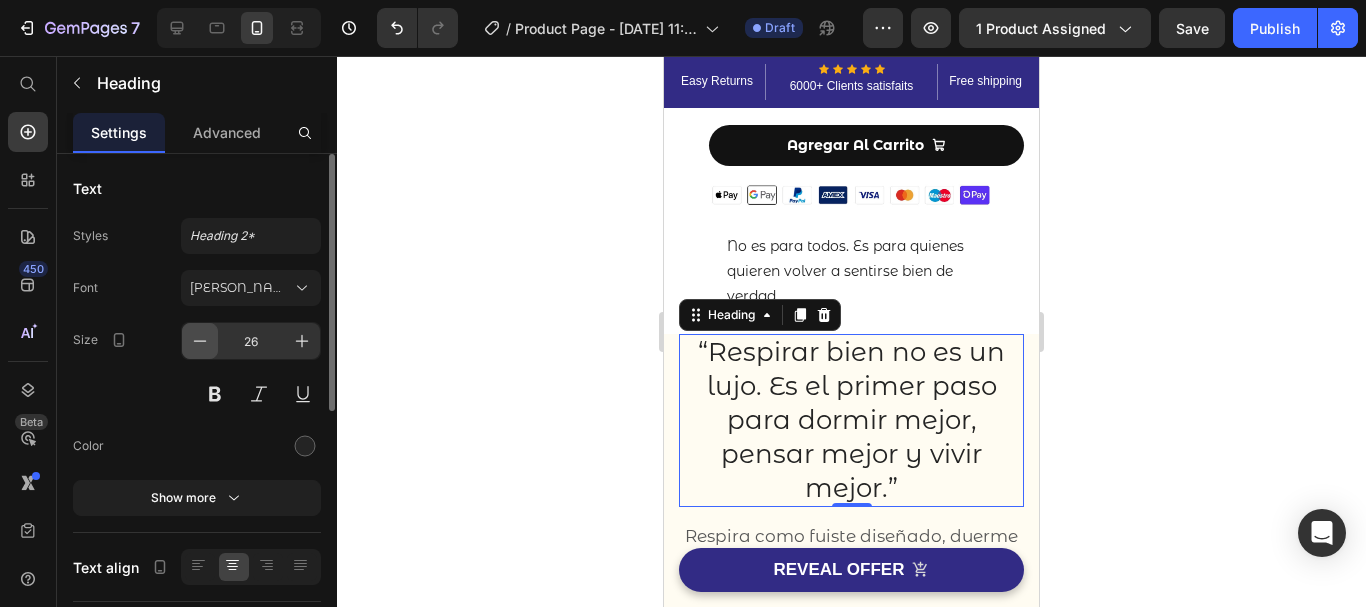 click 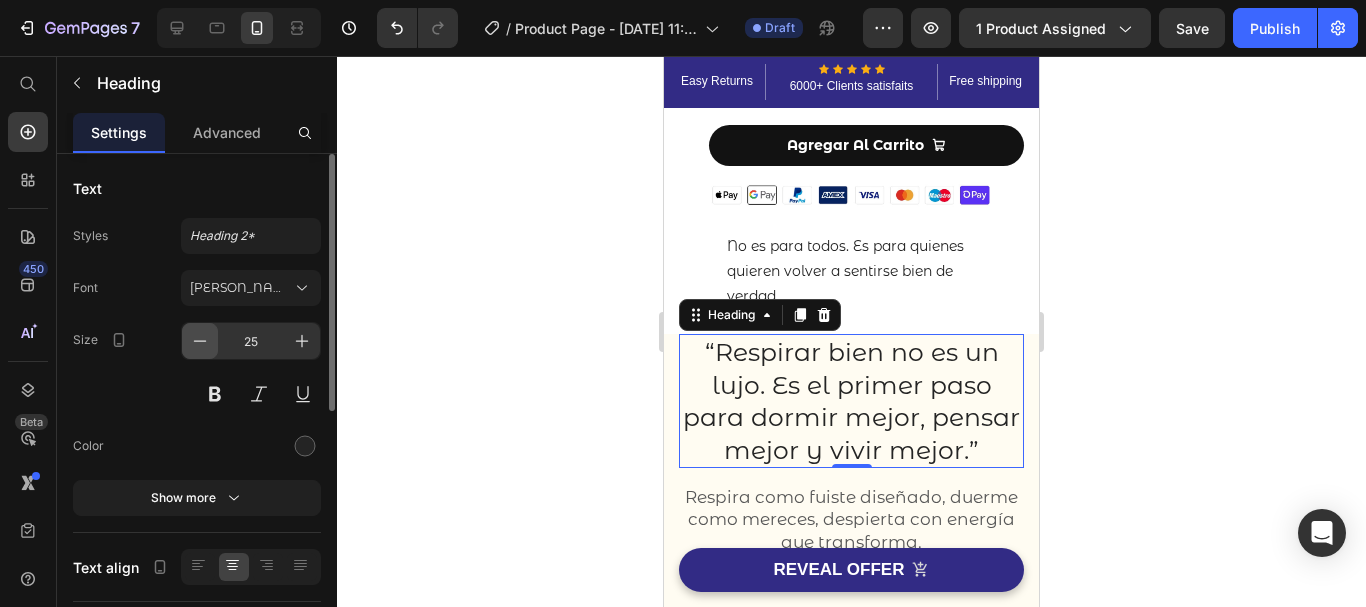 click 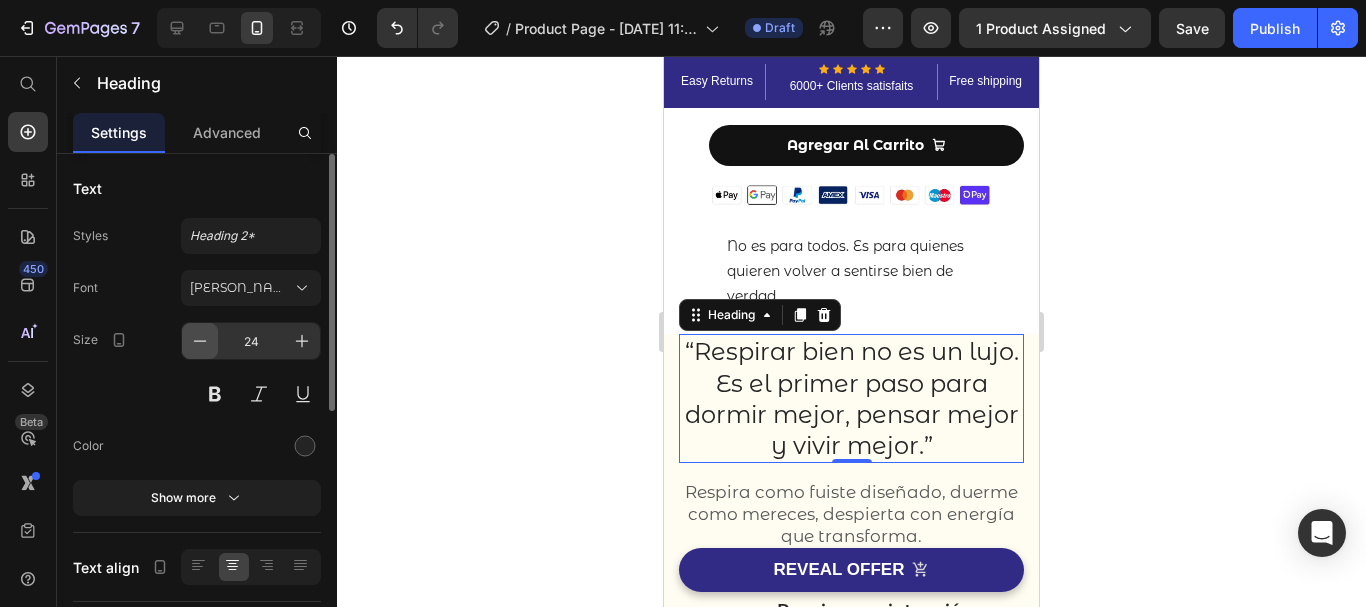 click 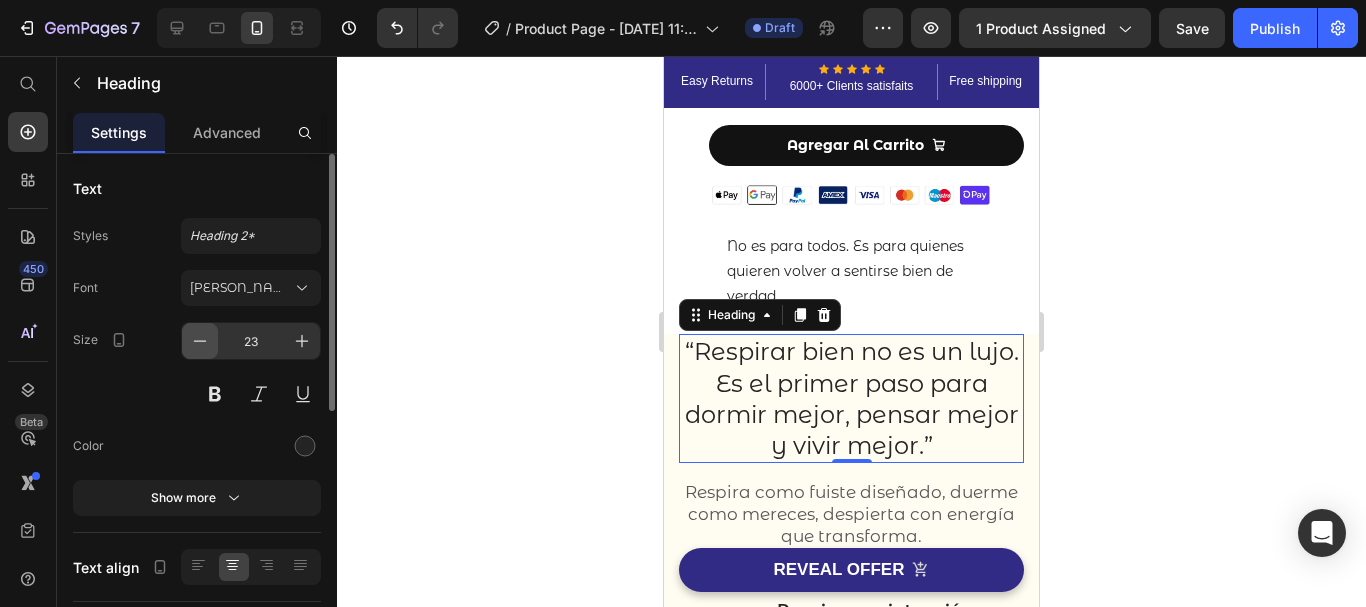 click 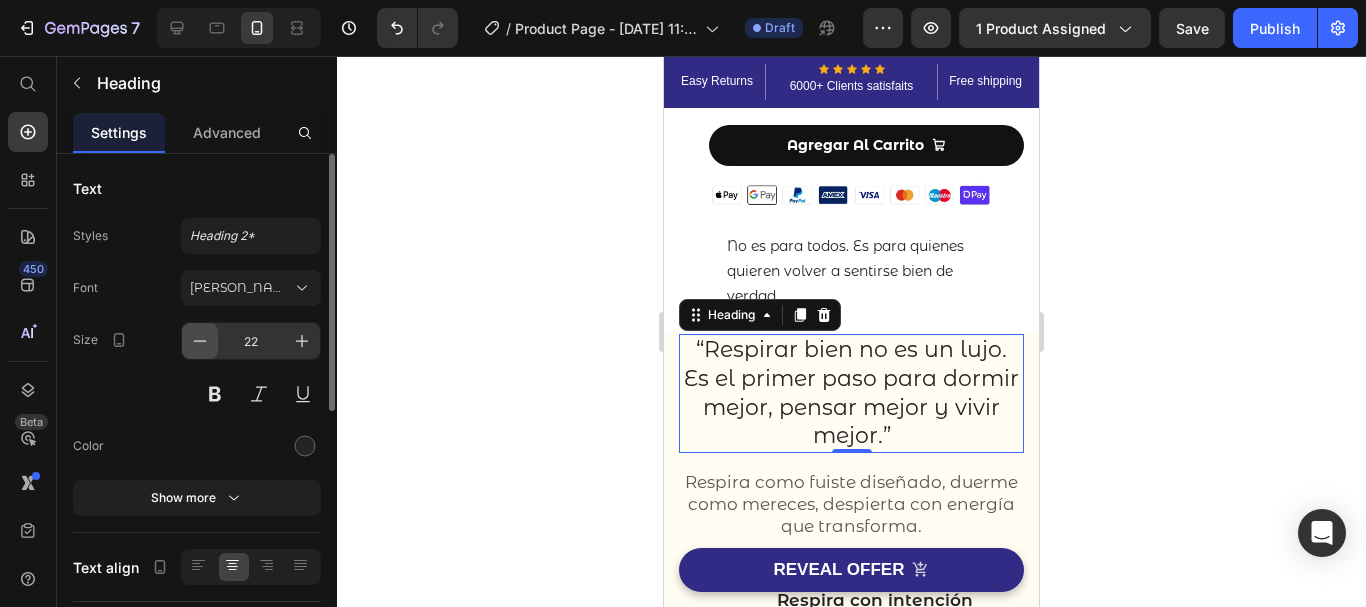 click 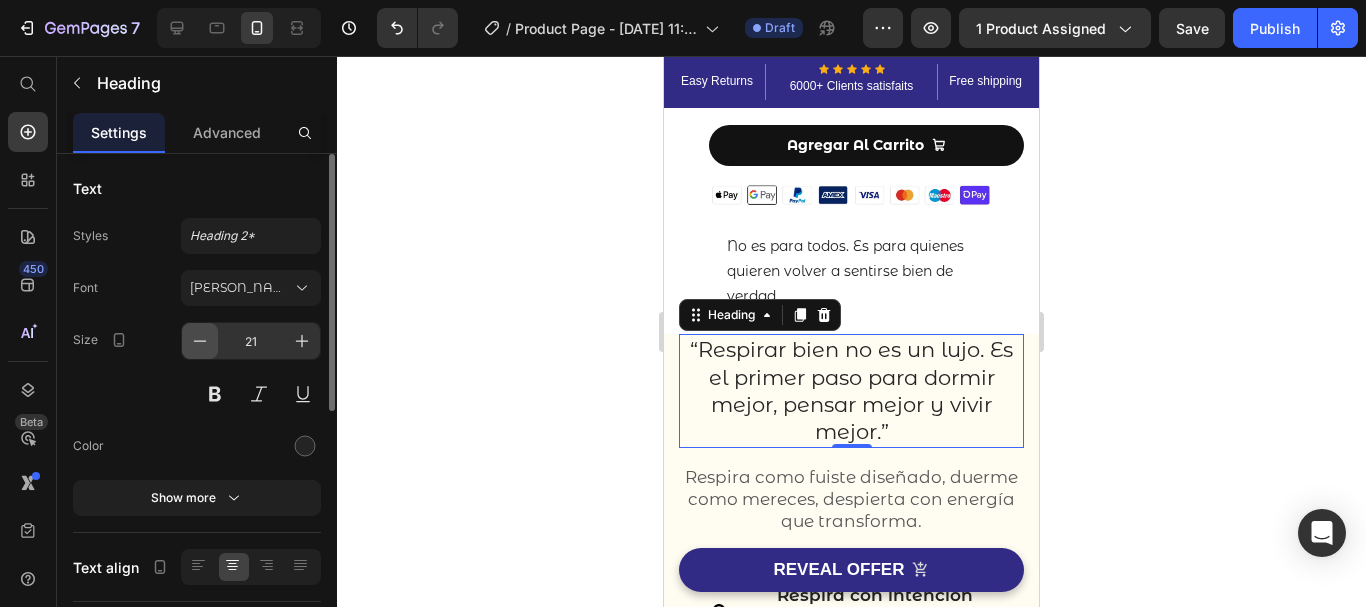 click 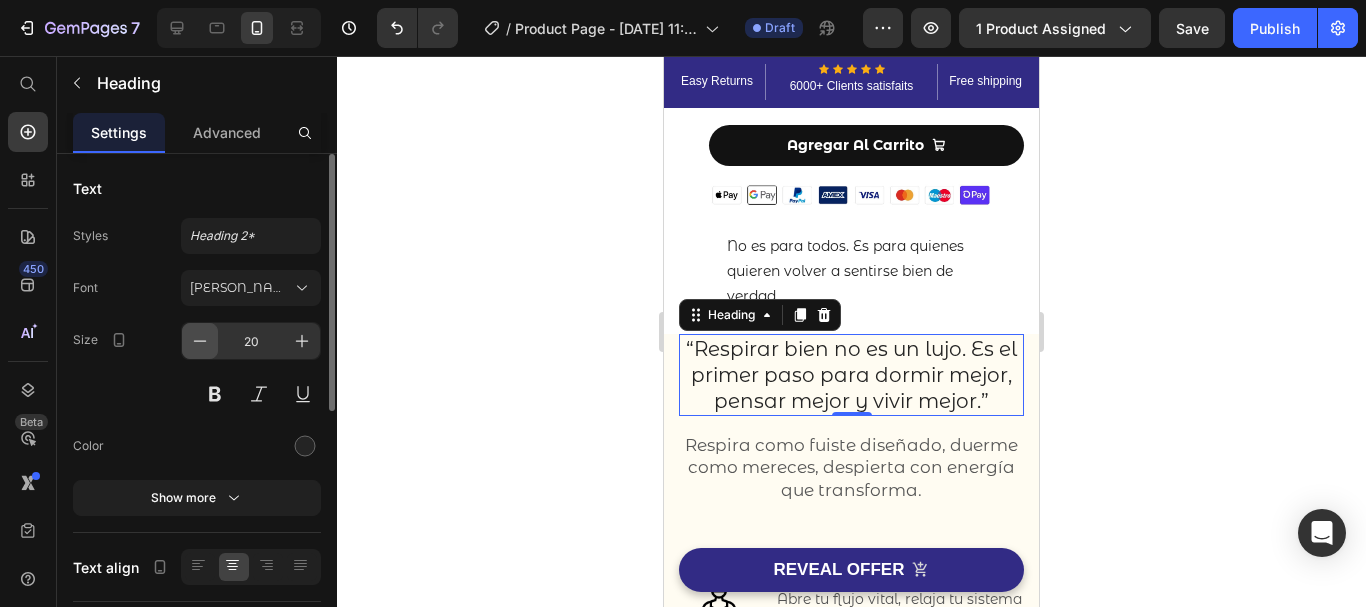 click 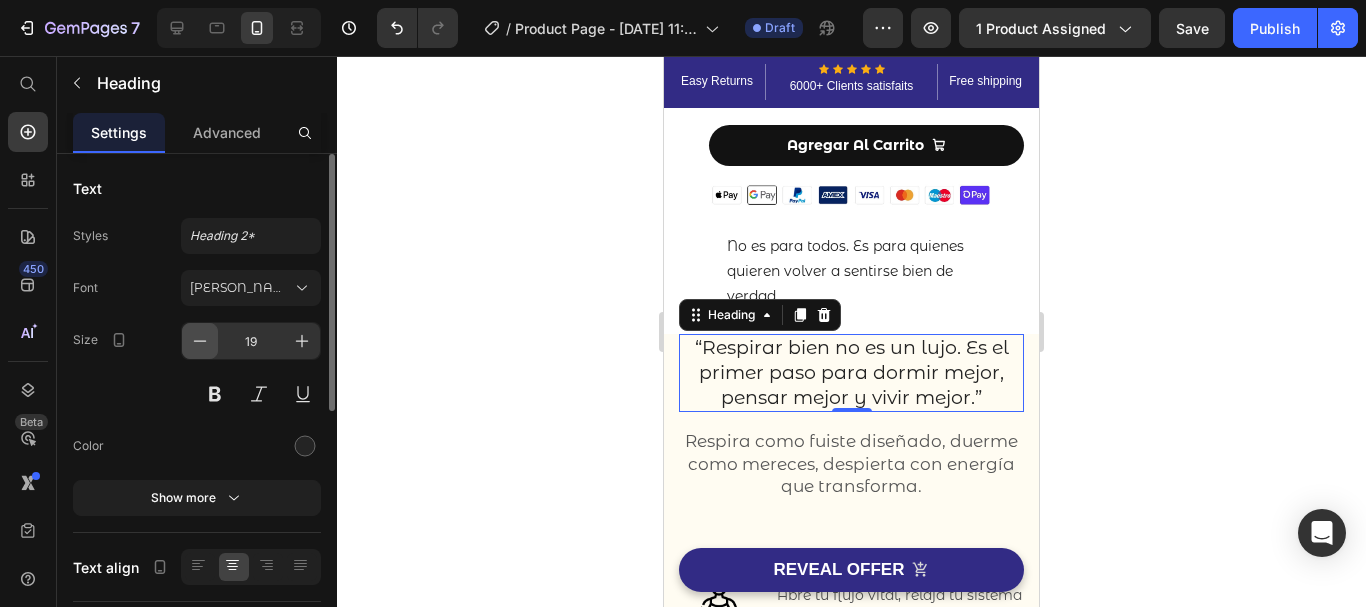 click 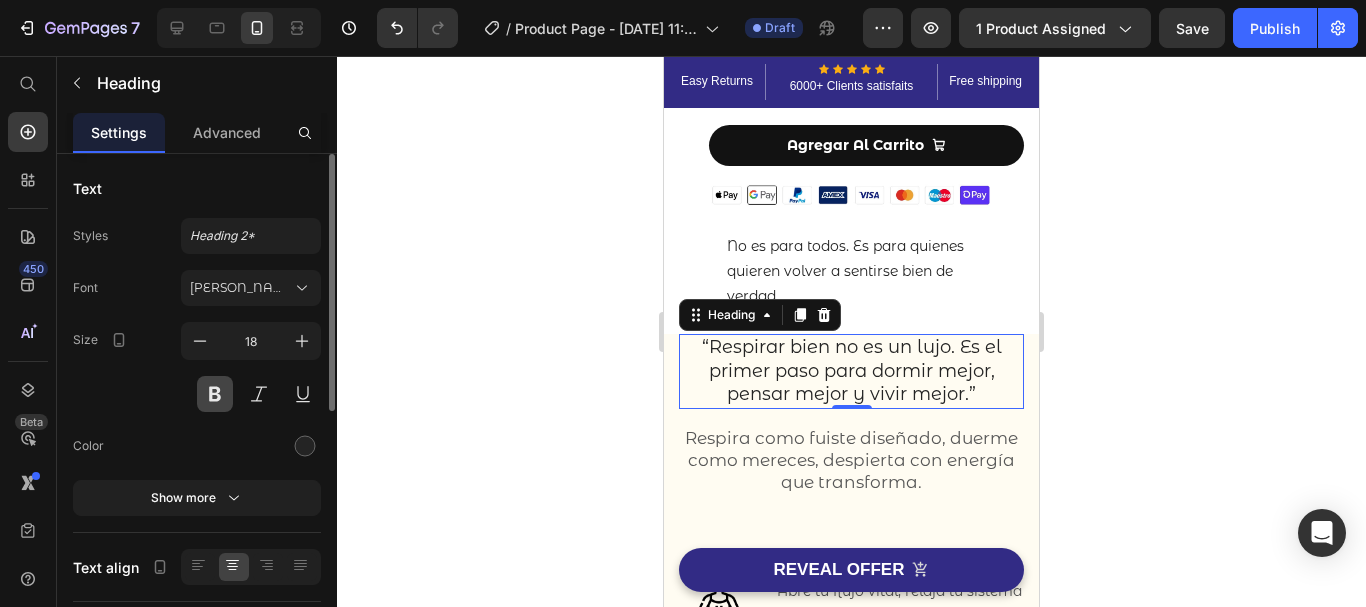 click at bounding box center (215, 394) 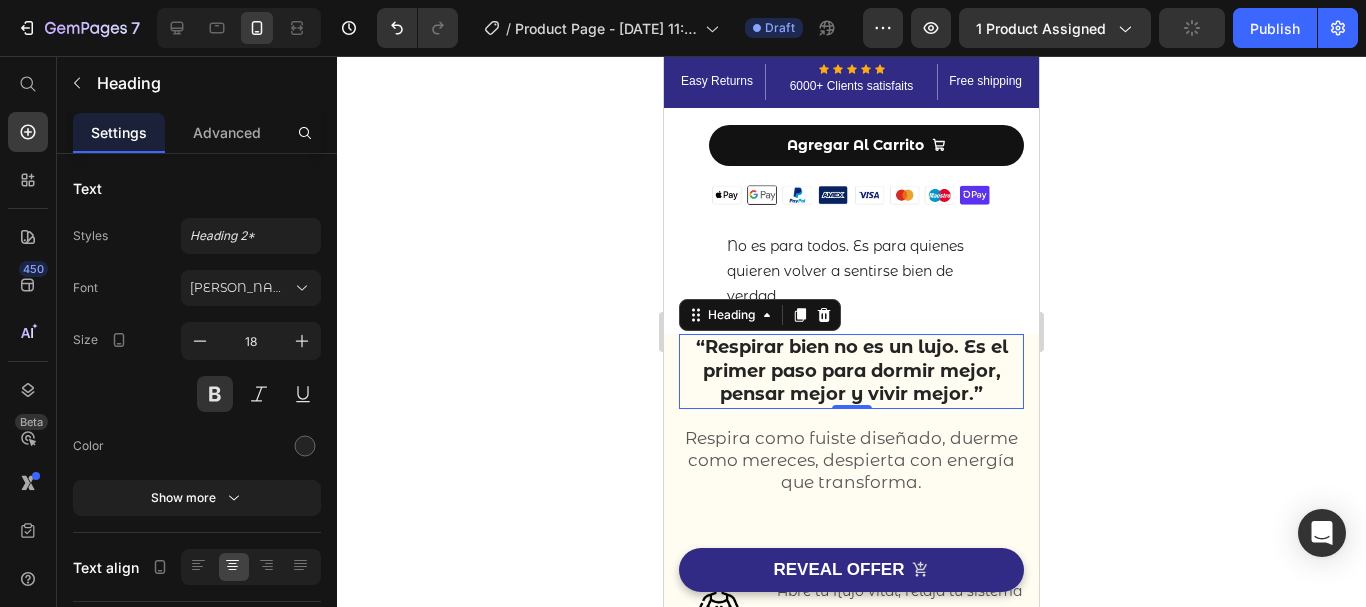 click 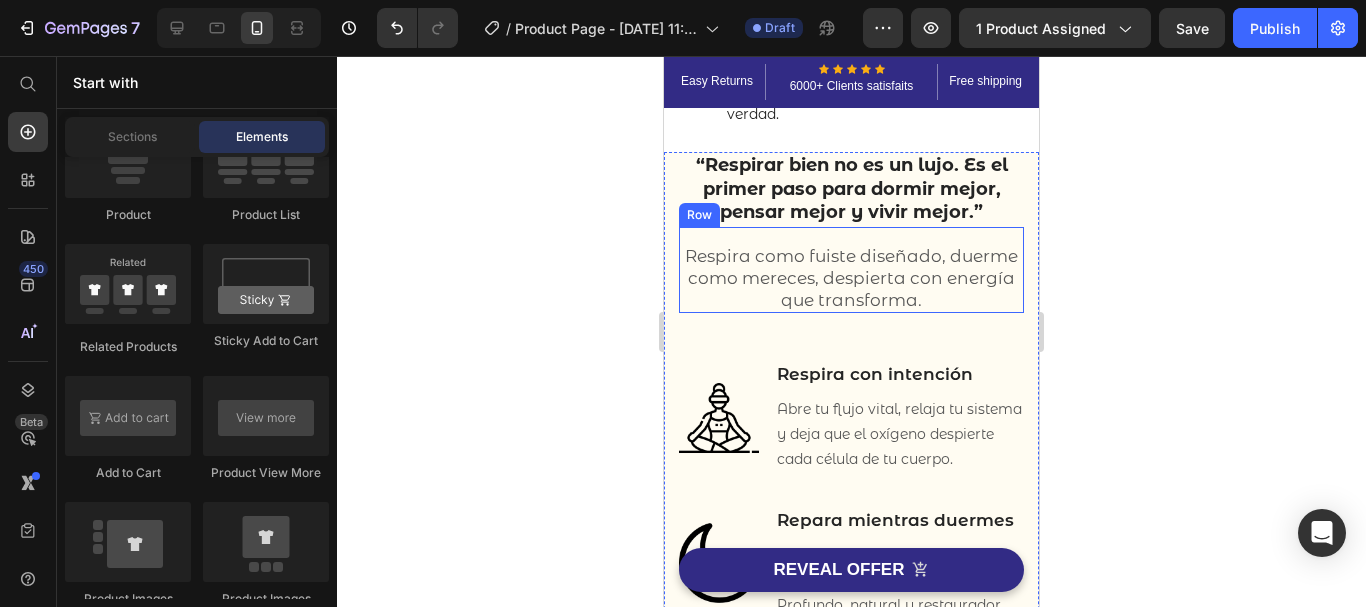 scroll, scrollTop: 769, scrollLeft: 0, axis: vertical 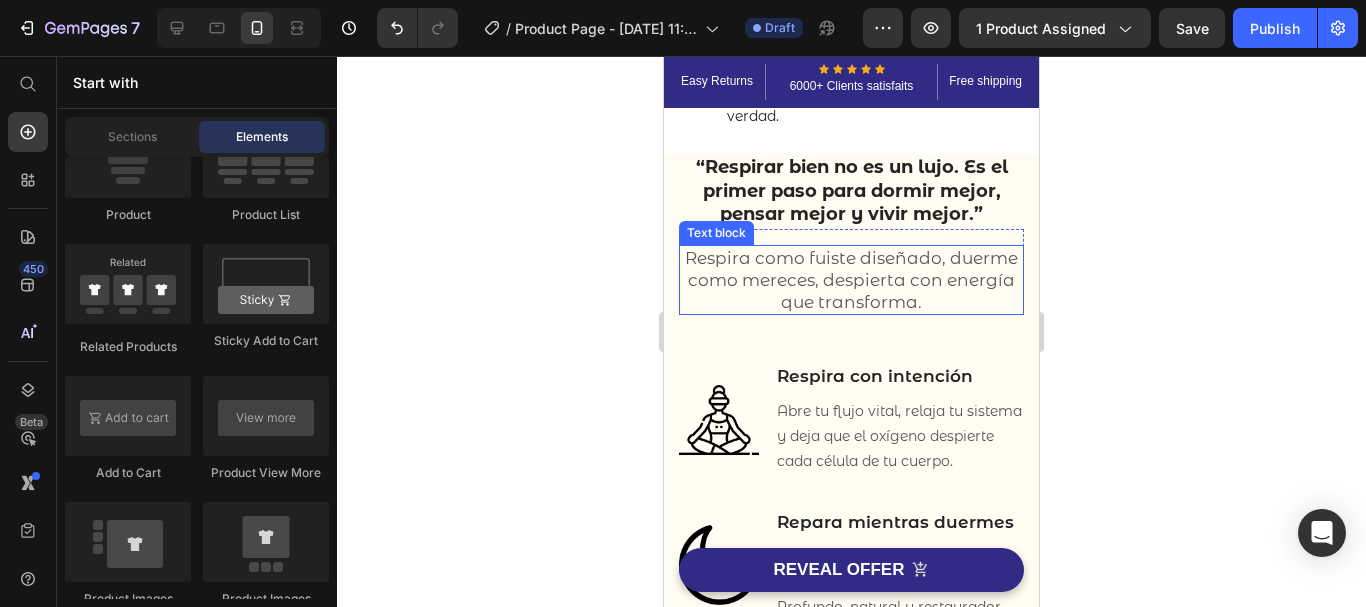 click on "Respira como fuiste diseñado, duerme como mereces, despierta con energía que transforma." at bounding box center (851, 280) 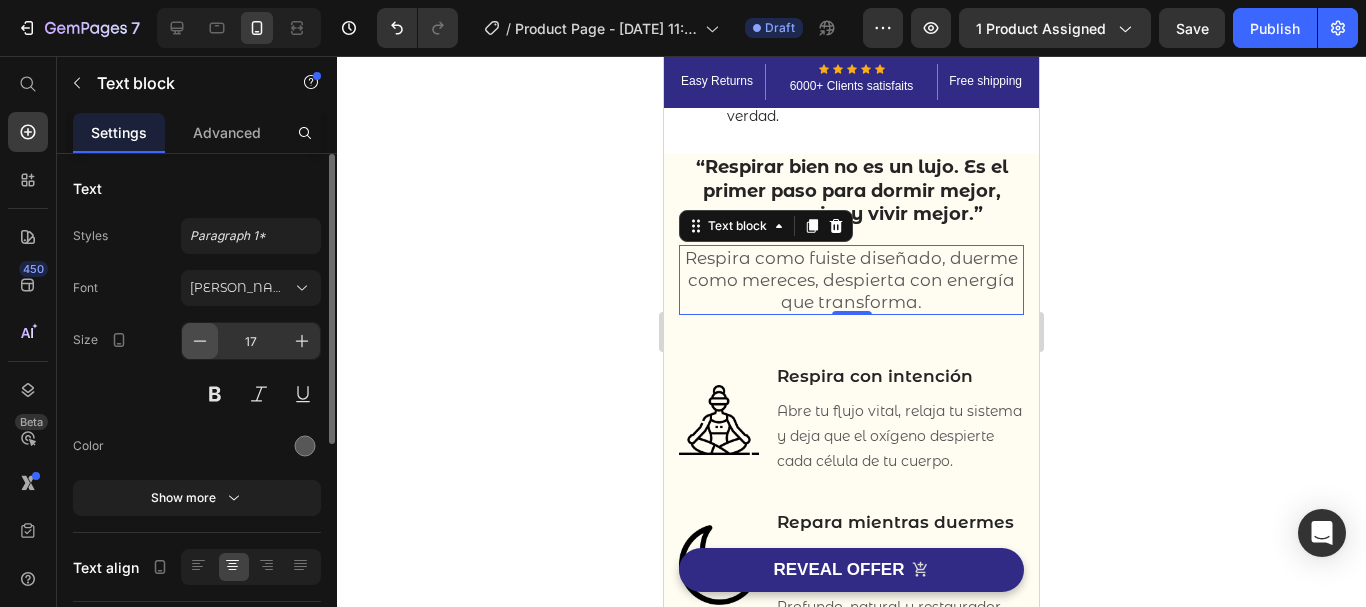 click at bounding box center [200, 341] 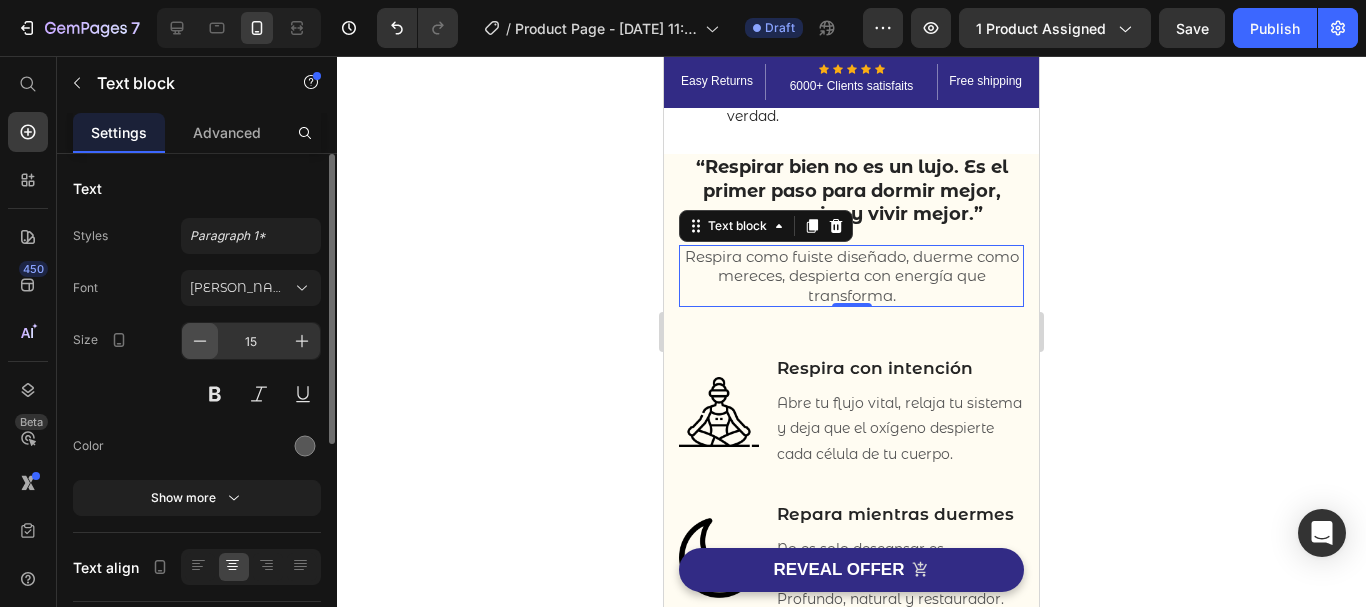 click at bounding box center (200, 341) 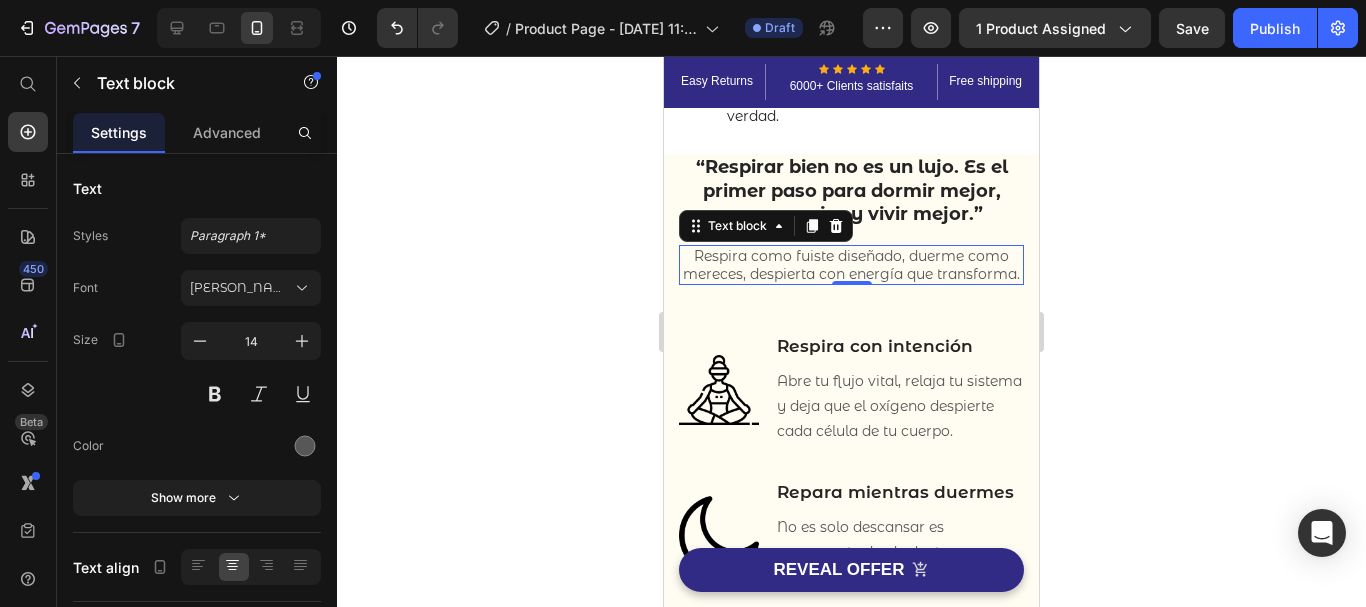 click 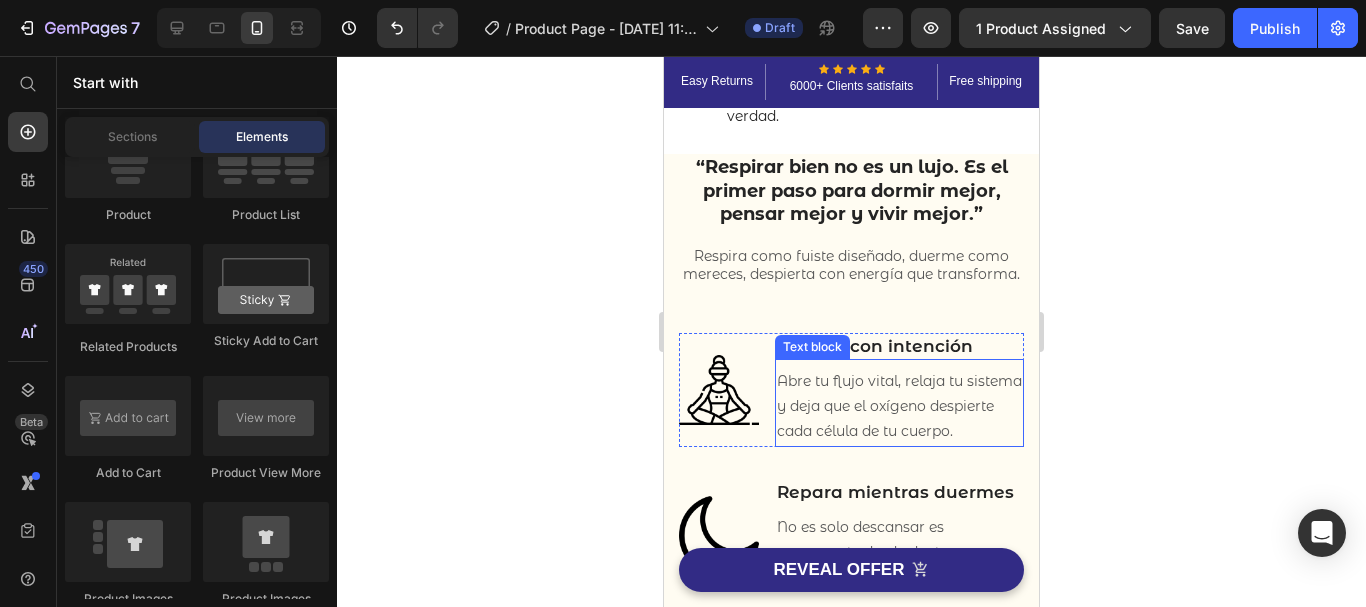 click on "Abre tu flujo vital, relaja tu sistema y deja que el oxígeno despierte cada célula de tu cuerpo." at bounding box center [899, 407] 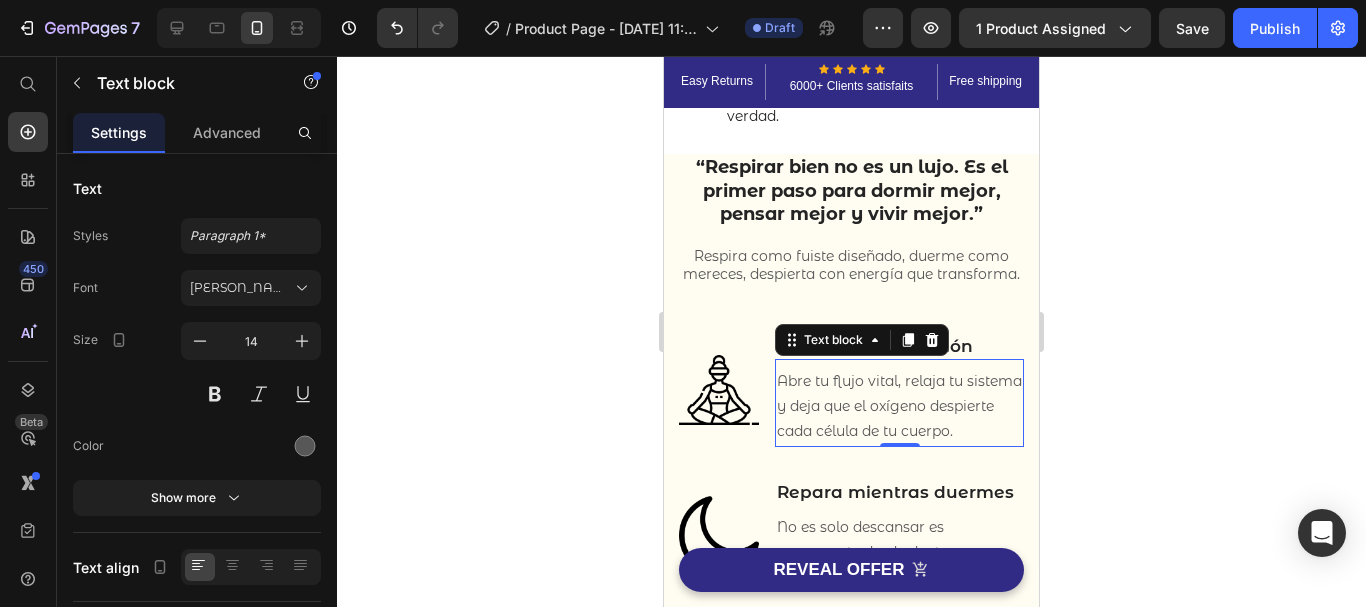 click on "Abre tu flujo vital, relaja tu sistema y deja que el oxígeno despierte cada célula de tu cuerpo." at bounding box center (899, 407) 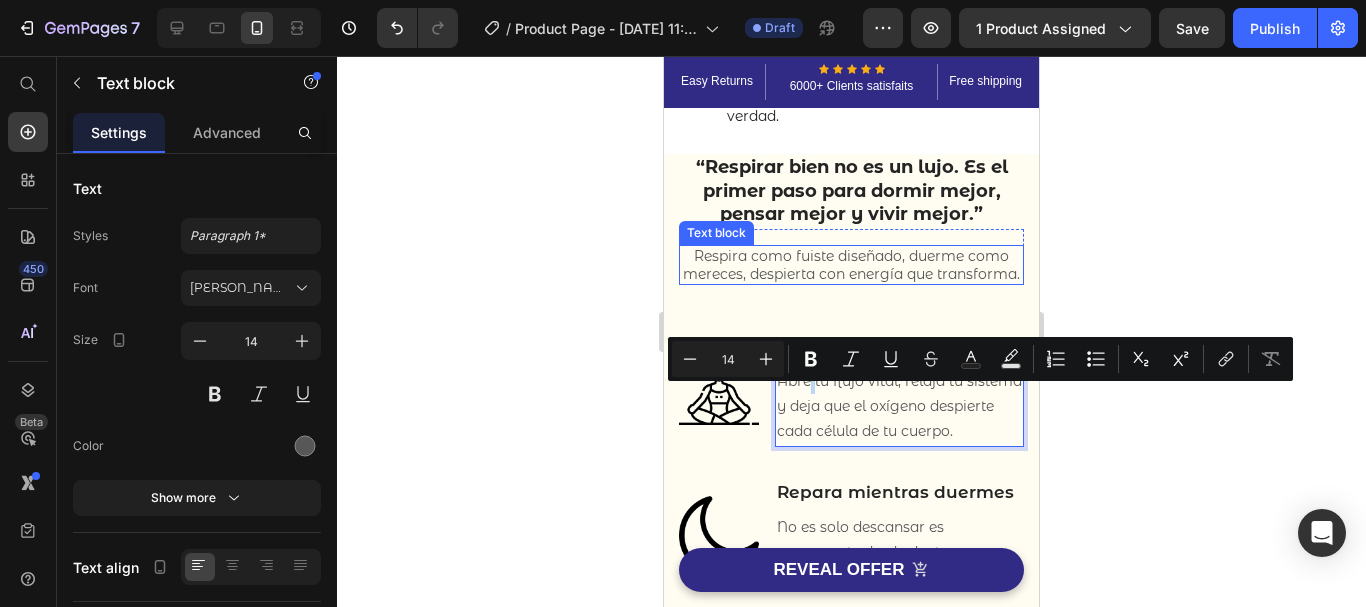 click on "Respira como fuiste diseñado, duerme como mereces, despierta con energía que transforma." at bounding box center [851, 265] 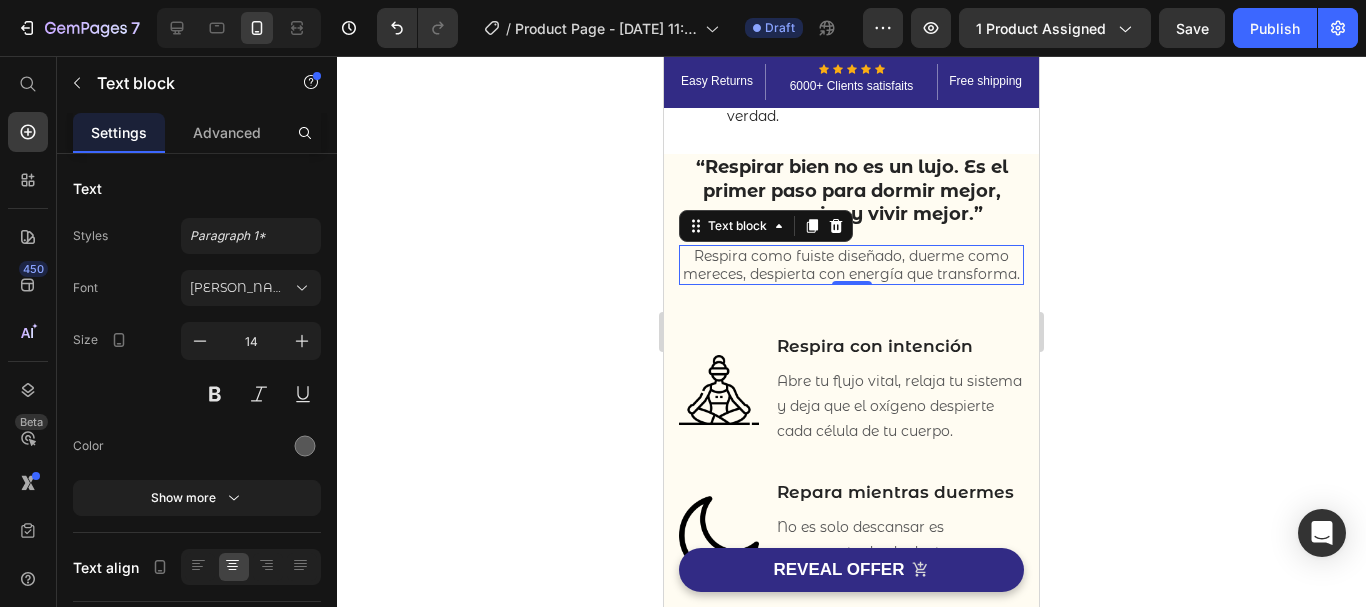 click 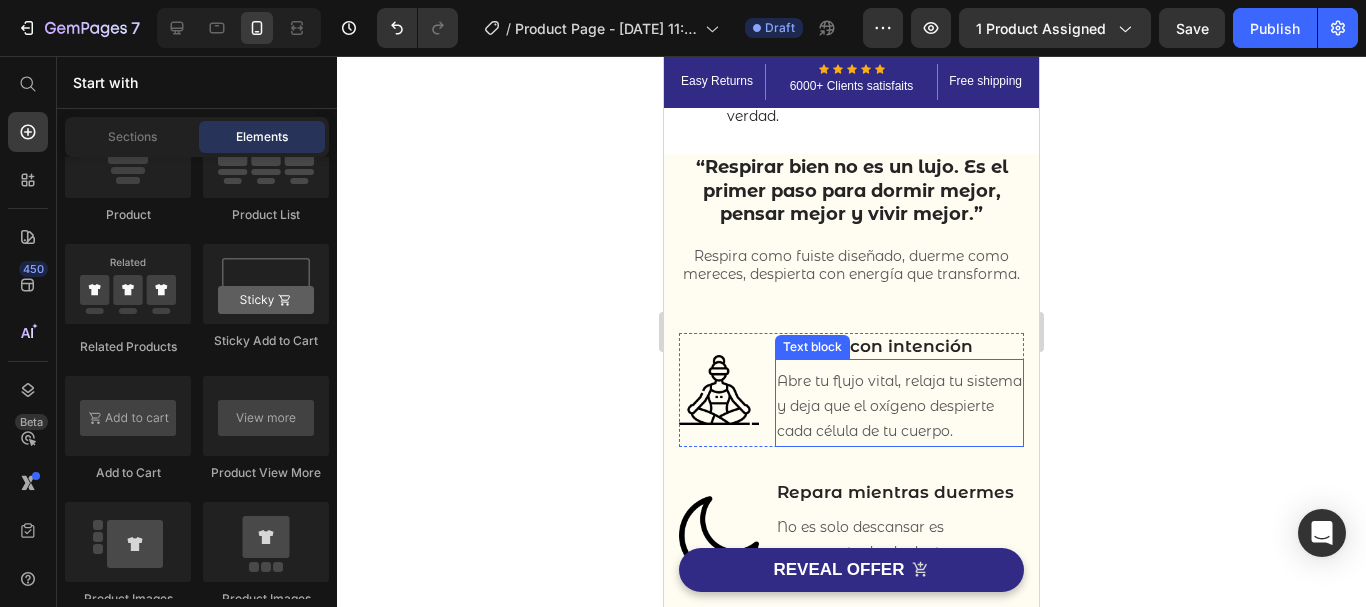 scroll, scrollTop: 871, scrollLeft: 0, axis: vertical 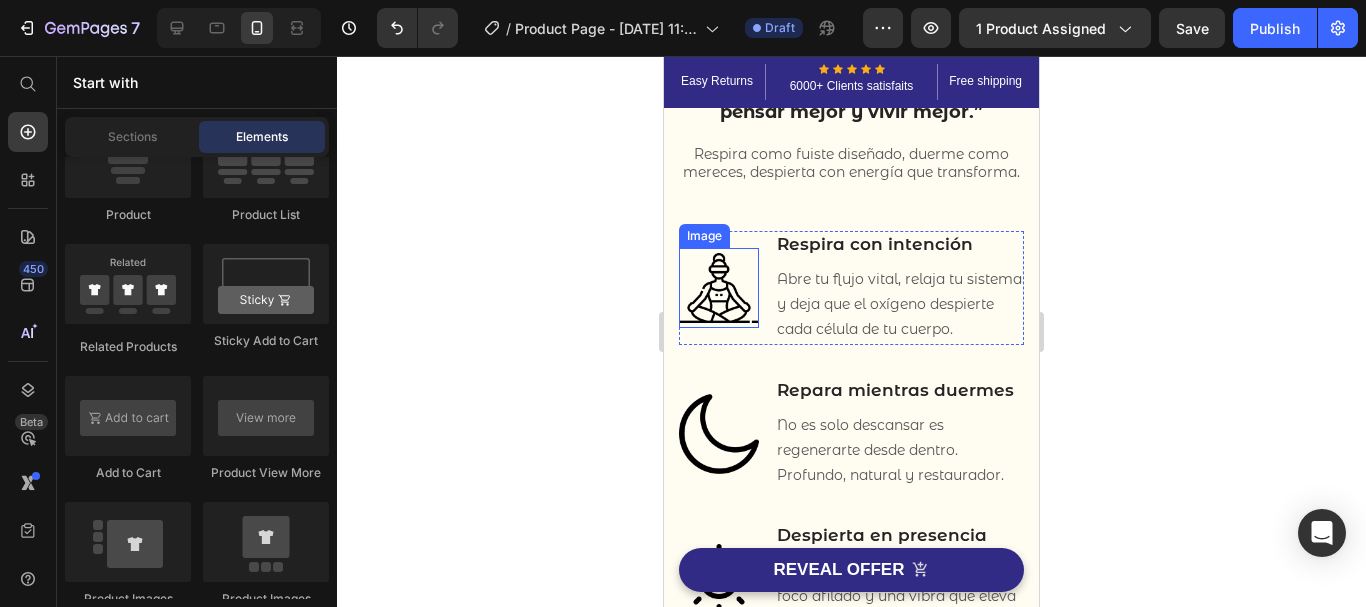 click at bounding box center [719, 288] 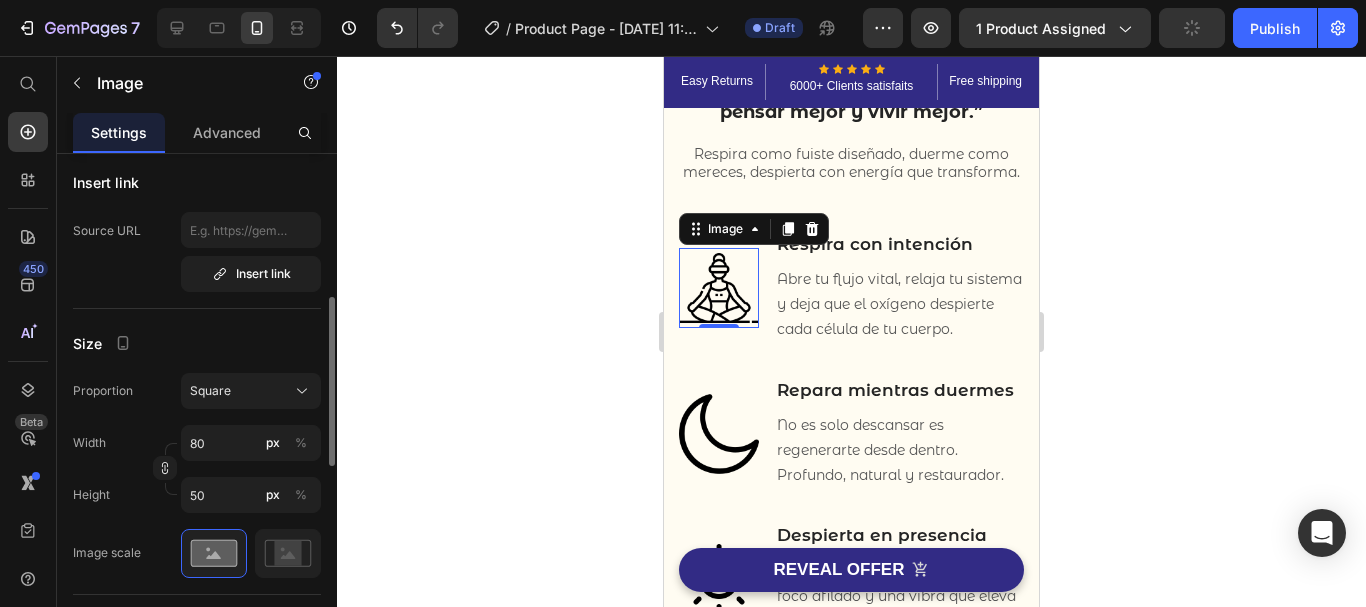 scroll, scrollTop: 411, scrollLeft: 0, axis: vertical 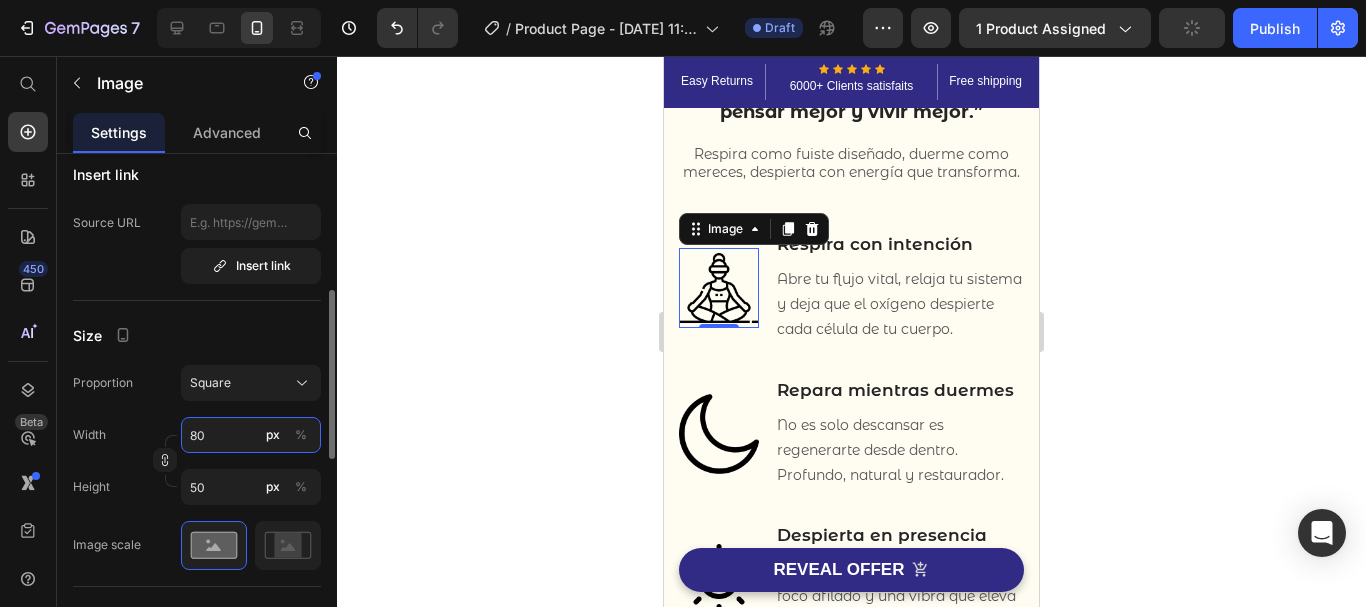 click on "80" at bounding box center (251, 435) 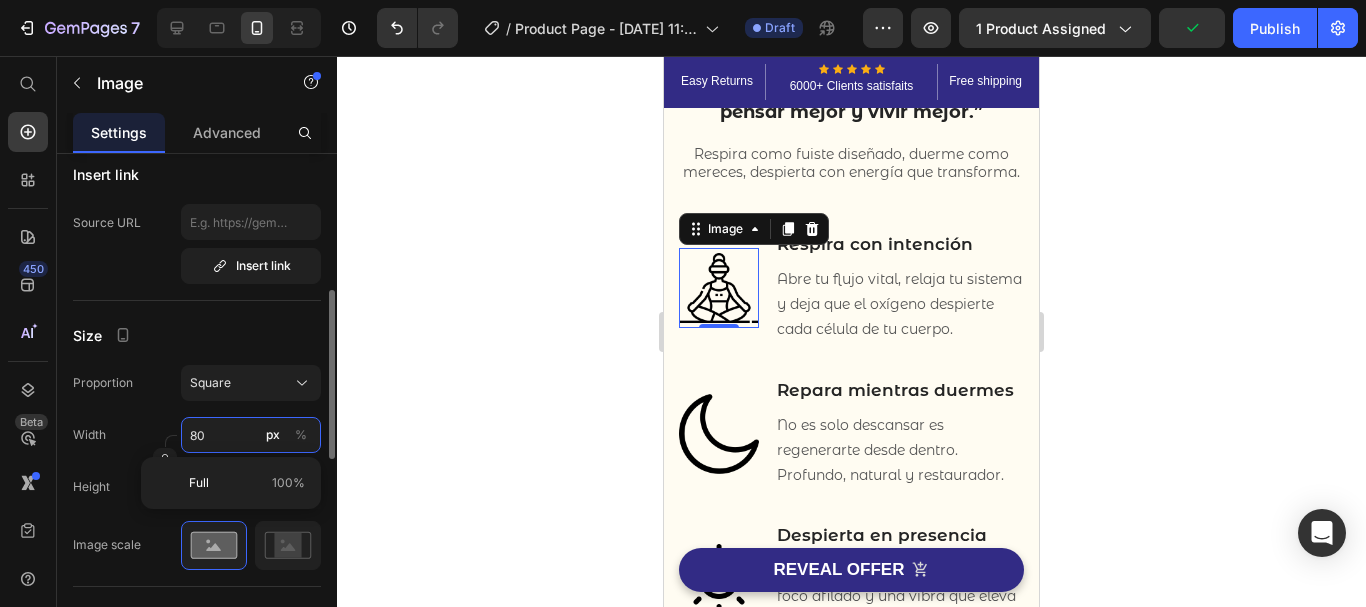 type on "6" 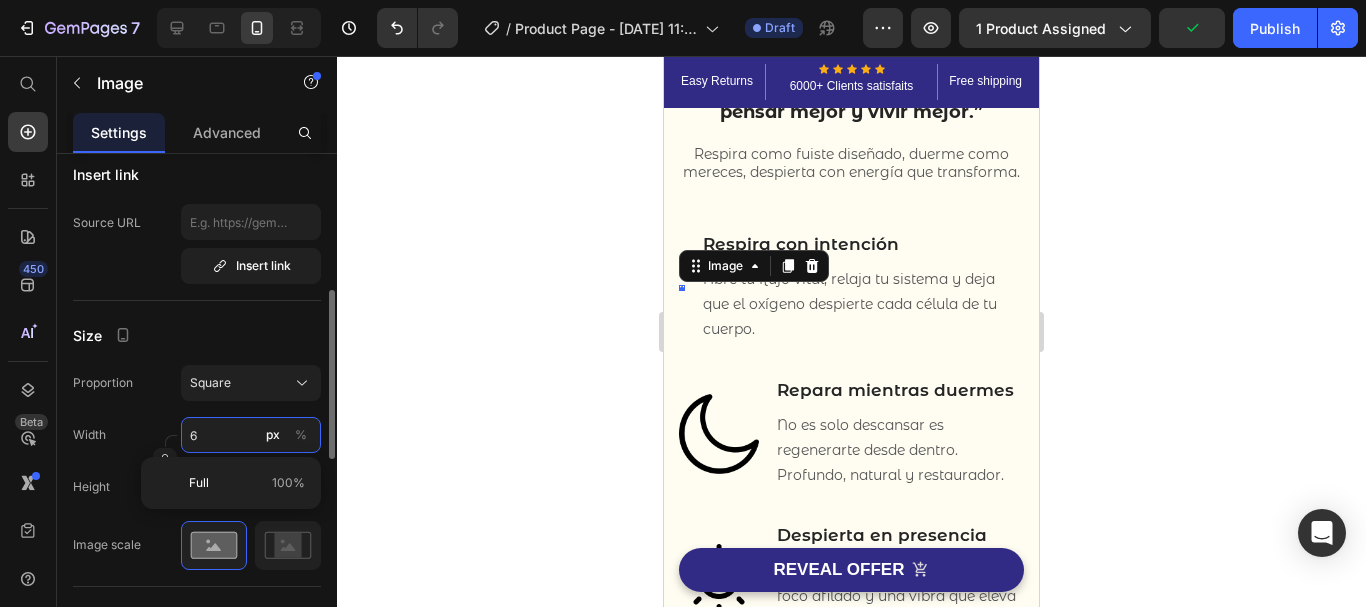 type on "60" 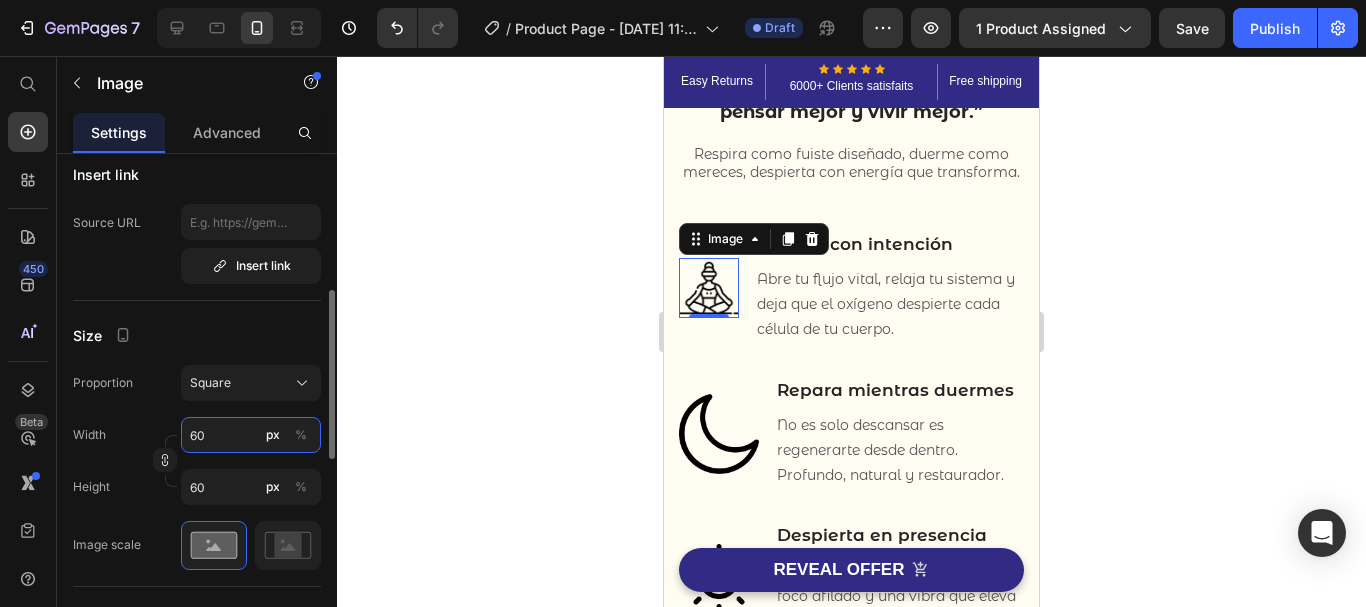type on "6" 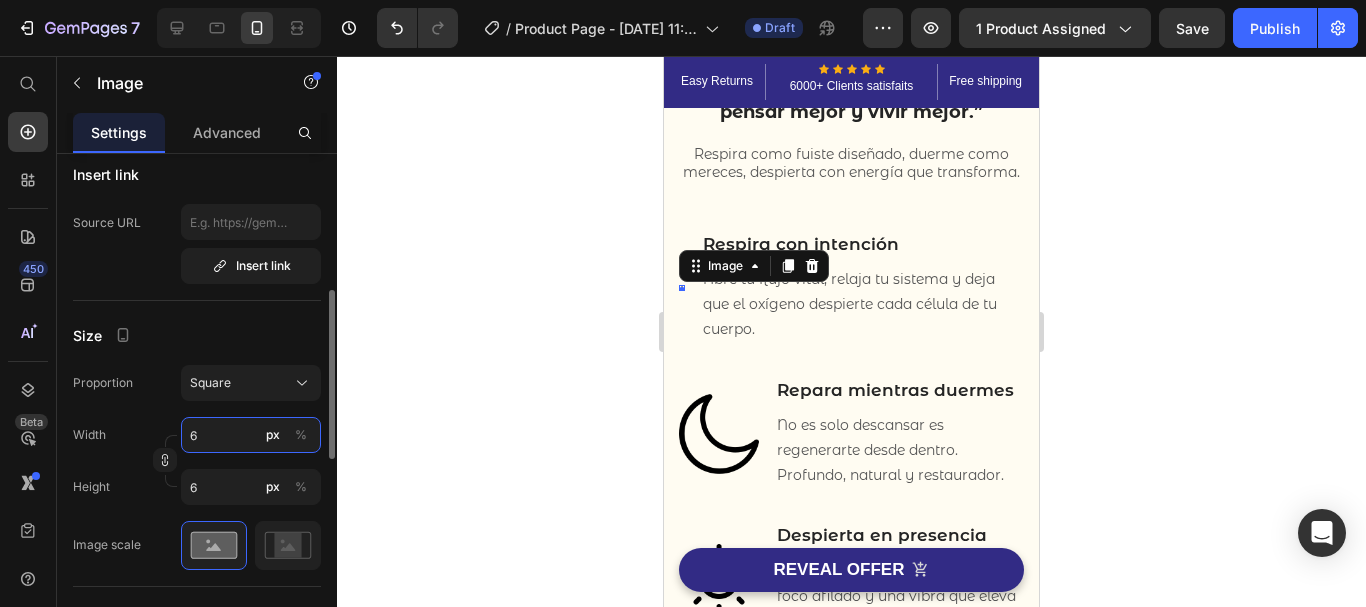 type 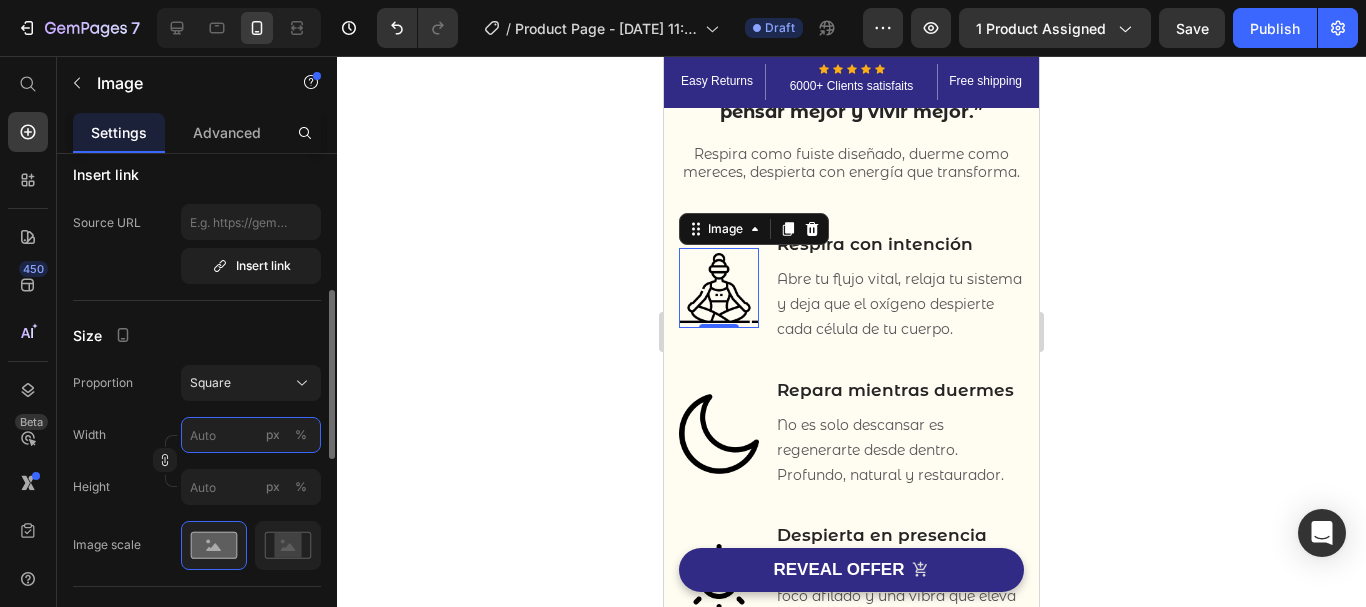 type on "6" 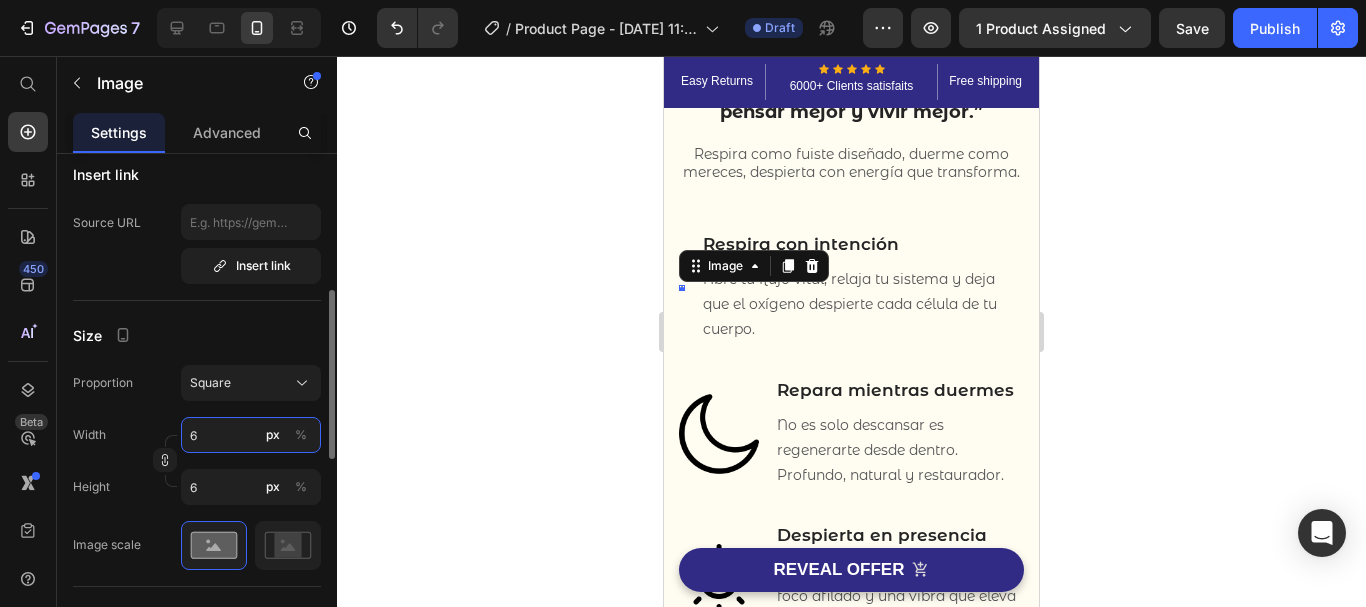 type on "64" 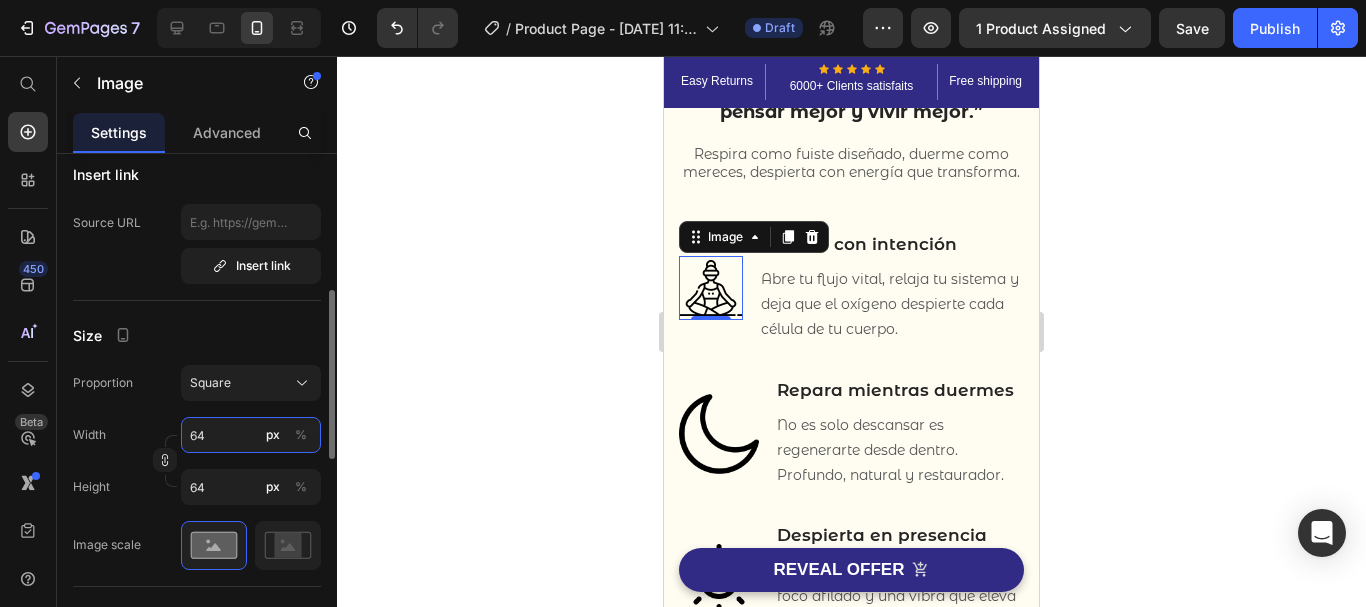 type on "640" 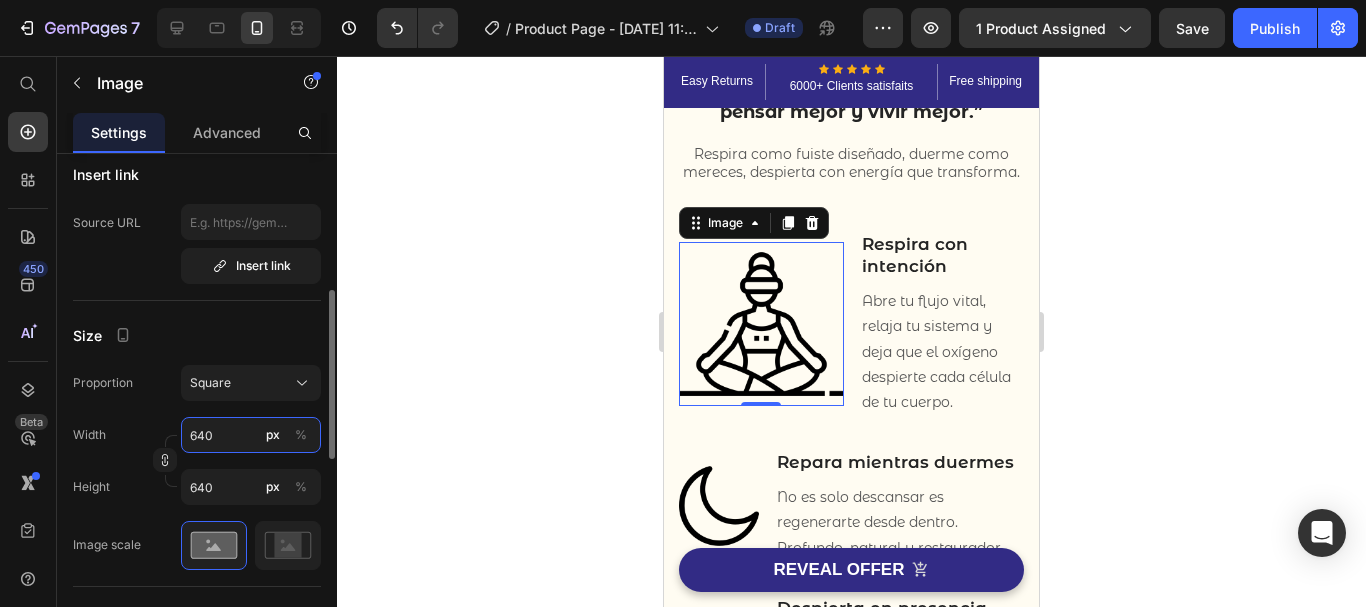 type on "64" 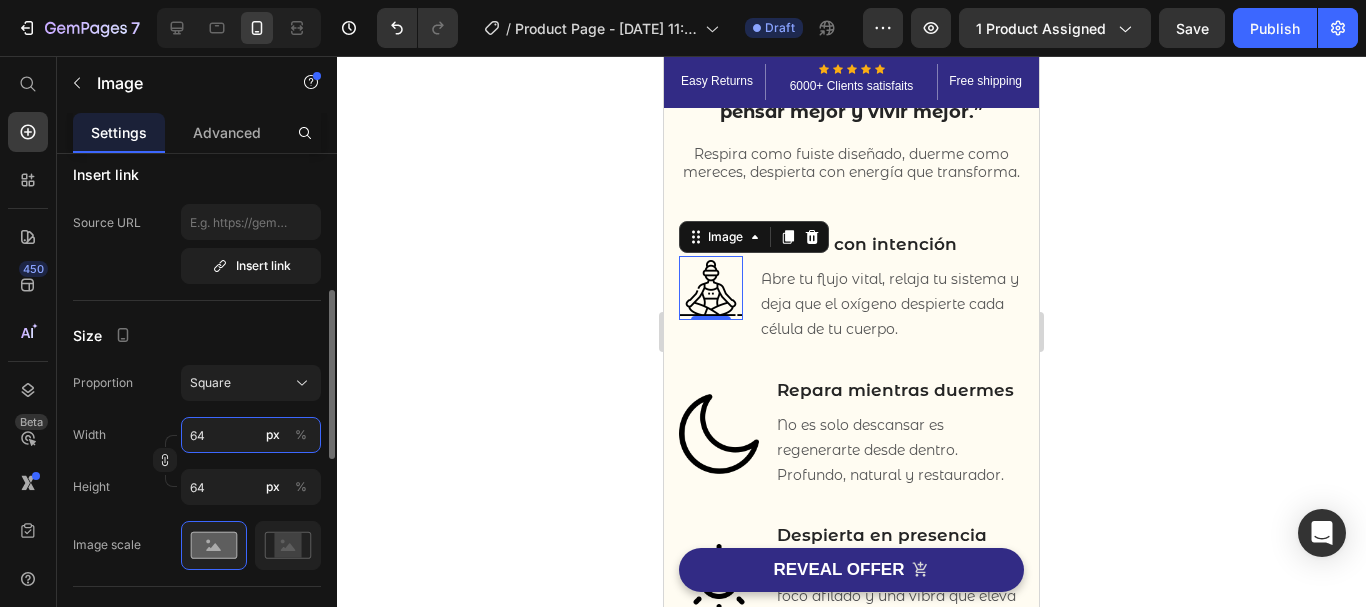 type on "6" 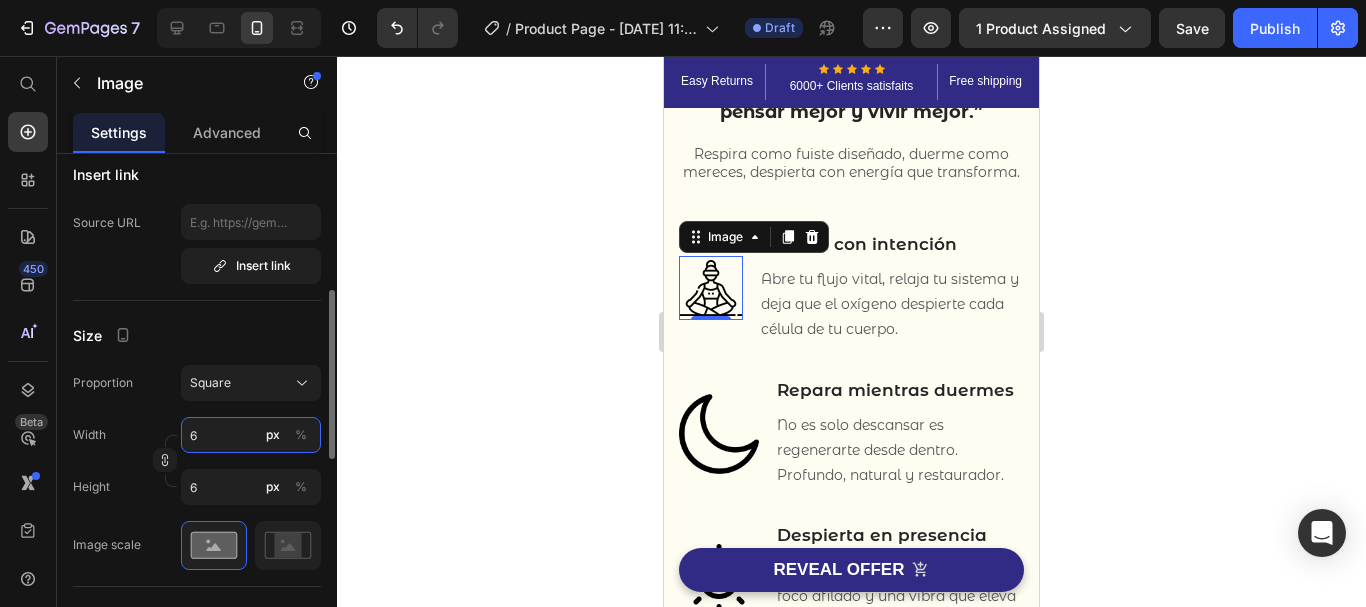 type 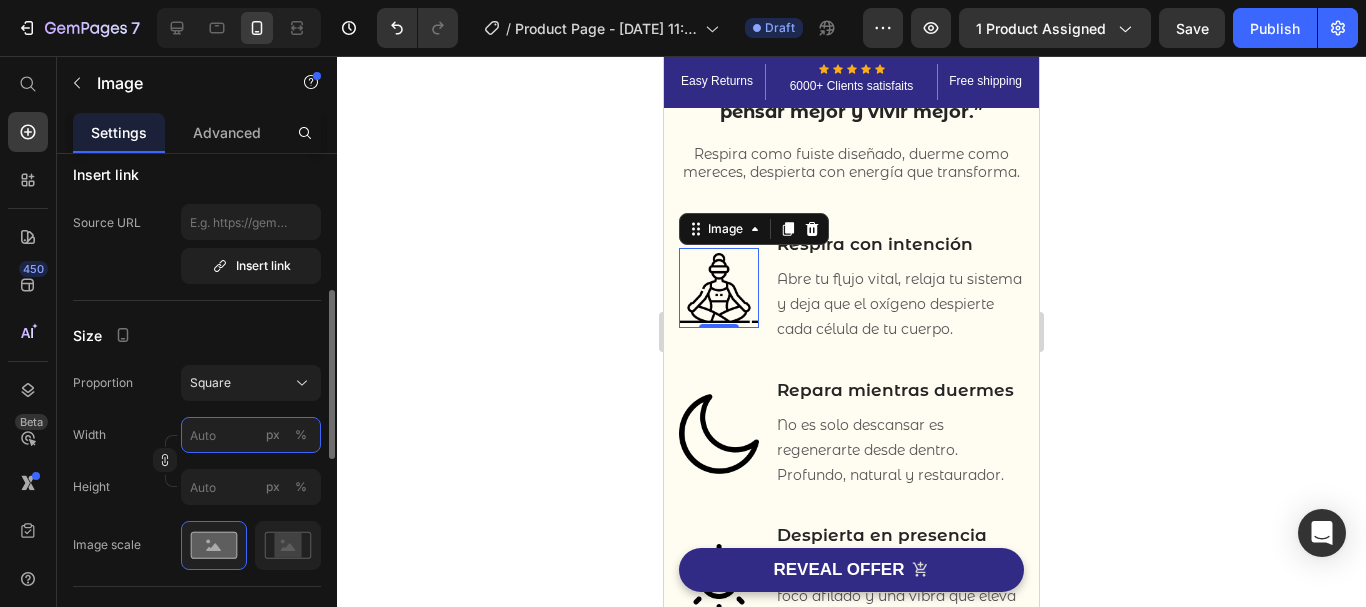 type on "4" 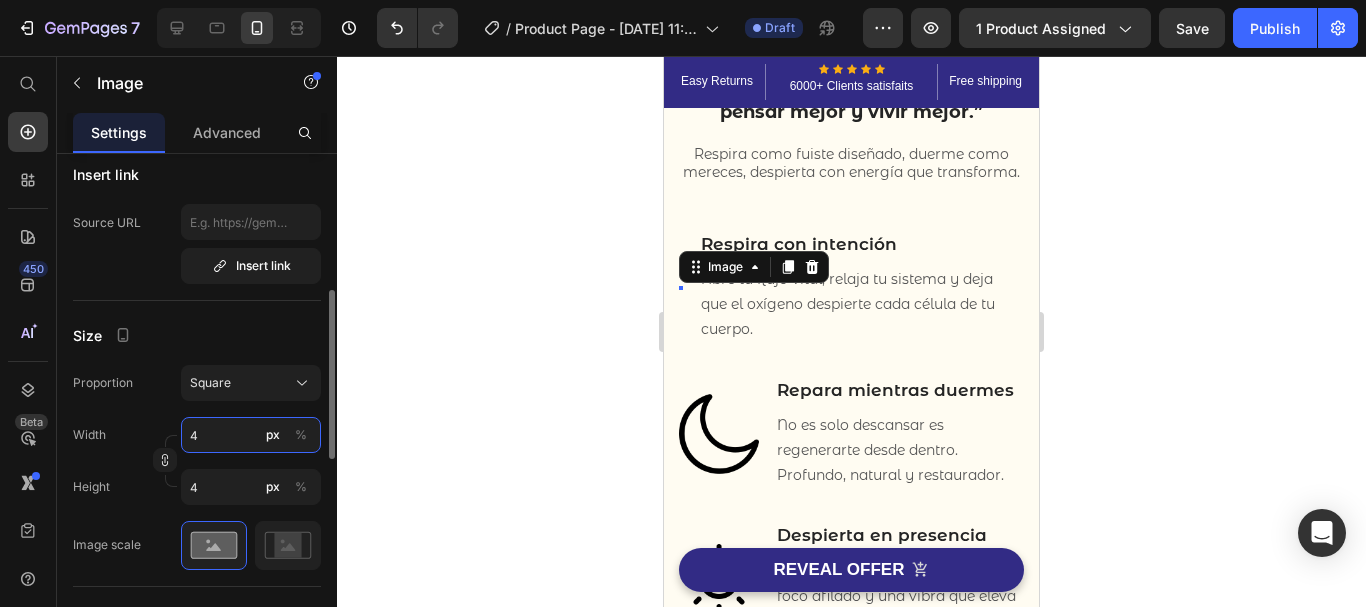 type on "40" 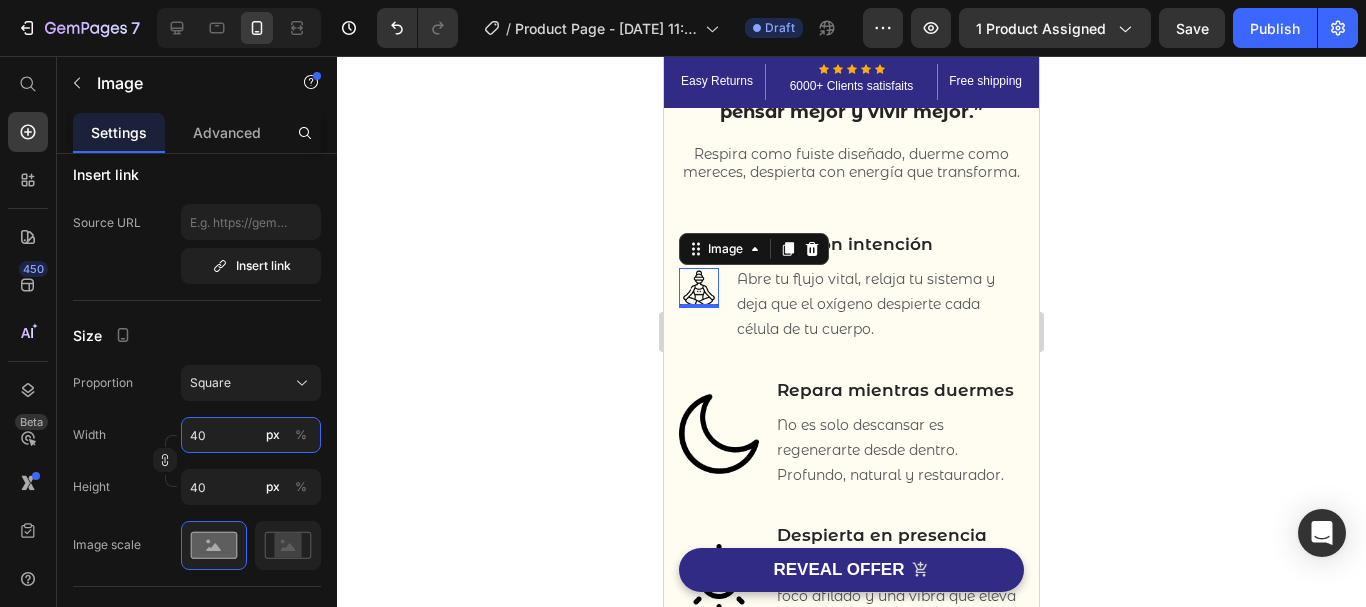 type on "40" 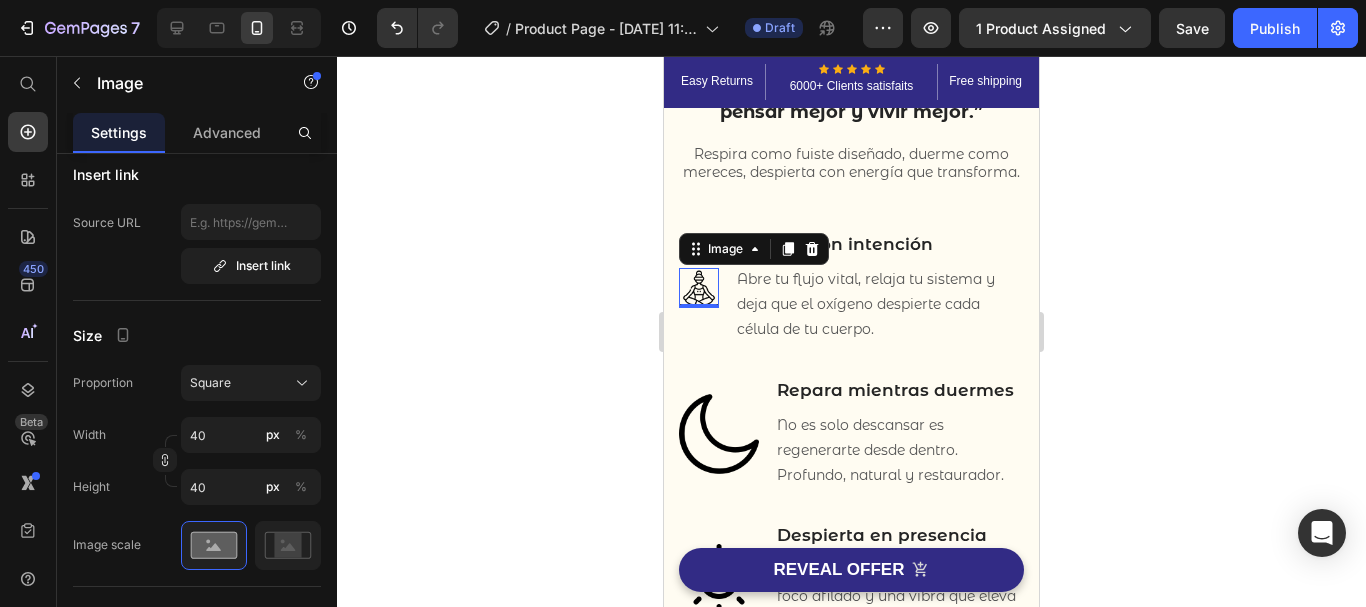 click 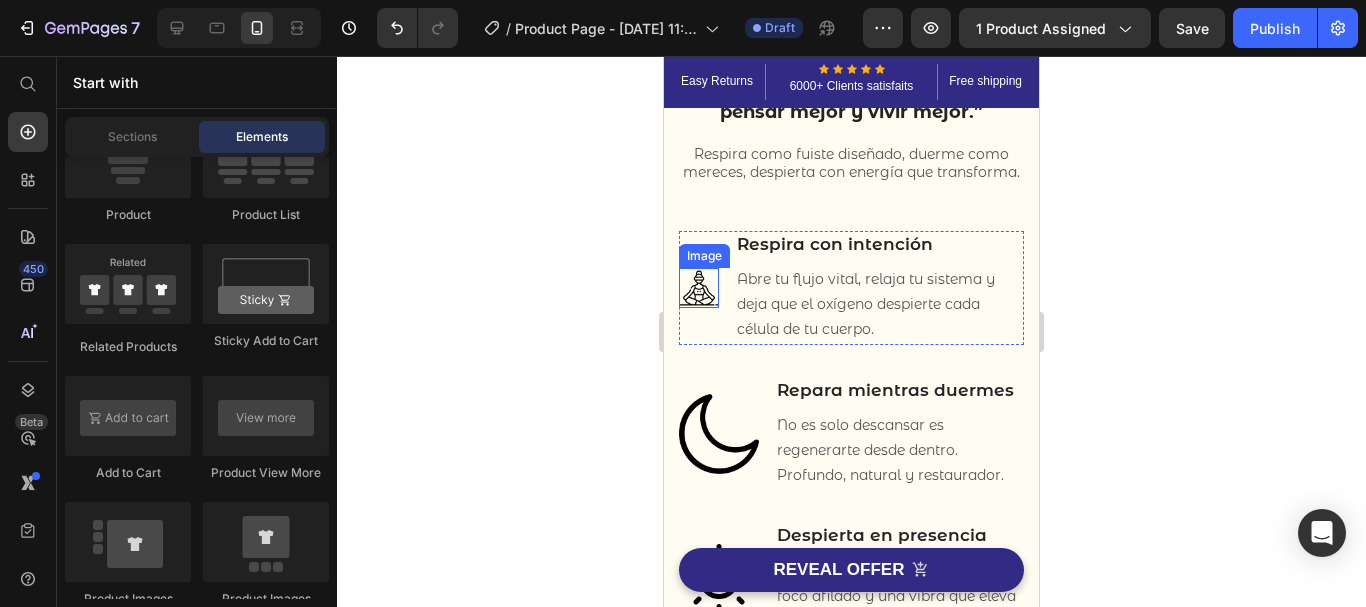 click at bounding box center [699, 288] 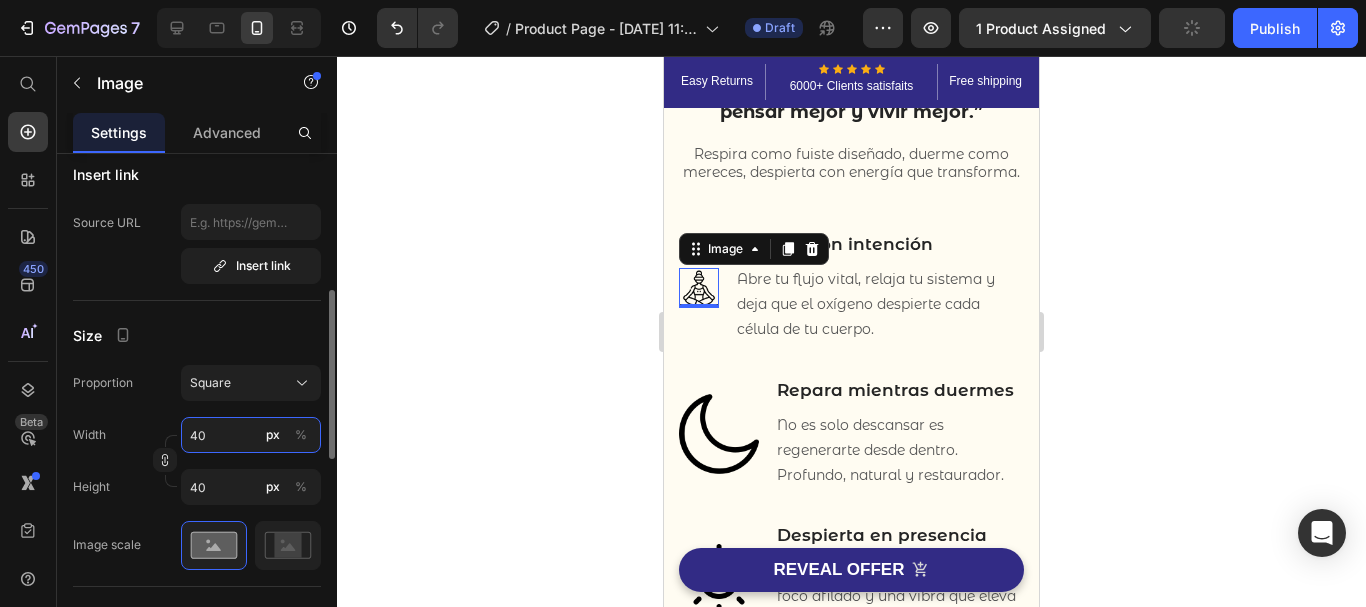 click on "40" at bounding box center [251, 435] 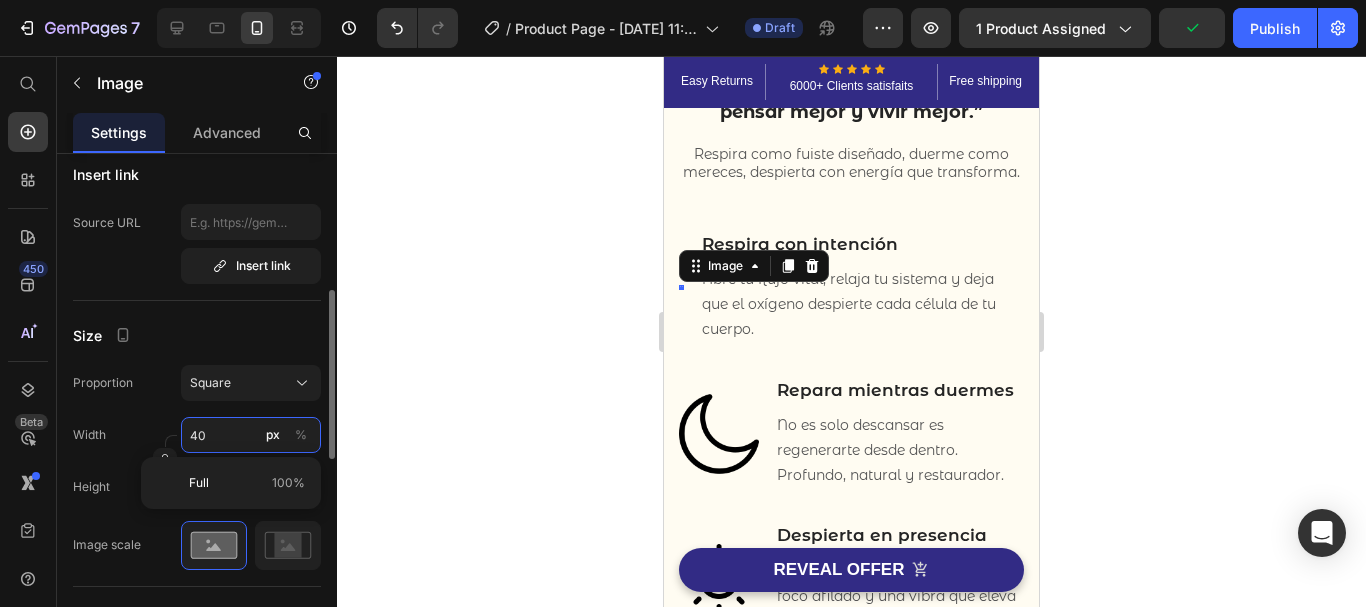 type on "5" 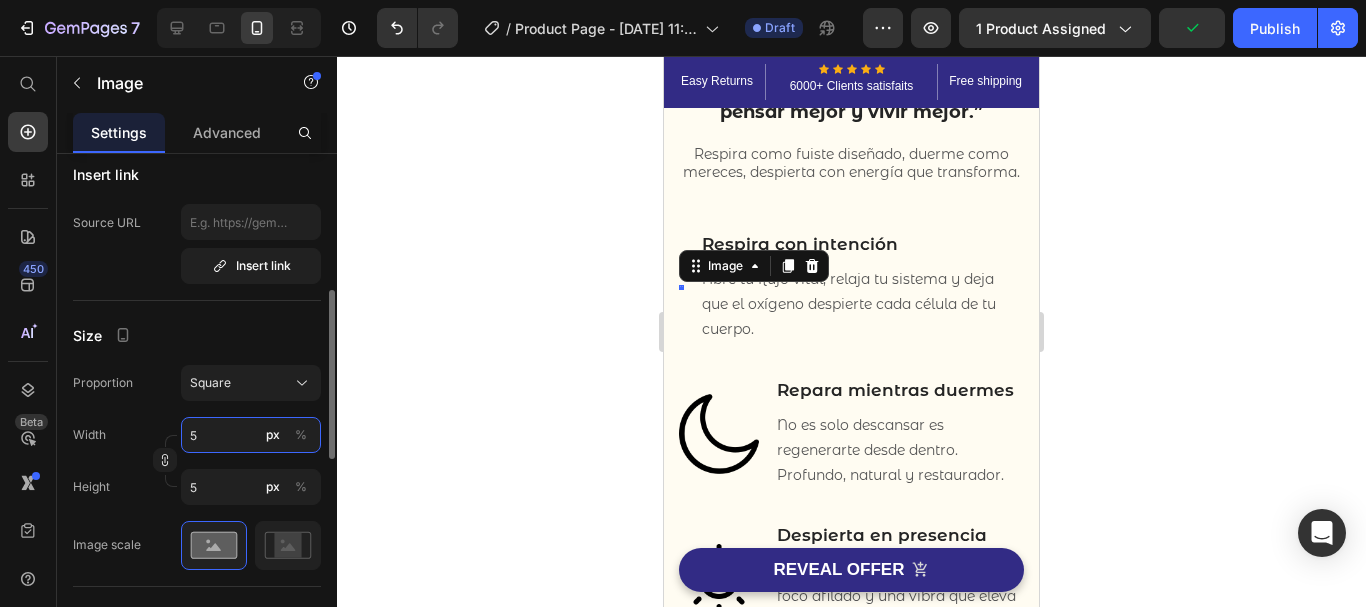 type on "50" 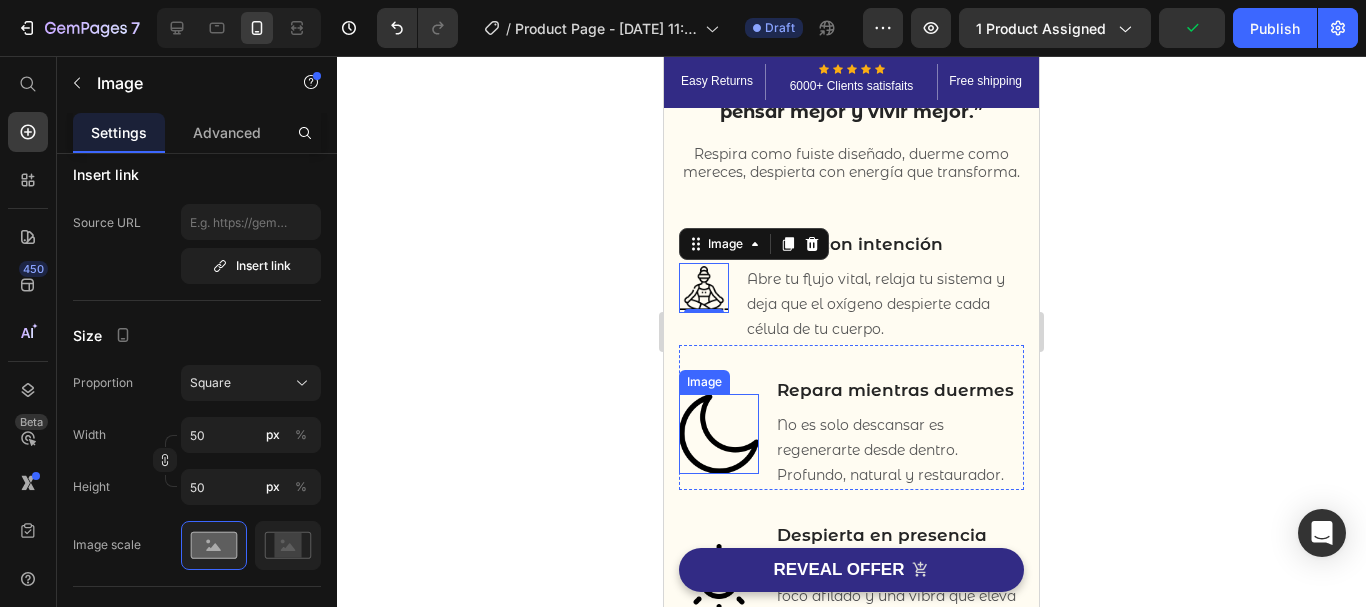 click at bounding box center (719, 434) 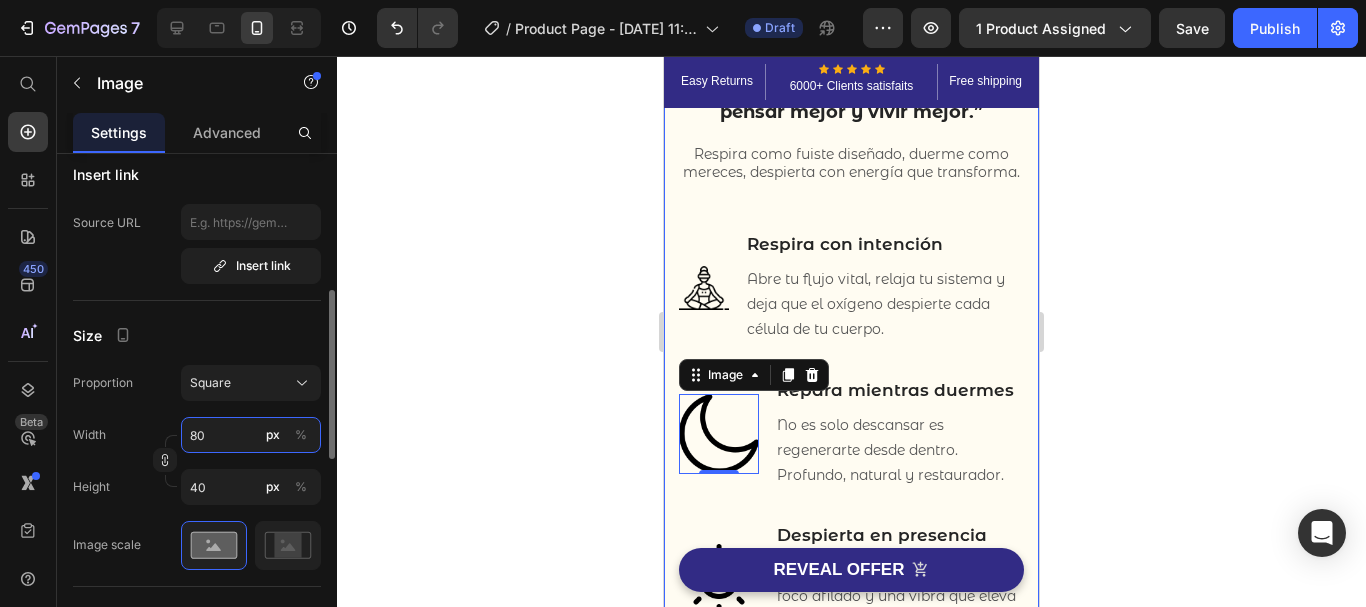 click on "80" at bounding box center [251, 435] 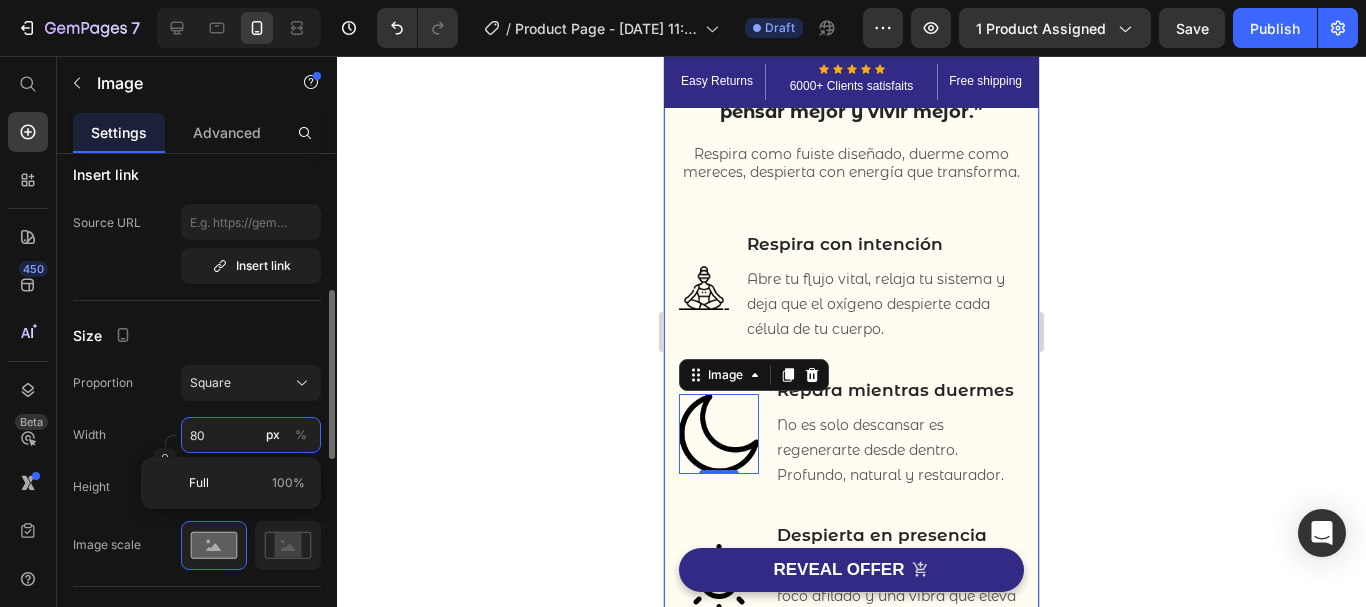 type on "5" 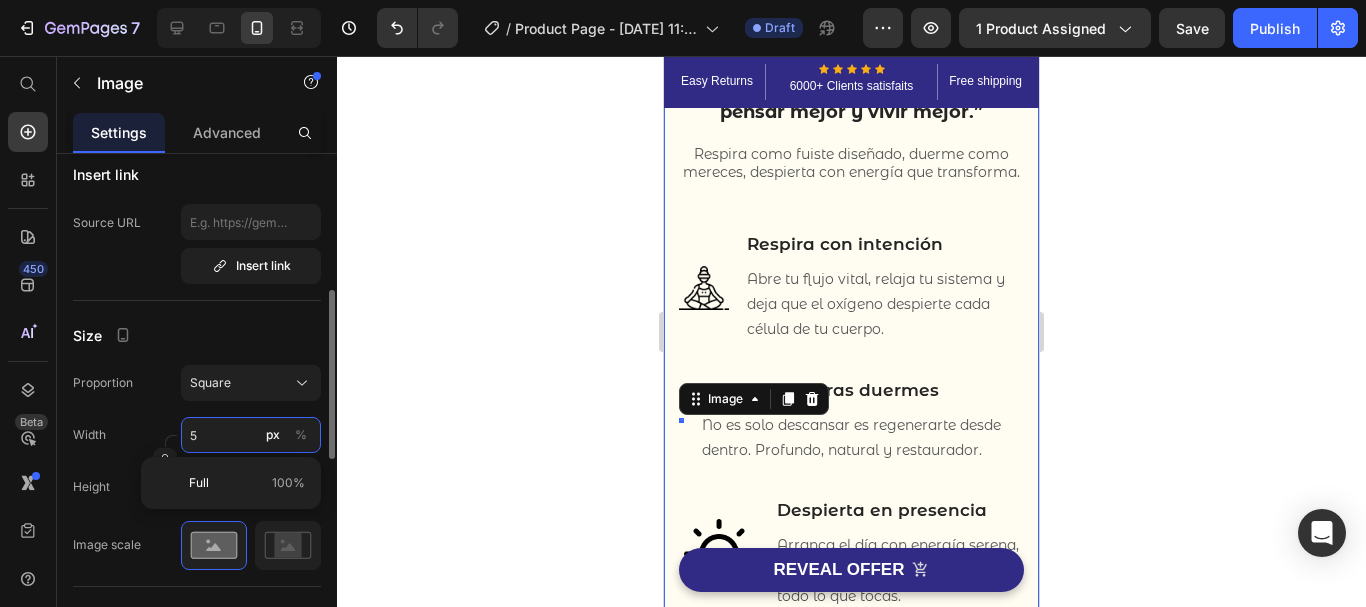 type on "50" 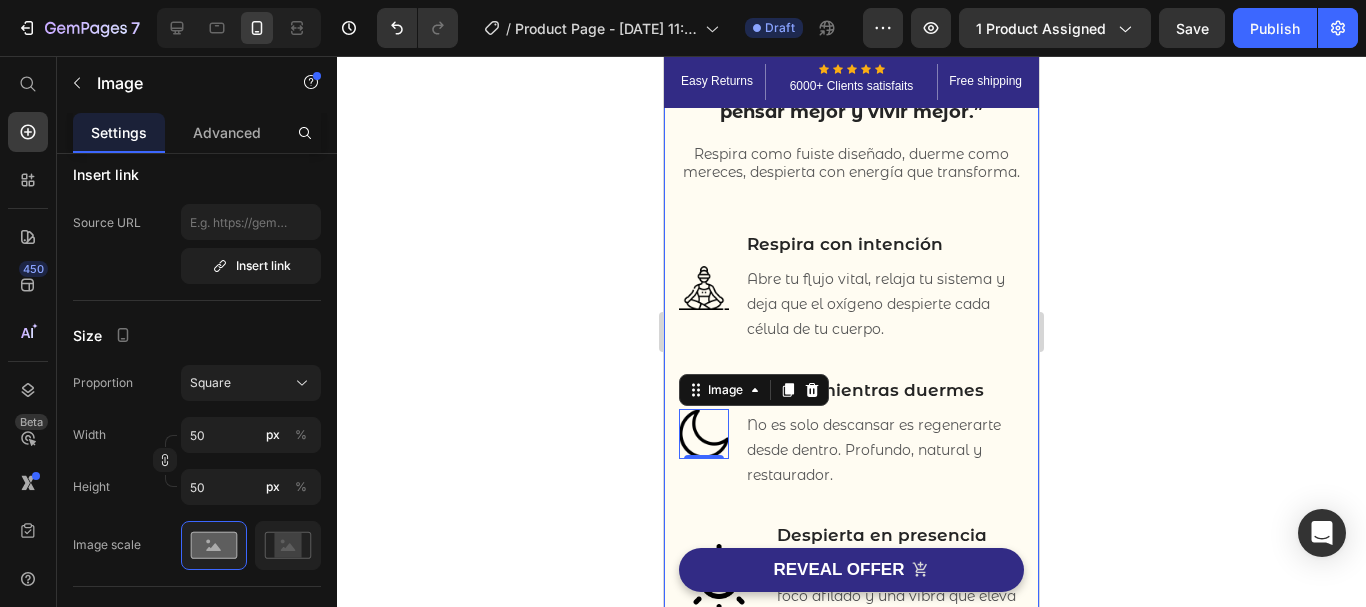 click 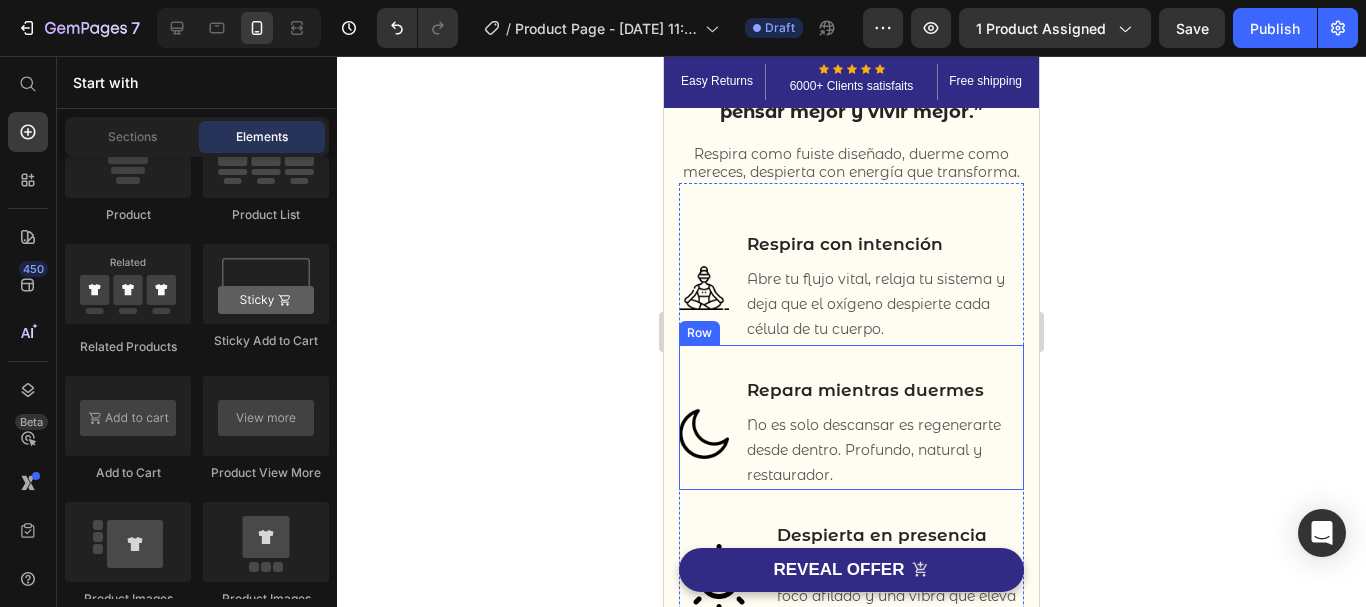 scroll, scrollTop: 998, scrollLeft: 0, axis: vertical 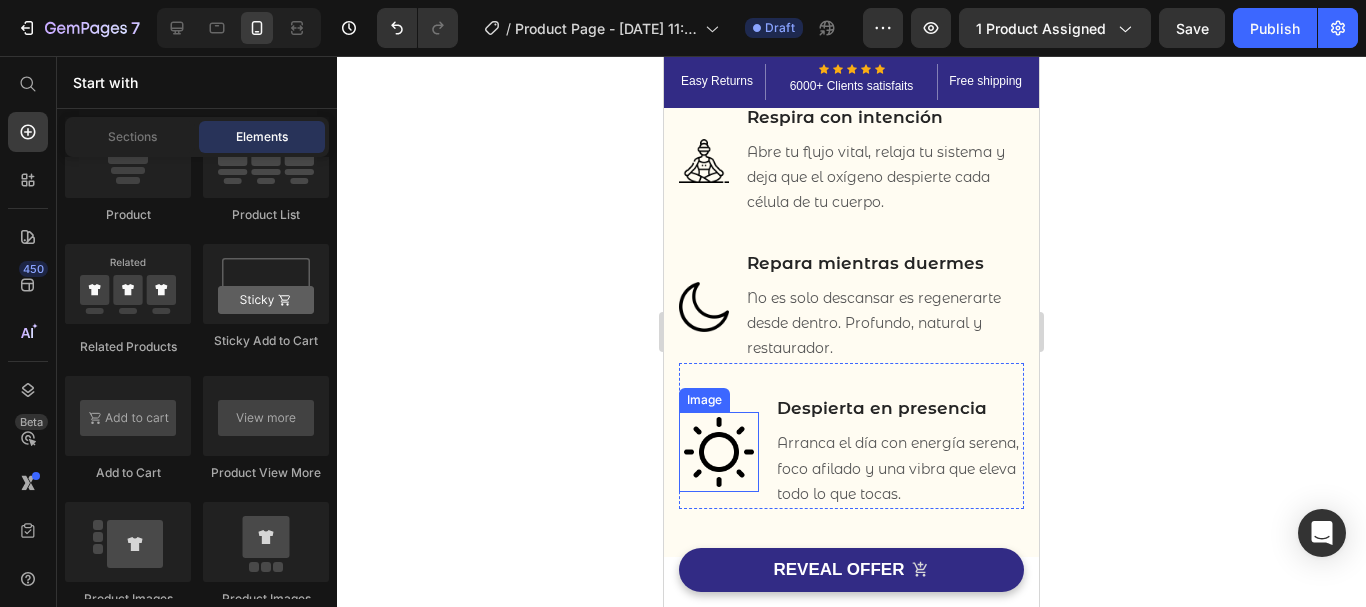 click at bounding box center (719, 452) 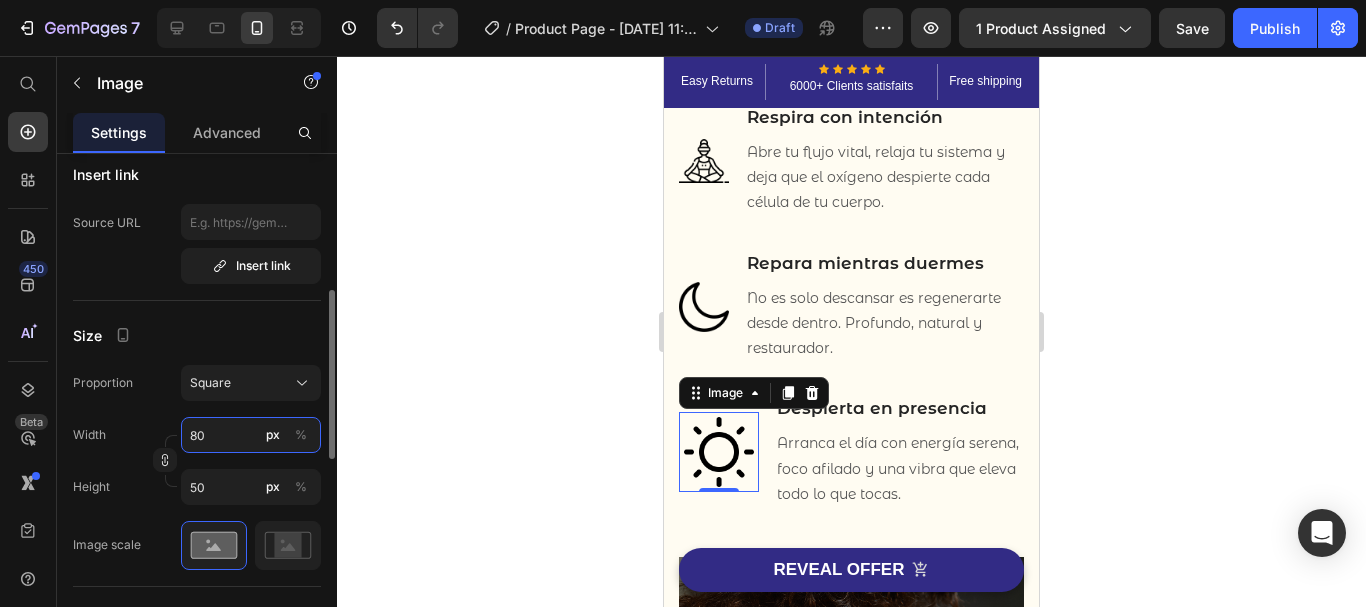 click on "80" at bounding box center [251, 435] 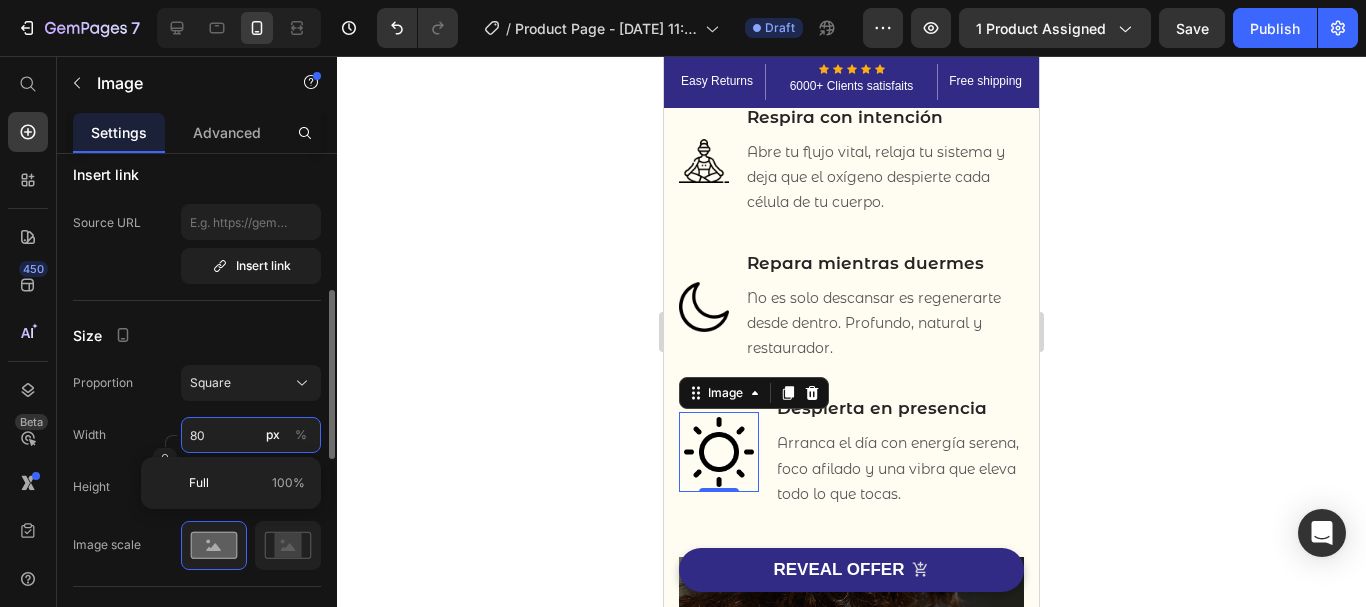 type on "5" 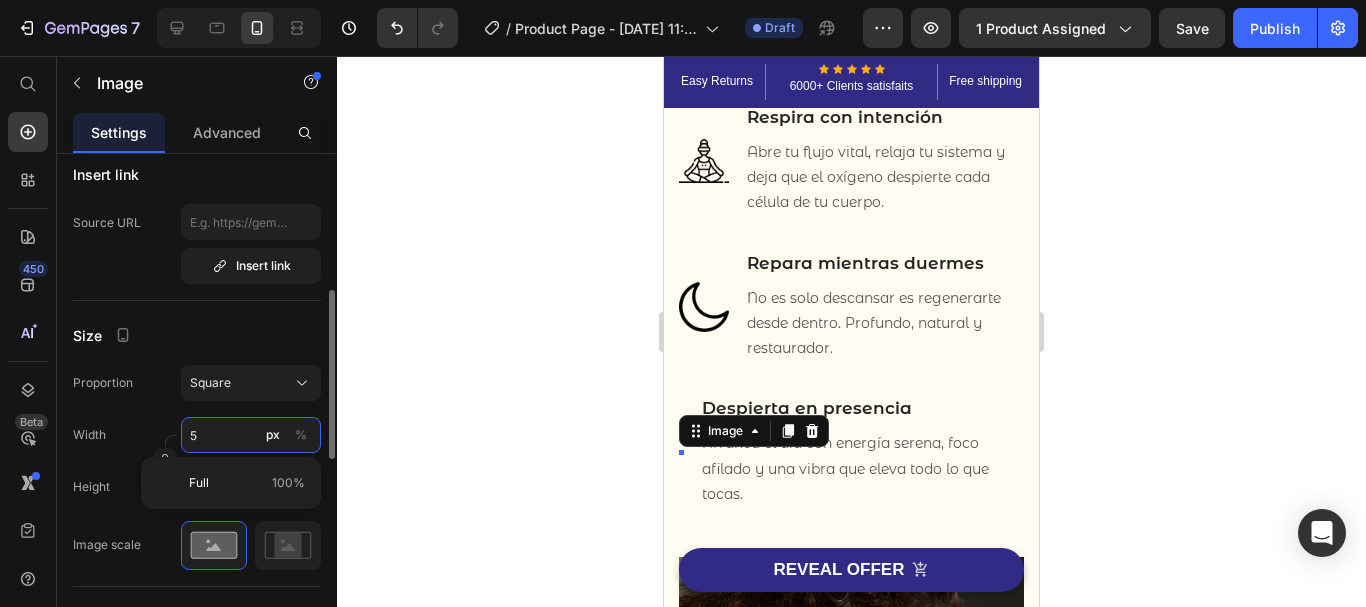 type on "50" 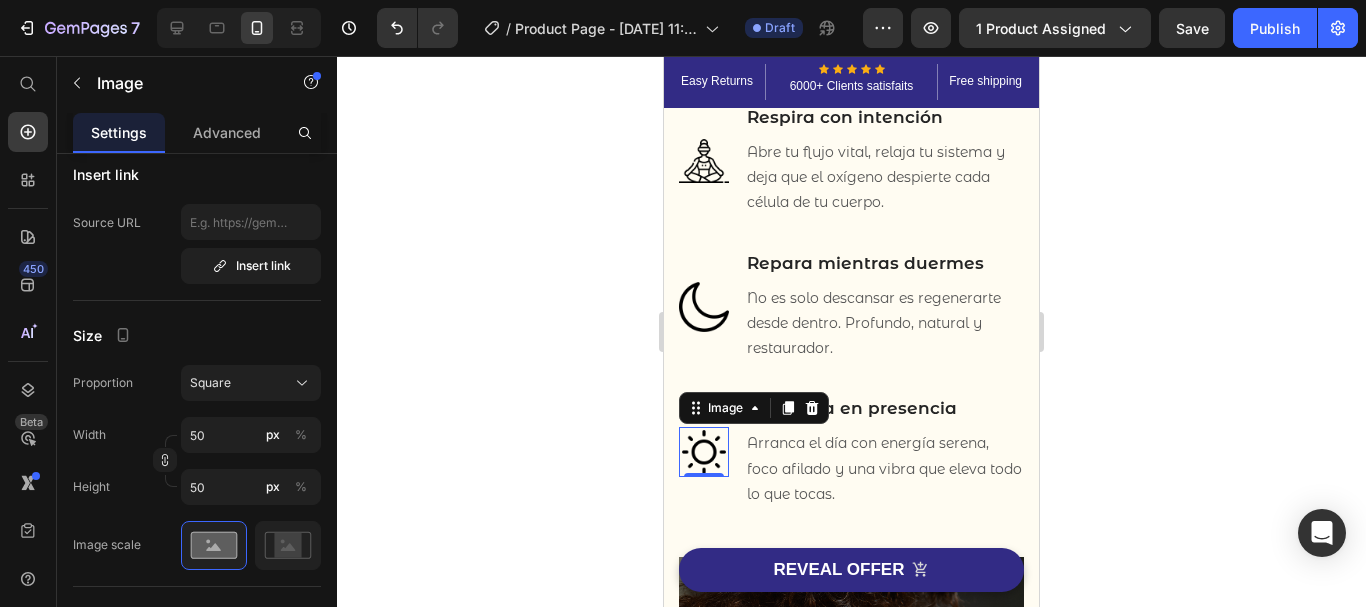 click 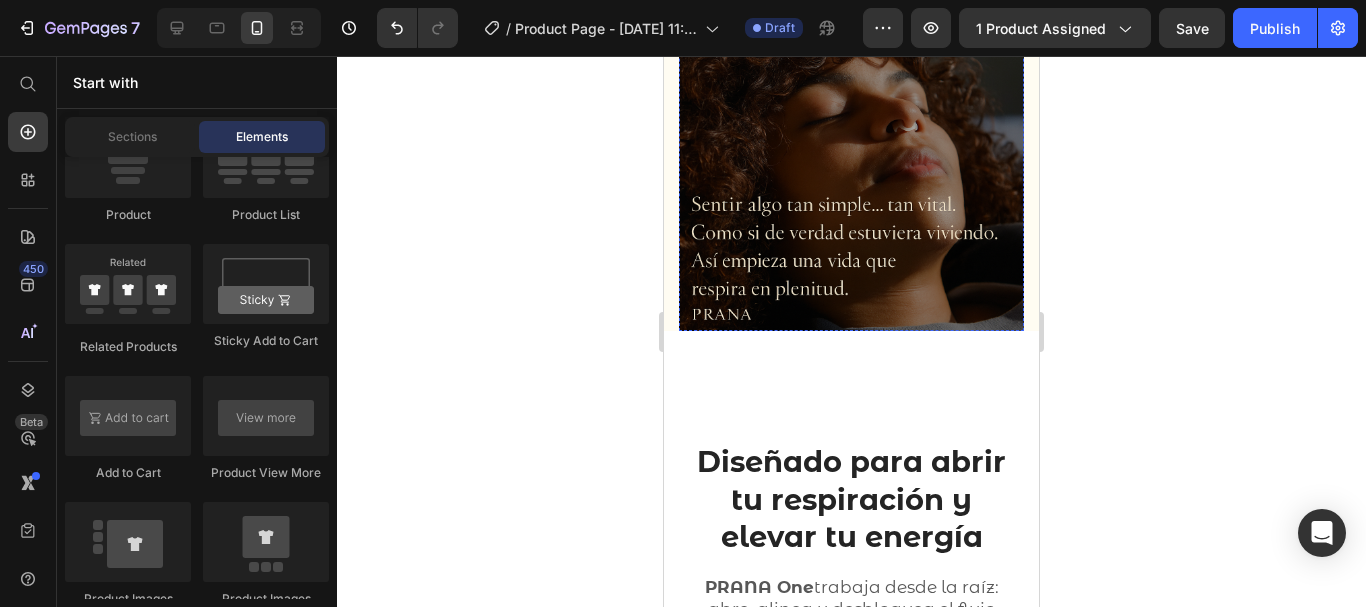 scroll, scrollTop: 1578, scrollLeft: 0, axis: vertical 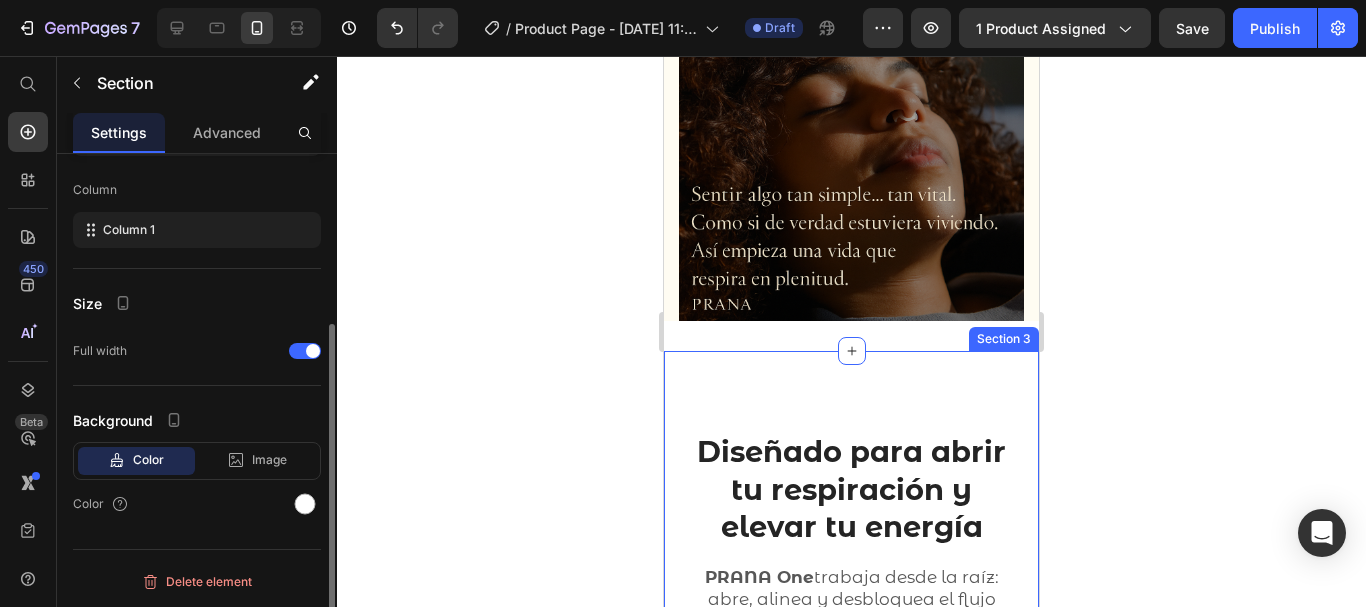 click on "Diseñado para abrir tu respiración y elevar tu energía Heading PRANA One  trabaja desde la raíz: abre, alinea y desbloquea el flujo natural de aire. ¿El resultado? Un  cuerpo que repara.  Una mente que descansa y  tú más claro, más presente, más real. Text block Row Row Image Respira hasta un 76% más aire Heading Diseñado para abrir suavemente las fosas nasales y maximizar el flujo respiratorio. Es el espacio que tu cuerpo necesitaba para  dormir mejor, rendir más y vivir despierto . Text block Row Mejora la calidad del sueño Heading Más oxígeno   = sueño profundo ,  ciclos REM completos y  recuperación real   durante la noche,  despierta  con energía real, concentrado y  listo para empezar. Text block Image Row Image La boca abierta arruina tu descanso. Heading Mejora el paso del aire por tus fosas nasales , tu descanso se vuelve profundo, tu cuerpo entra en reparación y  despiertas con foco , ligereza y  energía real. Text block Row Tu respiración, bajo control. Heading . Text block" at bounding box center (851, 1060) 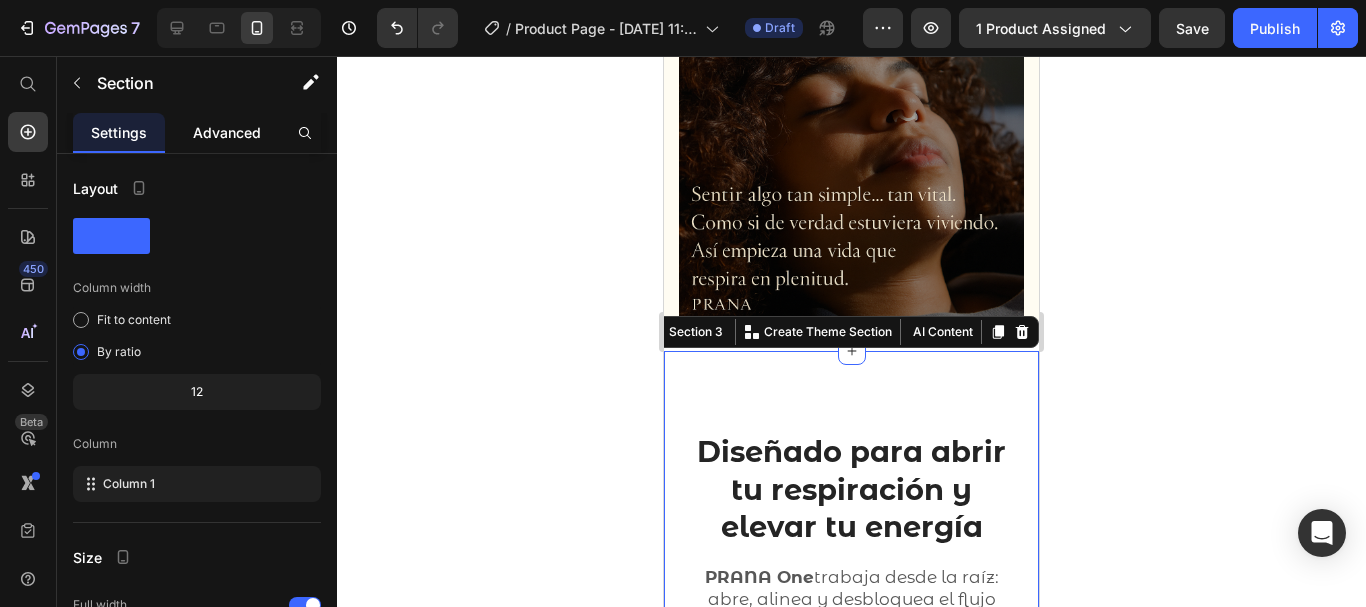 click on "Advanced" at bounding box center (227, 132) 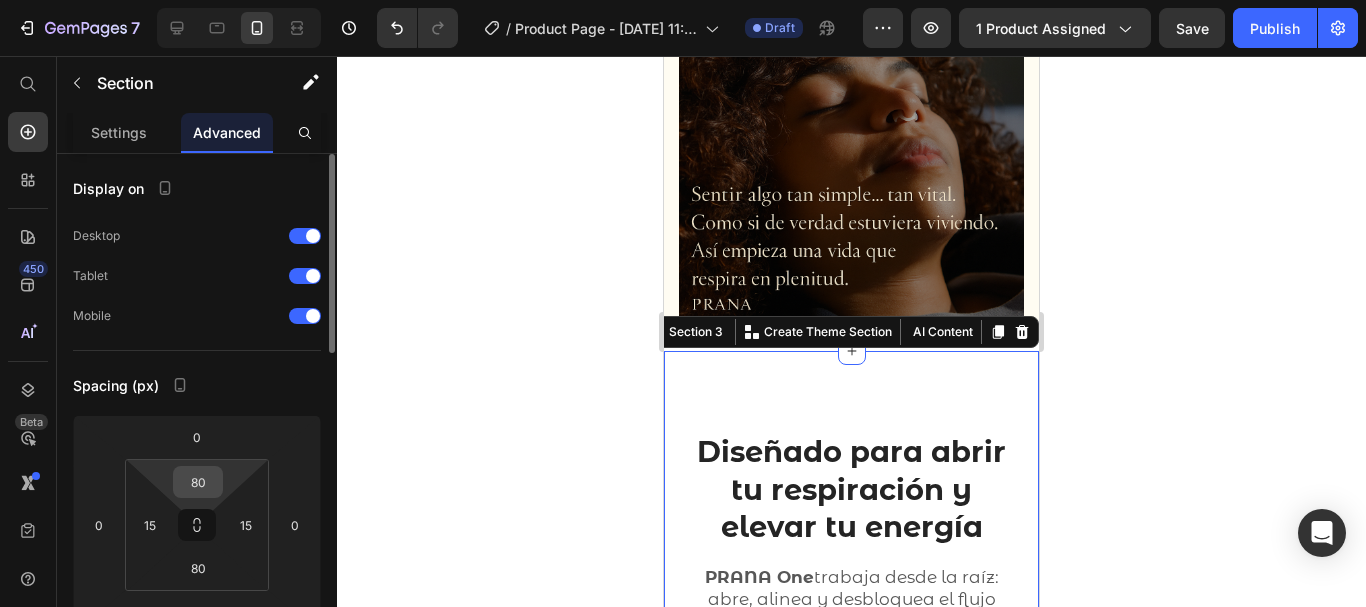 click on "80" at bounding box center (198, 482) 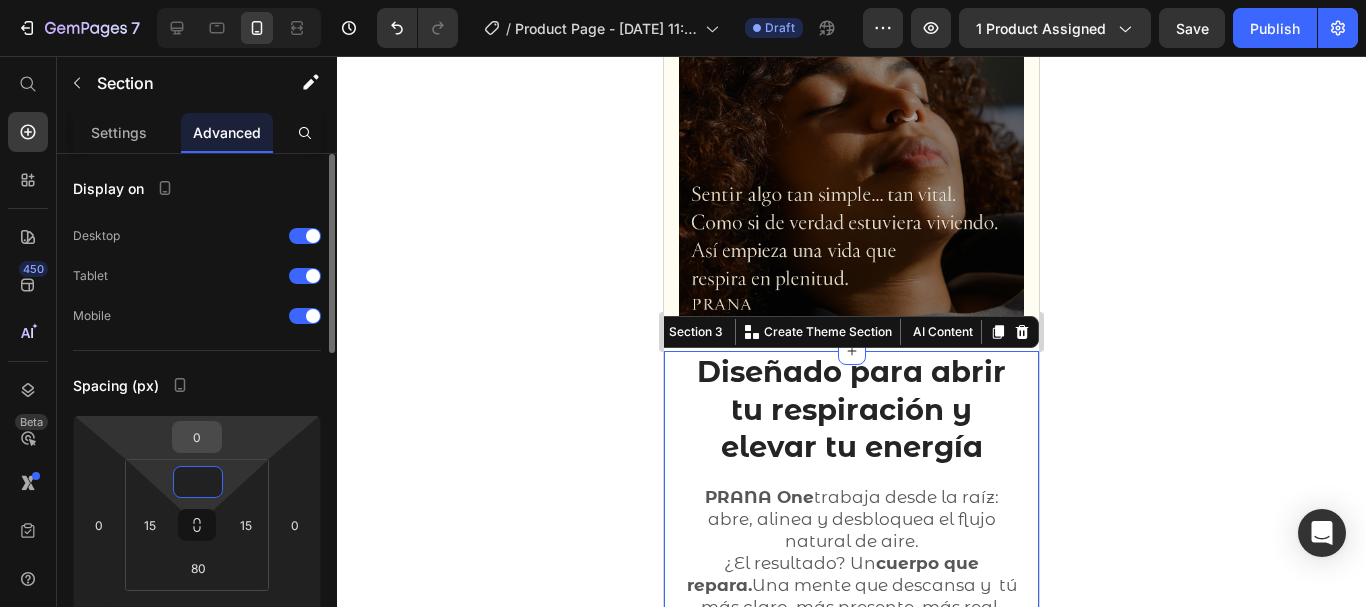 type on "0" 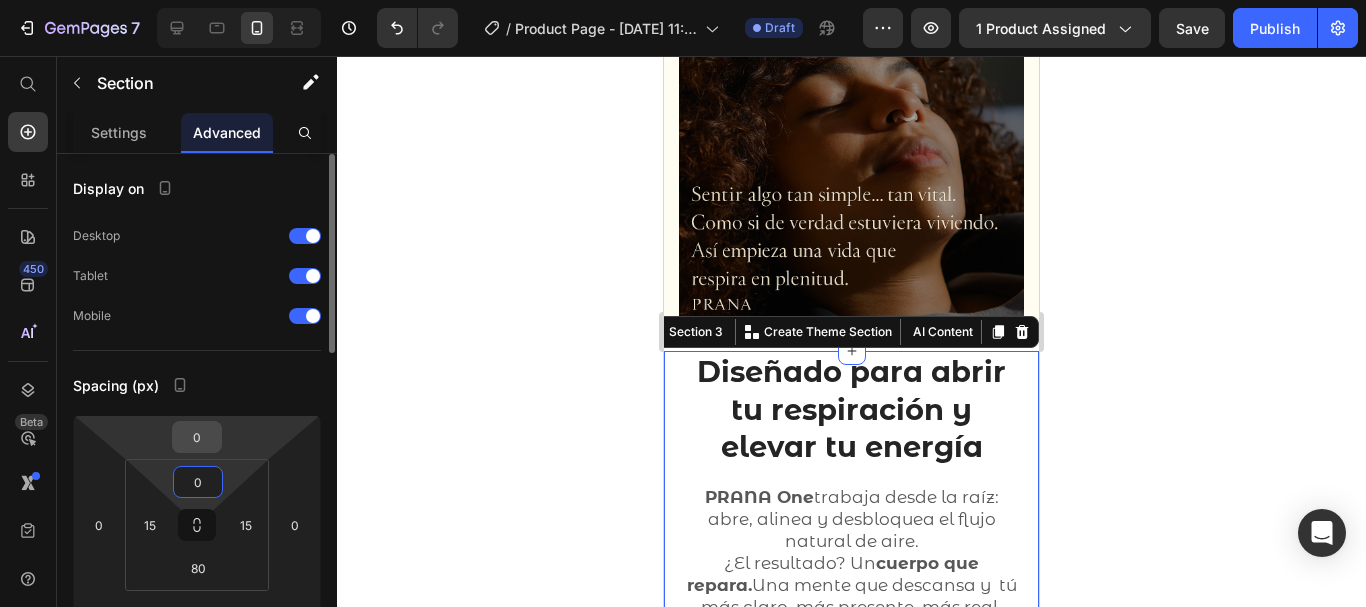 click on "0" at bounding box center (197, 437) 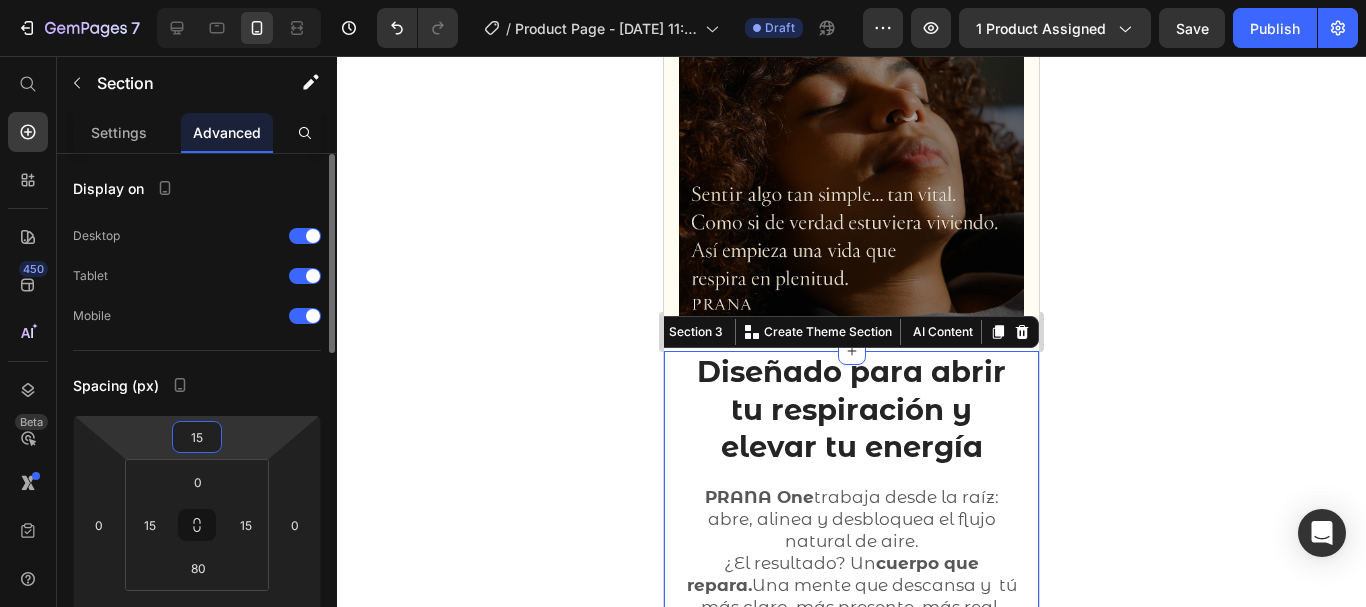 type on "1" 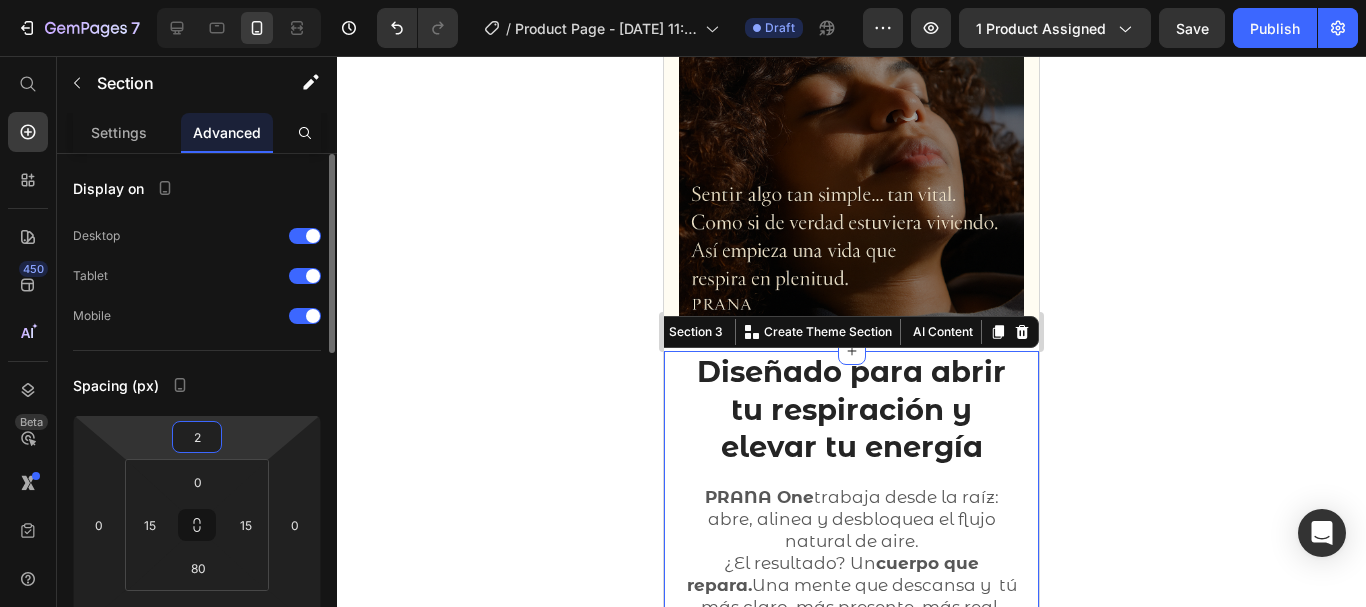 type on "25" 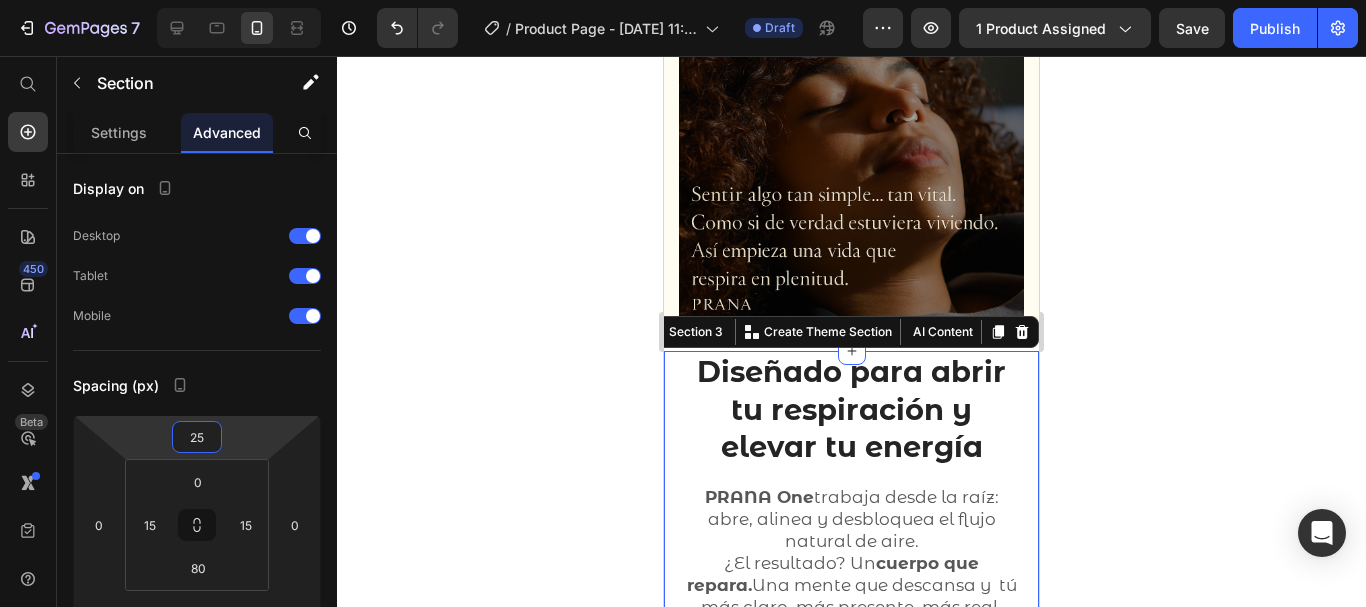 click 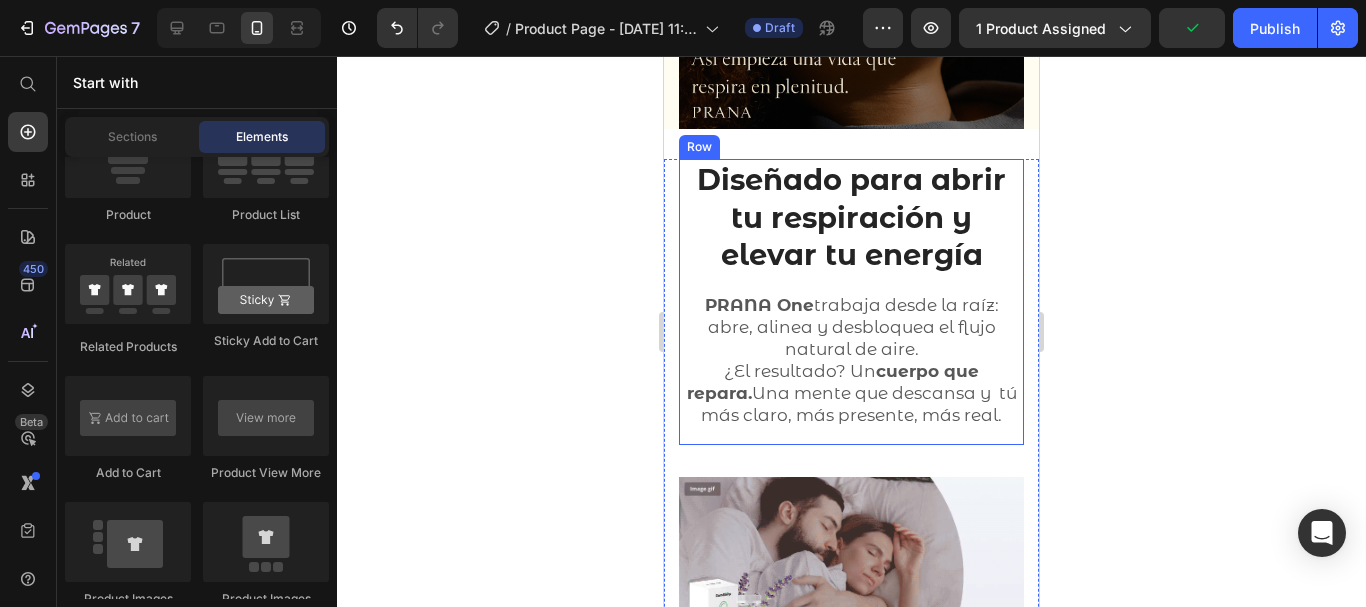 scroll, scrollTop: 1821, scrollLeft: 0, axis: vertical 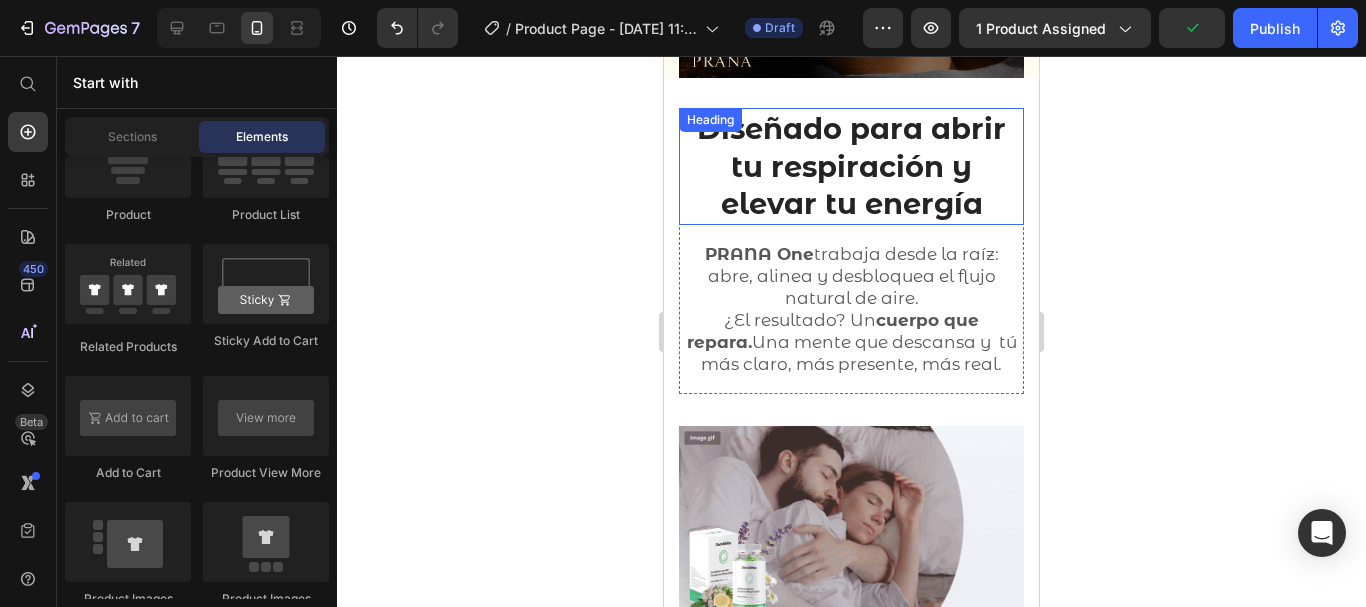 click on "Diseñado para abrir tu respiración y elevar tu energía" at bounding box center (851, 166) 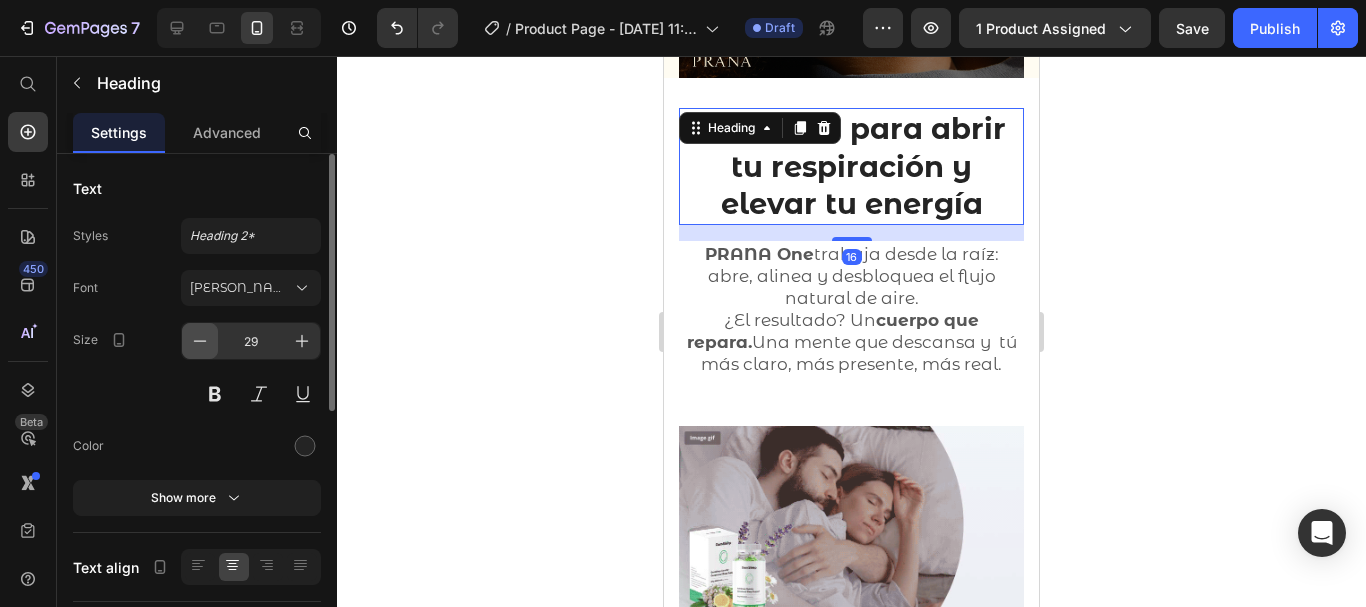 click at bounding box center [200, 341] 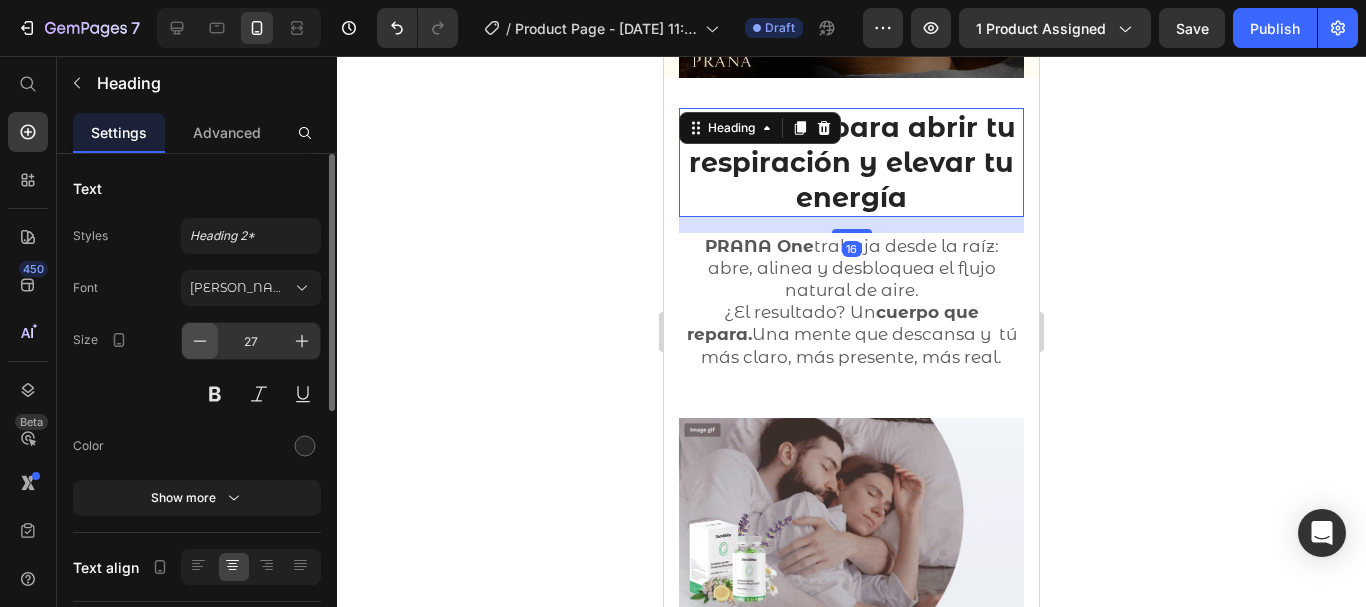 click at bounding box center (200, 341) 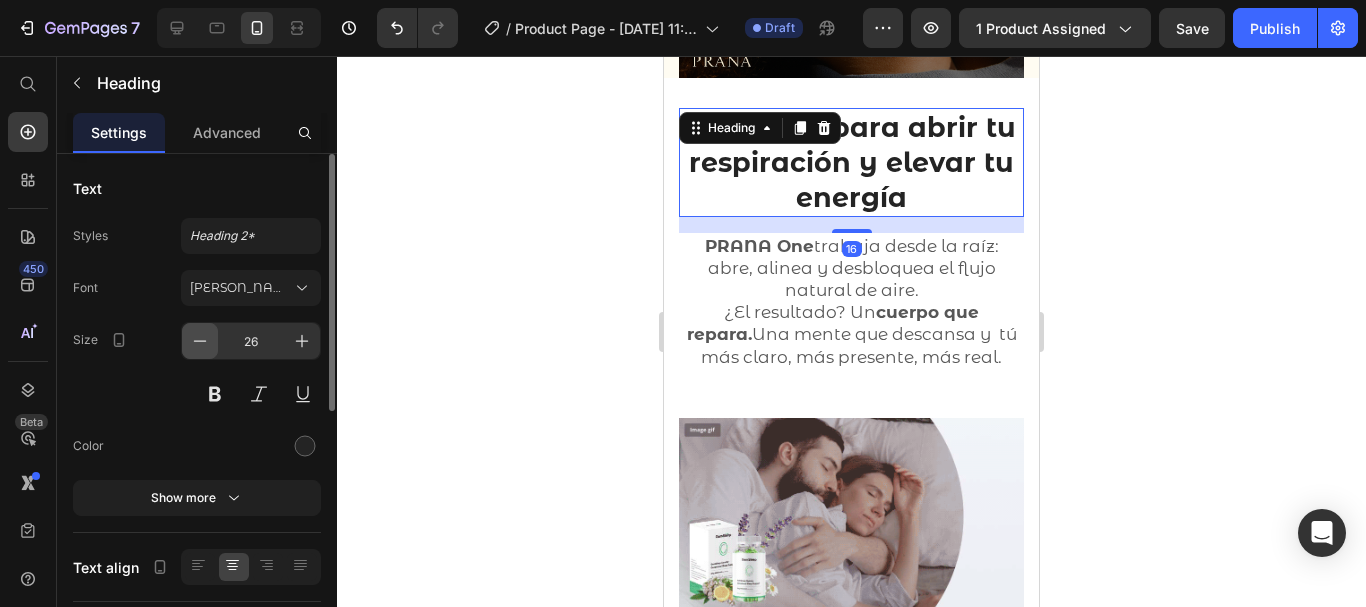 click at bounding box center [200, 341] 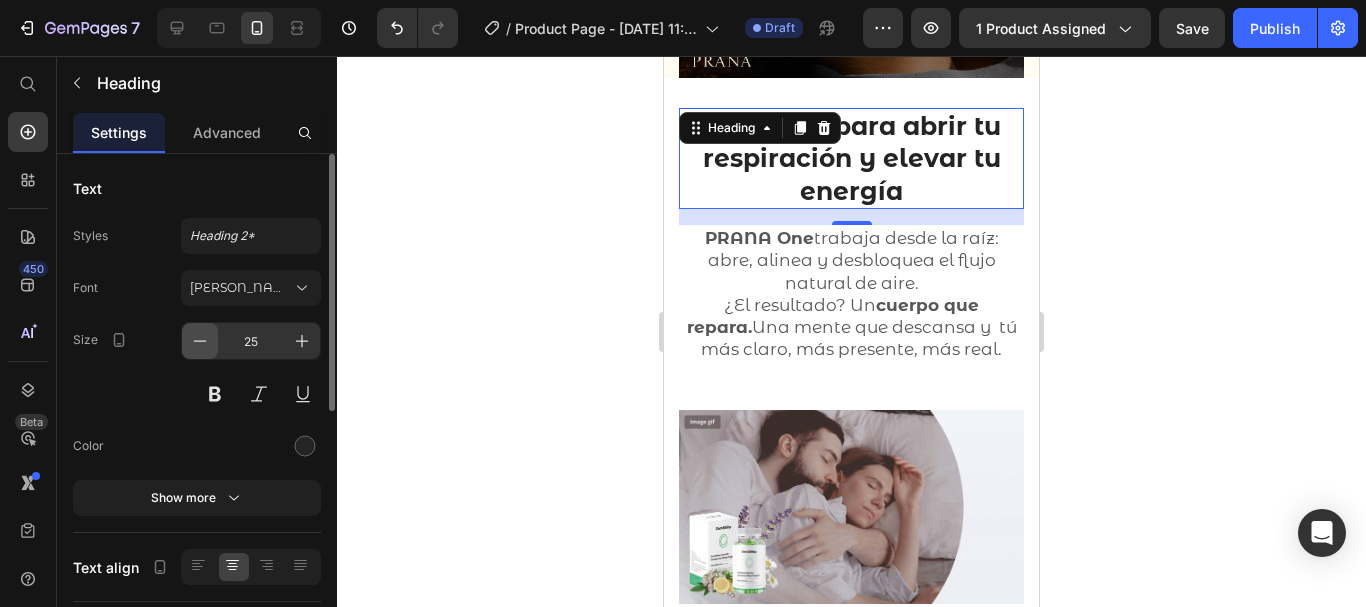 click at bounding box center (200, 341) 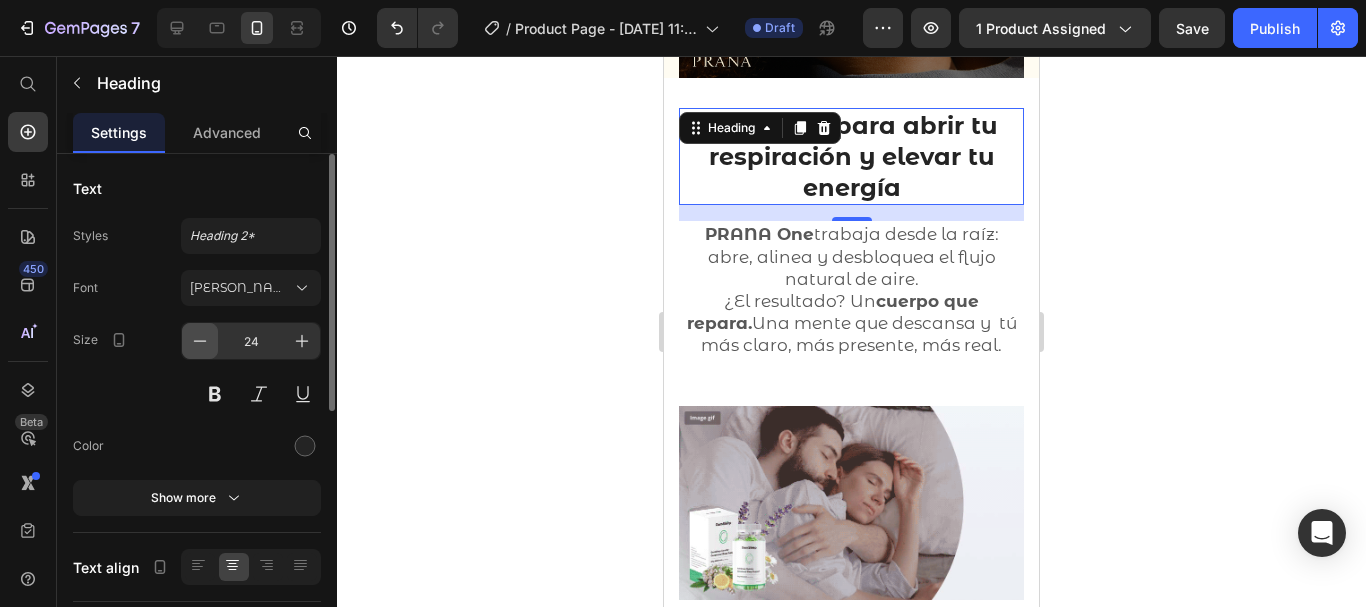 click at bounding box center [200, 341] 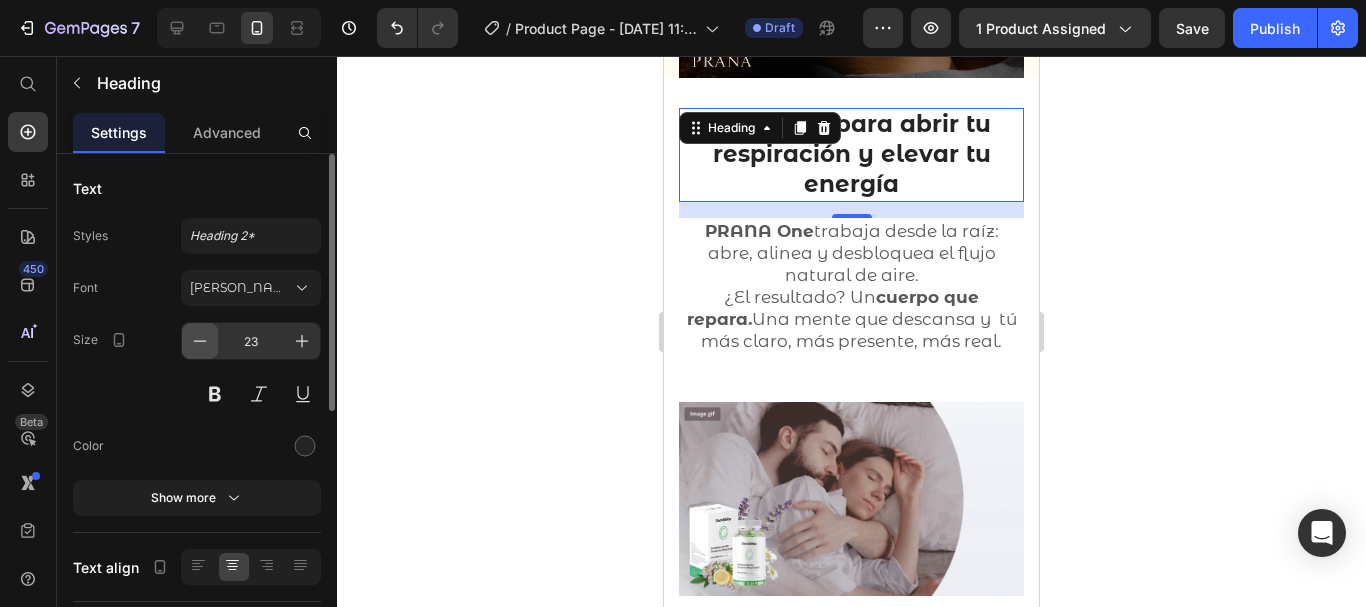 click at bounding box center [200, 341] 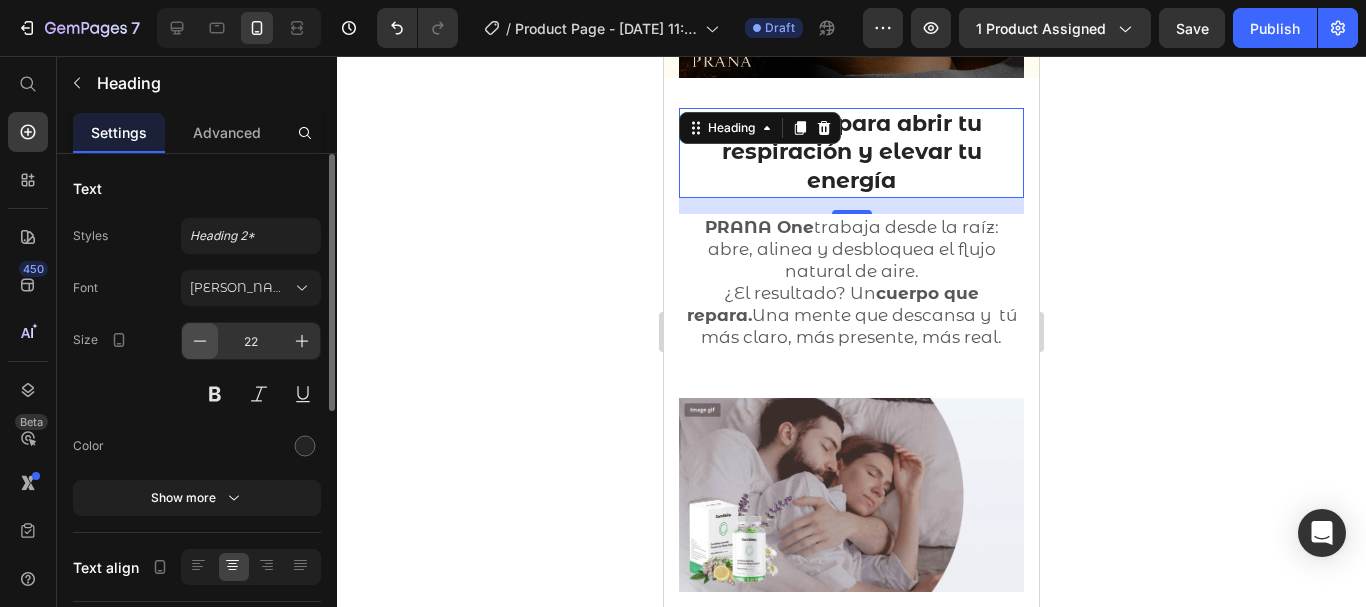 click at bounding box center [200, 341] 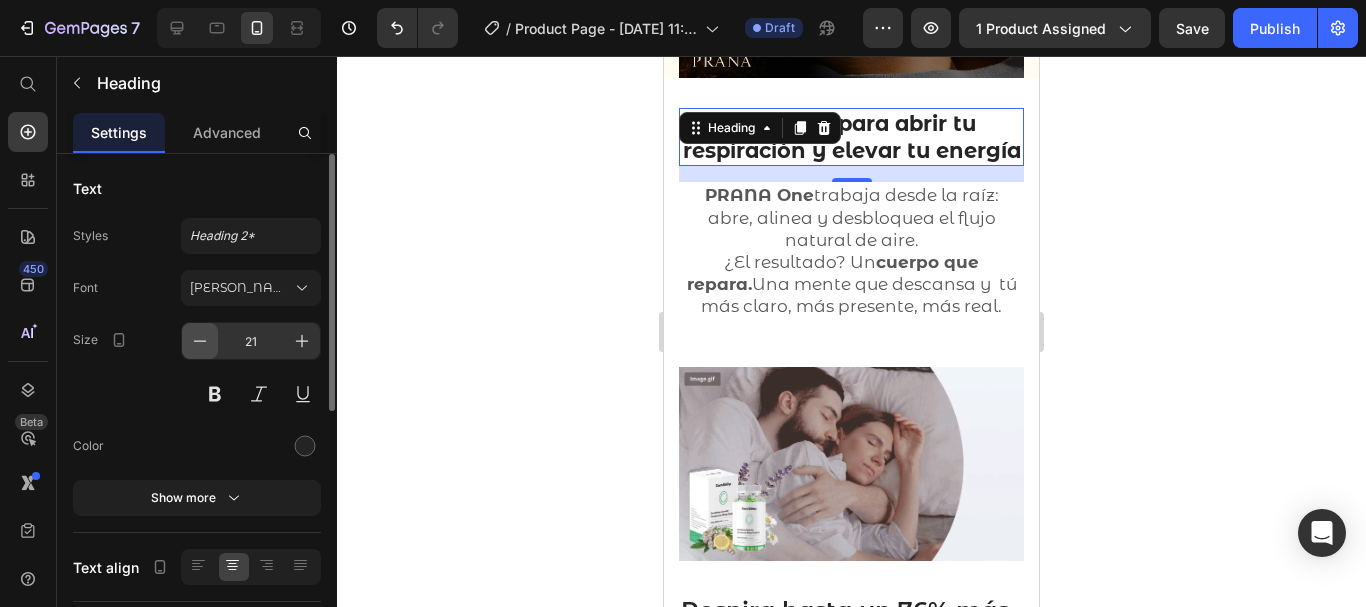 click at bounding box center [200, 341] 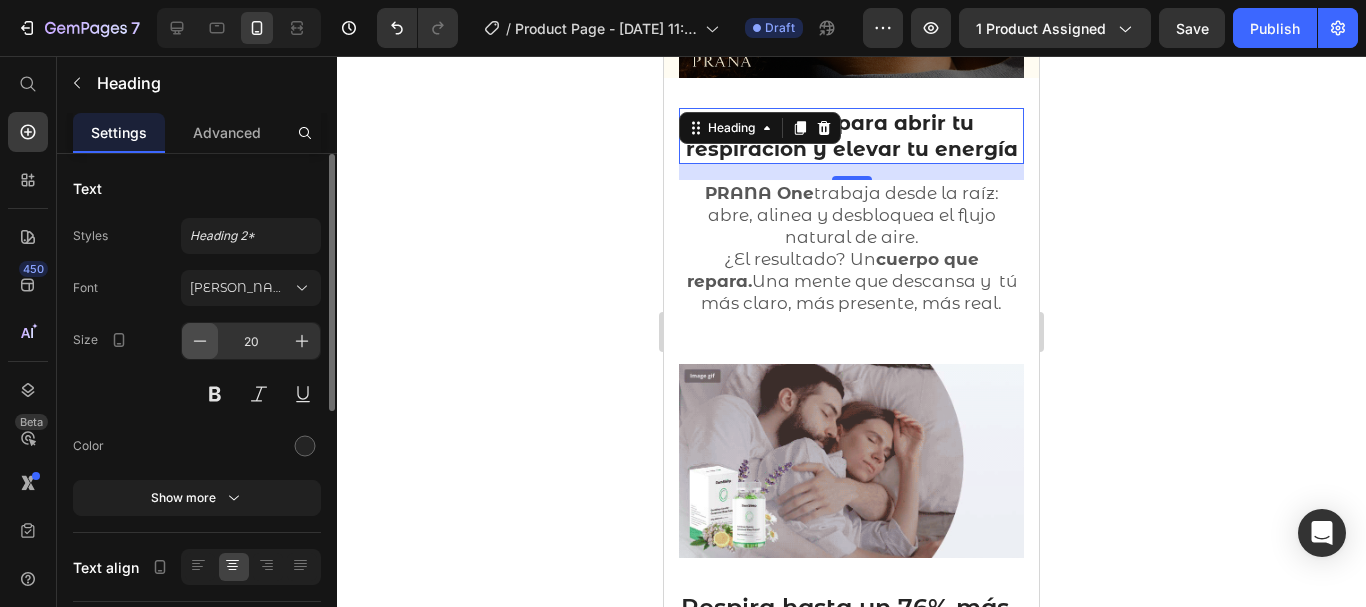 click at bounding box center (200, 341) 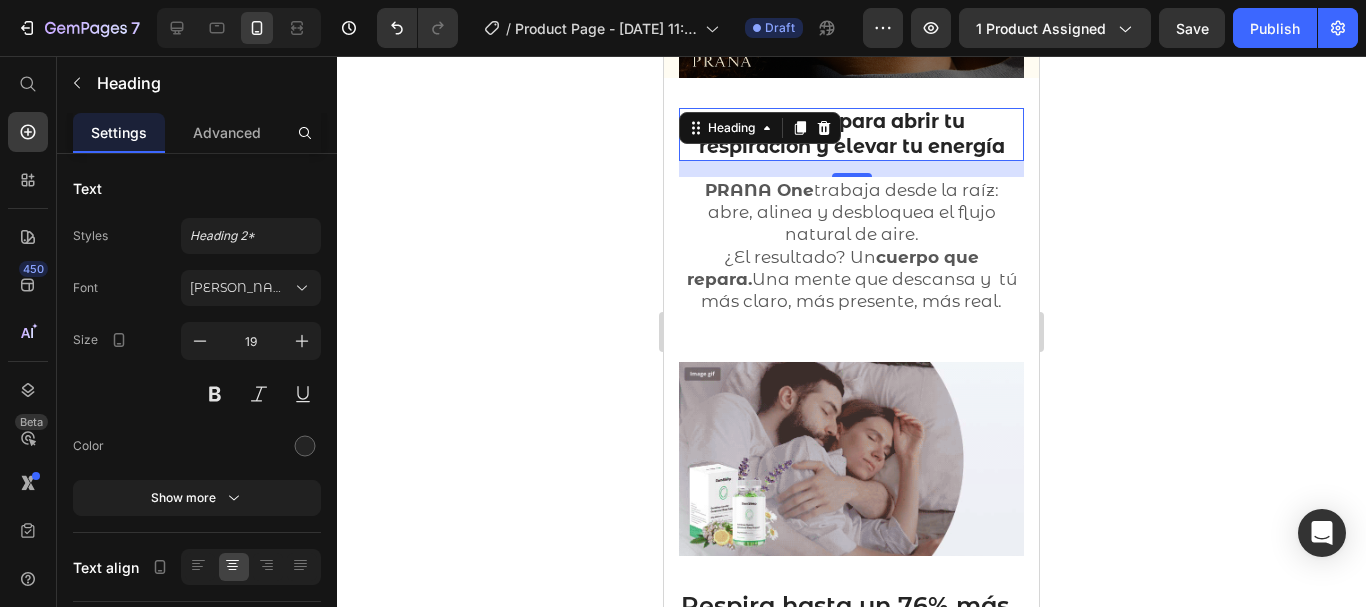 click 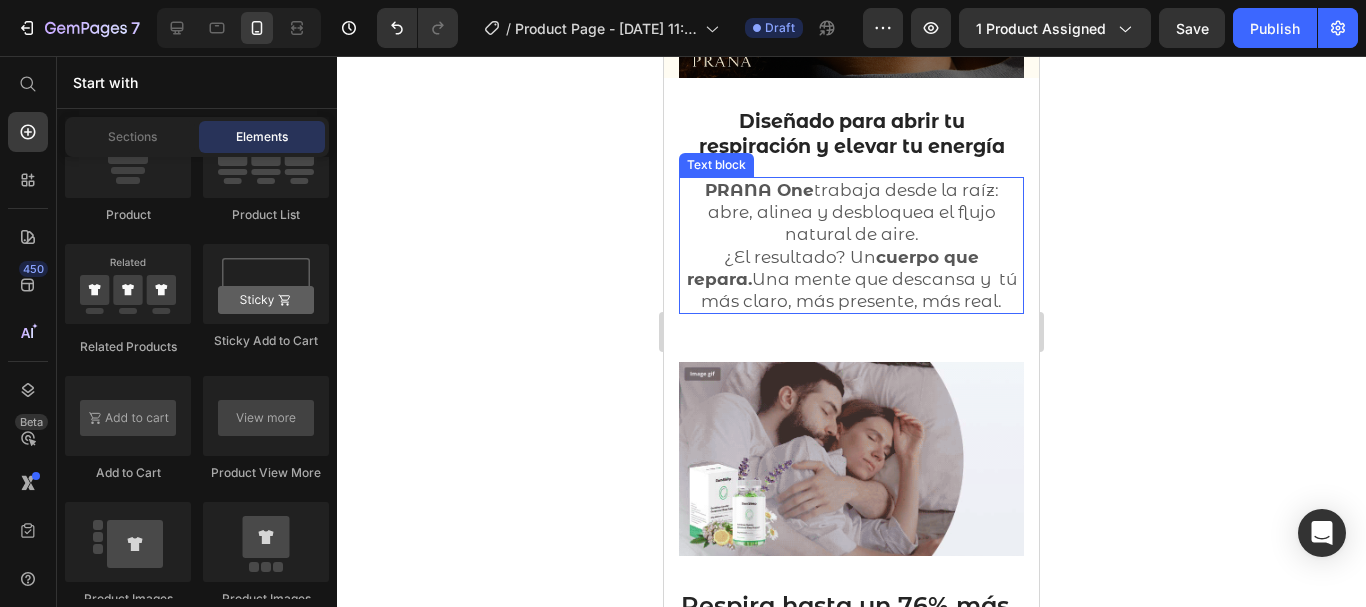 click on "PRANA One  trabaja desde la raíz: abre, alinea y desbloquea el flujo natural de aire. ¿El resultado? Un  cuerpo que repara.  Una mente que descansa y  tú más claro, más presente, más real." at bounding box center [851, 245] 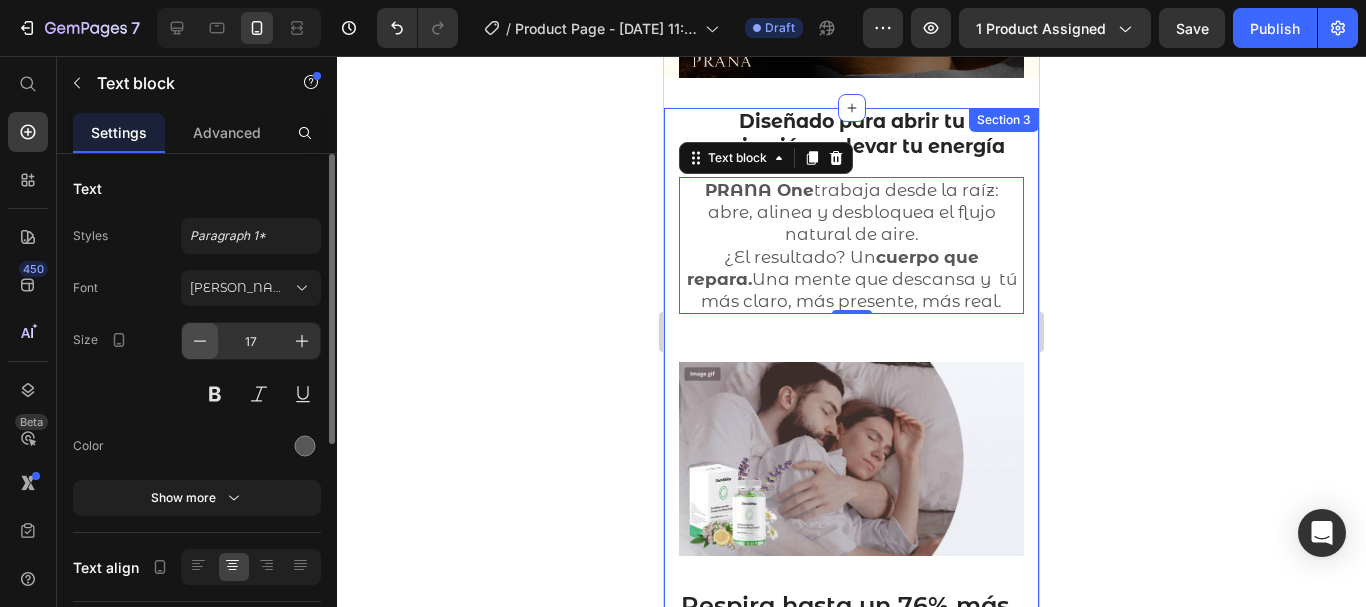 click 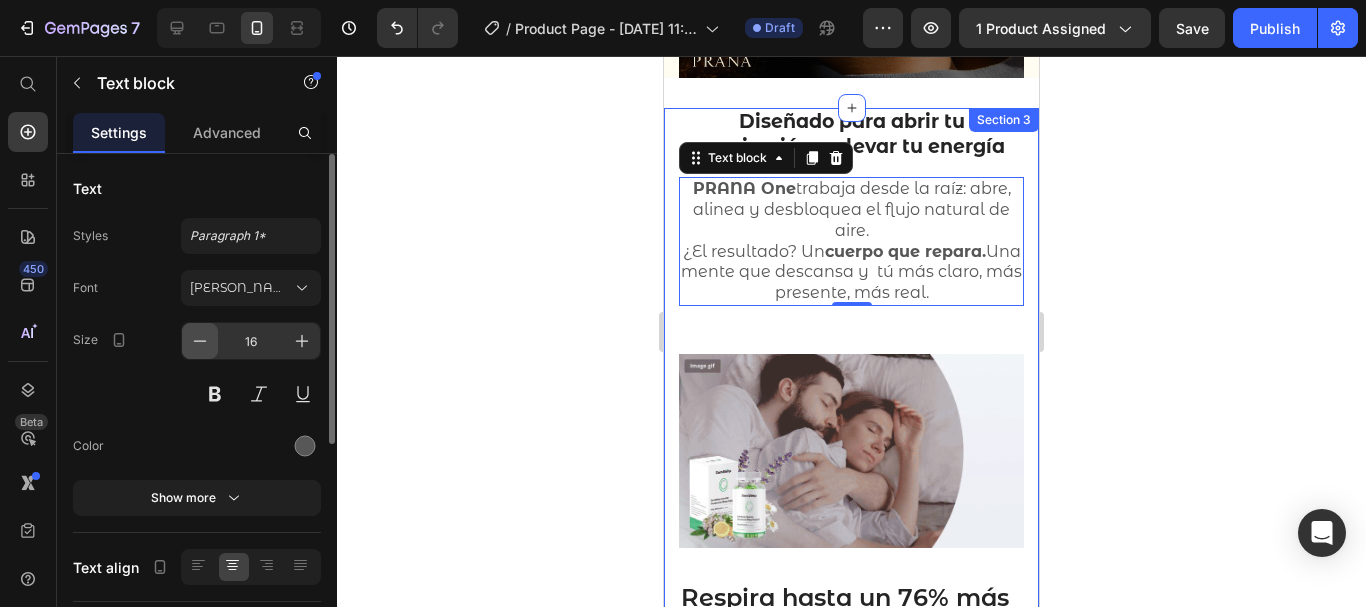 click 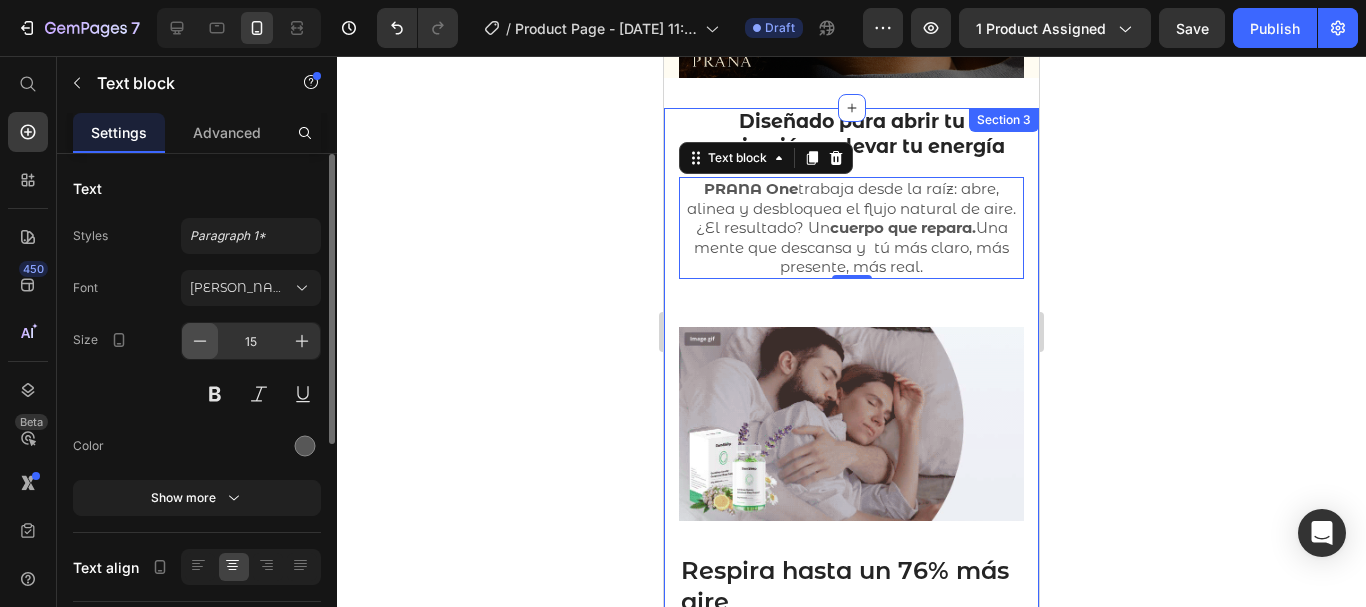 click 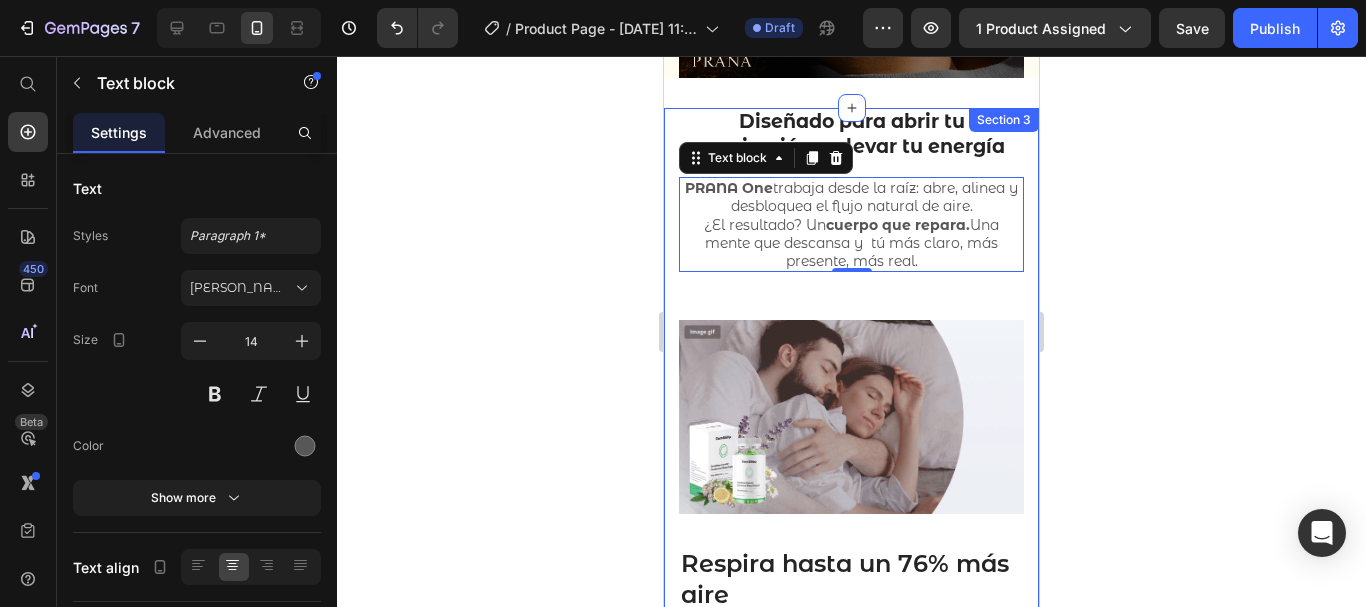 click 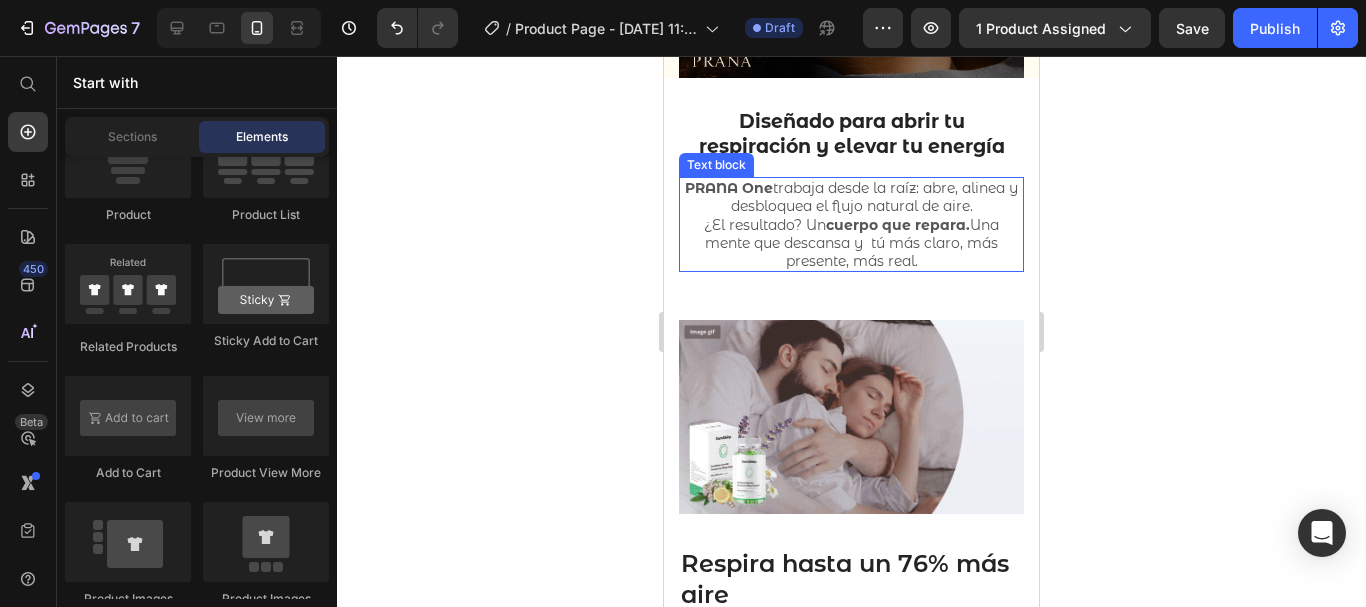 click on "PRANA One  trabaja desde la raíz: abre, alinea y desbloquea el flujo natural de aire. ¿El resultado? Un  cuerpo que repara.  Una mente que descansa y  tú más claro, más presente, más real." at bounding box center [851, 224] 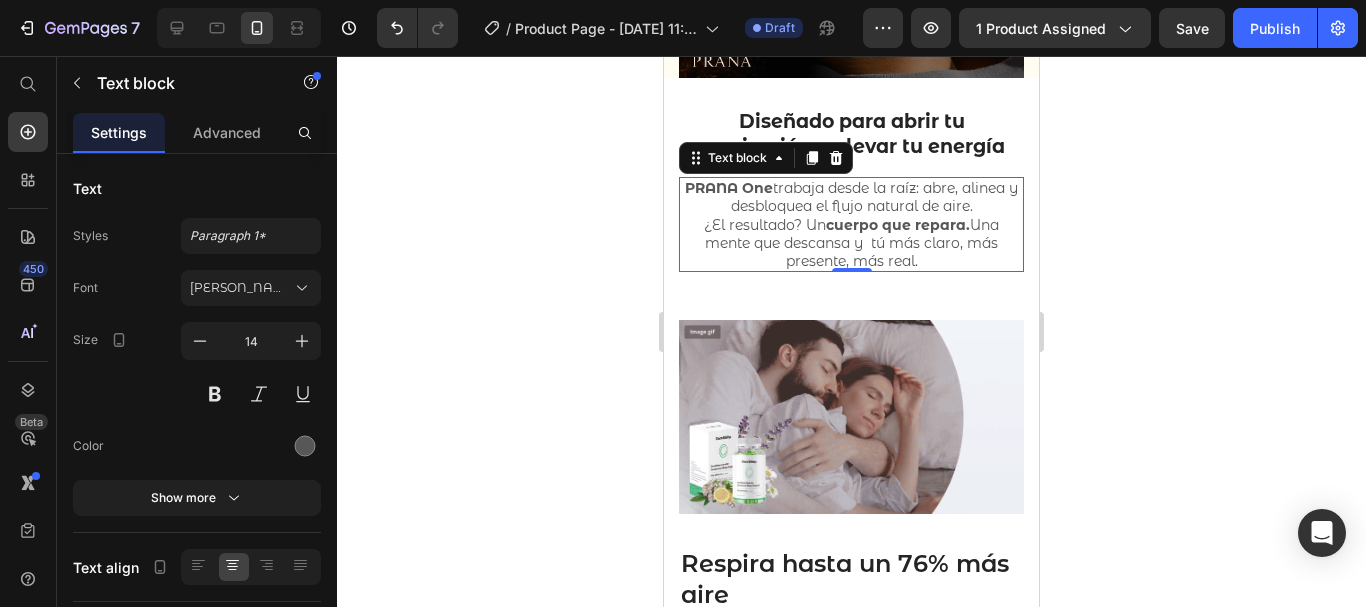 click on "PRANA One  trabaja desde la raíz: abre, alinea y desbloquea el flujo natural de aire. ¿El resultado? Un  cuerpo que repara.  Una mente que descansa y  tú más claro, más presente, más real." at bounding box center [851, 224] 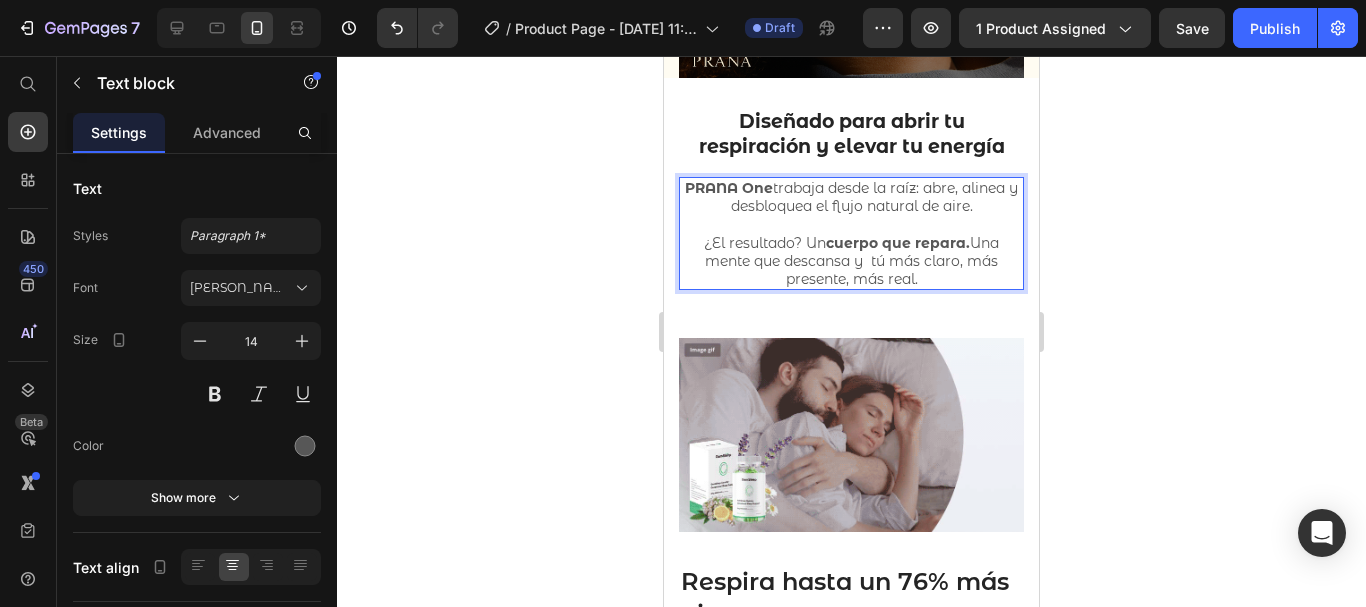 click 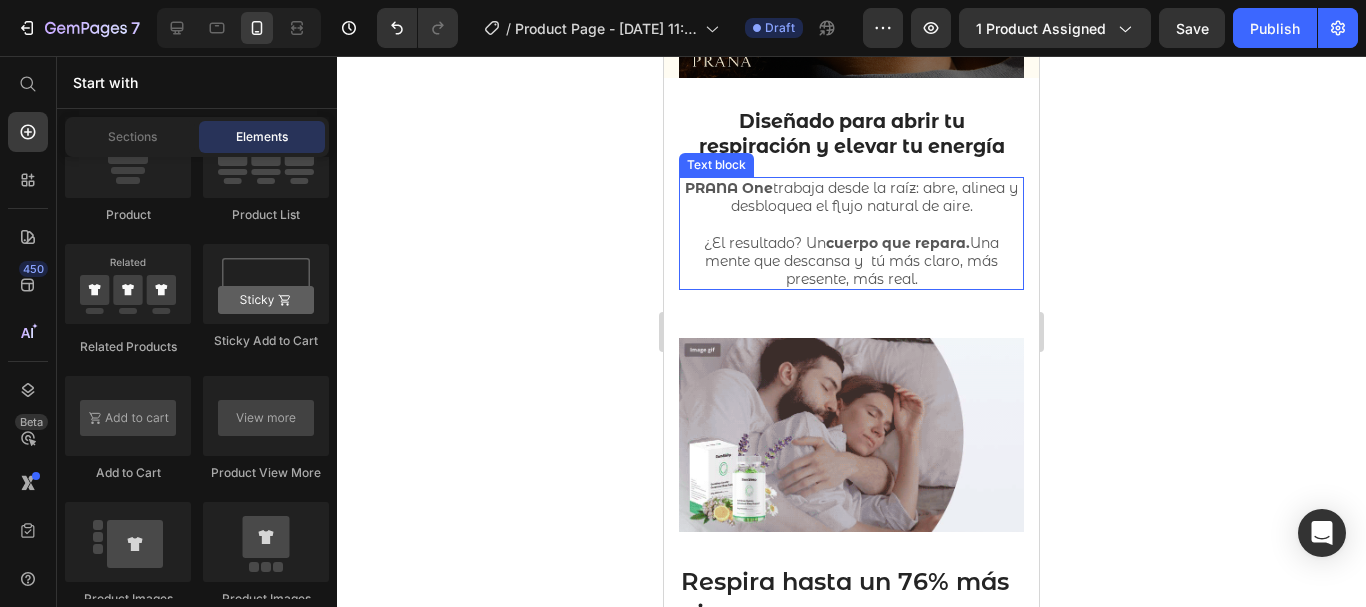 click on "⁠⁠⁠⁠⁠⁠⁠ ¿El resultado? Un  cuerpo que repara.  Una mente que descansa y  tú más claro, más presente, más real." at bounding box center (851, 252) 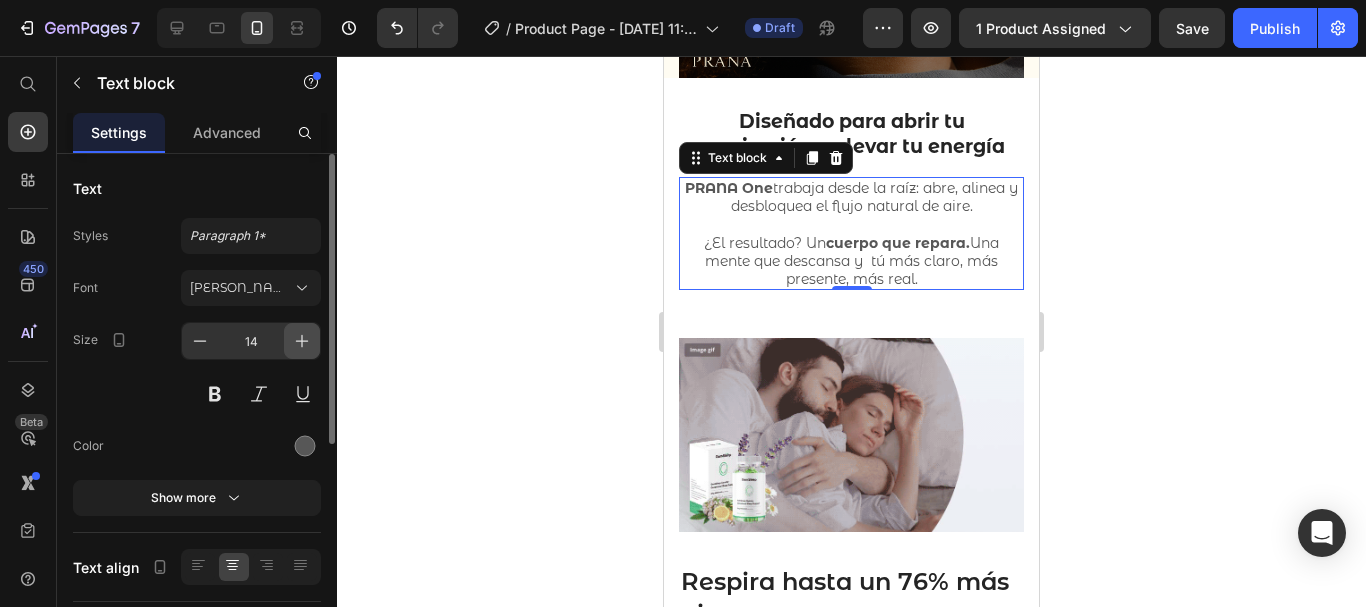 click 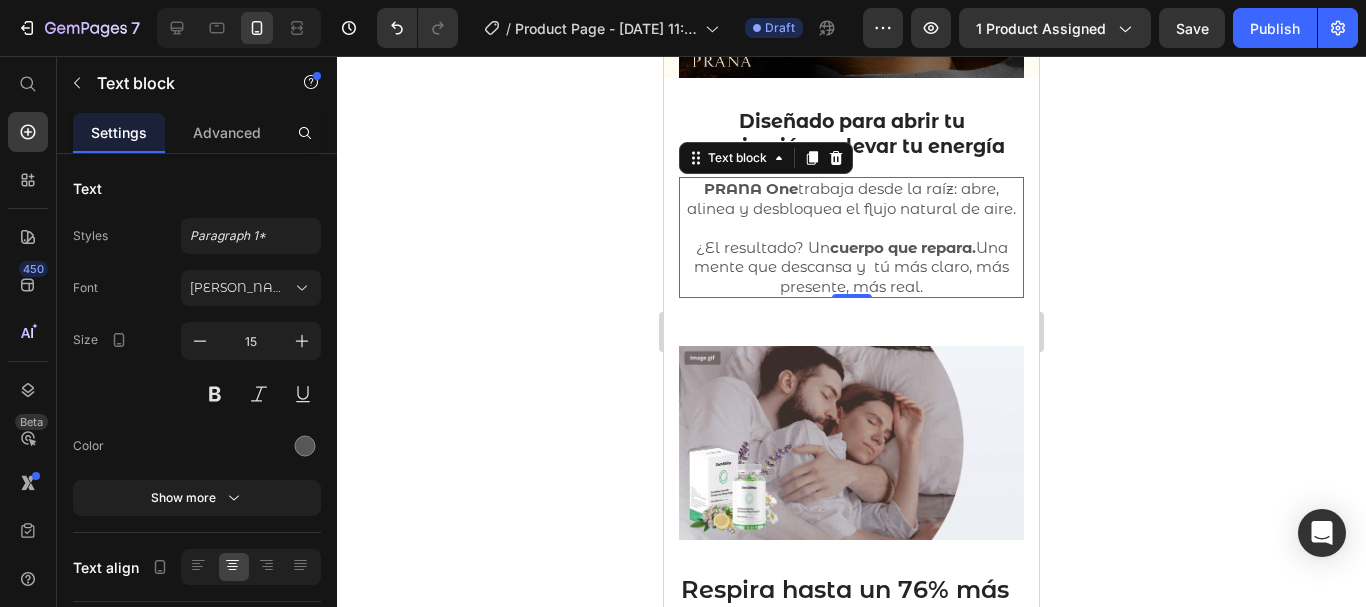 click 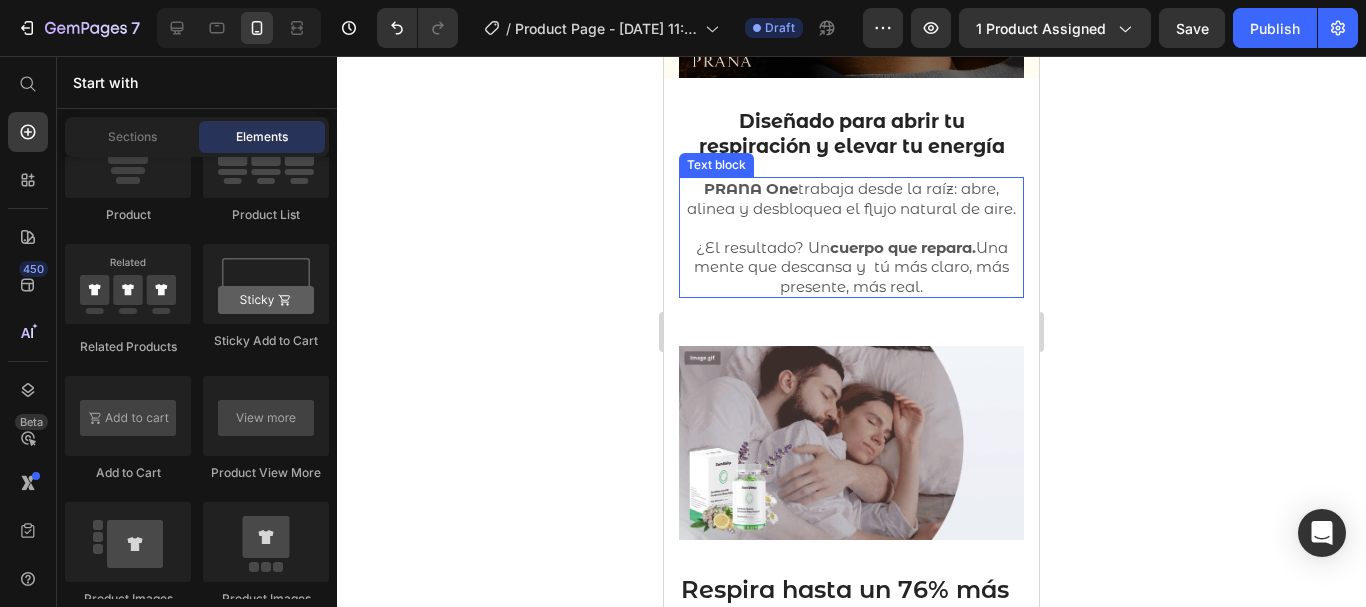 click on "PRANA One  trabaja desde la raíz: abre, alinea y desbloquea el flujo natural de aire." at bounding box center (851, 198) 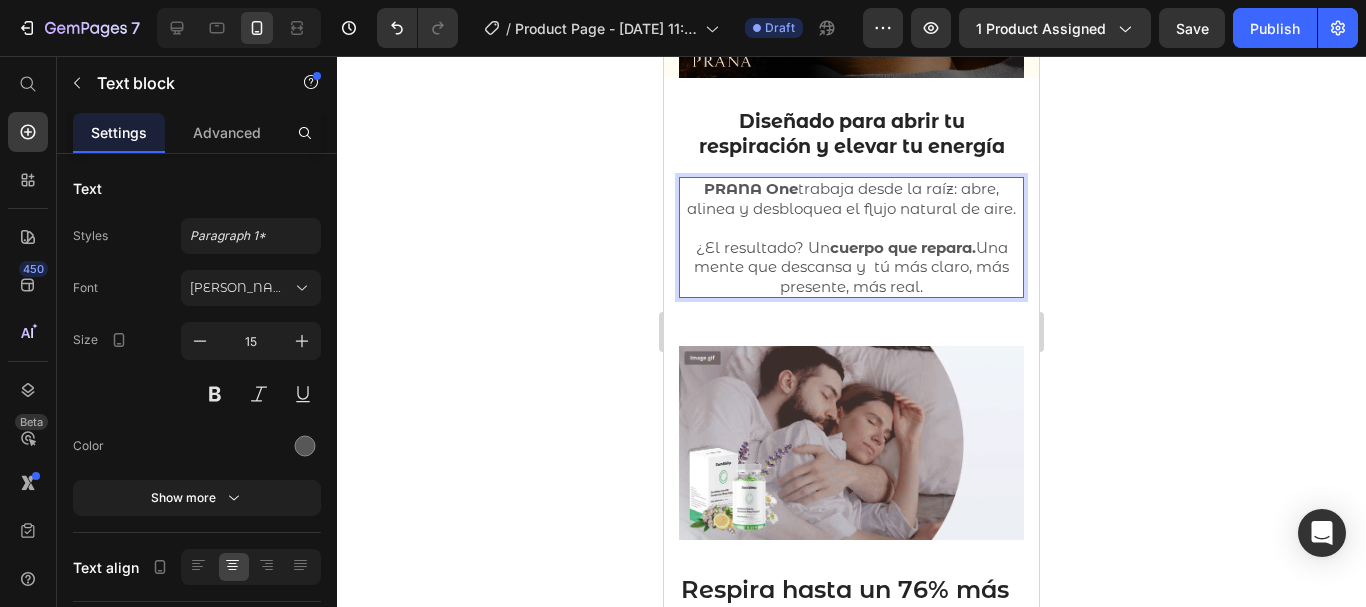 click on "PRANA One  trabaja desde la raíz: abre, alinea y desbloquea el flujo natural de aire." at bounding box center (851, 198) 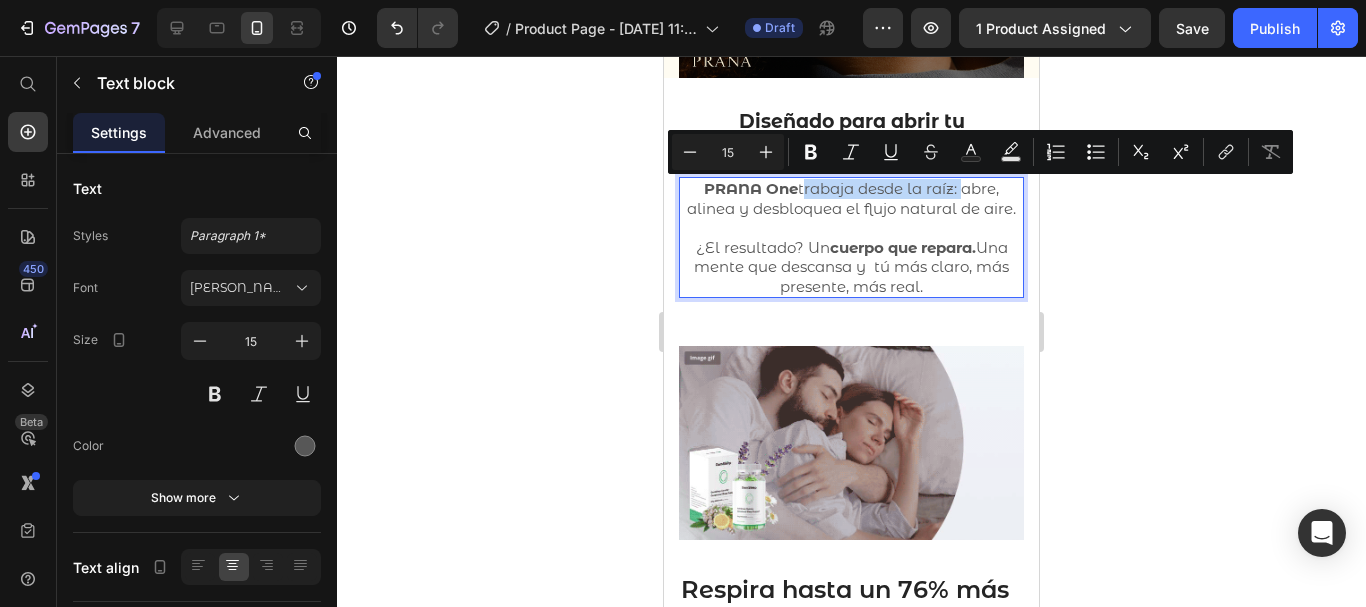 drag, startPoint x: 793, startPoint y: 190, endPoint x: 950, endPoint y: 197, distance: 157.15598 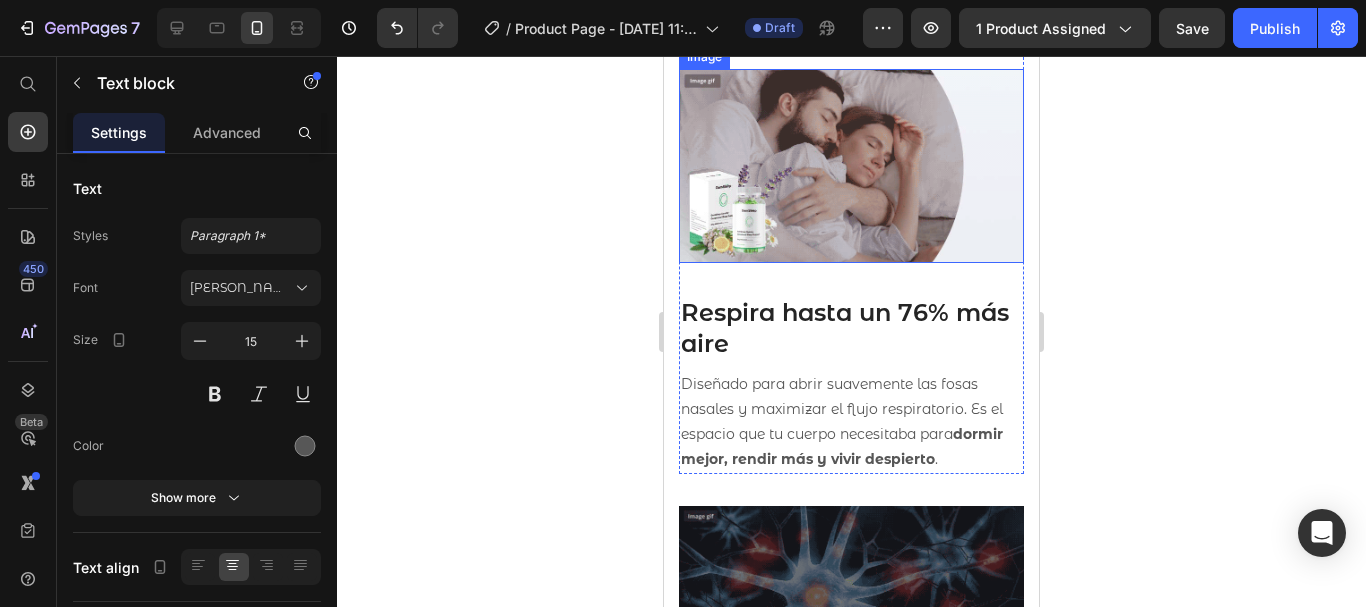 scroll, scrollTop: 2107, scrollLeft: 0, axis: vertical 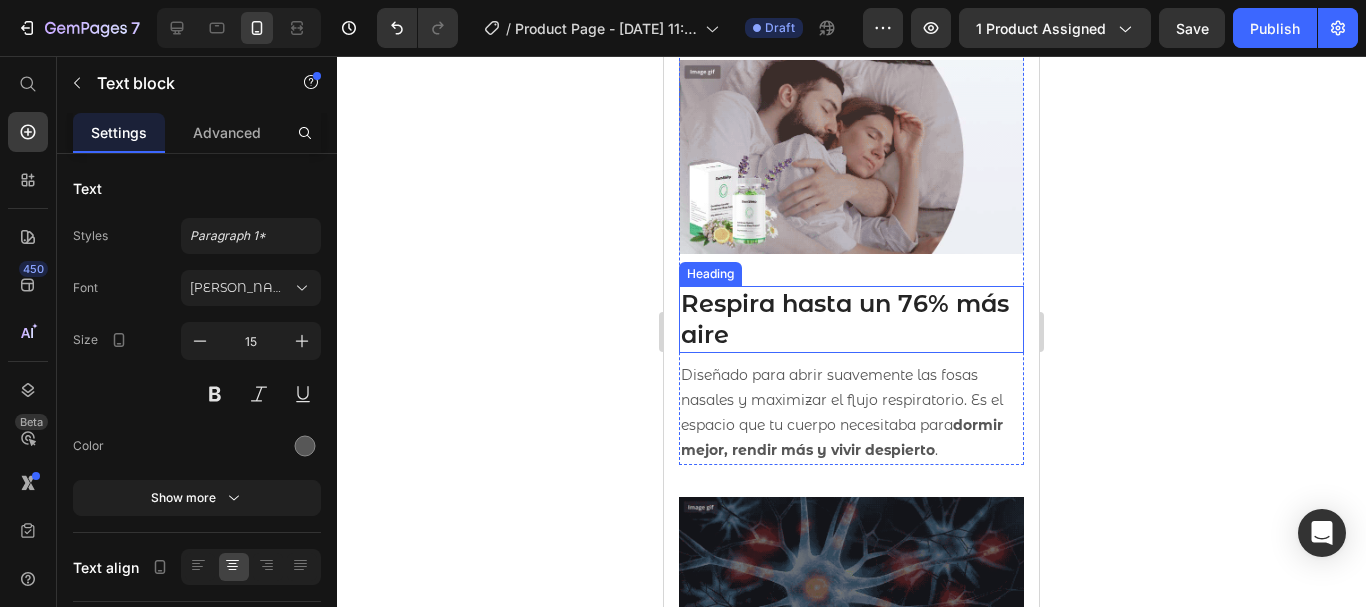 click on "Respira hasta un 76% más aire" at bounding box center [851, 319] 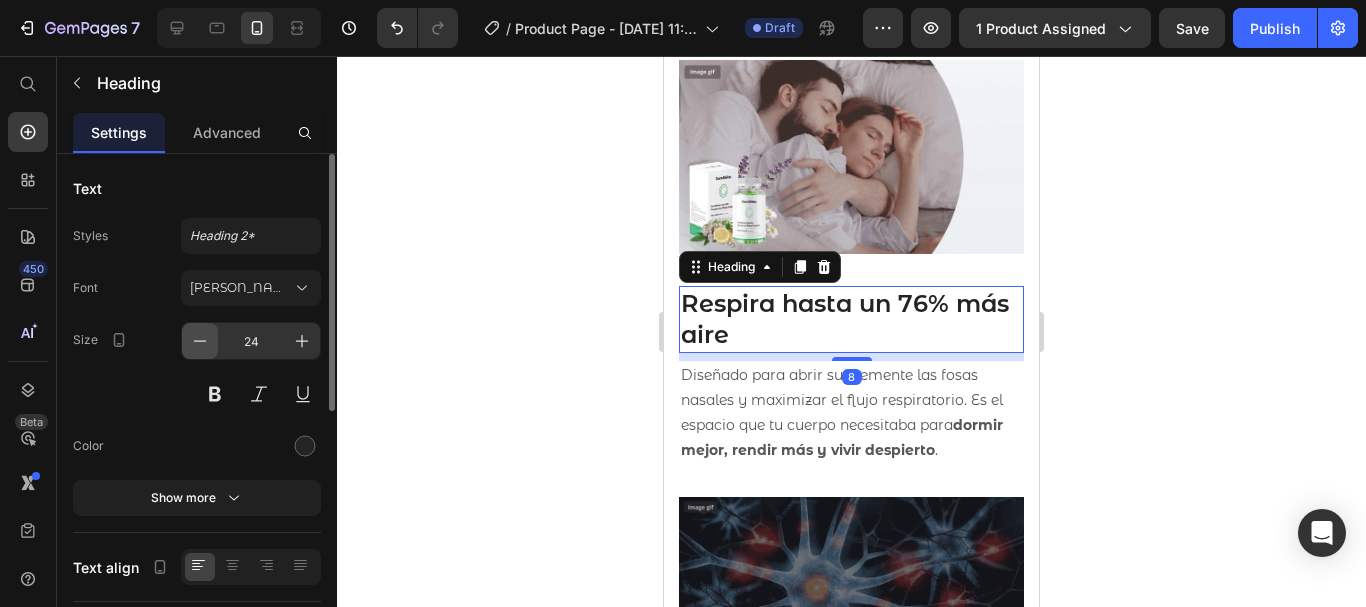 click 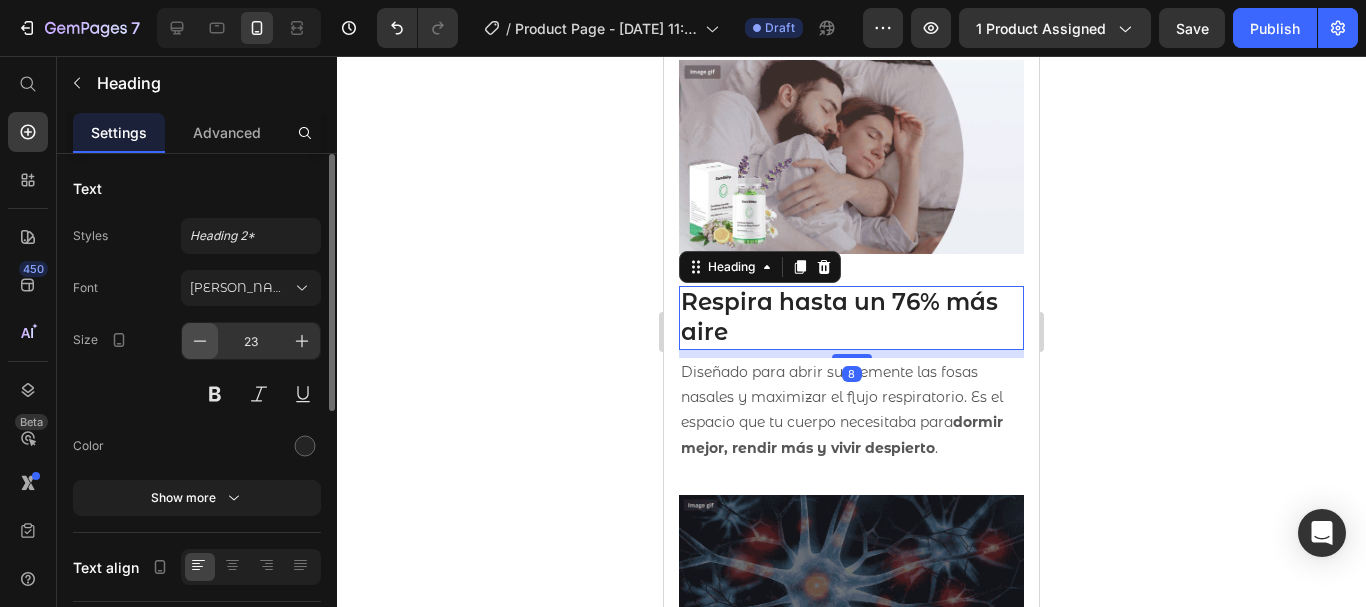 click 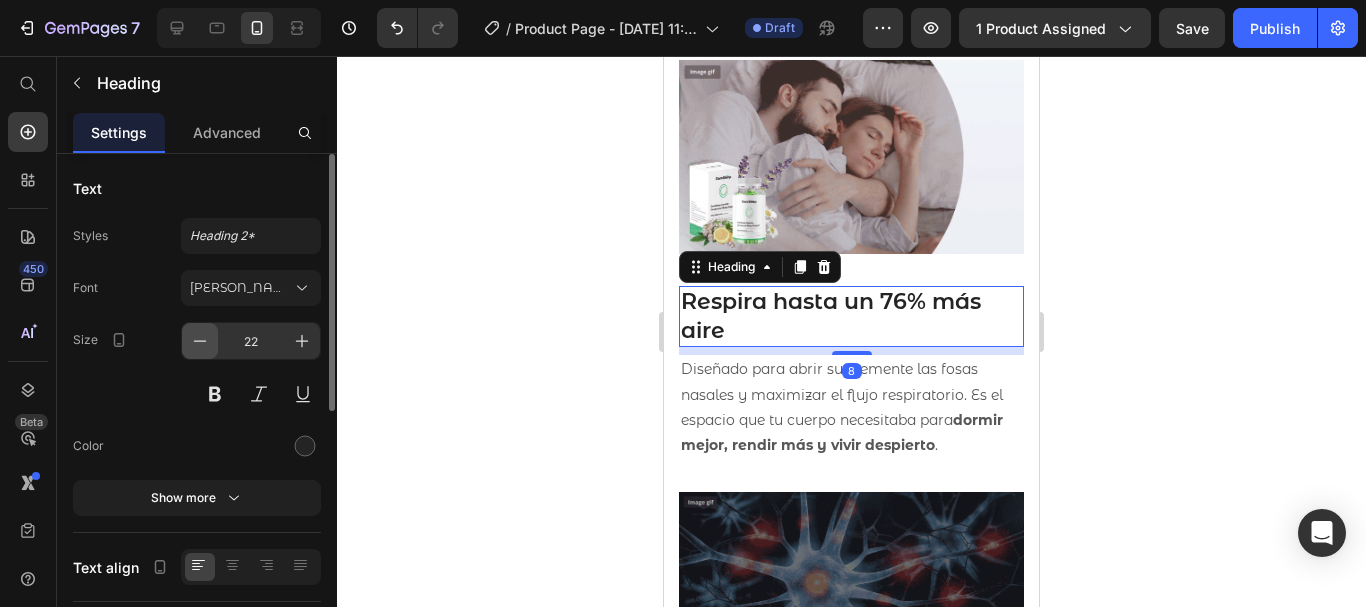 click 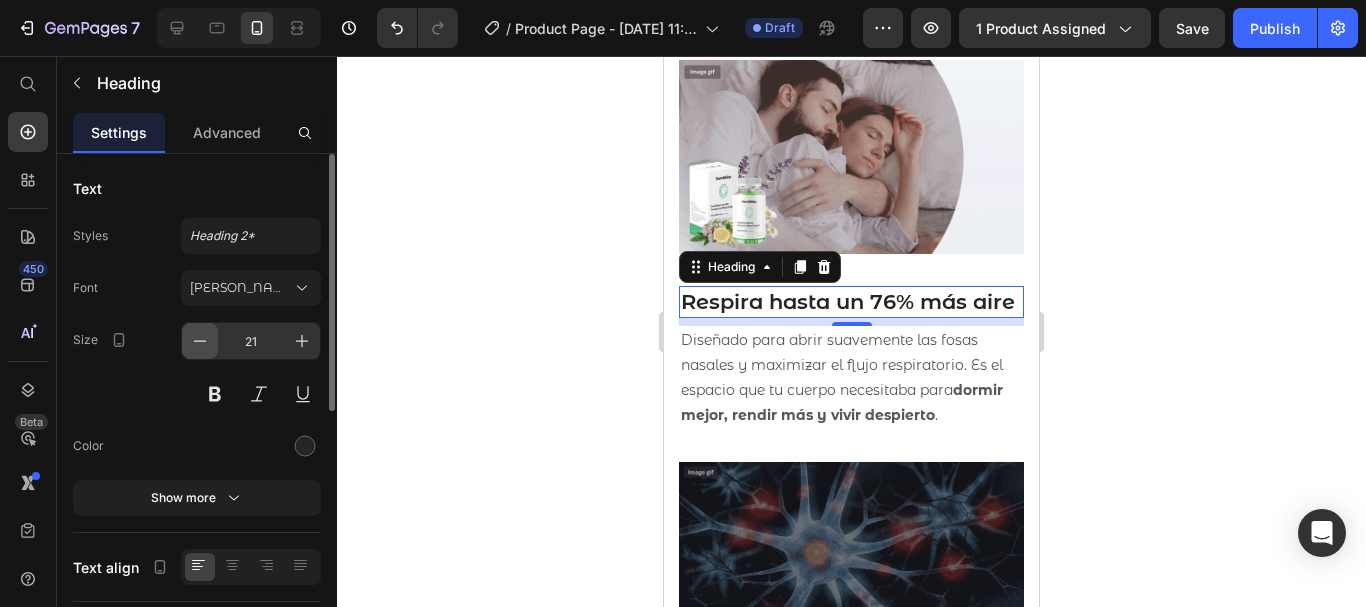 click 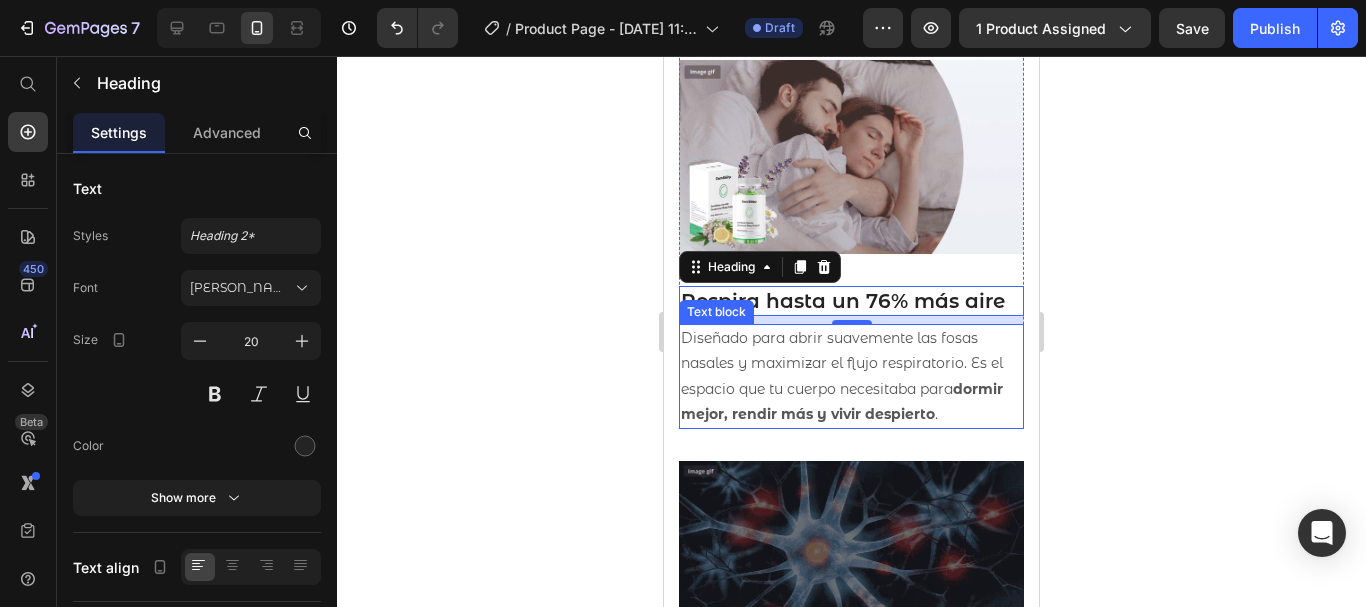 click on "Diseñado para abrir suavemente las fosas nasales y maximizar el flujo respiratorio. Es el espacio que tu cuerpo necesitaba para  dormir mejor, rendir más y vivir despierto ." at bounding box center [851, 376] 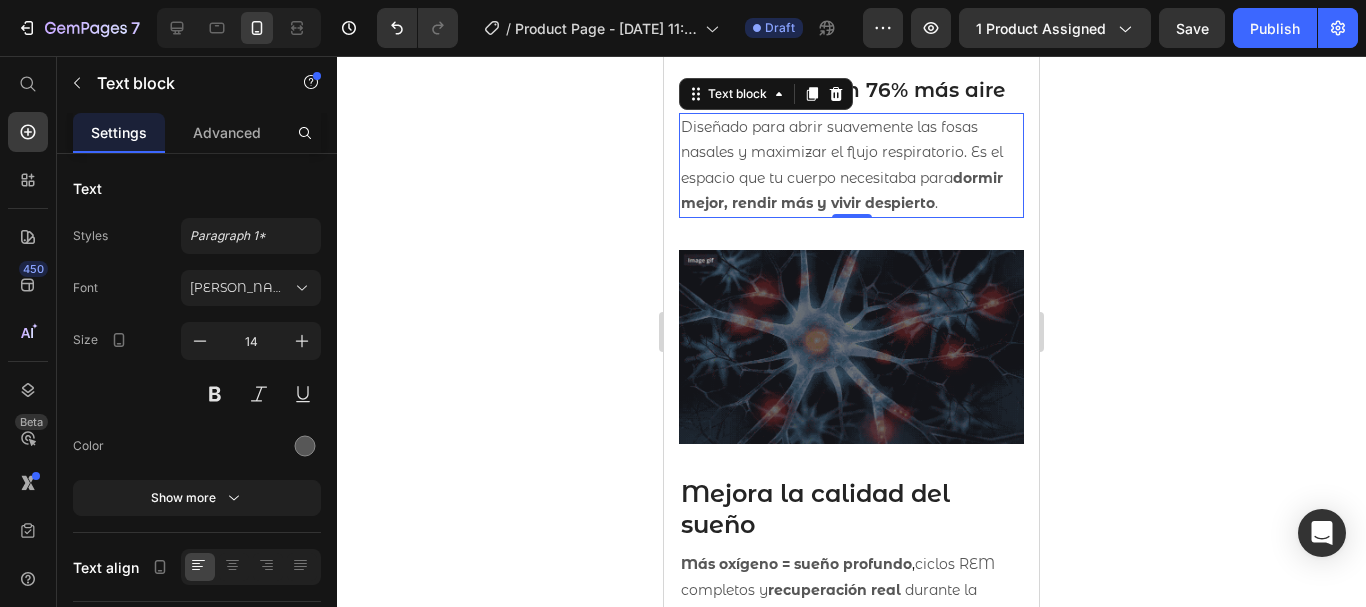scroll, scrollTop: 2322, scrollLeft: 0, axis: vertical 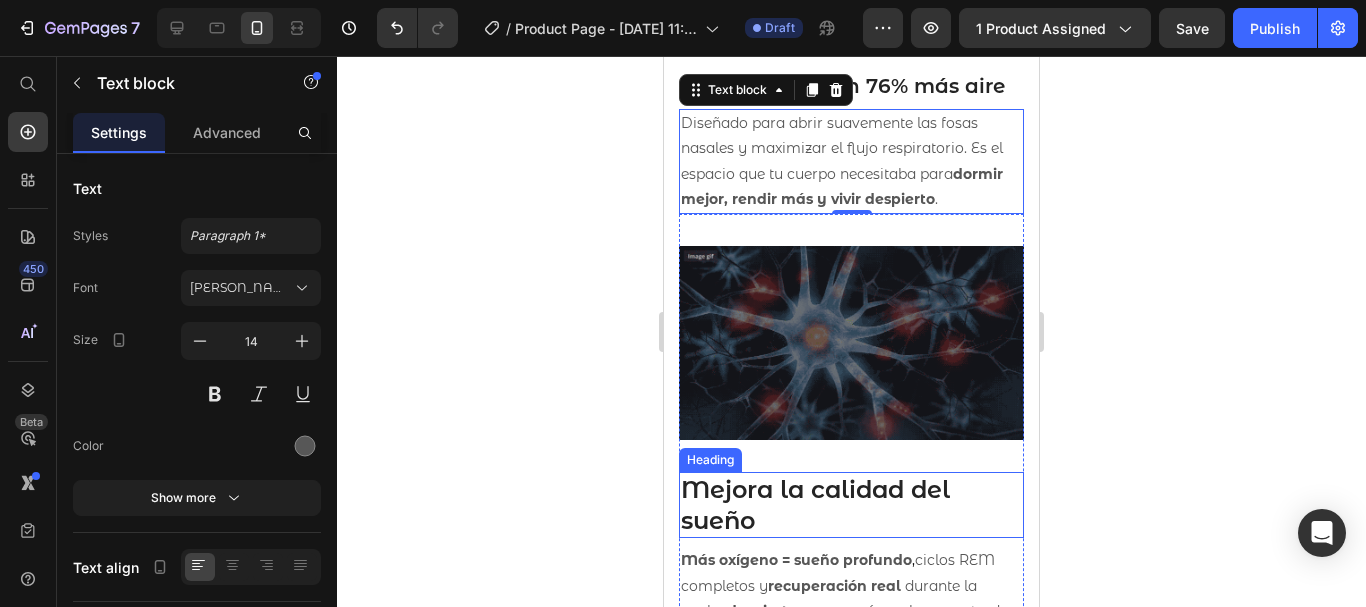 click on "Mejora la calidad del sueño" at bounding box center (851, 505) 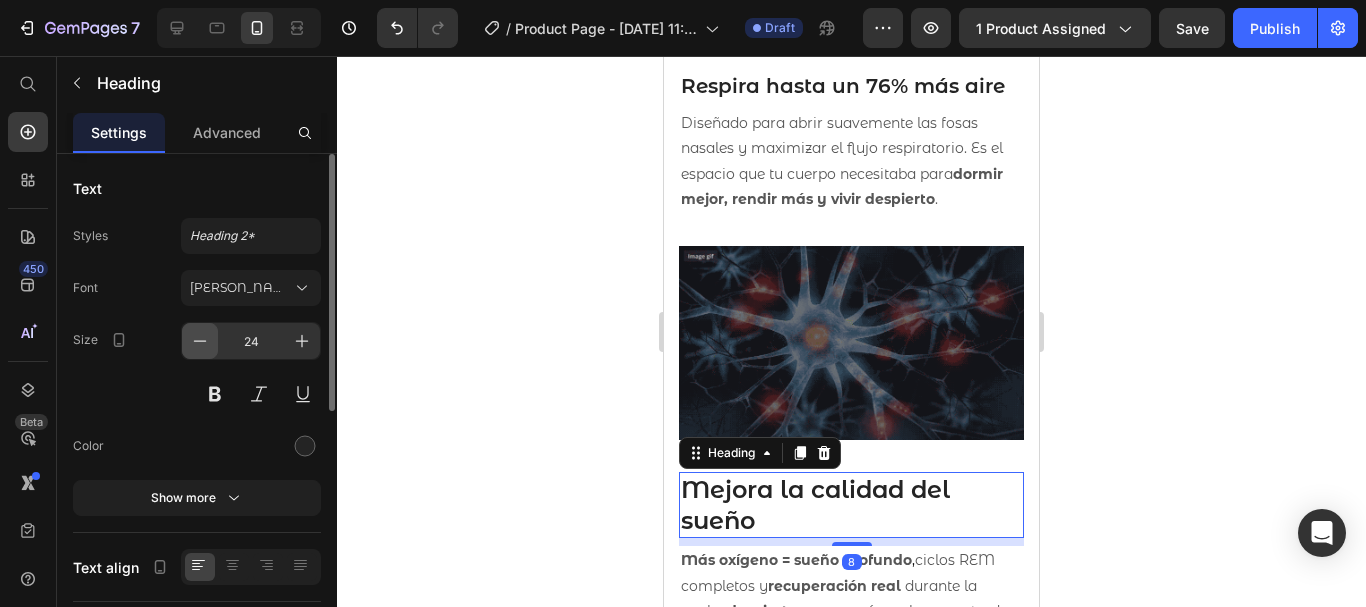 click at bounding box center (200, 341) 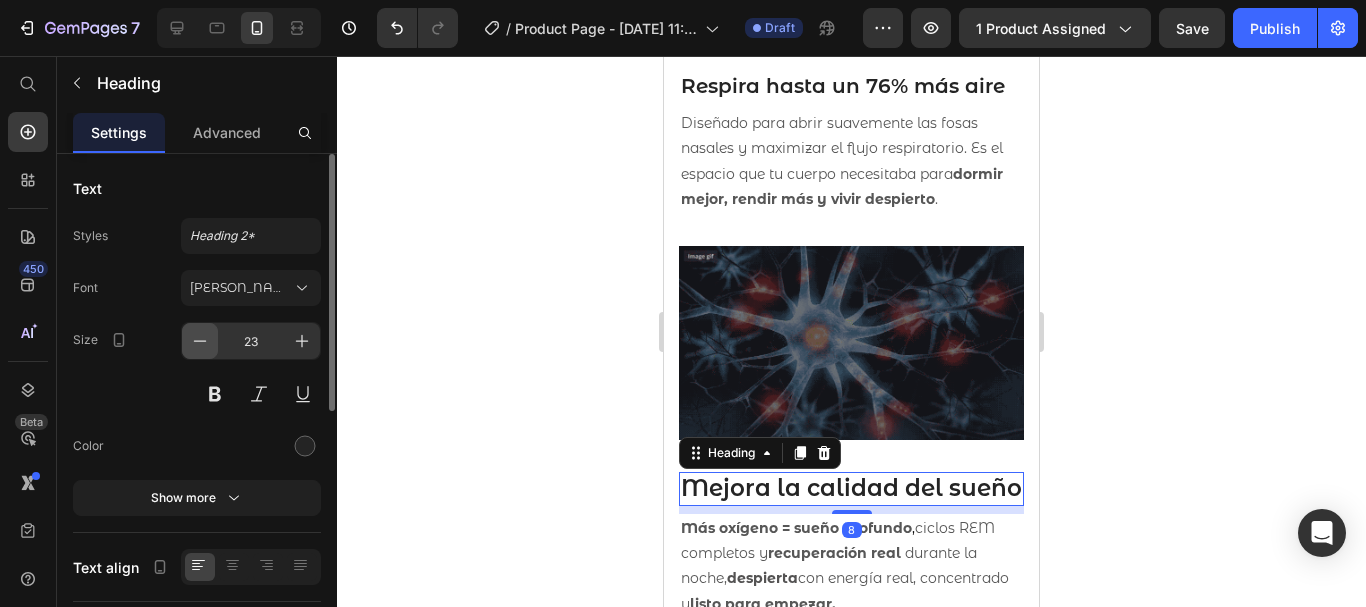 click at bounding box center (200, 341) 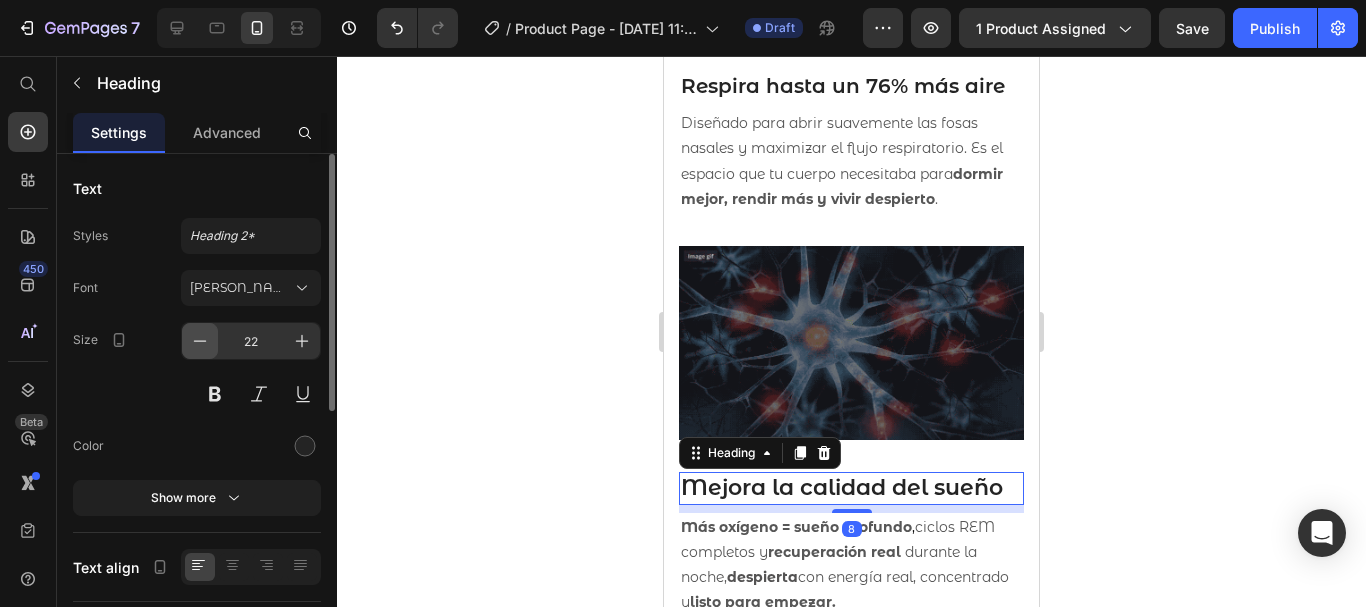 click at bounding box center (200, 341) 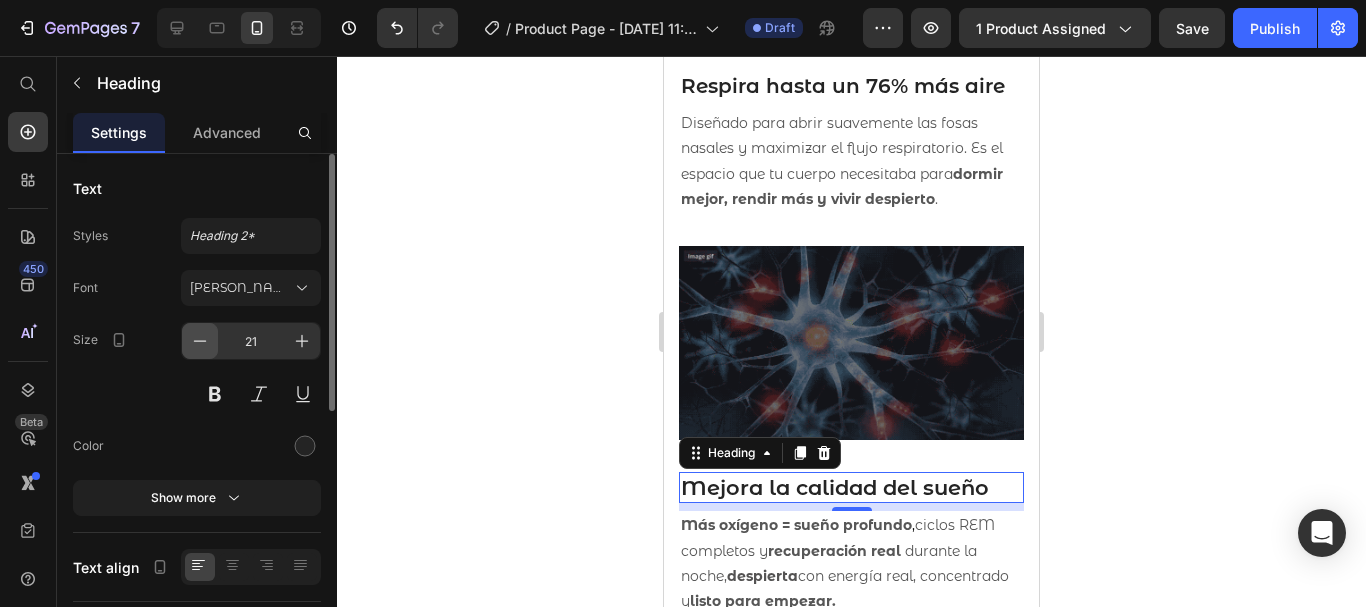 click at bounding box center (200, 341) 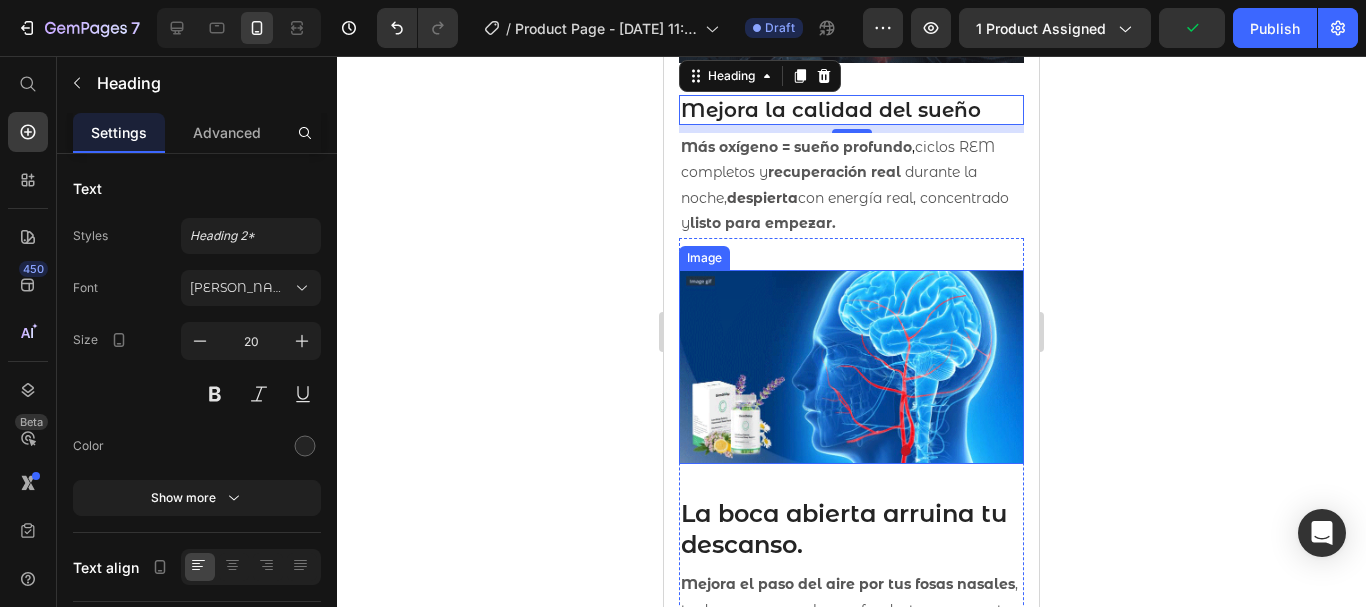 scroll, scrollTop: 2819, scrollLeft: 0, axis: vertical 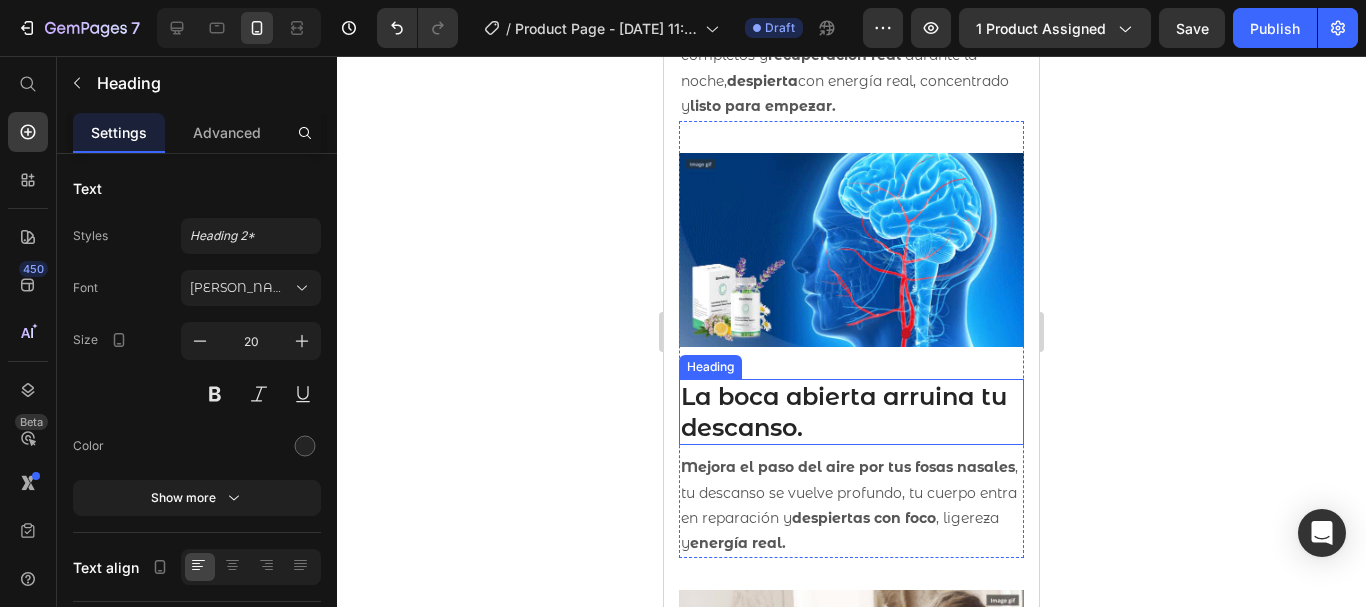 click on "La boca abierta arruina tu descanso." at bounding box center [851, 412] 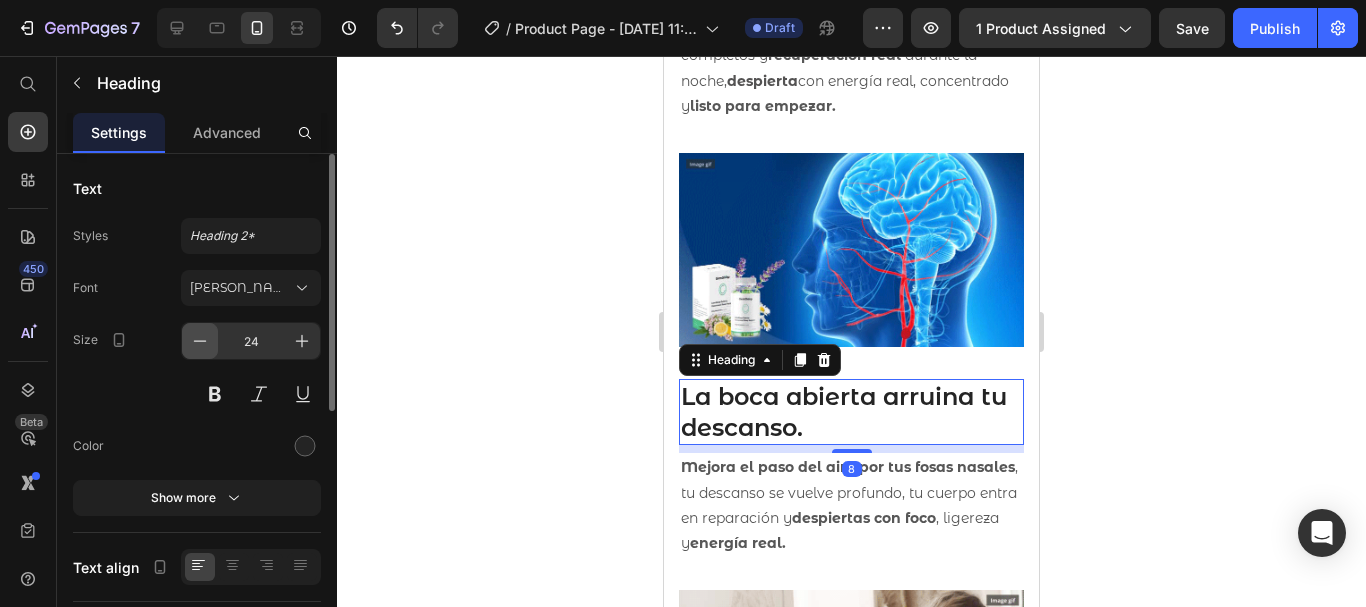click 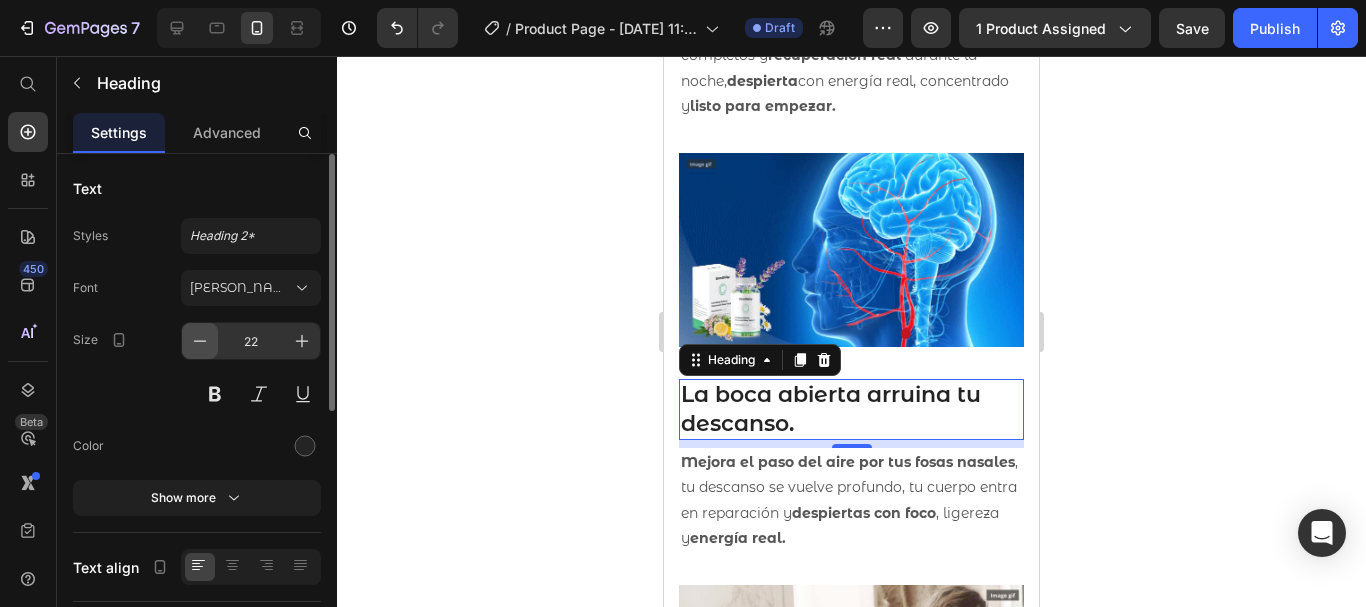 click 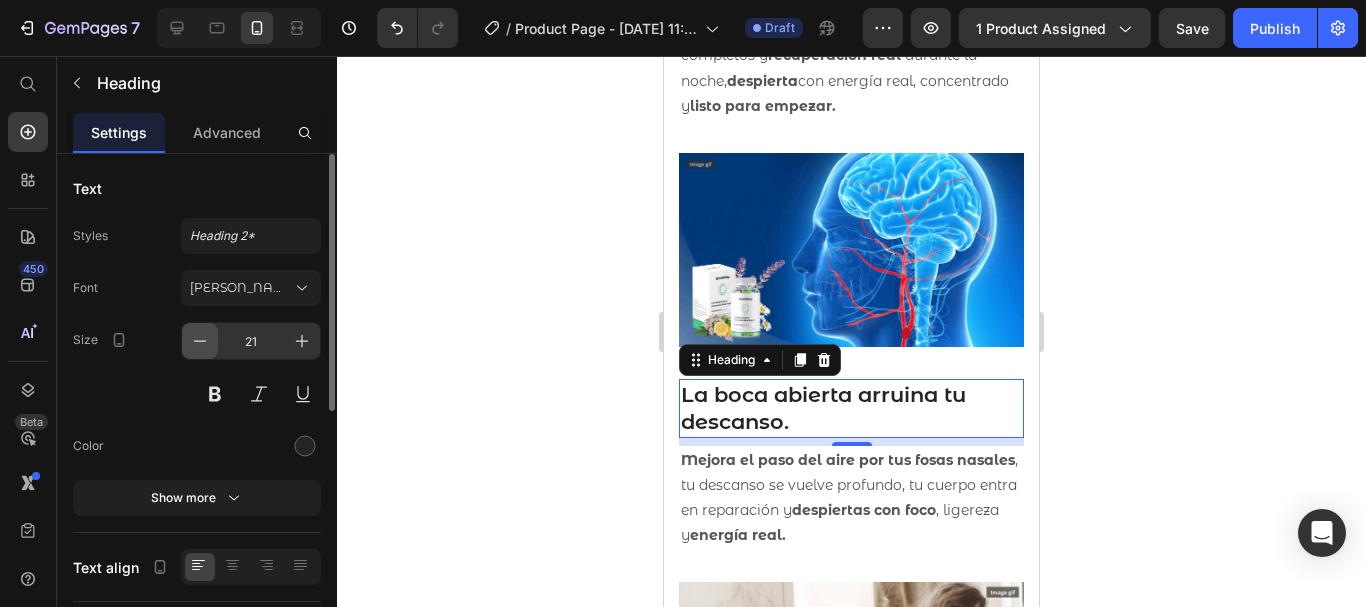 click 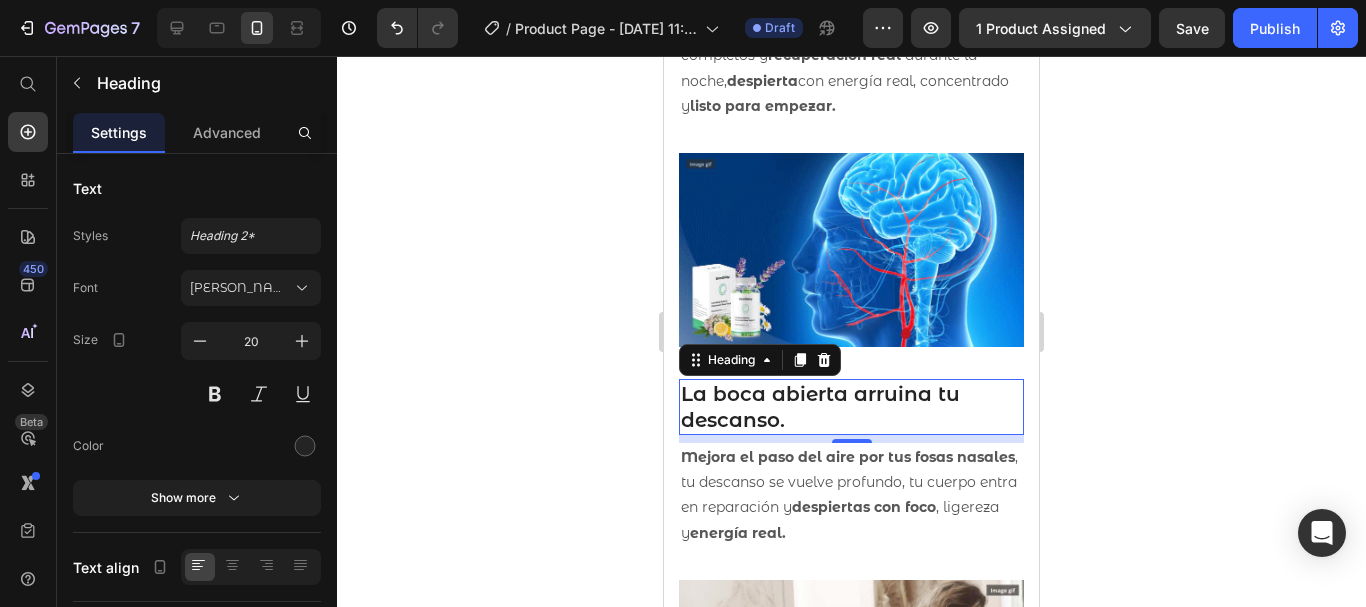 click 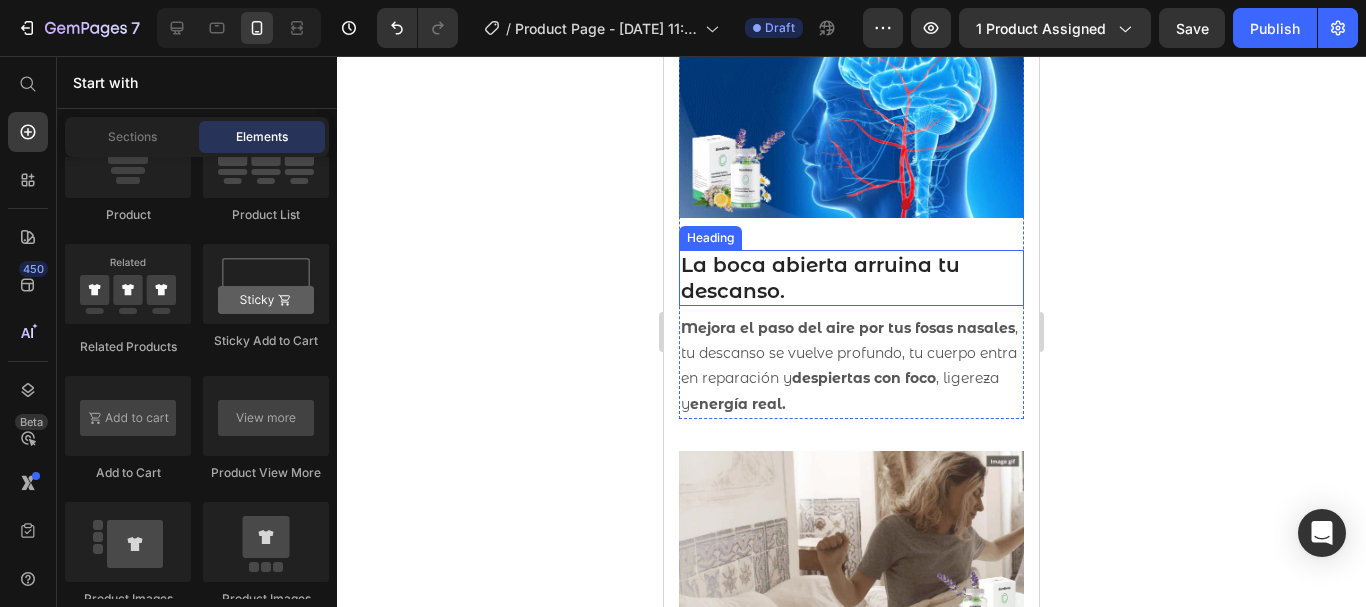 scroll, scrollTop: 3221, scrollLeft: 0, axis: vertical 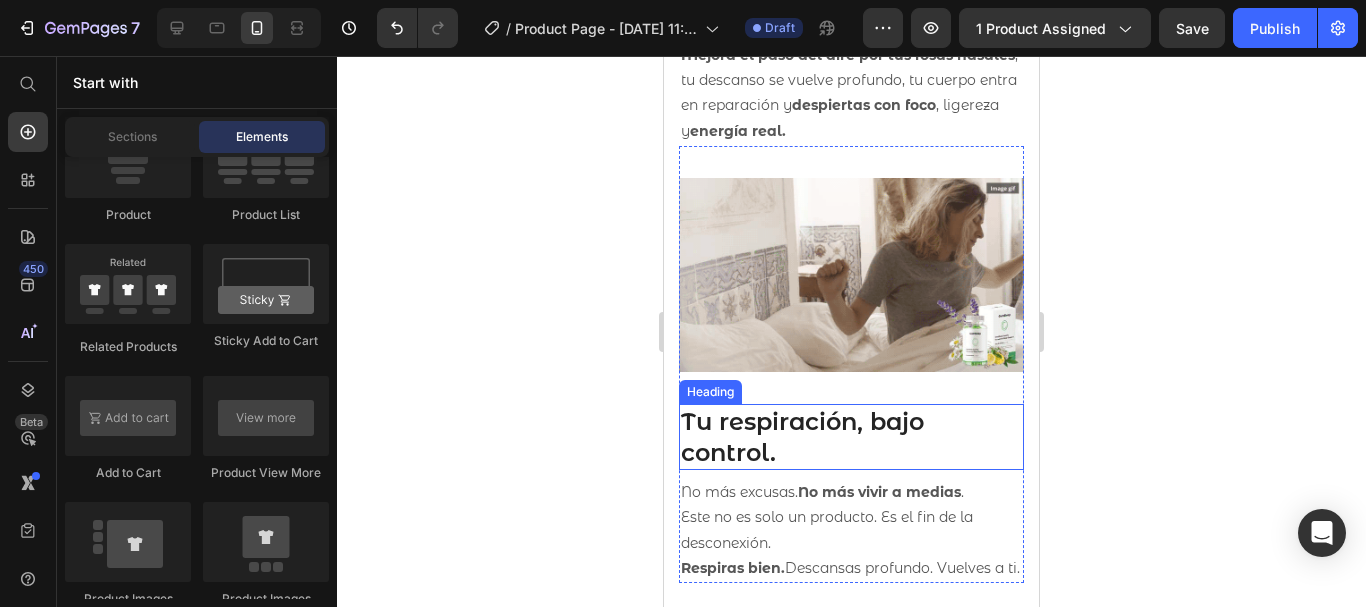 click on "Tu respiración, bajo control." at bounding box center [851, 437] 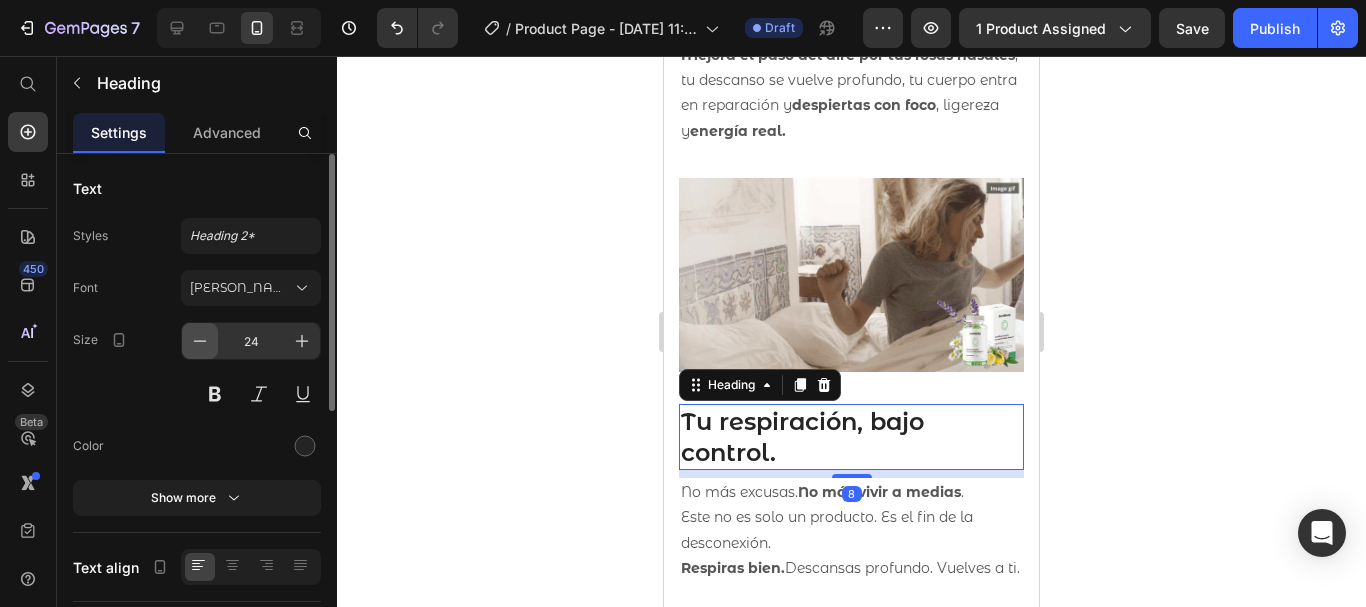 click 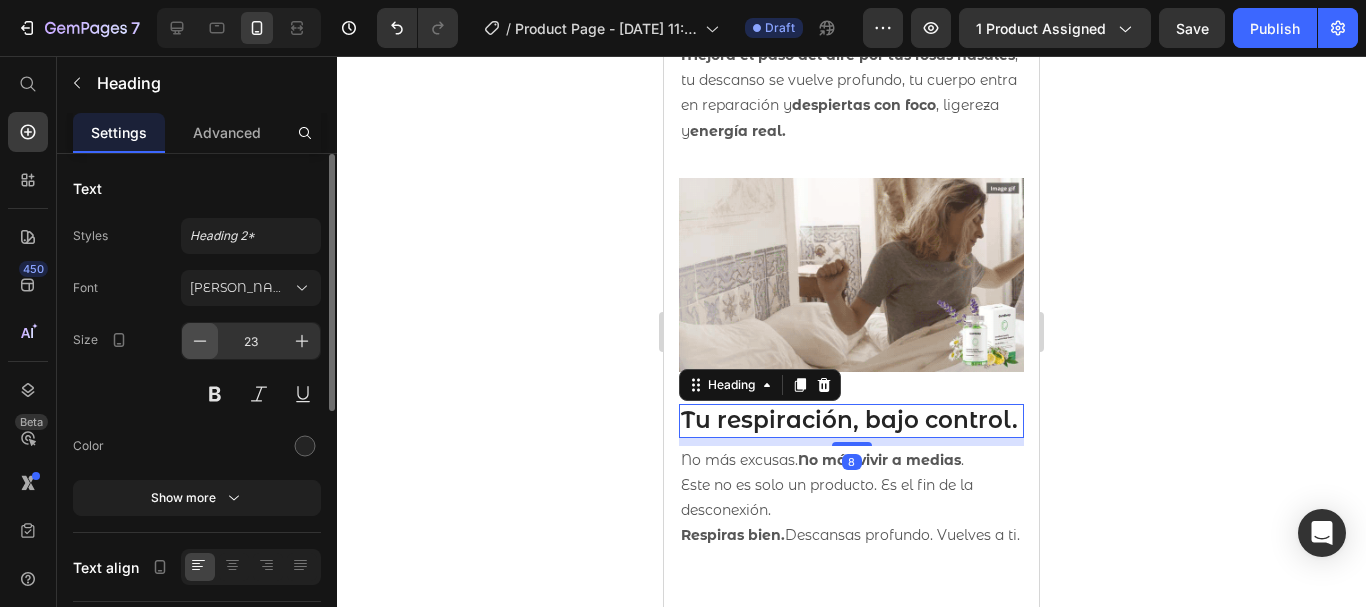 click 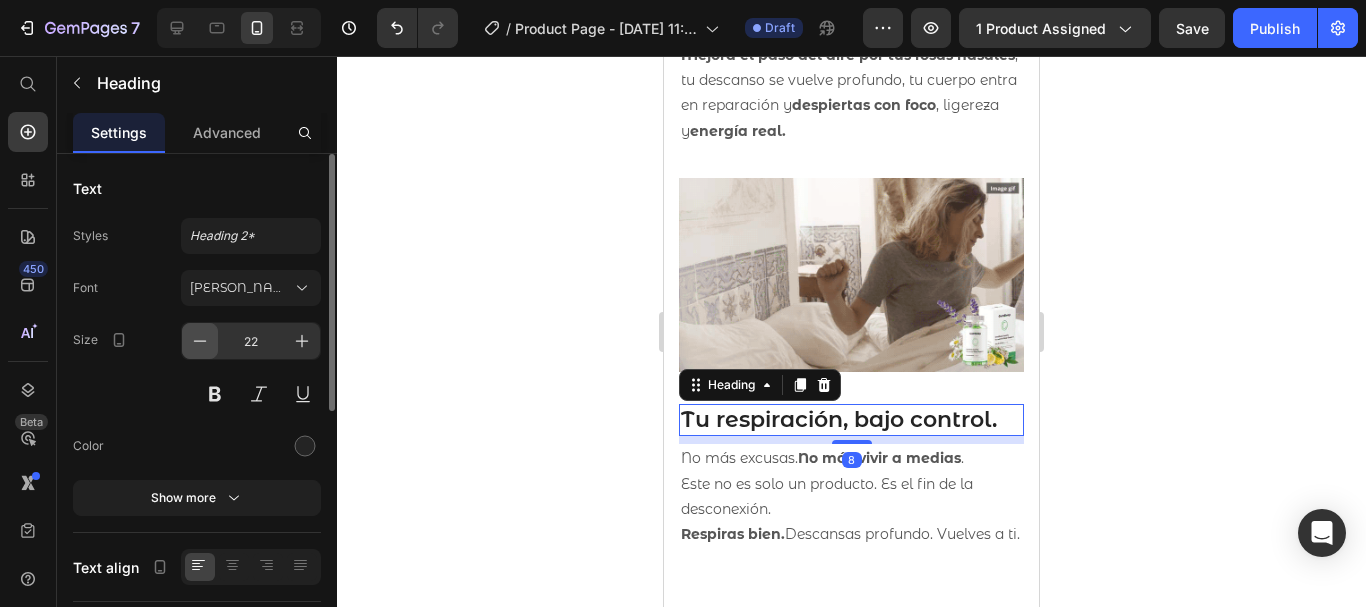 click 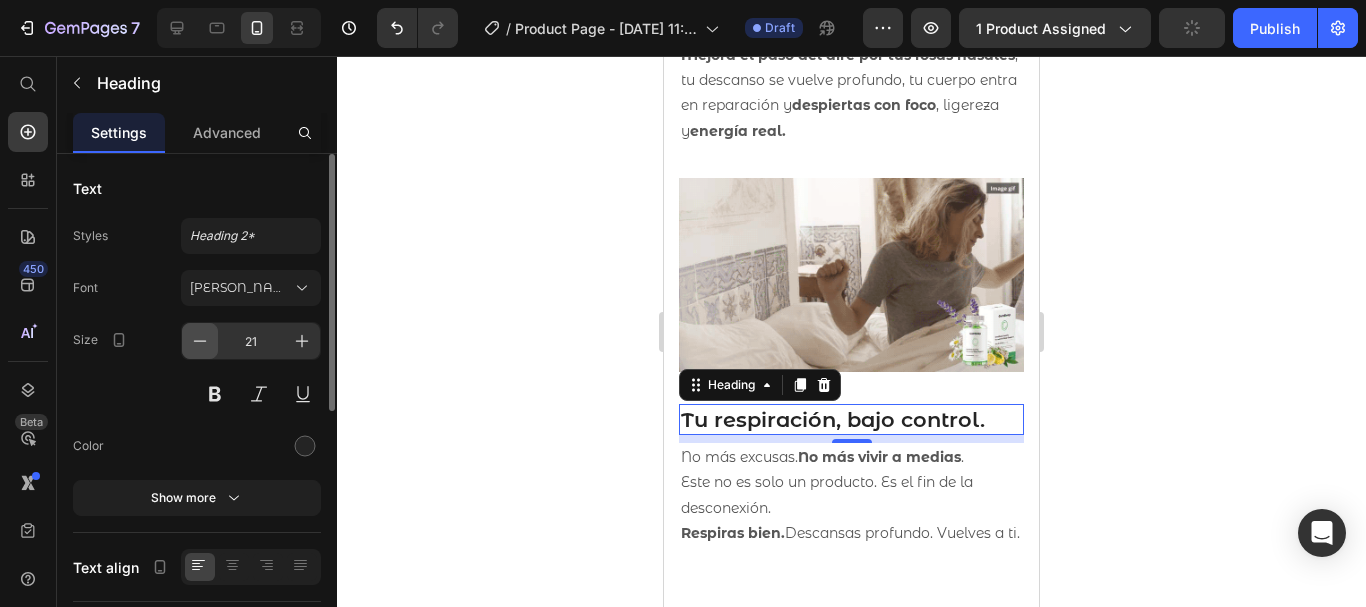 click 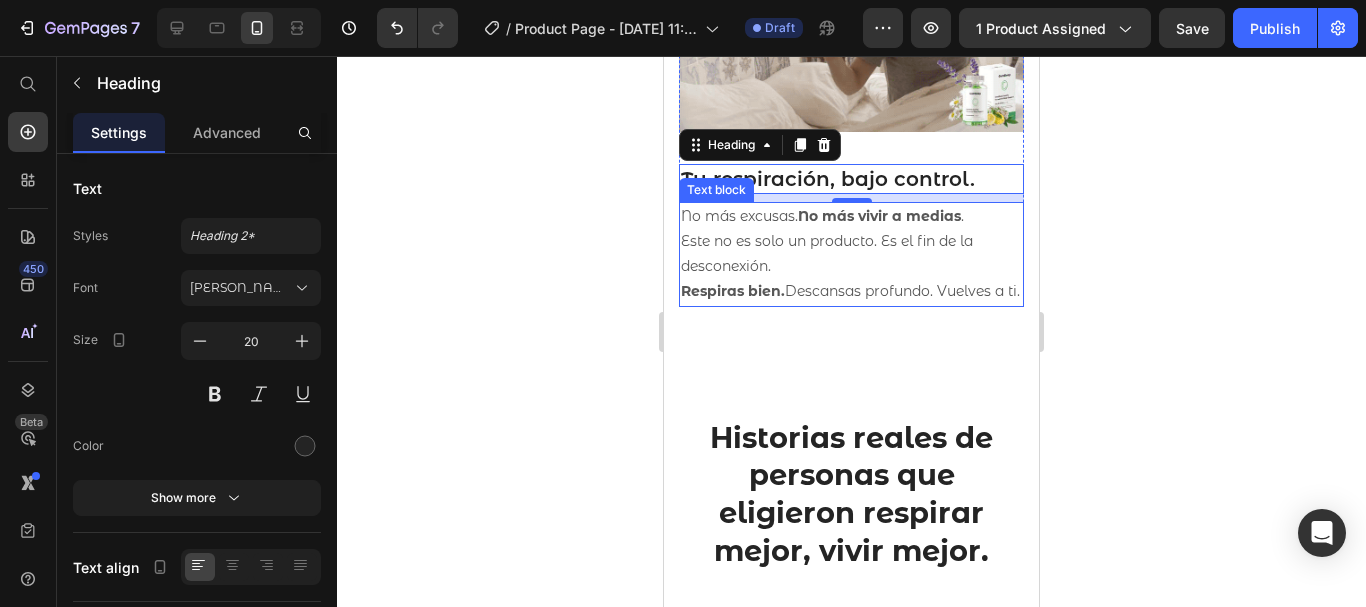 scroll, scrollTop: 3562, scrollLeft: 0, axis: vertical 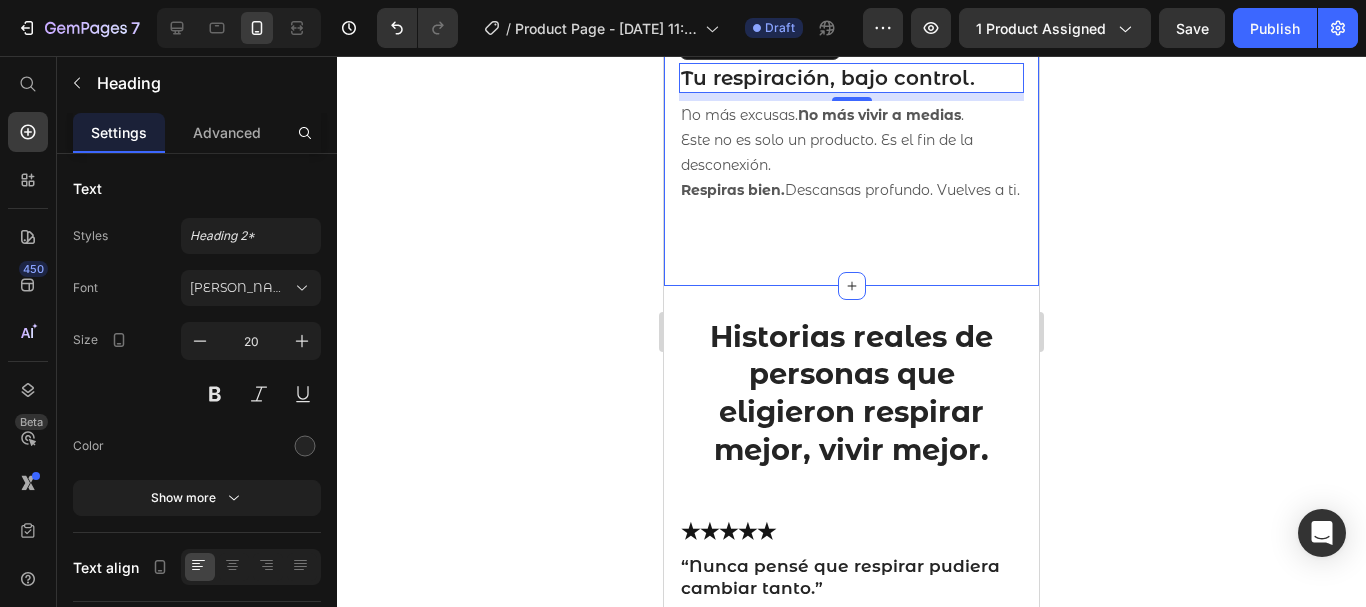 click on "Diseñado para abrir tu respiración y elevar tu energía Heading PRANA One   abre, alinea y desbloquea el flujo natural de aire. ¿El resultado? Un  cuerpo que repara.  Una mente que descansa y  tú más claro, más presente, más real. Text block Row Row Image Respira hasta un 76% más aire Heading Diseñado para abrir suavemente las fosas nasales y maximizar el flujo respiratorio. Es el espacio que tu cuerpo necesitaba para  dormir mejor, rendir más y vivir despierto . Text block Row Mejora la calidad del sueño Heading Más oxígeno   = sueño profundo ,  ciclos REM completos y  recuperación real   durante la noche,  despierta  con energía real, concentrado y  listo para empezar. Text block Image Row Image La boca abierta arruina tu descanso. Heading Mejora el paso del aire por tus fosas nasales , tu descanso se vuelve profundo, tu cuerpo entra en reparación y  despiertas con foco , ligereza y  energía real. Text block Row Tu respiración, bajo control. Heading   8 No más excusas.  . Text block" at bounding box center (851, -672) 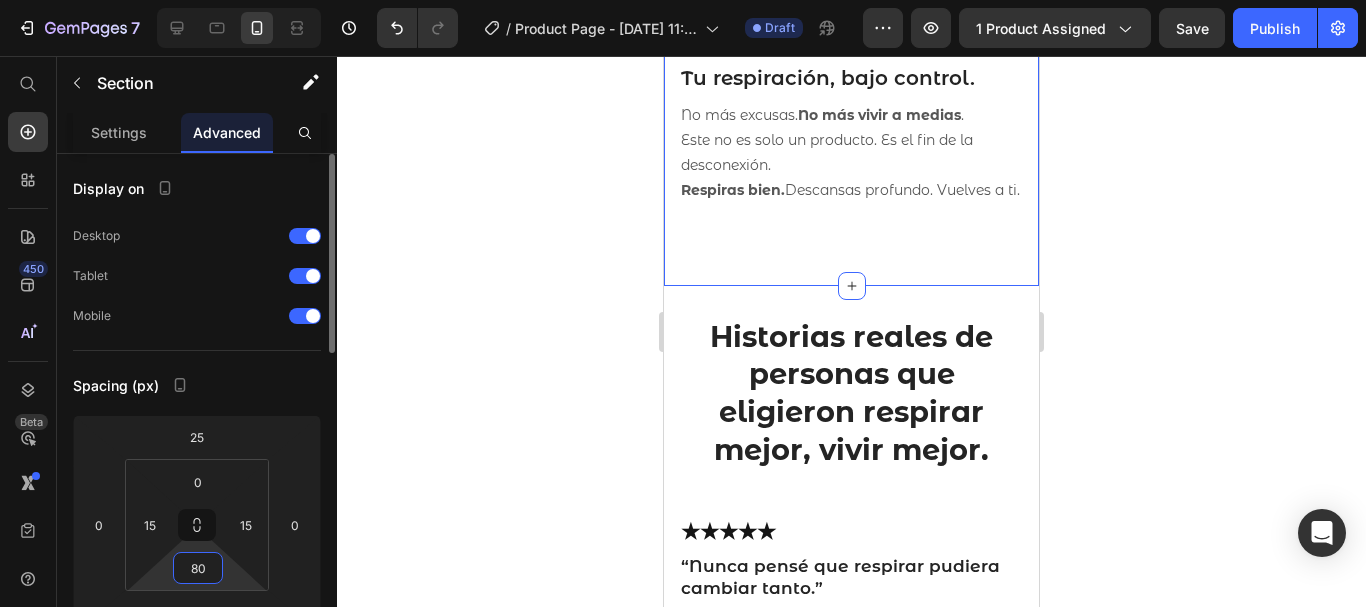 click on "80" at bounding box center (198, 568) 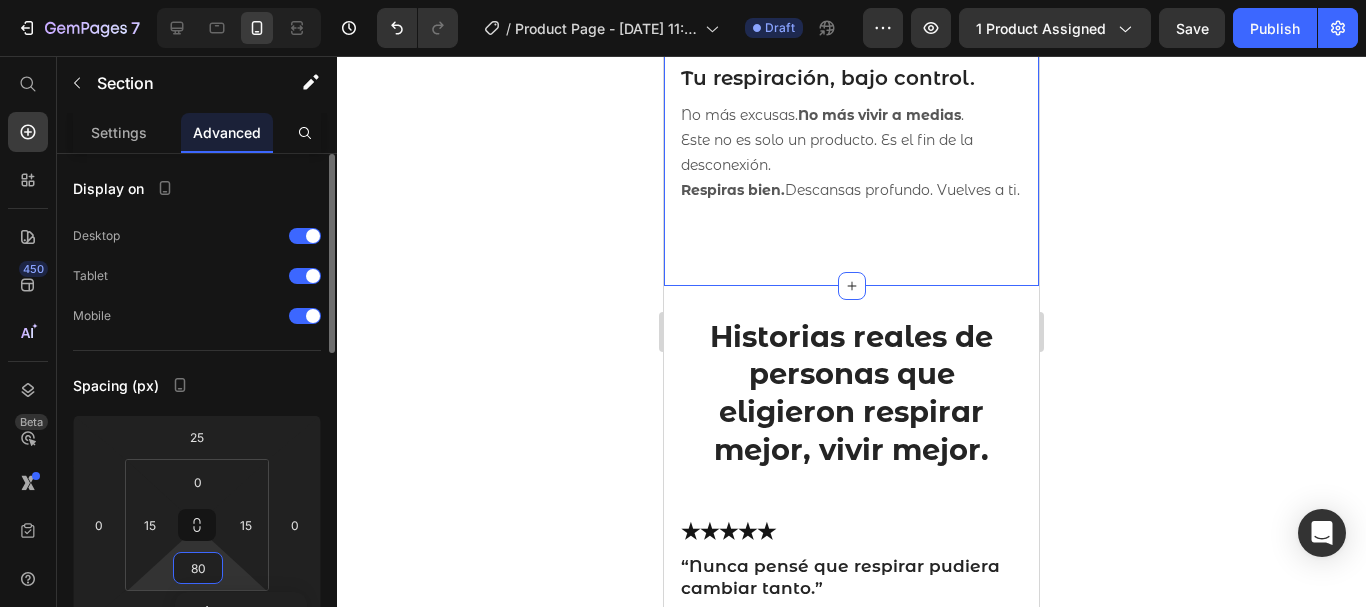type 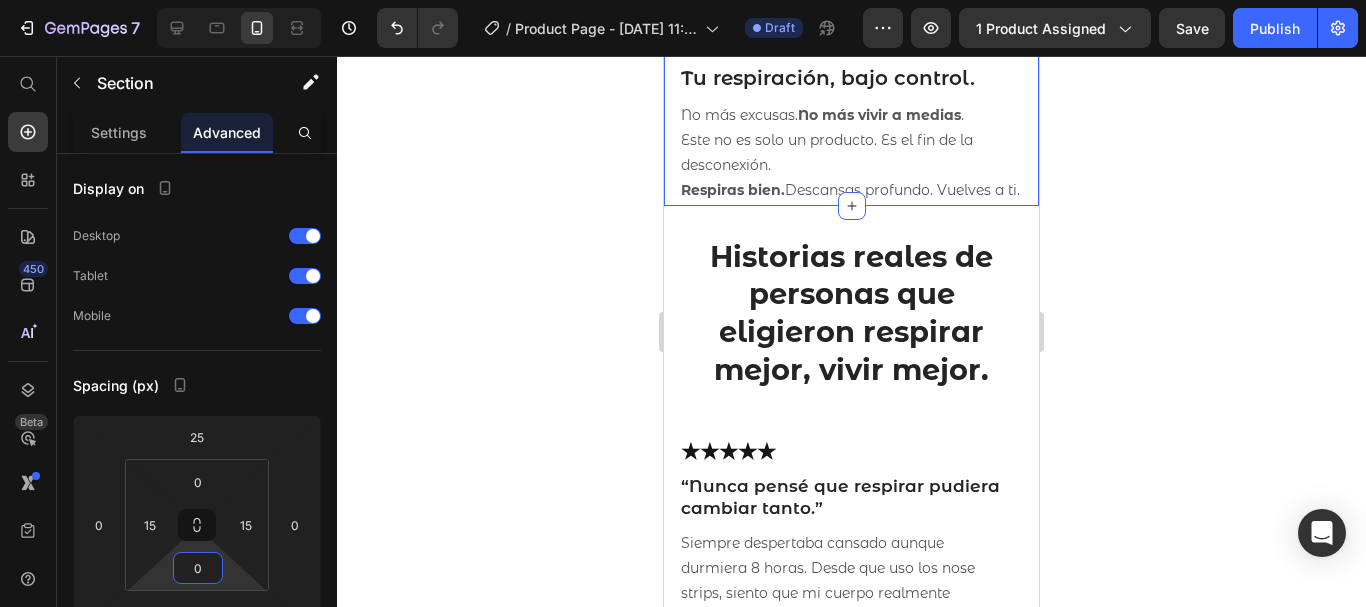 click 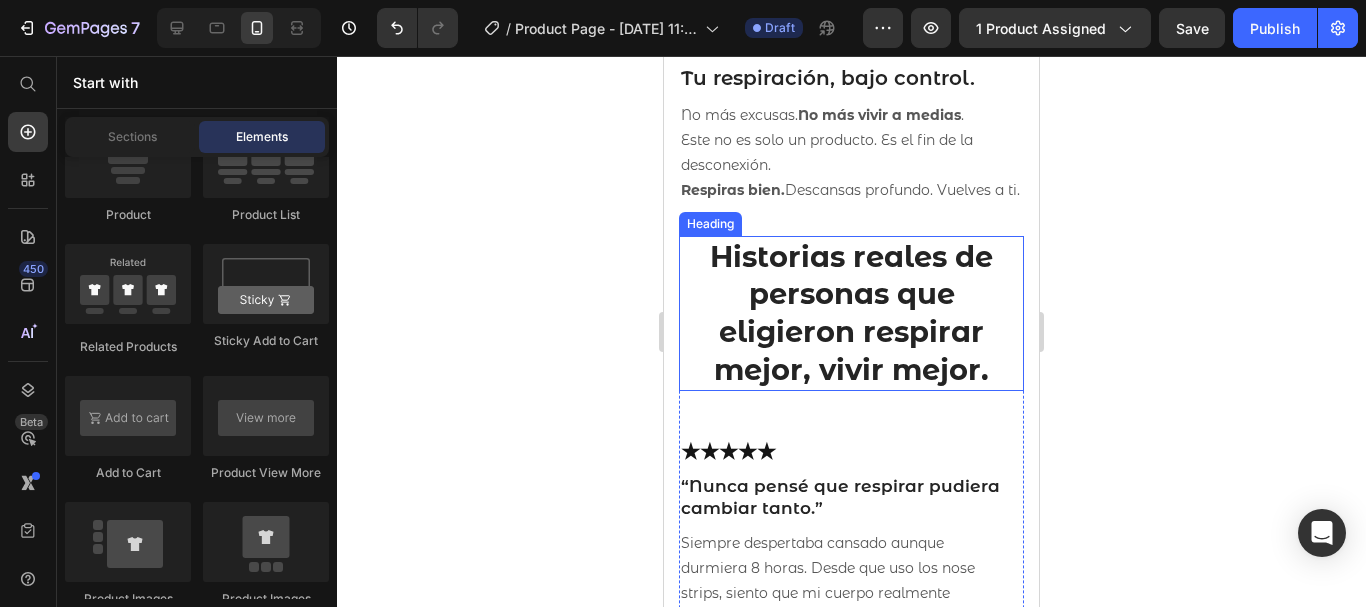 click on "Historias reales de personas que  eligieron respirar mejor, vivir mejor." at bounding box center [851, 313] 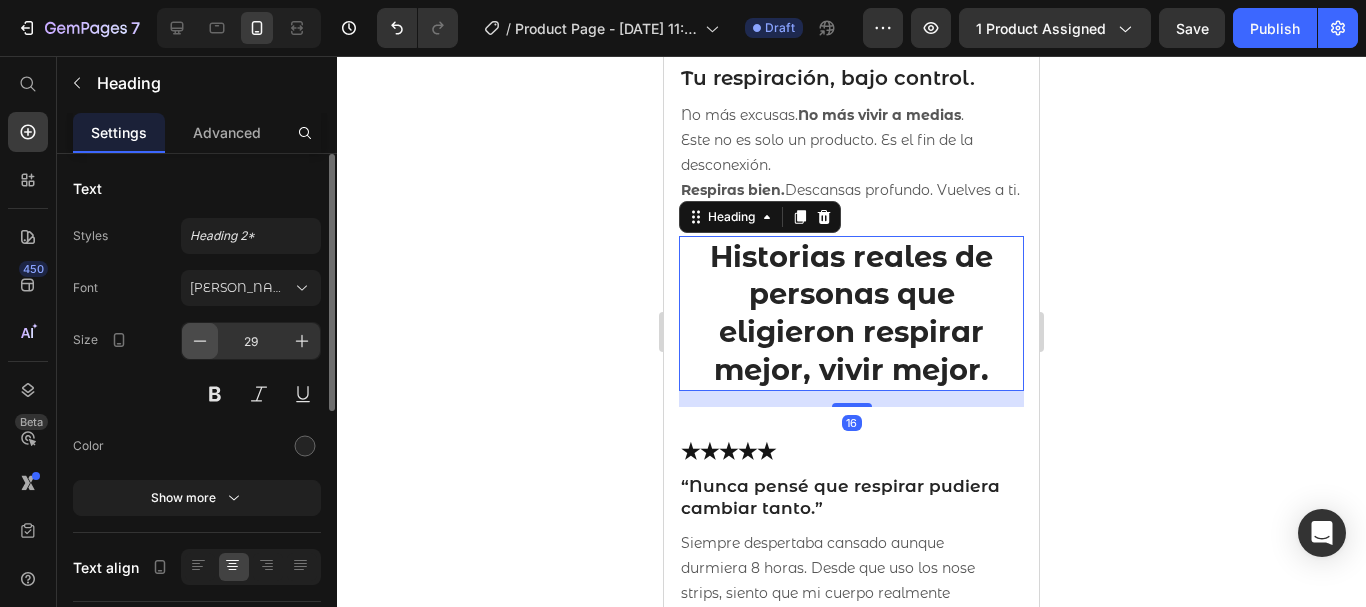 click at bounding box center [200, 341] 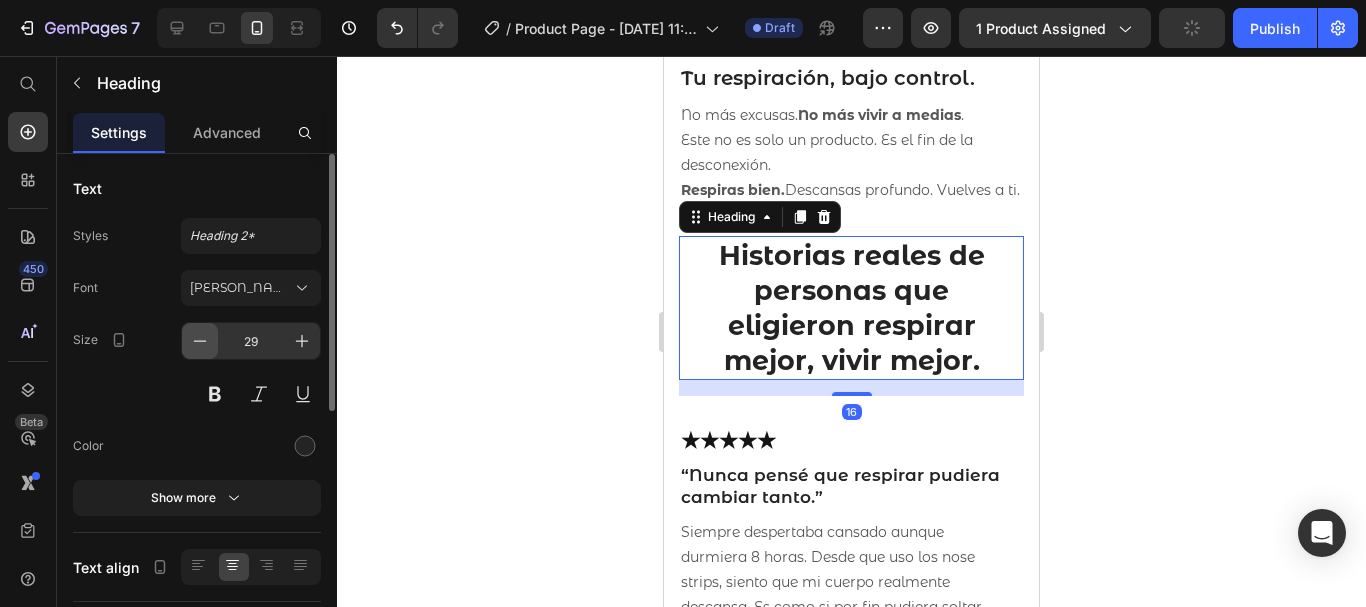 click at bounding box center [200, 341] 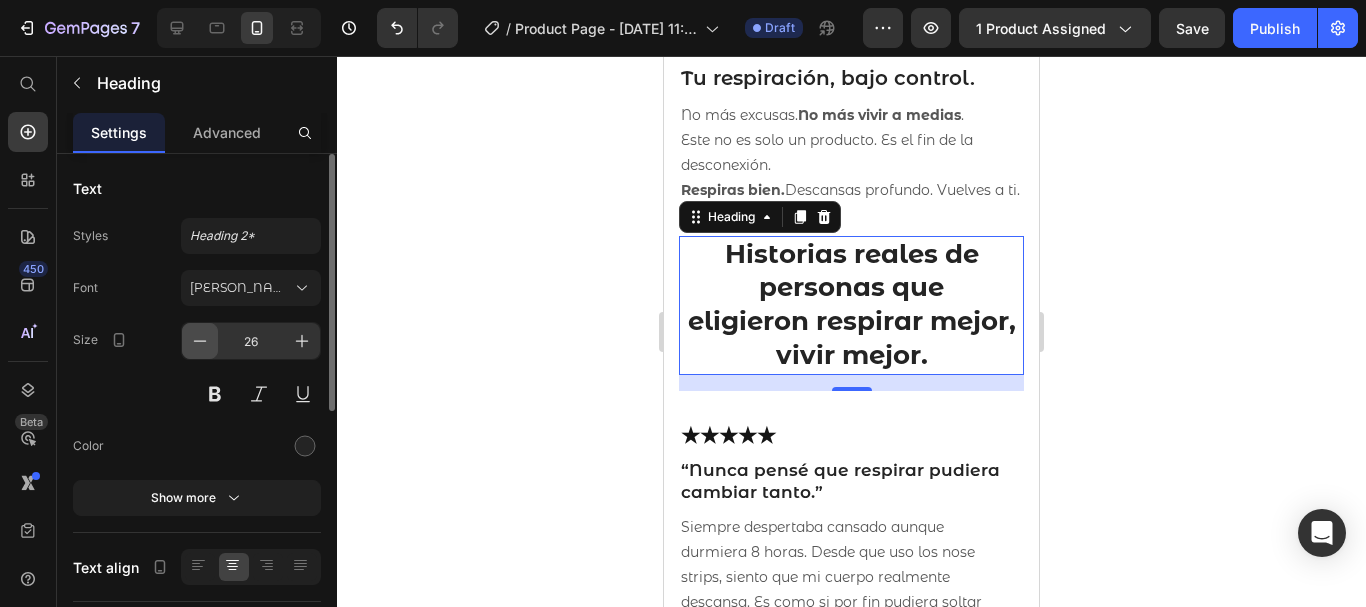 click at bounding box center (200, 341) 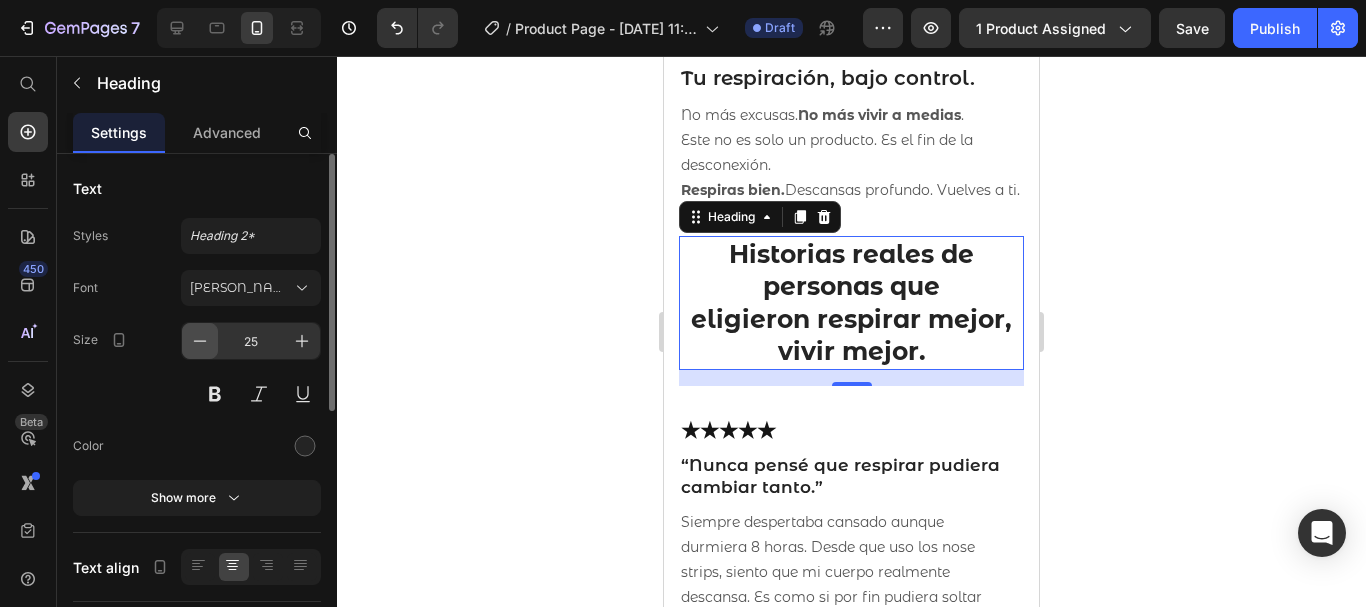 click at bounding box center [200, 341] 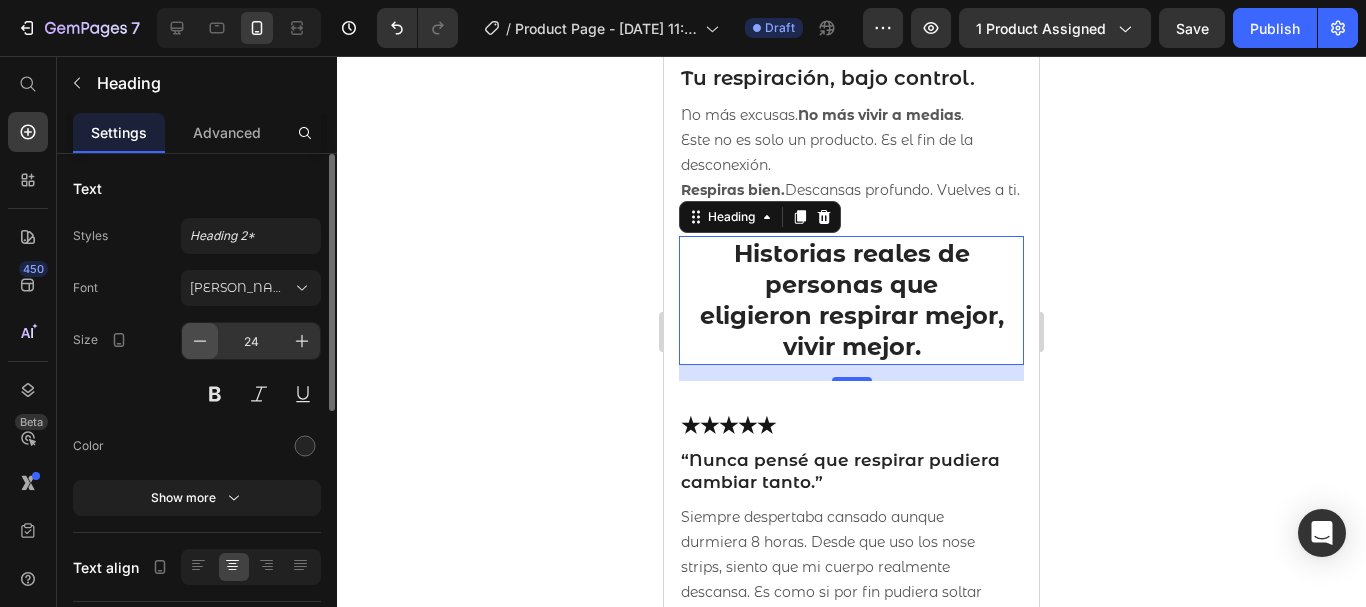 click at bounding box center [200, 341] 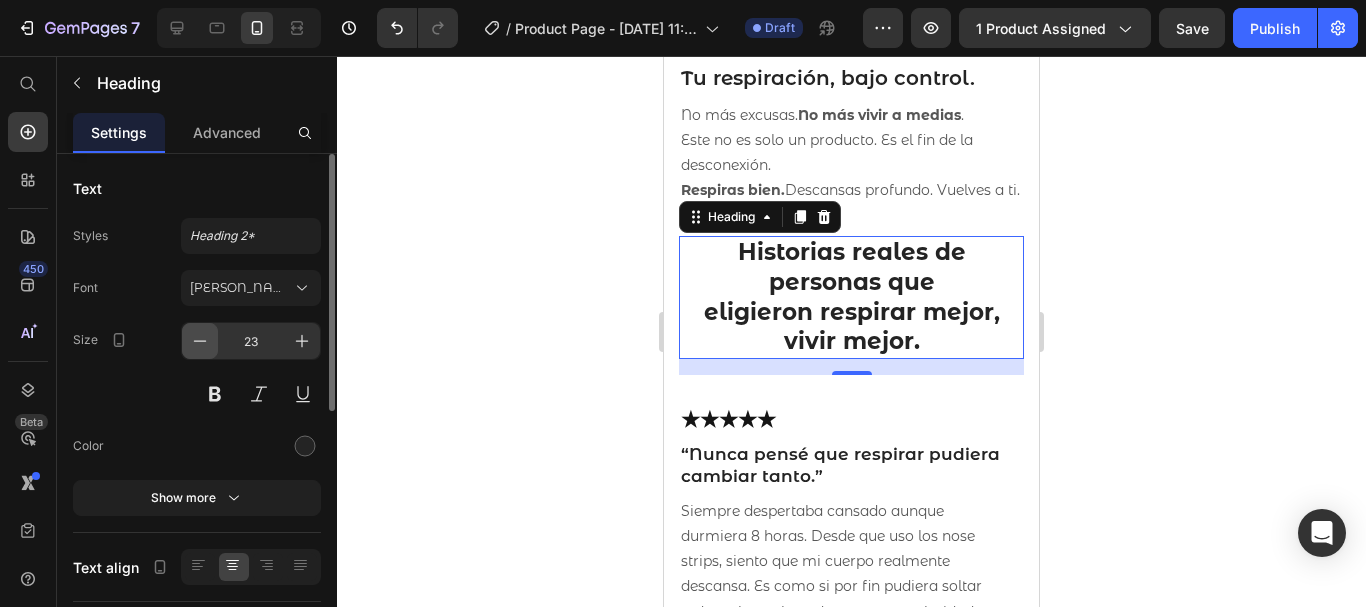 click at bounding box center (200, 341) 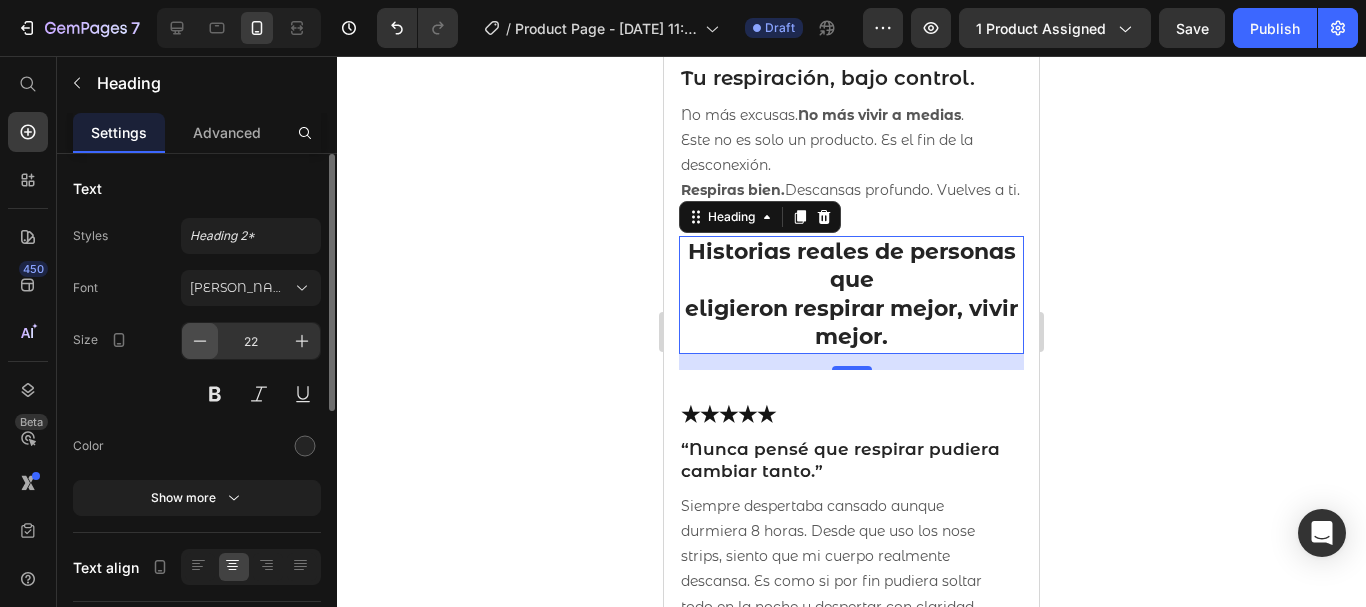 click at bounding box center (200, 341) 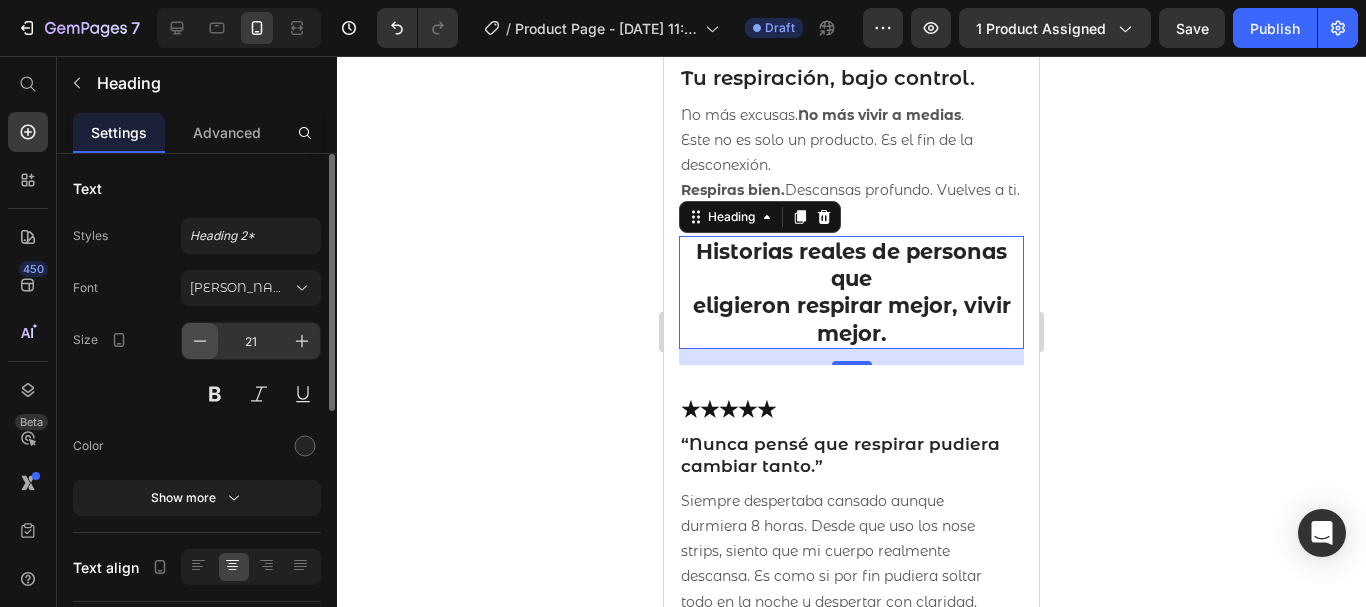 click at bounding box center [200, 341] 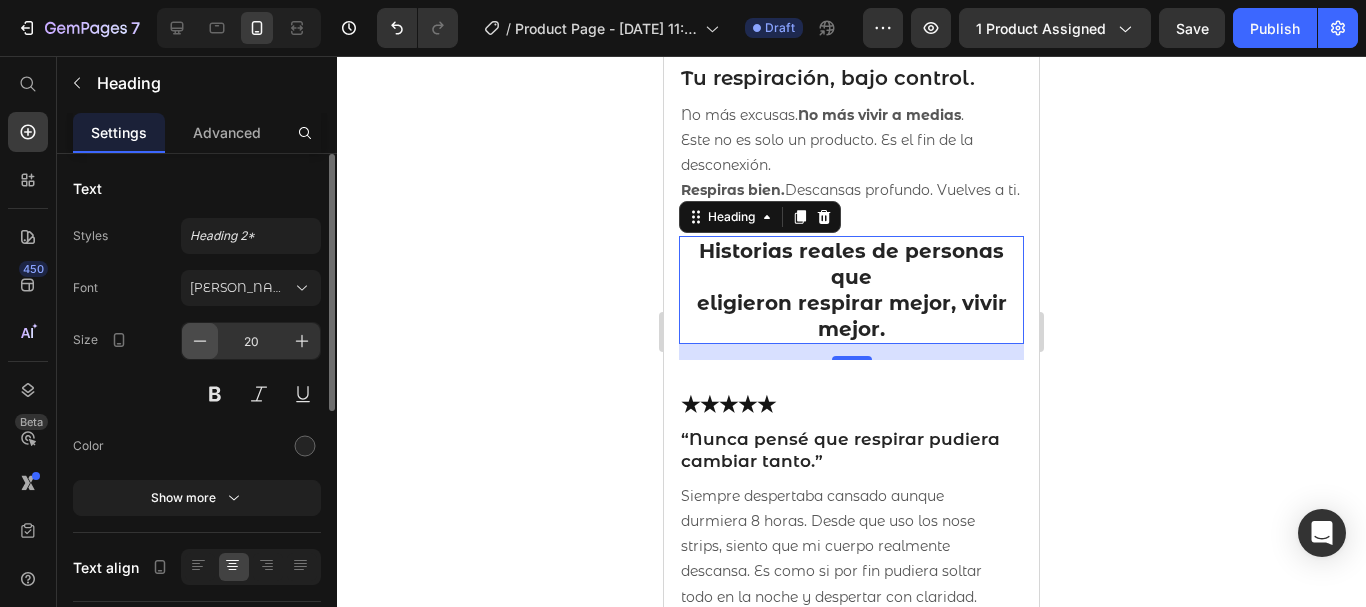 click at bounding box center [200, 341] 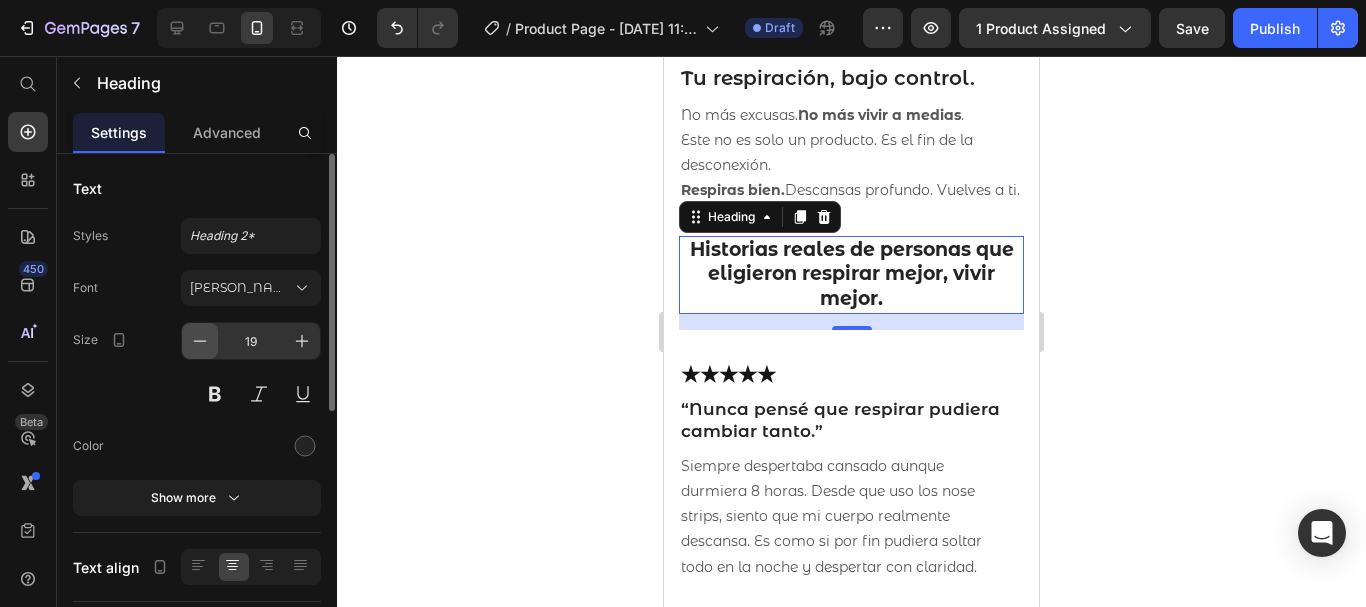 click at bounding box center (200, 341) 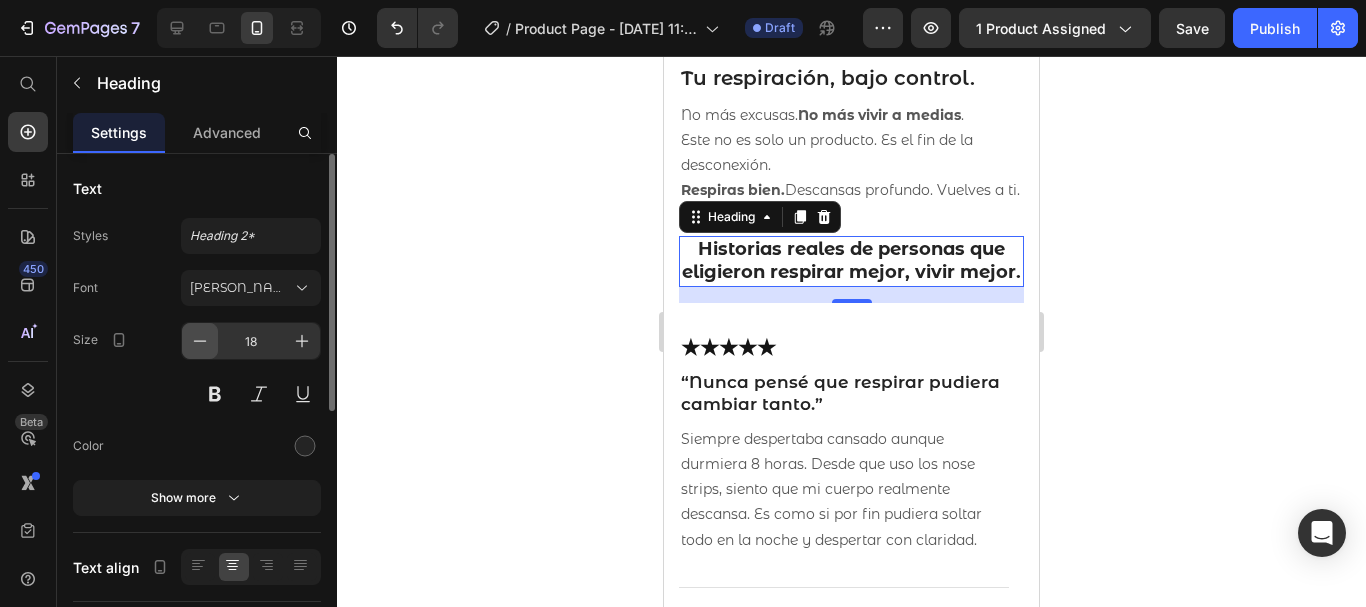 click at bounding box center [200, 341] 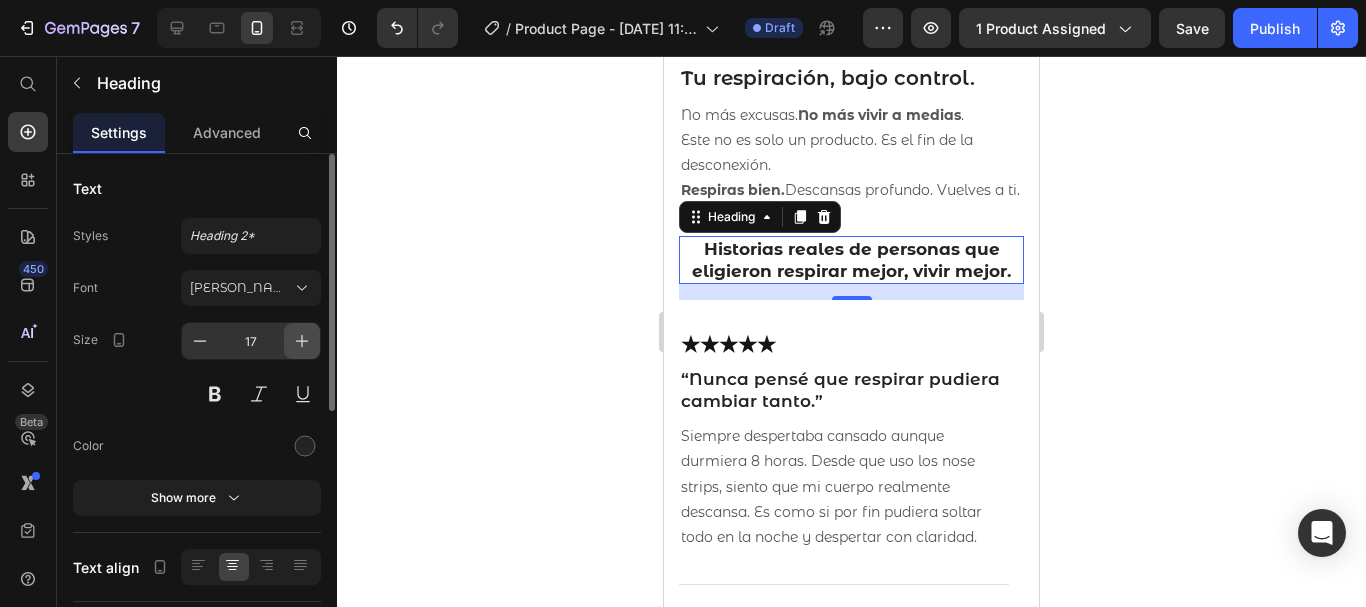 click 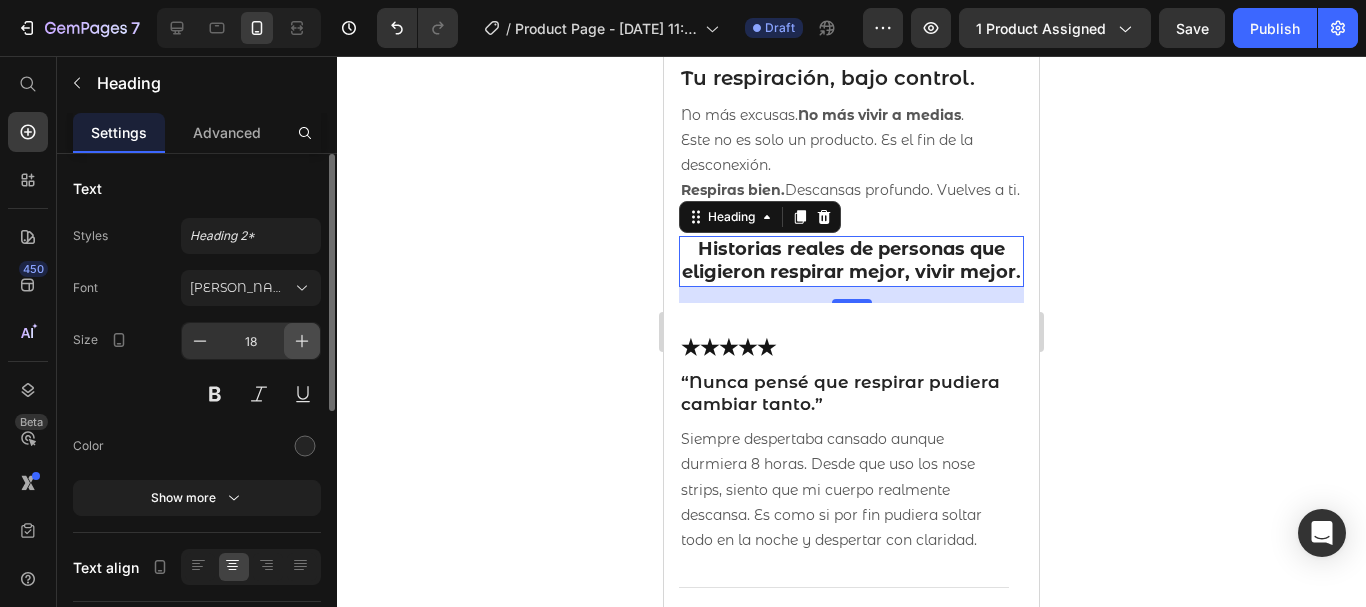 click 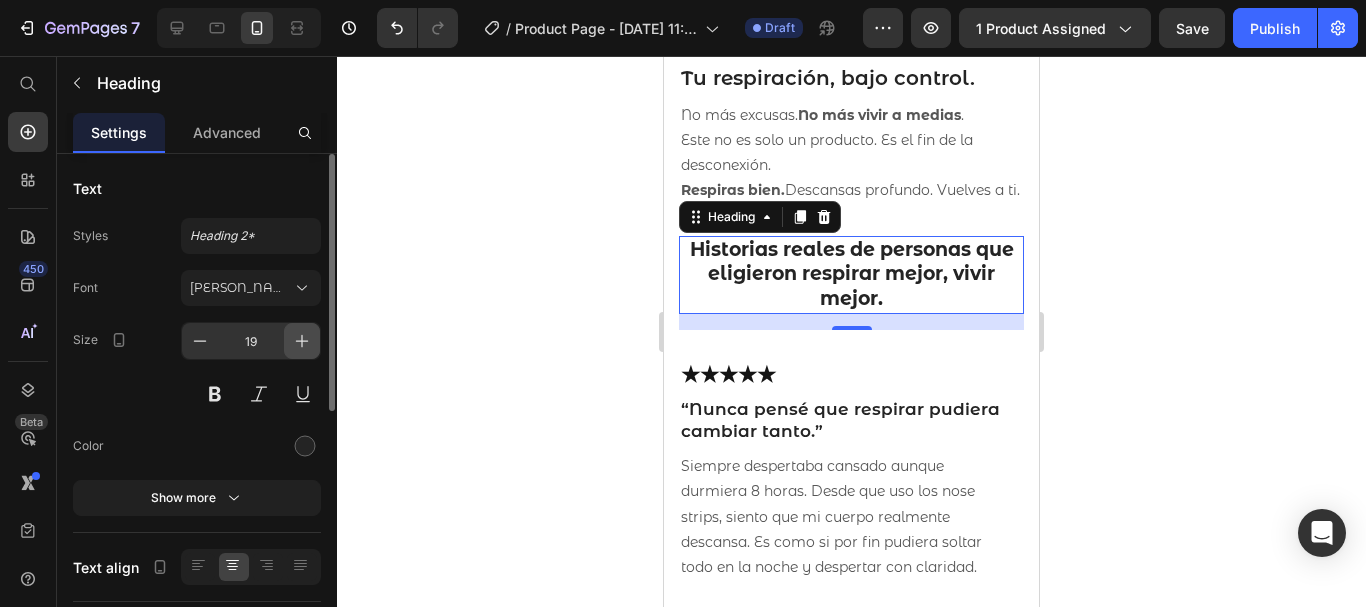 click 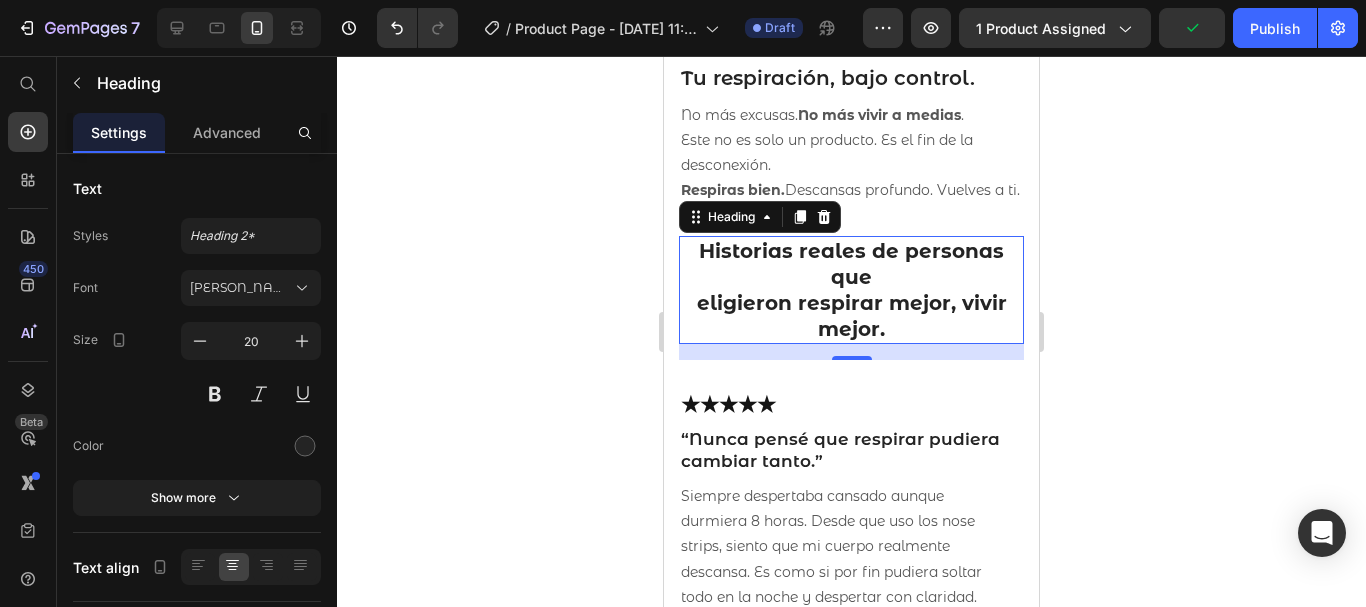 click on "Historias reales de personas que  eligieron respirar mejor, vivir mejor." at bounding box center (851, 290) 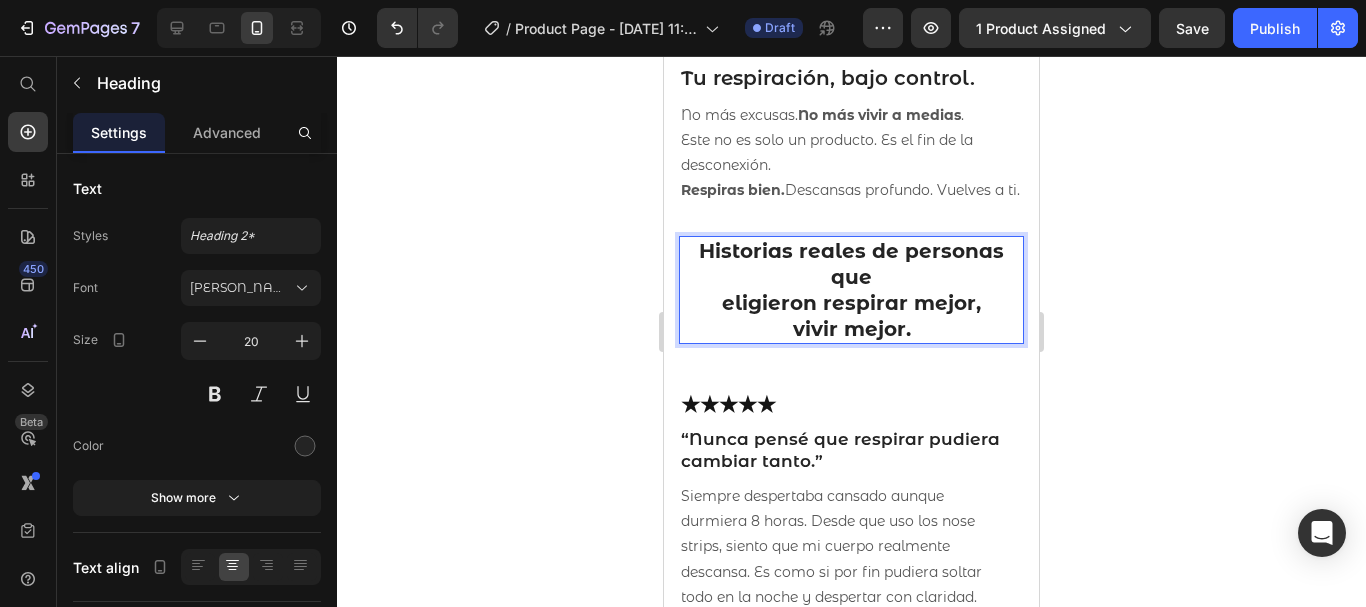 click on "Historias reales de personas que  eligieron respirar mejor,  vivir mejor." at bounding box center (851, 290) 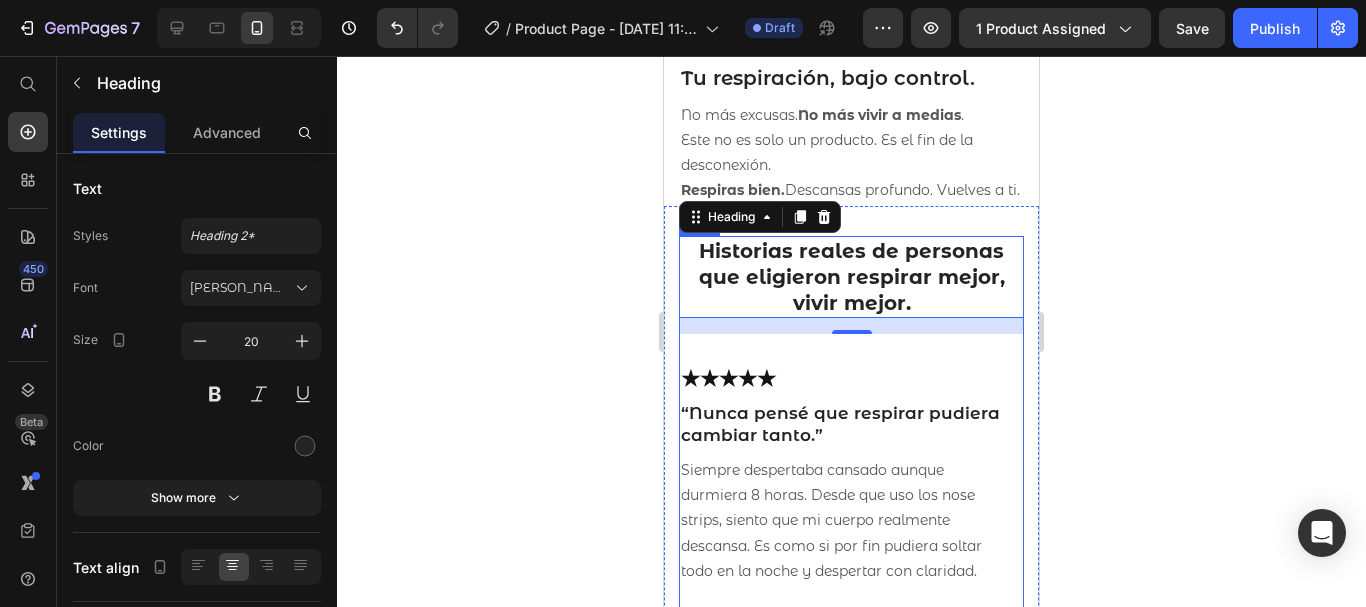 click 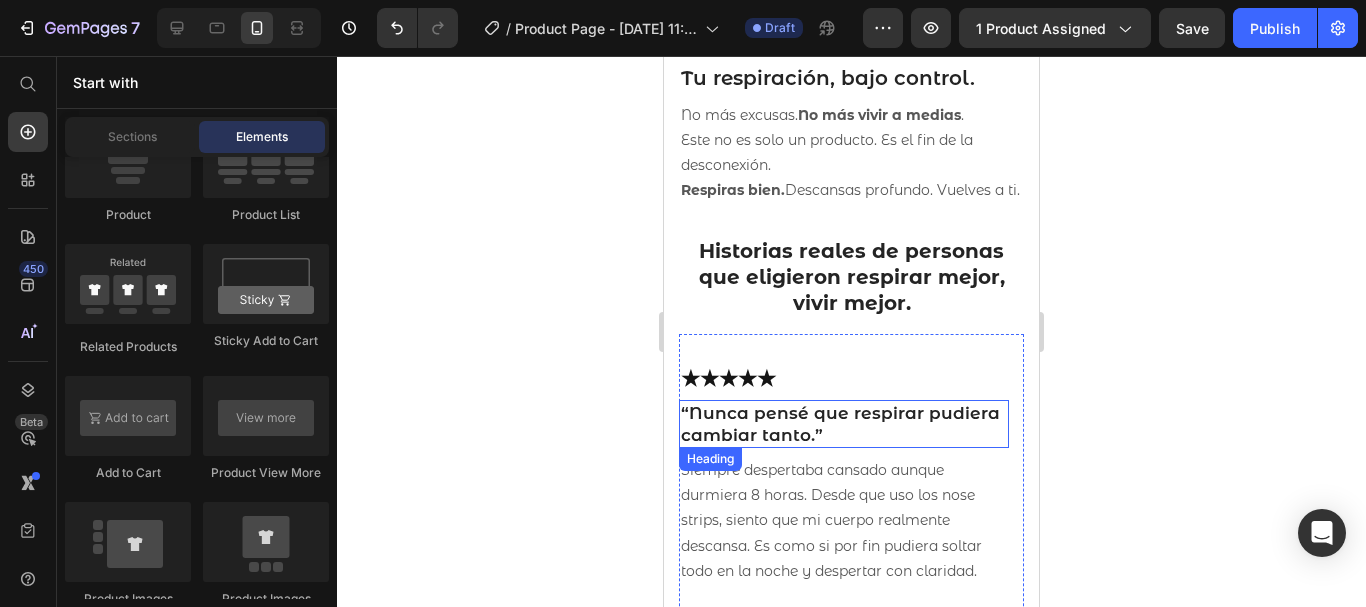 scroll, scrollTop: 3641, scrollLeft: 0, axis: vertical 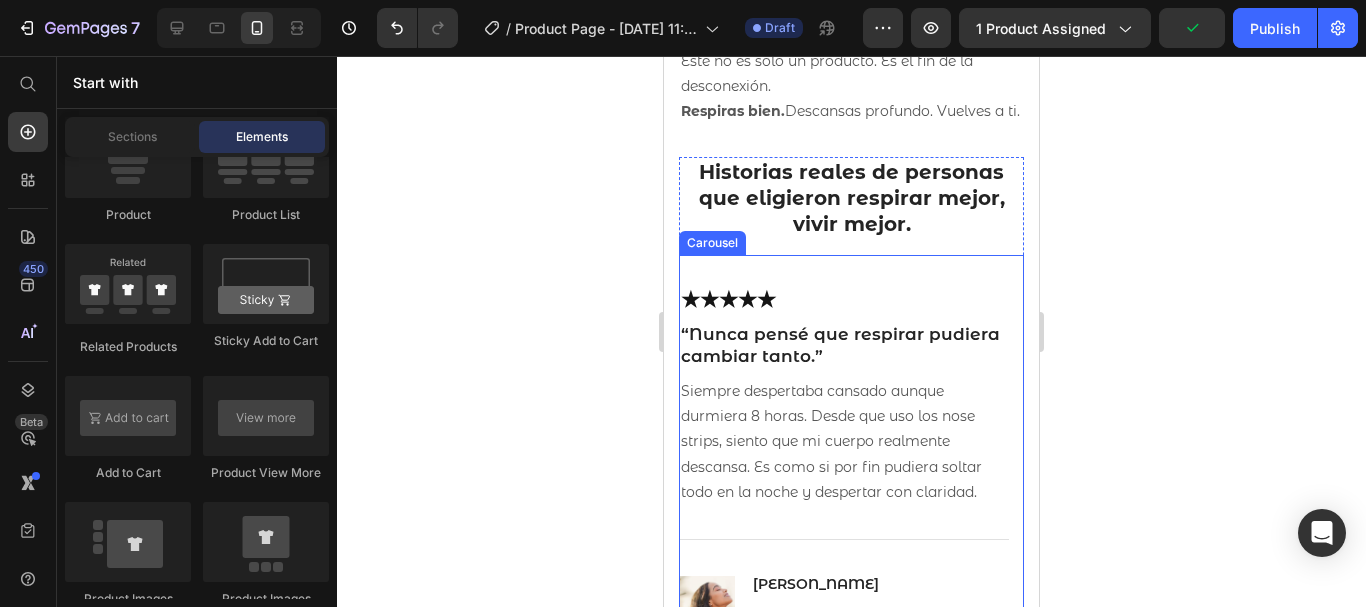 click on "★★★★★ Heading “Nunca pensé que respirar pudiera cambiar tanto.” Heading Siempre despertaba cansado aunque durmiera 8 horas. Desde que uso los nose strips, siento que mi cuerpo realmente descansa. Es como si por fin pudiera soltar todo en la noche y despertar con claridad. Text block                Title Line Image [PERSON_NAME] Heading
Icon Verified Buyer Text block Icon List Row ★★★★★ Heading “Silencio, descanso y energía al despertar.” Heading La primera noche sentí alivio. La segunda, dormí como no recordaba. Ahora es parte de mi rutina como lavarme los dientes. Literalmente cambió cómo me siento cada [DATE]. Text block                Title Line Image [PERSON_NAME] Heading
Icon Verified Buyer Text block Row Icon List Row ★★★★★ Heading “Silencio, descanso y energía al despertar.” Heading Text block                Title Line Image [PERSON_NAME] Heading
Icon Verified Buyer Text block Icon List Row Carousel" at bounding box center (851, 446) 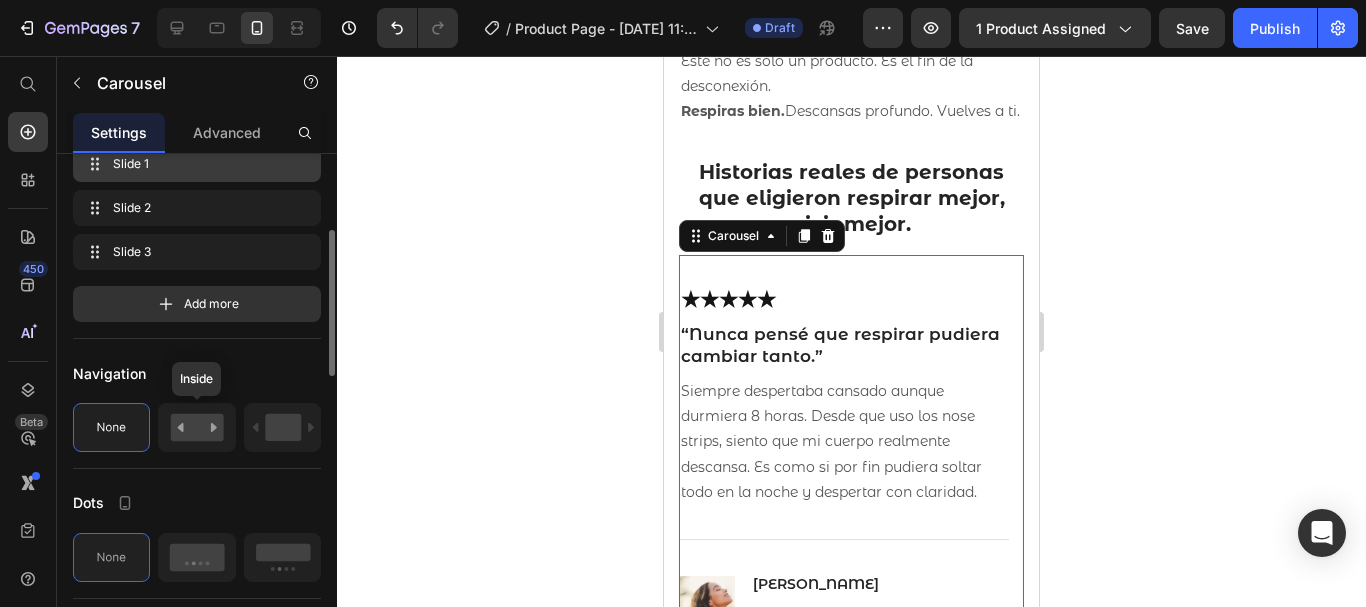 scroll, scrollTop: 266, scrollLeft: 0, axis: vertical 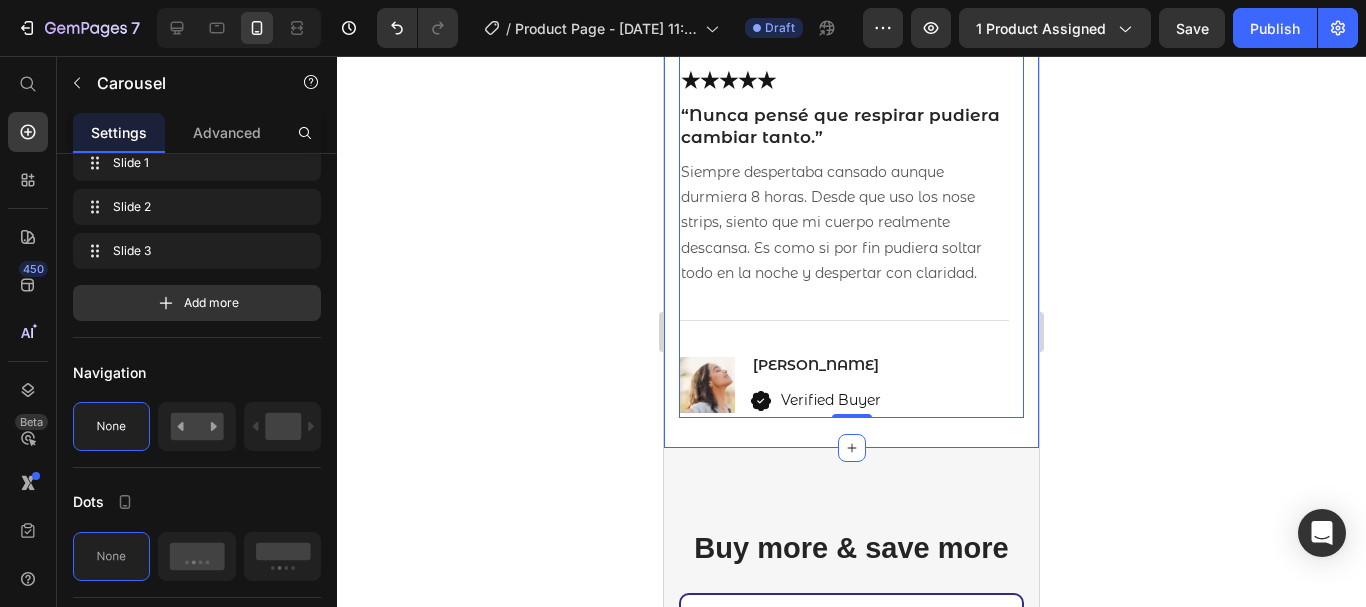 click 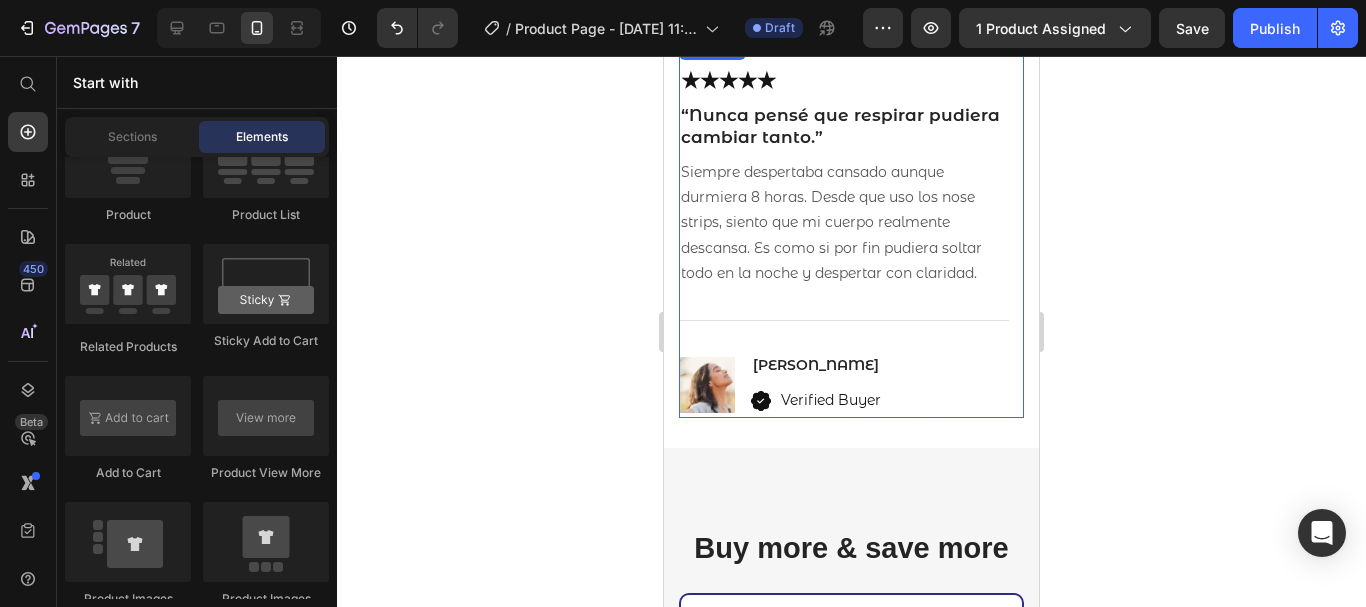 click on "★★★★★ Heading “Nunca pensé que respirar pudiera cambiar tanto.” Heading Siempre despertaba cansado aunque durmiera 8 horas. Desde que uso los nose strips, siento que mi cuerpo realmente descansa. Es como si por fin pudiera soltar todo en la noche y despertar con claridad. Text block                Title Line Image [PERSON_NAME] Heading
Icon Verified Buyer Text block Icon List Row" at bounding box center (844, 243) 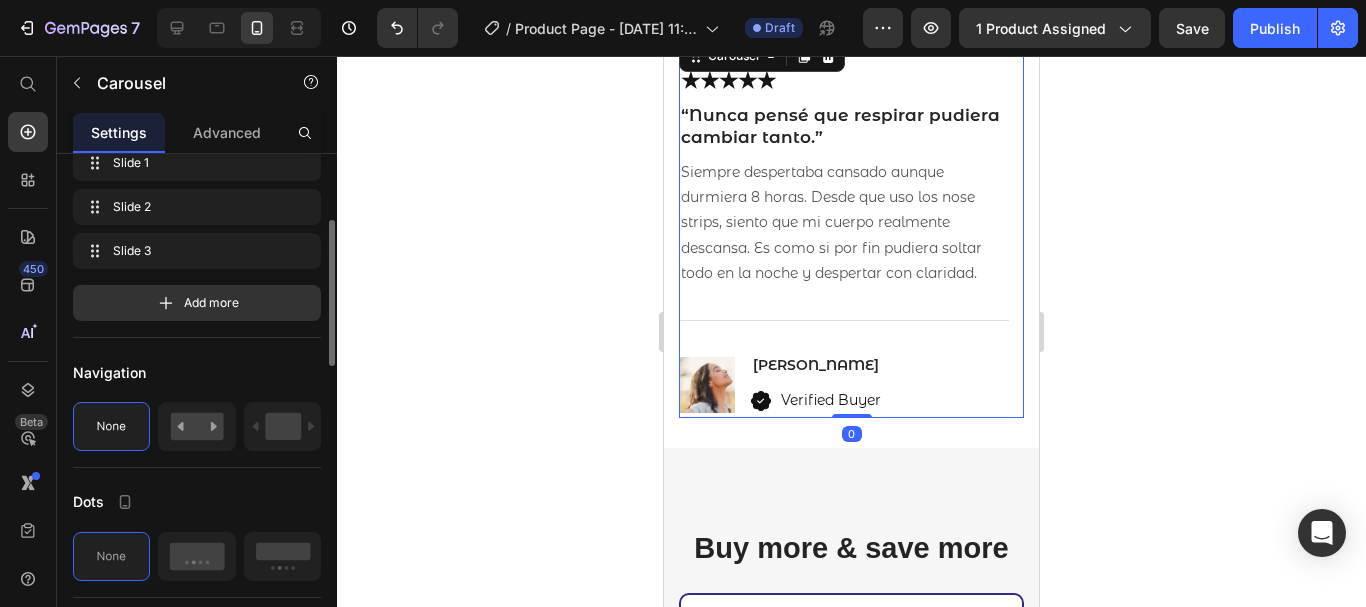 scroll, scrollTop: 254, scrollLeft: 0, axis: vertical 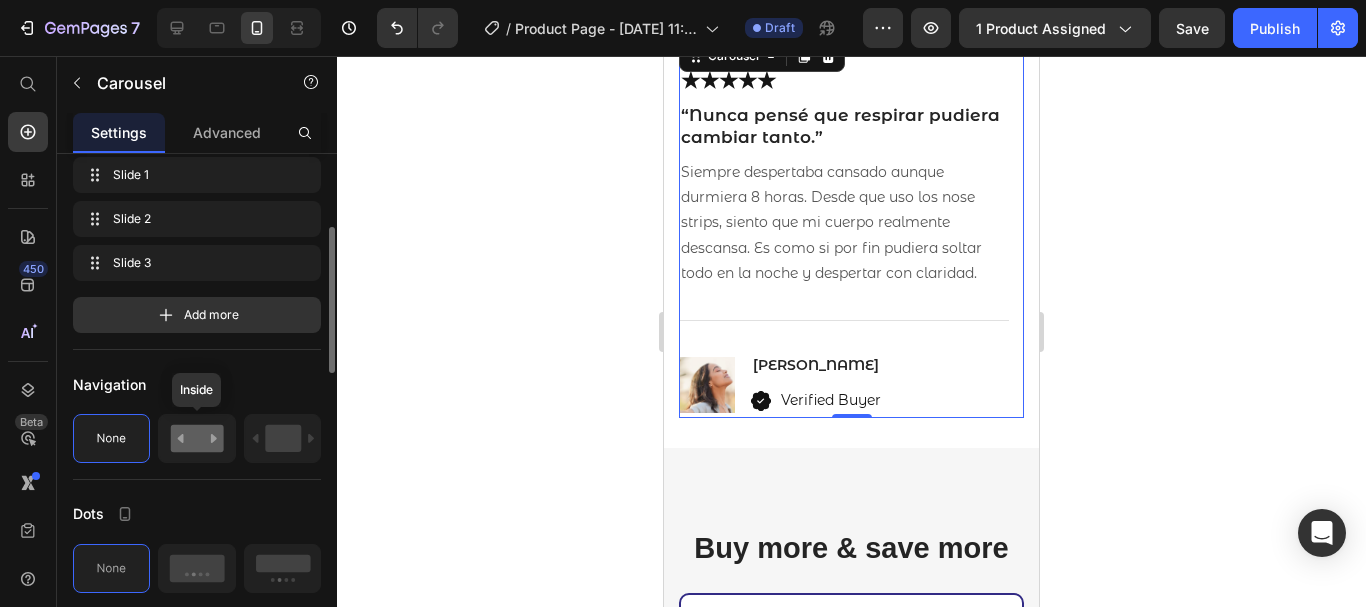 click 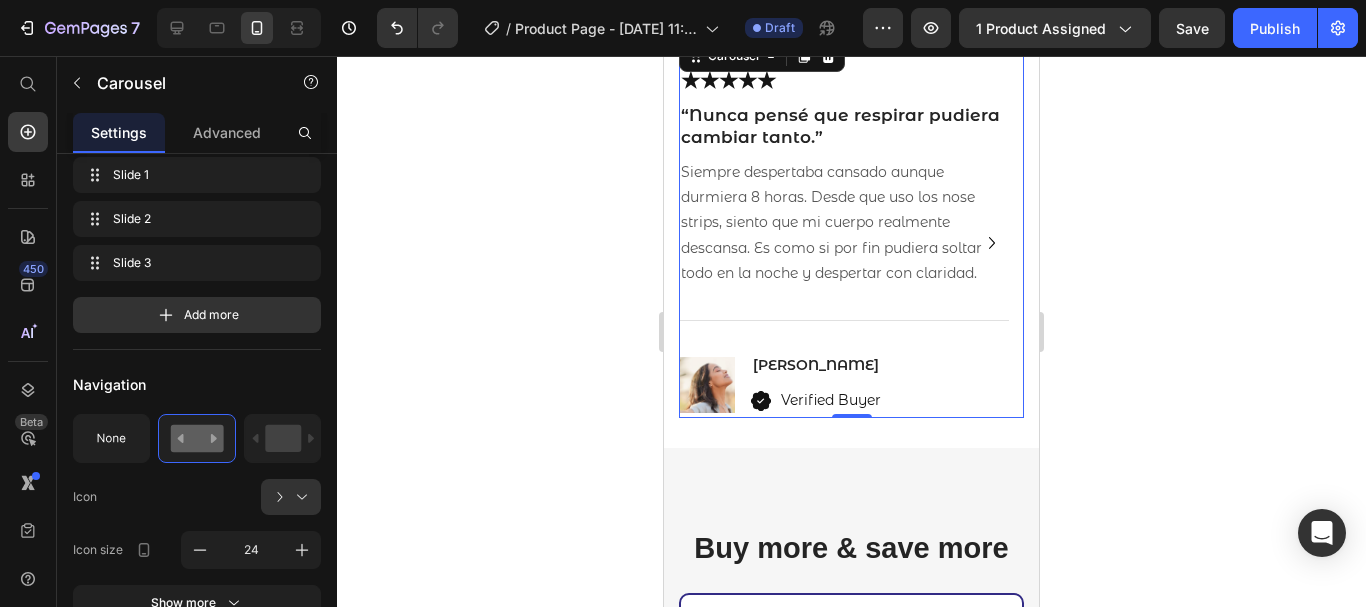 click 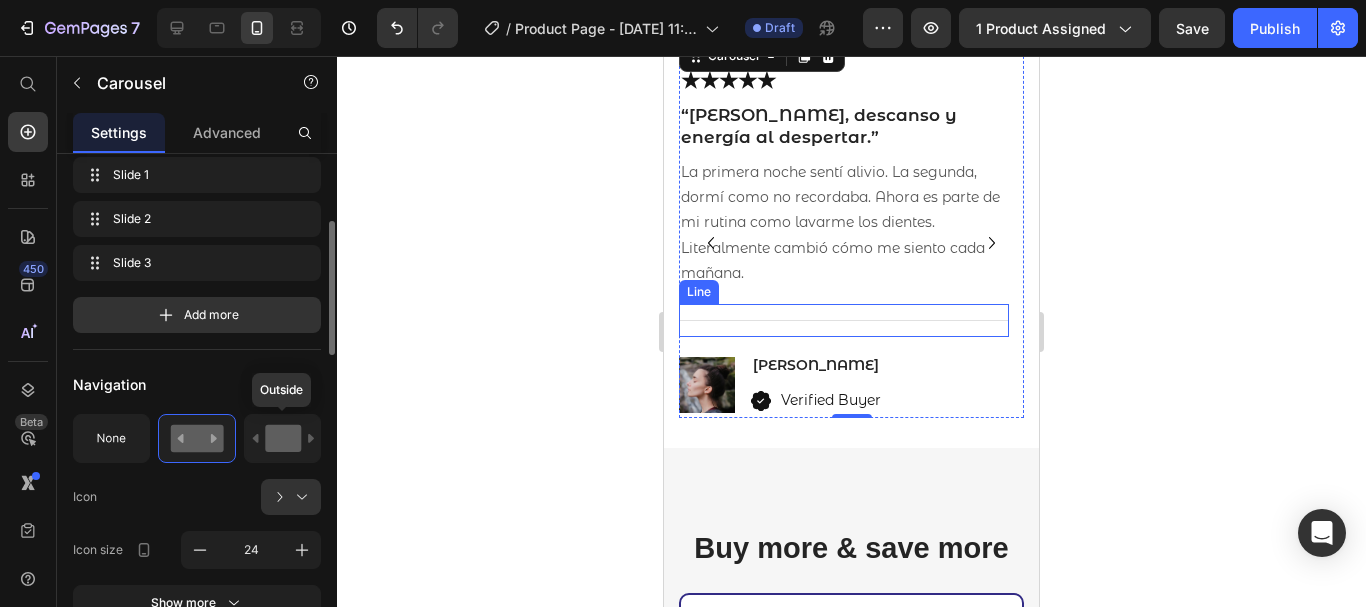 click 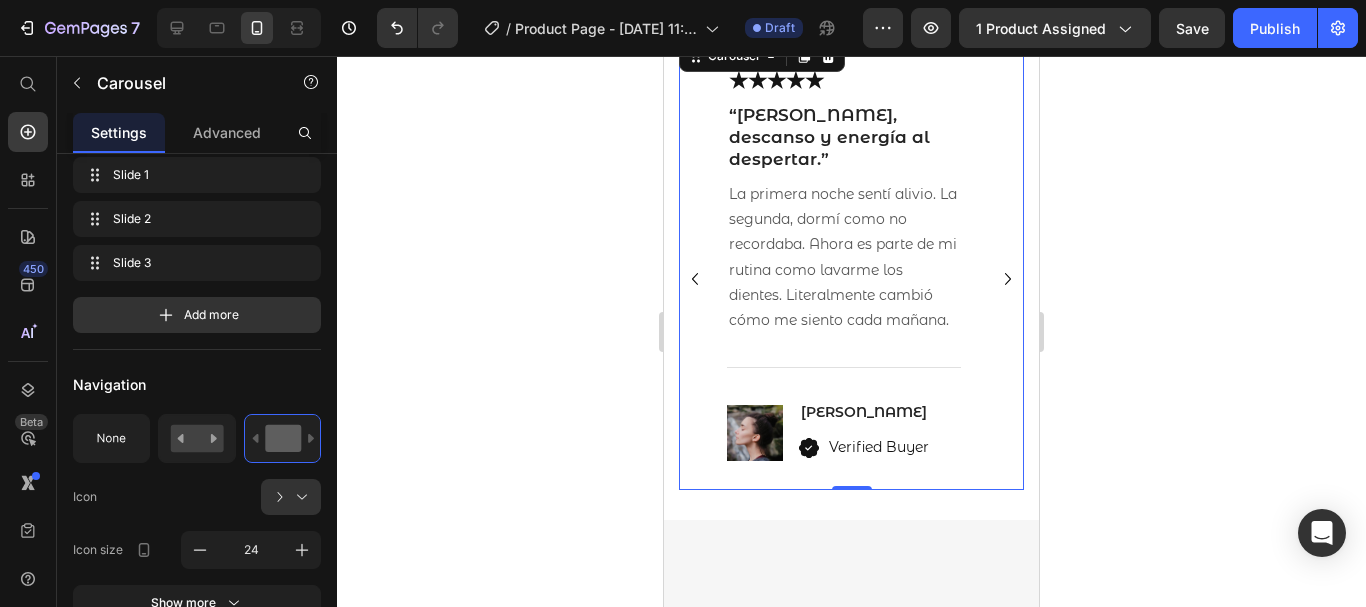 click 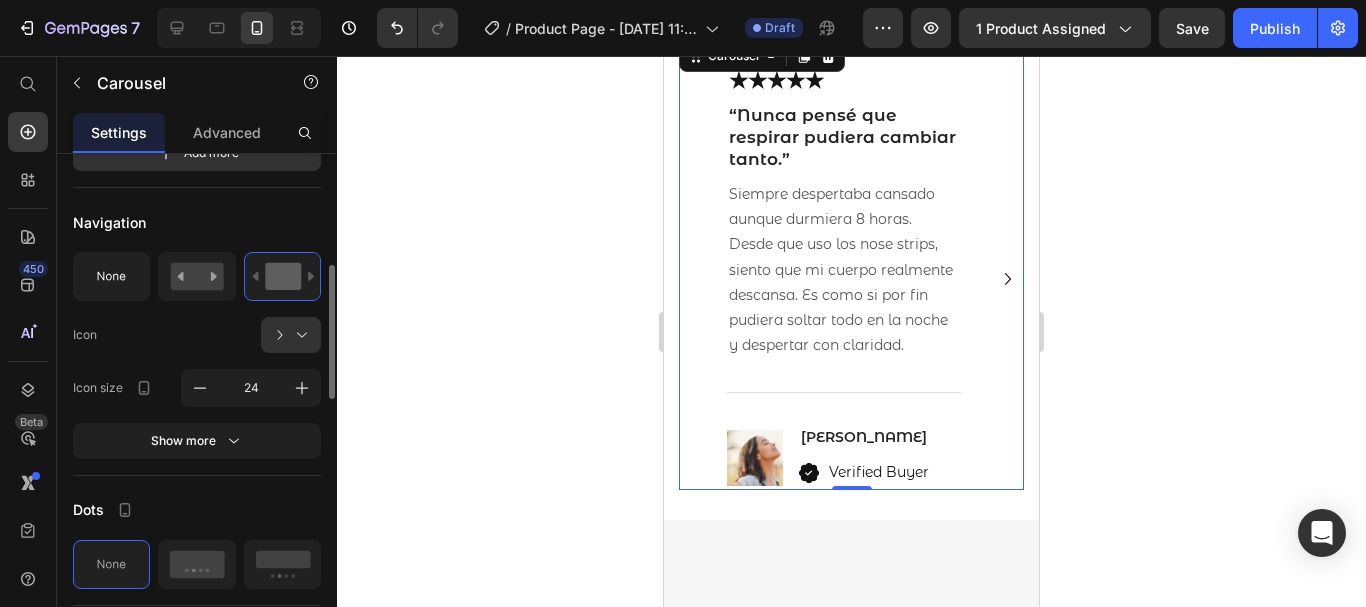 scroll, scrollTop: 417, scrollLeft: 0, axis: vertical 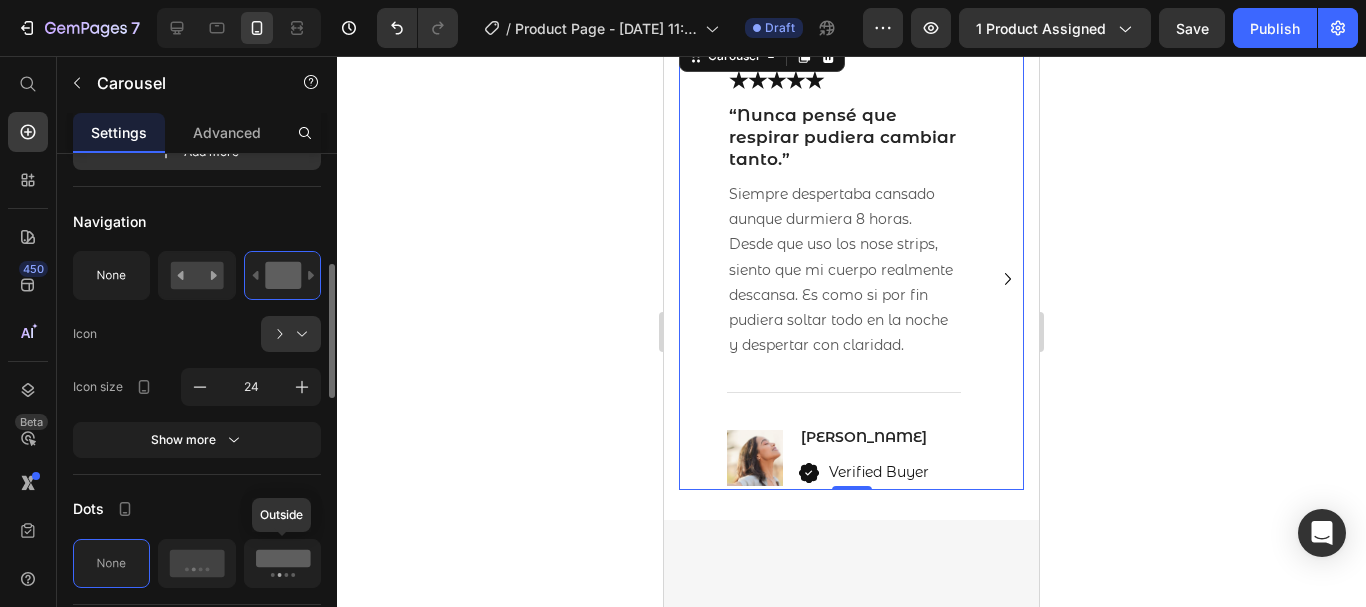 click 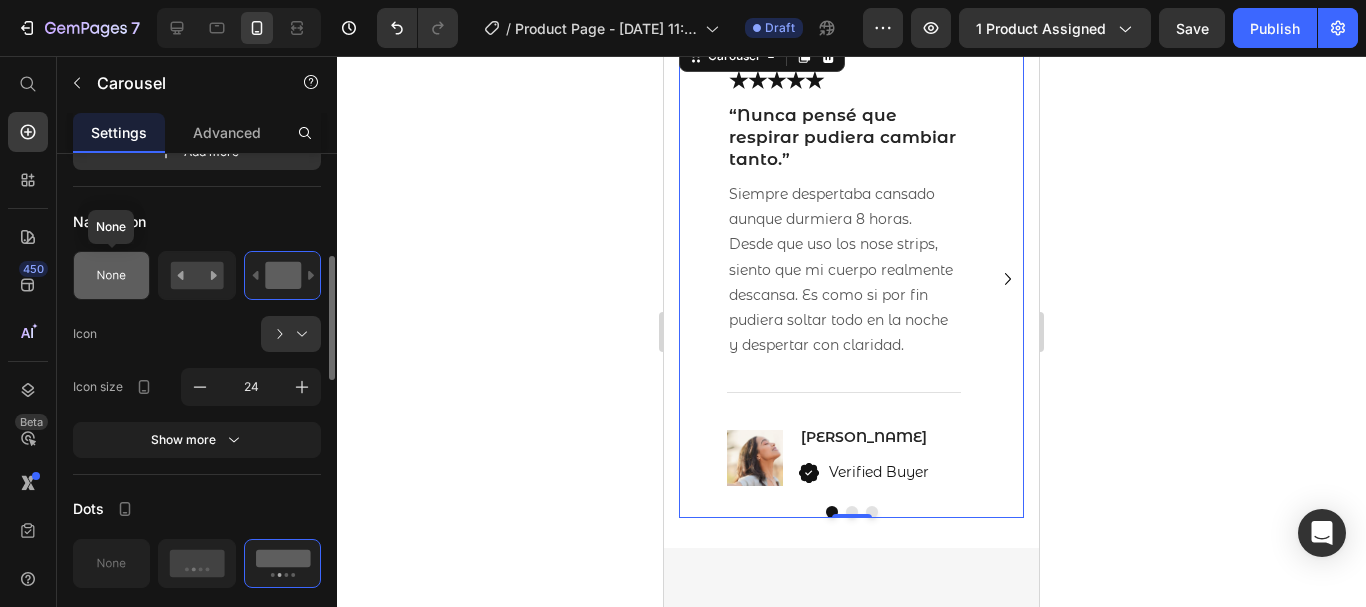 click 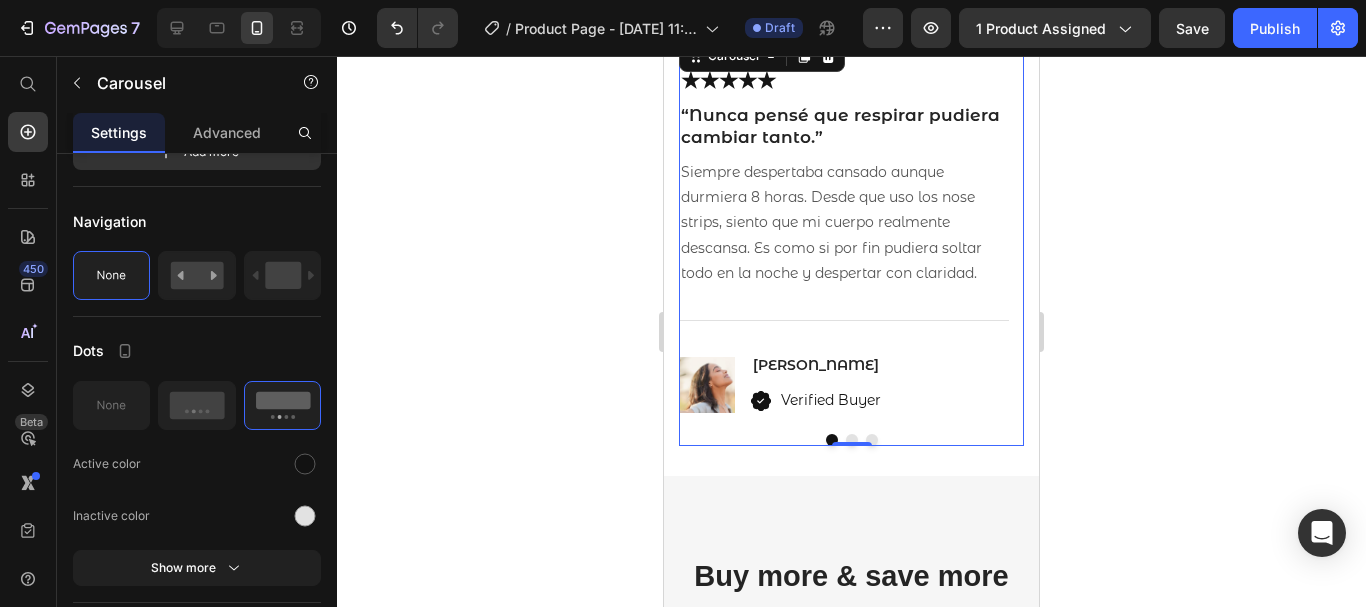 click 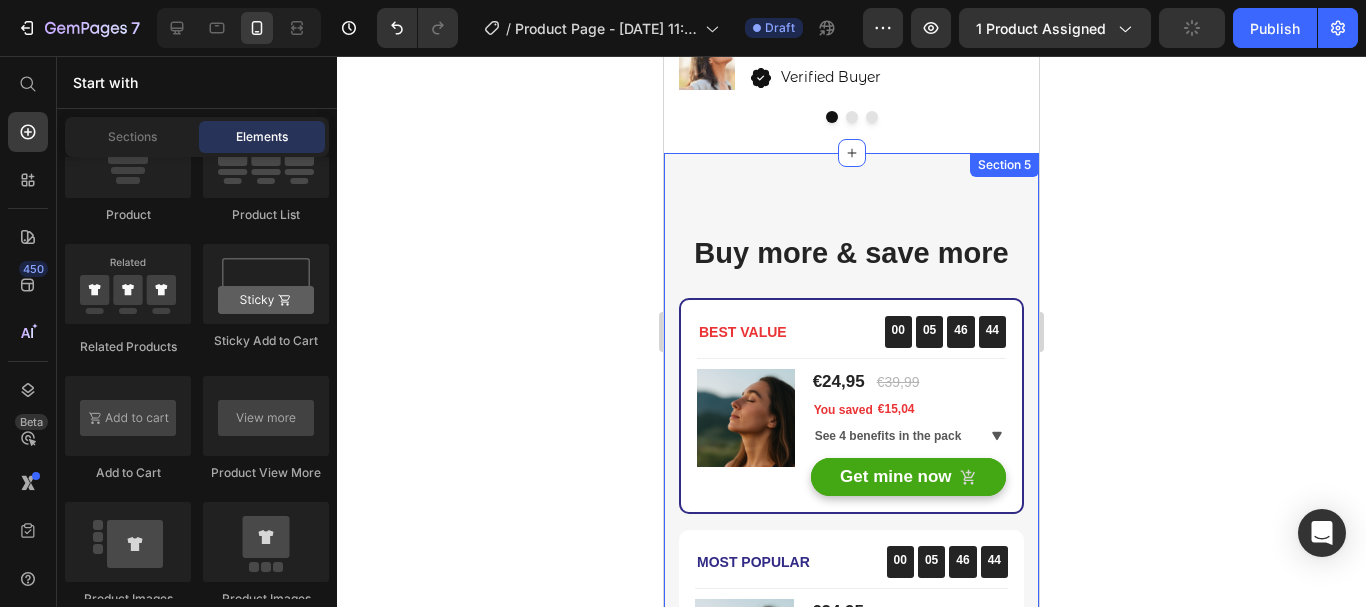 scroll, scrollTop: 4182, scrollLeft: 0, axis: vertical 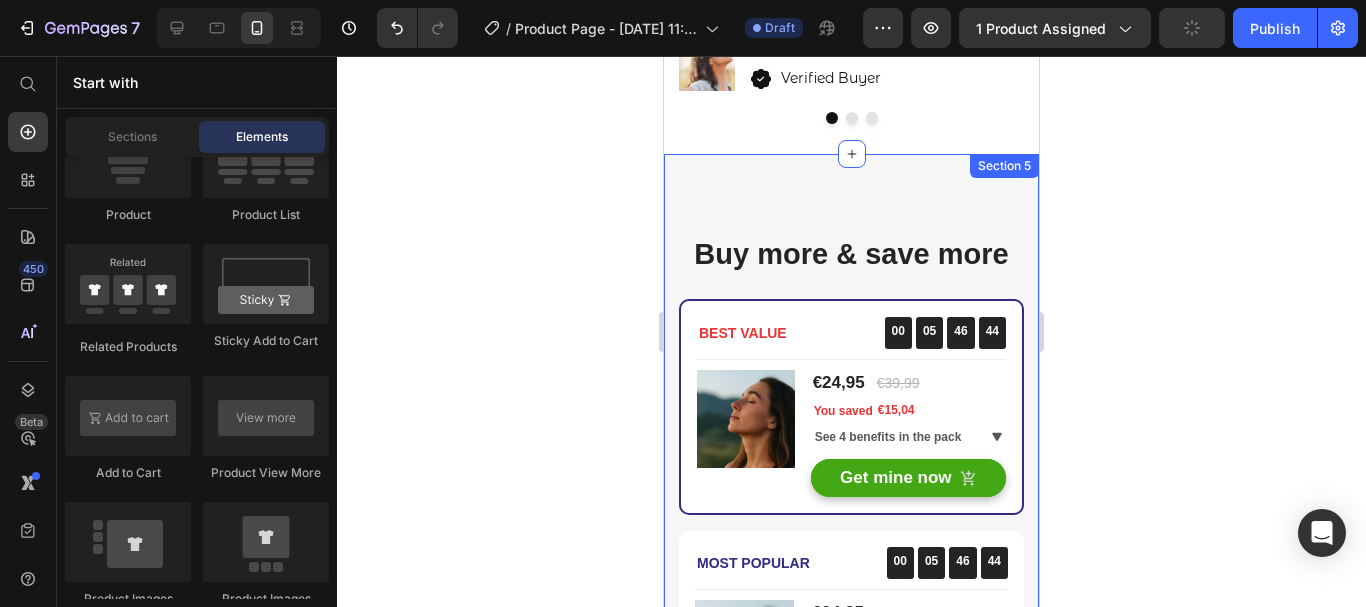 click on "Buy more & save more Heading BEST VALUE Text block 00 05 46 44 CountDown Timer Row                Title Line (P) Images & Gallery You saved €15,04 (P) Tag €24,95 (P) Price €39,99 (P) Price Row You saved €15,04 (P) Tag
See 4 benefits in the pack Accordion Get mine now (P) Cart Button Product Row Most Popular Text block 00 05 46 44 CountDown Timer Row                Title Line (P) Images & Gallery You saved €15,04 (P) Tag €24,95 (P) Price €39,99 (P) Price Row You saved €15,04 (P) Tag
See 3 benefits in the pack Accordion Get mine now (P) Cart Button Product Row (P) Images & Gallery You saved €15,04 (P) Tag €24,95 (P) Price €39,99 (P) Price Row You saved €15,04 (P) Tag
See 2 benefits in the pack Accordion Get mine now (P) Cart Button Product Row Section 5" at bounding box center (851, 576) 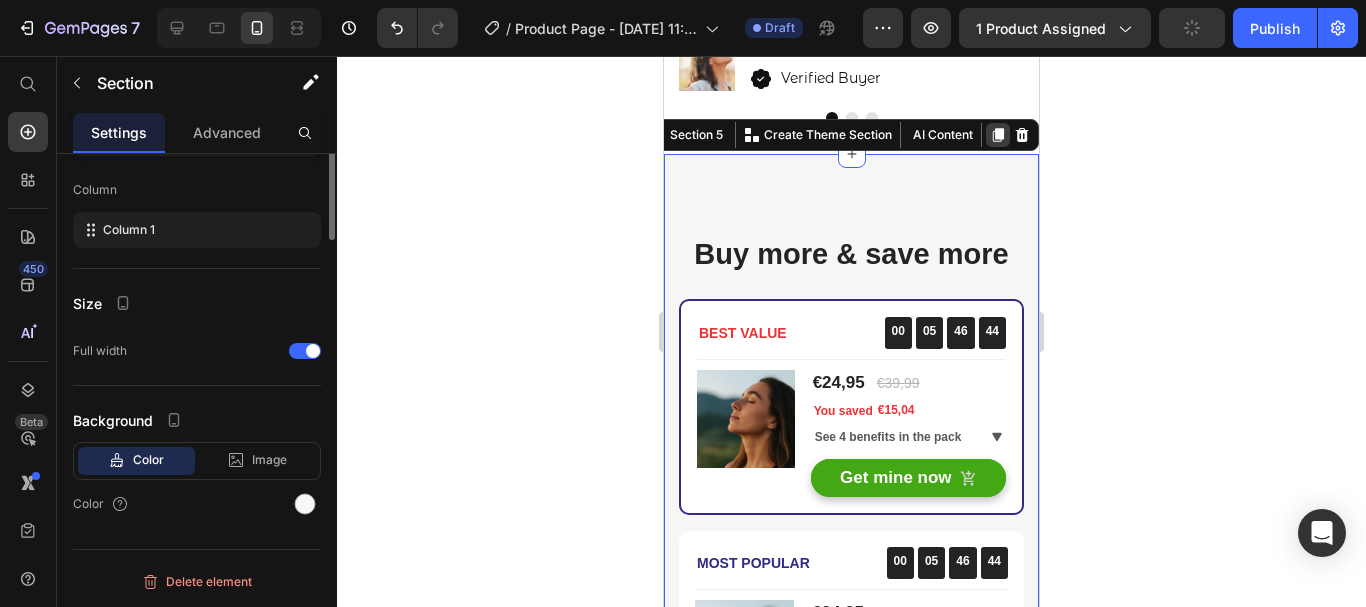 scroll, scrollTop: 0, scrollLeft: 0, axis: both 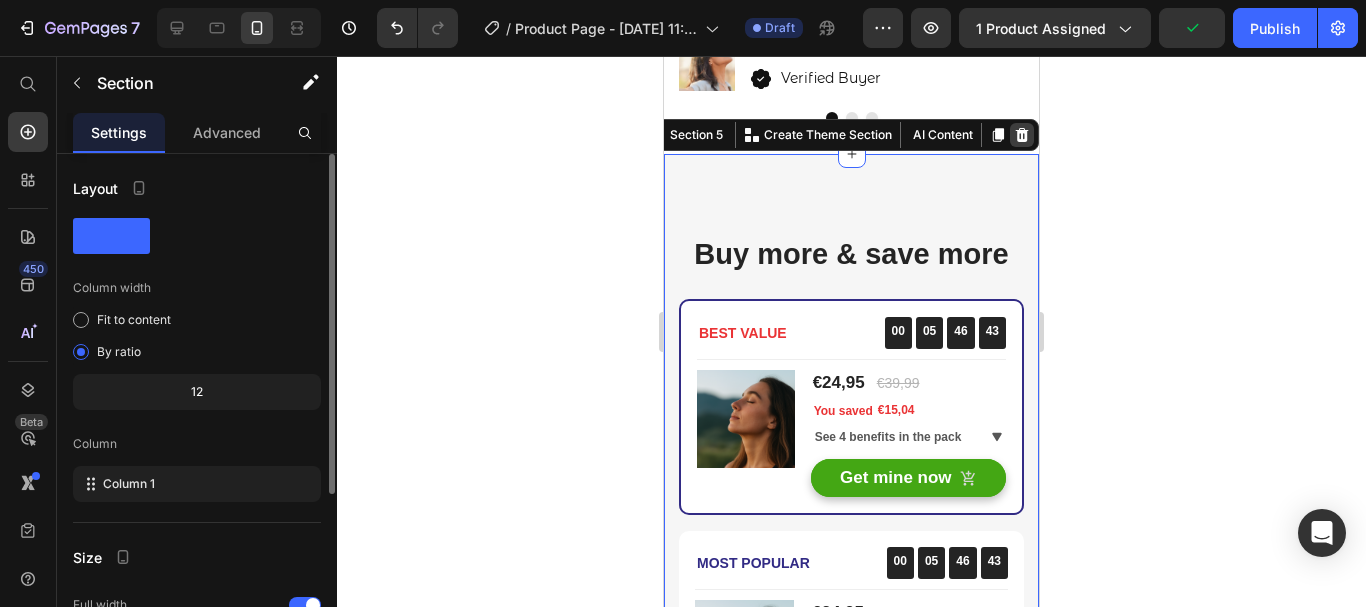 click 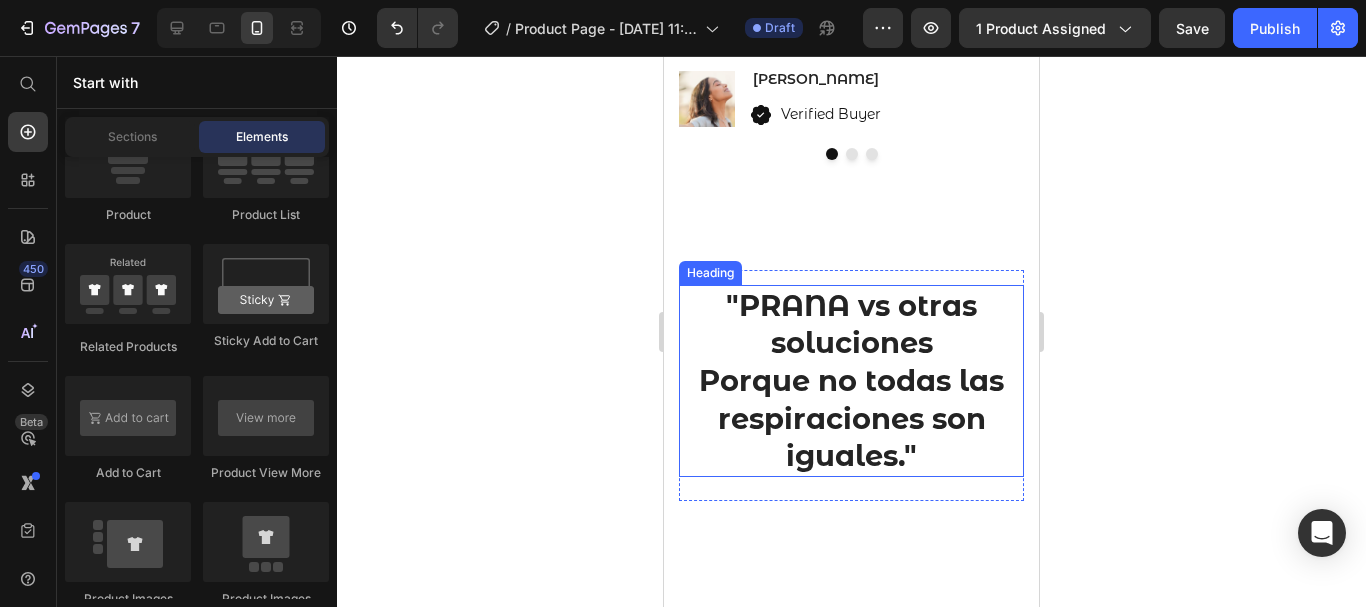 scroll, scrollTop: 4142, scrollLeft: 0, axis: vertical 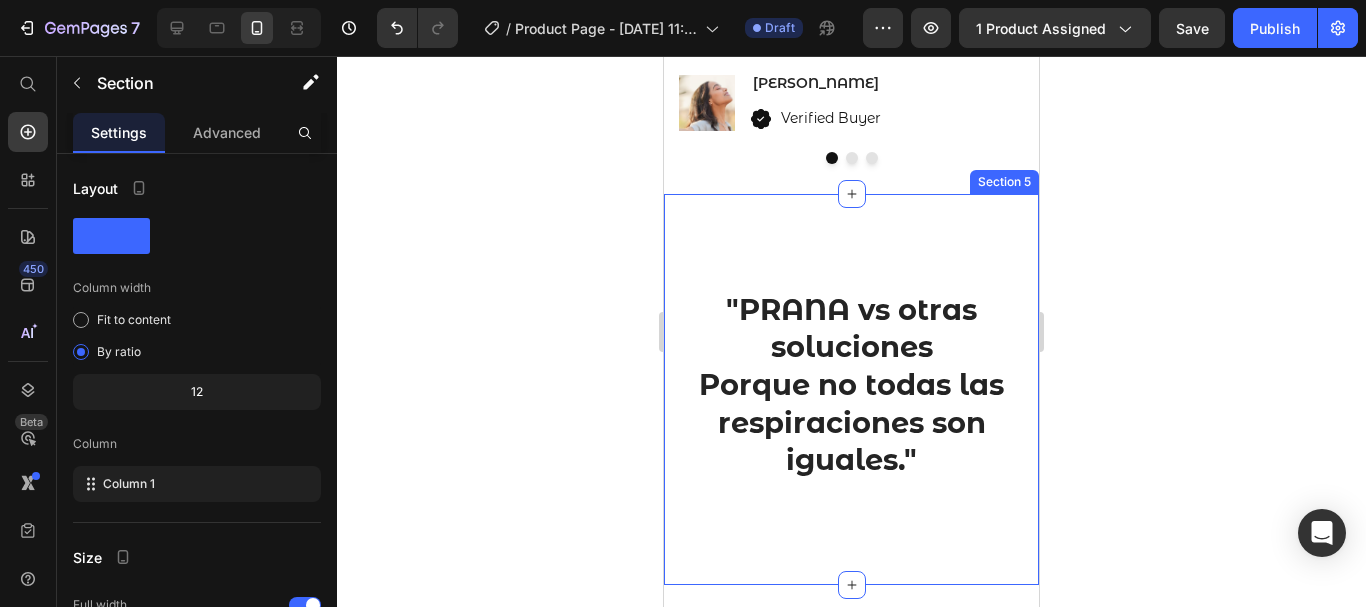 click on ""PRANA vs otras soluciones Porque no todas las respiraciones son iguales." Heading Row Section 5" at bounding box center (851, 390) 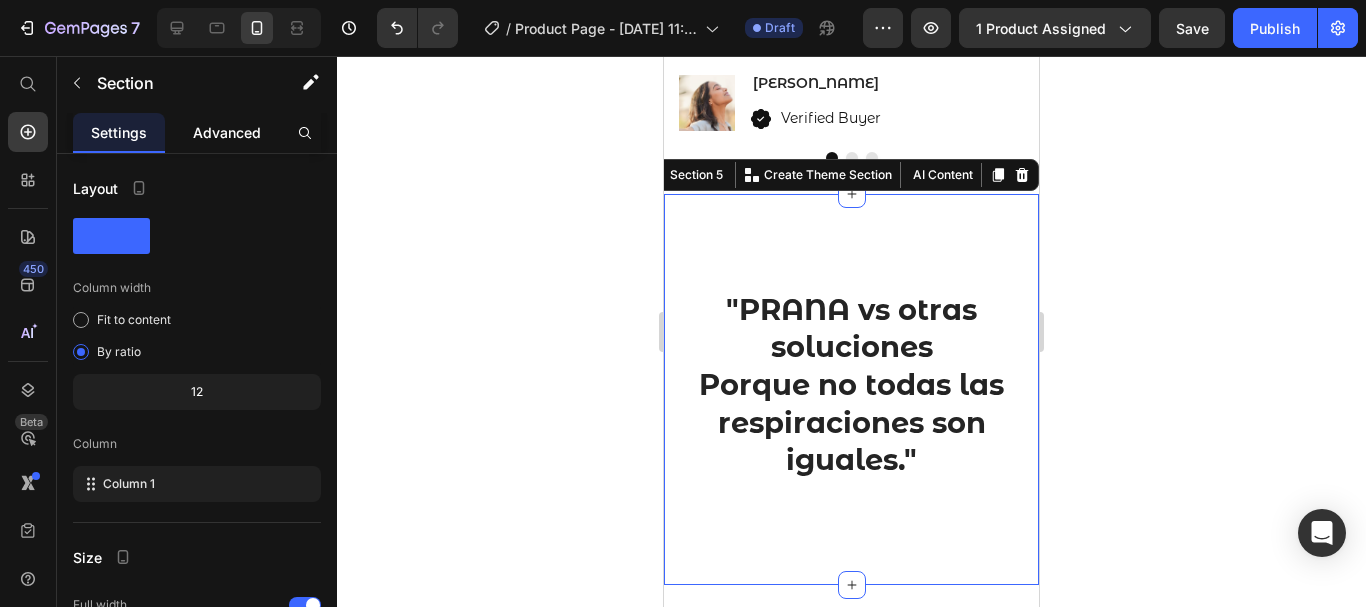 click on "Advanced" at bounding box center [227, 132] 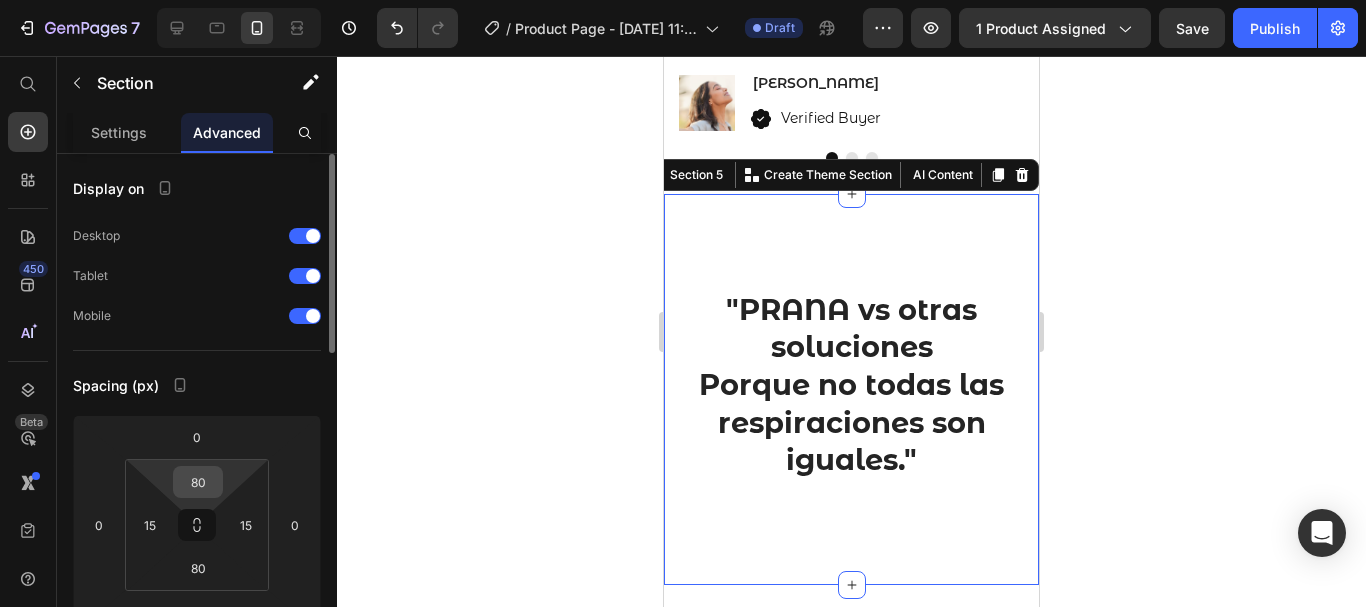 click on "80" at bounding box center [198, 482] 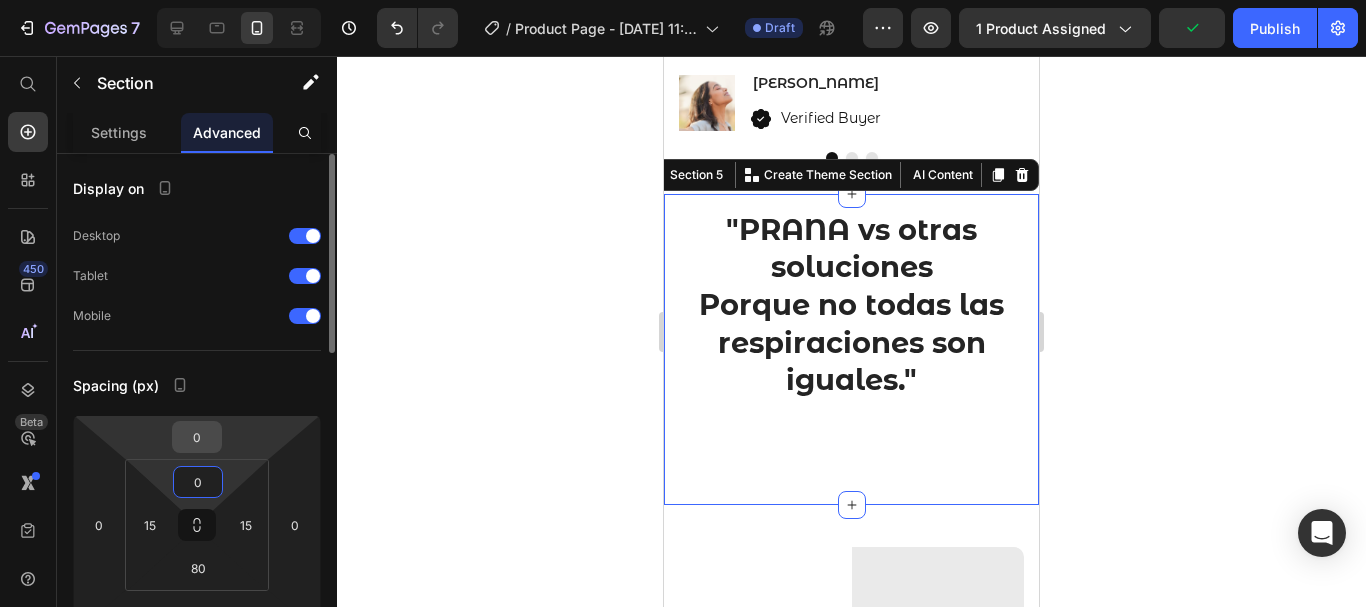 type on "0" 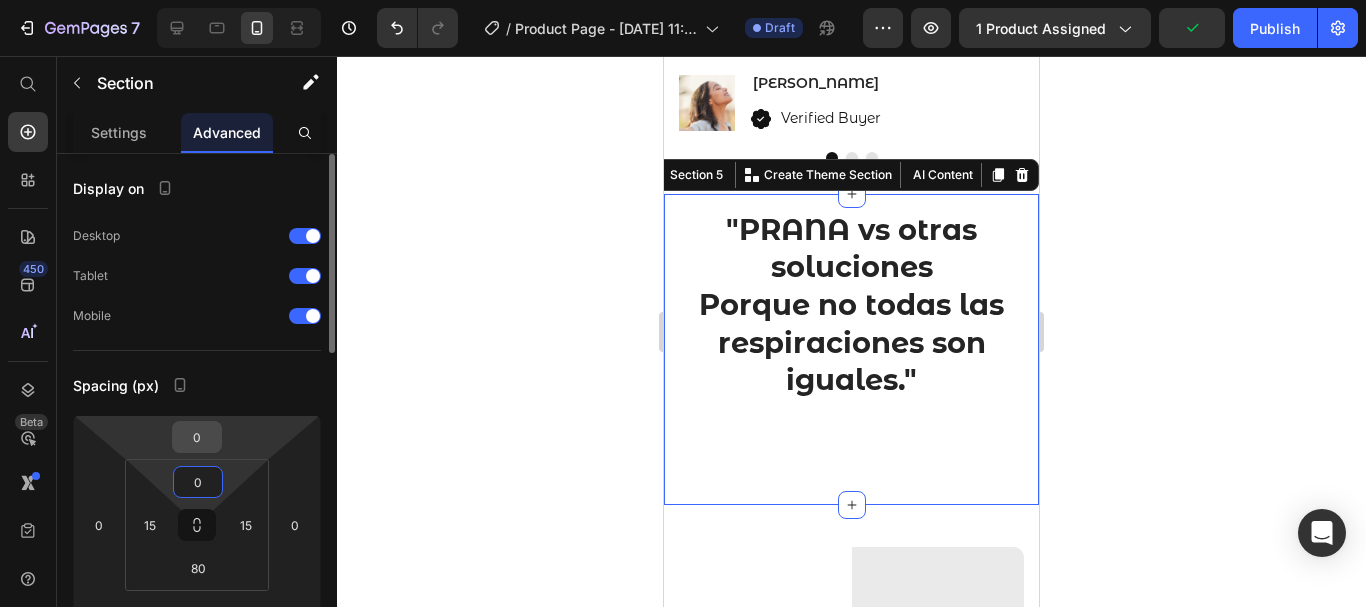 click on "0" at bounding box center (197, 437) 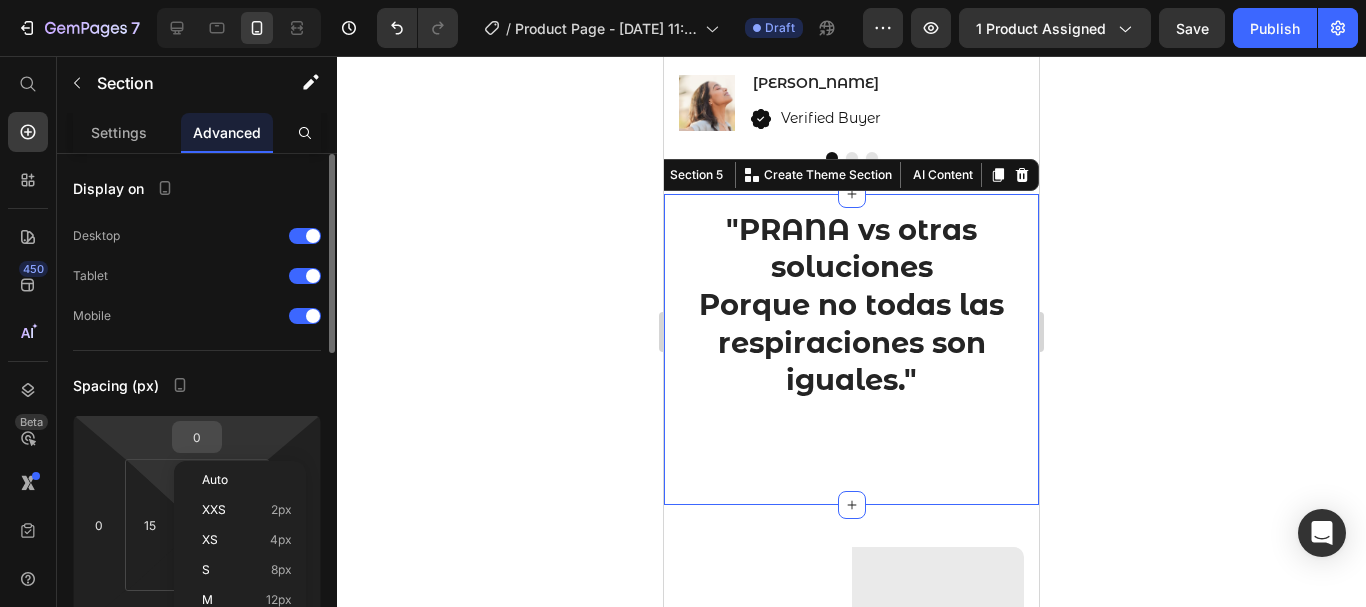 click on "0" at bounding box center [197, 437] 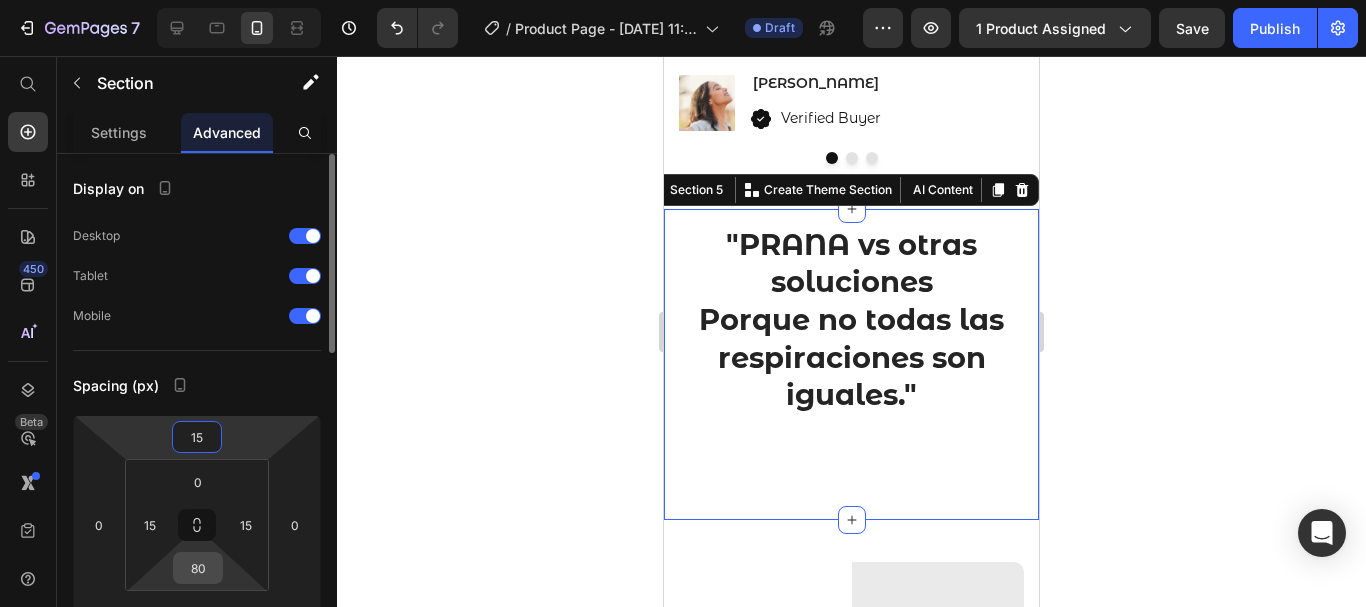 type on "15" 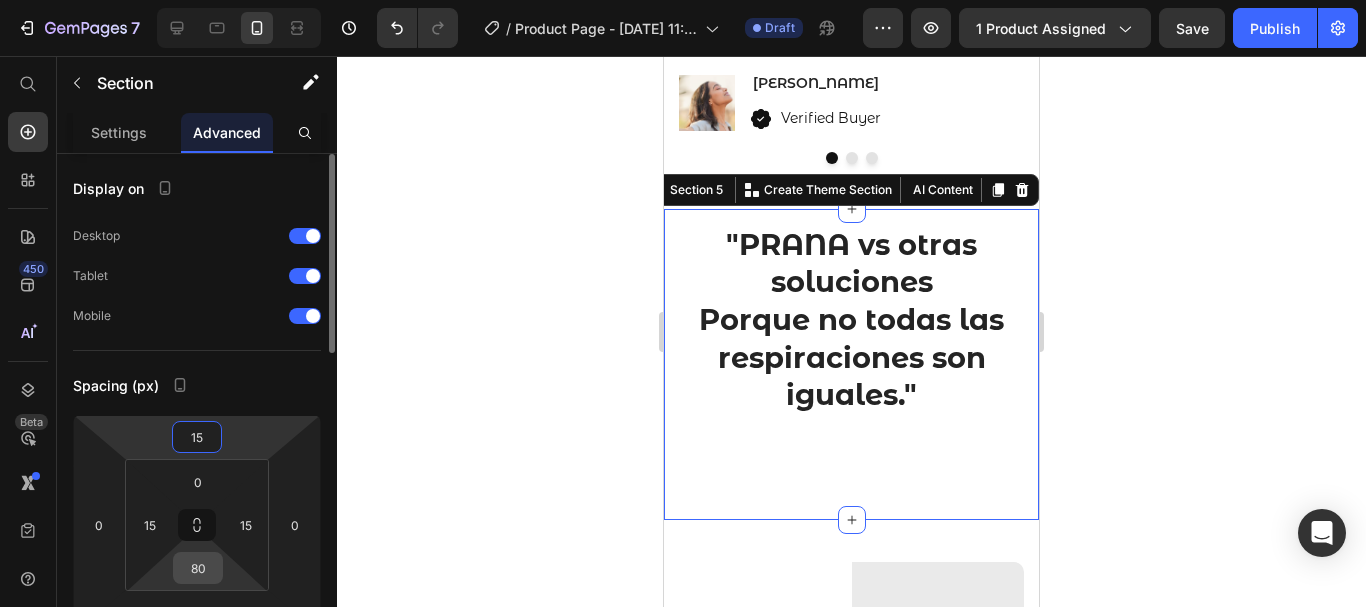click on "80" at bounding box center [198, 568] 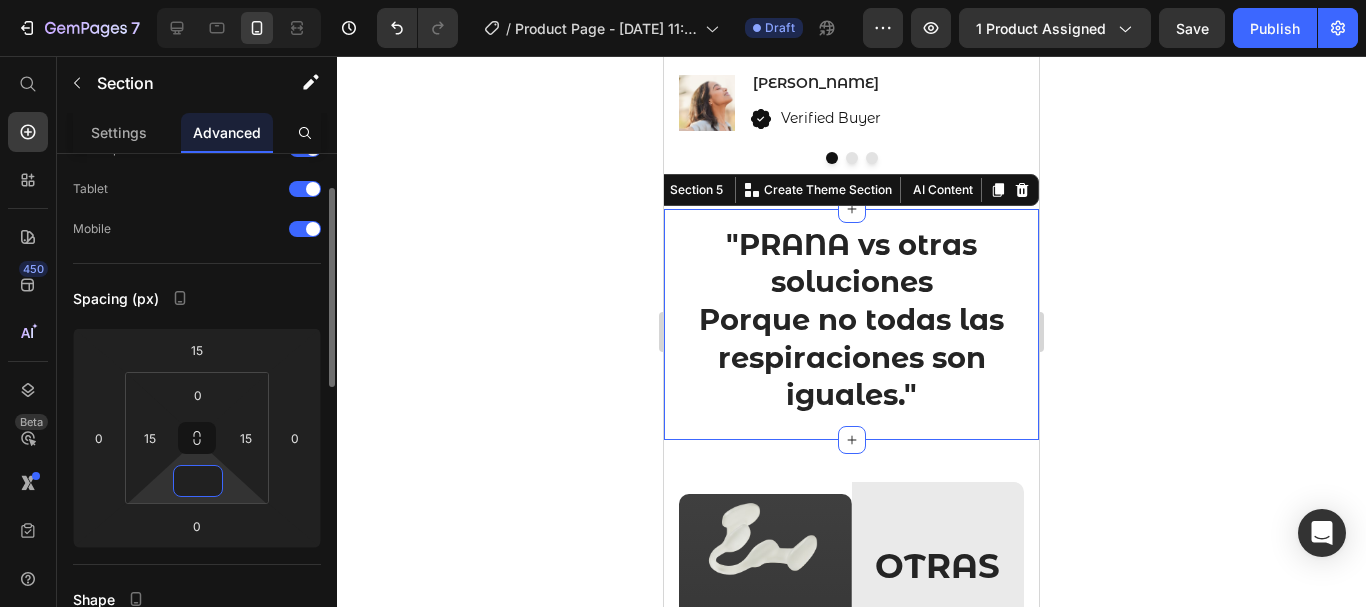 scroll, scrollTop: 88, scrollLeft: 0, axis: vertical 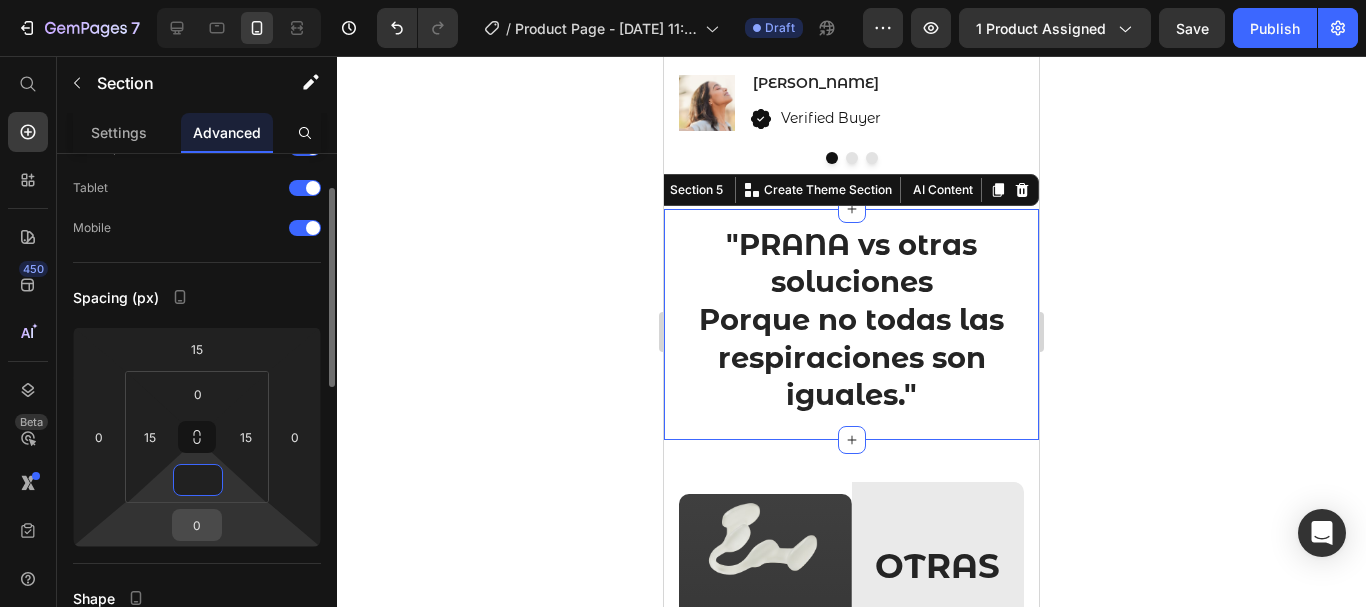 type on "0" 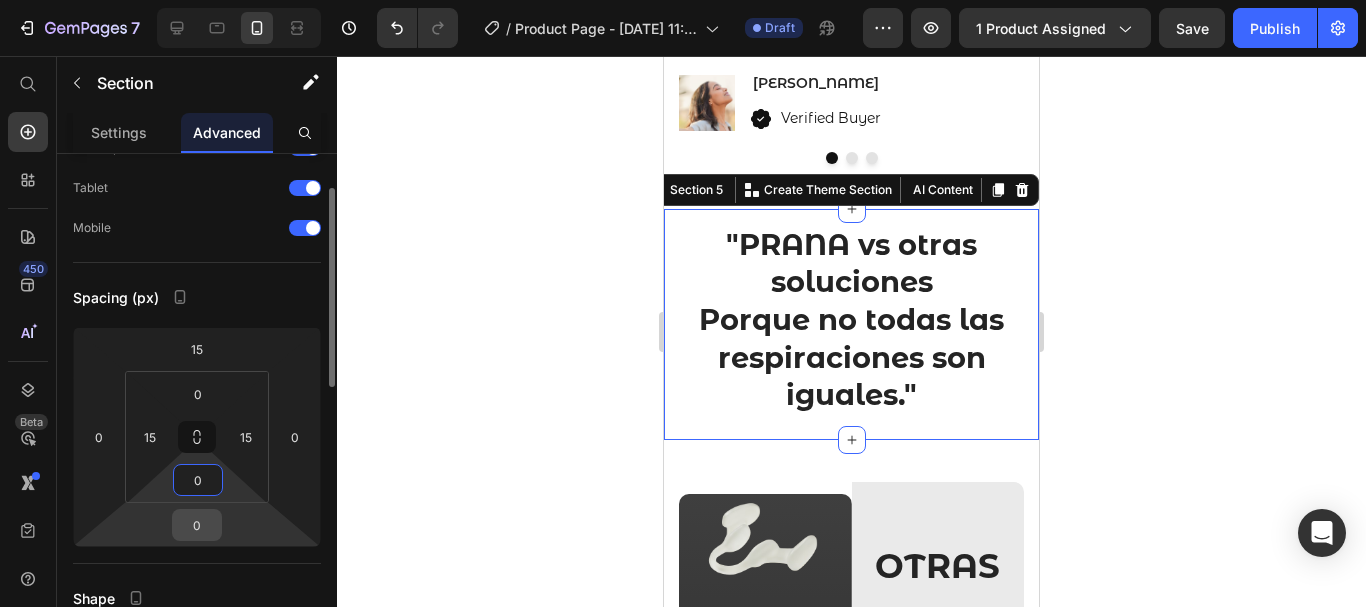click on "0" at bounding box center [197, 525] 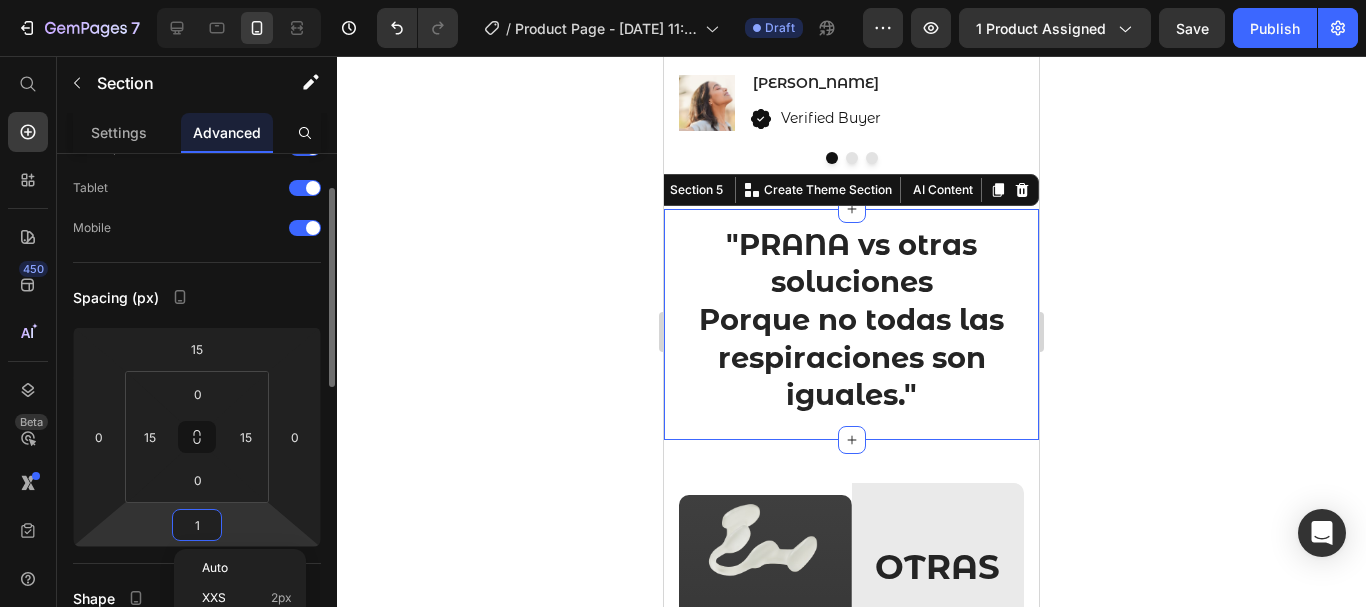 type on "15" 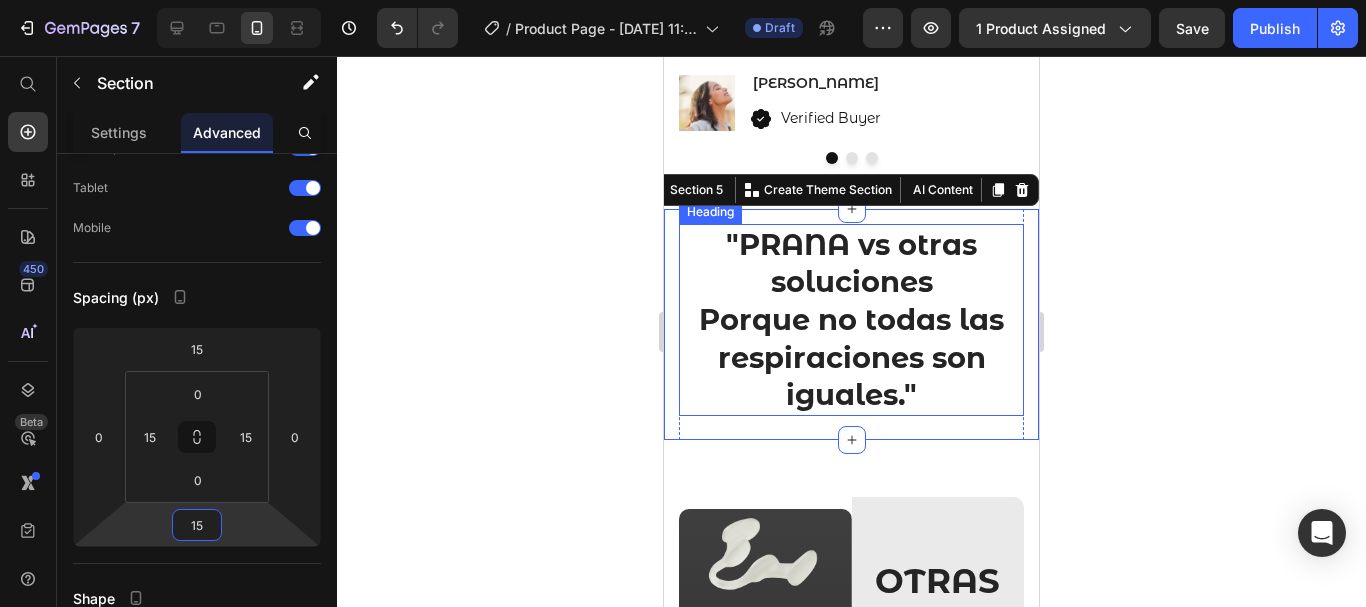 click on ""PRANA vs otras soluciones Porque no todas las respiraciones son iguales."" at bounding box center (851, 320) 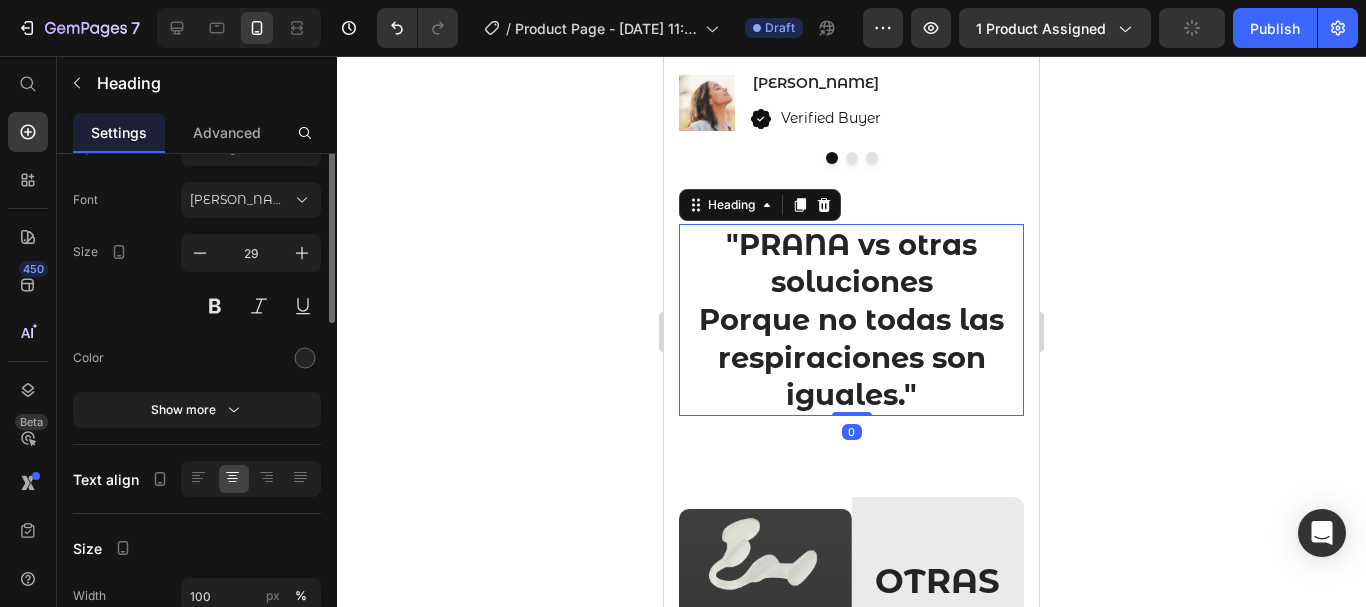 scroll, scrollTop: 0, scrollLeft: 0, axis: both 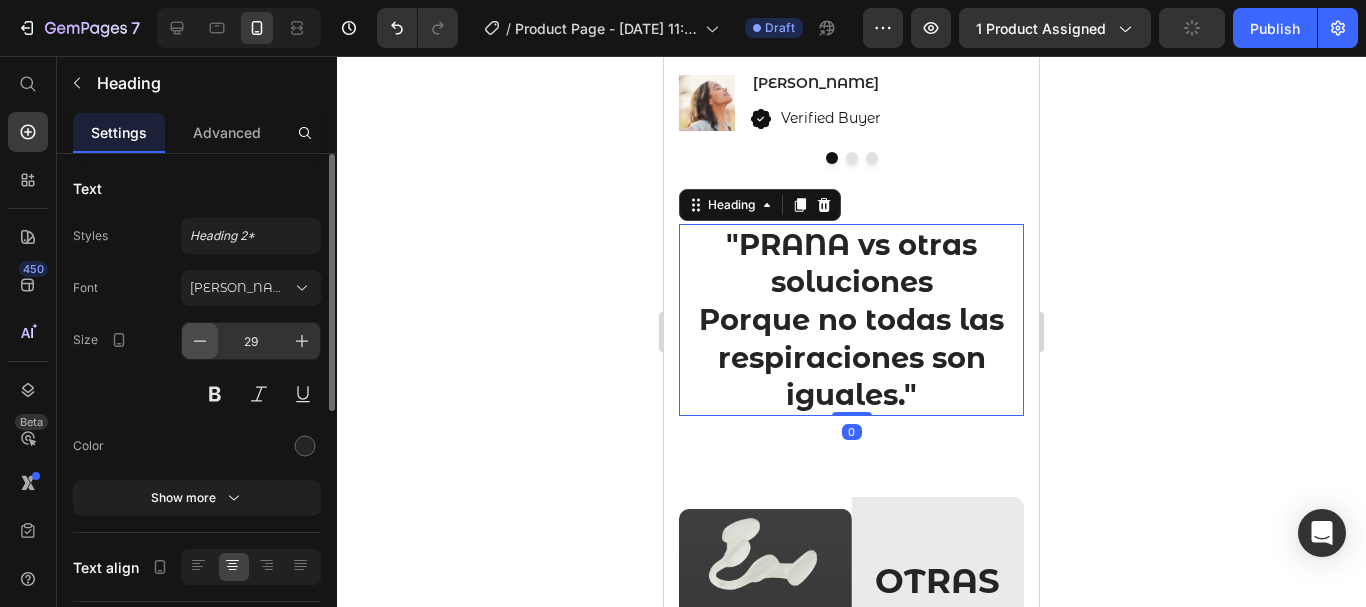 click at bounding box center (200, 341) 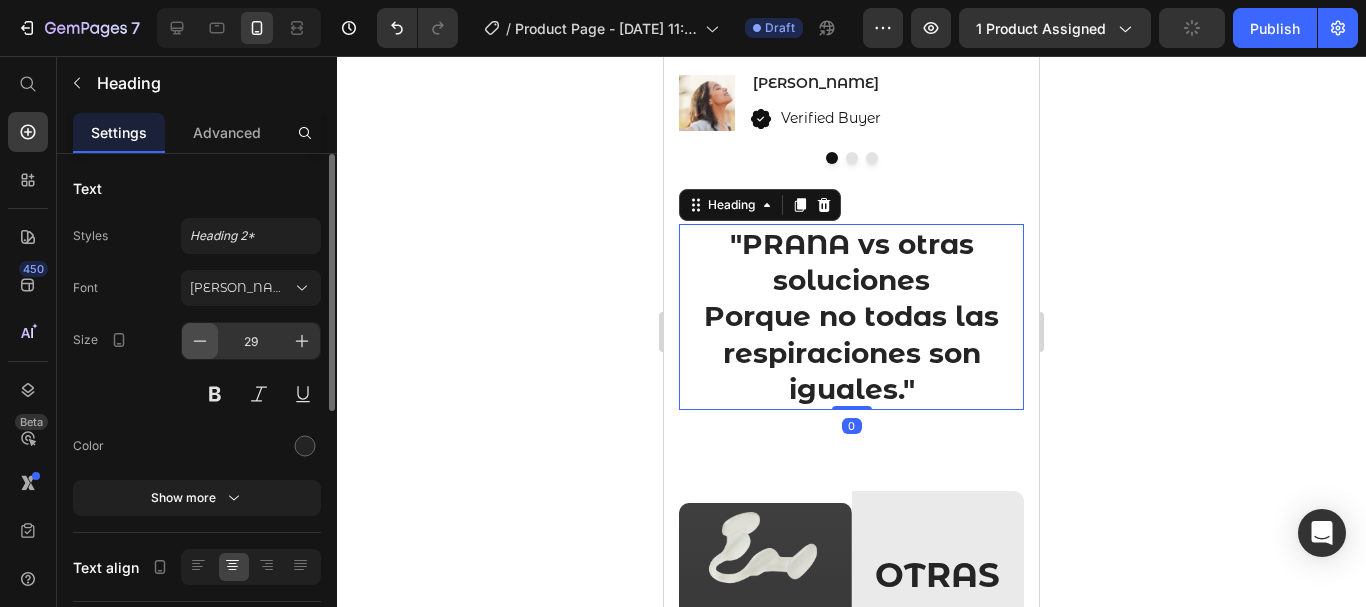 click at bounding box center [200, 341] 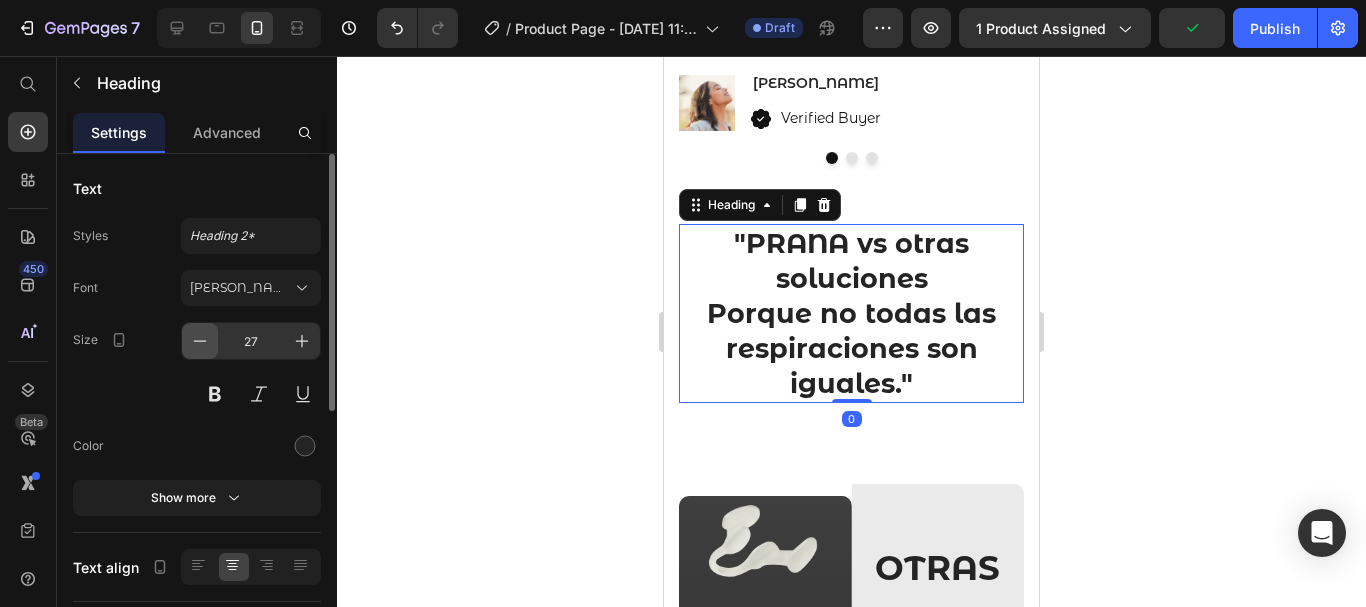 click 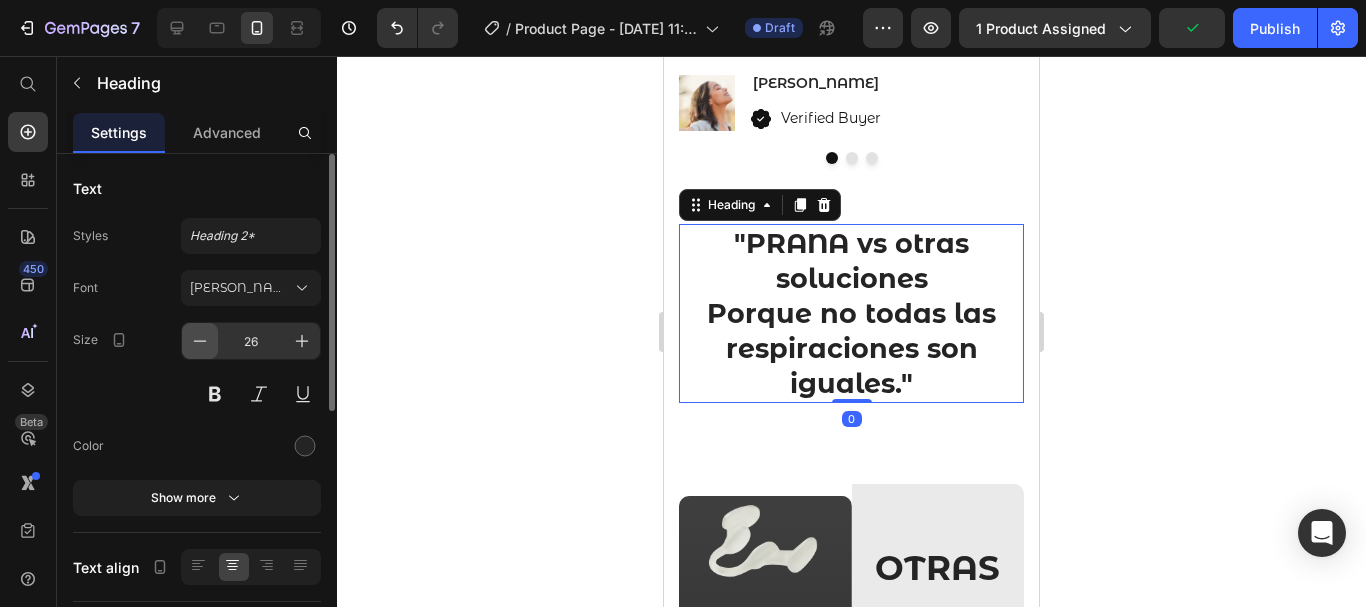 click 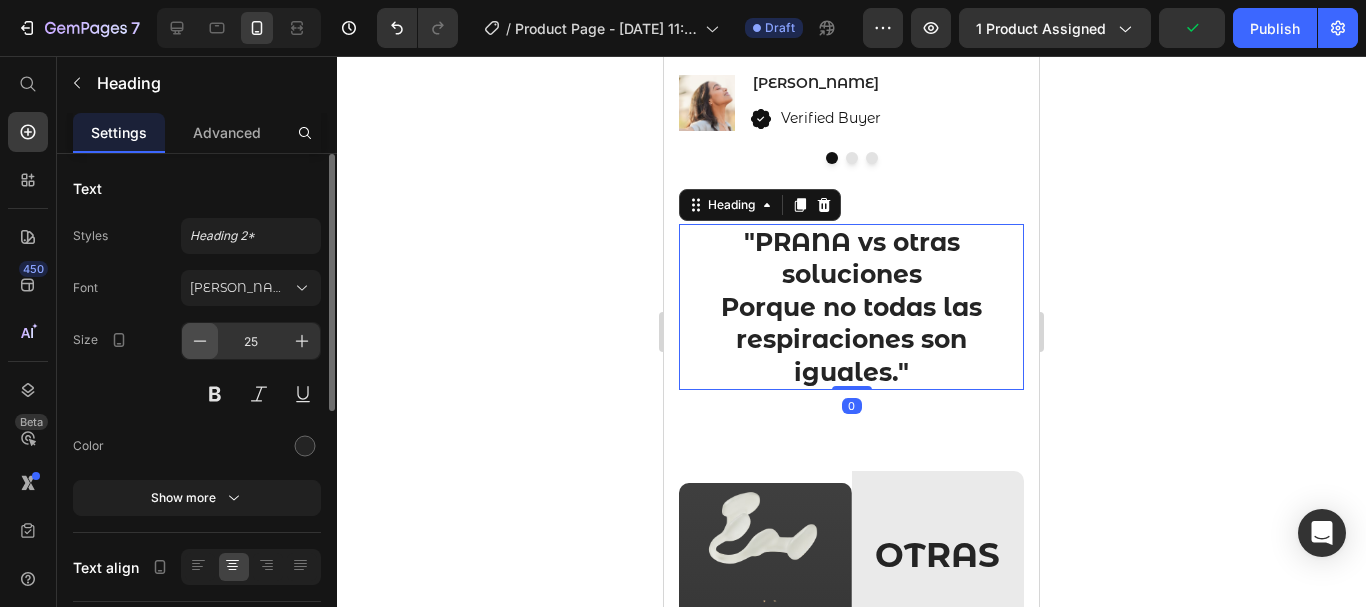 click 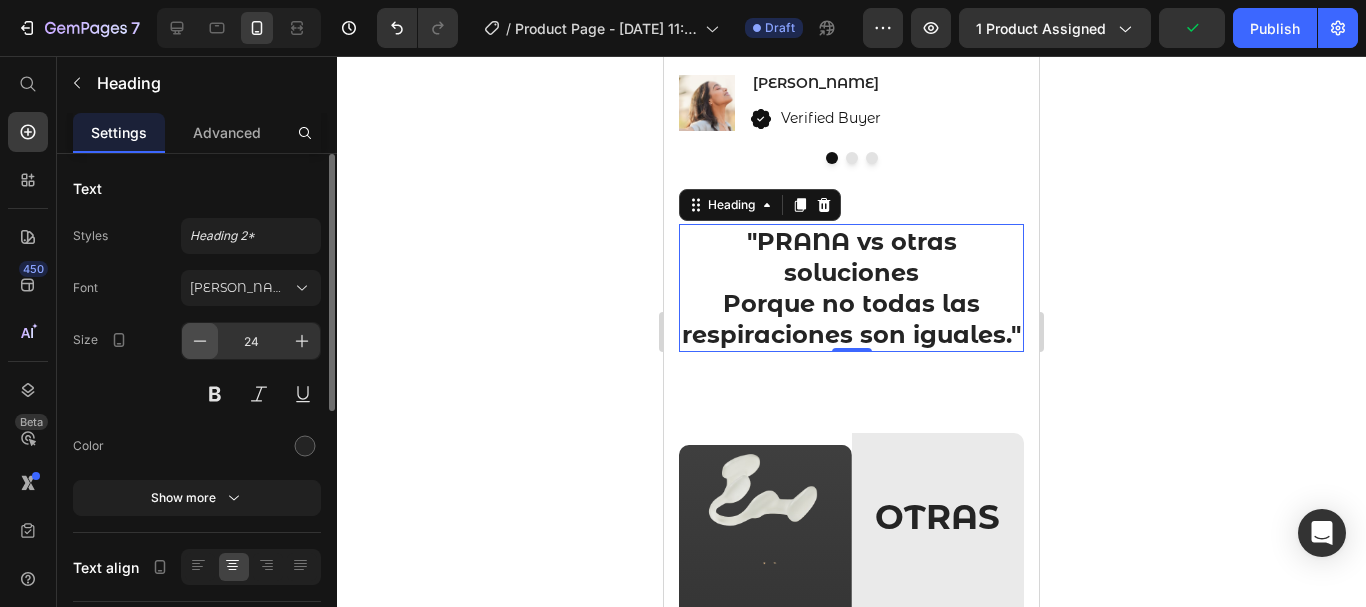 click 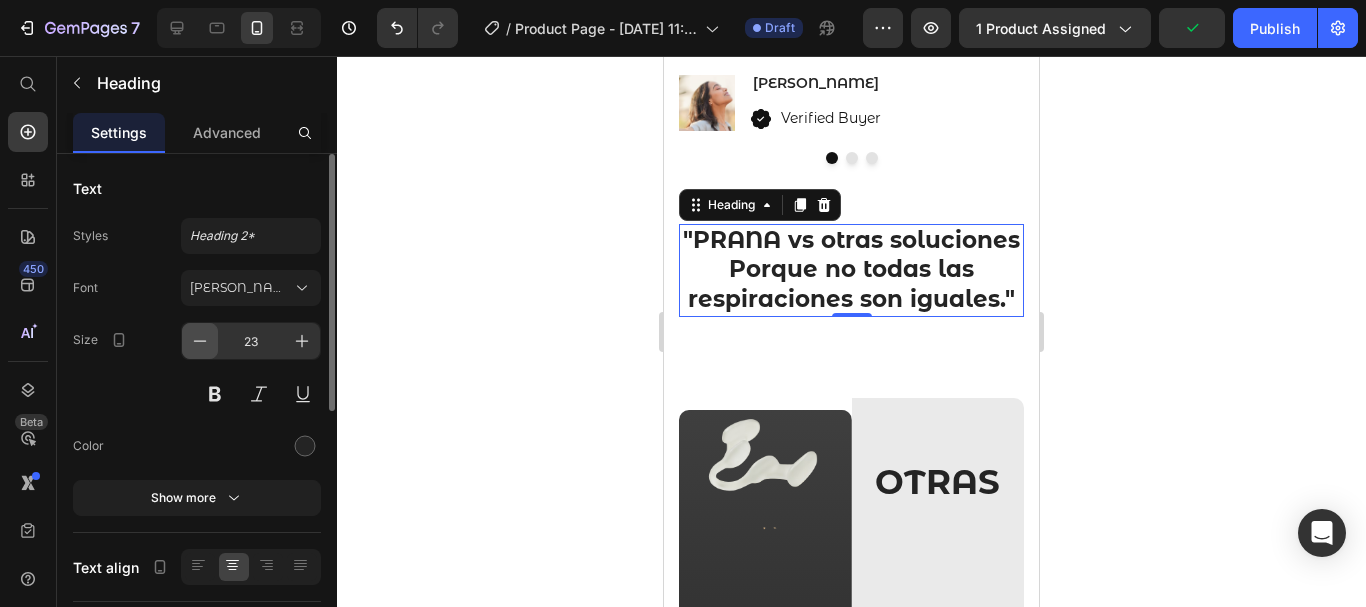 click 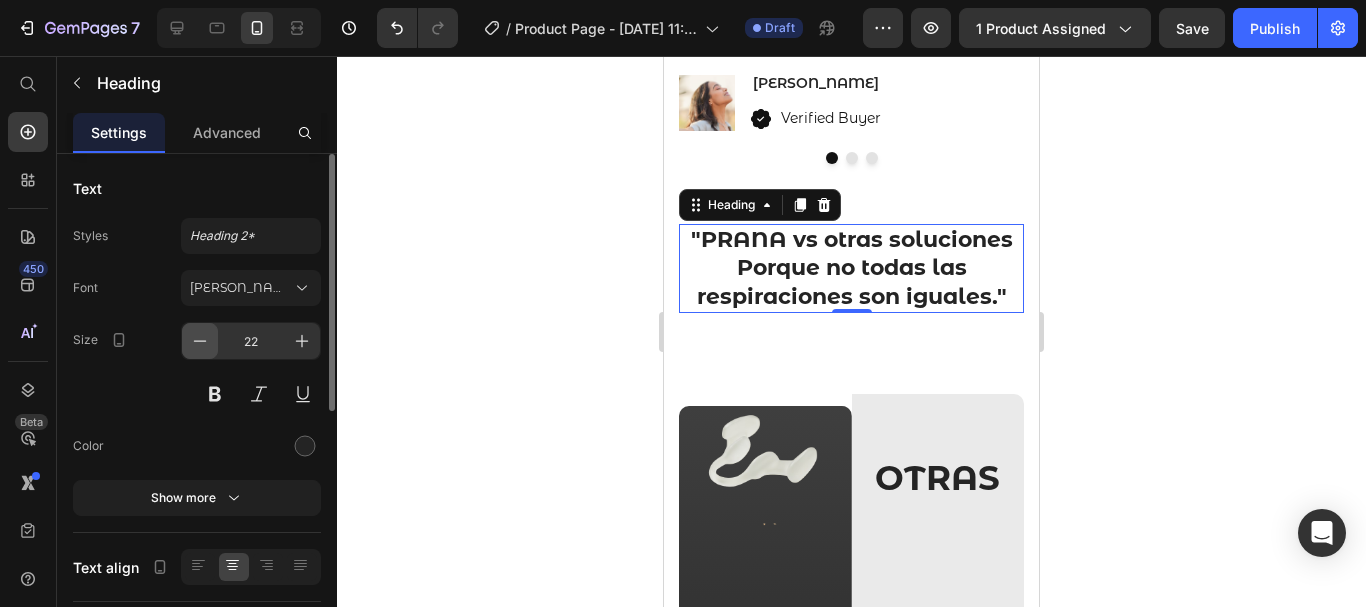 click 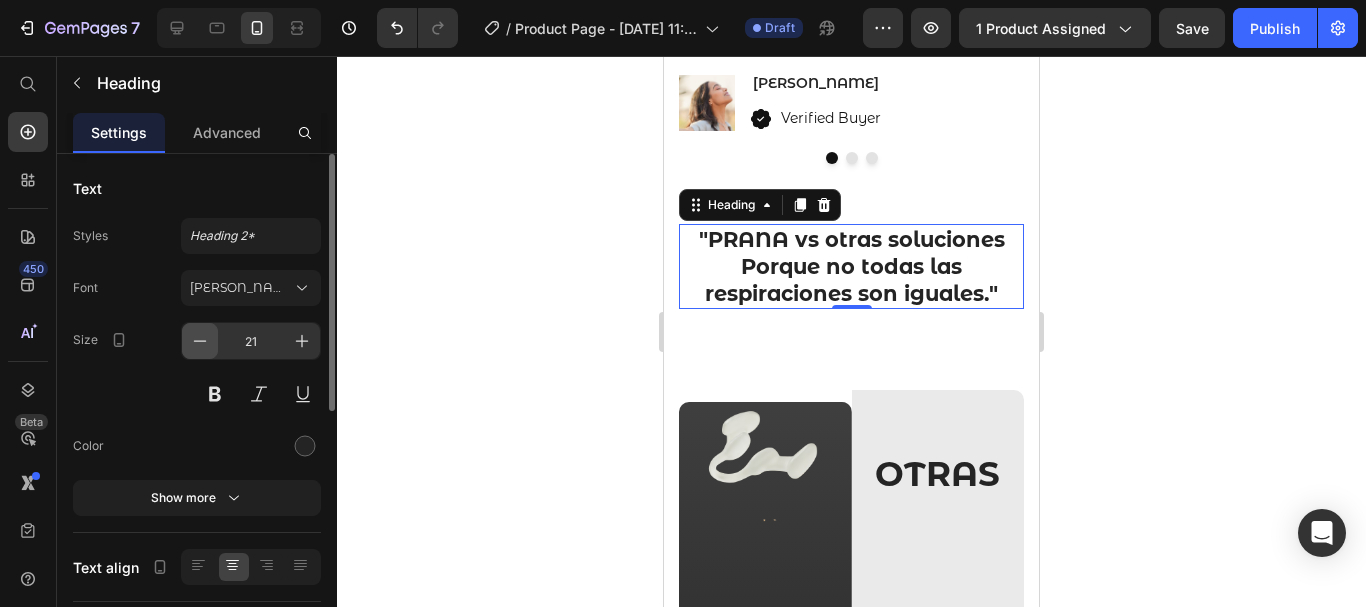 click 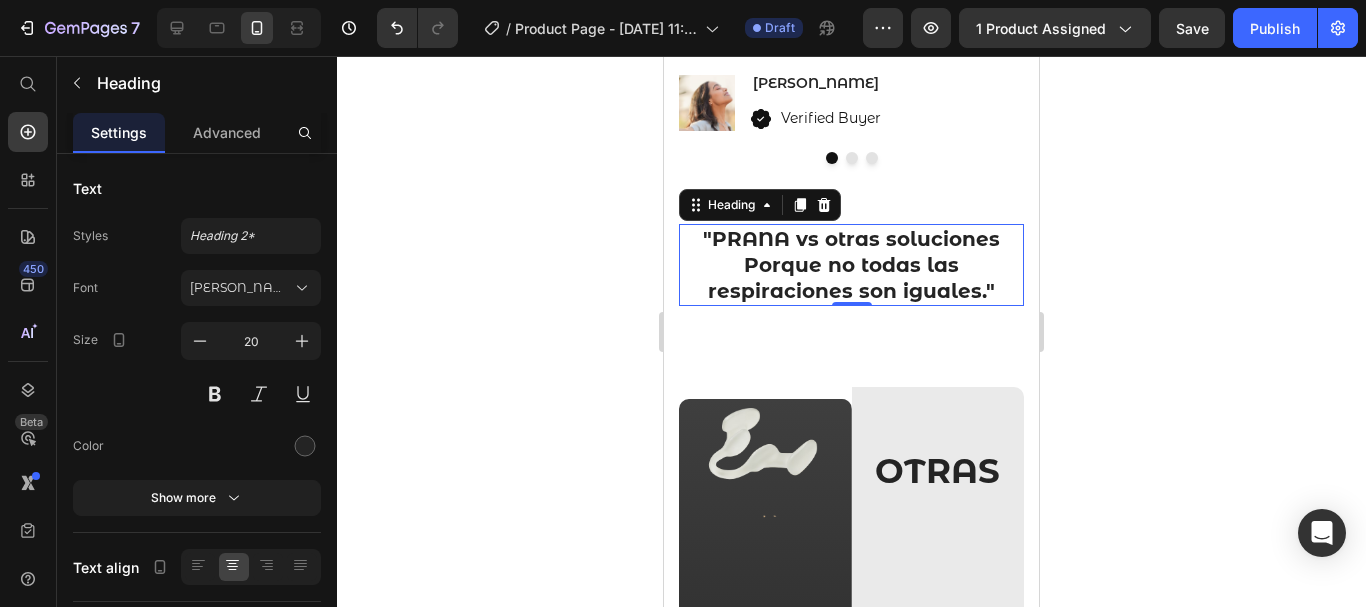click 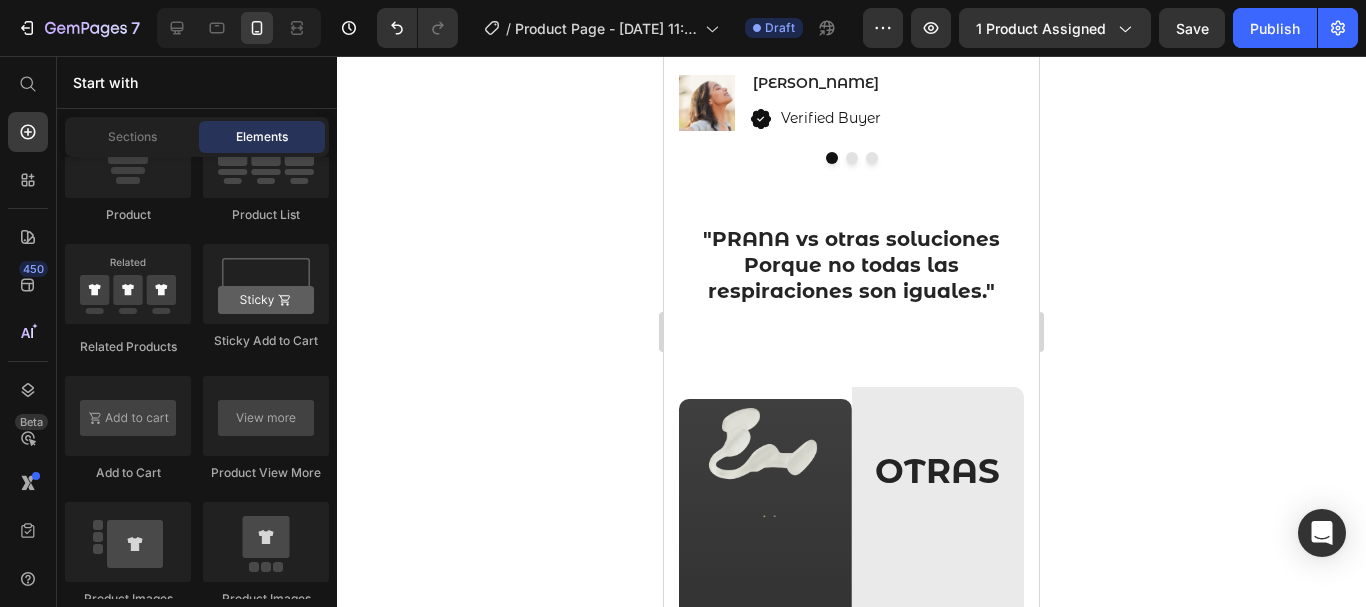 click 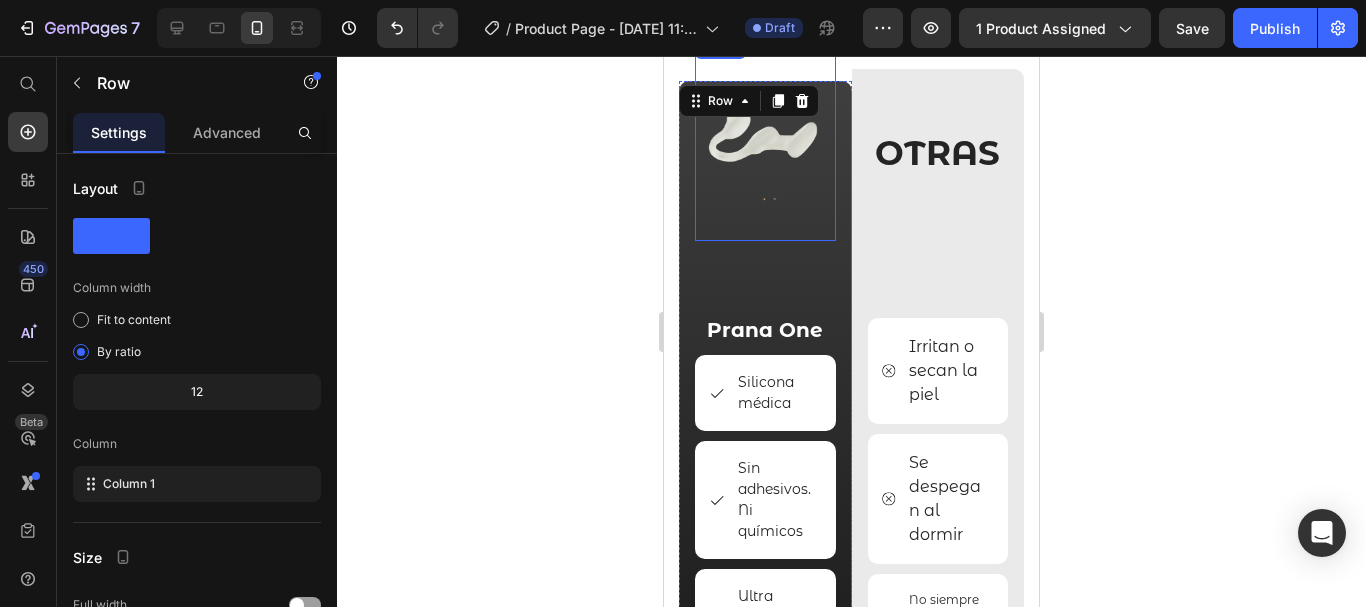 scroll, scrollTop: 4445, scrollLeft: 0, axis: vertical 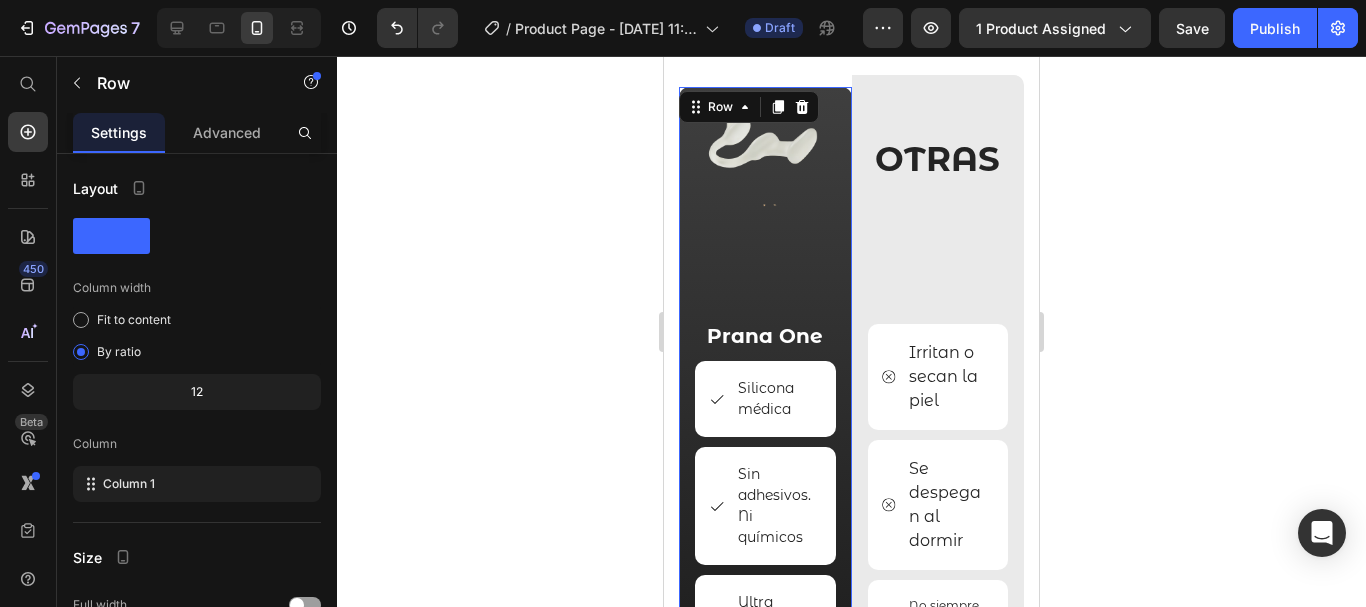 click on "Image Prana One Text Block
Silicona médica Item List
Sin adhesivos. Ni químicos Item List
Ultra cómodo he invisible Item List
[PERSON_NAME] desde segundo 1 Item List
Reutilizable y sin desechos Item List" at bounding box center [765, 494] 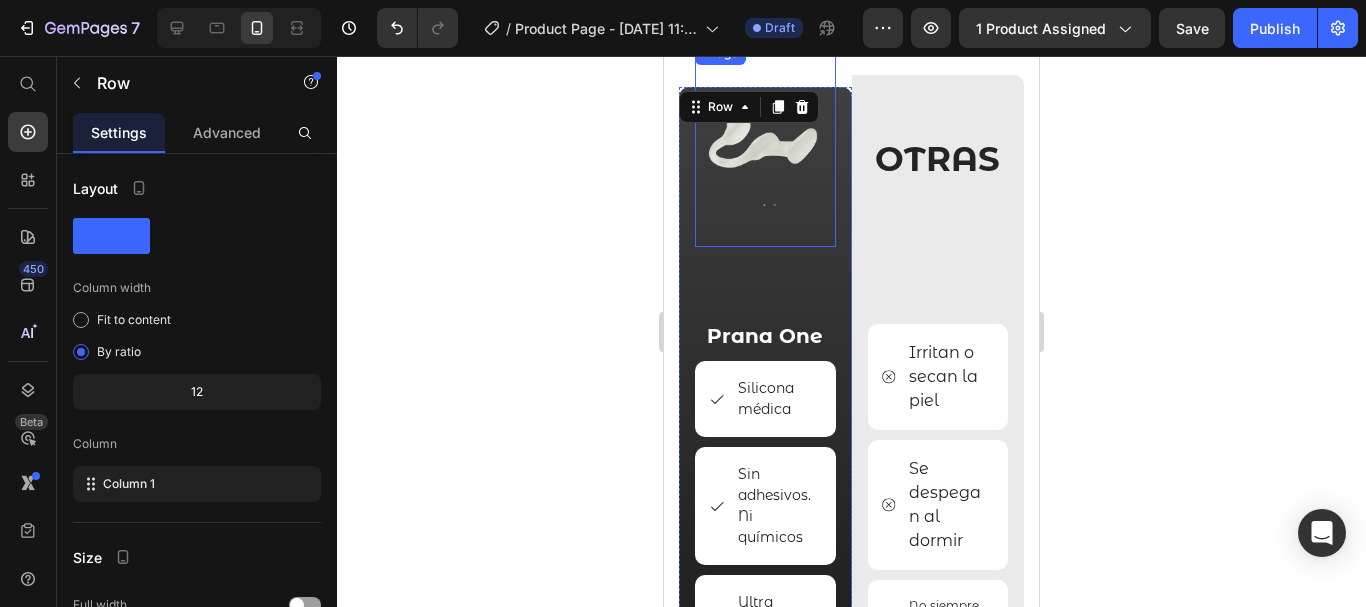 click at bounding box center [765, 144] 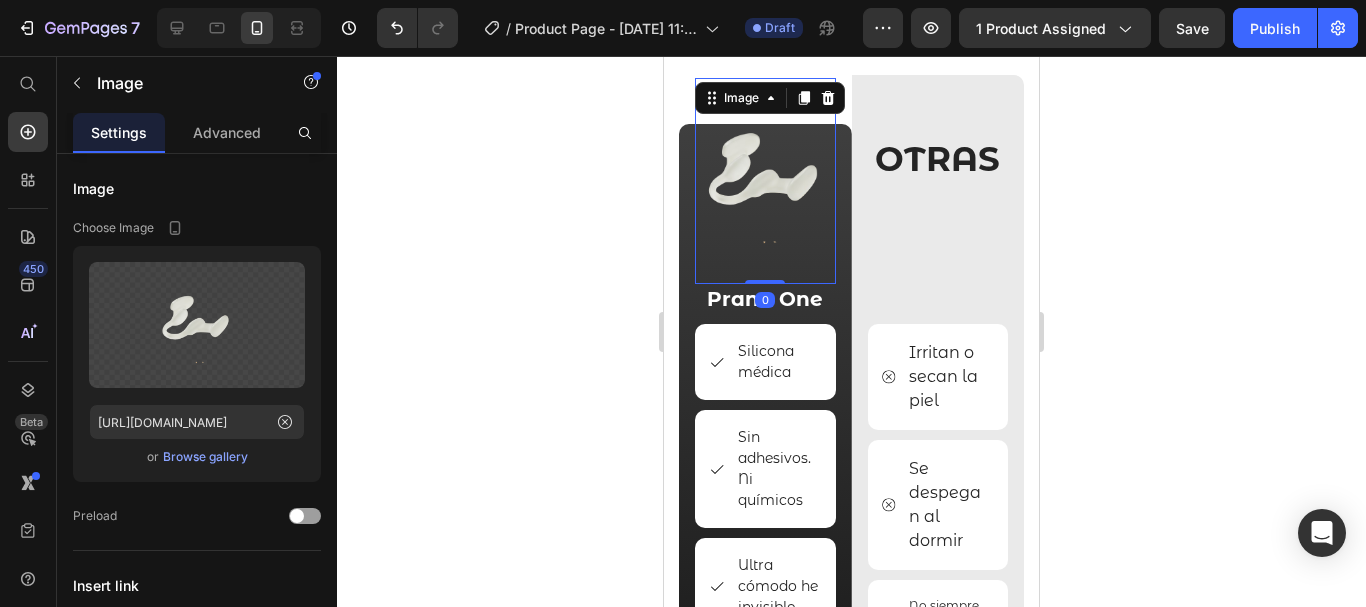 drag, startPoint x: 757, startPoint y: 308, endPoint x: 756, endPoint y: 234, distance: 74.00676 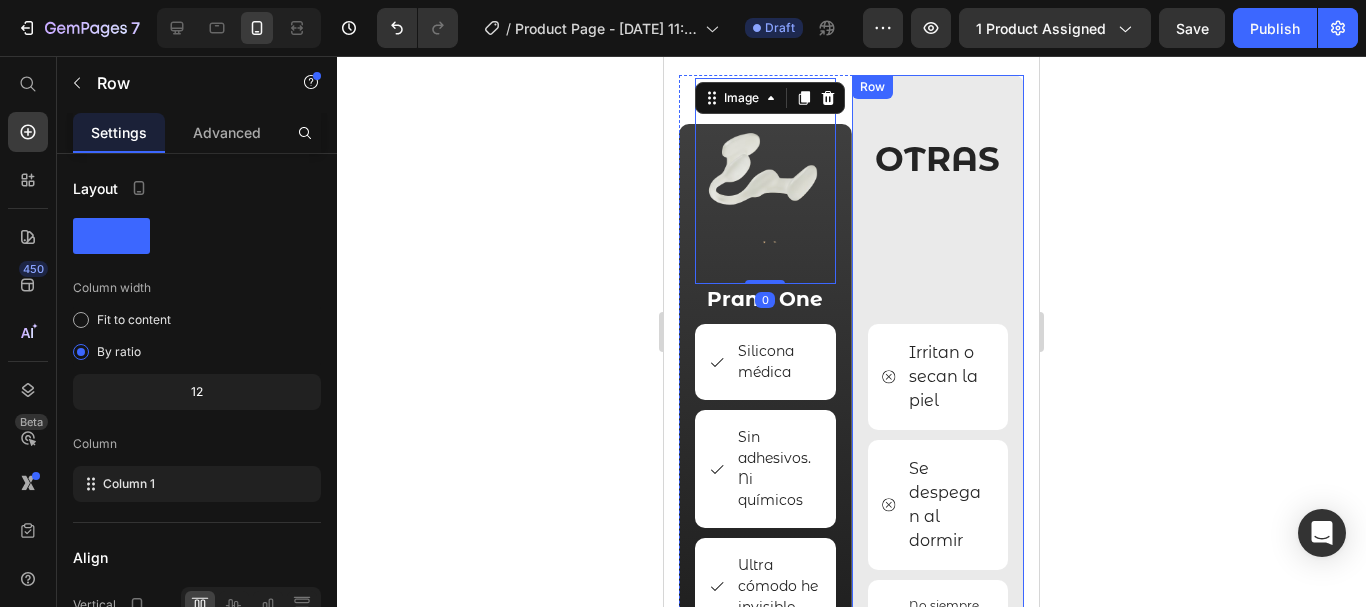 click on "OTRAS Text Block
Irritan o secan la piel Item List
Se despegan al dormir Item List
No siempre son cómodas Item List
Resultados Variables Item List
Desechable y con residuos Item List" at bounding box center [938, 494] 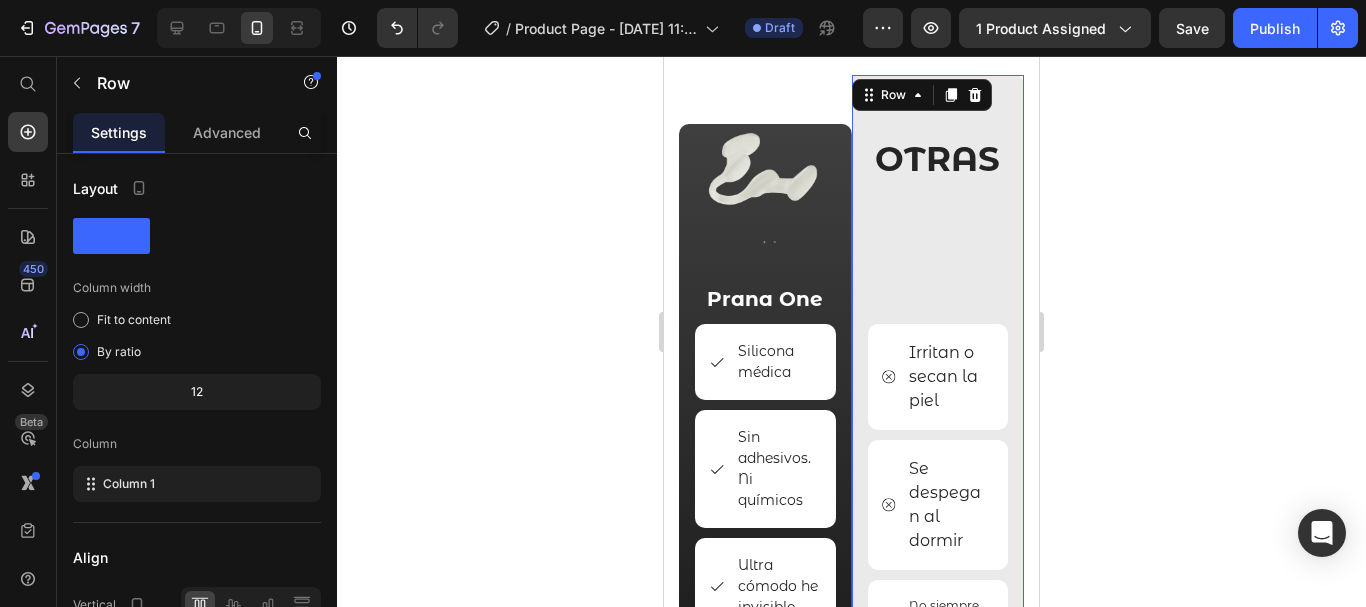 click on "OTRAS" at bounding box center (937, 159) 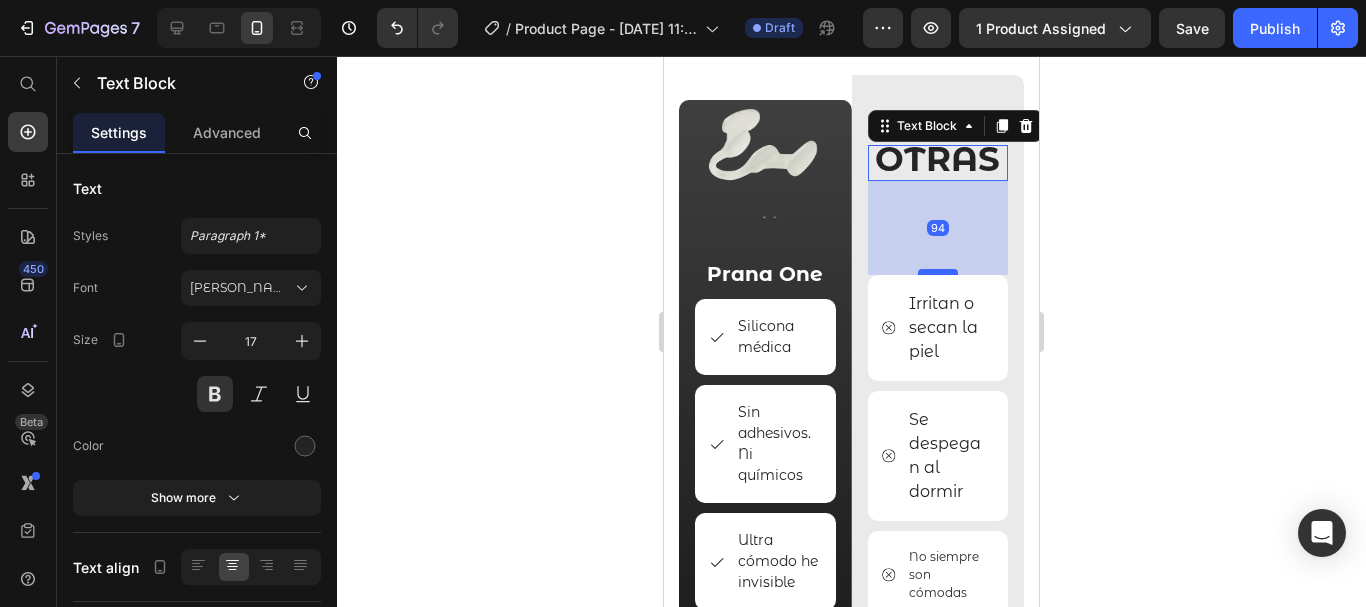 drag, startPoint x: 935, startPoint y: 319, endPoint x: 932, endPoint y: 270, distance: 49.09175 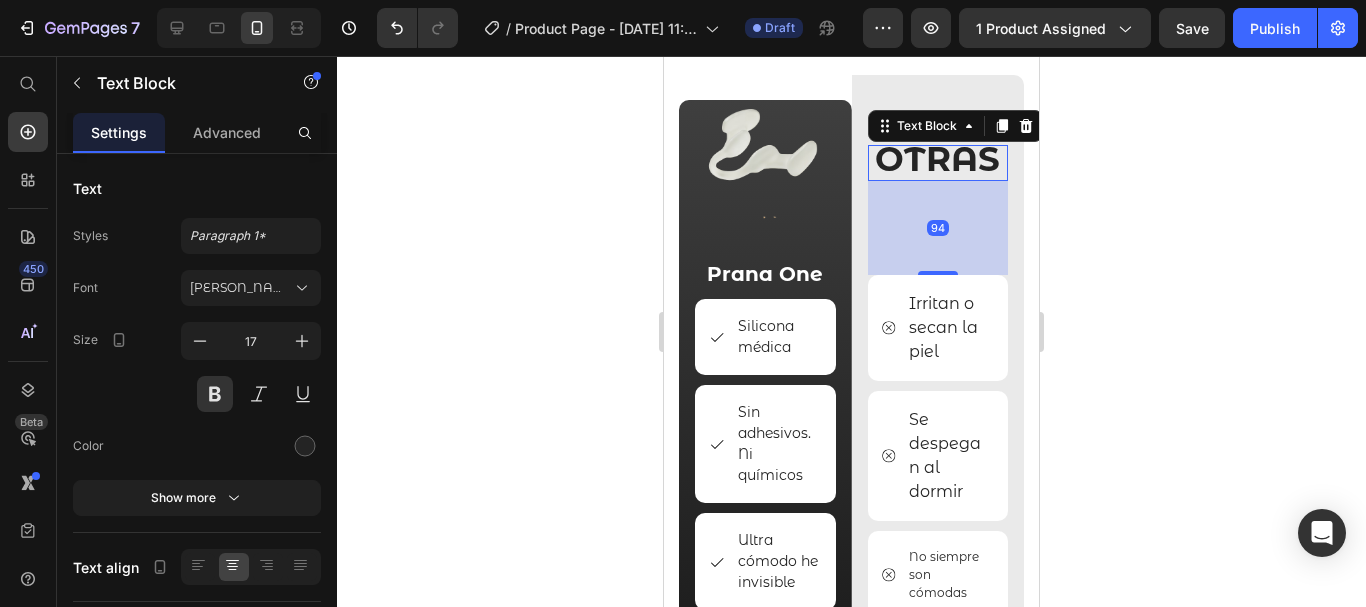 click 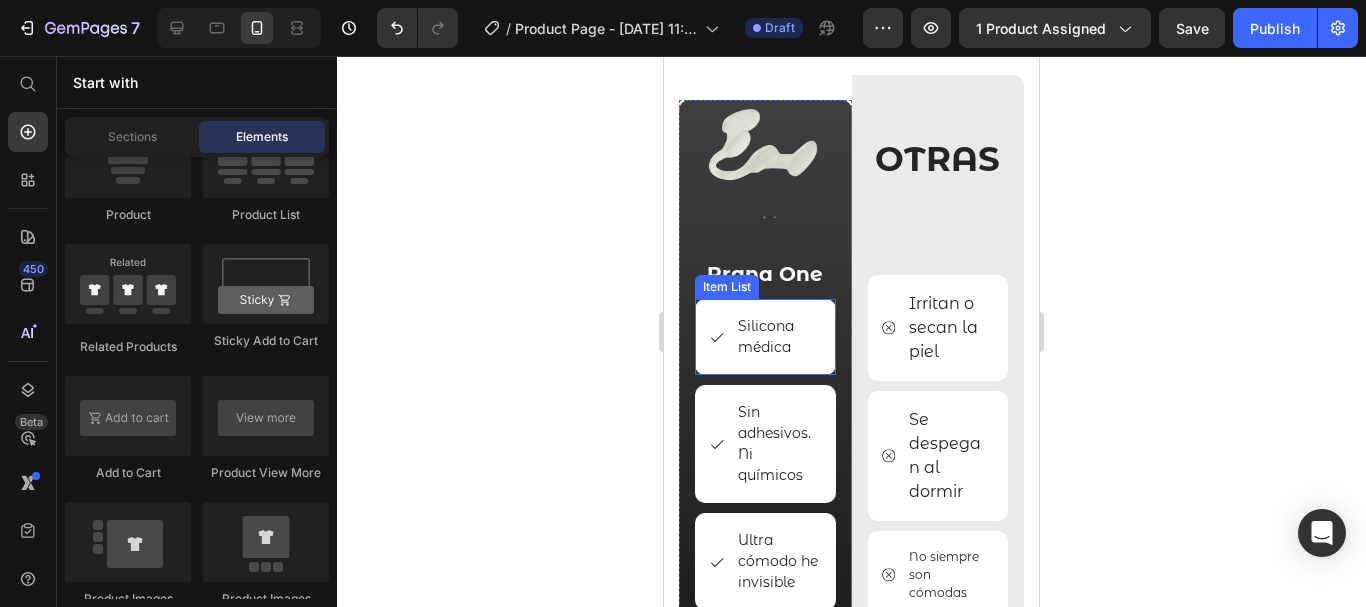 click on "Silicona médica" at bounding box center (765, 337) 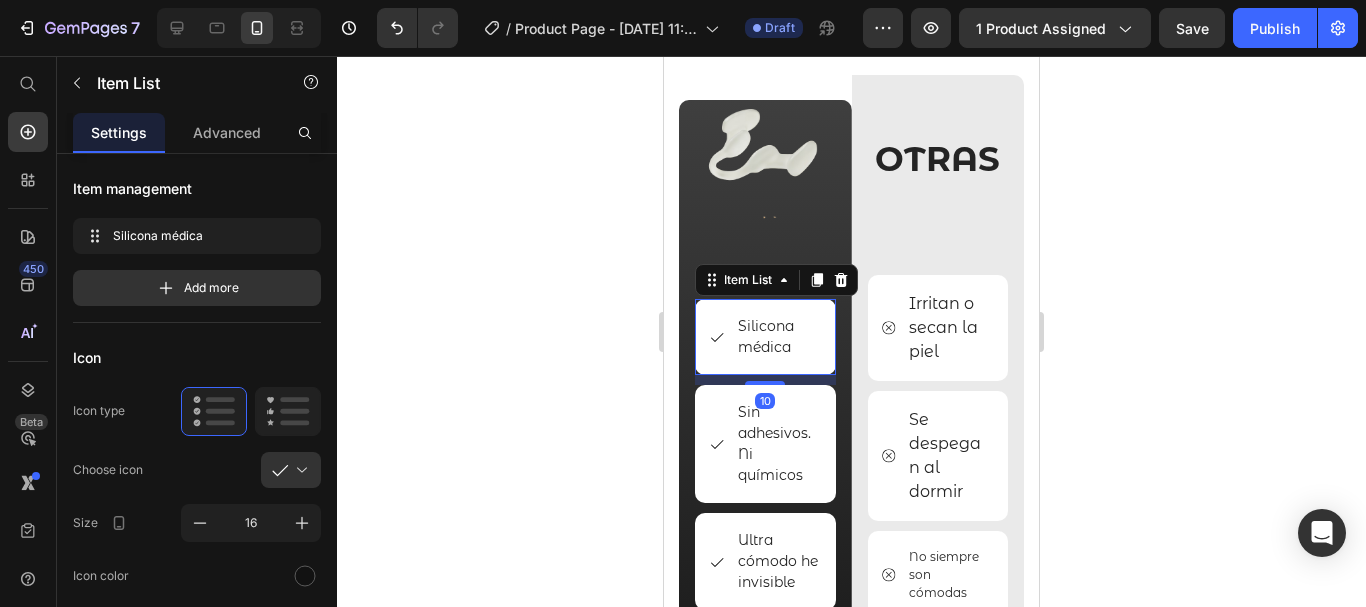 click 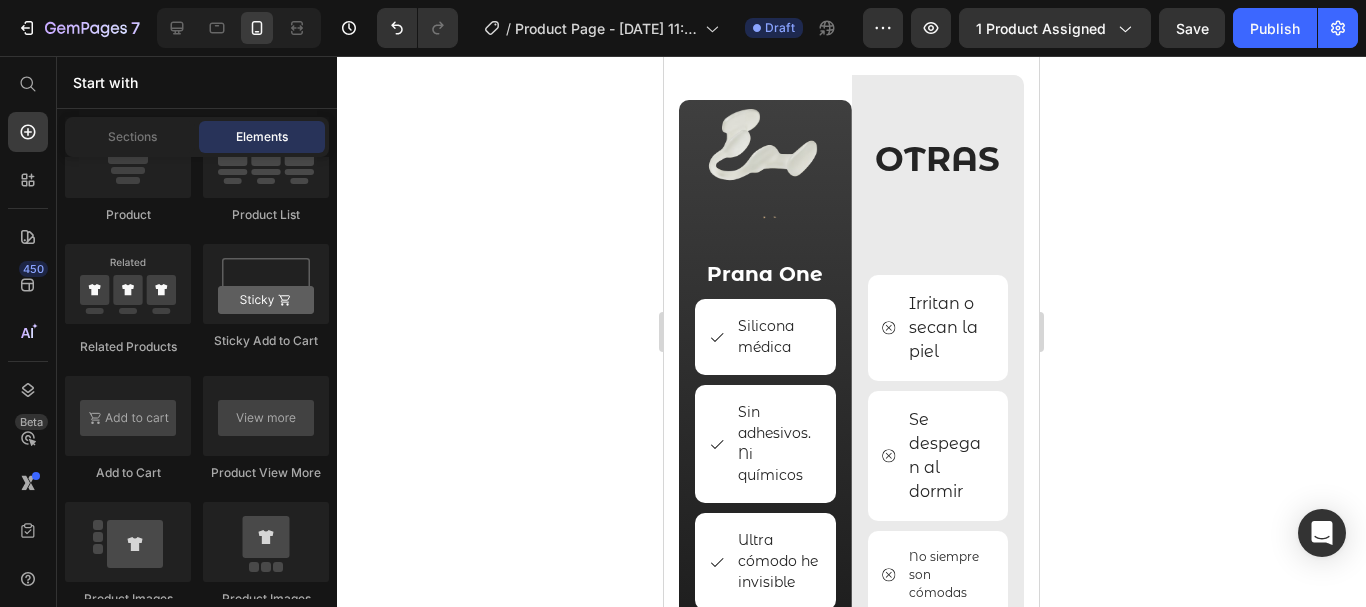 click 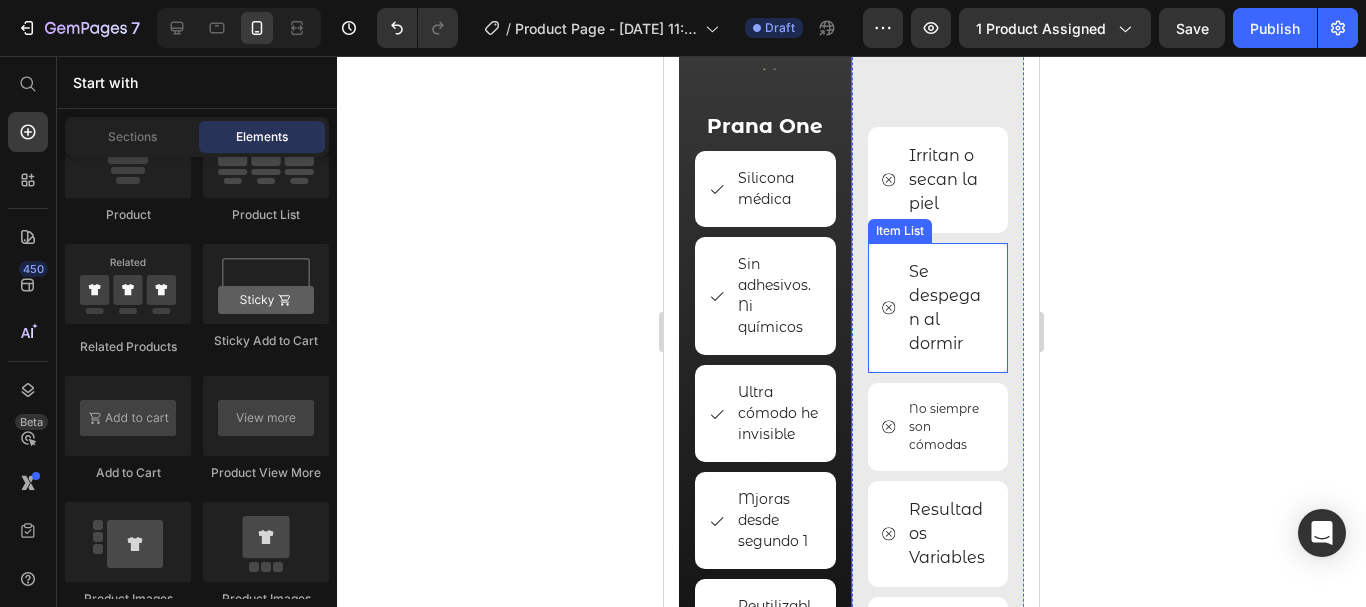 scroll, scrollTop: 4592, scrollLeft: 0, axis: vertical 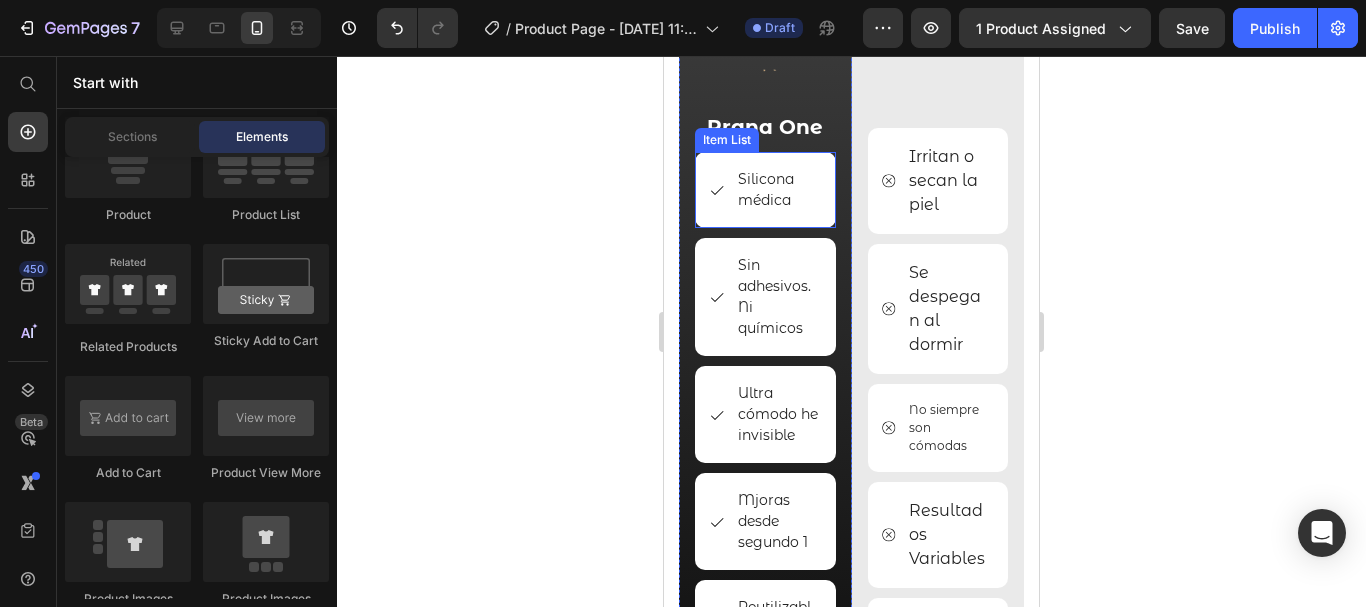 click on "Silicona médica" at bounding box center [778, 190] 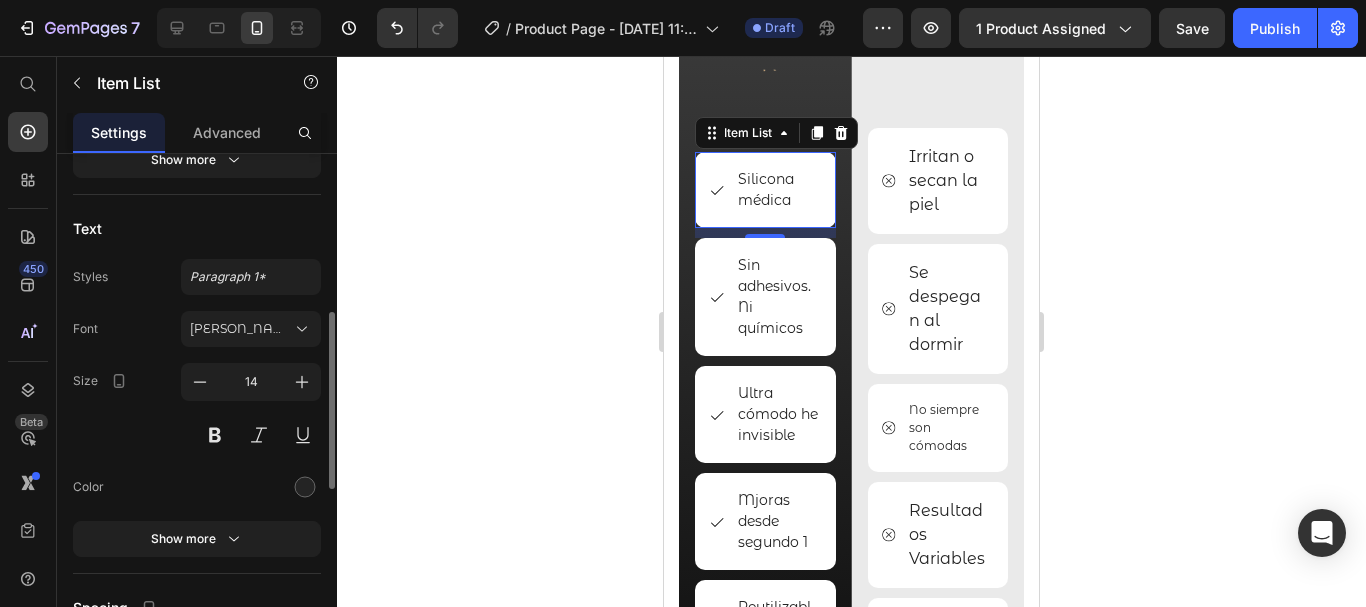 scroll, scrollTop: 470, scrollLeft: 0, axis: vertical 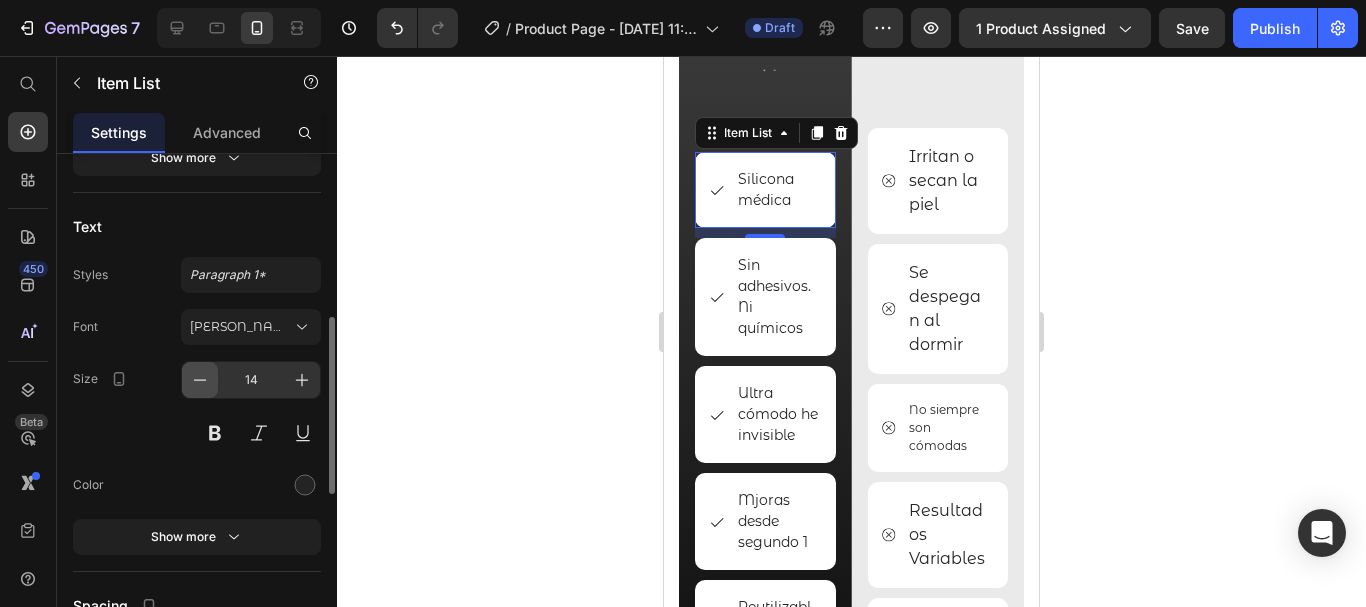 click 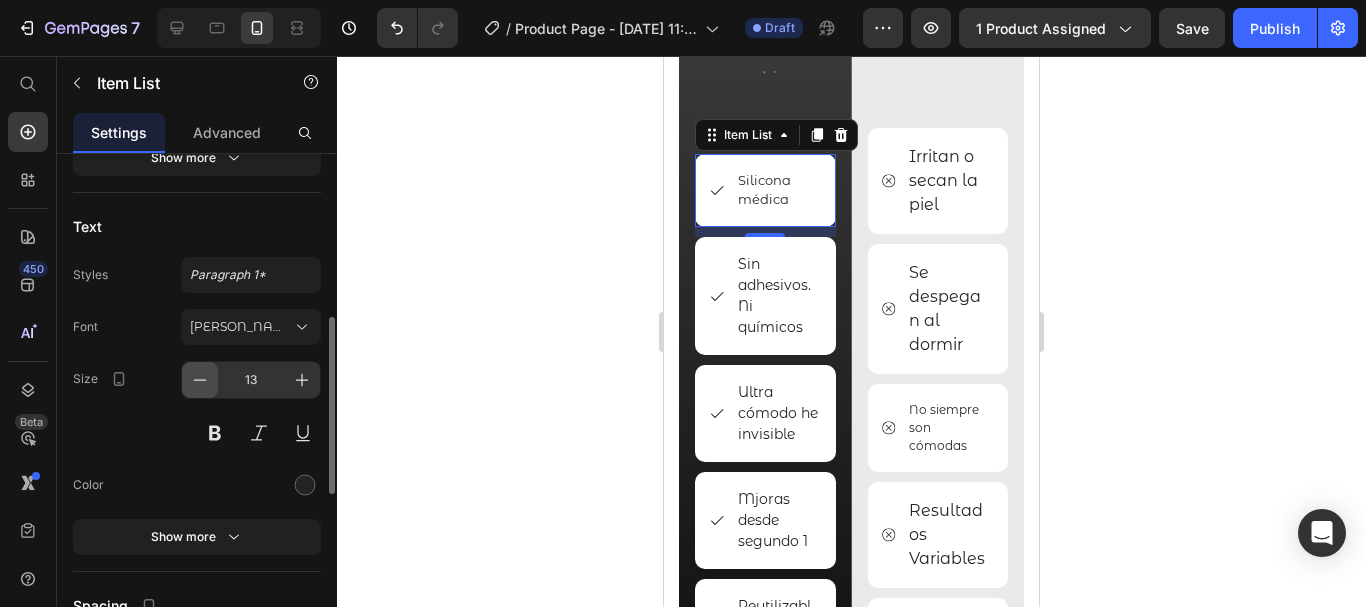 scroll, scrollTop: 4593, scrollLeft: 0, axis: vertical 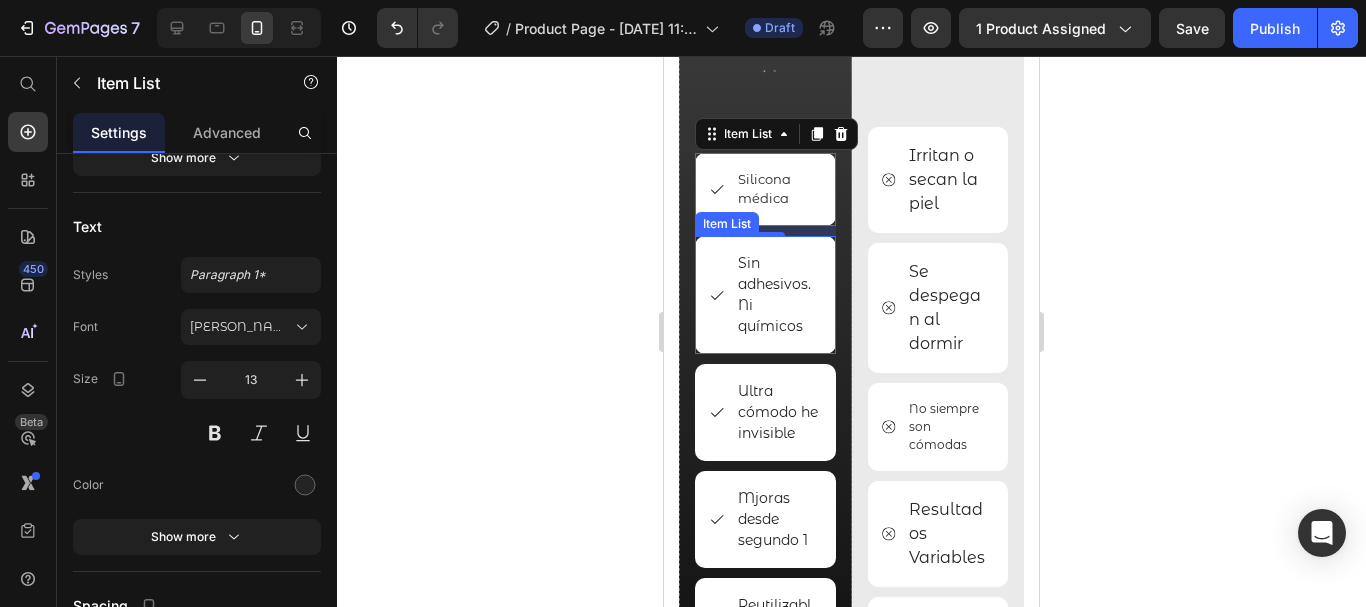 click on "Sin adhesivos." at bounding box center (778, 274) 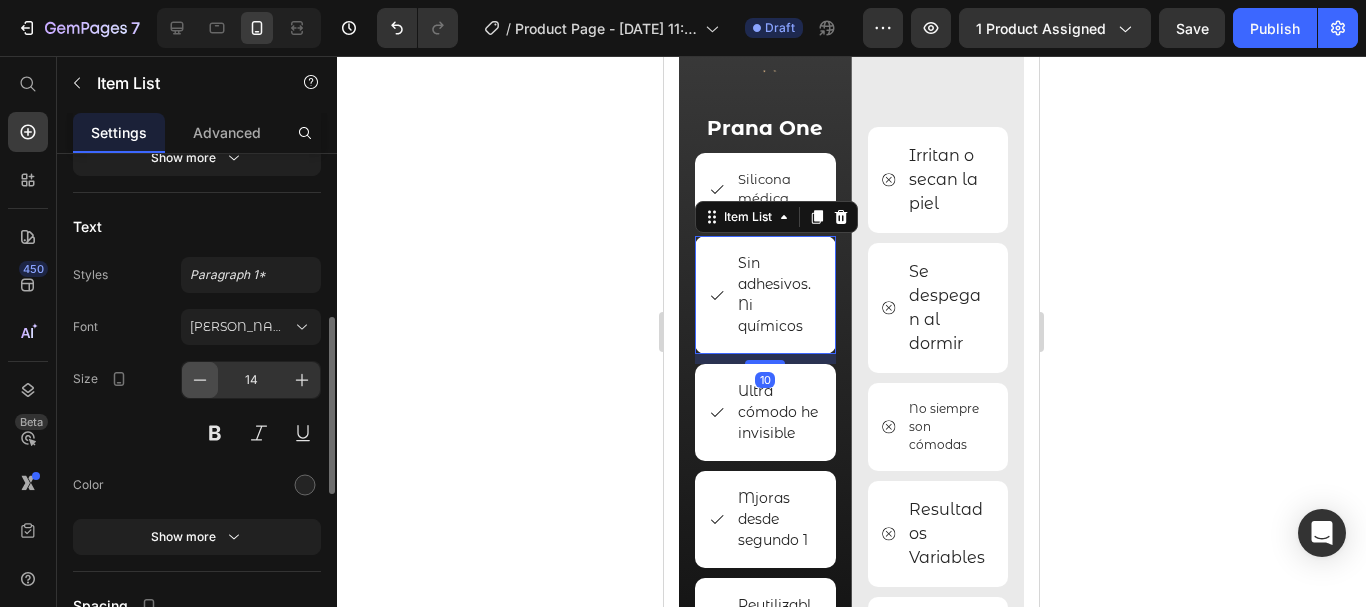 click at bounding box center (200, 380) 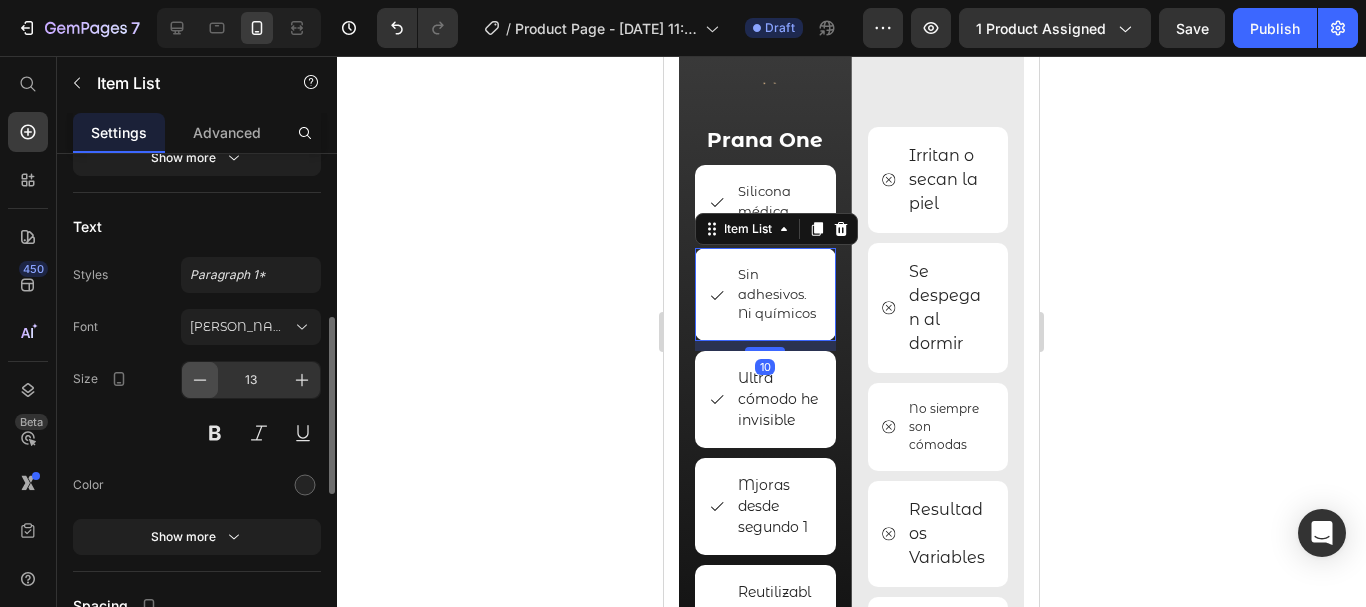 scroll, scrollTop: 4607, scrollLeft: 0, axis: vertical 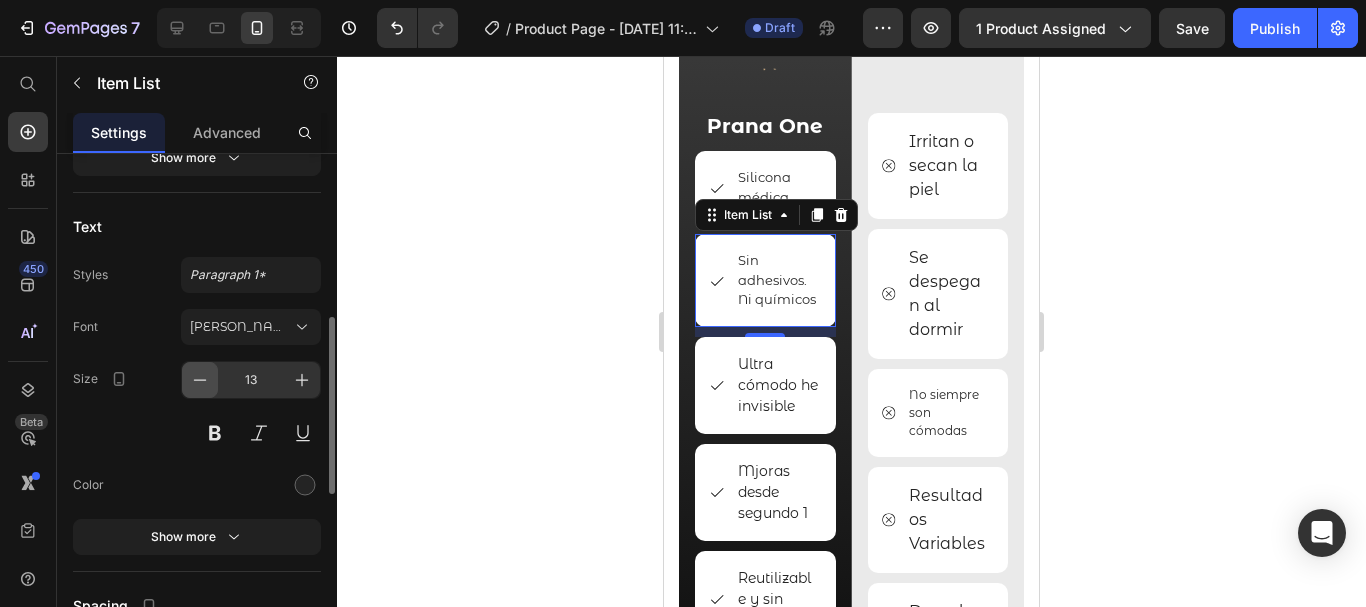 click at bounding box center [200, 380] 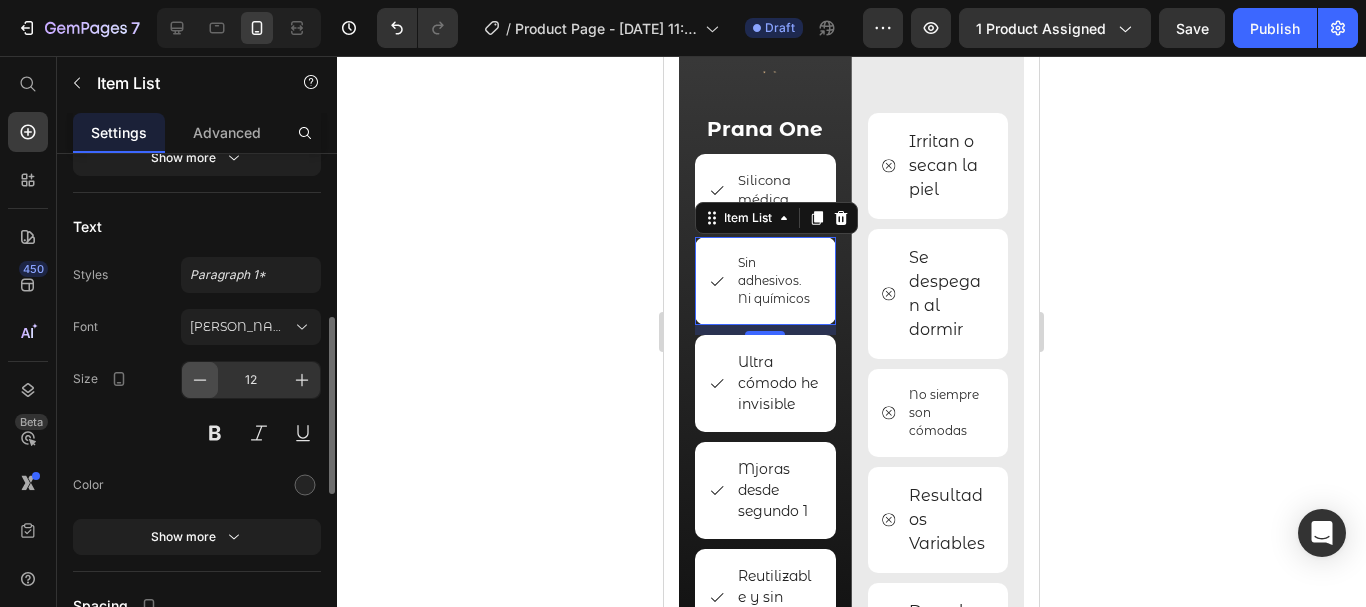scroll, scrollTop: 4619, scrollLeft: 0, axis: vertical 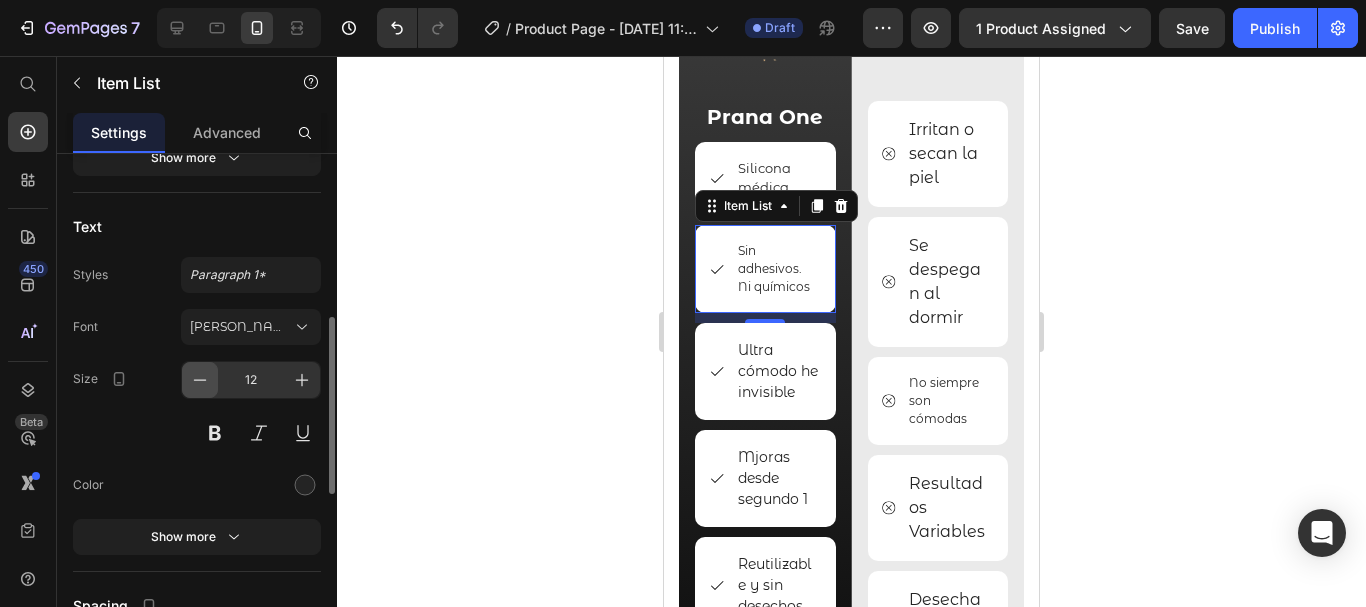 click at bounding box center [200, 380] 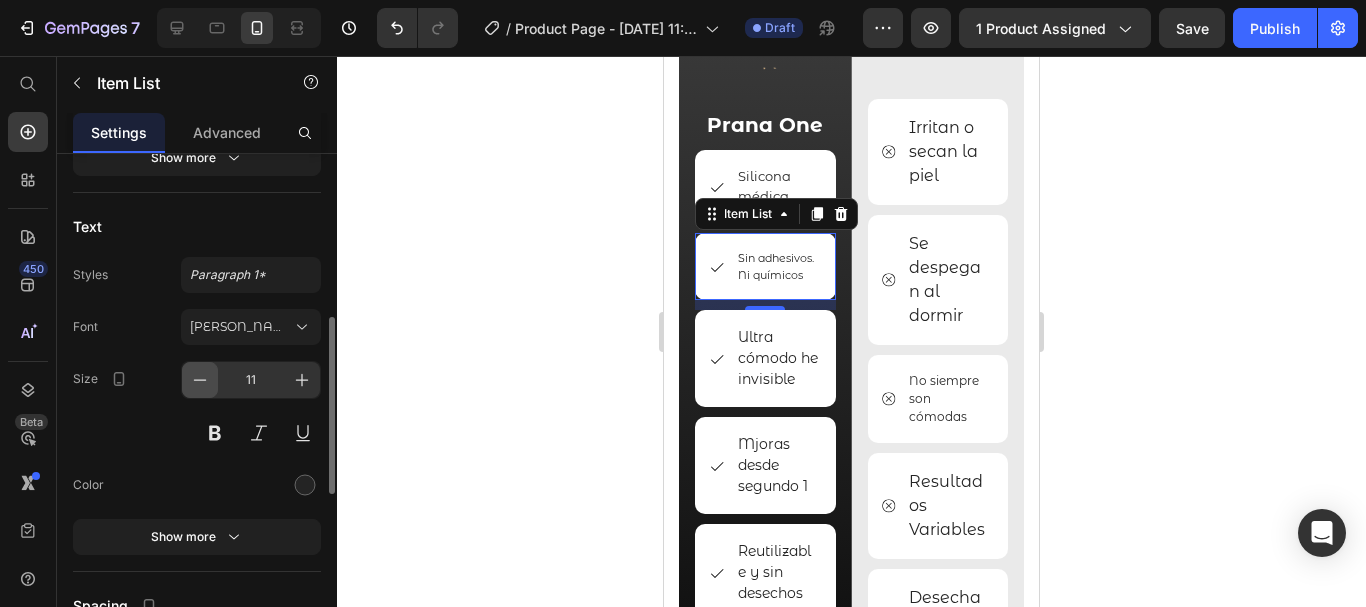 click at bounding box center [200, 380] 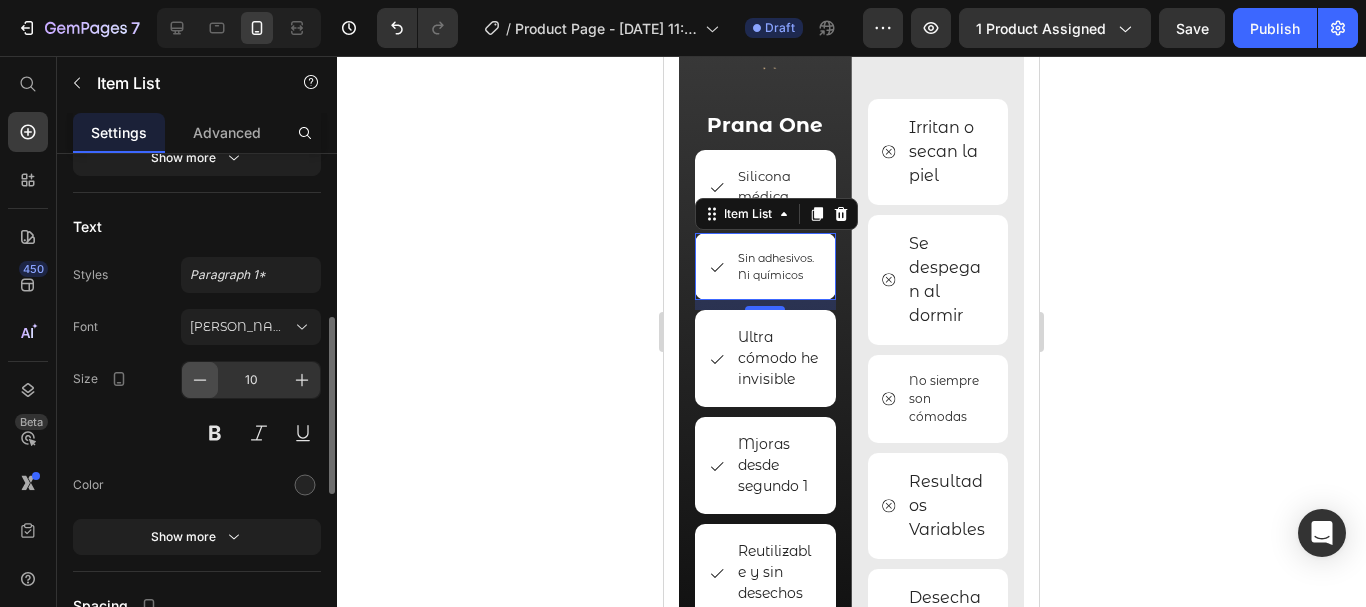 scroll, scrollTop: 4631, scrollLeft: 0, axis: vertical 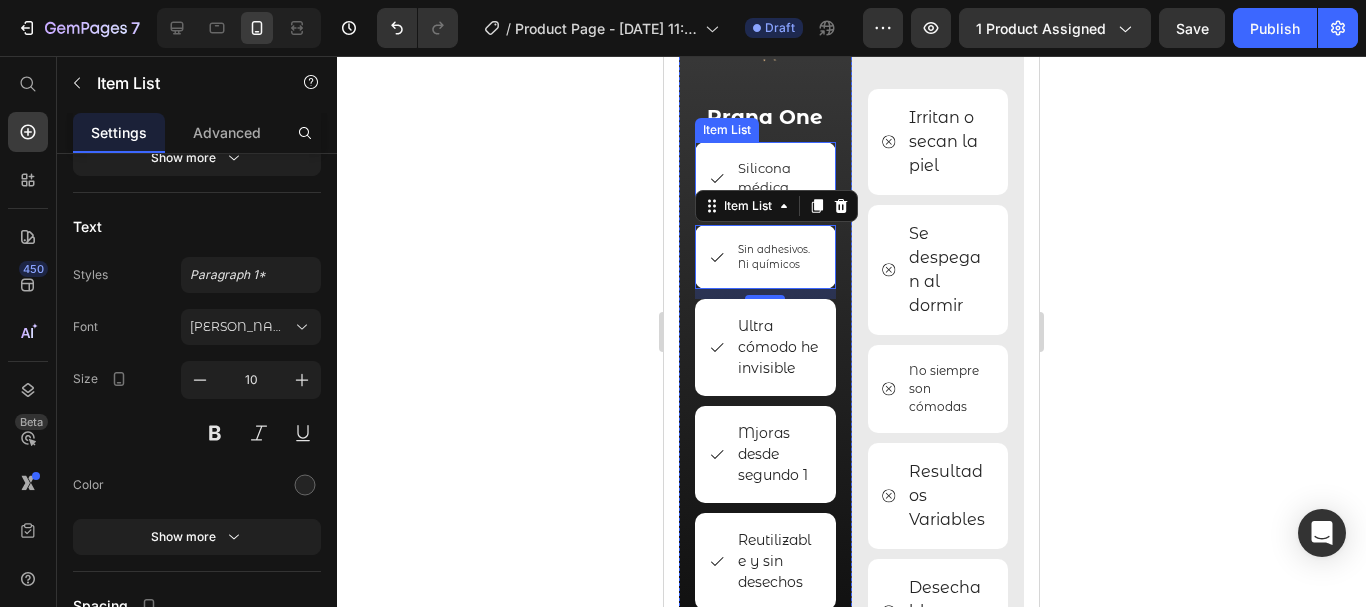 click on "Silicona médica" at bounding box center (778, 178) 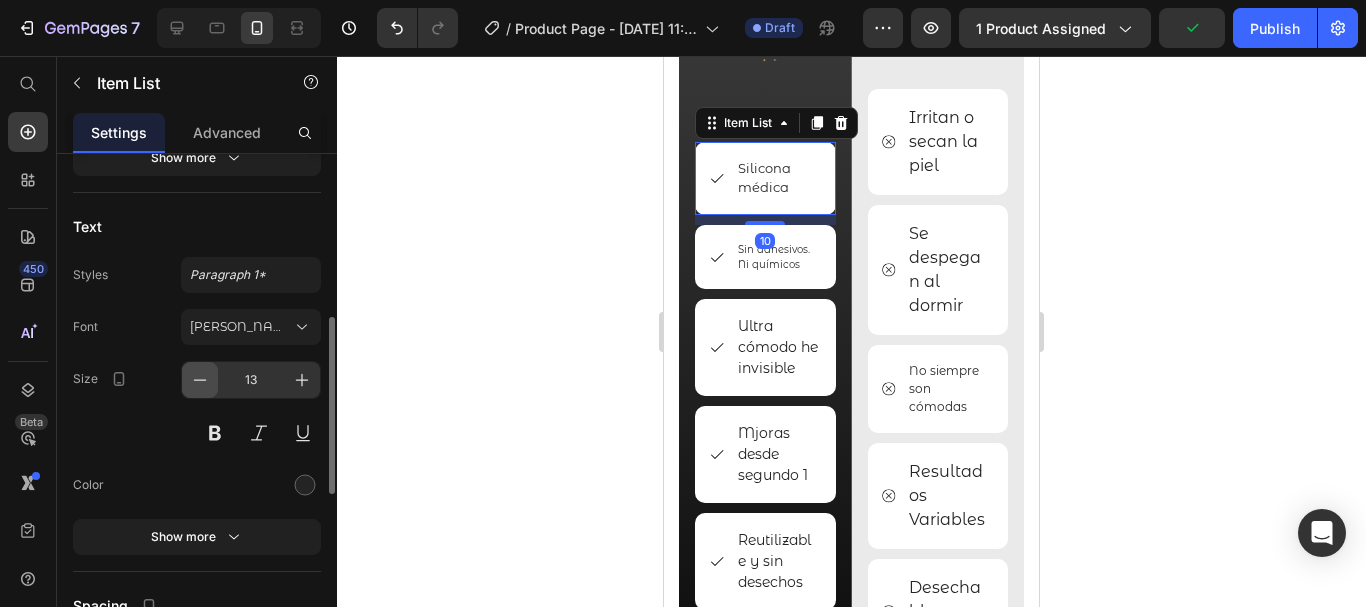 click 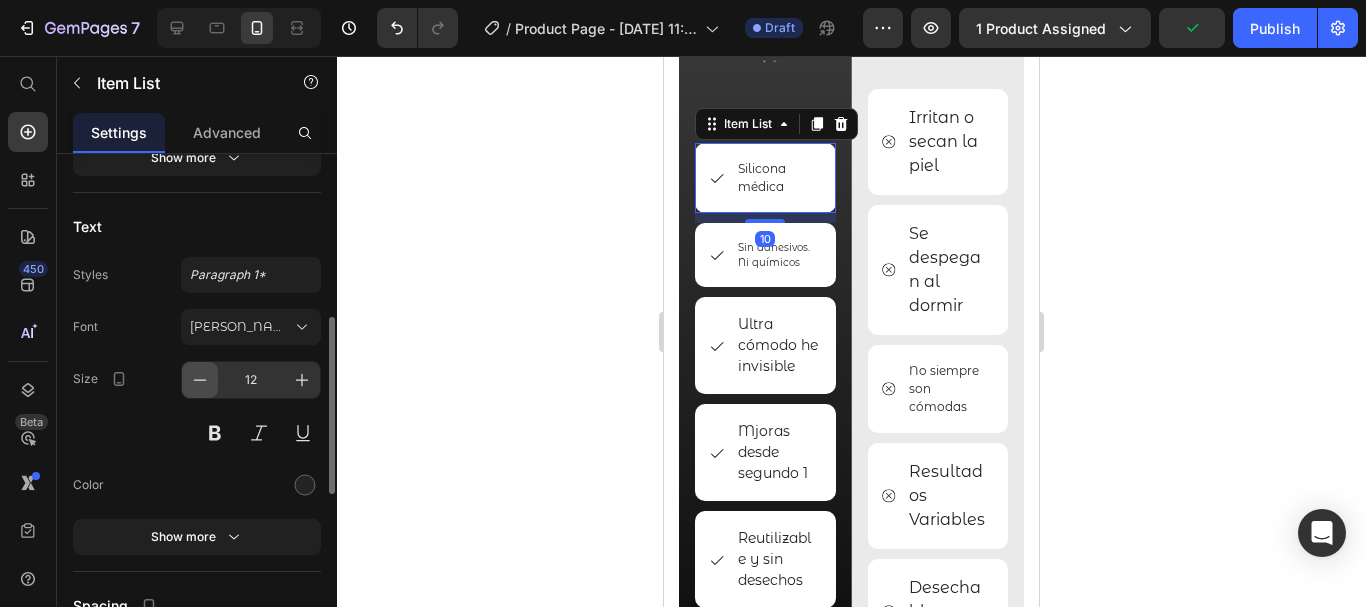 scroll, scrollTop: 4632, scrollLeft: 0, axis: vertical 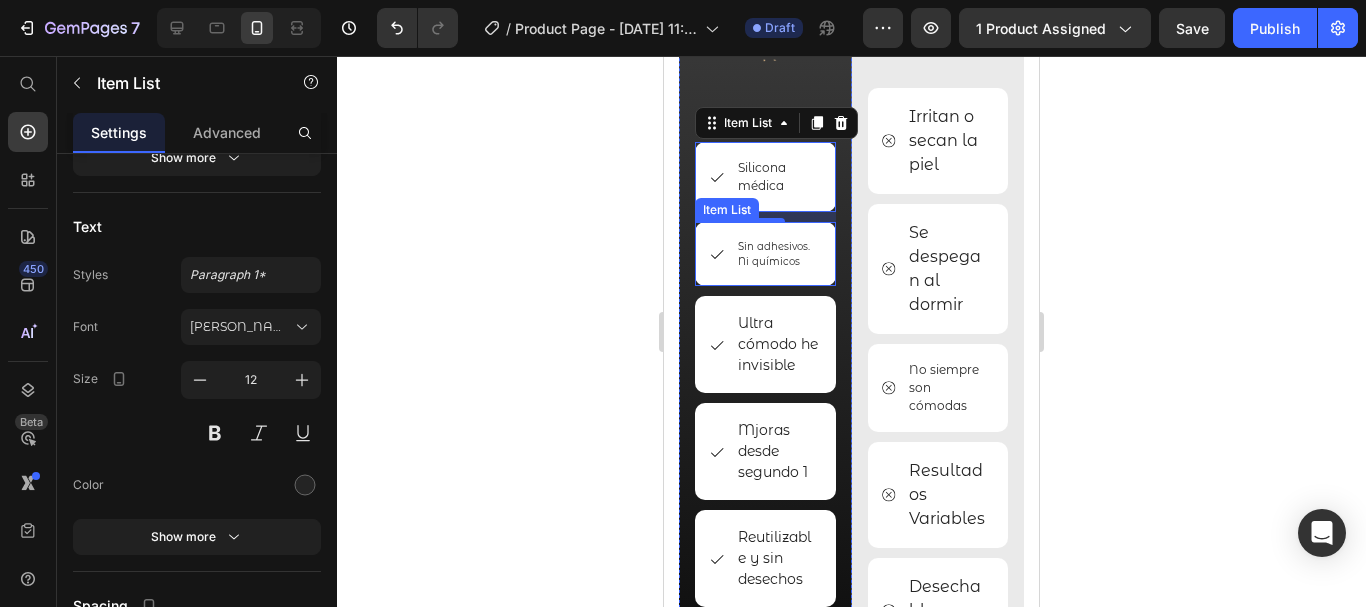 click on "Sin adhesivos." at bounding box center [774, 246] 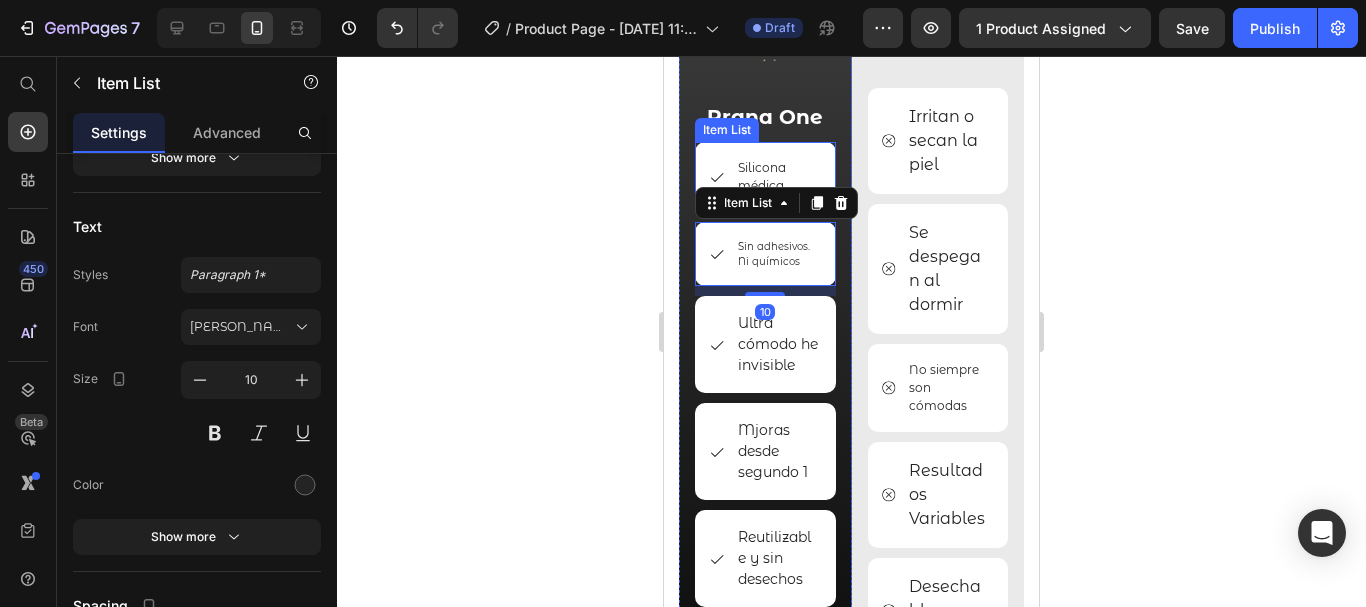 click on "Silicona médica" at bounding box center [778, 177] 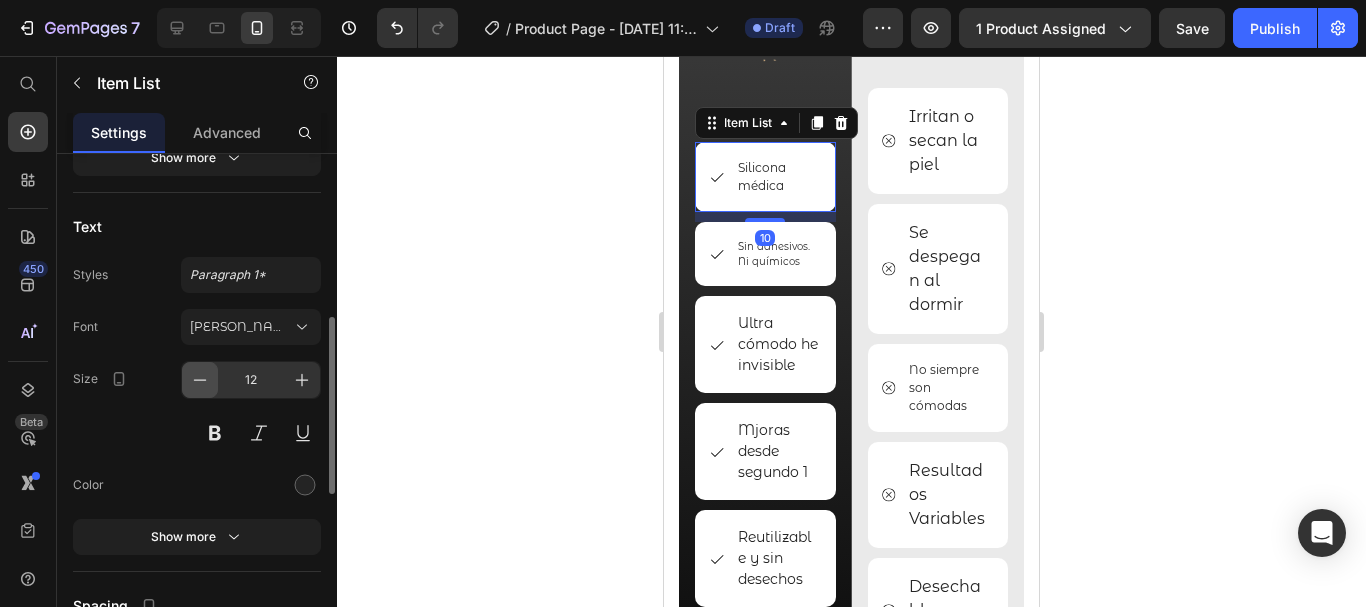 click at bounding box center (200, 380) 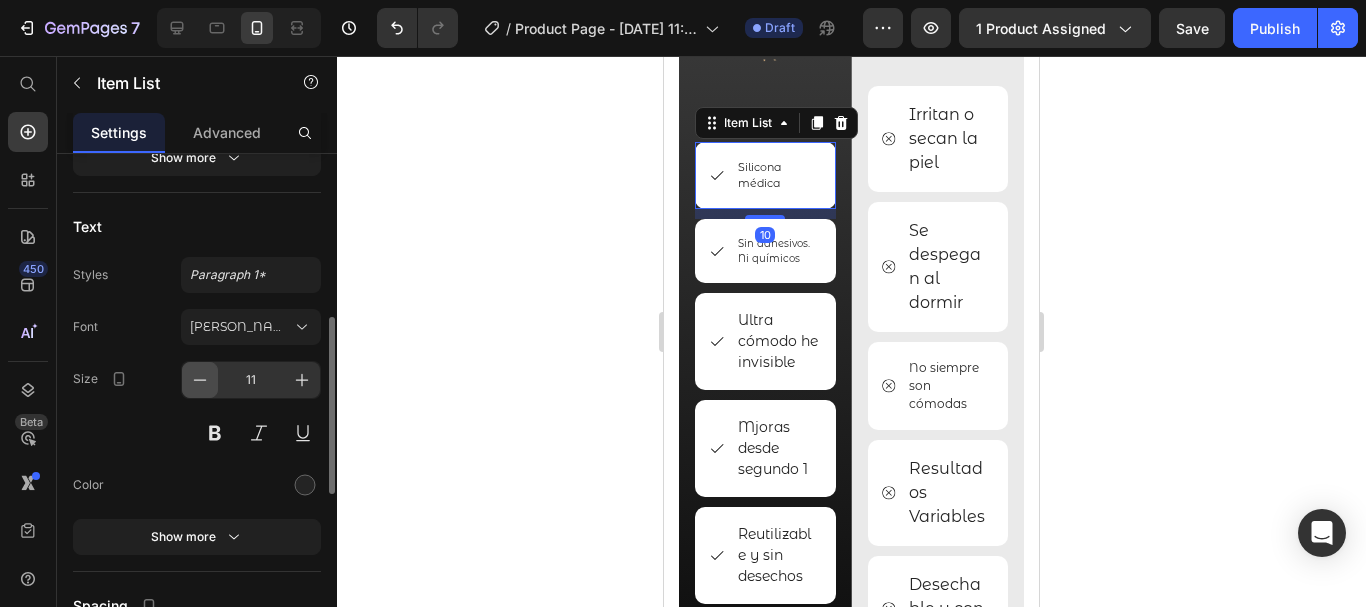 click at bounding box center (200, 380) 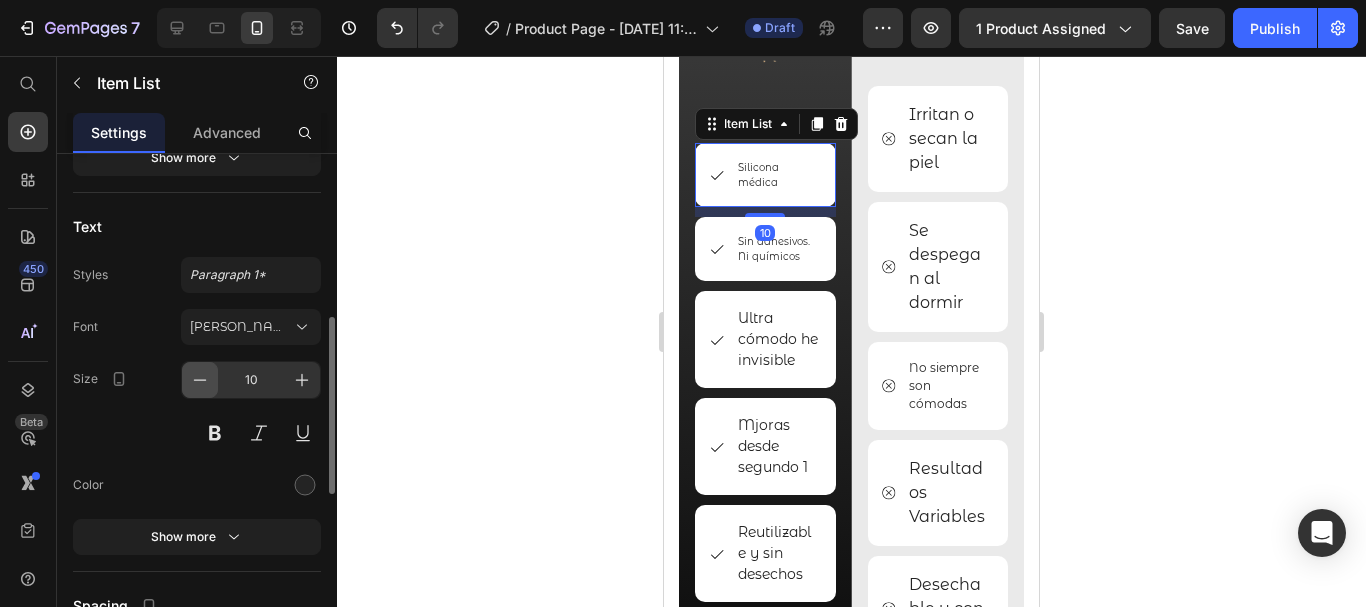 scroll, scrollTop: 4635, scrollLeft: 0, axis: vertical 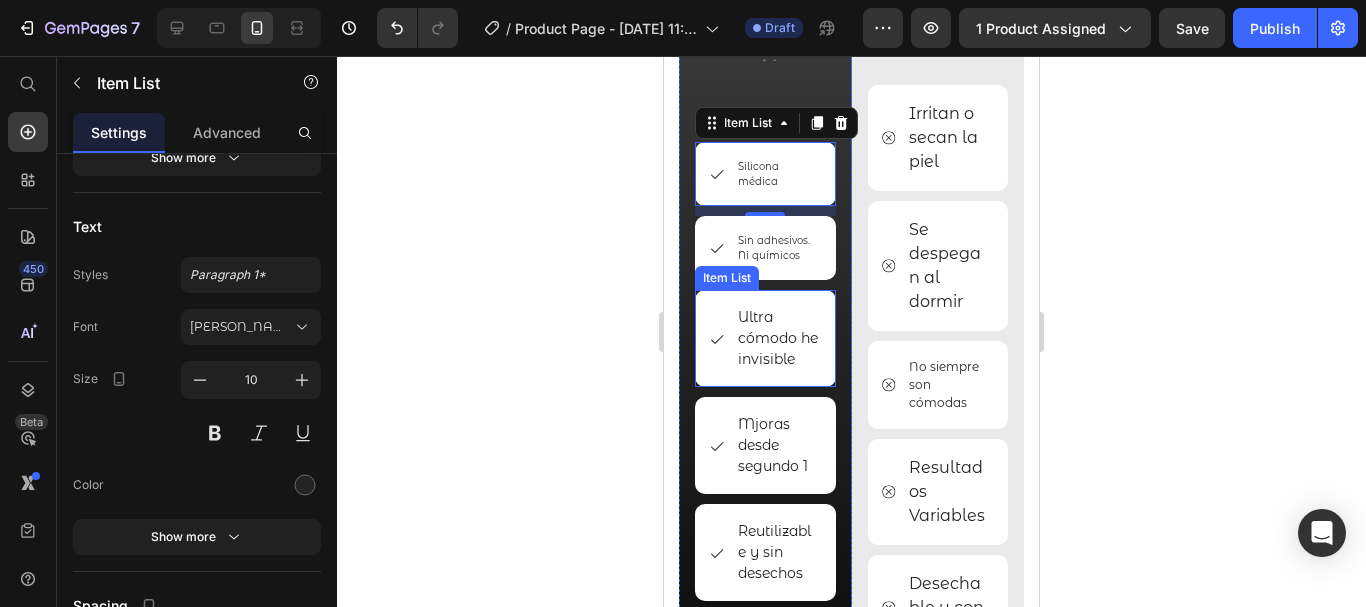 click on "Ultra cómodo he invisible" at bounding box center [778, 338] 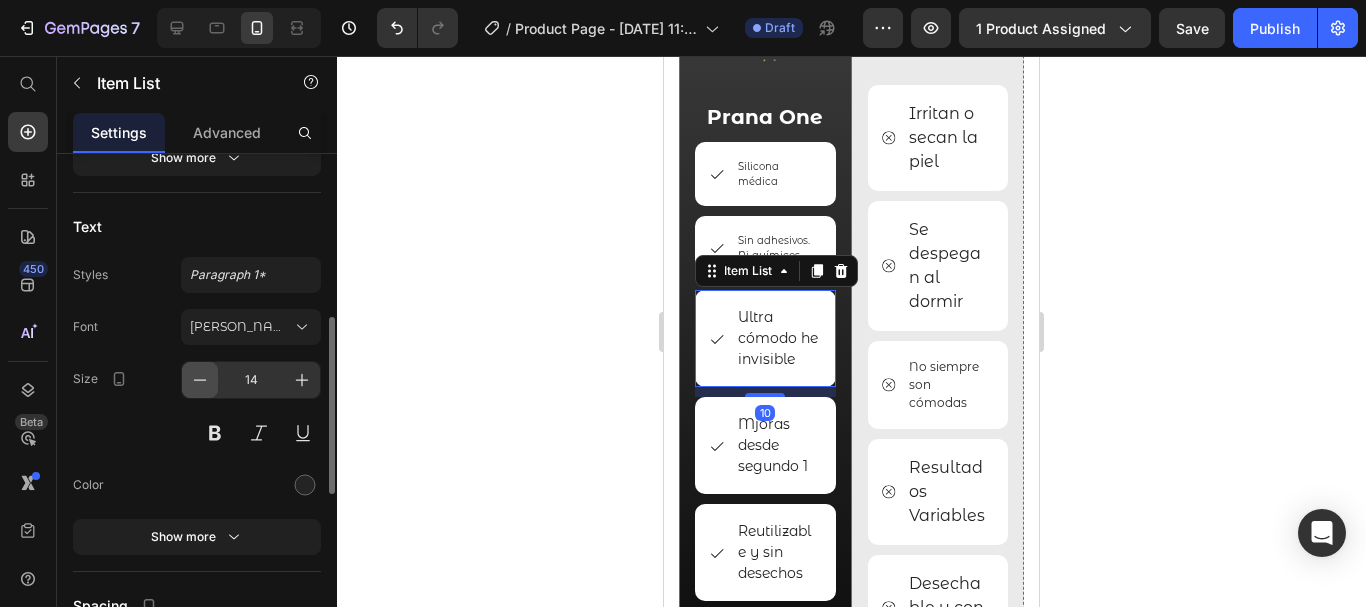 click 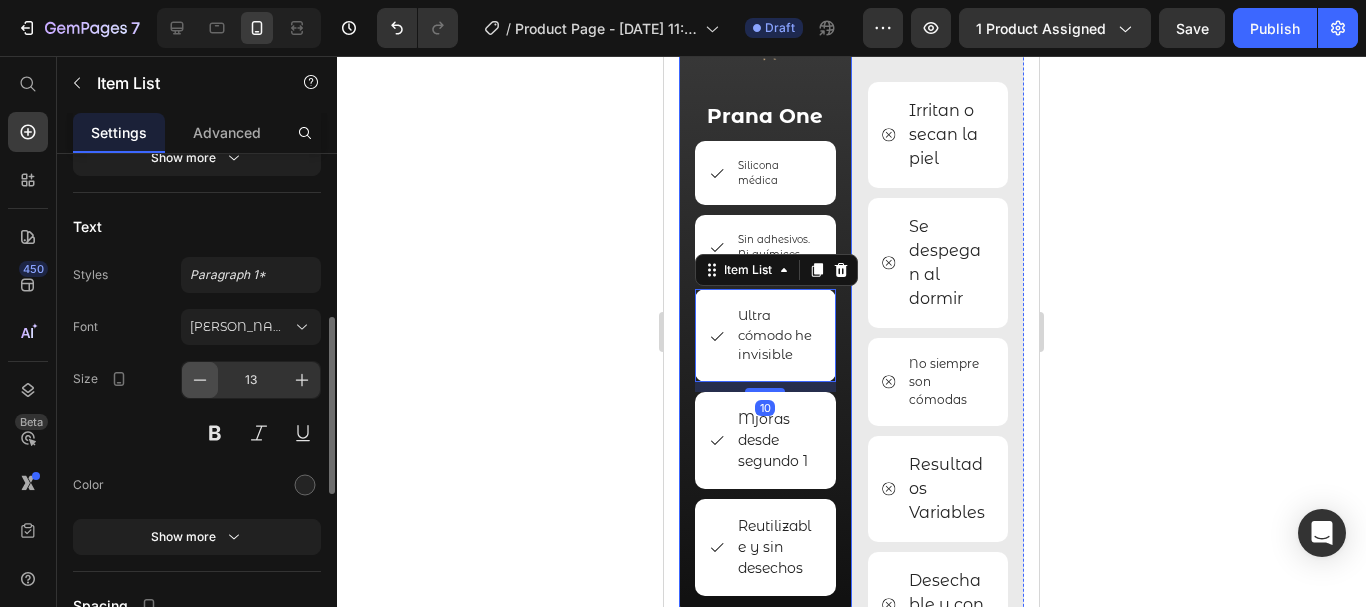 click 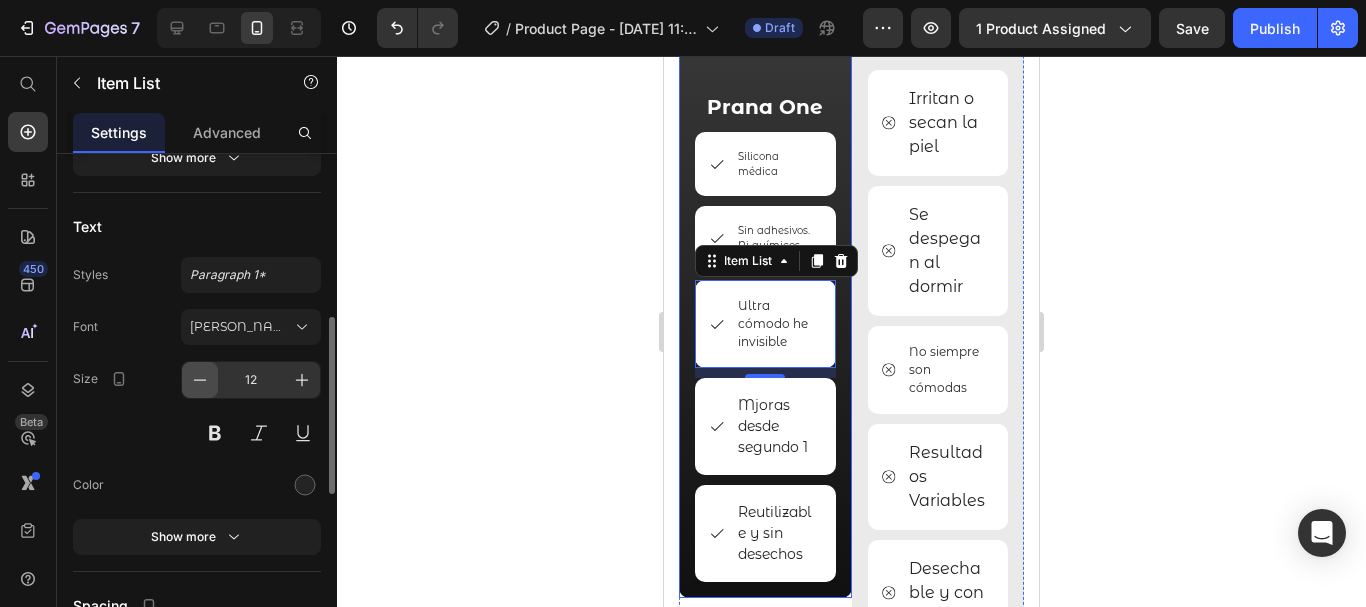 click 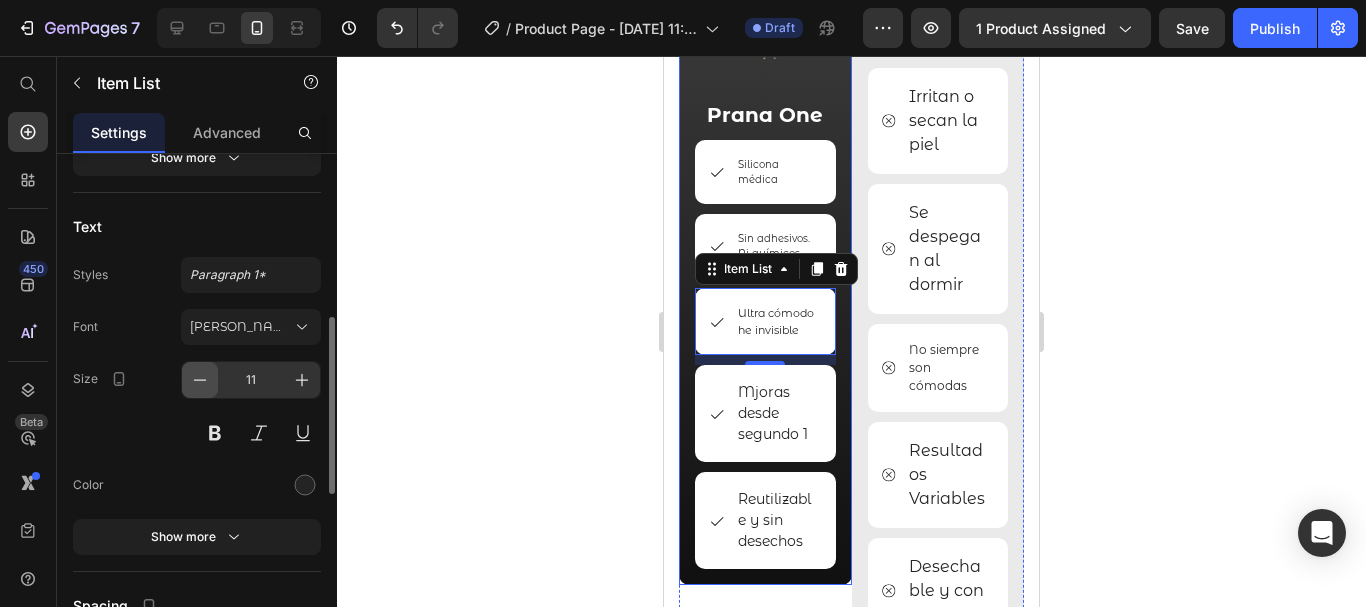 click 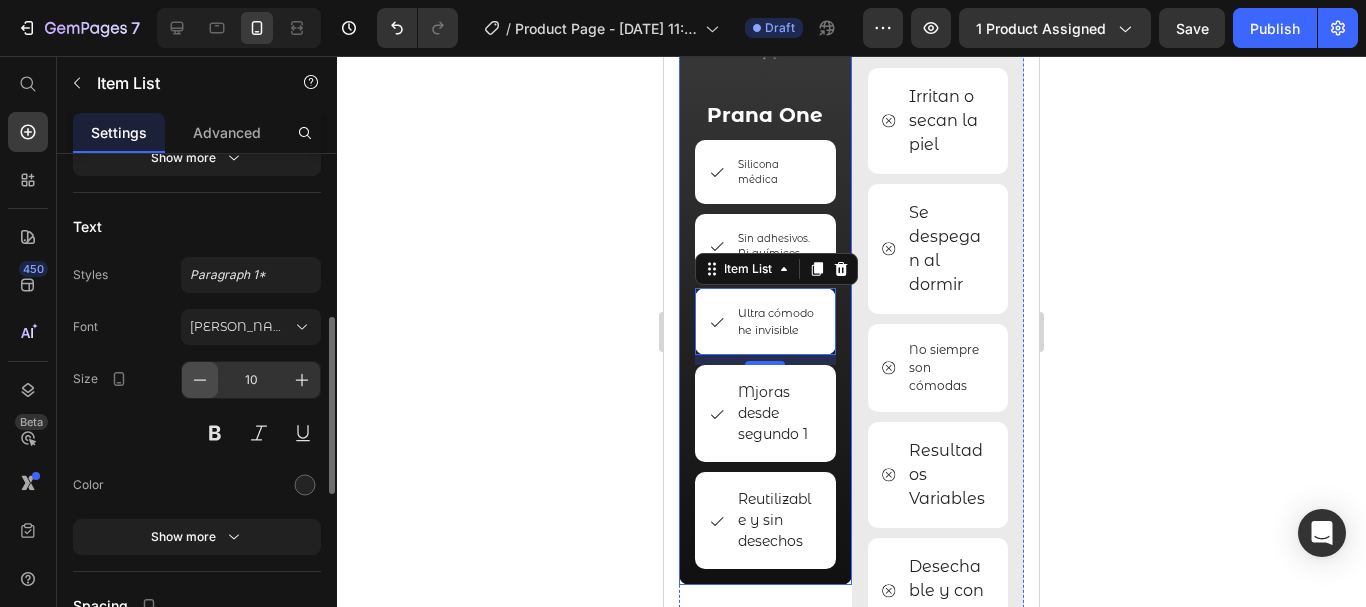 scroll, scrollTop: 4662, scrollLeft: 0, axis: vertical 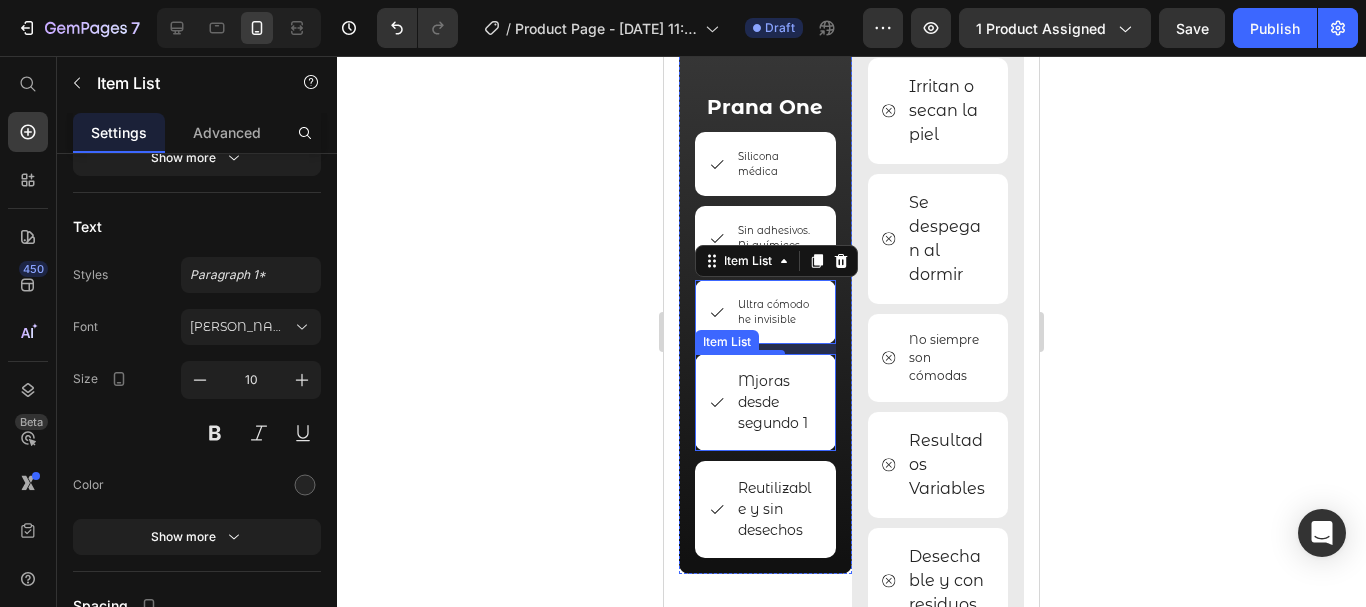 click on "Mjoras desde segundo 1" at bounding box center [778, 402] 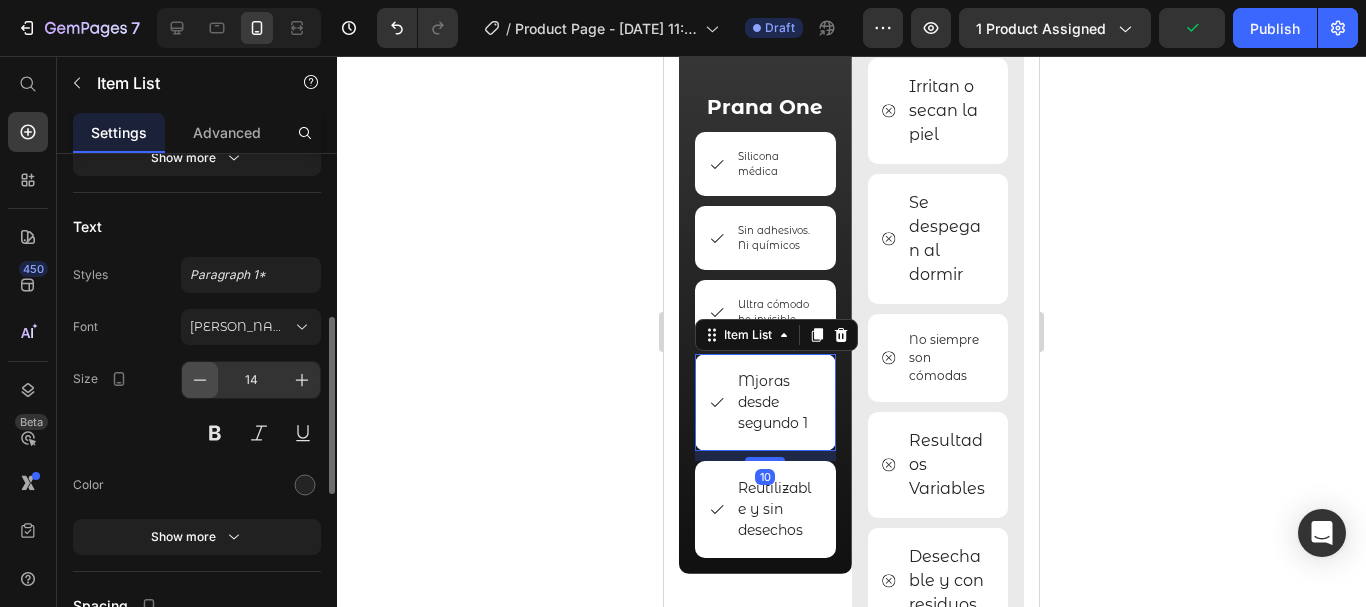 click 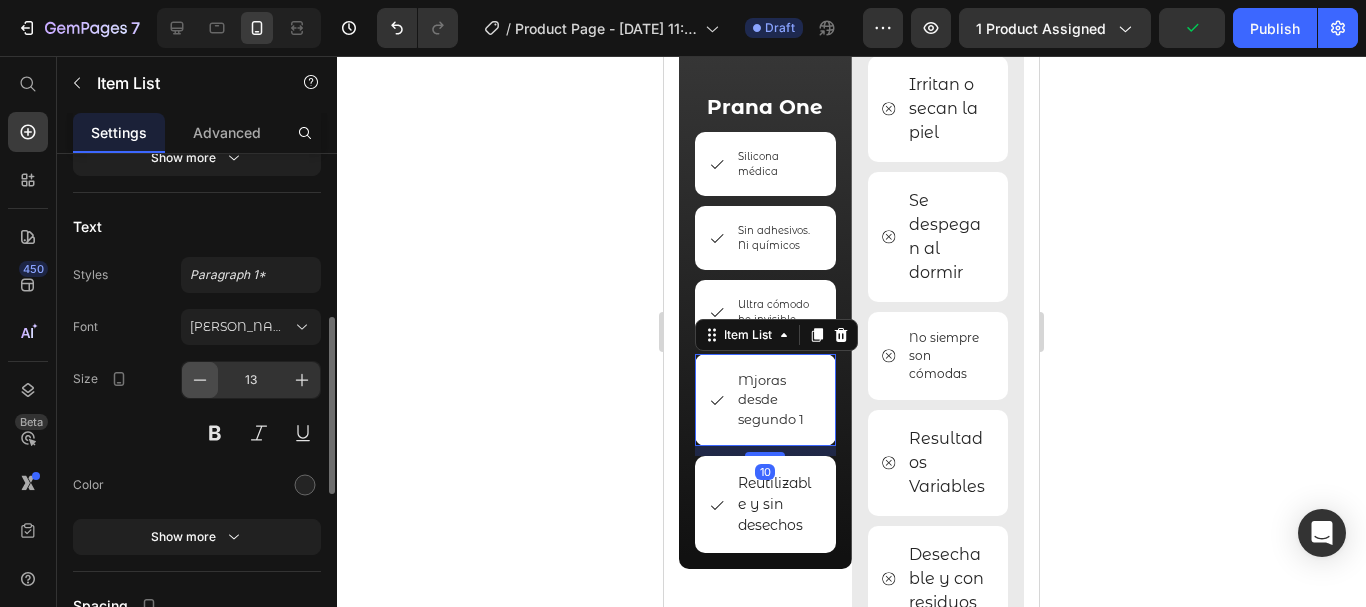 click 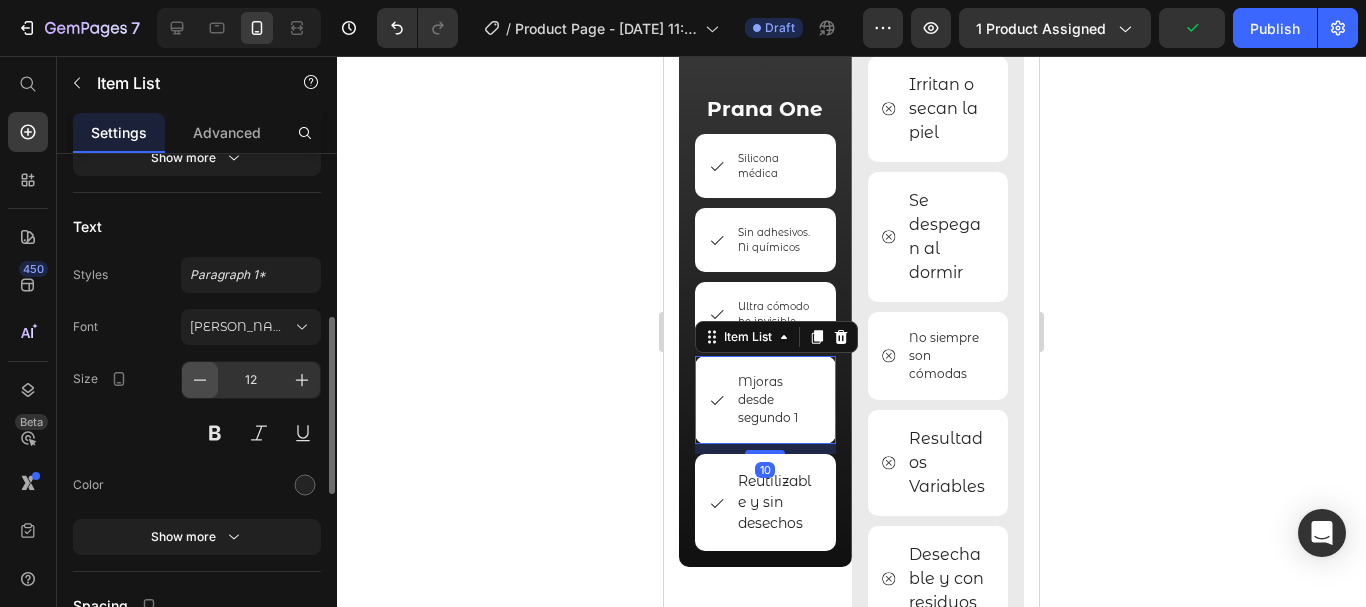 scroll, scrollTop: 4667, scrollLeft: 0, axis: vertical 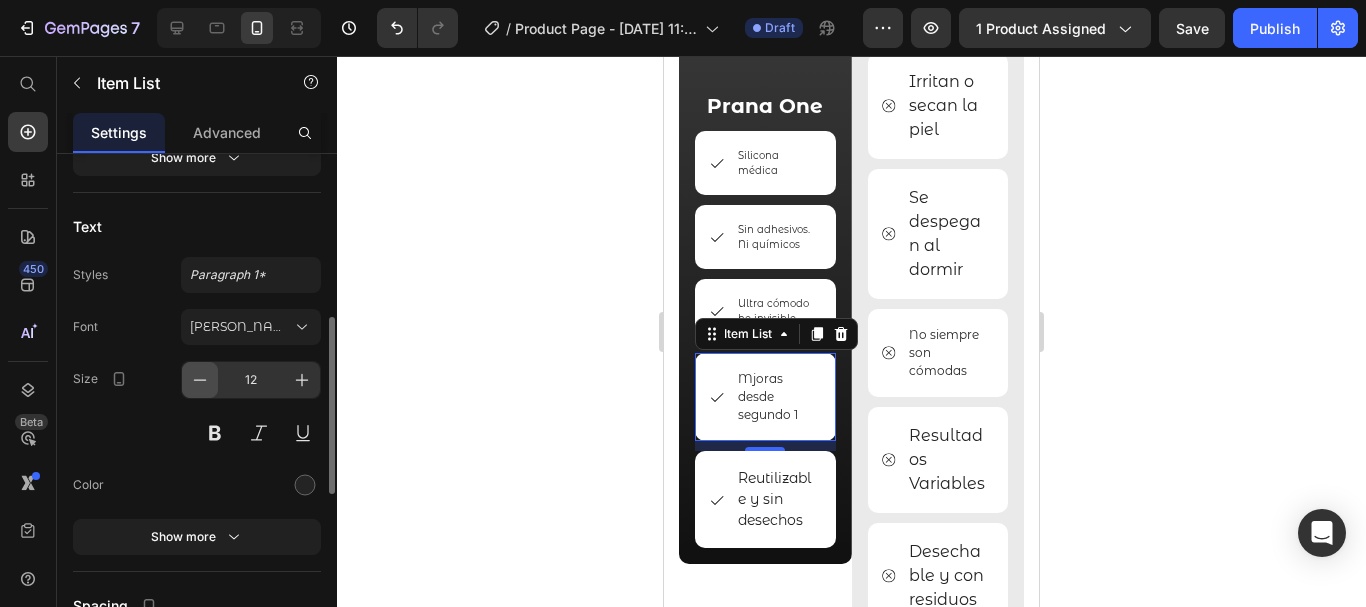 click 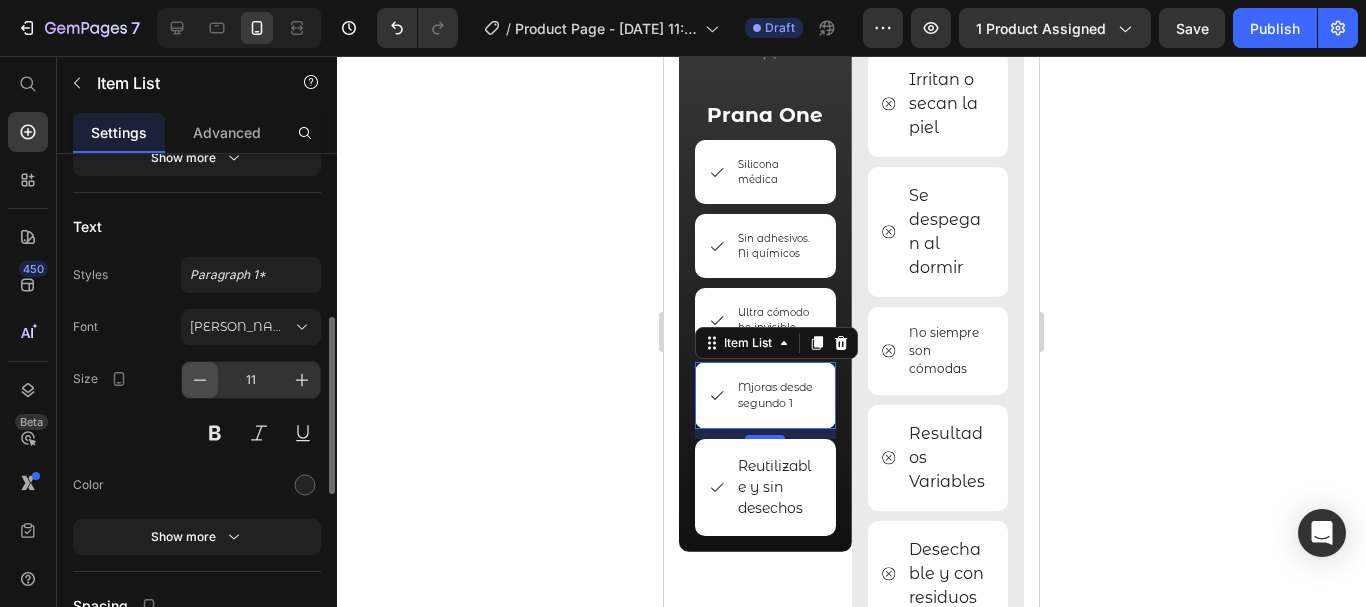 click 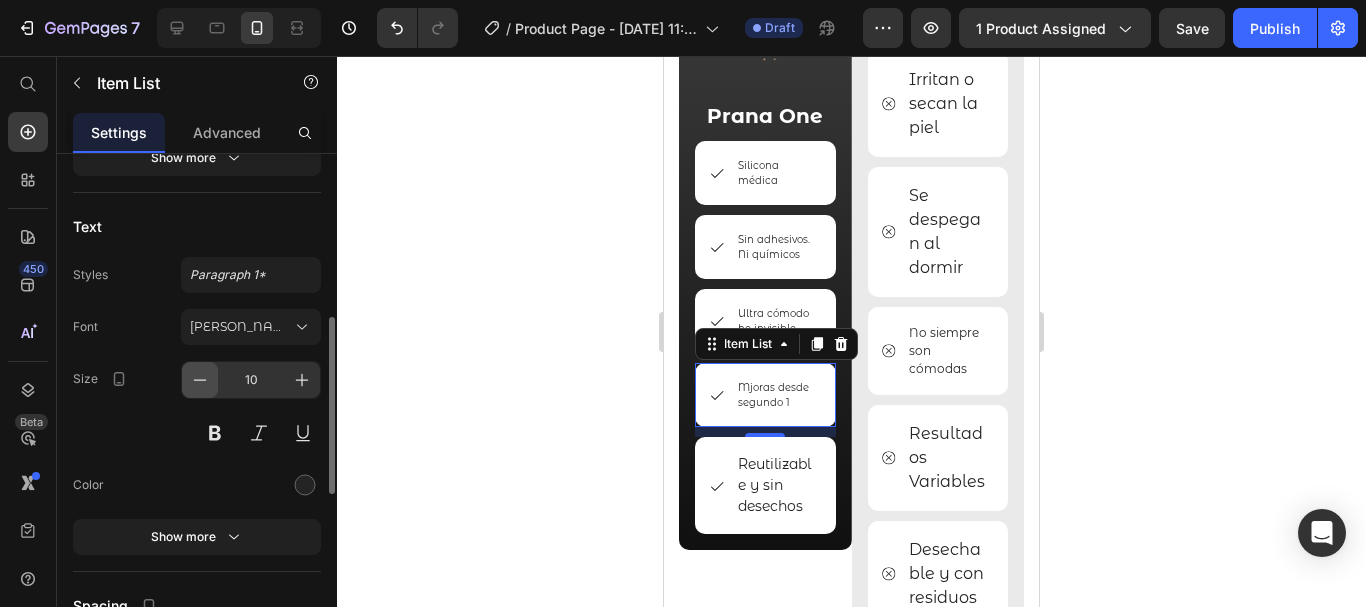 scroll, scrollTop: 4679, scrollLeft: 0, axis: vertical 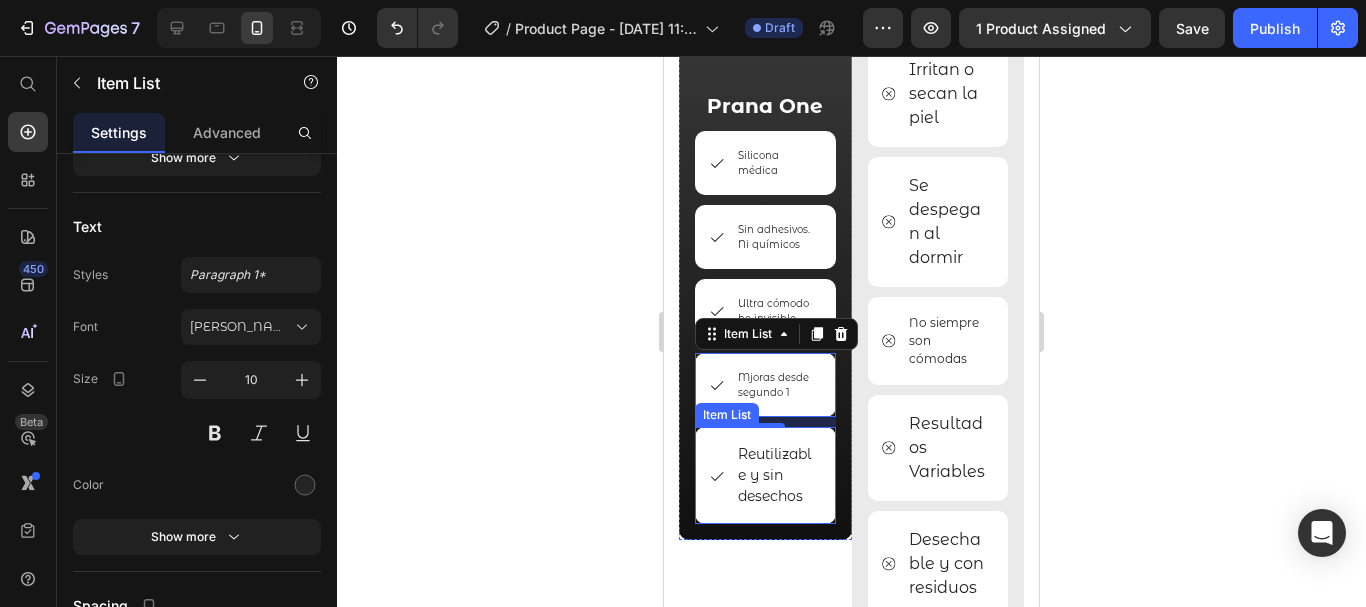 click on "Reutilizable y sin desechos" at bounding box center (778, 475) 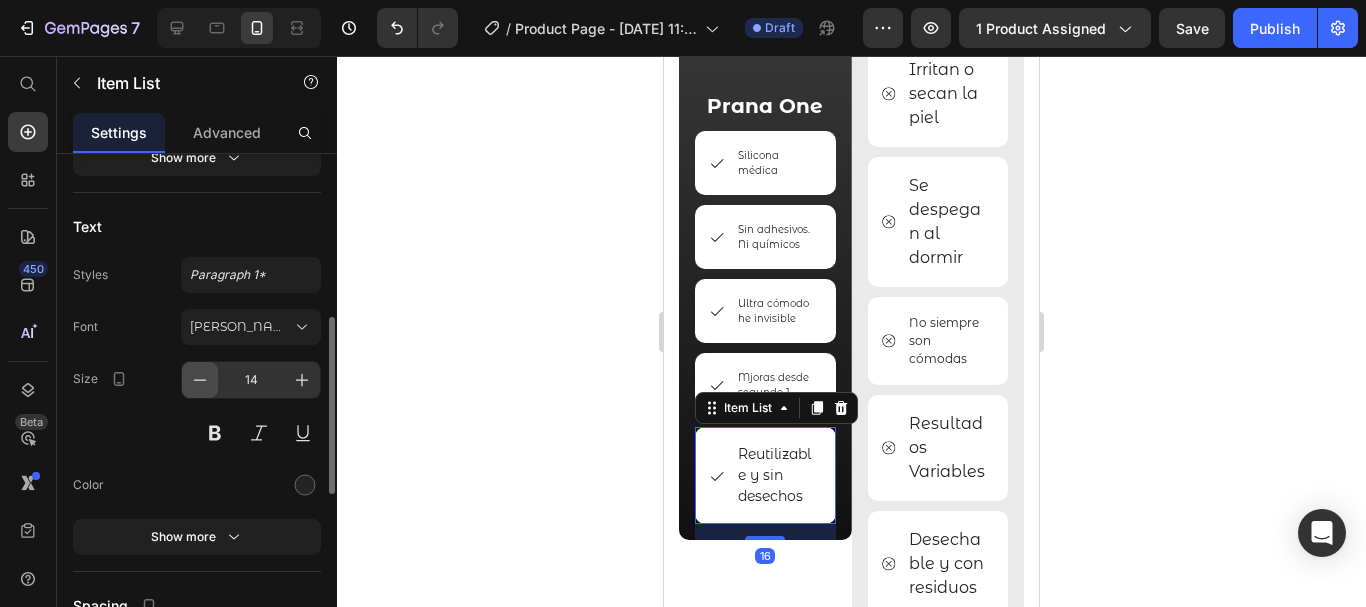 click 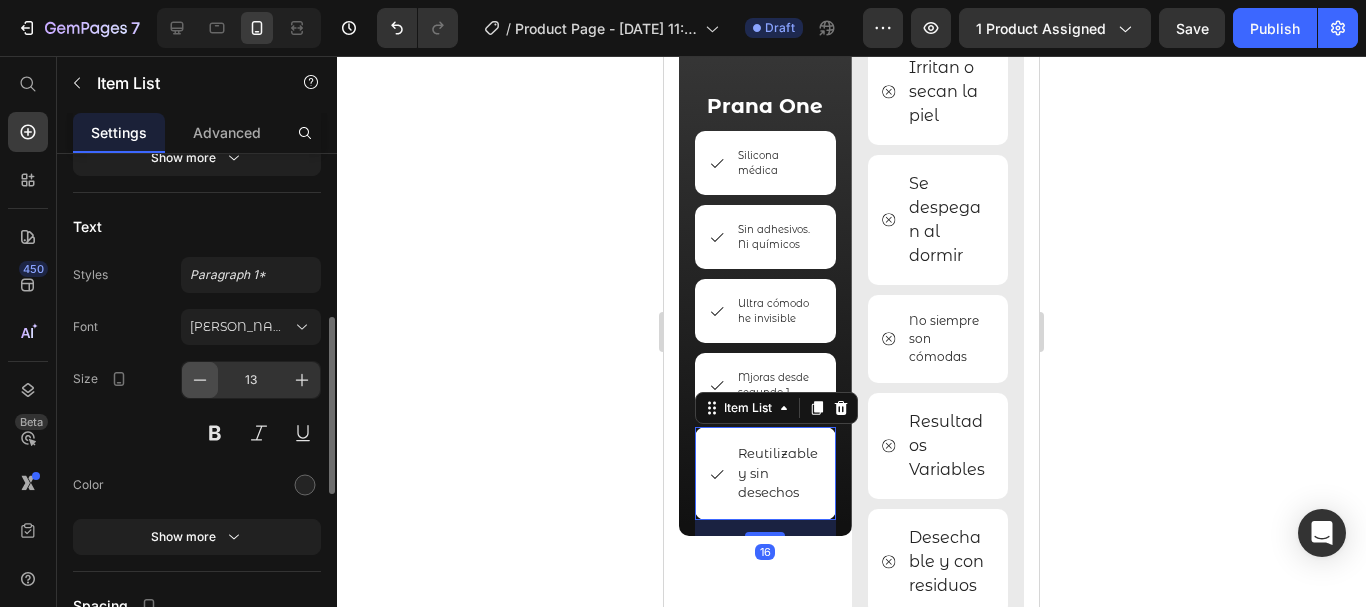 click 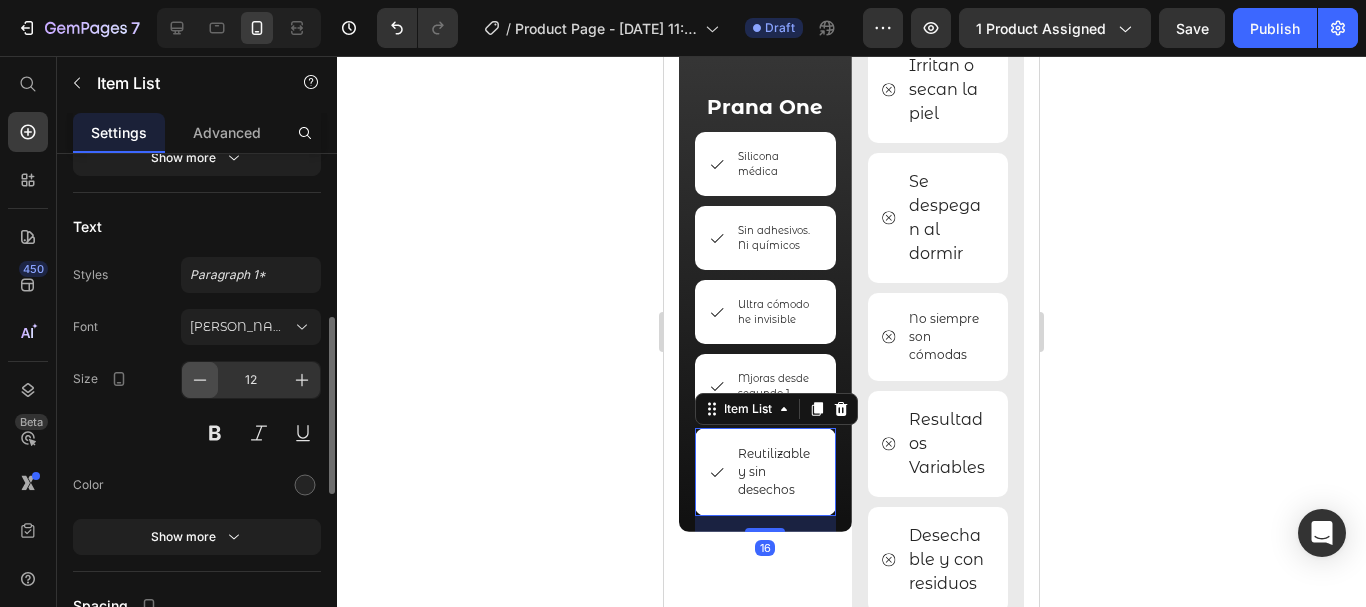 click 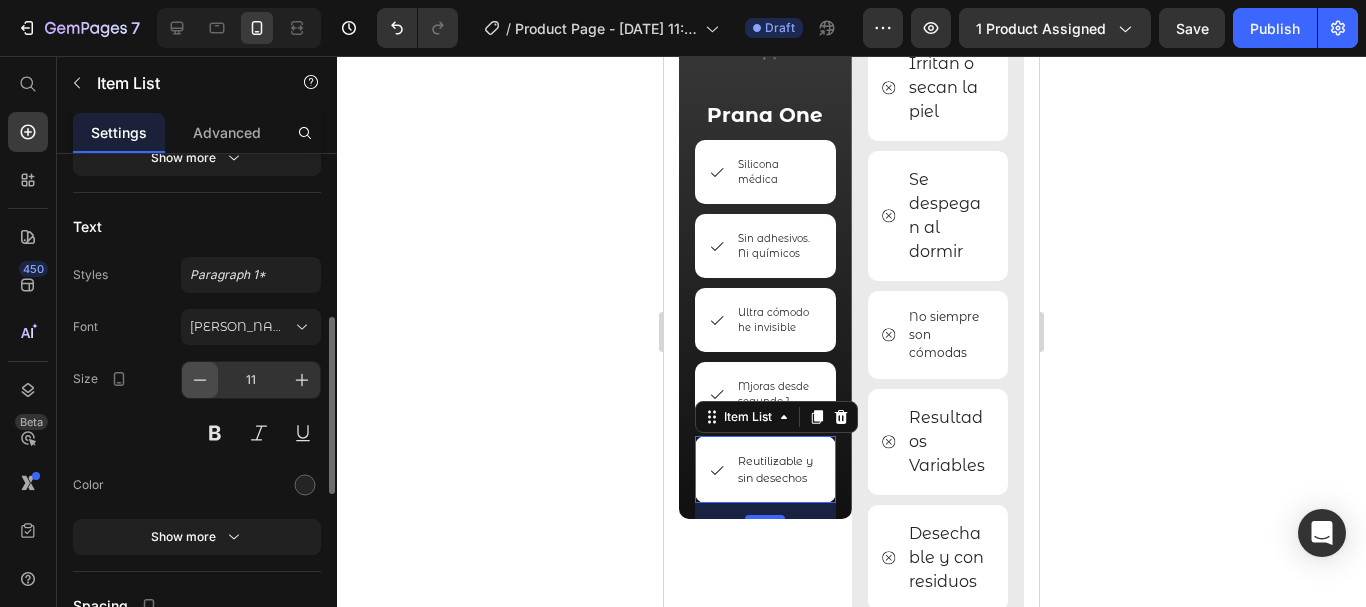click 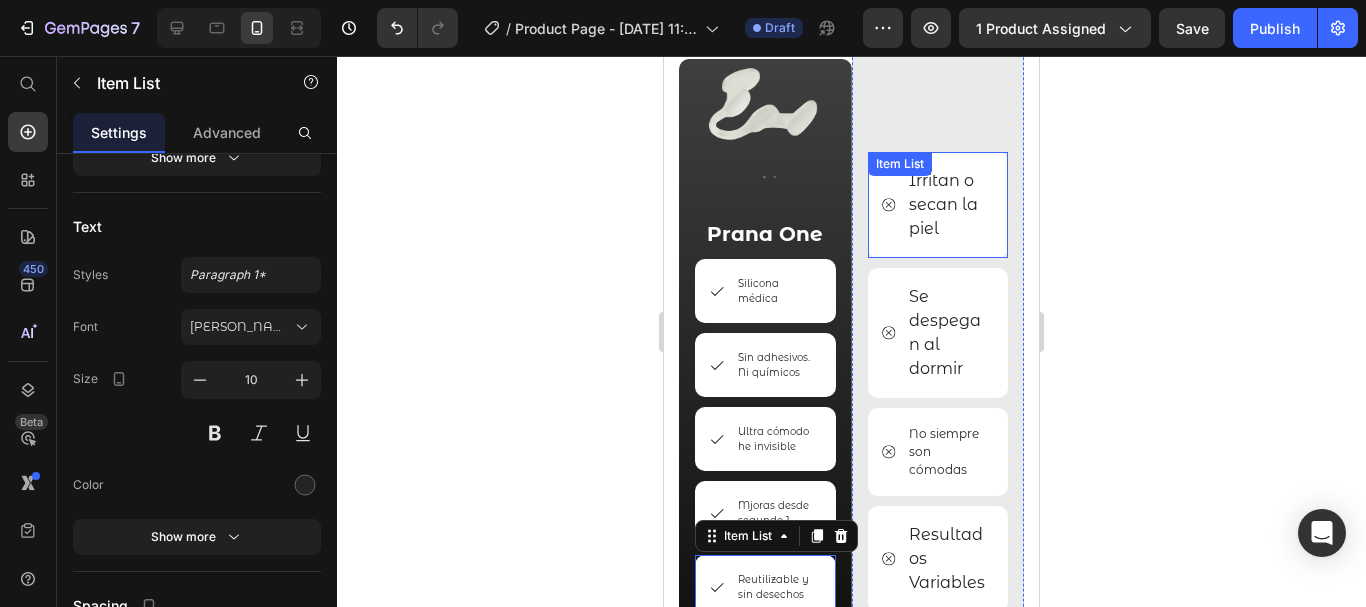 scroll, scrollTop: 4564, scrollLeft: 0, axis: vertical 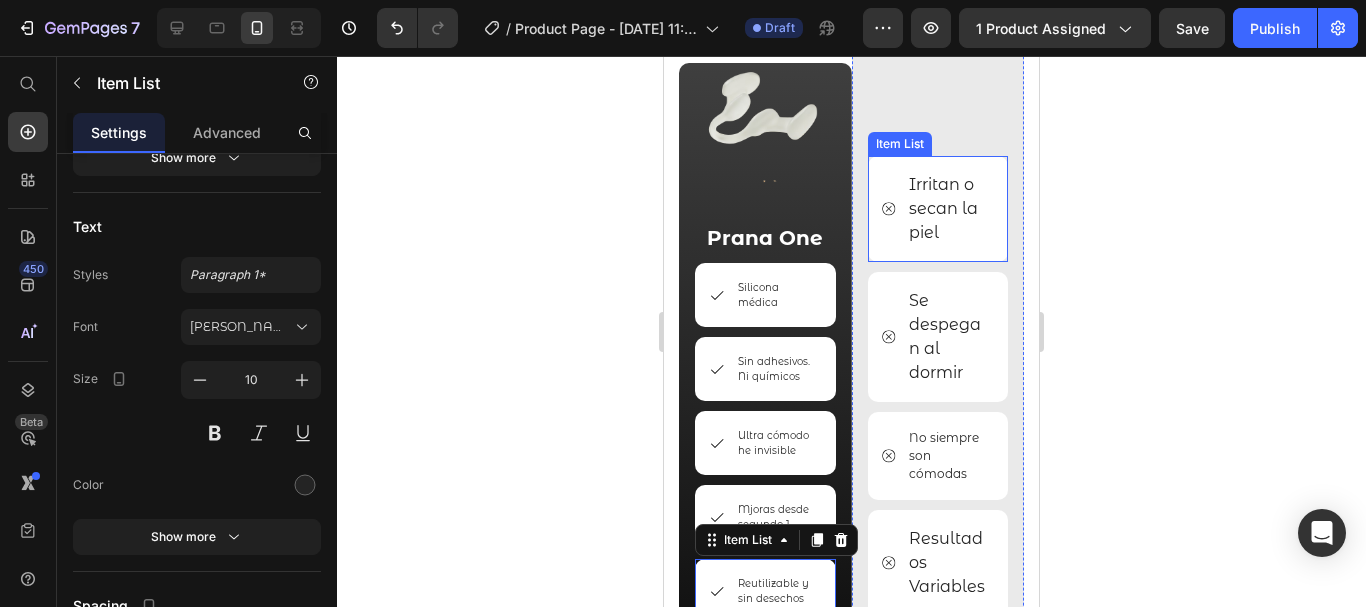 click on "Irritan o secan la piel" at bounding box center [943, 208] 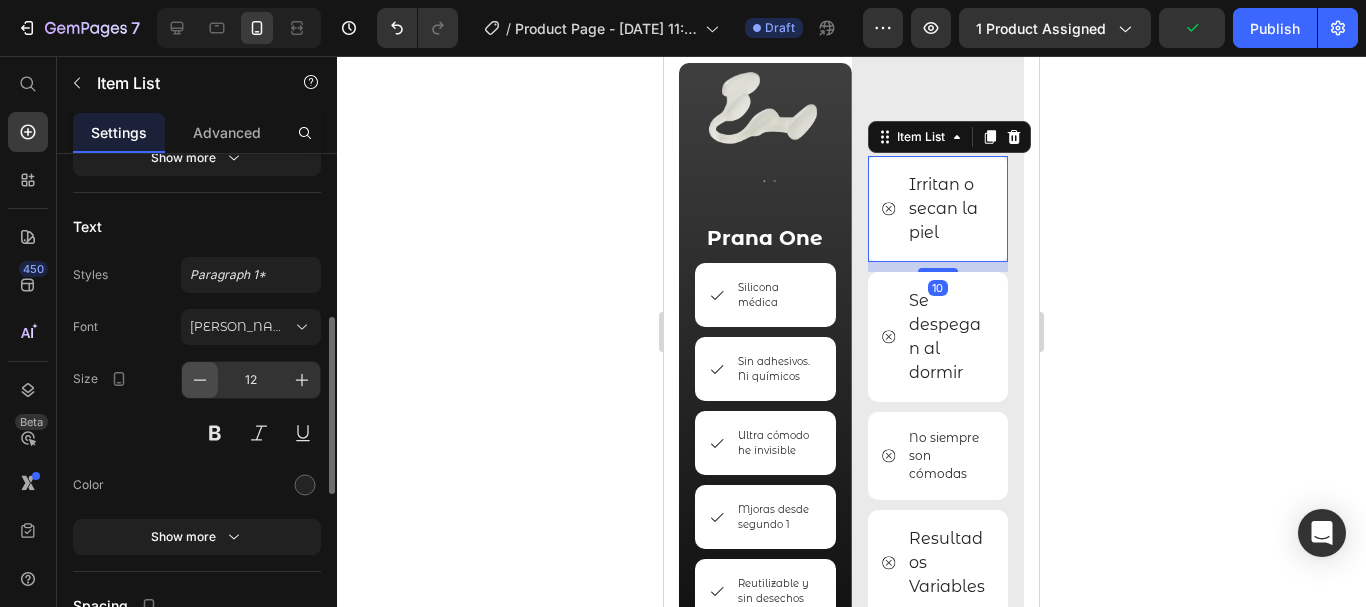 click at bounding box center (200, 380) 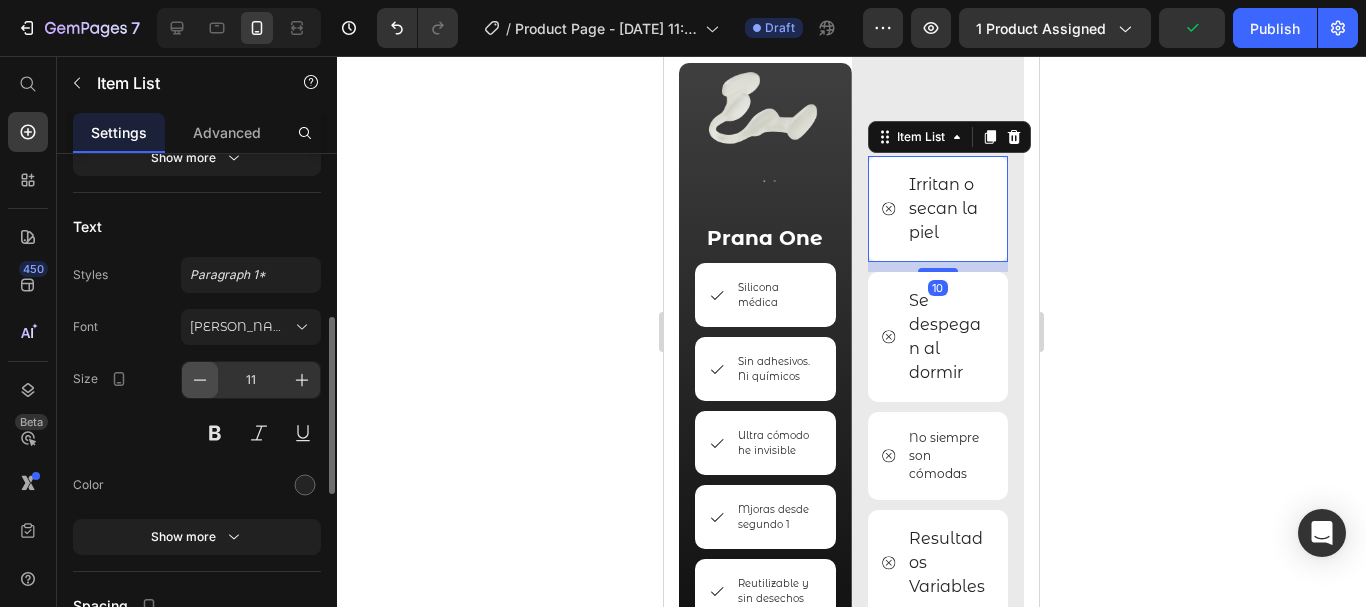 click at bounding box center [200, 380] 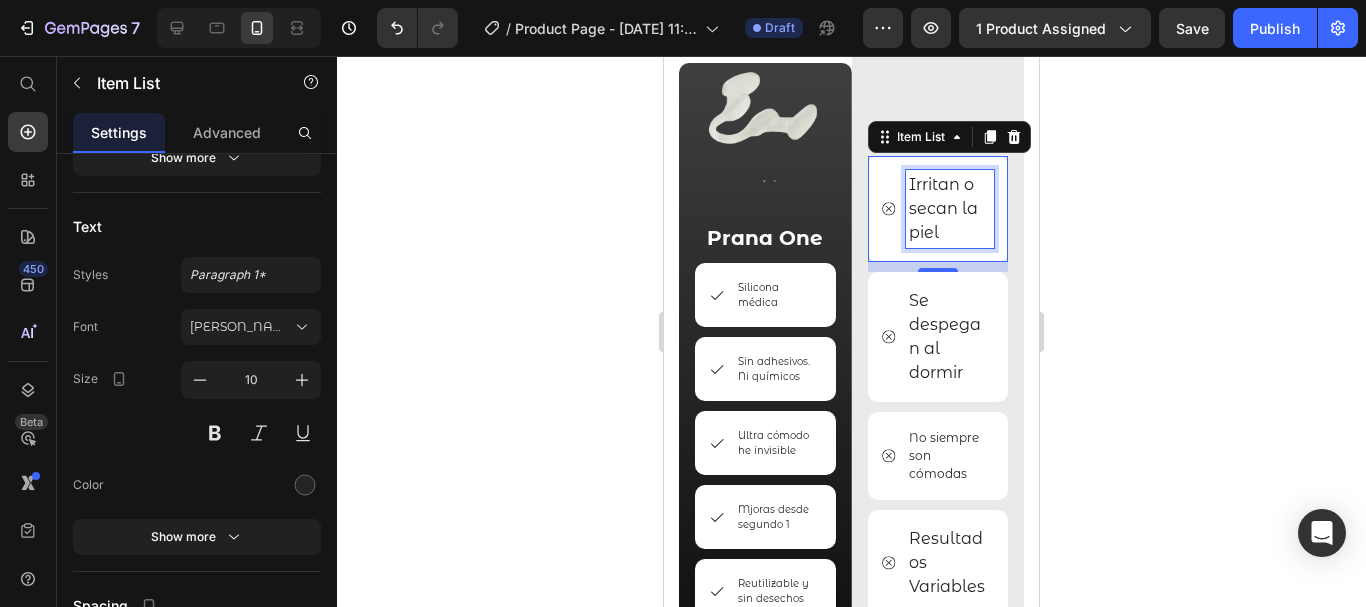 click on "Irritan o secan la piel" at bounding box center (943, 208) 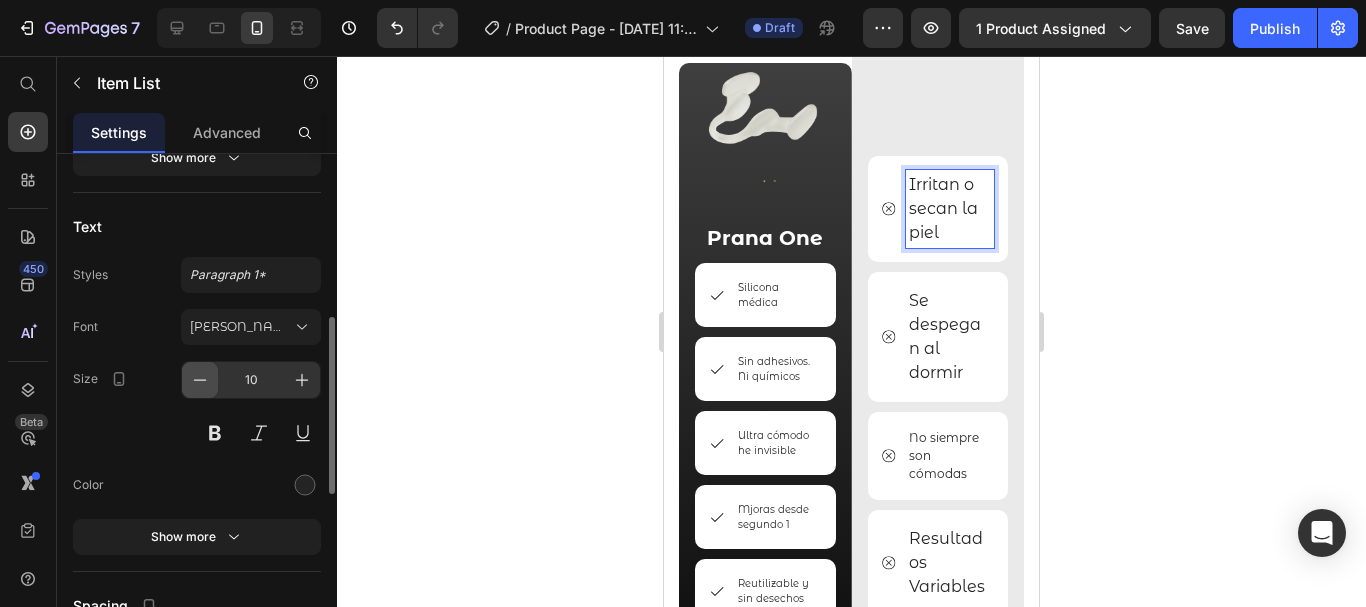 click 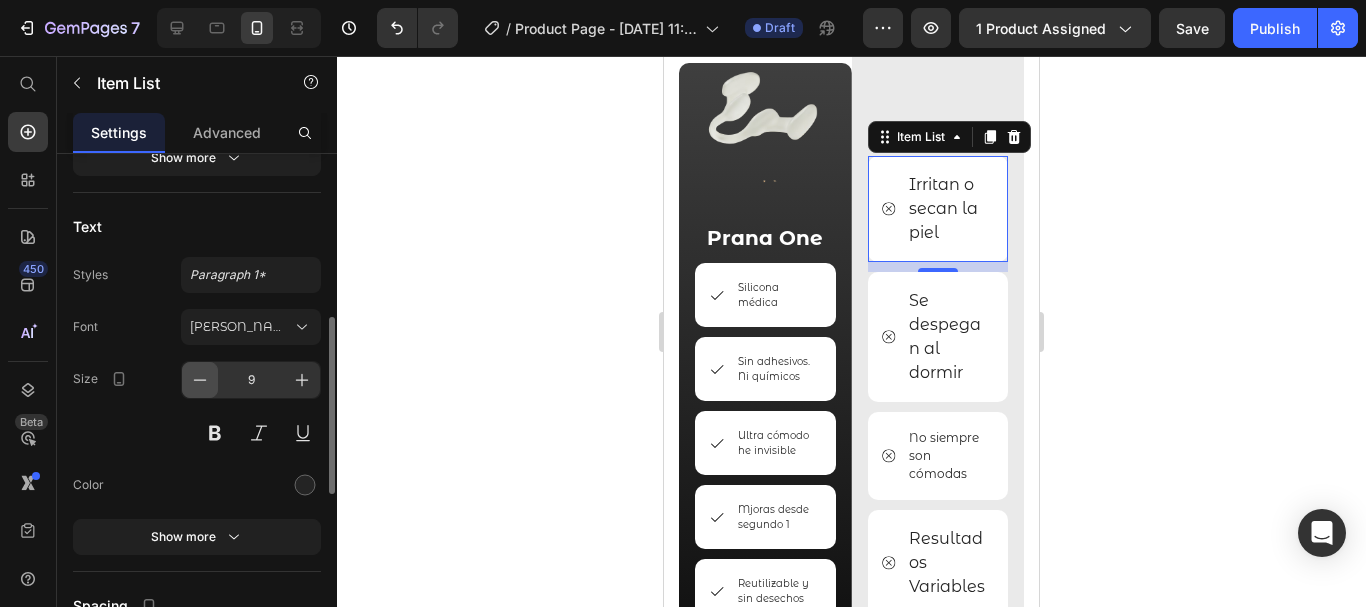 click 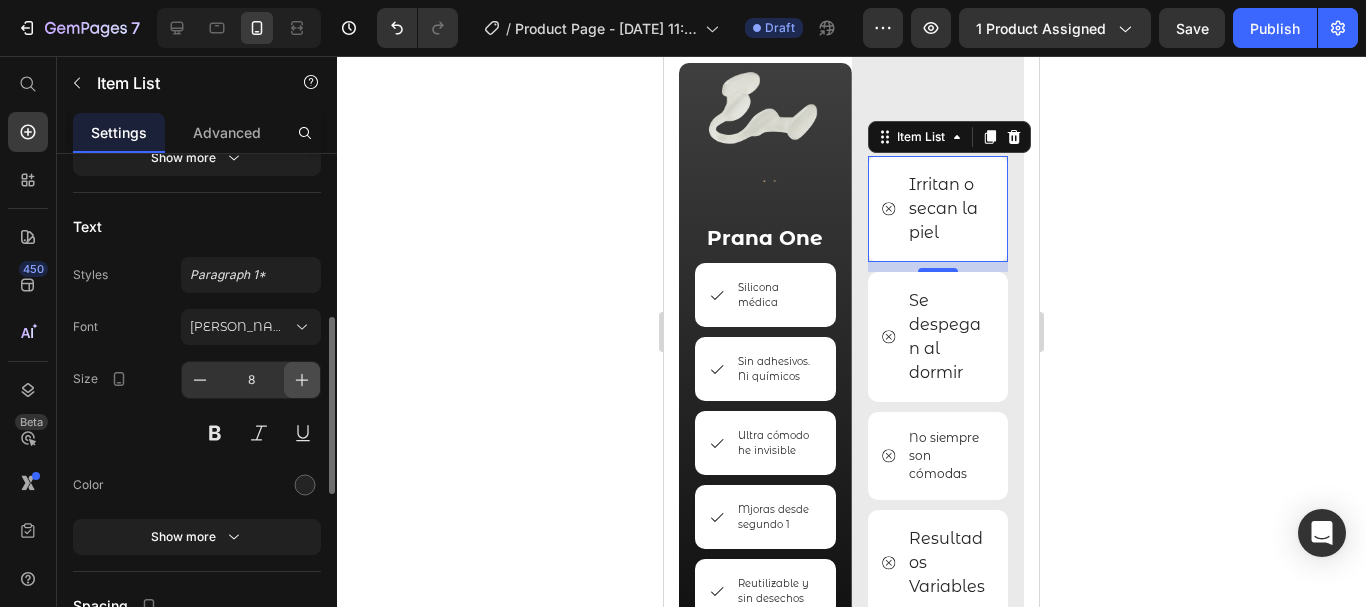 click 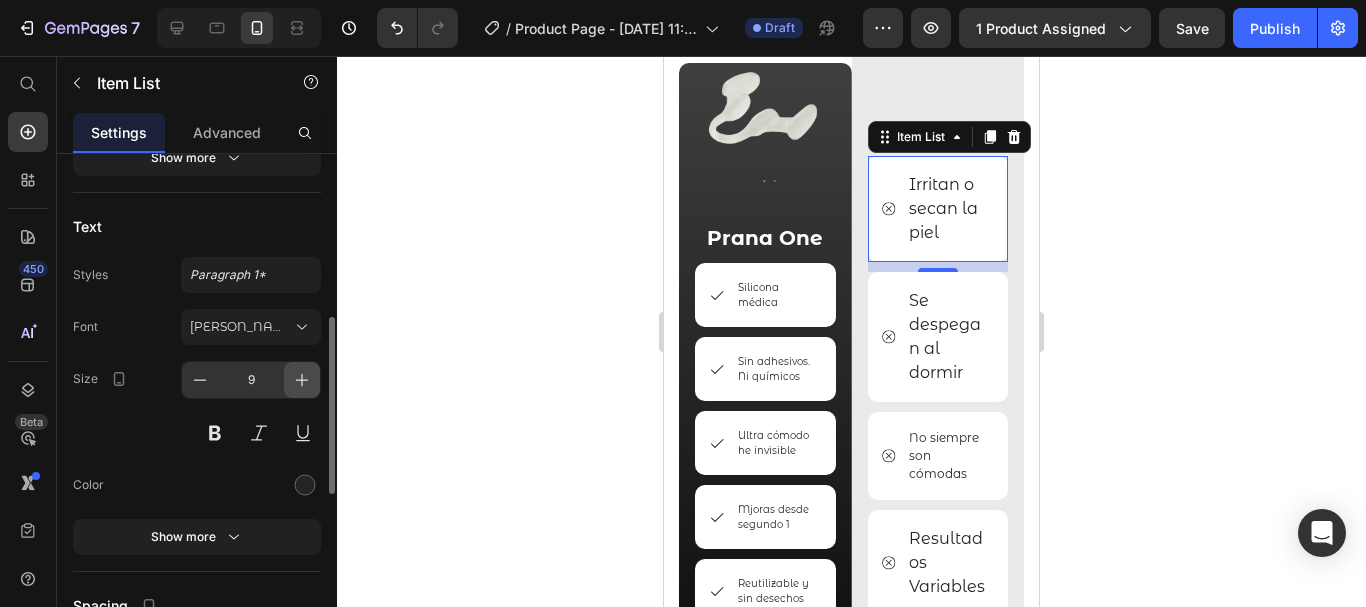 click 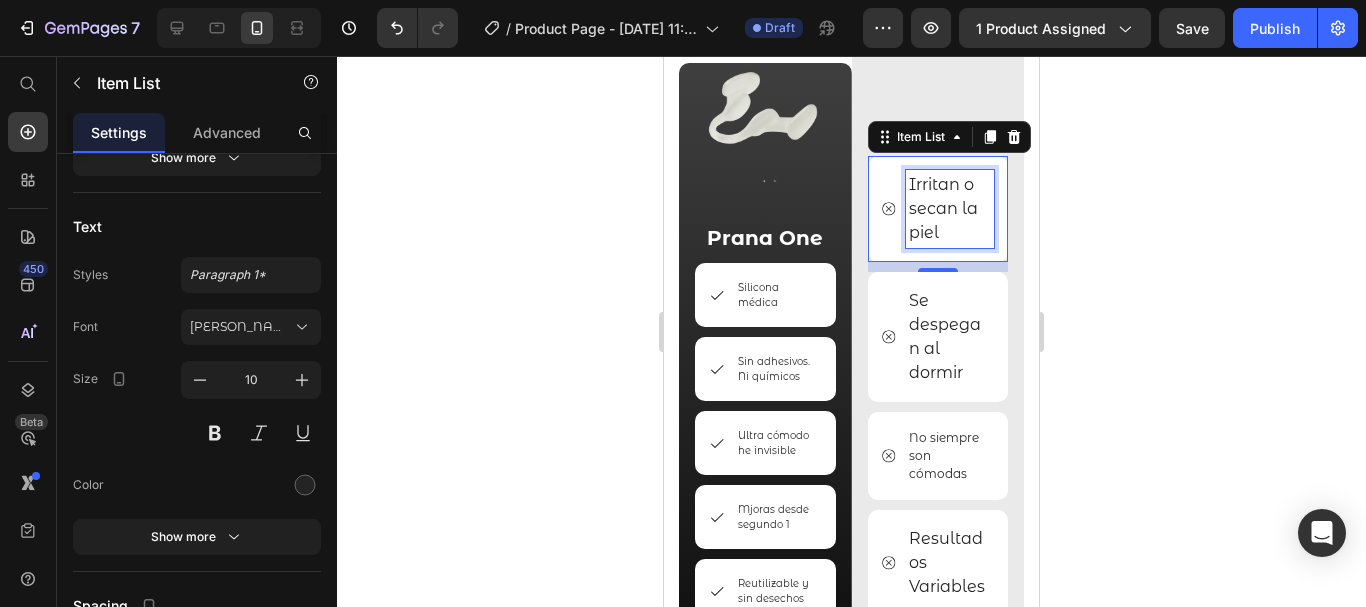 click on "Irritan o secan la piel" at bounding box center (943, 208) 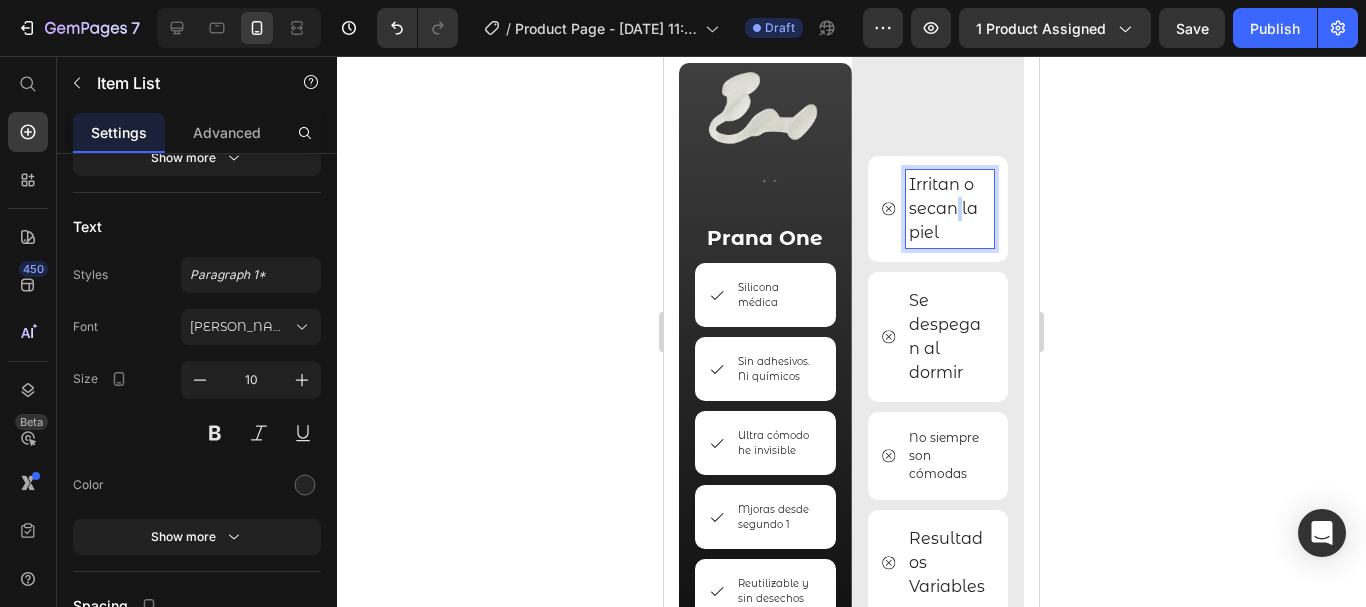 click on "Irritan o secan la piel" at bounding box center (943, 208) 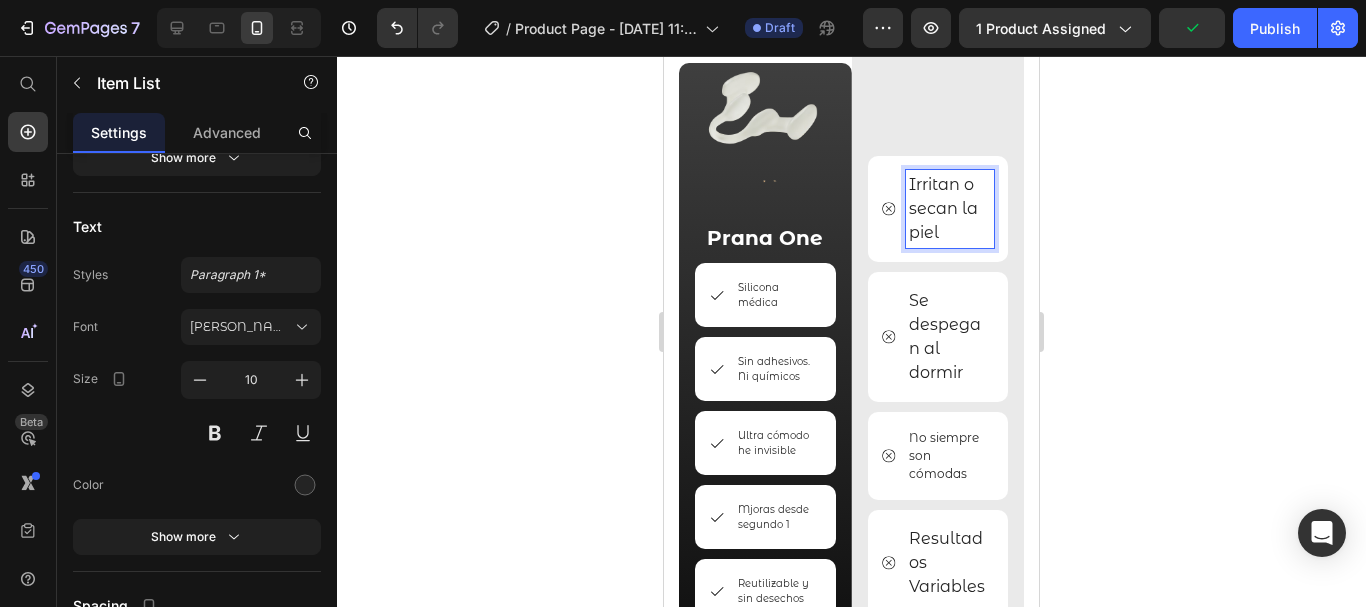 click on "Irritan o secan la piel" at bounding box center [950, 209] 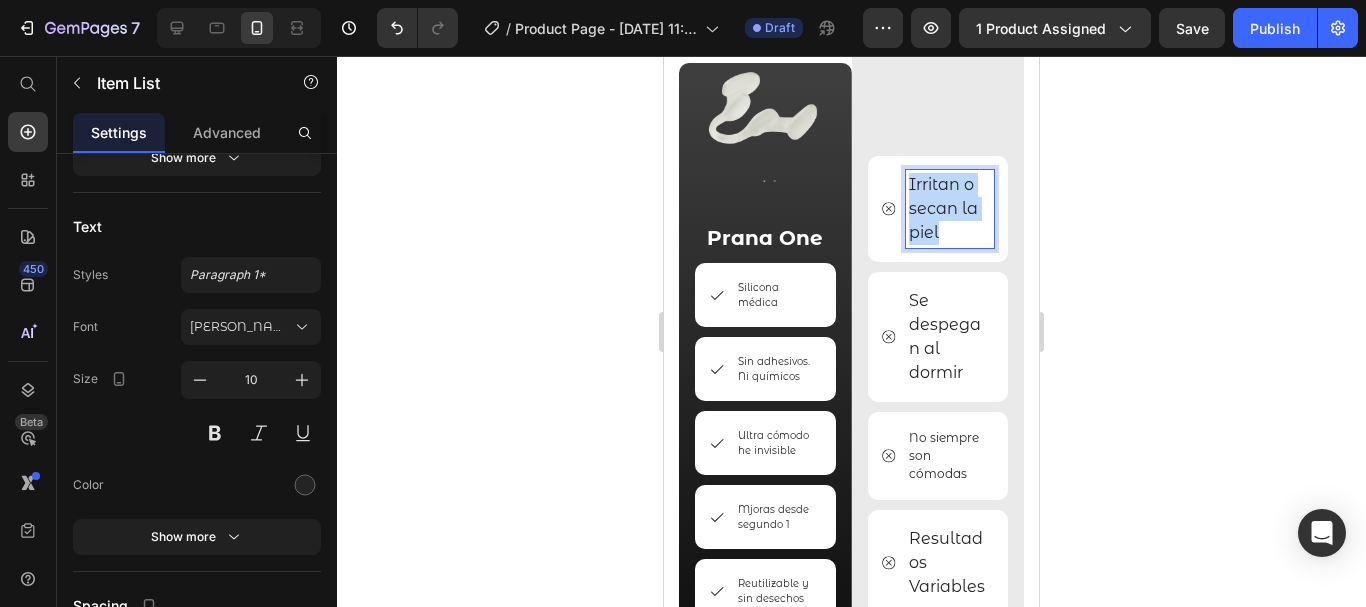 drag, startPoint x: 953, startPoint y: 234, endPoint x: 902, endPoint y: 180, distance: 74.27651 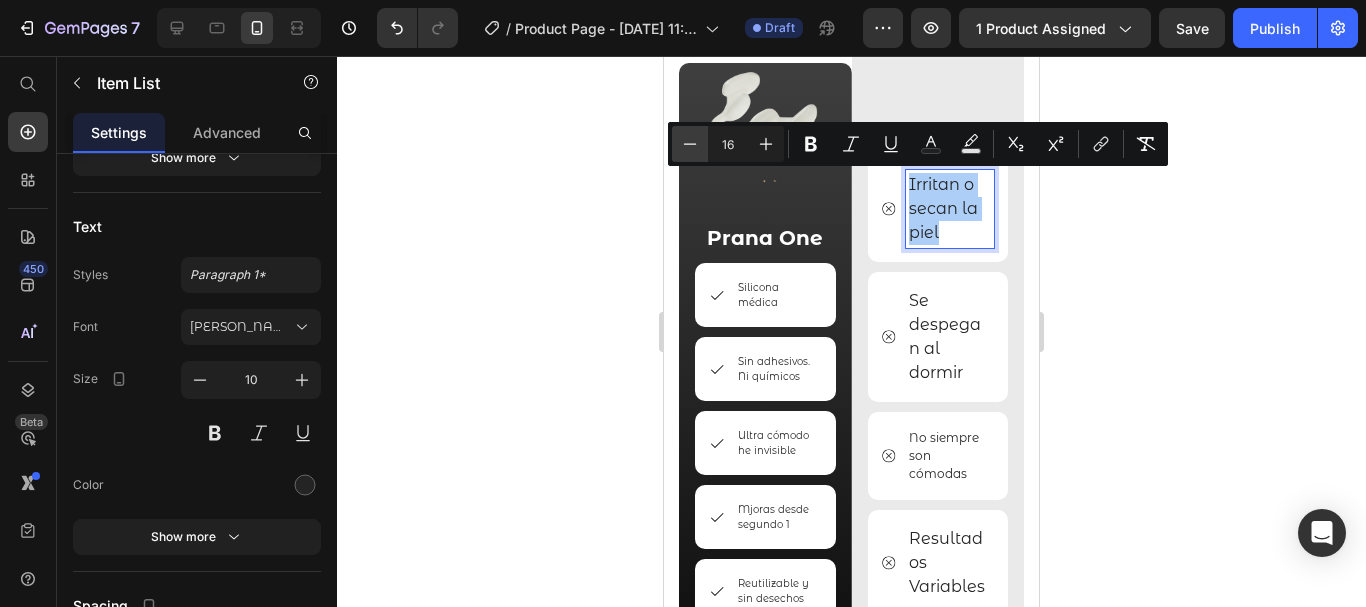 click 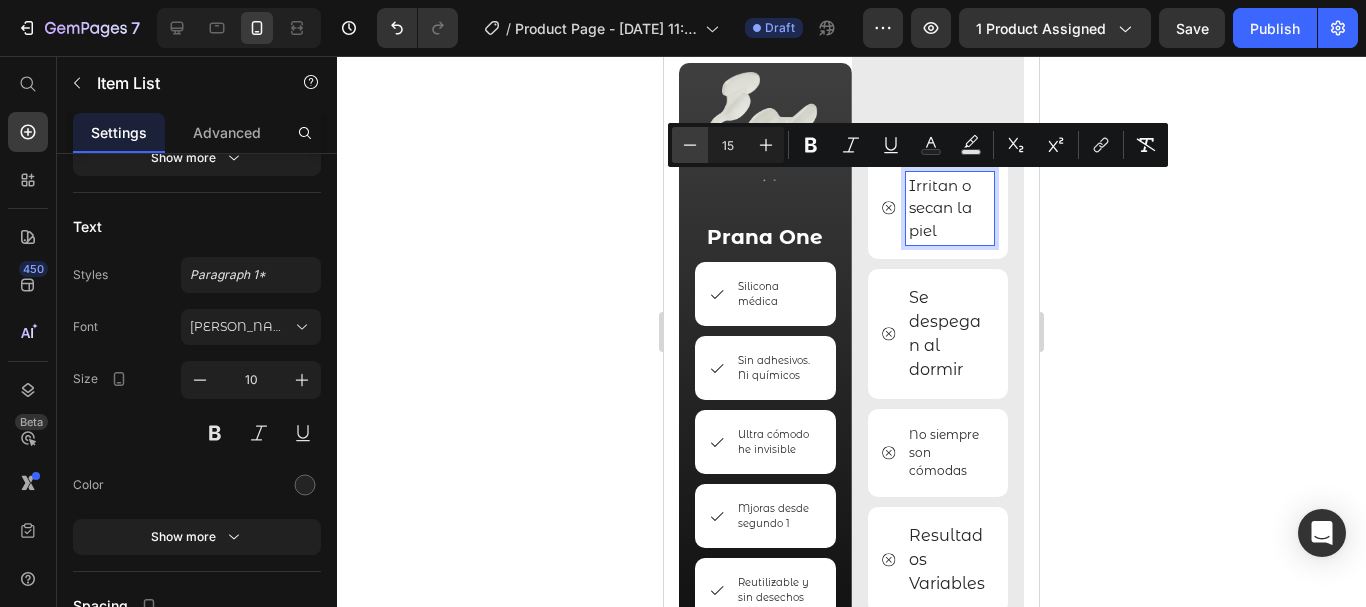 click on "Minus" at bounding box center [690, 145] 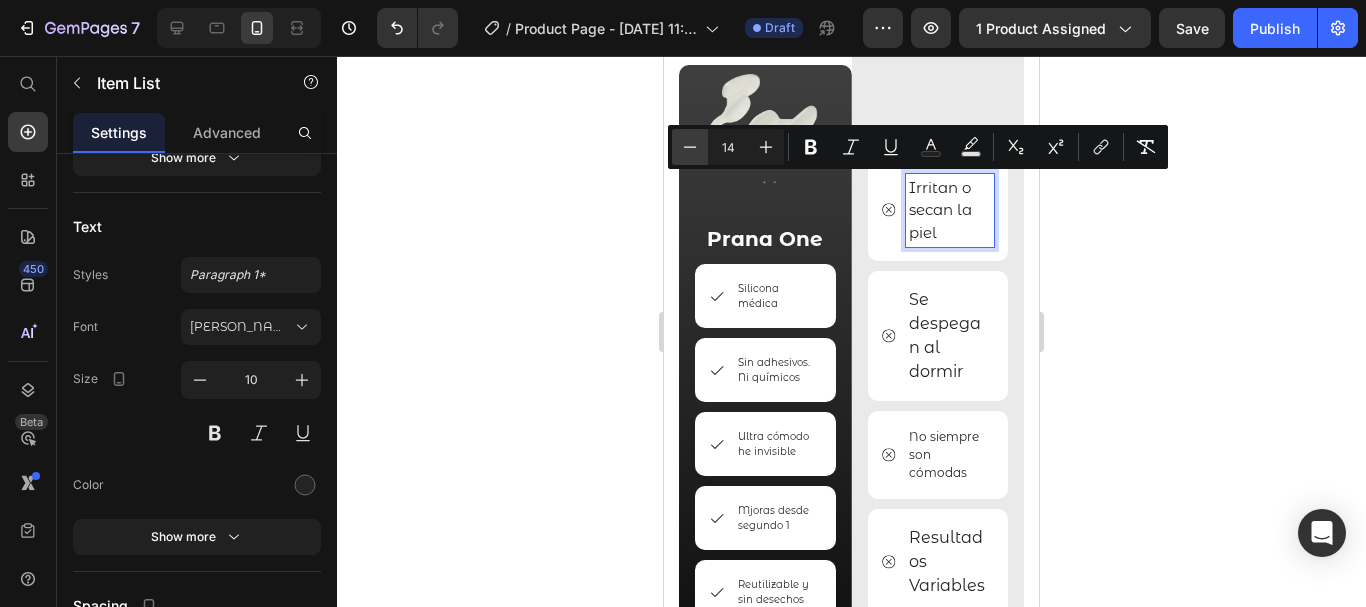click on "Minus" at bounding box center [690, 147] 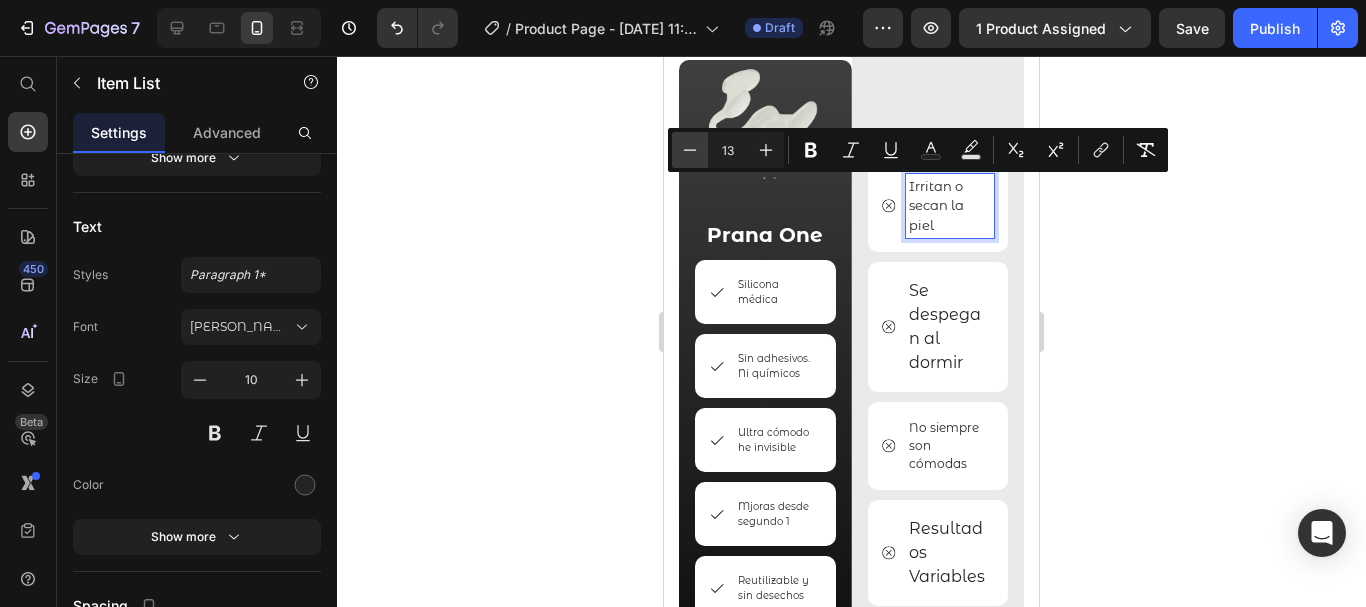 scroll, scrollTop: 4557, scrollLeft: 0, axis: vertical 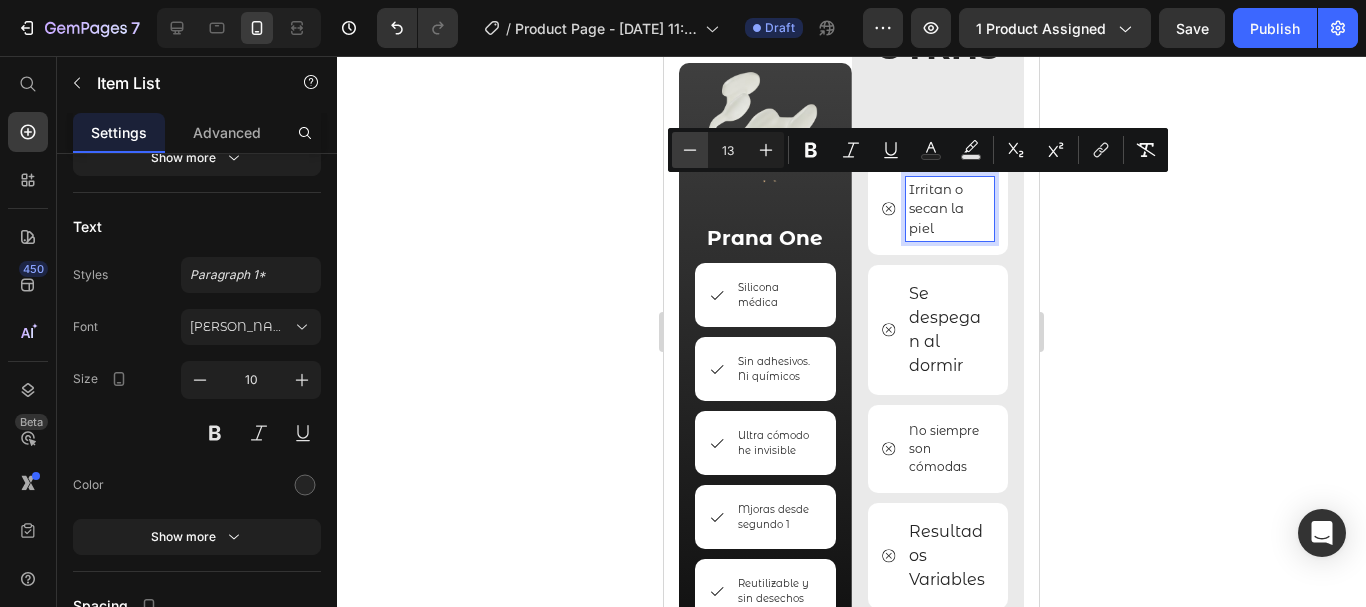 click on "Minus" at bounding box center (690, 150) 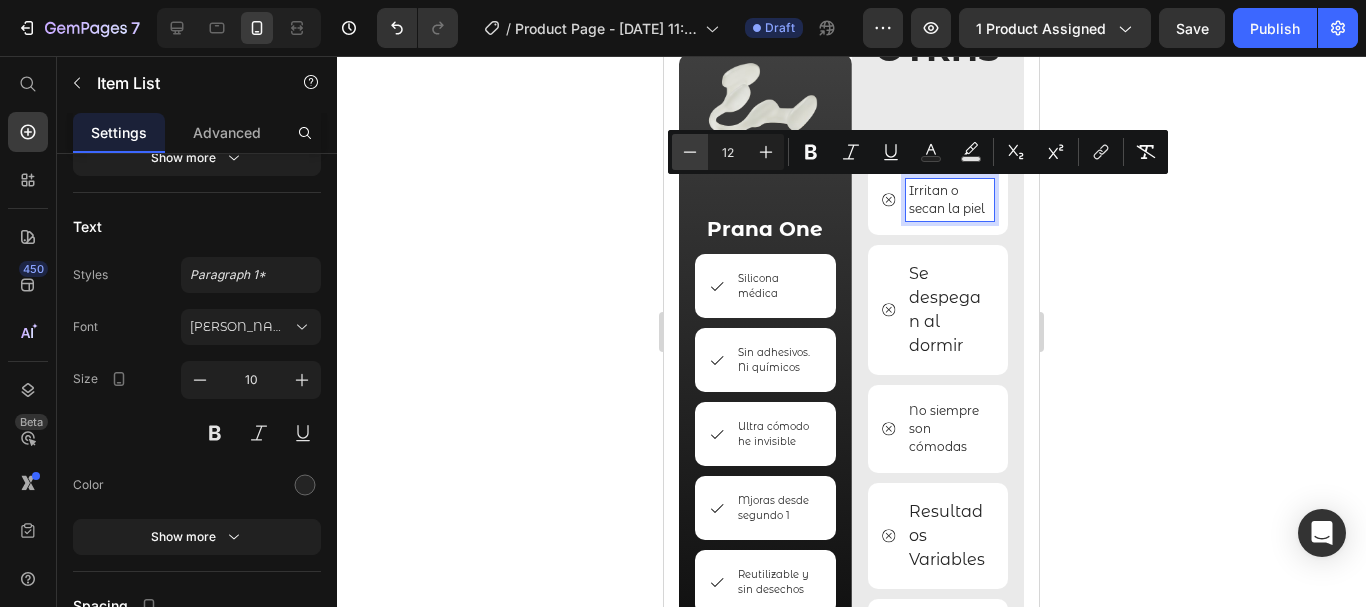 click on "Minus" at bounding box center (690, 152) 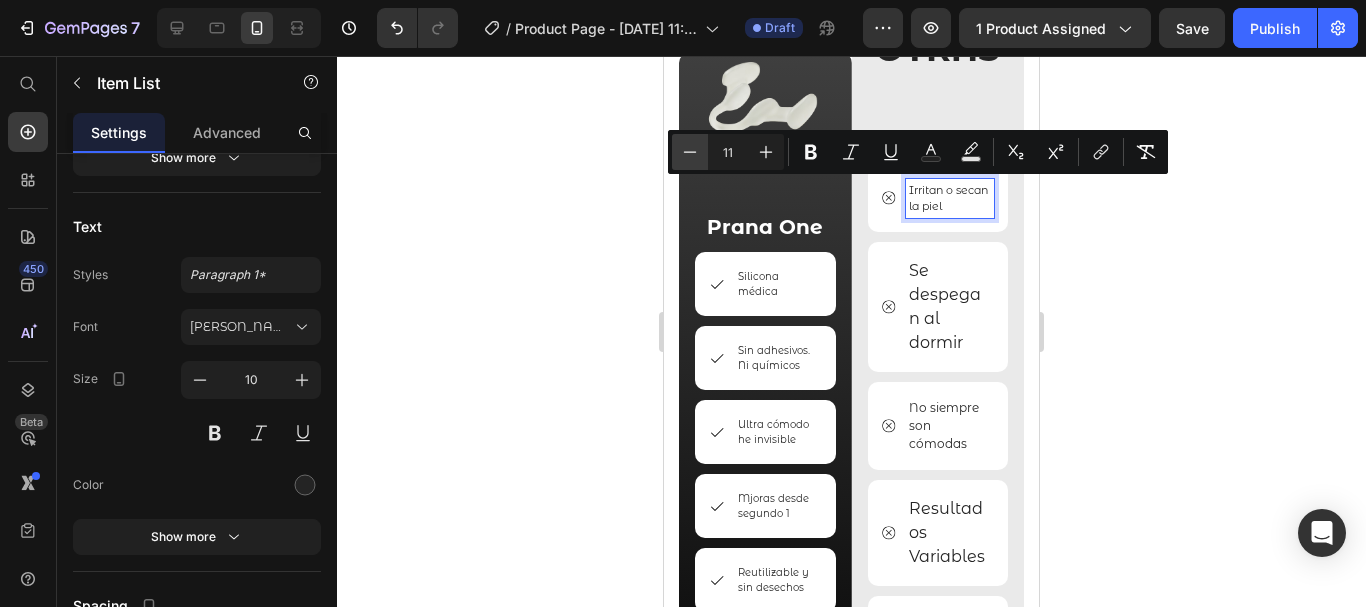 scroll, scrollTop: 4545, scrollLeft: 0, axis: vertical 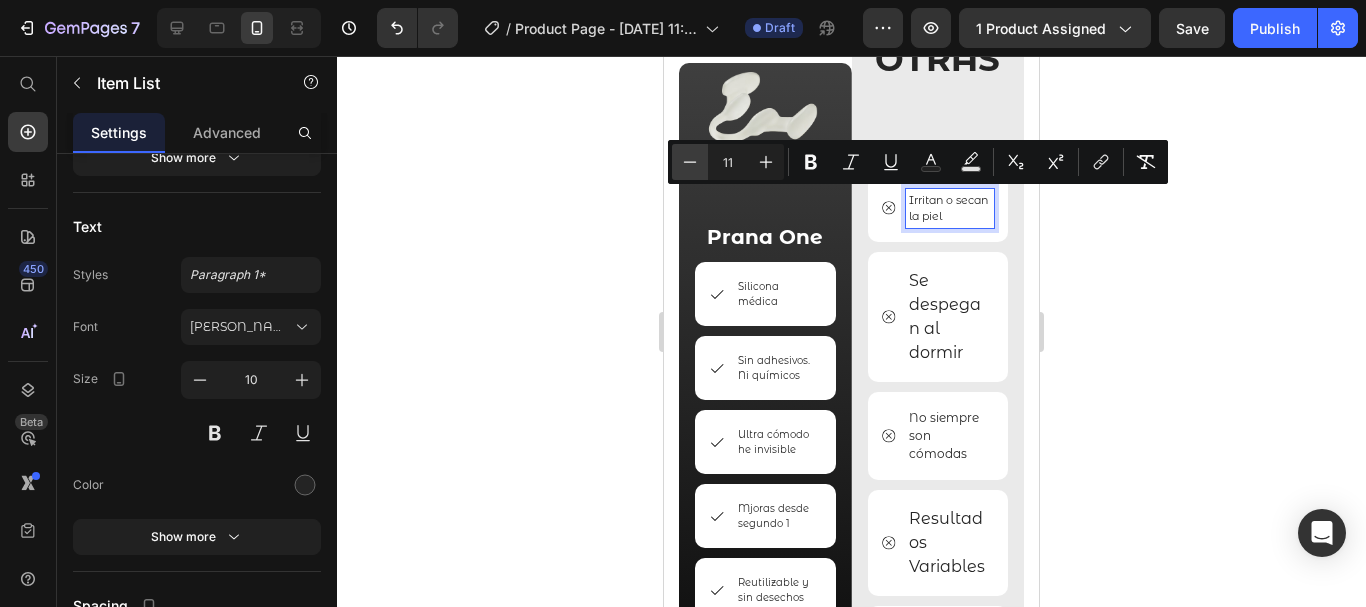 click 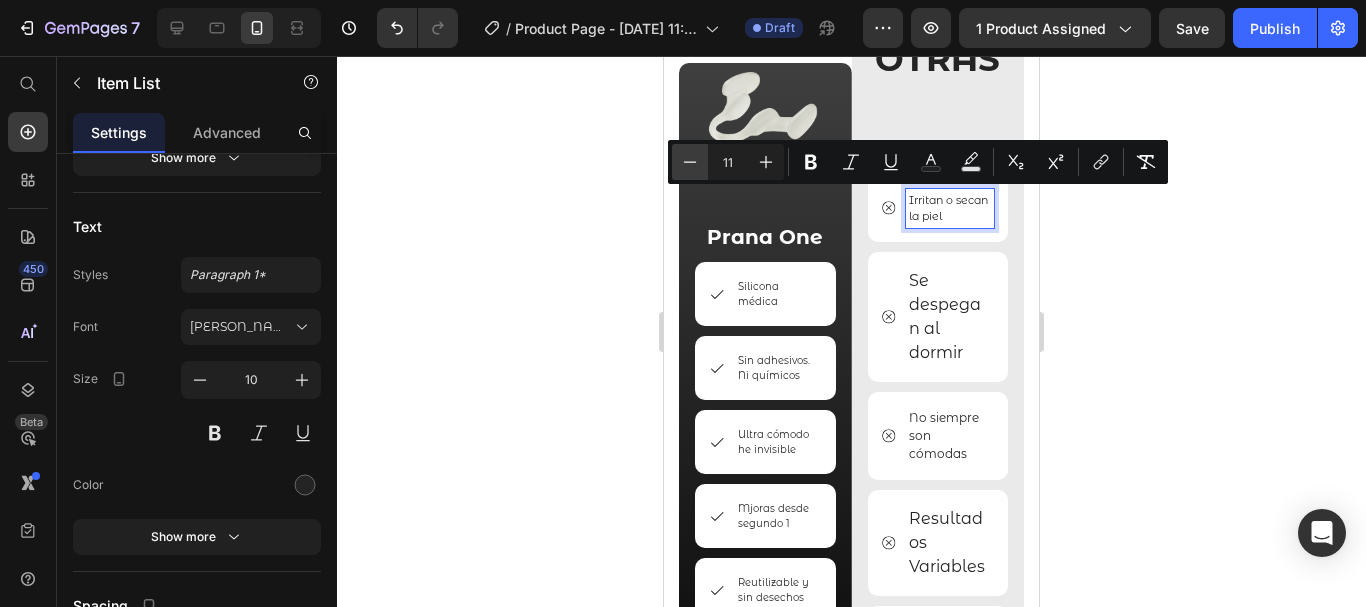 type on "10" 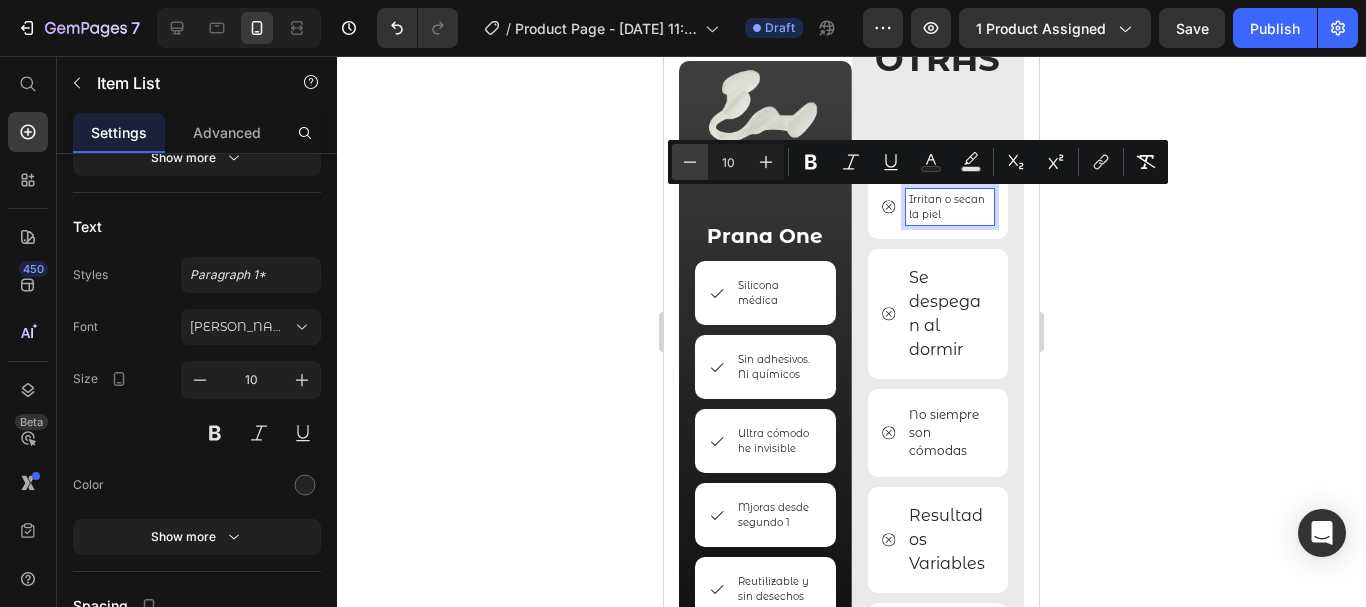 scroll, scrollTop: 4543, scrollLeft: 0, axis: vertical 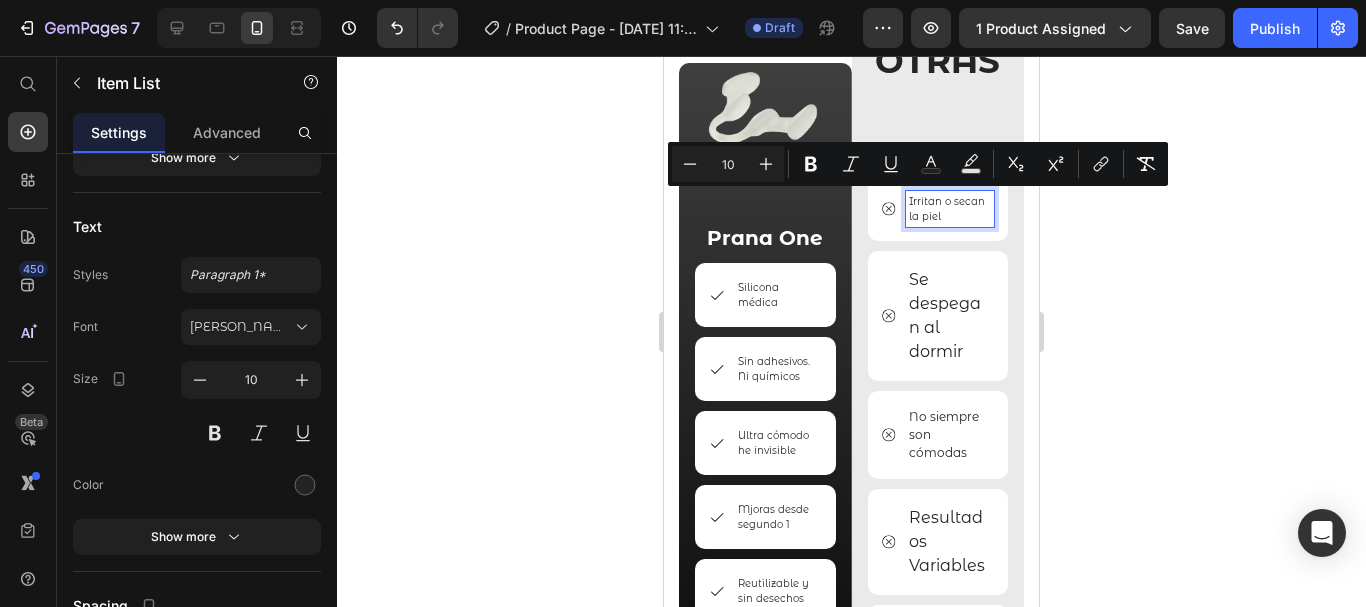 click 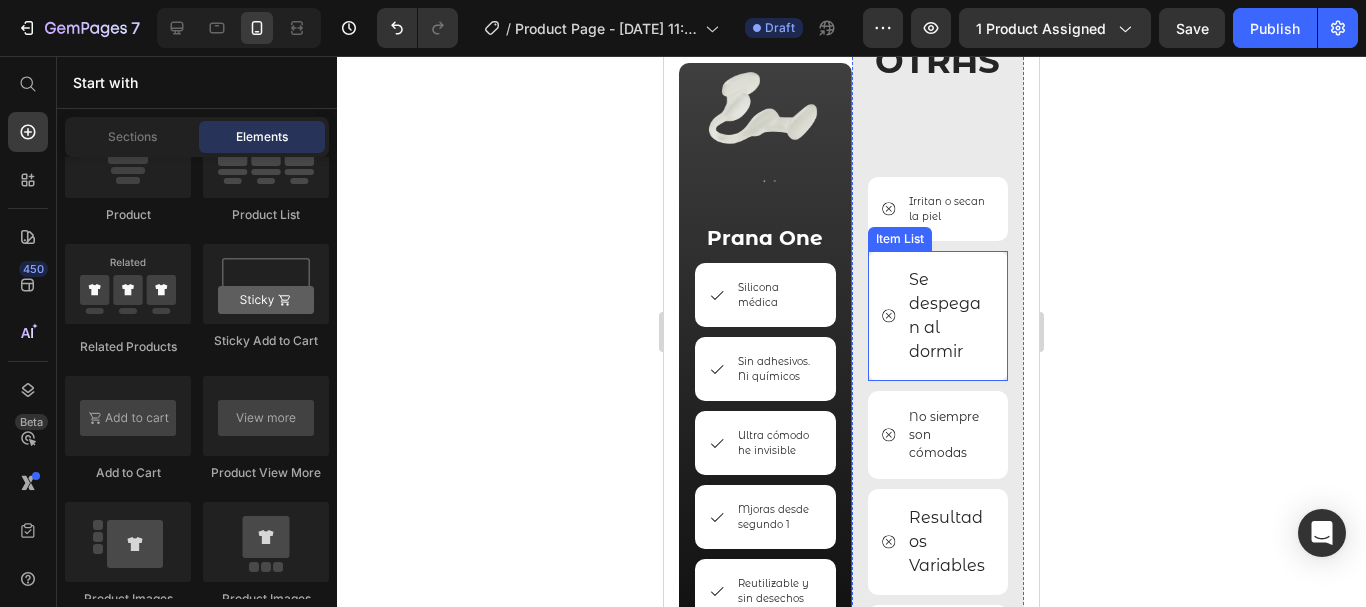 click on "Se despegan al dormir" at bounding box center [950, 316] 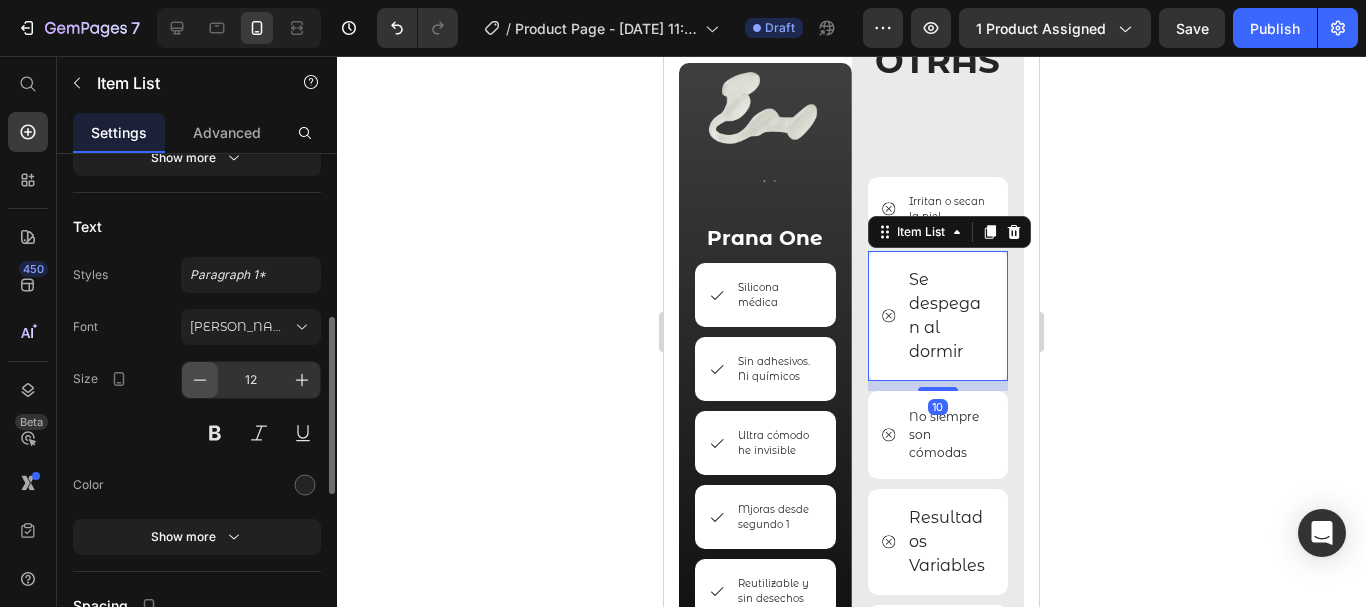 click 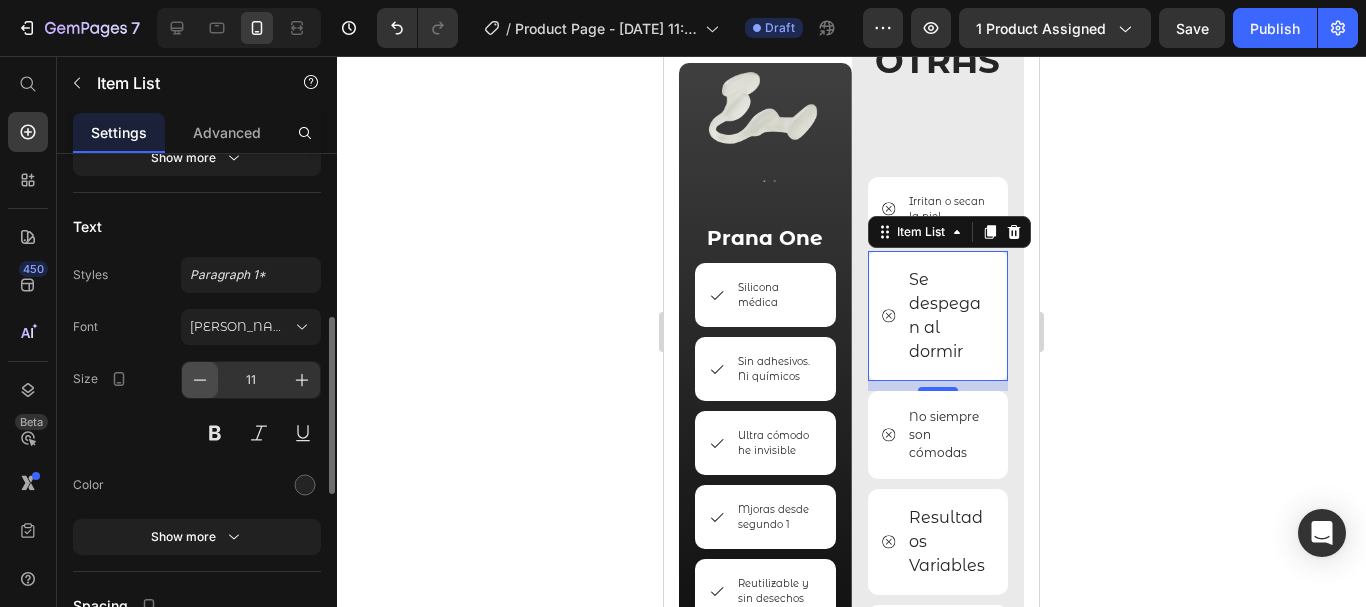 click 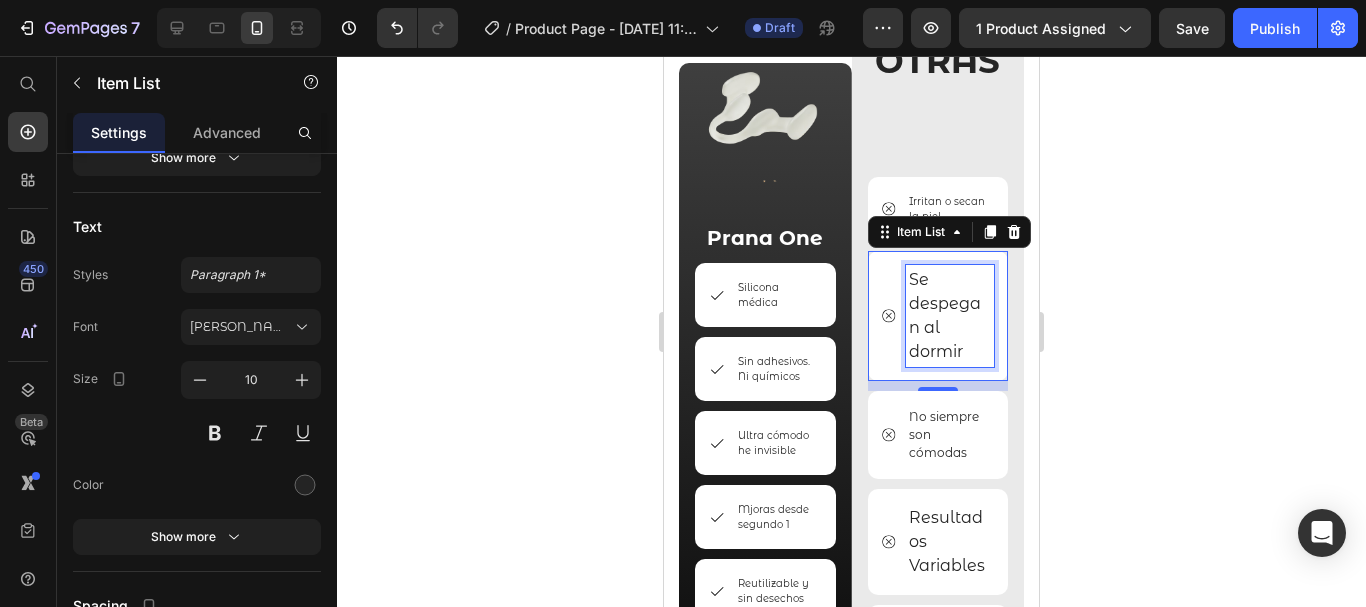 click on "Se despegan al dormir" at bounding box center [950, 316] 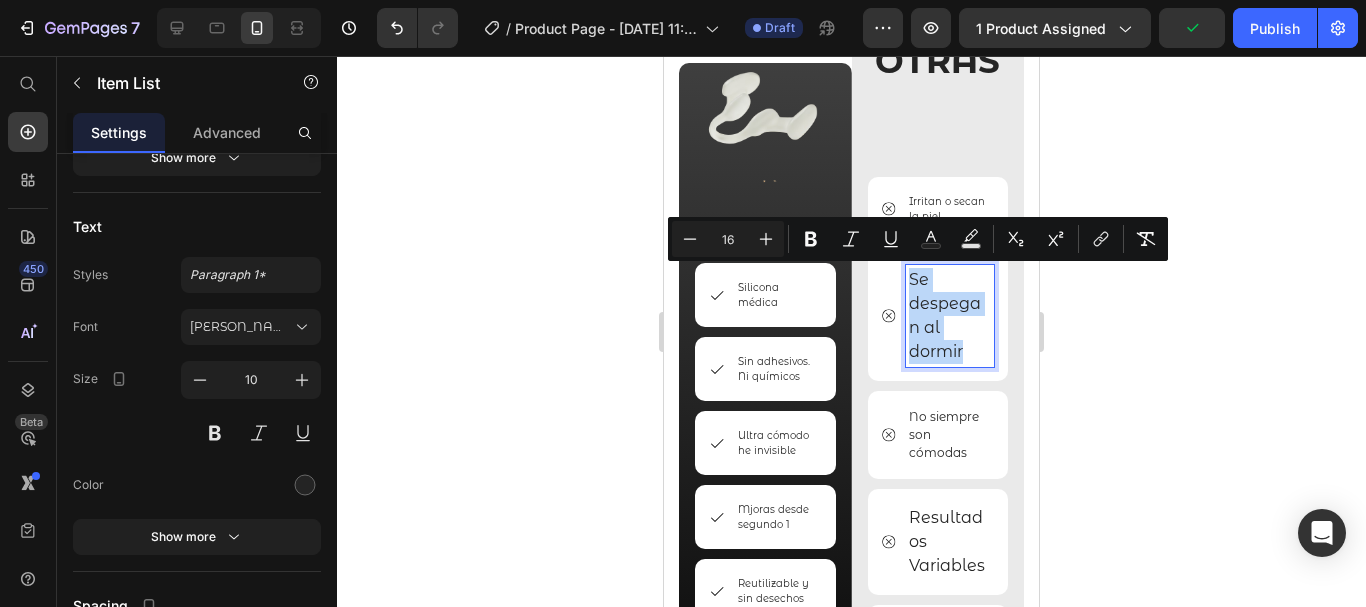 drag, startPoint x: 958, startPoint y: 350, endPoint x: 902, endPoint y: 273, distance: 95.2103 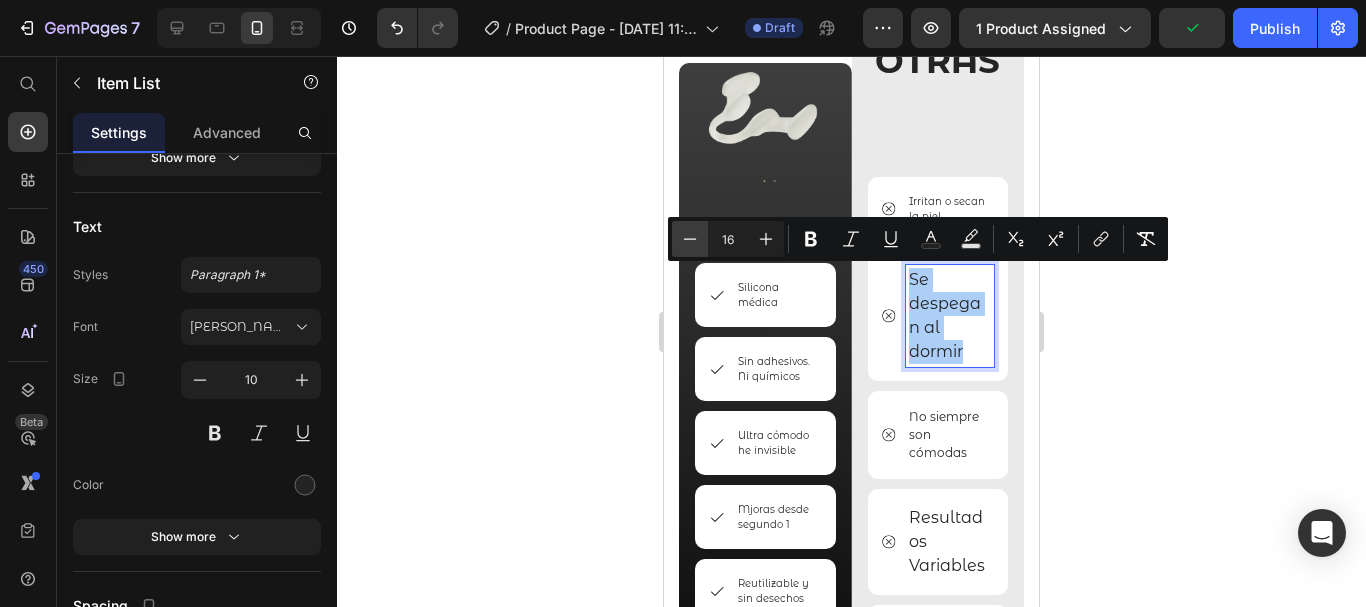 click 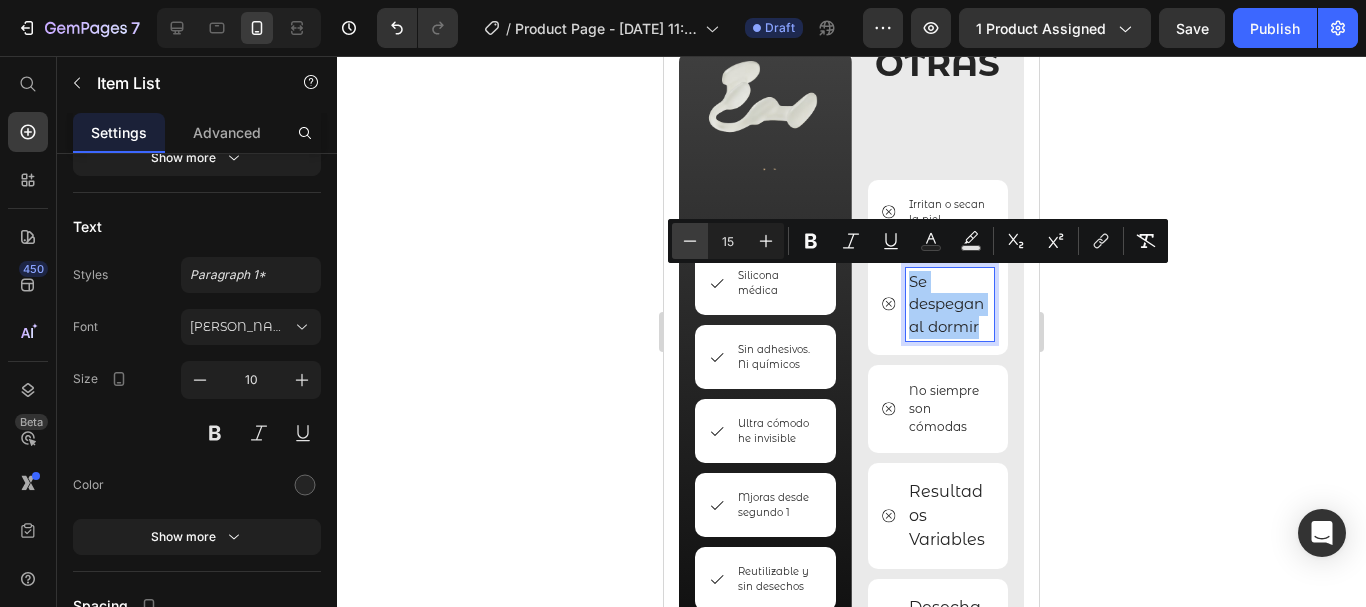 click 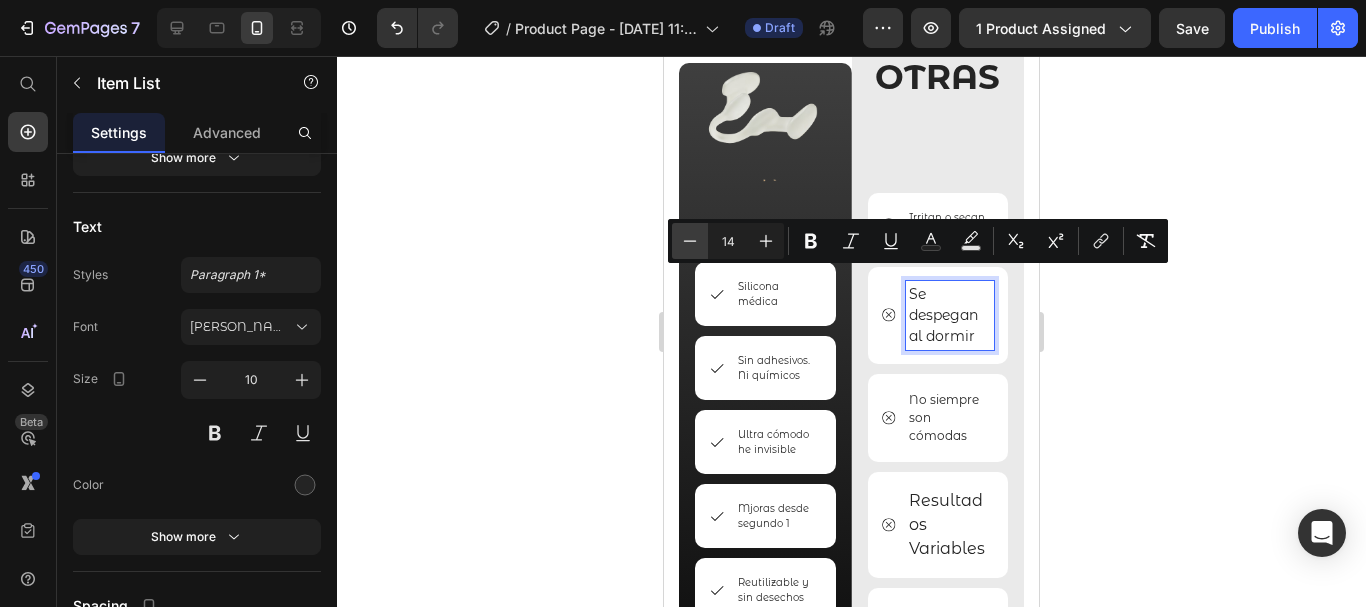 click on "Minus" at bounding box center (690, 241) 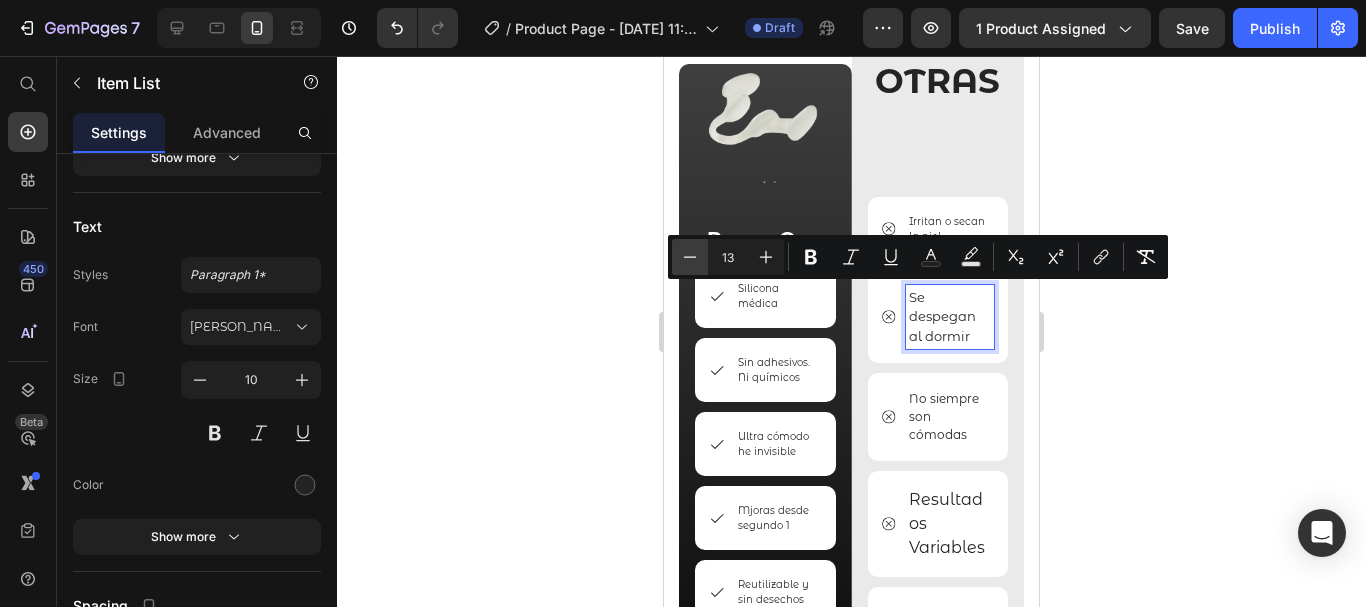 click on "Minus" at bounding box center [690, 257] 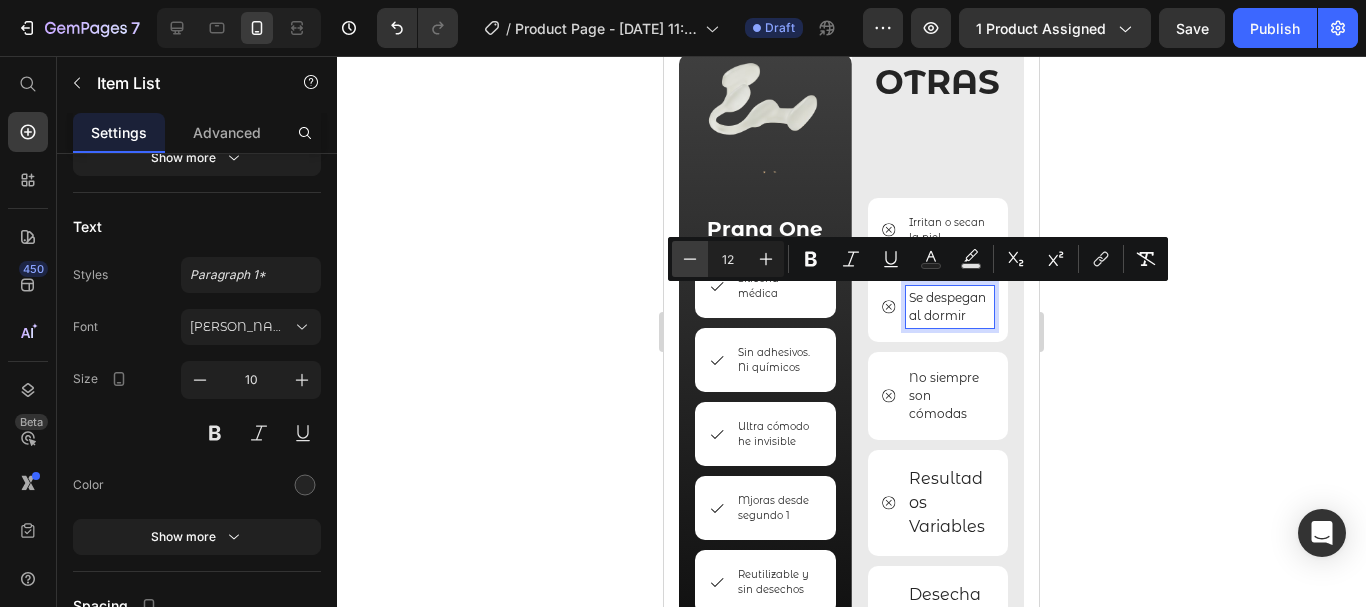 click on "Minus" at bounding box center (690, 259) 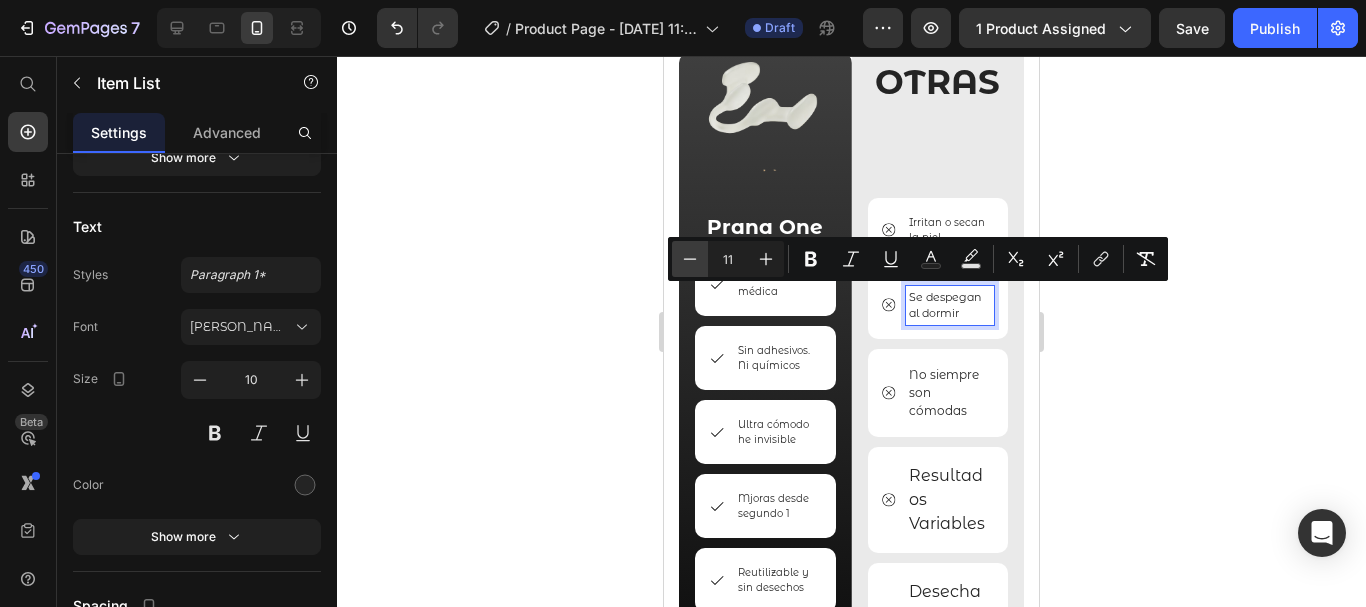 scroll, scrollTop: 4512, scrollLeft: 0, axis: vertical 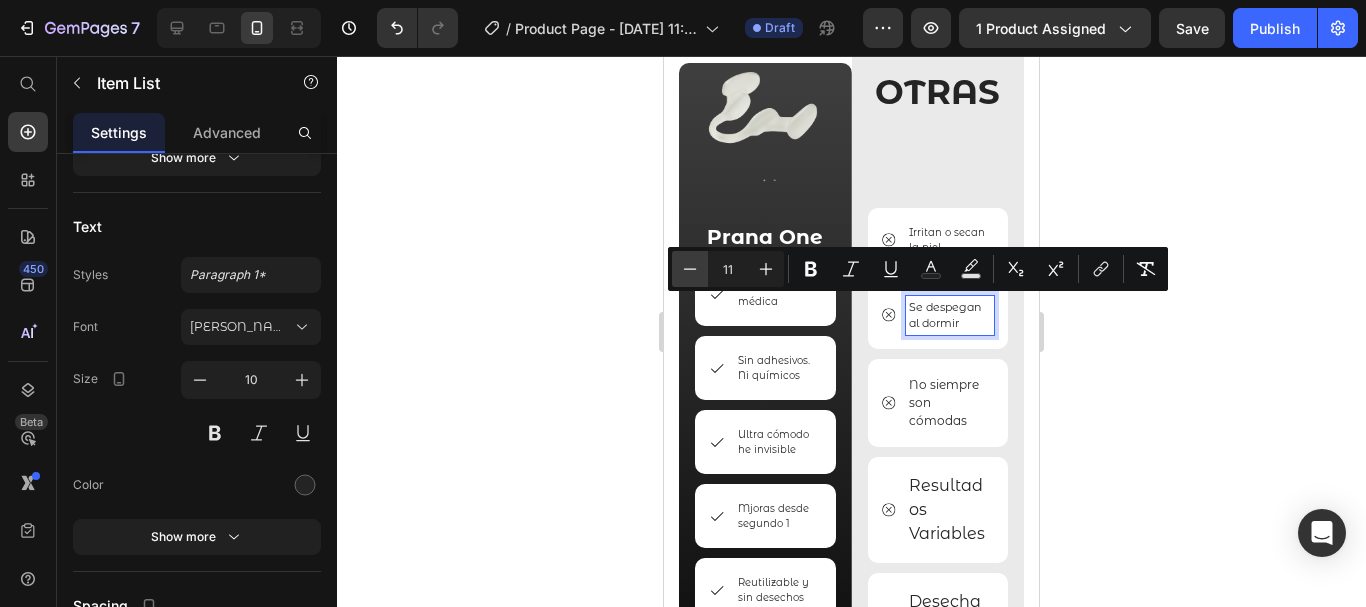 click 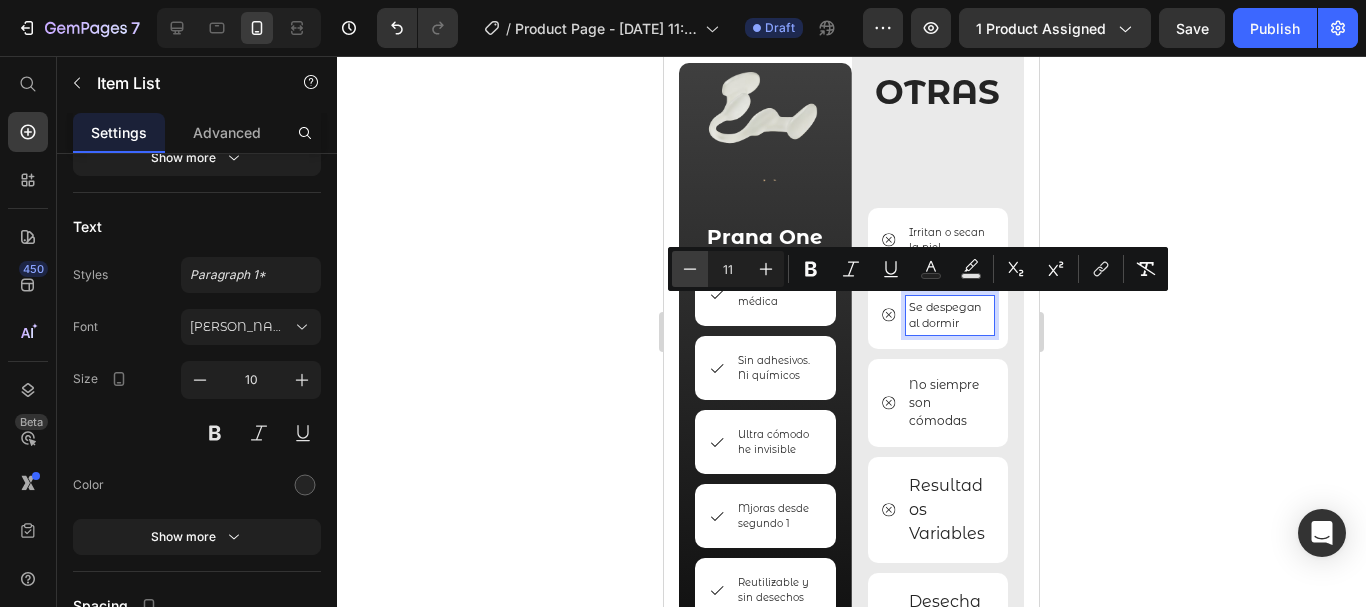 type on "10" 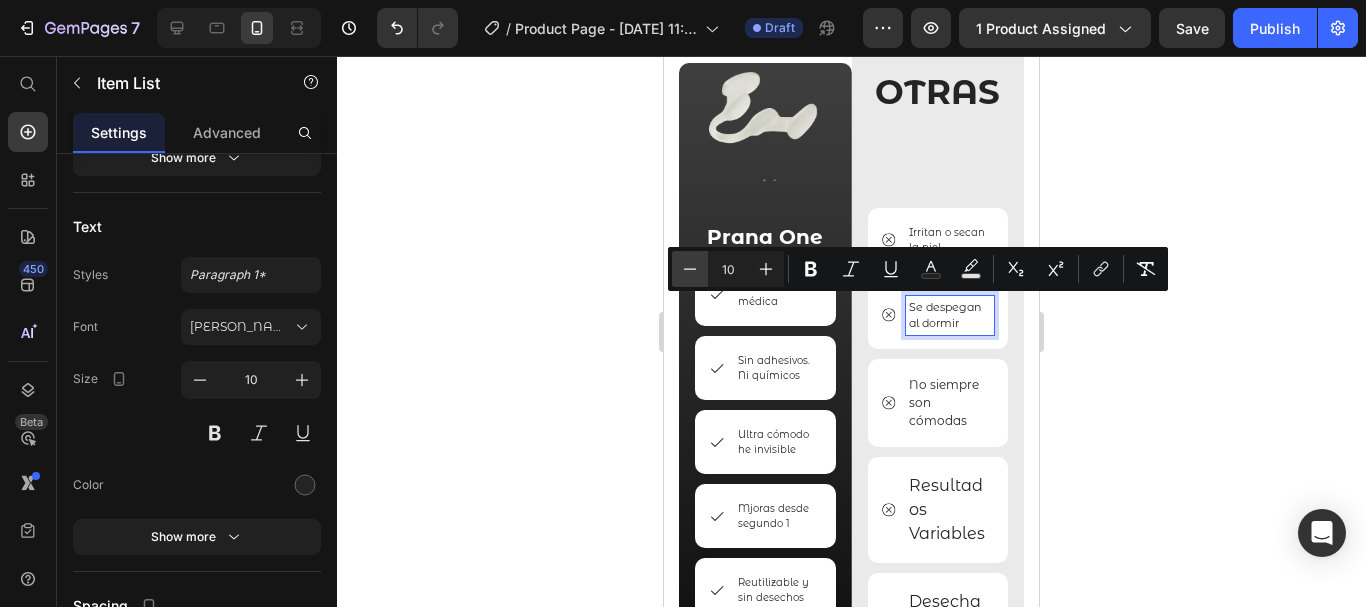 scroll, scrollTop: 4510, scrollLeft: 0, axis: vertical 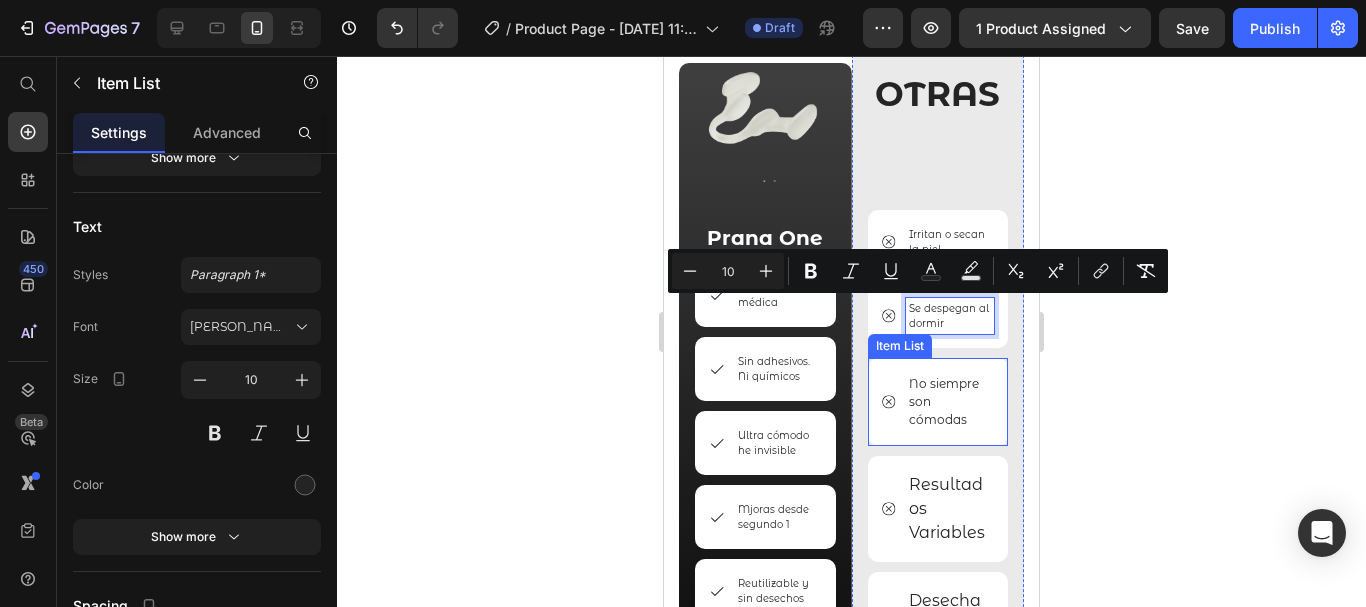 click on "No siempre son cómodas" at bounding box center [950, 402] 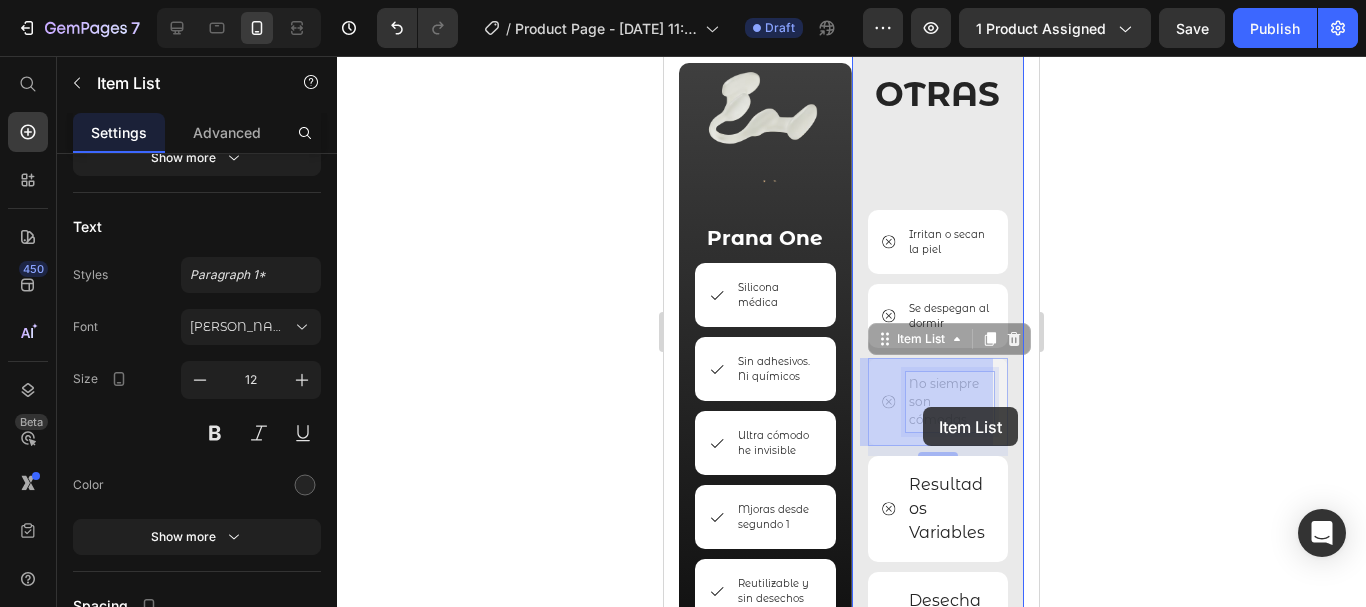 scroll, scrollTop: 4461, scrollLeft: 0, axis: vertical 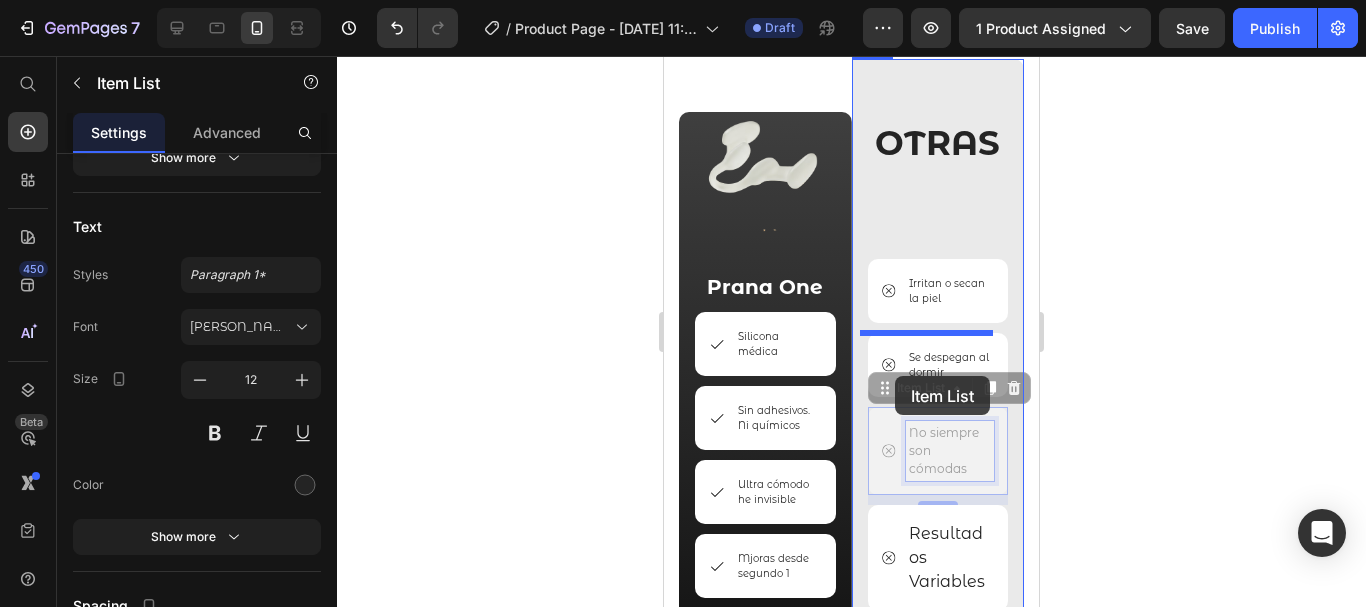 drag, startPoint x: 969, startPoint y: 420, endPoint x: 913, endPoint y: 409, distance: 57.070133 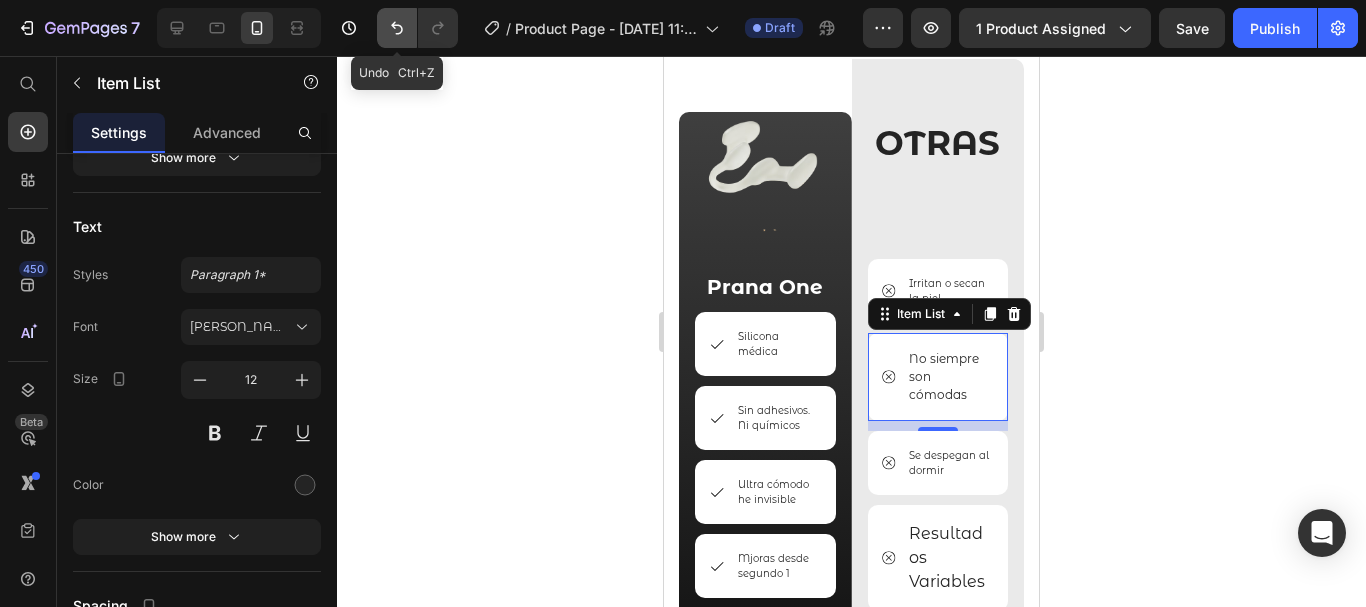 click 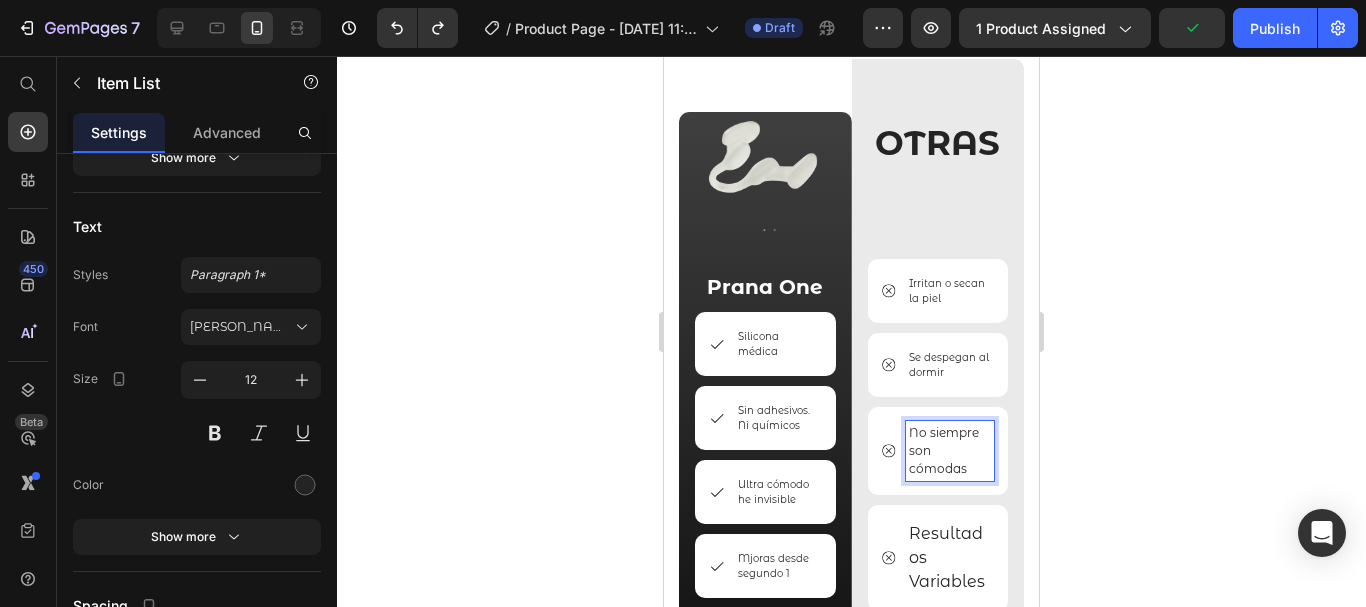 click on "No siempre son cómodas" at bounding box center [950, 451] 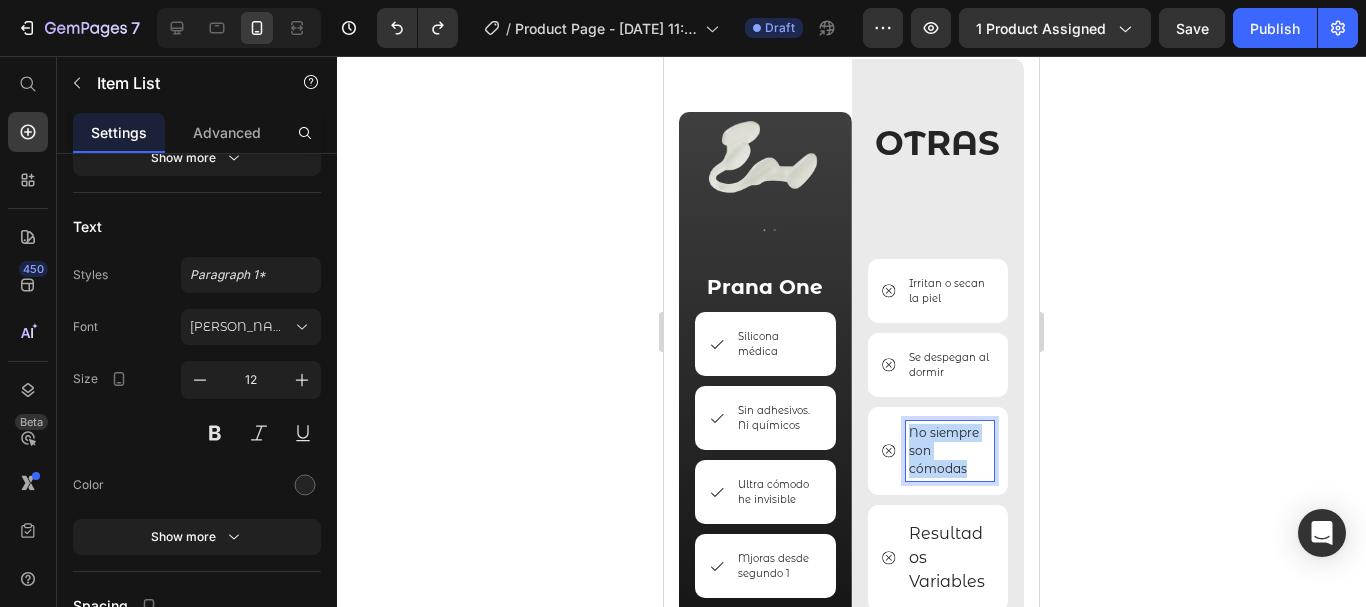 drag, startPoint x: 962, startPoint y: 468, endPoint x: 902, endPoint y: 431, distance: 70.491135 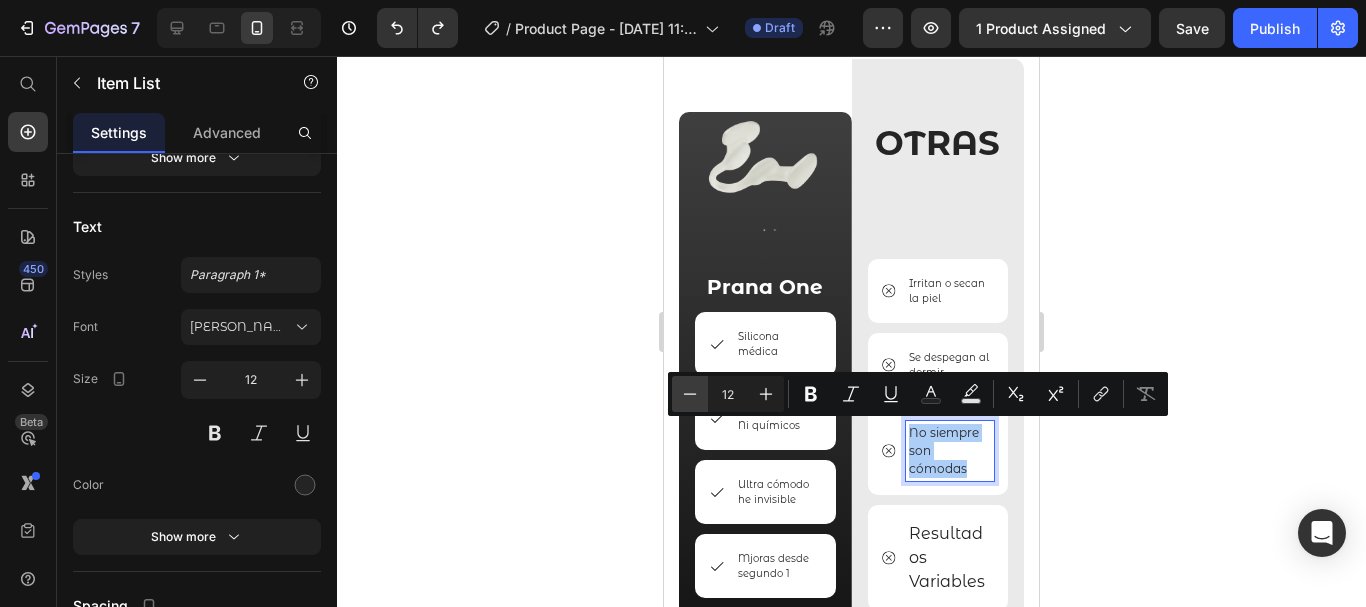 click 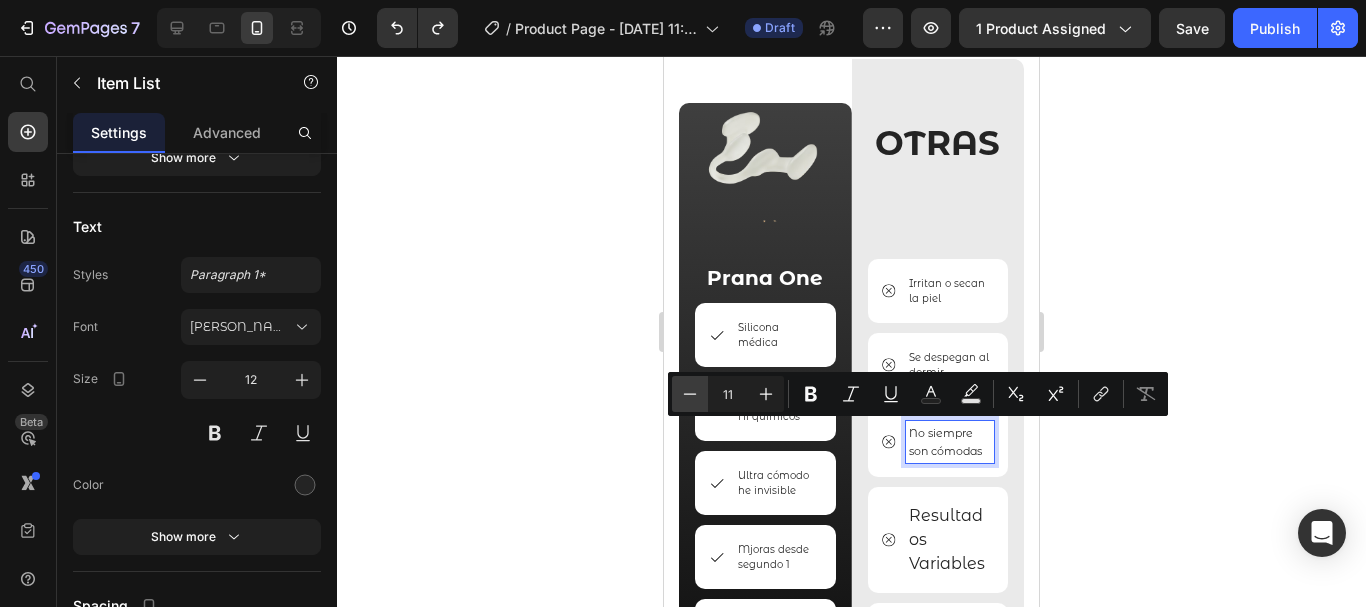 scroll, scrollTop: 4452, scrollLeft: 0, axis: vertical 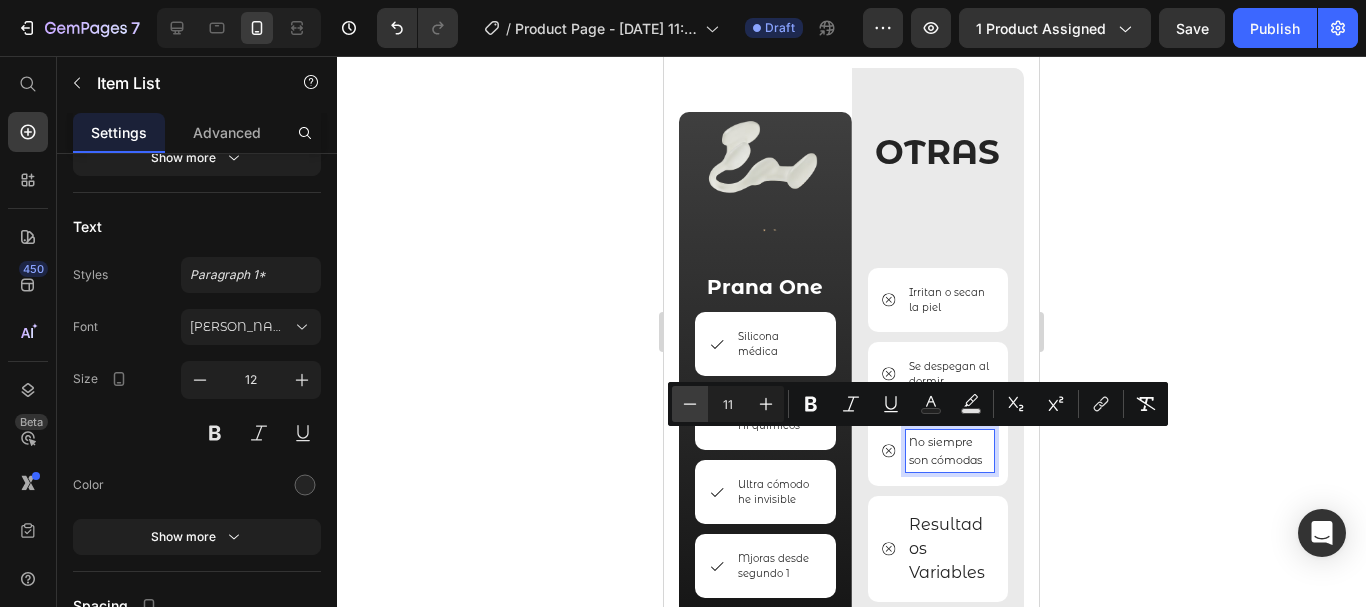 click 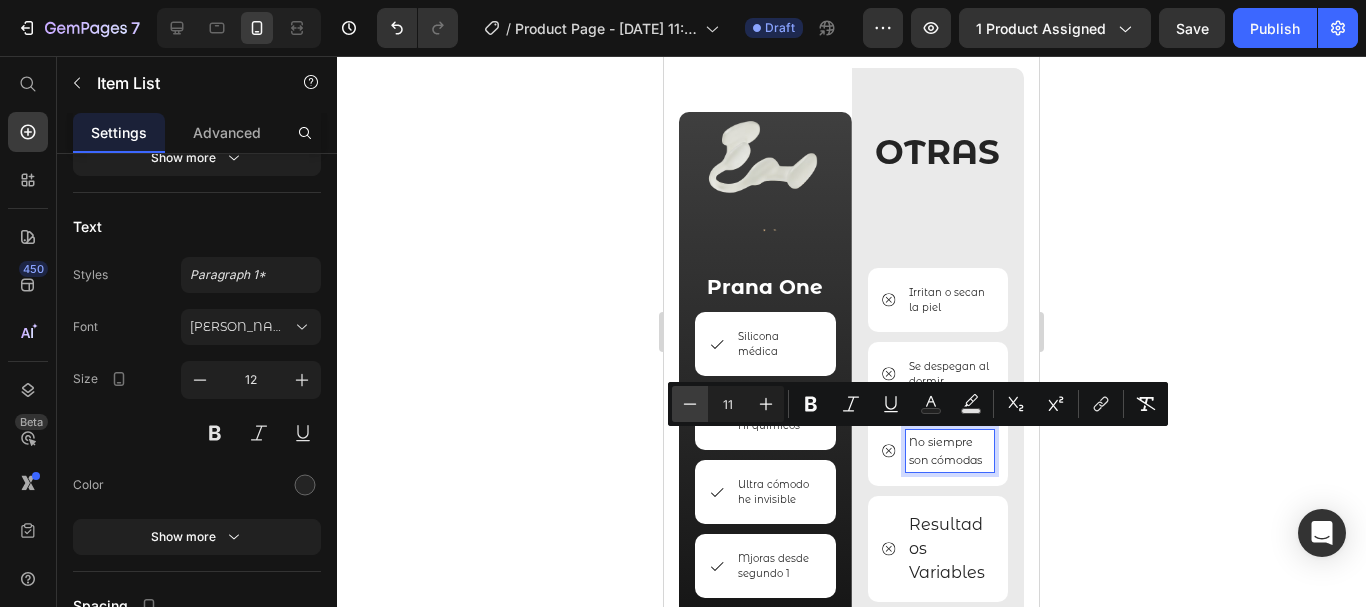 type on "10" 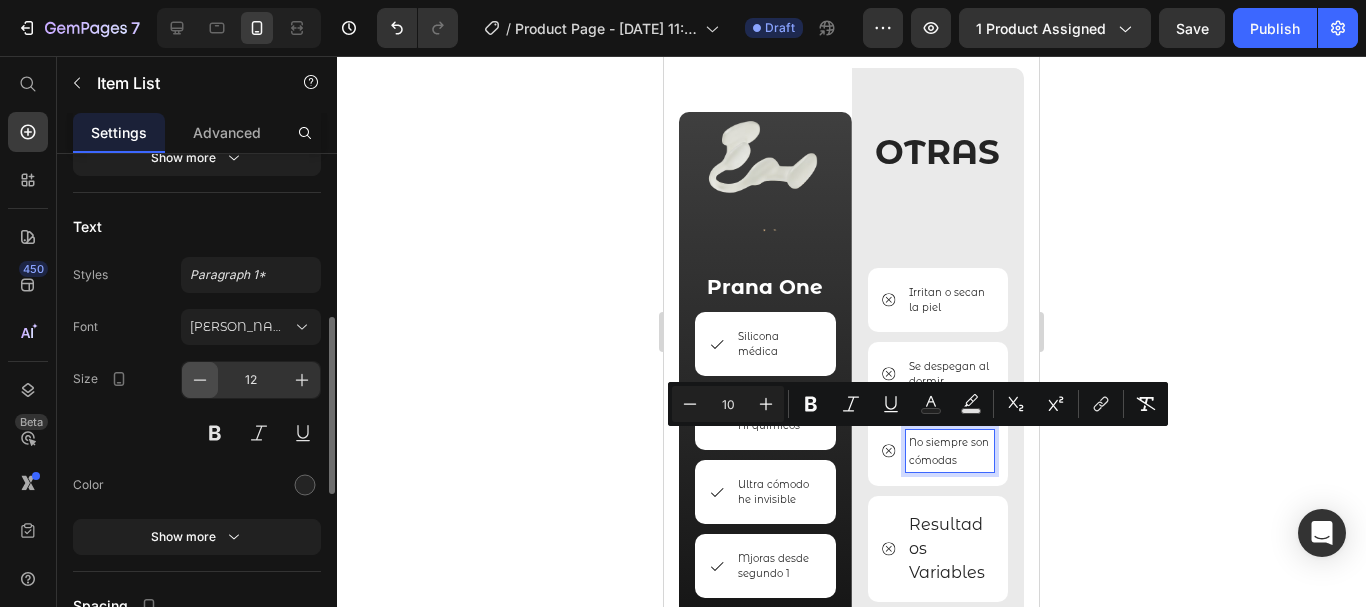 click 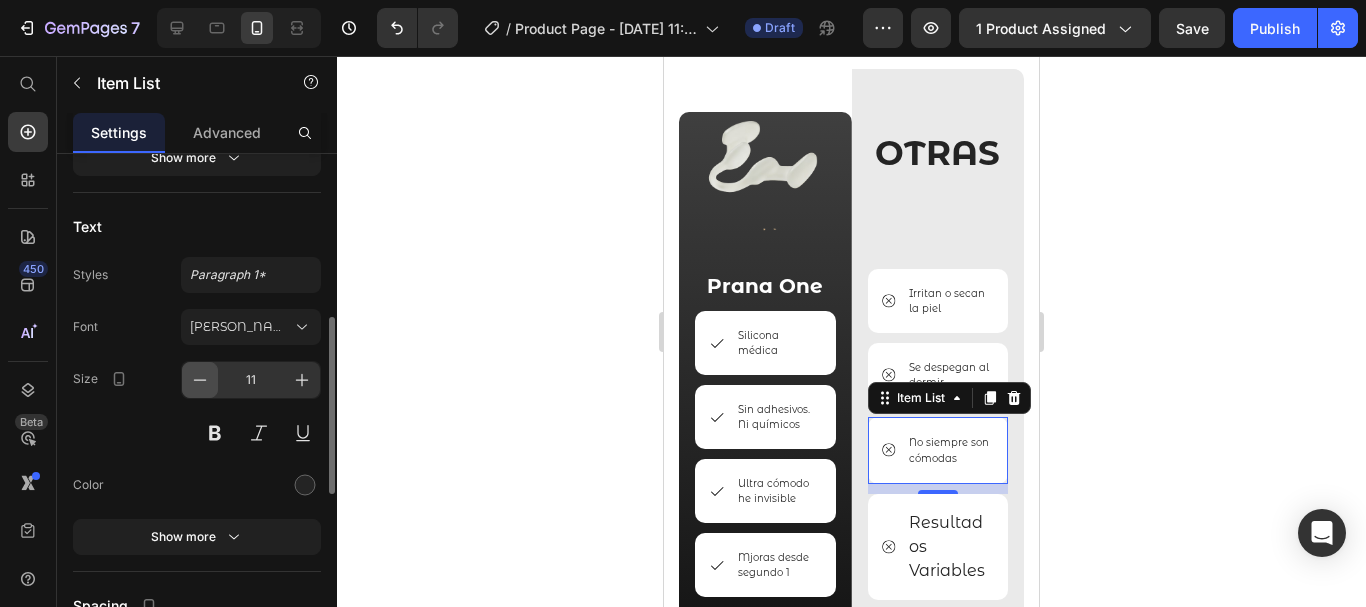 click 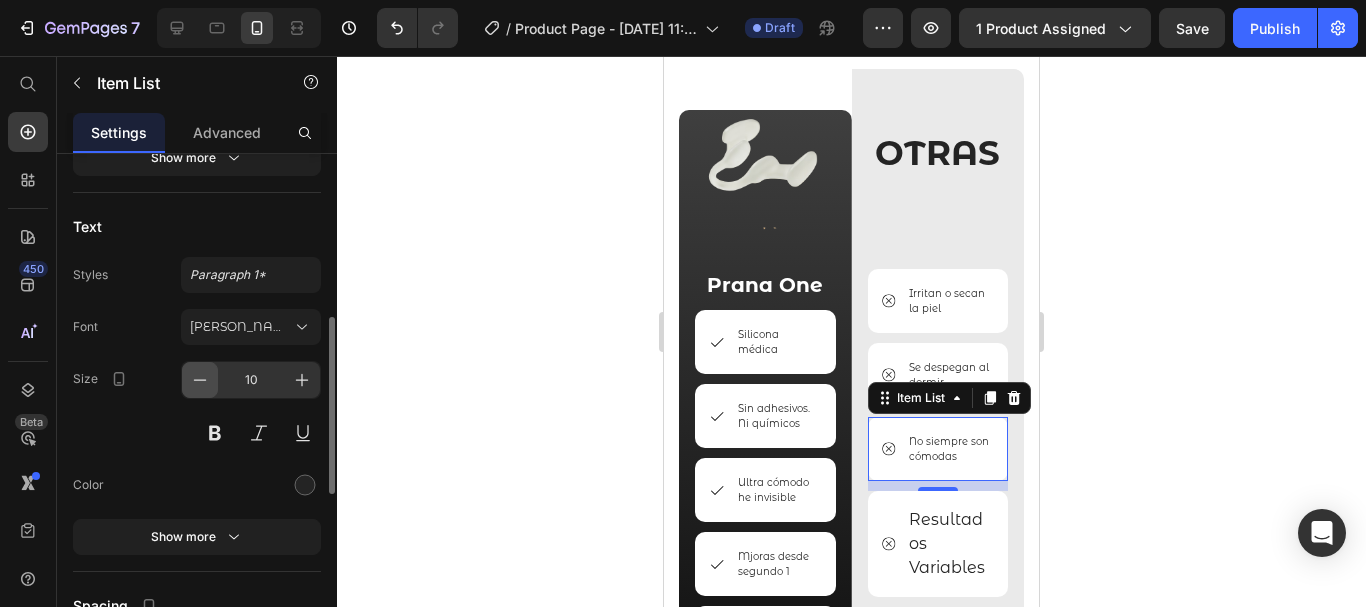 scroll, scrollTop: 4449, scrollLeft: 0, axis: vertical 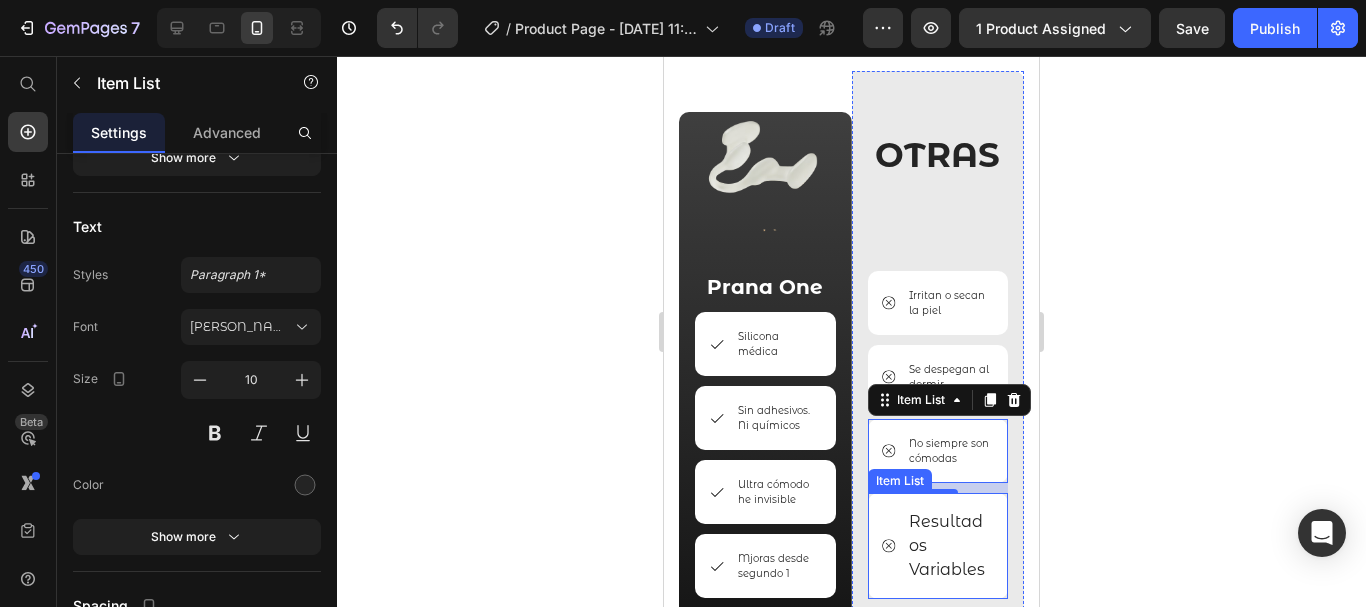click on "Resultados Variables" at bounding box center [950, 546] 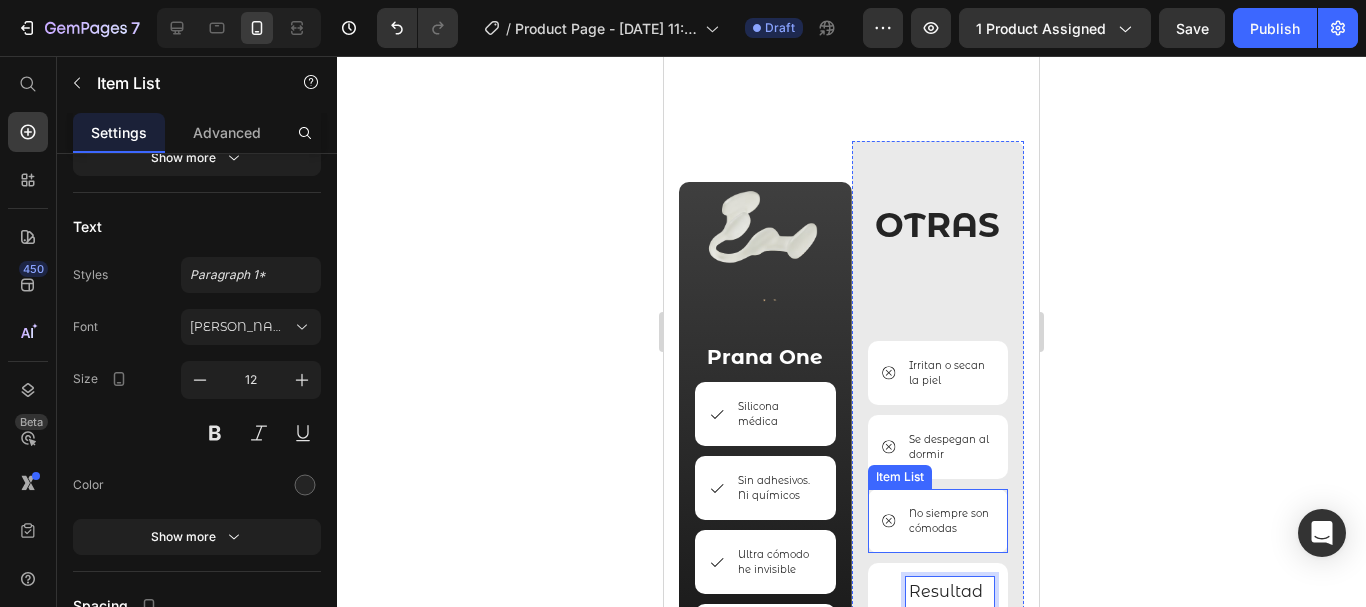 scroll, scrollTop: 4569, scrollLeft: 0, axis: vertical 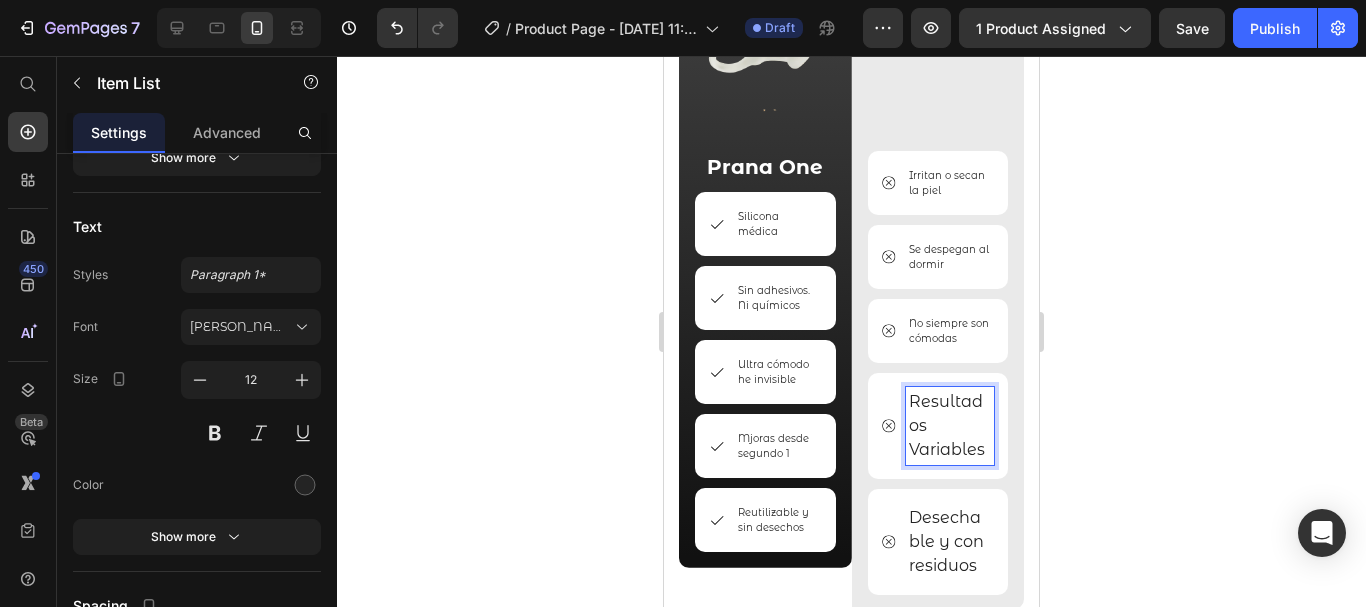 click on "Resultados Variables" at bounding box center (950, 426) 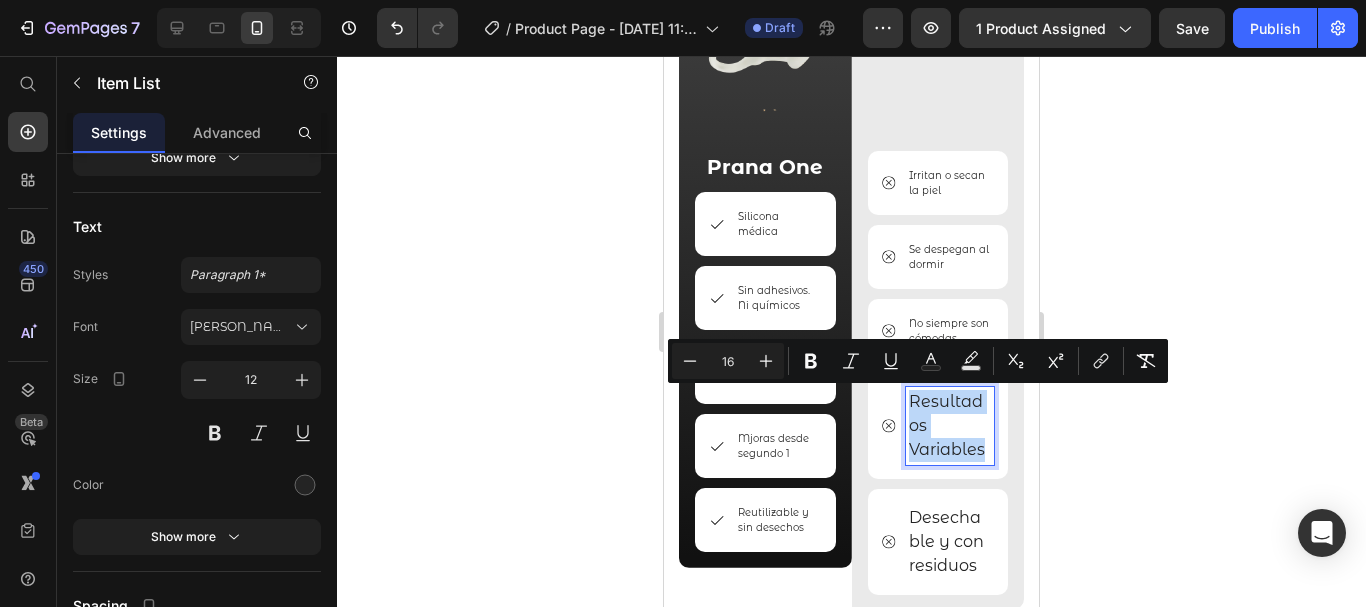 drag, startPoint x: 947, startPoint y: 471, endPoint x: 903, endPoint y: 405, distance: 79.32213 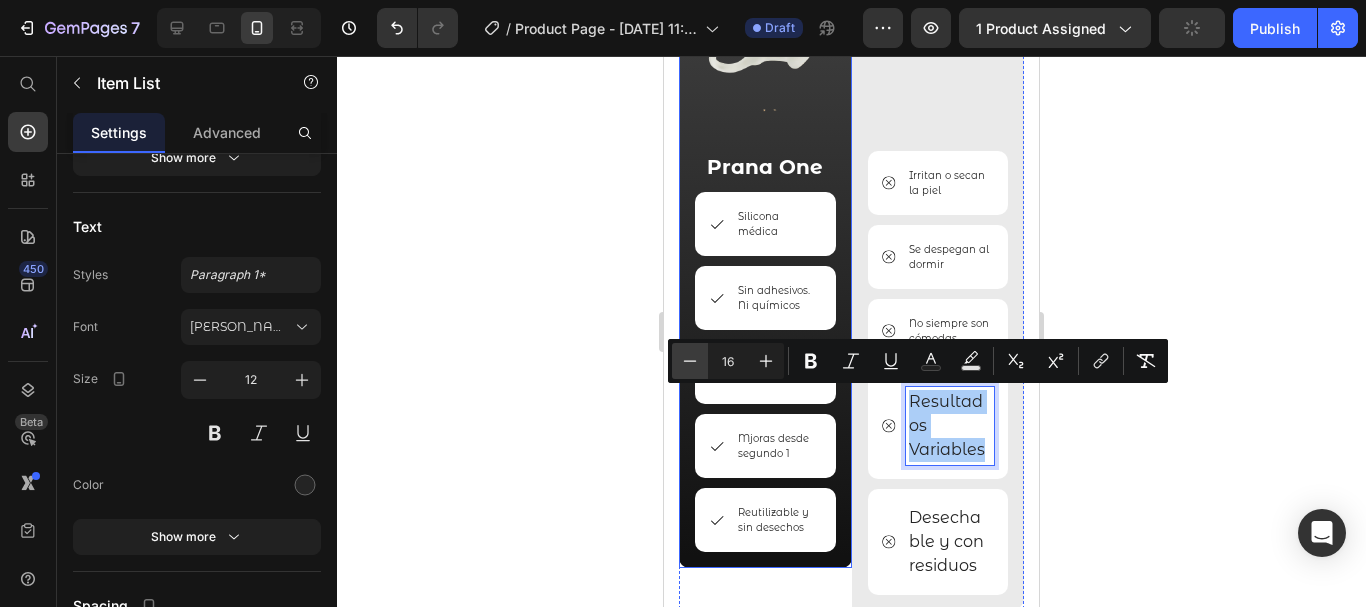 click 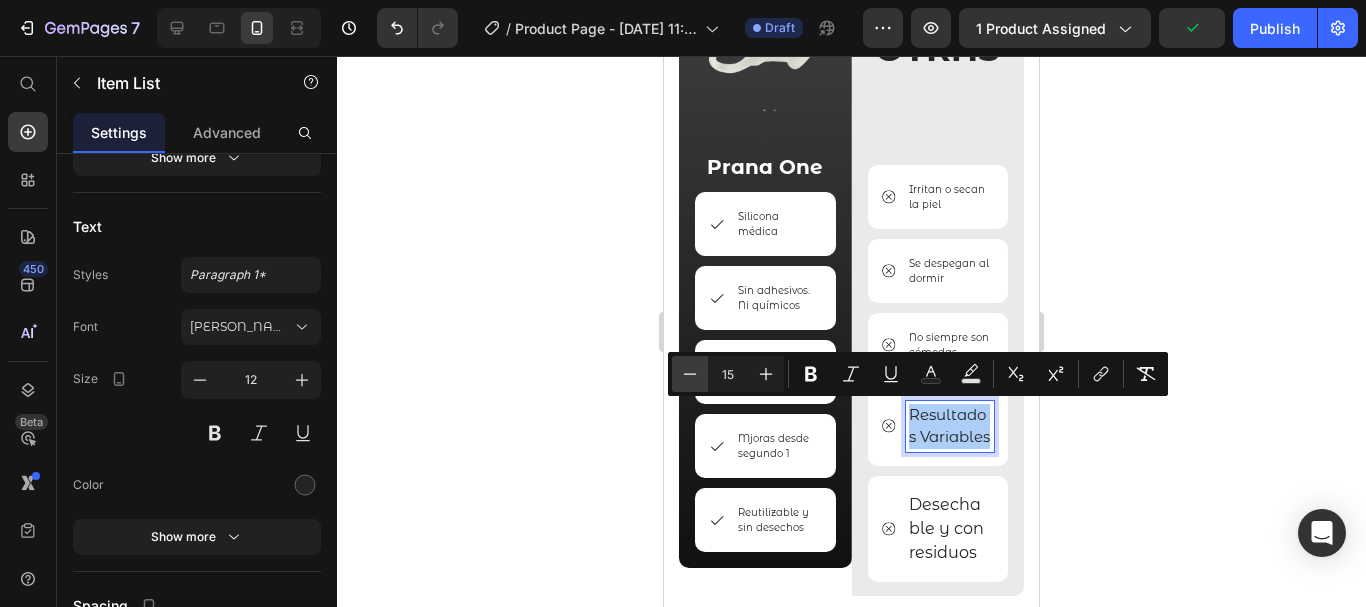 click on "Minus" at bounding box center [690, 374] 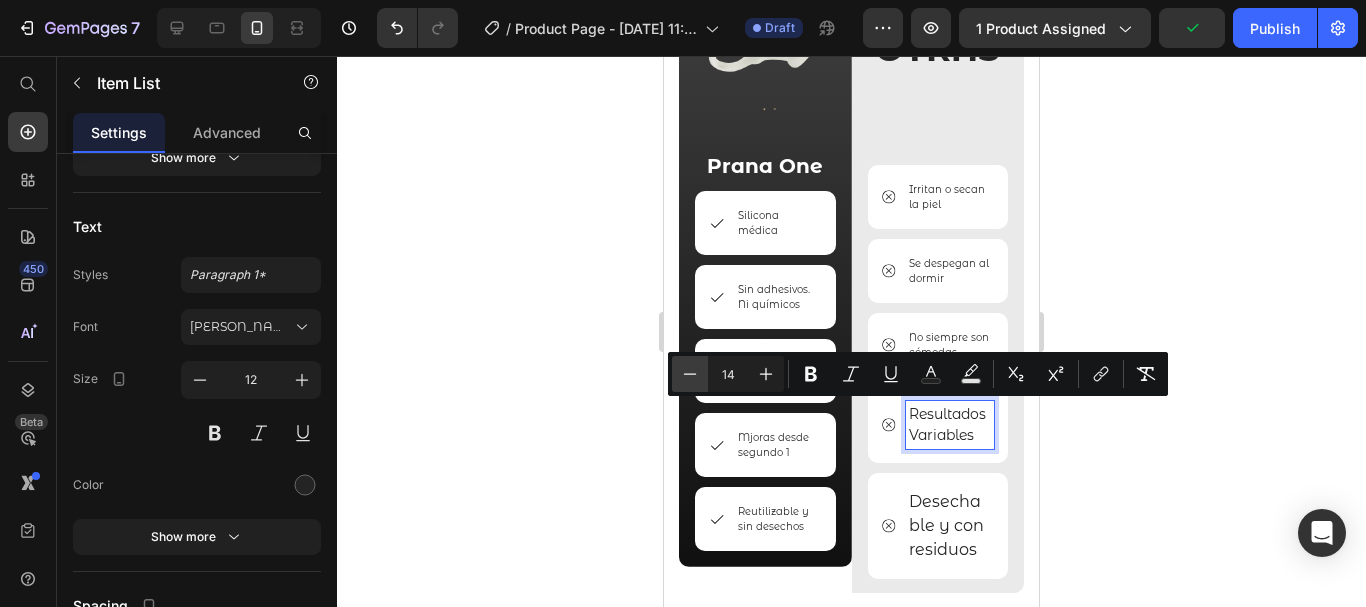 scroll, scrollTop: 4553, scrollLeft: 0, axis: vertical 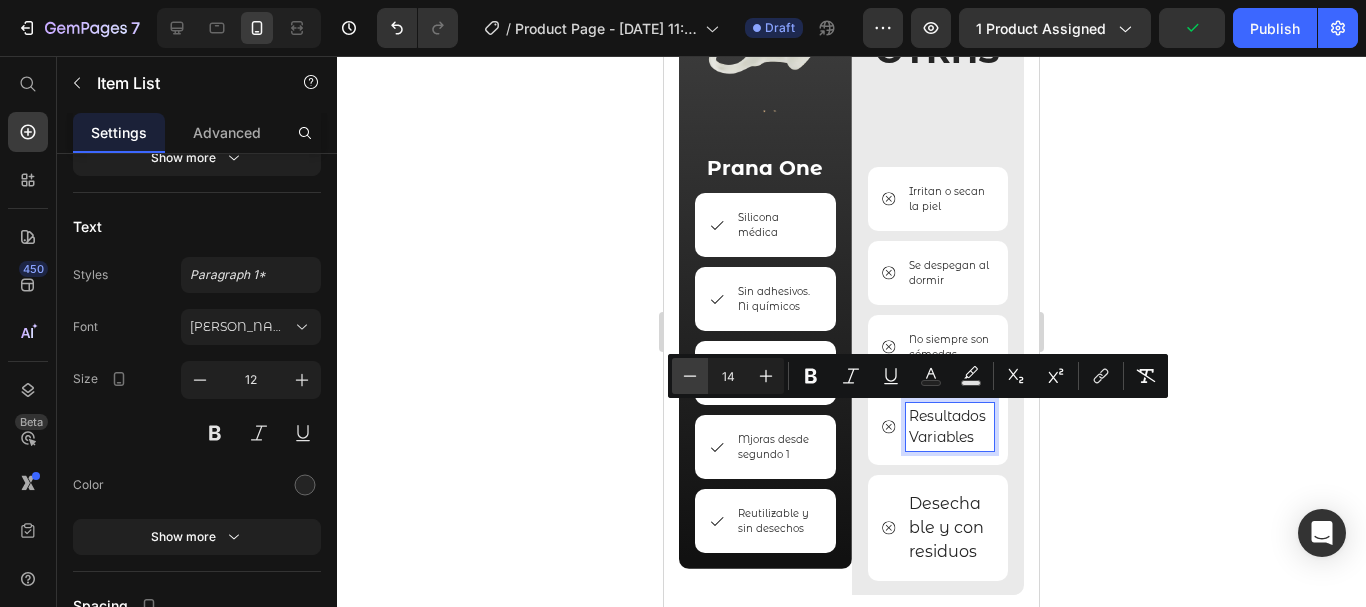 click on "Minus 14 Plus Bold Italic Underline
Text Color
Text Background Color Subscript Superscript       link Remove Format" at bounding box center (918, 376) 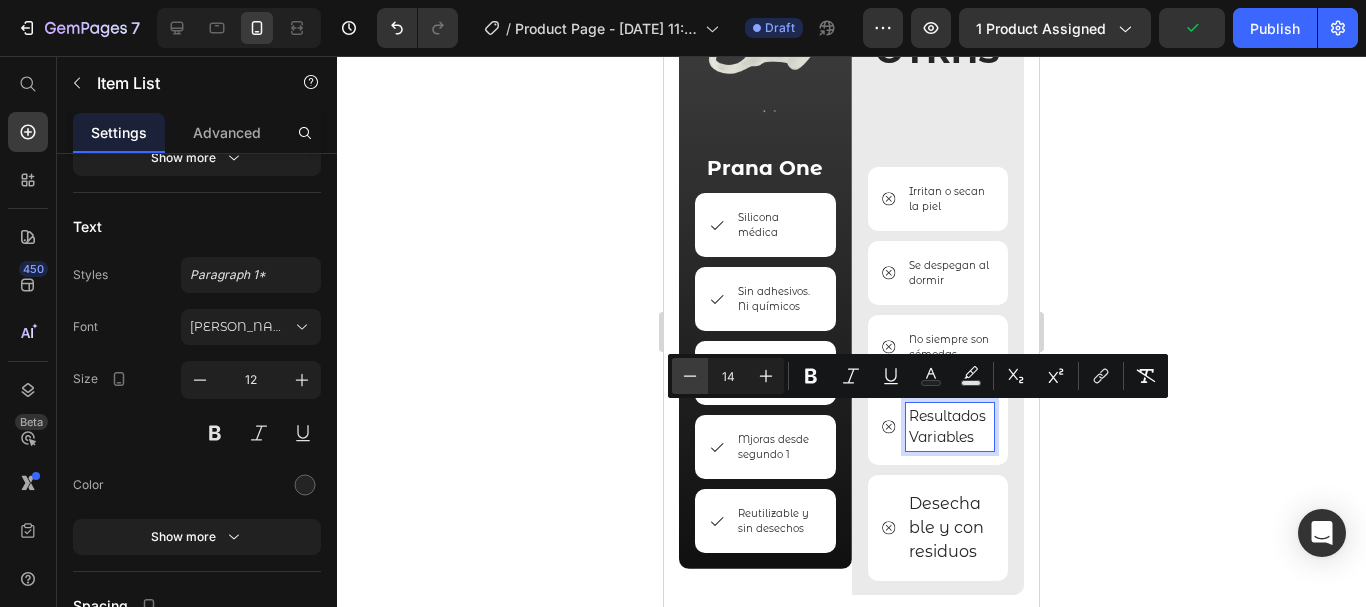 click 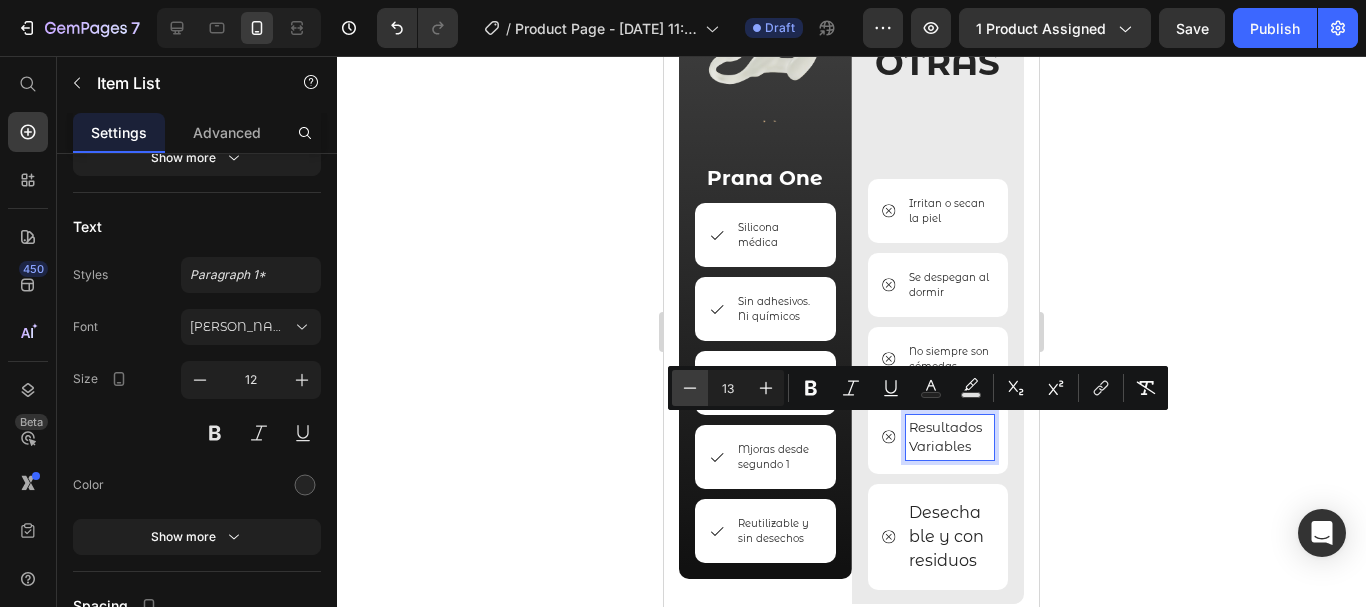 click 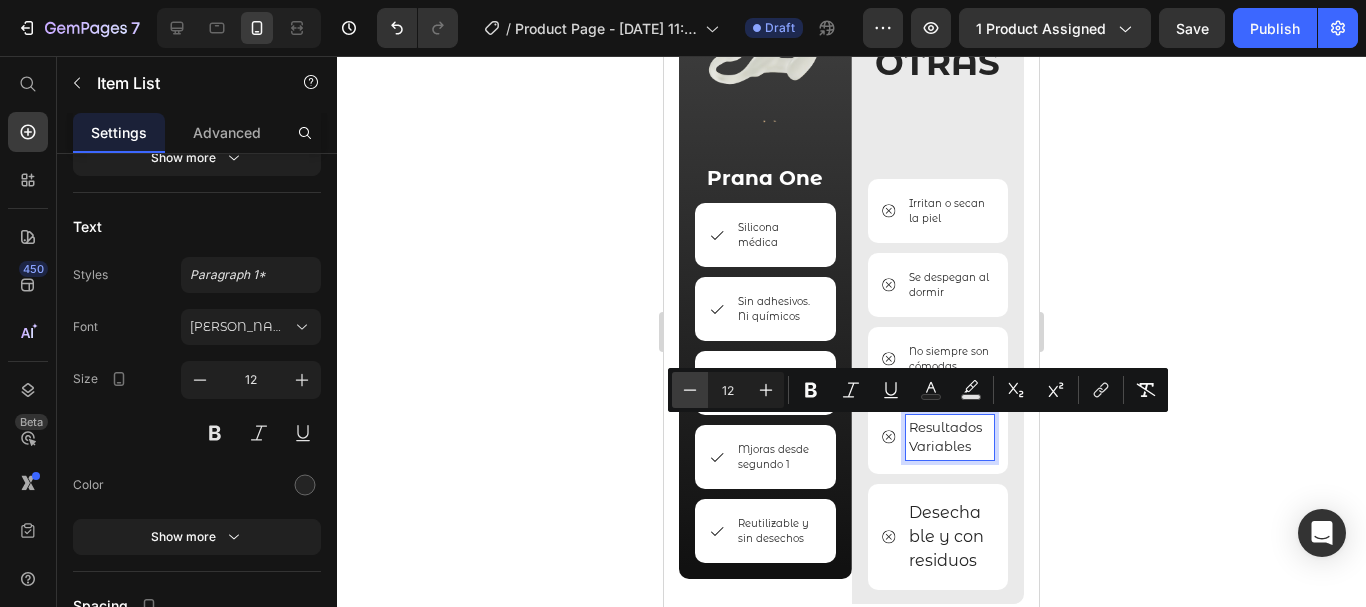 scroll, scrollTop: 4539, scrollLeft: 0, axis: vertical 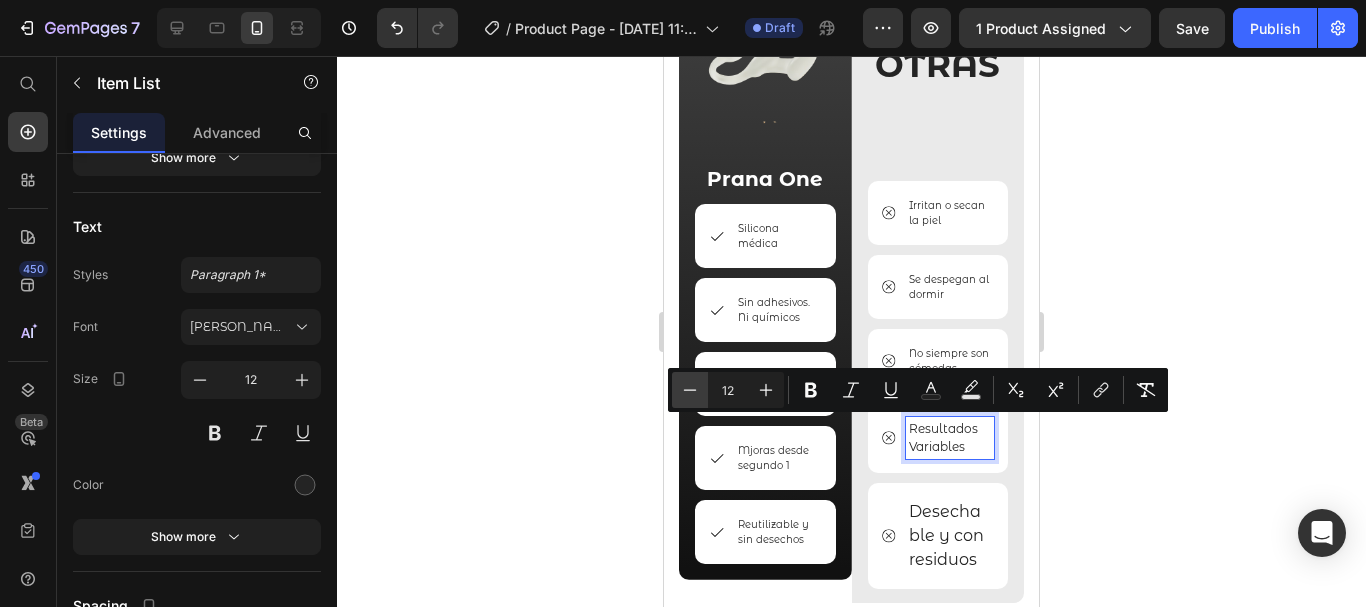 click 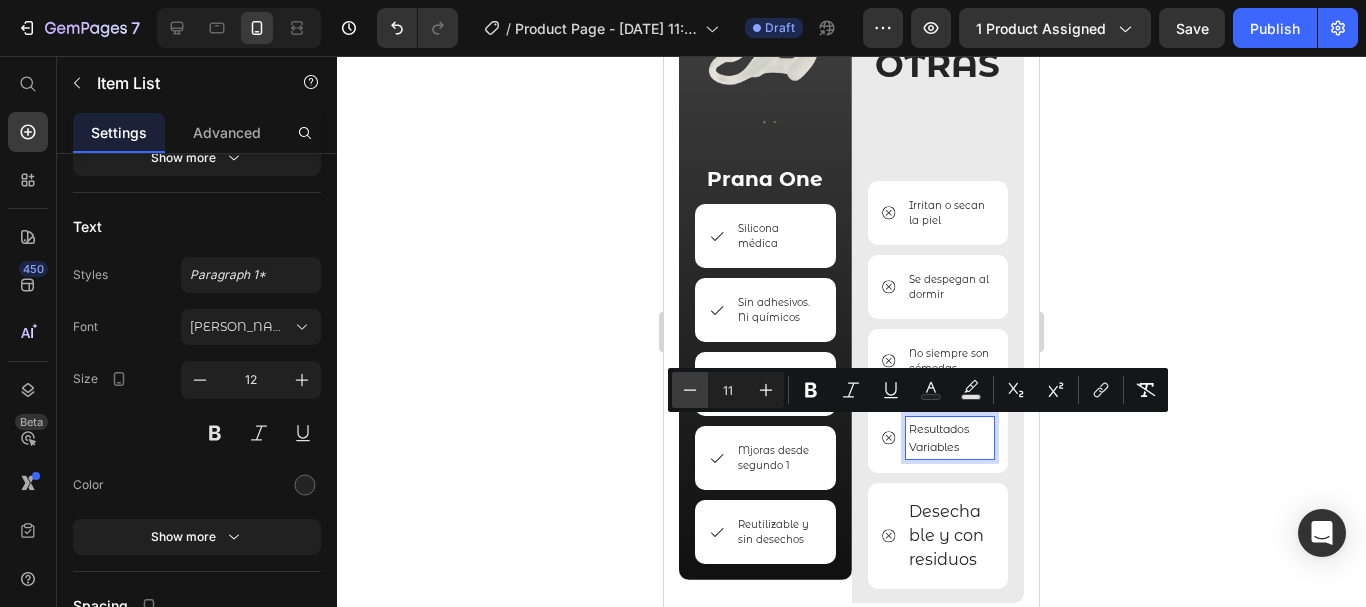 click 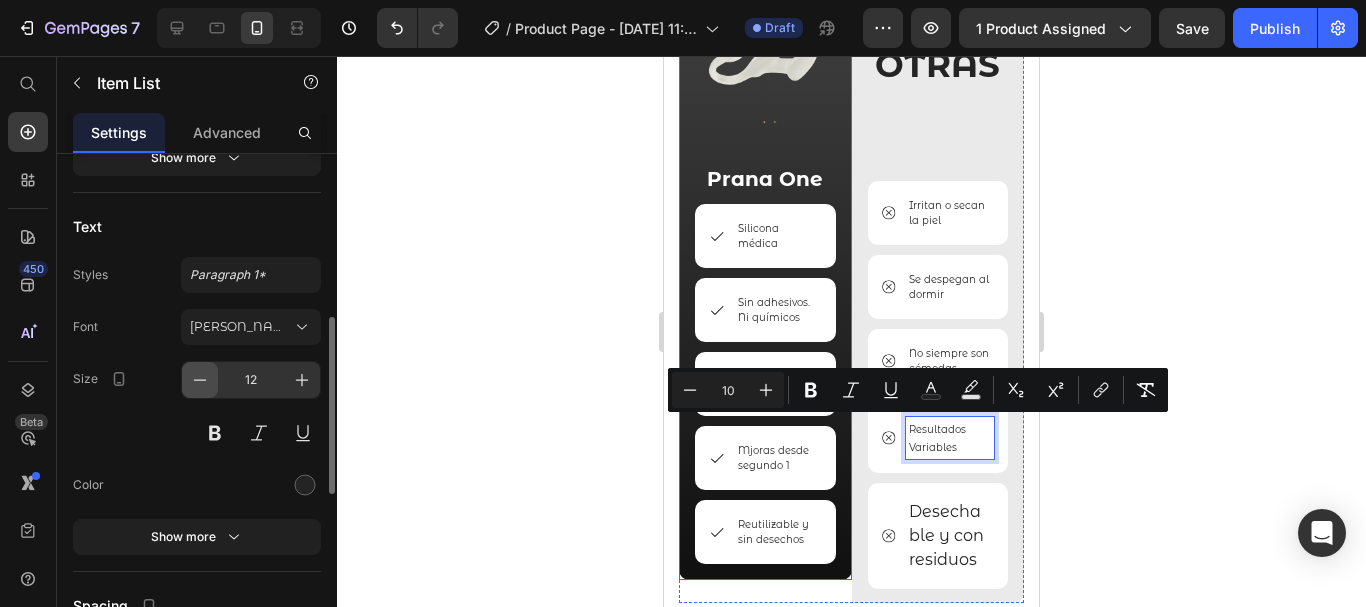 click 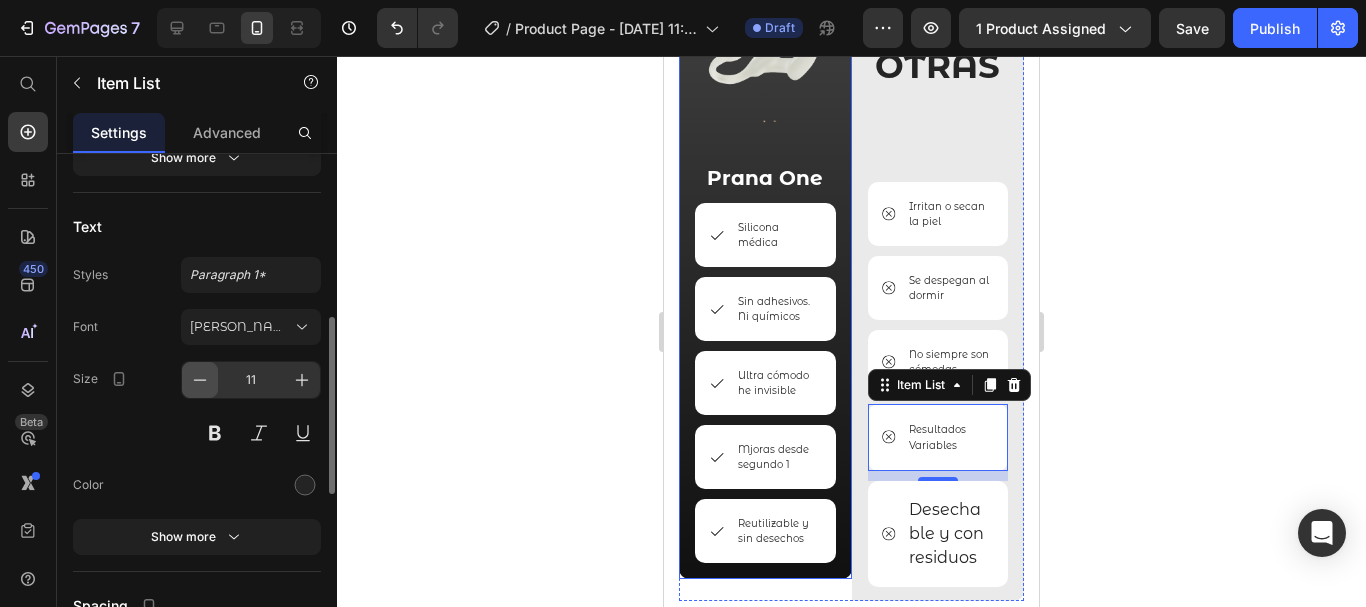 click 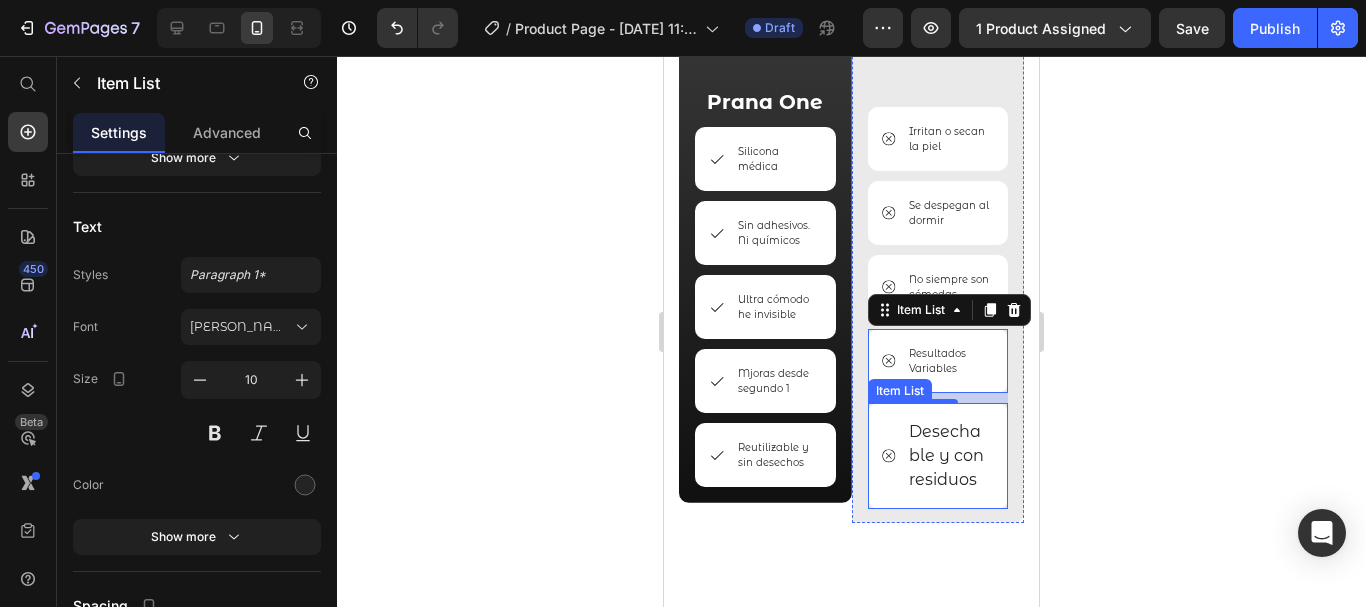 scroll, scrollTop: 4618, scrollLeft: 0, axis: vertical 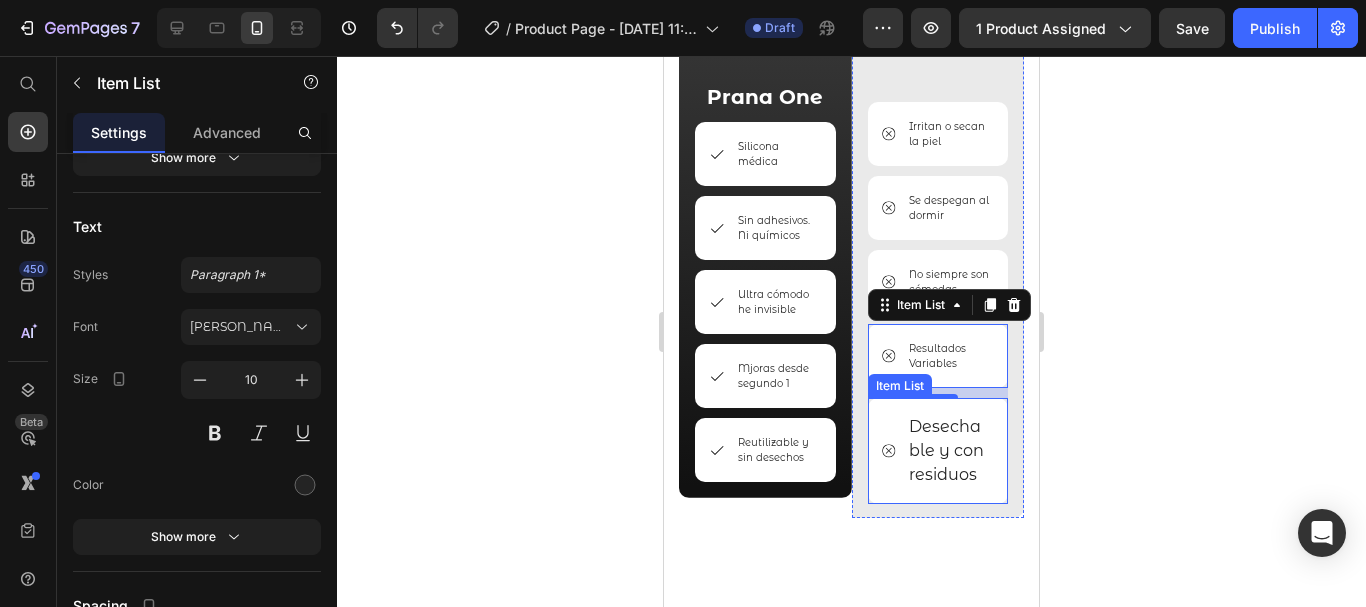 click on "Desechable y con residuos" at bounding box center [950, 451] 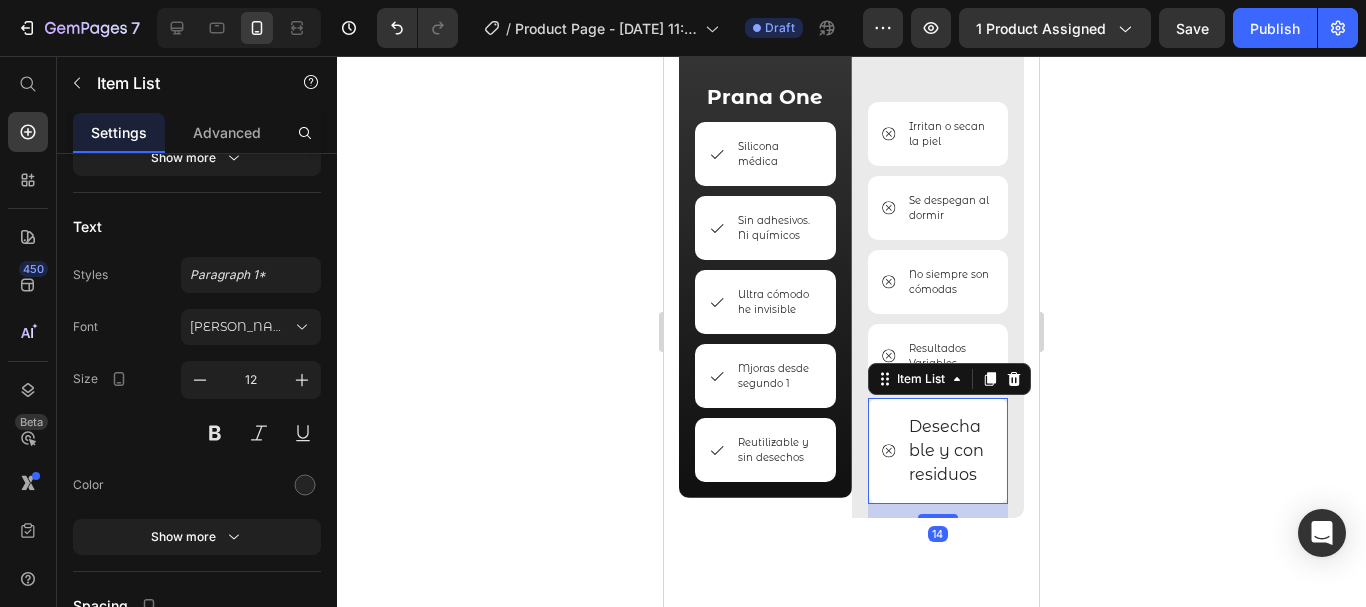 click on "Desechable y con residuos" at bounding box center [950, 451] 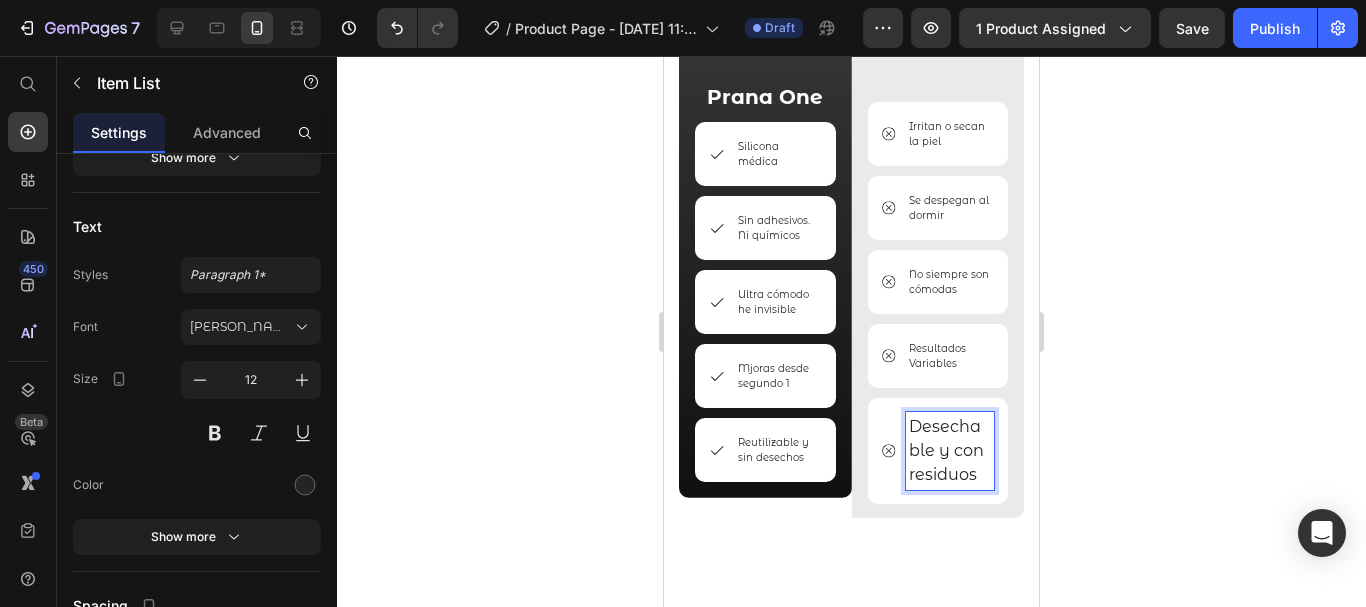 click on "Desechable y con residuos" at bounding box center [950, 451] 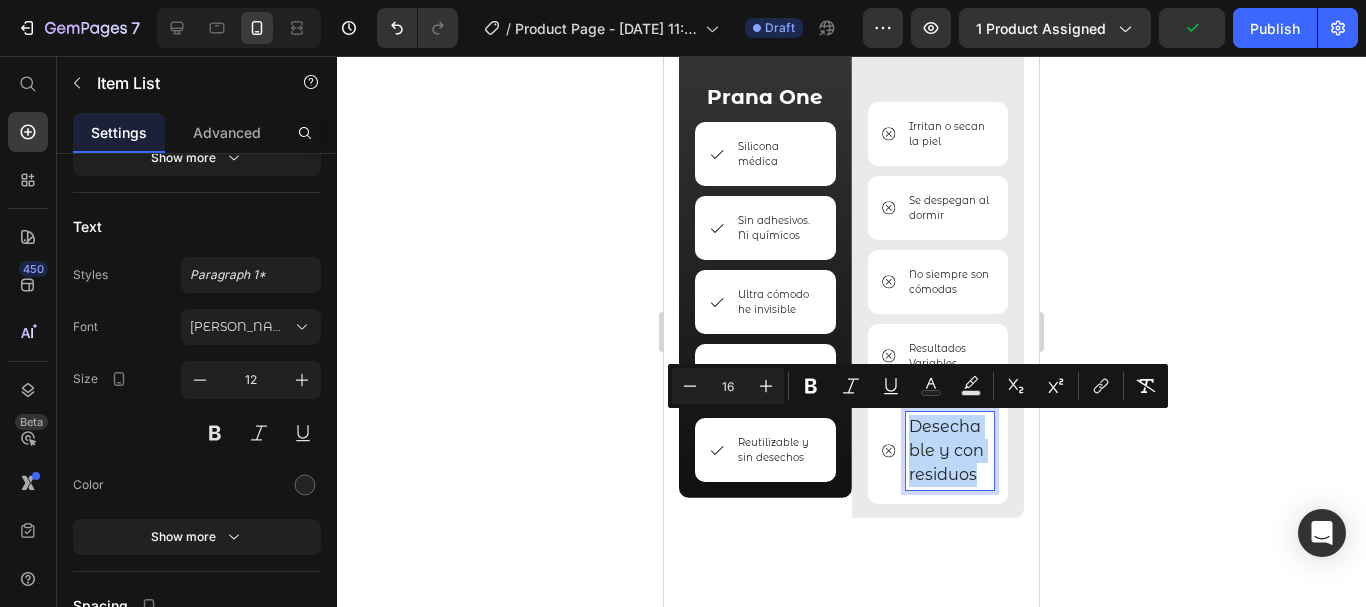 drag, startPoint x: 970, startPoint y: 480, endPoint x: 909, endPoint y: 459, distance: 64.513565 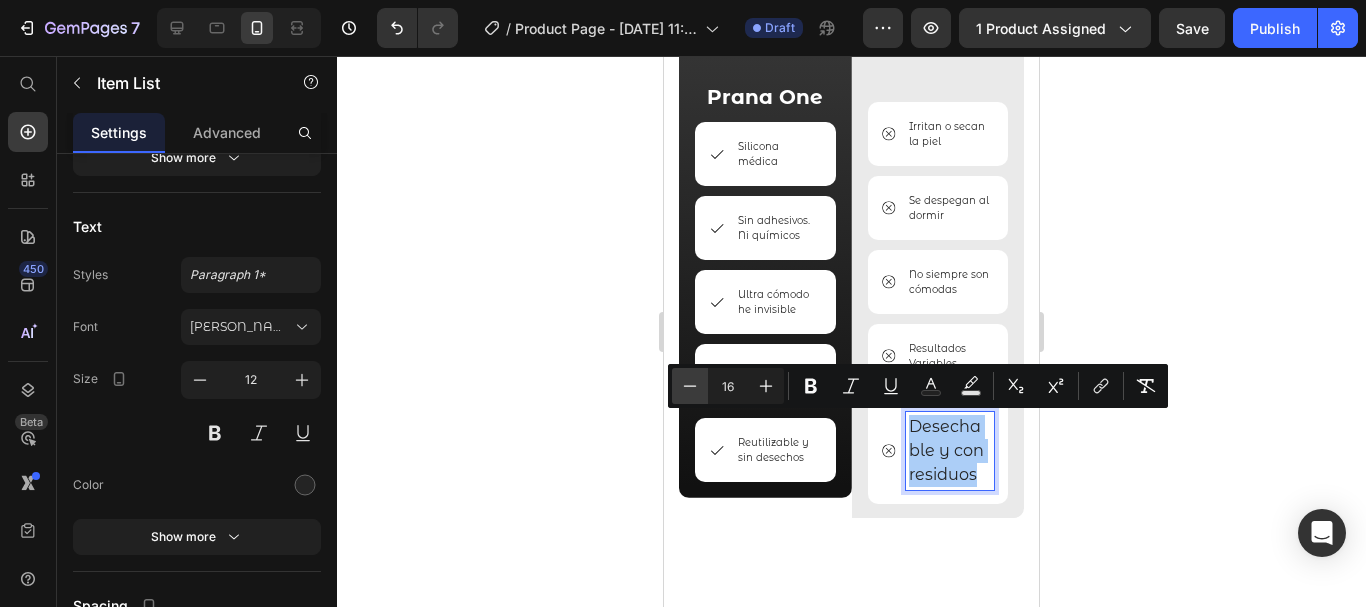 click 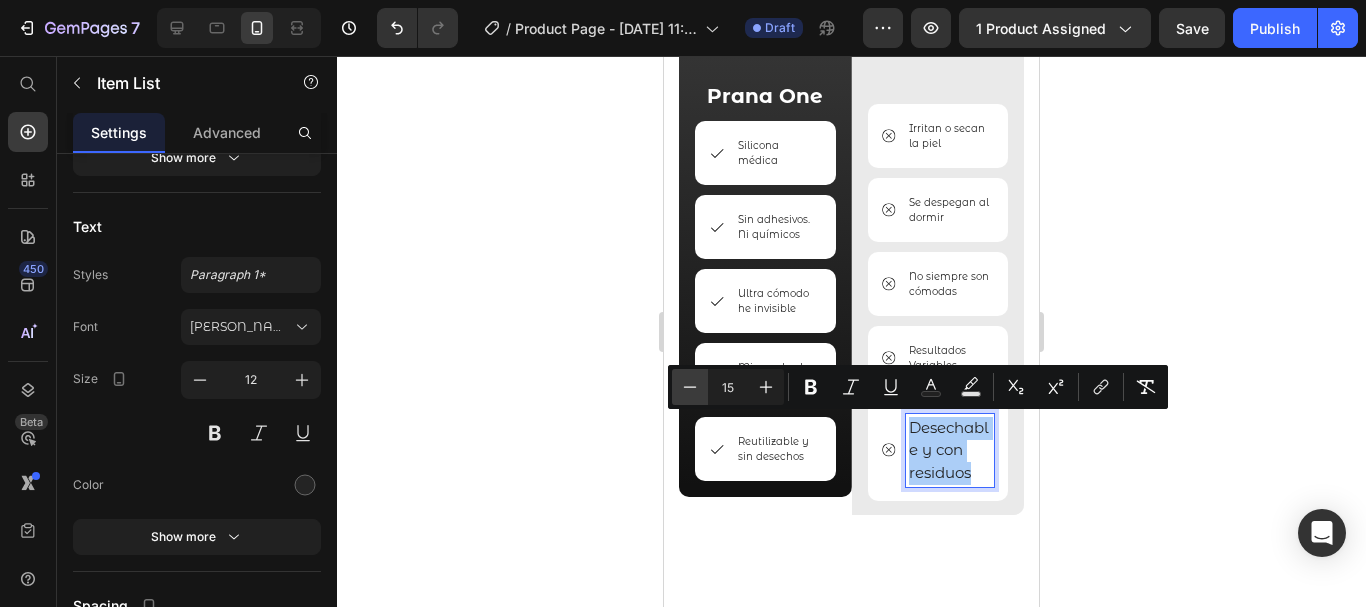 click 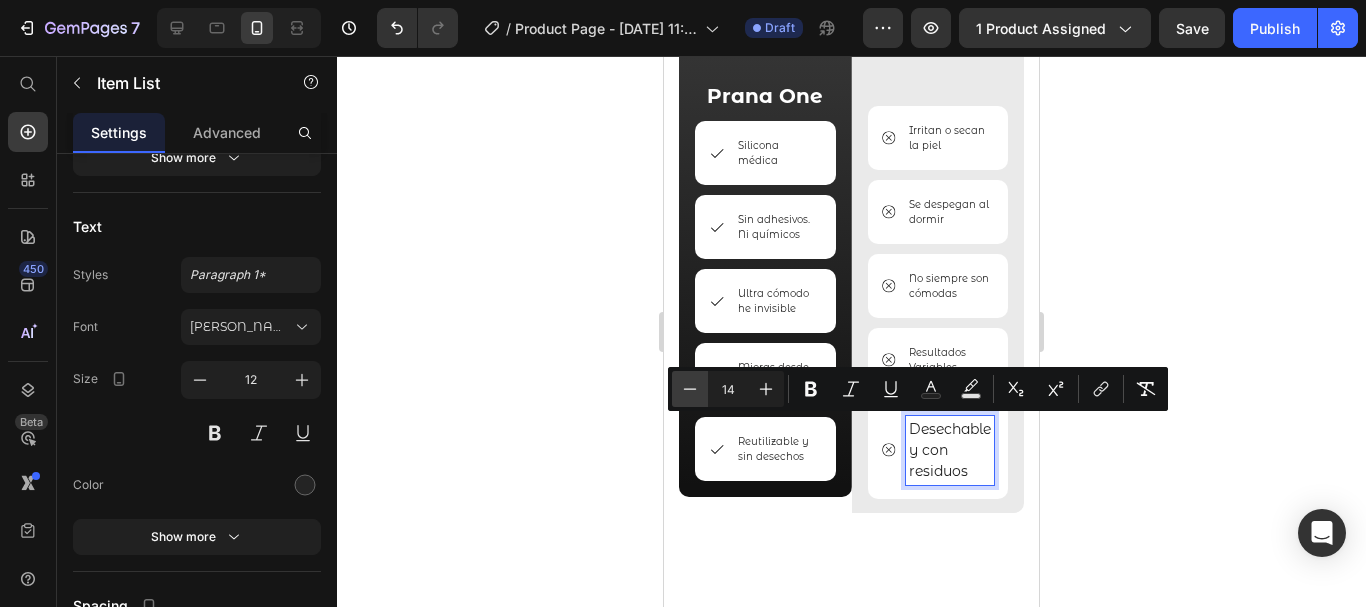 click 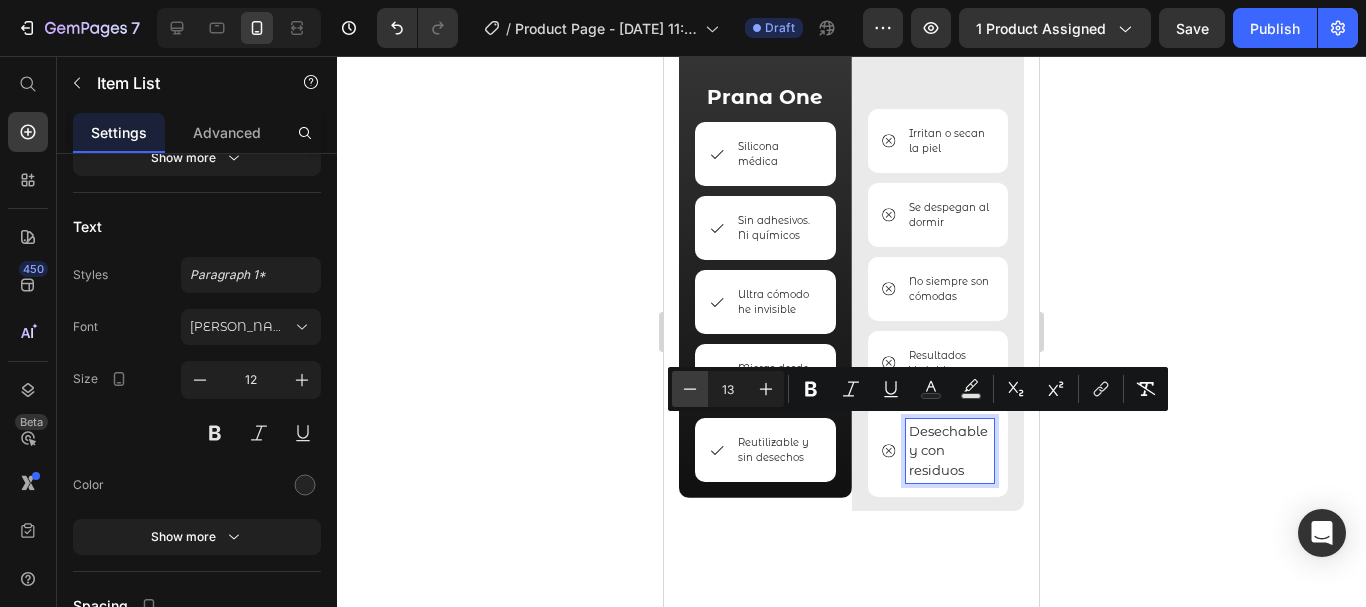 click 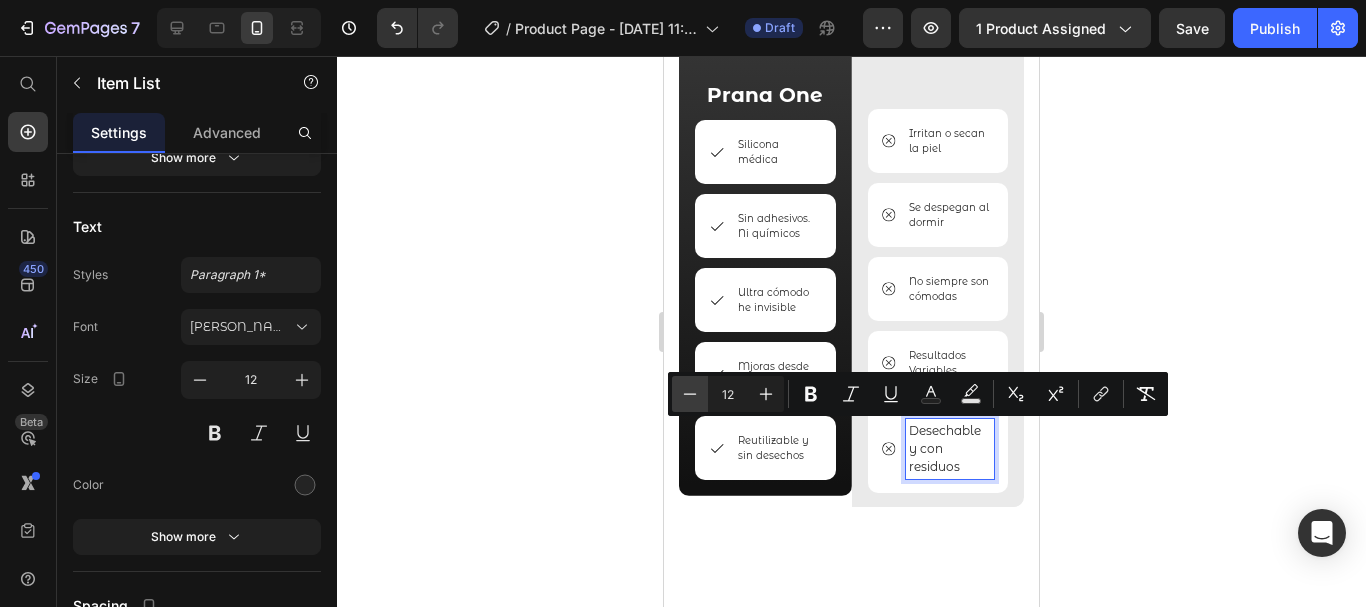 scroll, scrollTop: 4609, scrollLeft: 0, axis: vertical 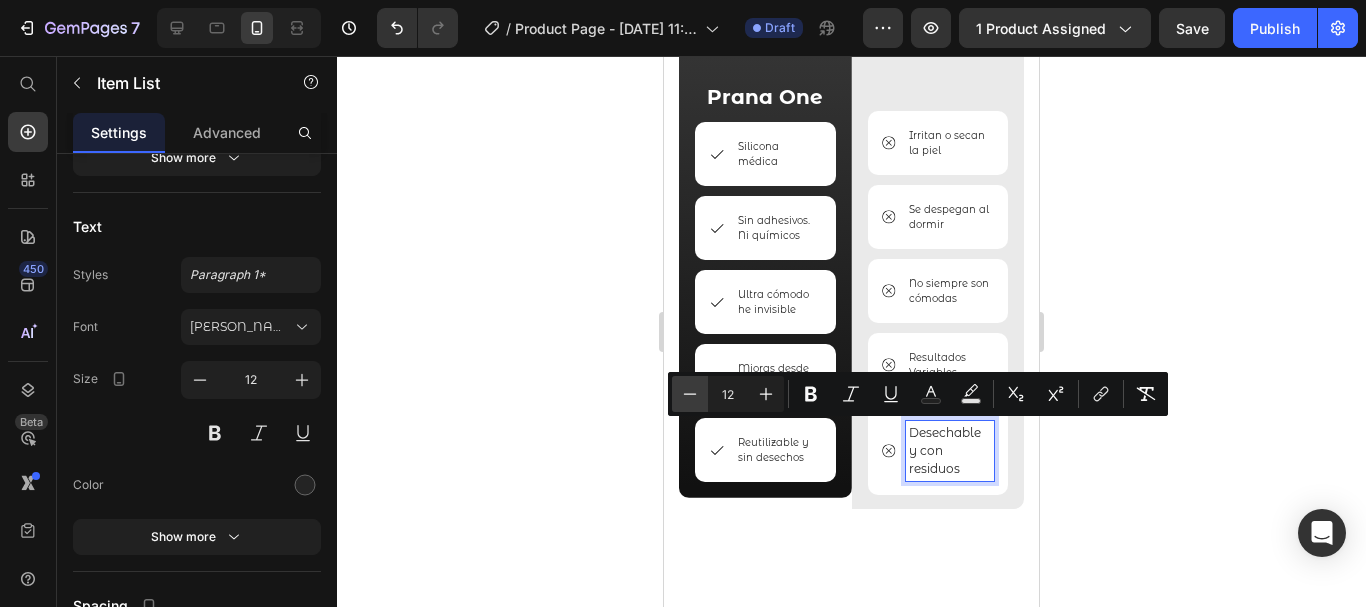 click 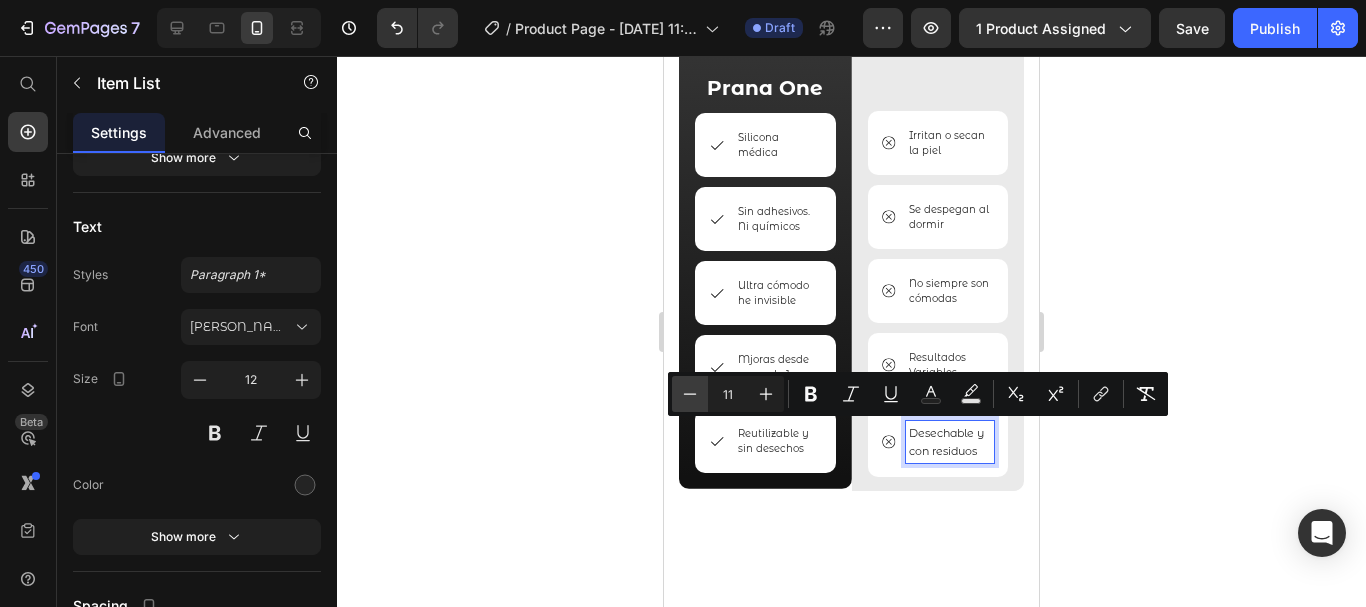 click 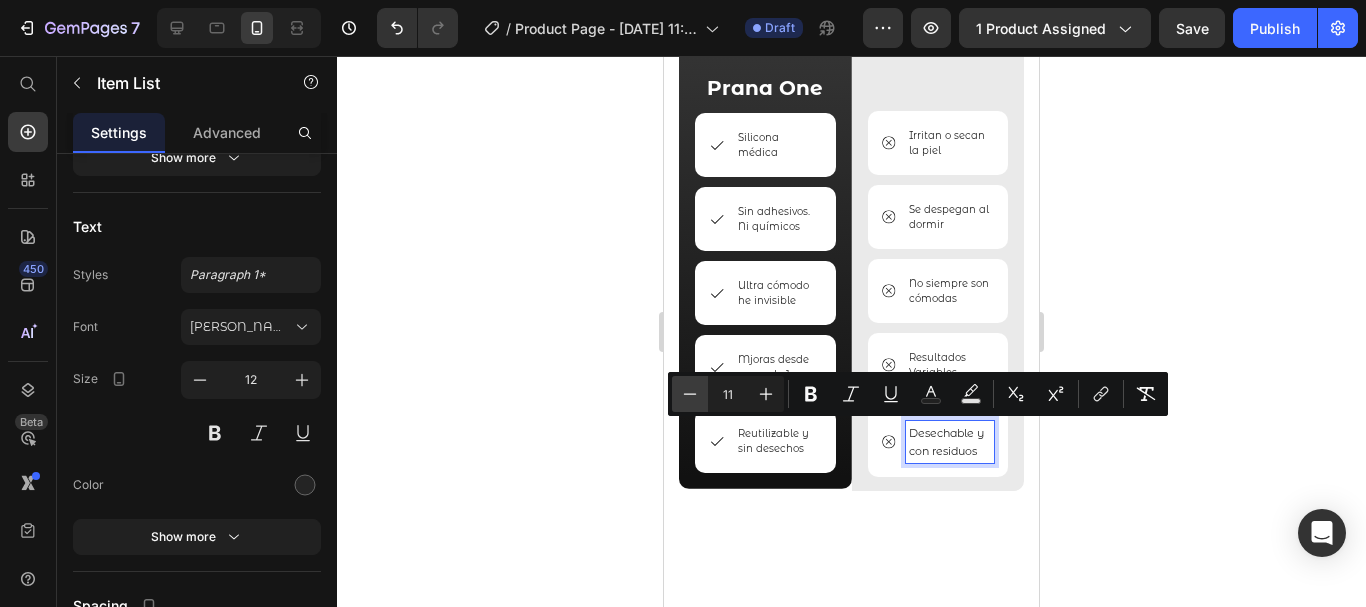 type on "10" 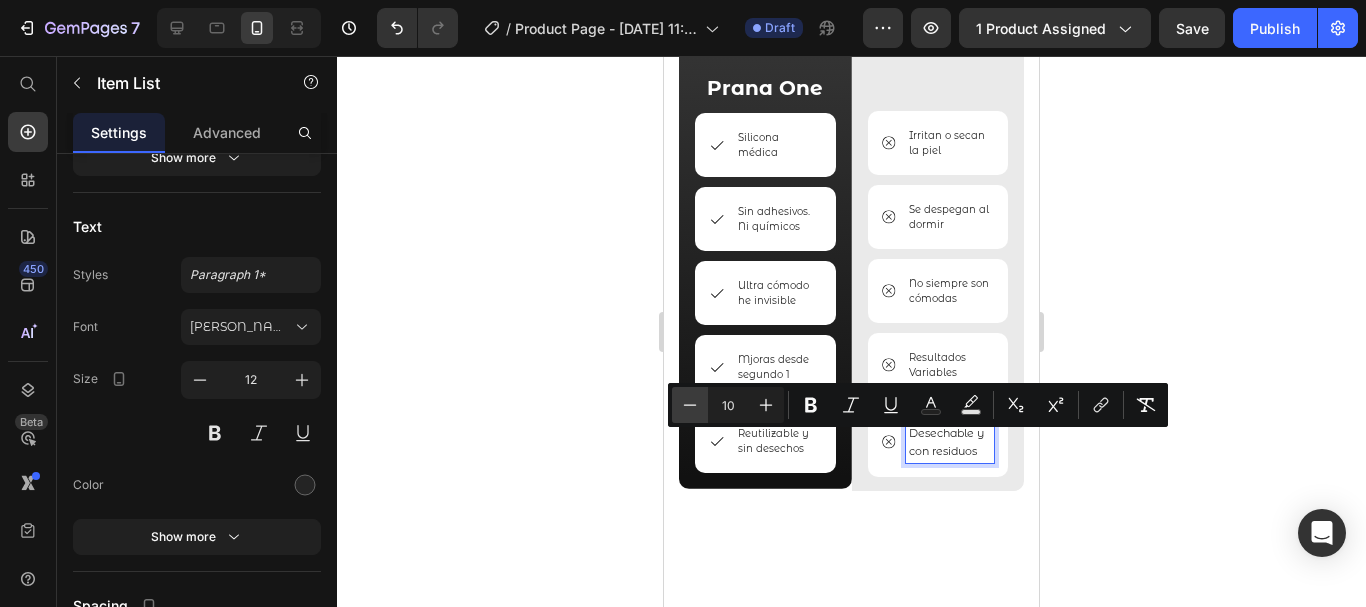 scroll, scrollTop: 4600, scrollLeft: 0, axis: vertical 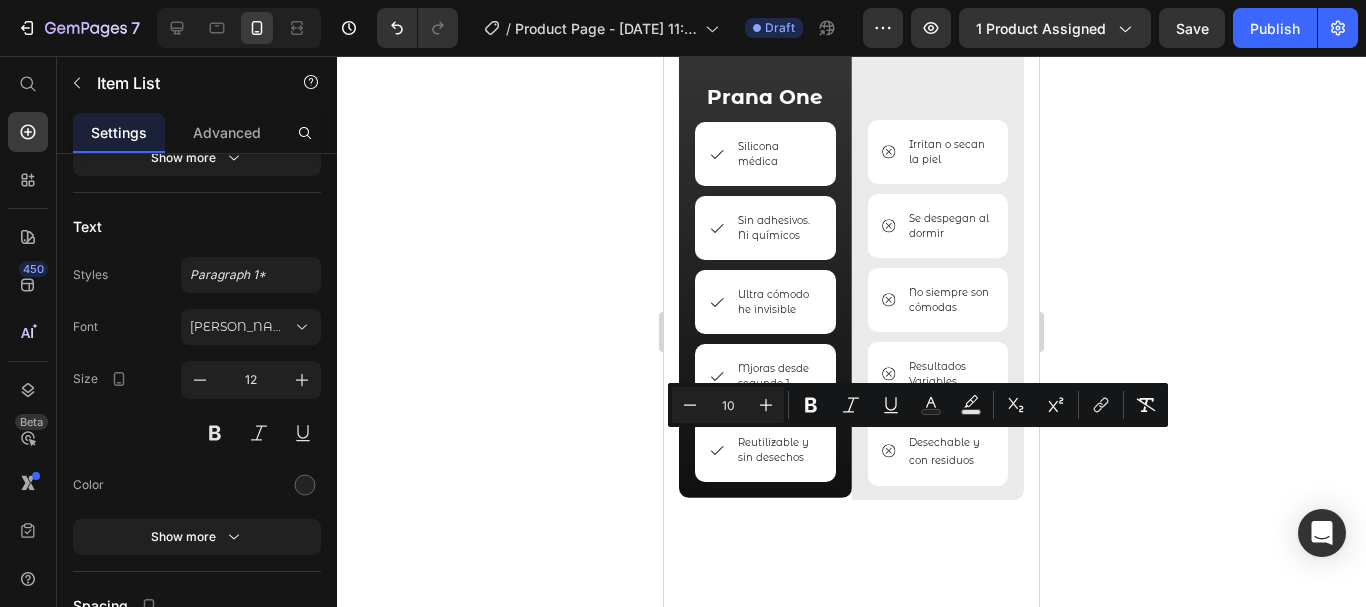 click 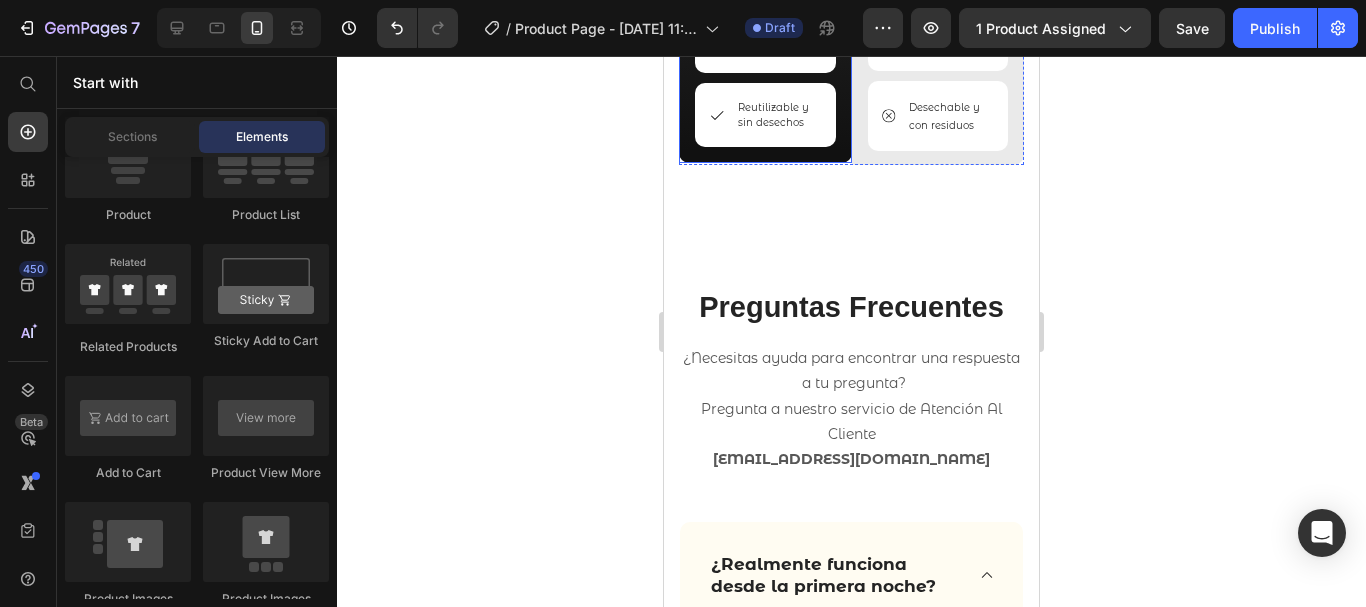 scroll, scrollTop: 4940, scrollLeft: 0, axis: vertical 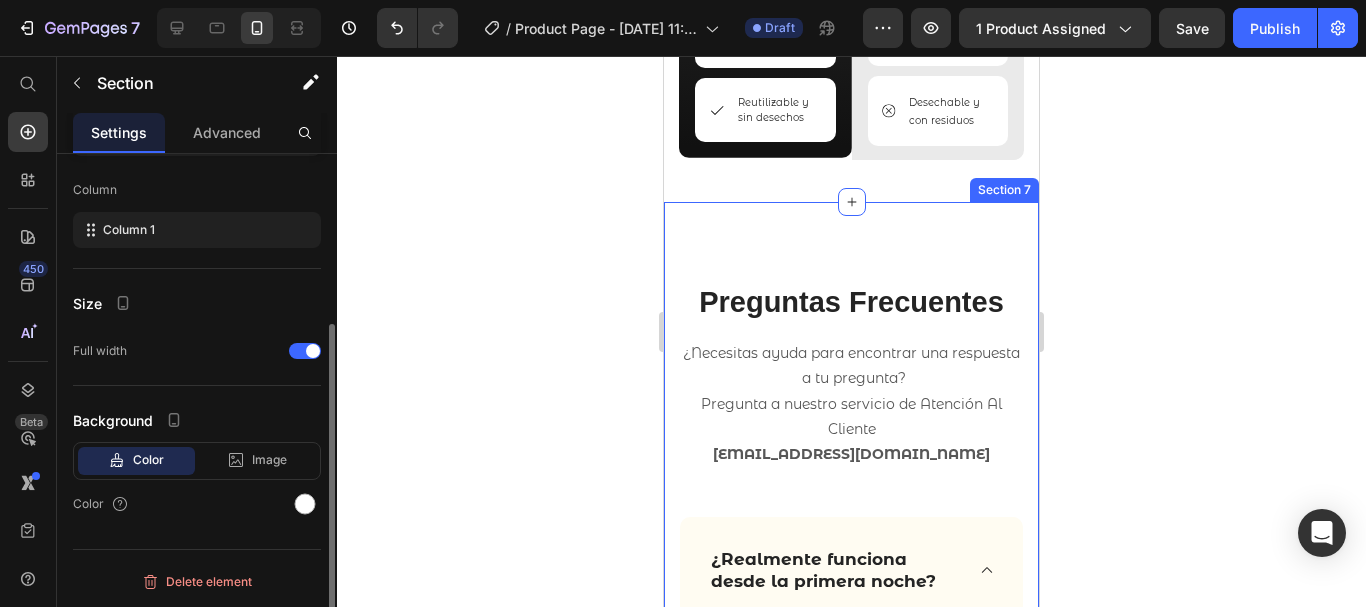 click on "Preguntas Frecuentes Heading ¿Necesitas ayuda para encontrar una respuesta  a tu pregunta? Pregunta a nuestro servicio de Atención Al Cliente [EMAIL_ADDRESS][DOMAIN_NAME] Text block Row Row
¿Realmente funciona desde la primera noche? Sí. Desde el primer uso sentirás el aire fluir con más libertad. Muchos usuarios reportan una noche más profunda, una mente más clara y menos interrupciones al despertar. Text block Row
¿Y si normalmente respiro por la boca al dormir? Justamente para eso fue diseñado. PRANA One abre tus fosas nasales para facilitar la respiración nasal y reducir la necesidad de abrir la boca mientras duermes. Text block Row
¿Qué lo hace diferente de otros productos nasales?
¿Es seguro para uso diario? Accordion Section 7" at bounding box center (851, 787) 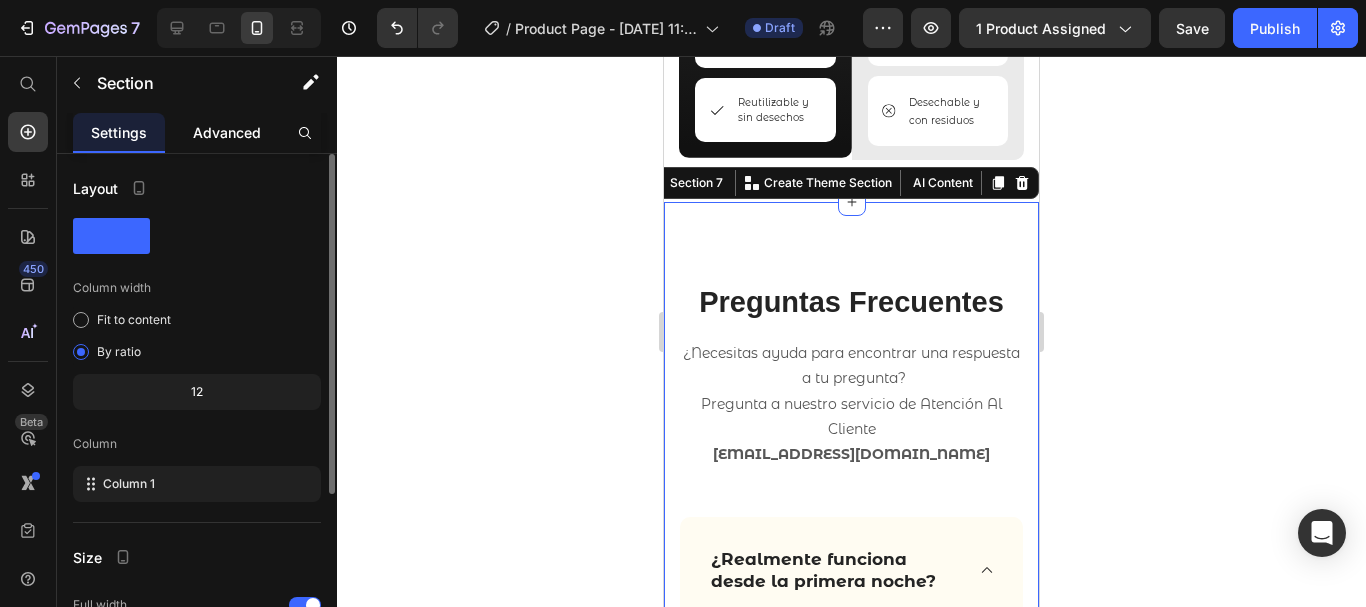 click on "Advanced" at bounding box center (227, 132) 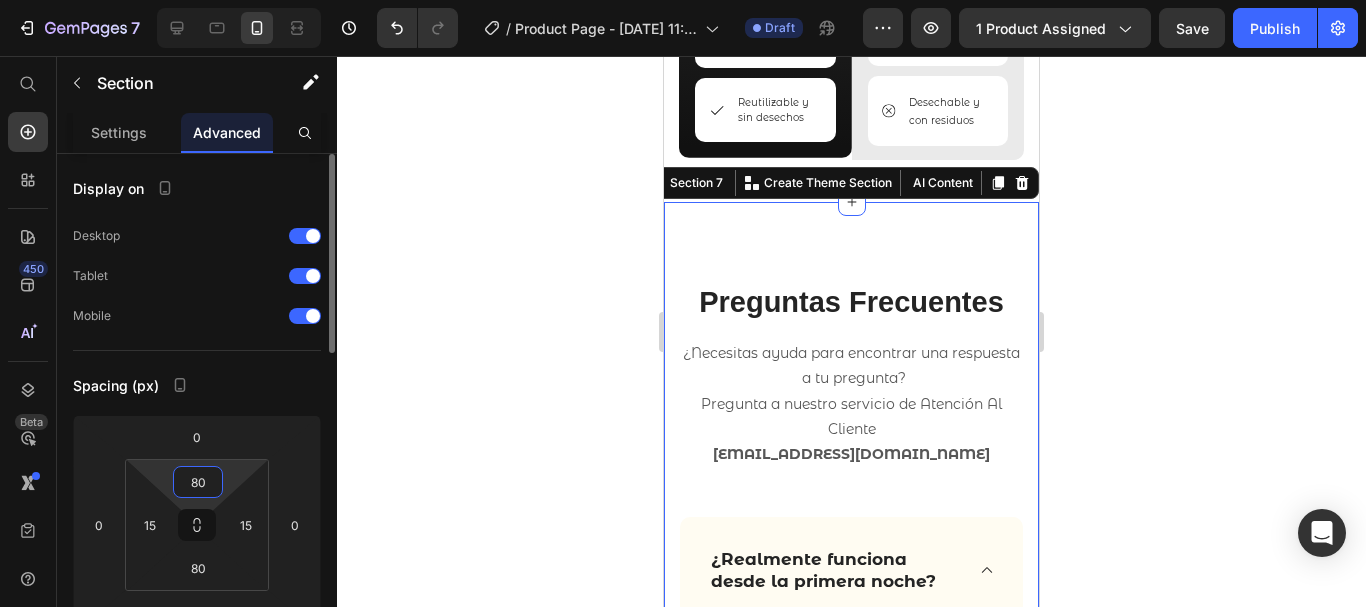 click on "80" at bounding box center [198, 482] 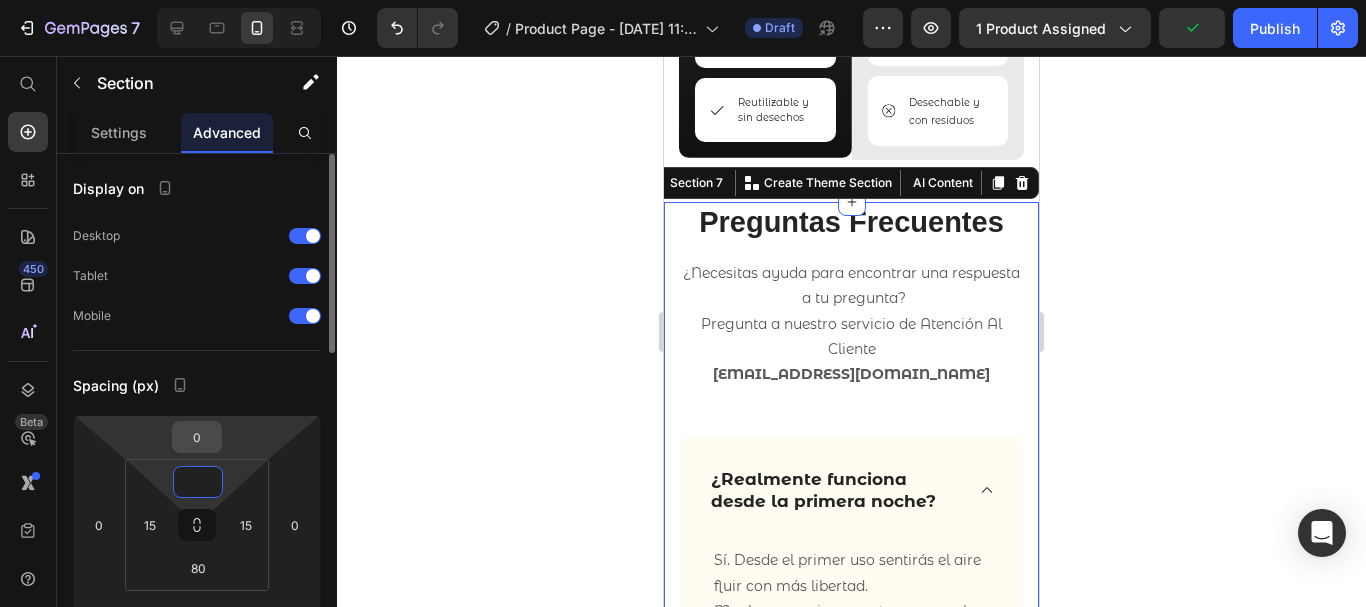 type on "0" 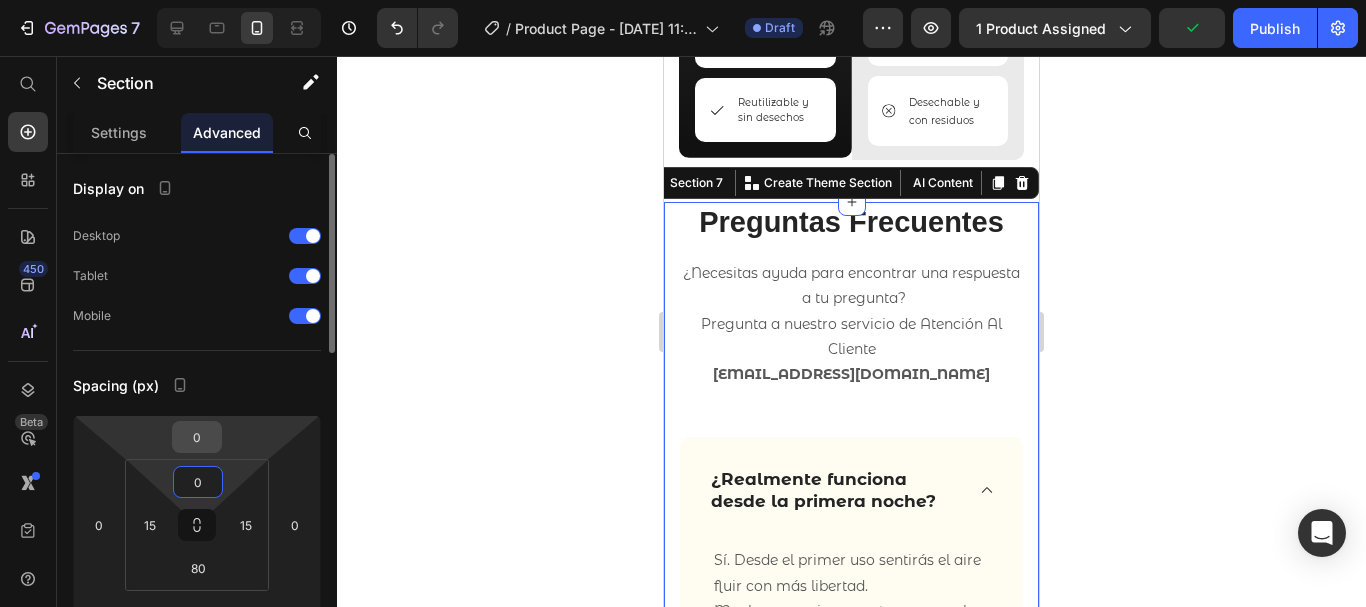 click on "0" at bounding box center [197, 437] 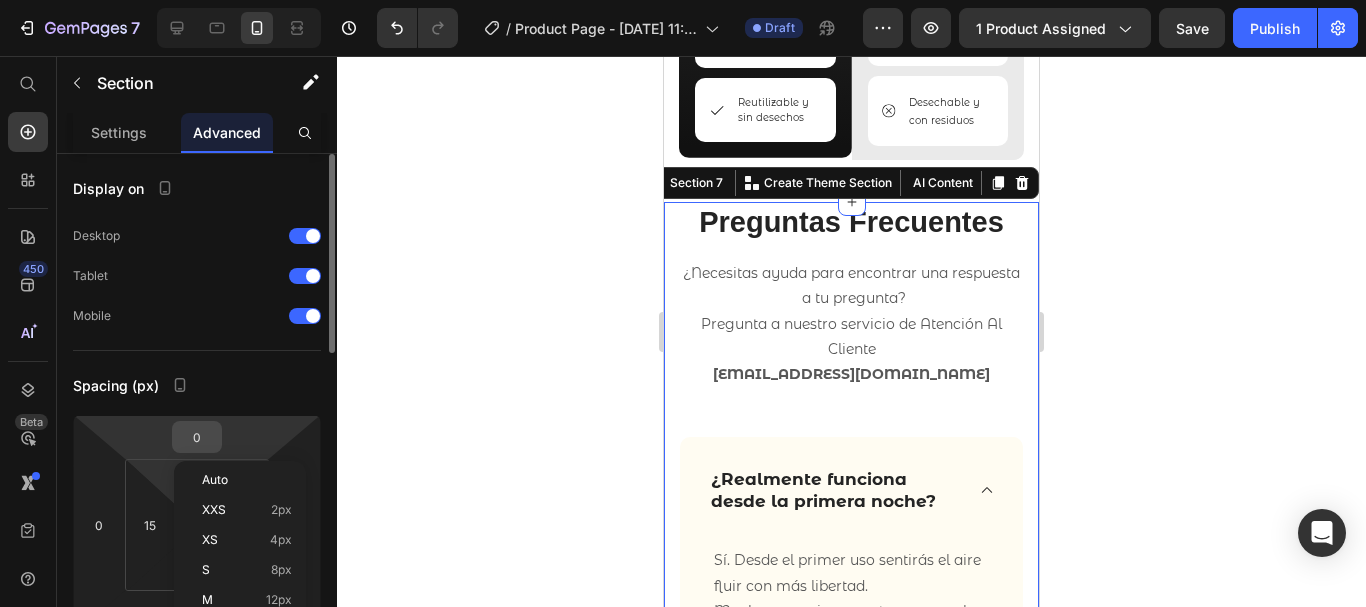 click on "0" at bounding box center (197, 437) 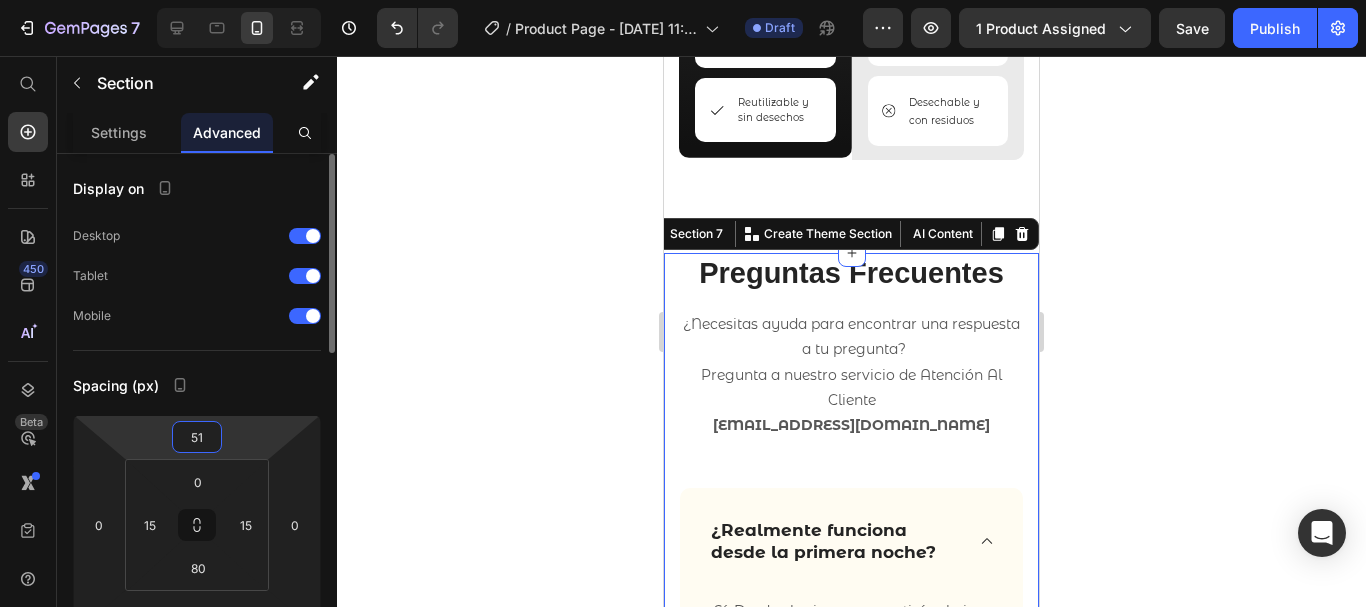 type on "5" 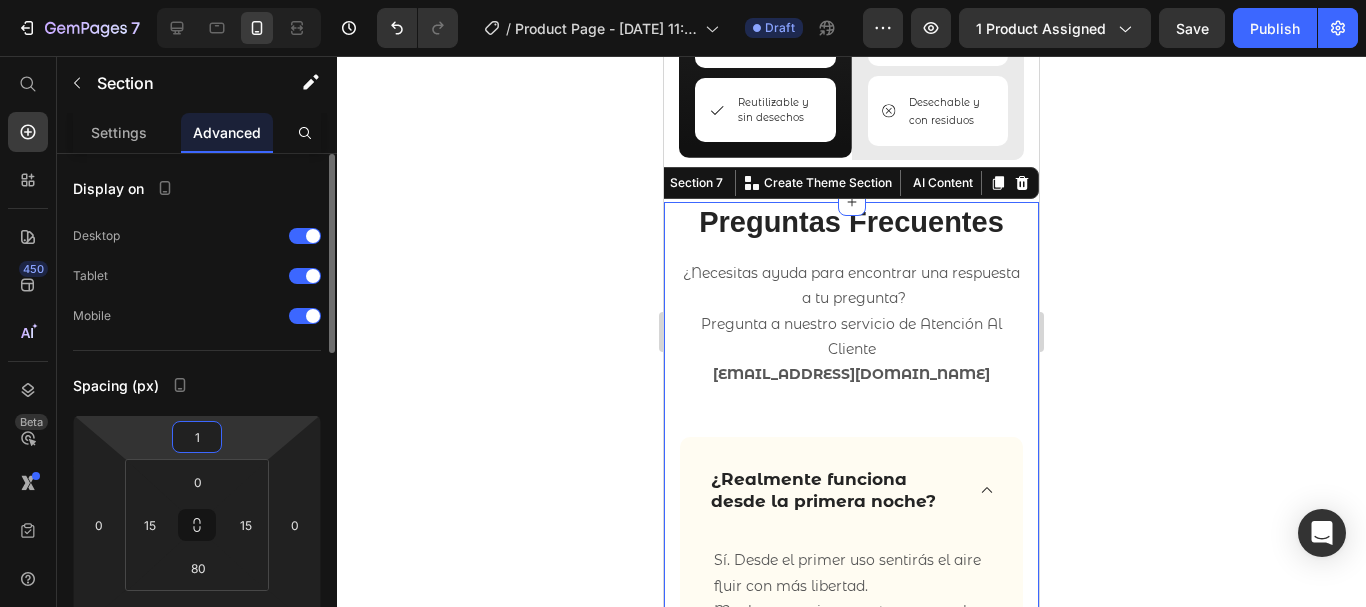 type on "15" 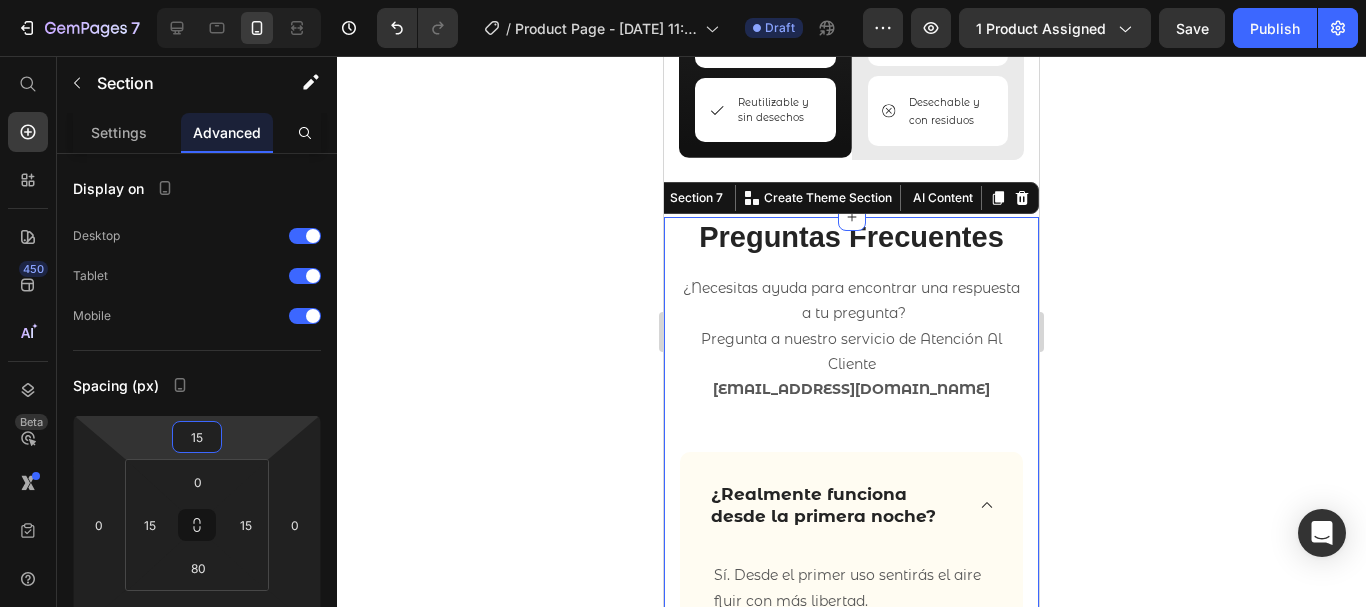 click 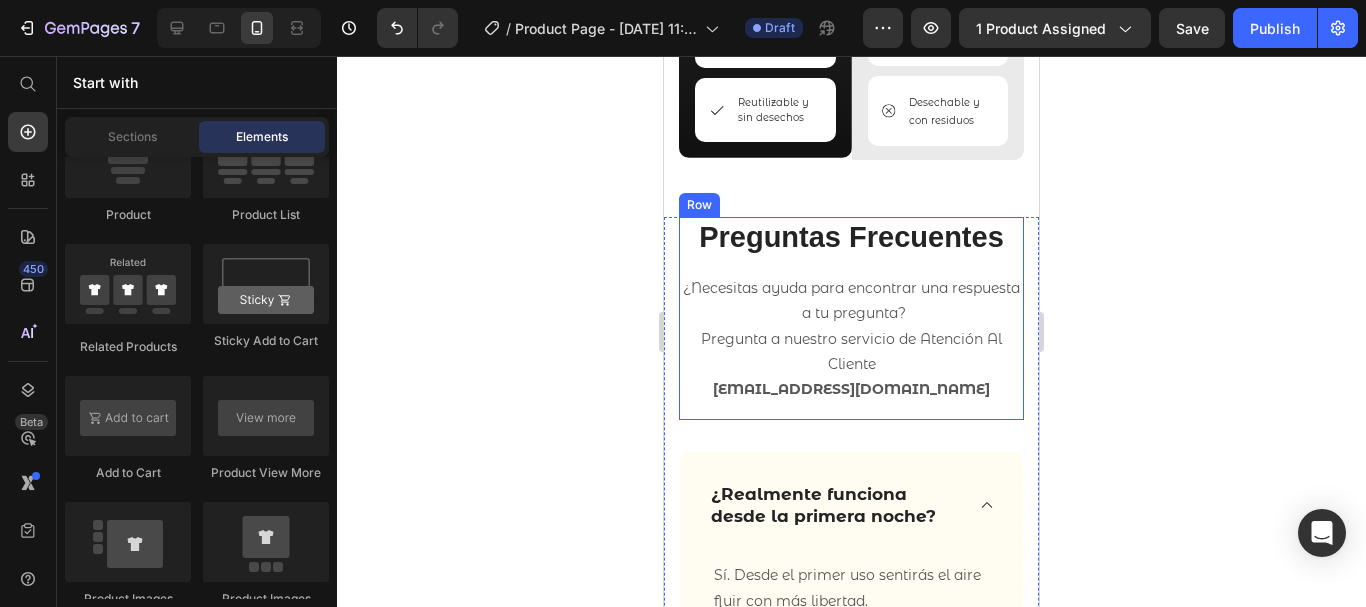 scroll, scrollTop: 4991, scrollLeft: 0, axis: vertical 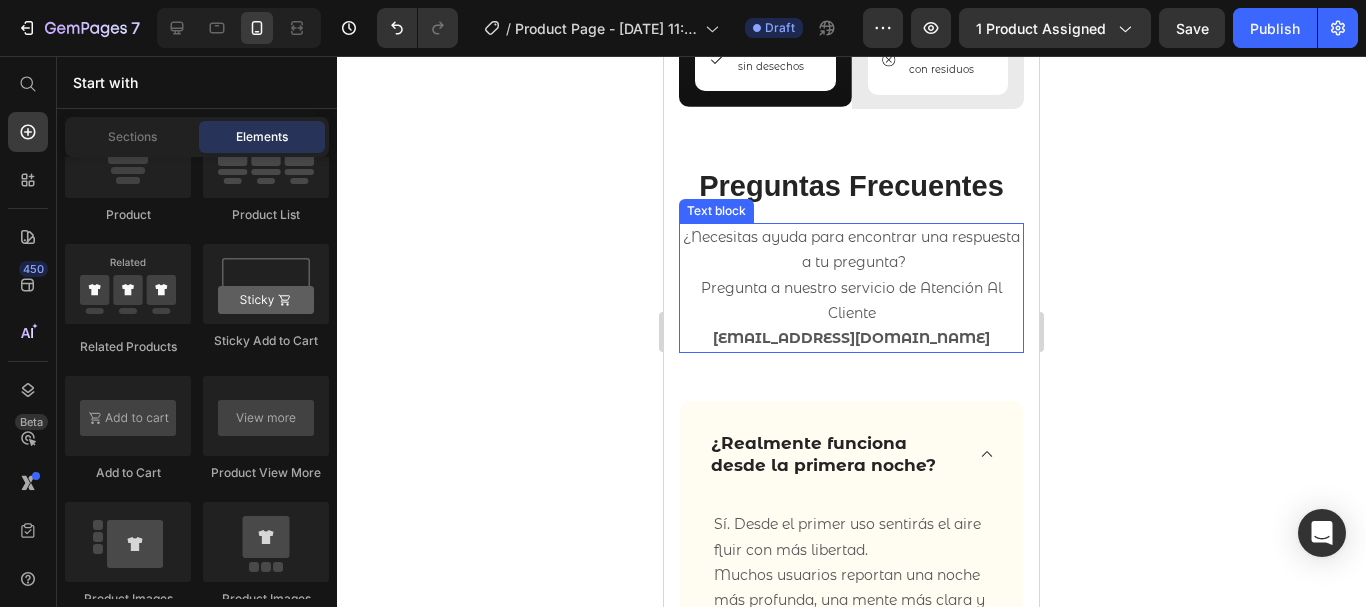 click on "Pregunta a nuestro servicio de Atención Al Cliente" at bounding box center [851, 301] 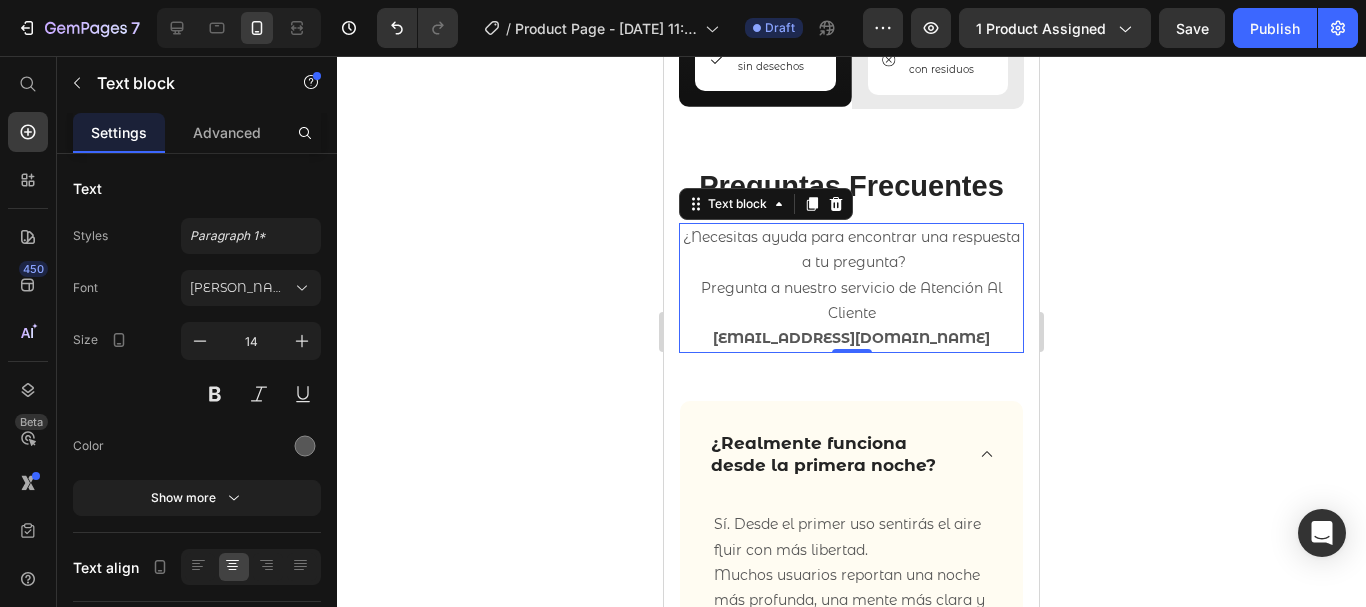 click on "Pregunta a nuestro servicio de Atención Al Cliente" at bounding box center (851, 301) 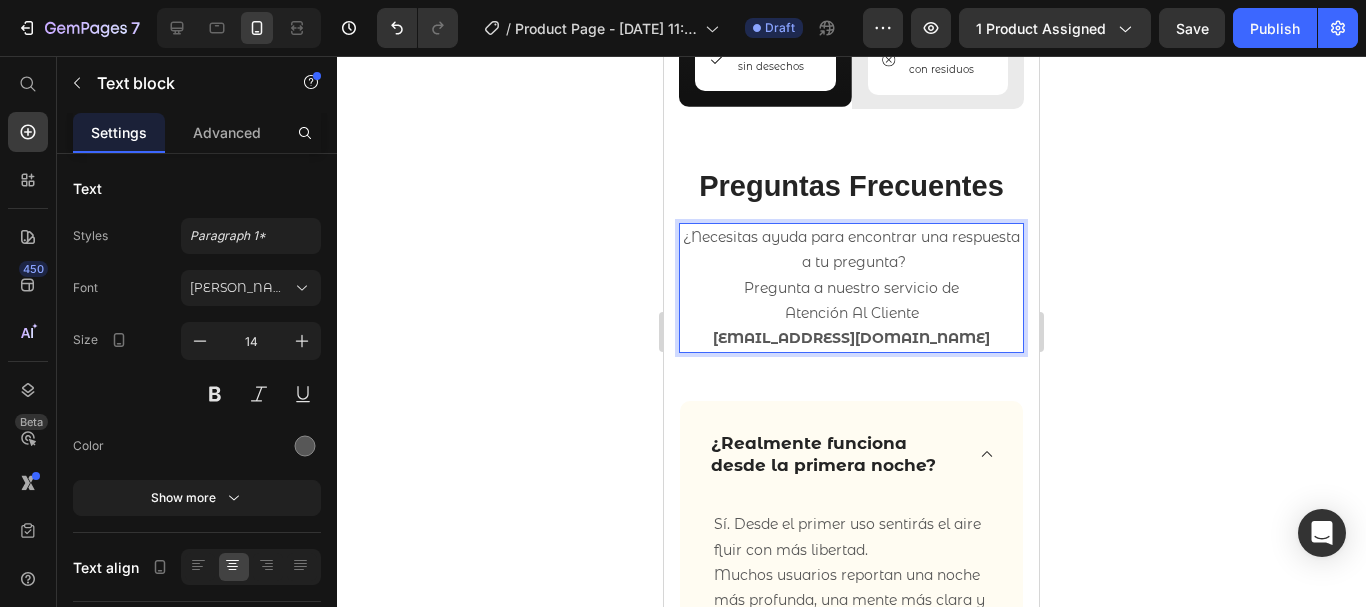 click on "¿Necesitas ayuda para encontrar una respuesta  a tu pregunta?" at bounding box center [851, 250] 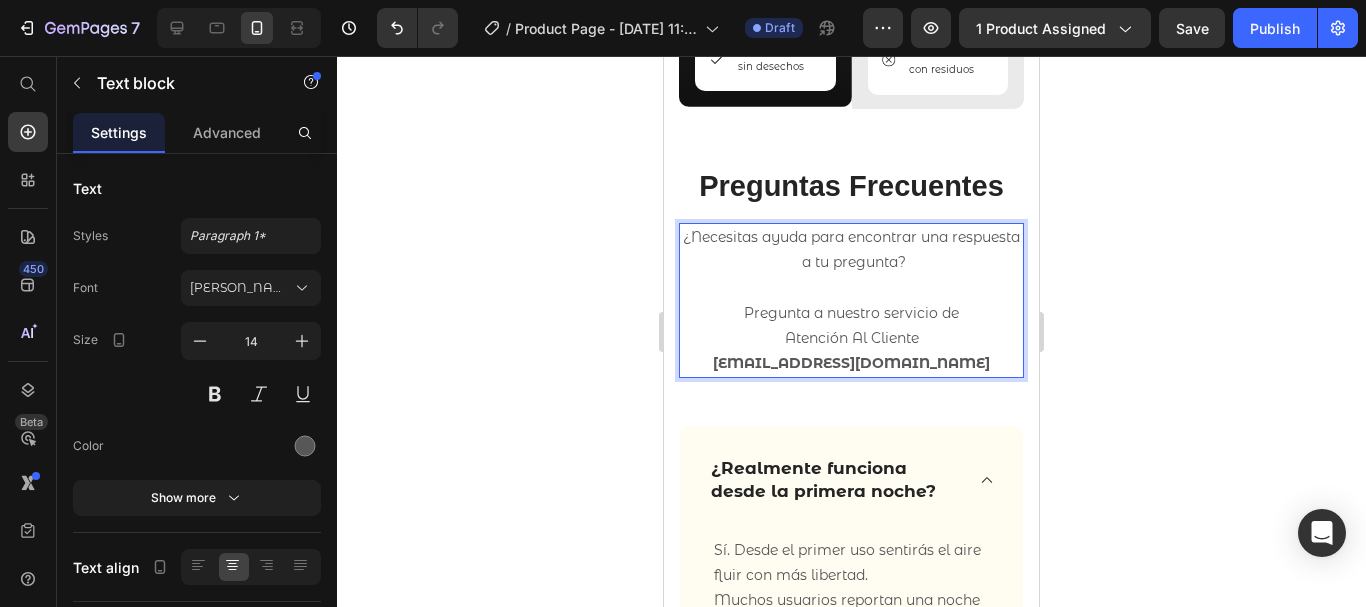 click on "Atención Al Cliente" at bounding box center (851, 338) 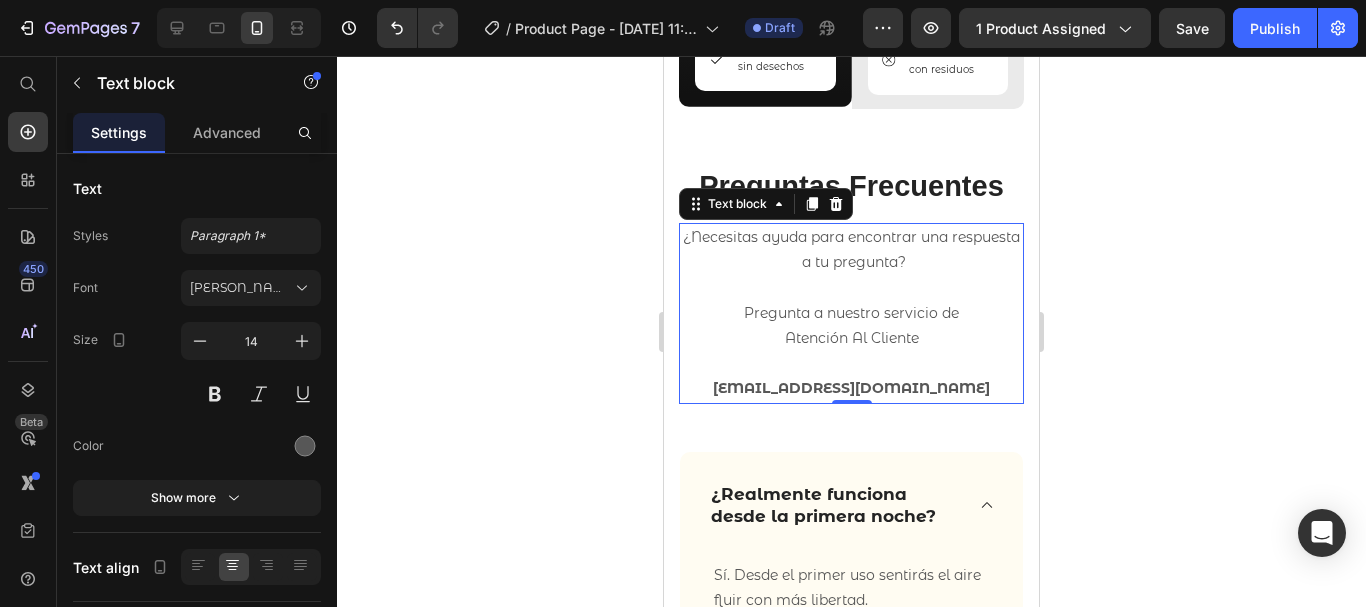 click 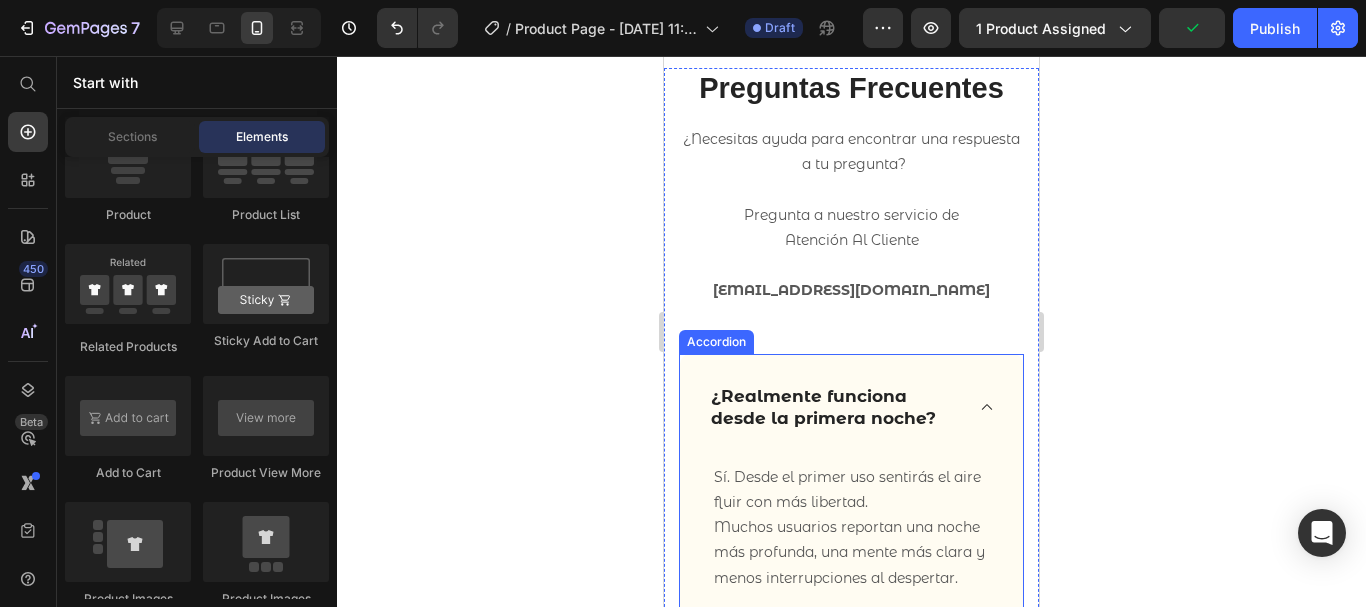 scroll, scrollTop: 5281, scrollLeft: 0, axis: vertical 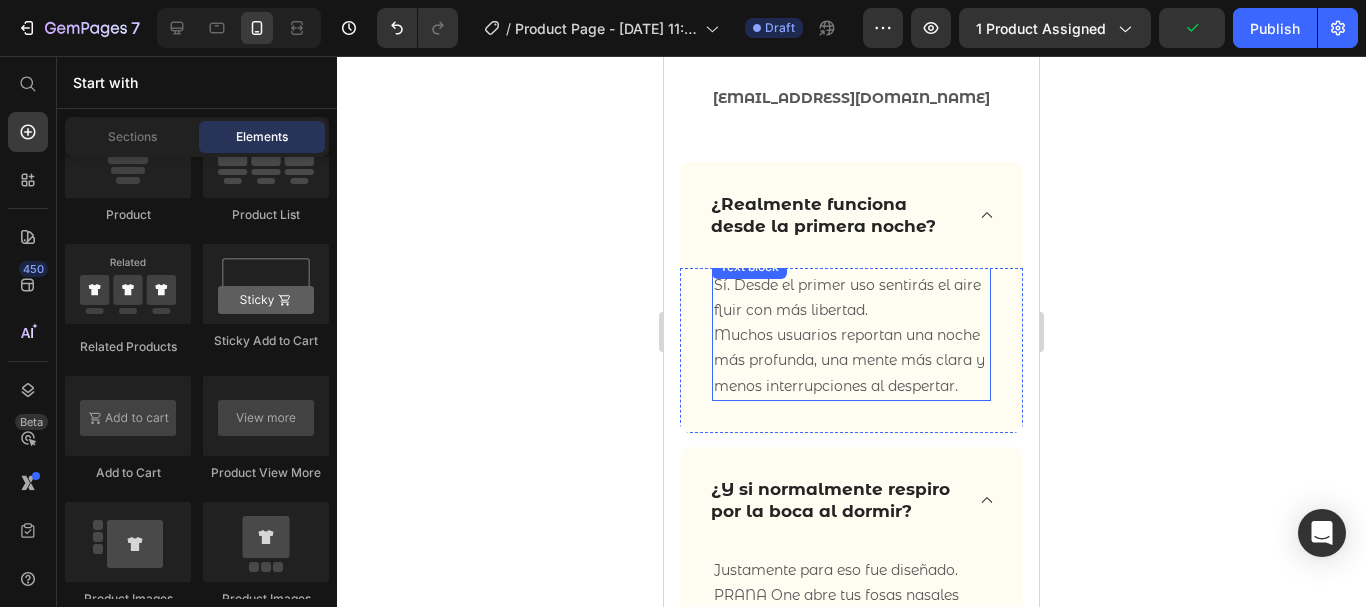 click on "Sí. Desde el primer uso sentirás el aire fluir con más libertad. Muchos usuarios reportan una noche más profunda, una mente más clara y menos interrupciones al despertar." at bounding box center (851, 336) 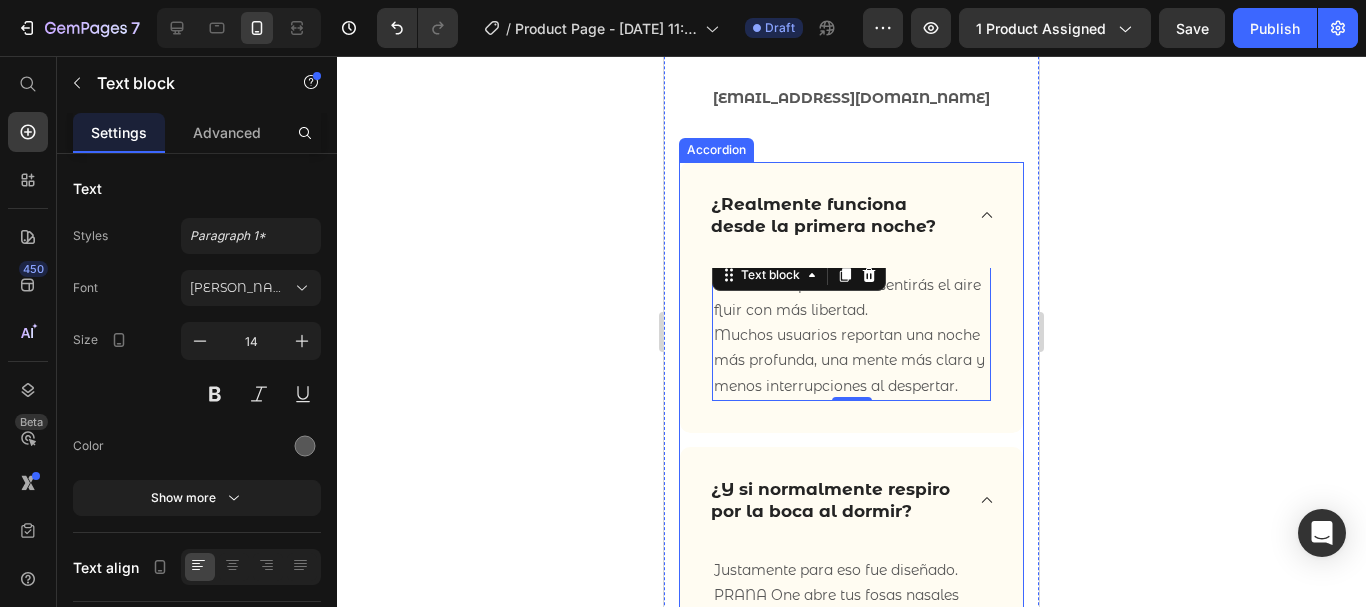 click on "¿Realmente funciona desde la primera noche?" at bounding box center (835, 215) 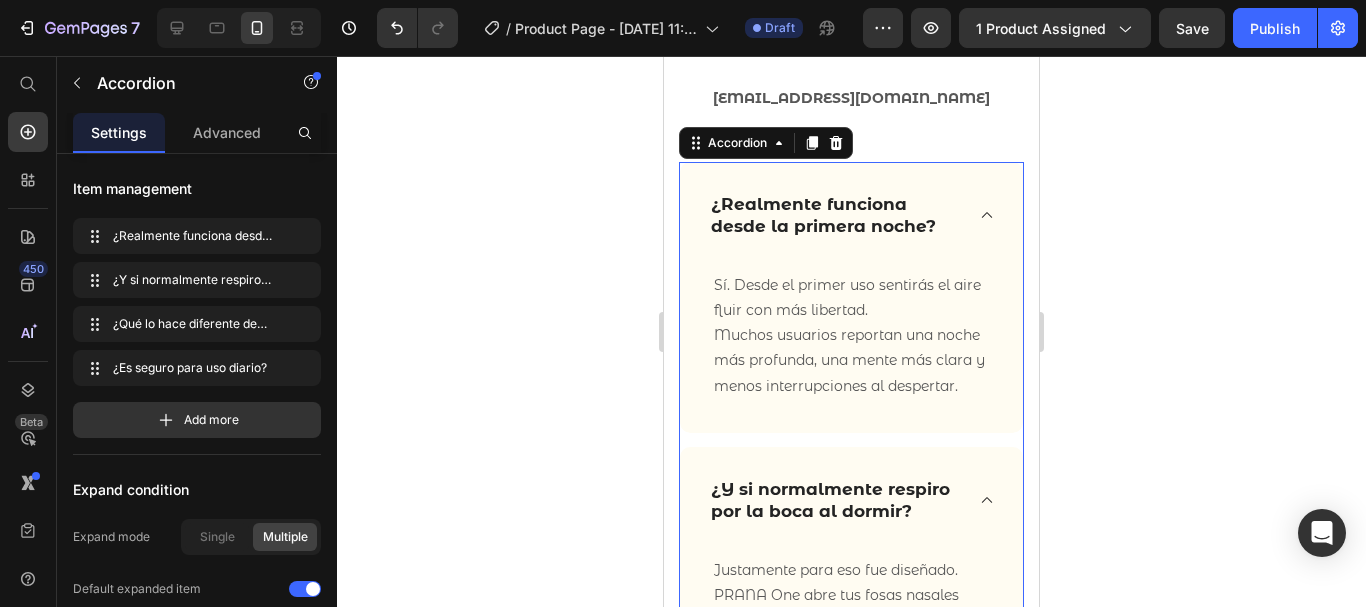click on "¿Realmente funciona desde la primera noche?" at bounding box center (835, 215) 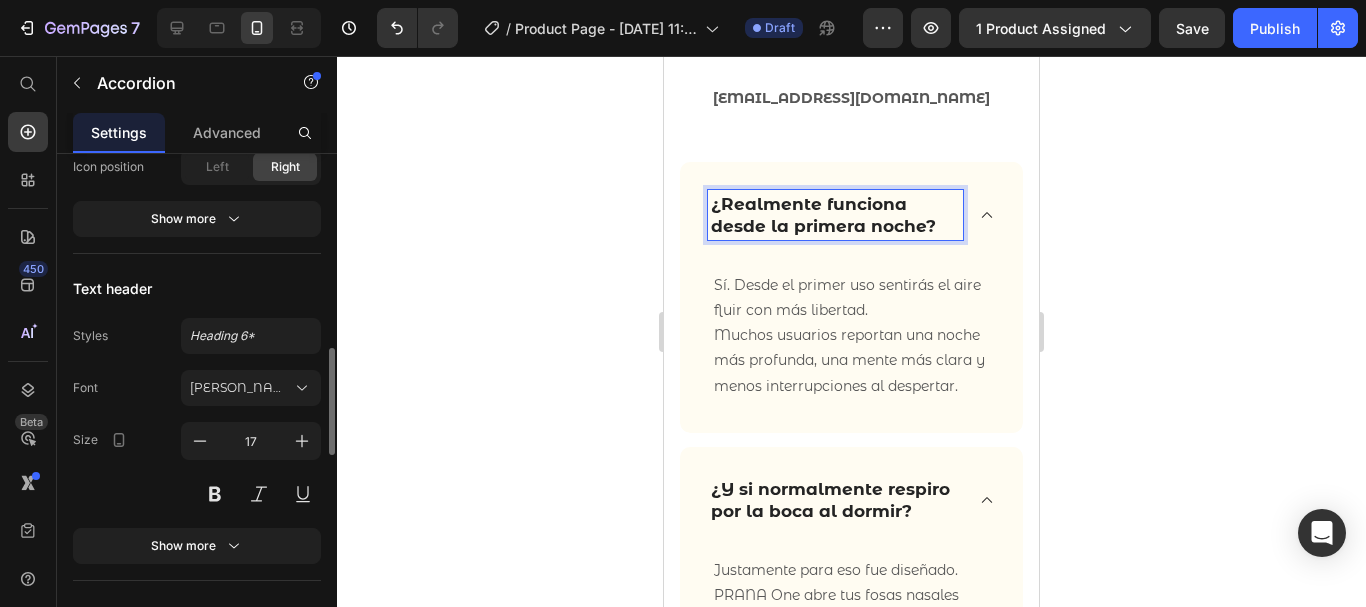 scroll, scrollTop: 889, scrollLeft: 0, axis: vertical 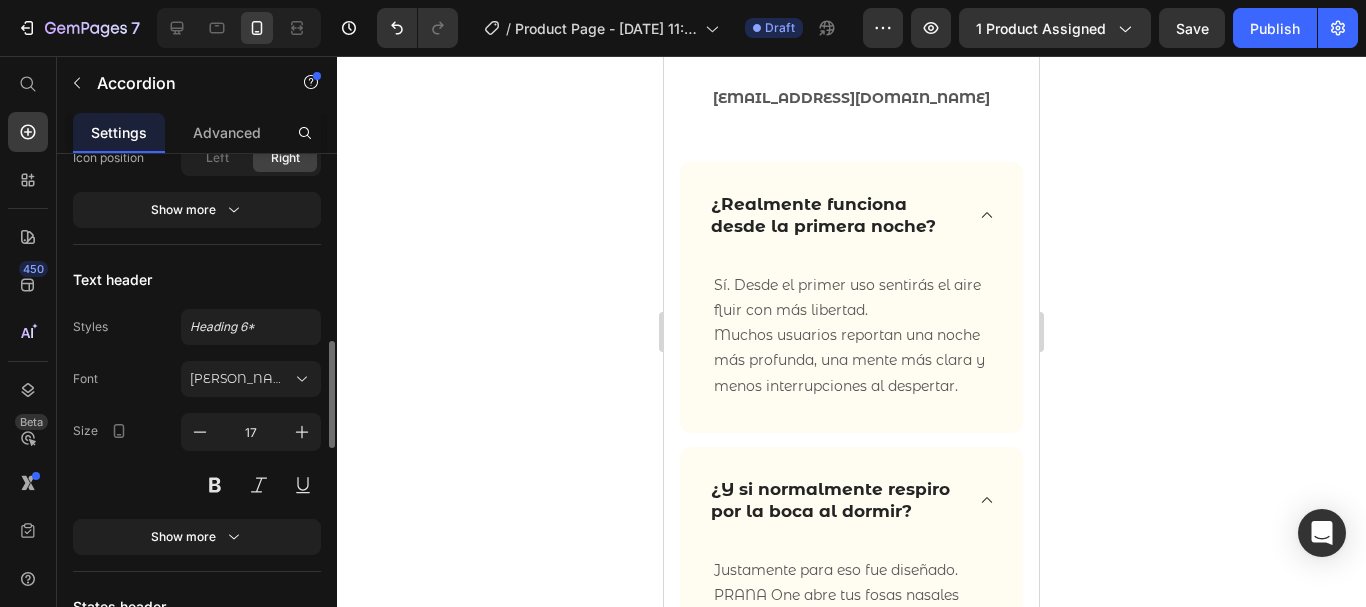 click 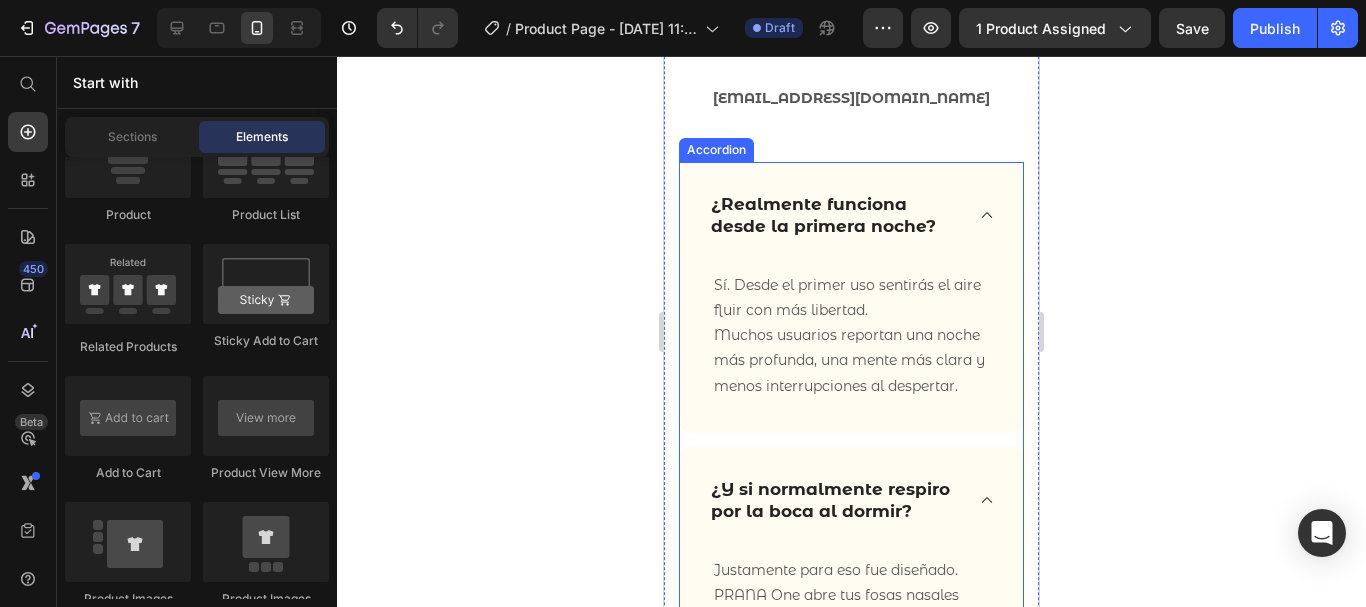 click 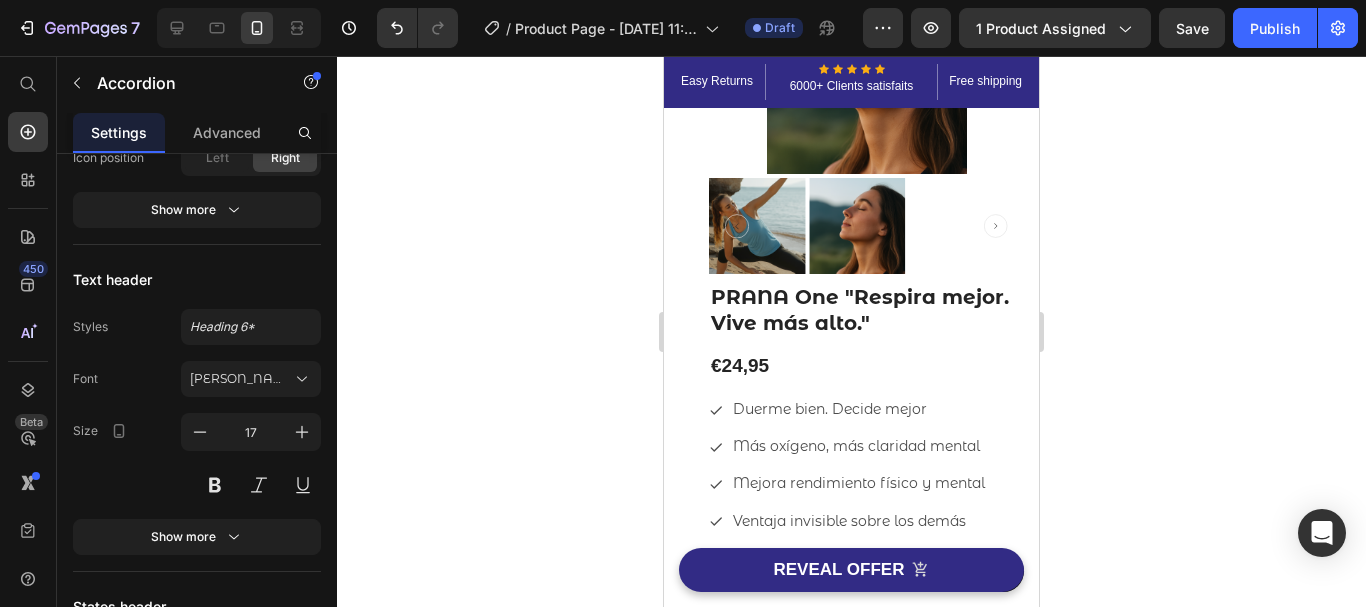 scroll, scrollTop: 62, scrollLeft: 0, axis: vertical 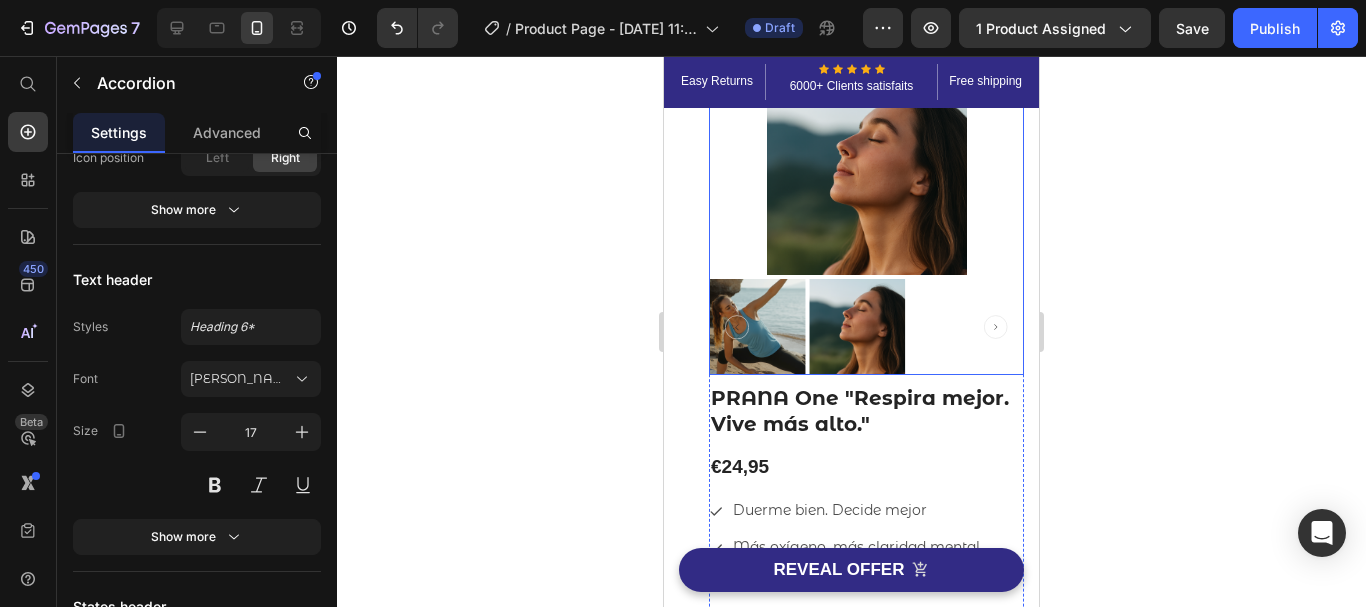 click at bounding box center (866, 327) 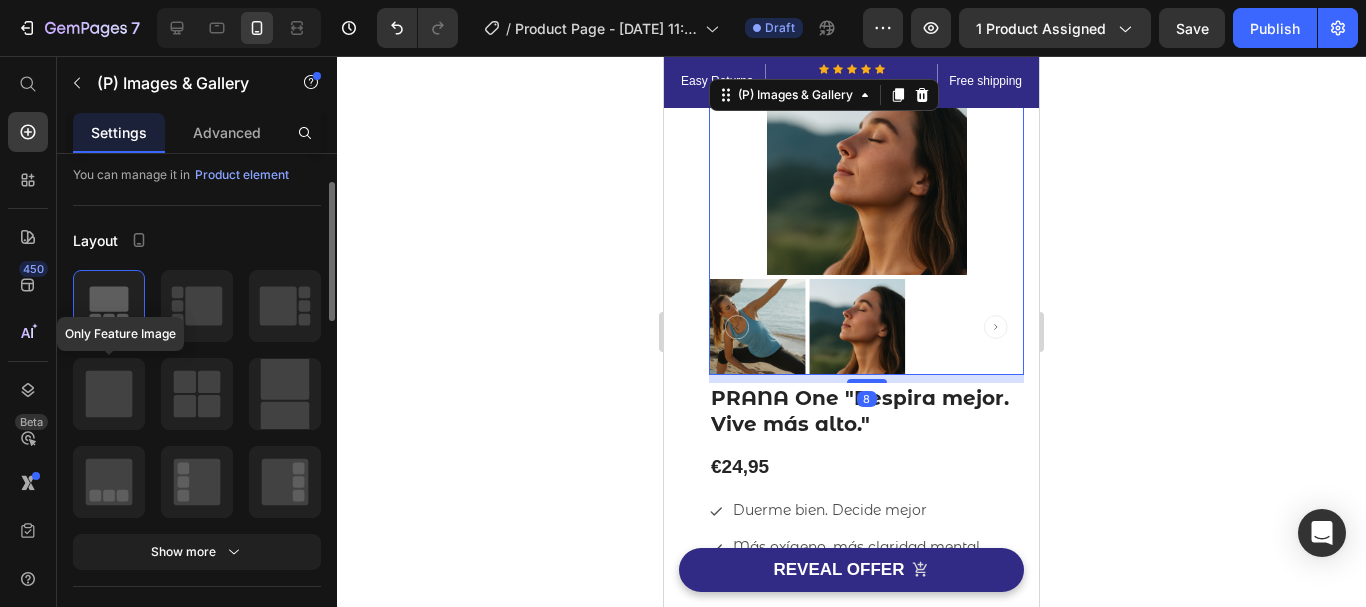 scroll, scrollTop: 110, scrollLeft: 0, axis: vertical 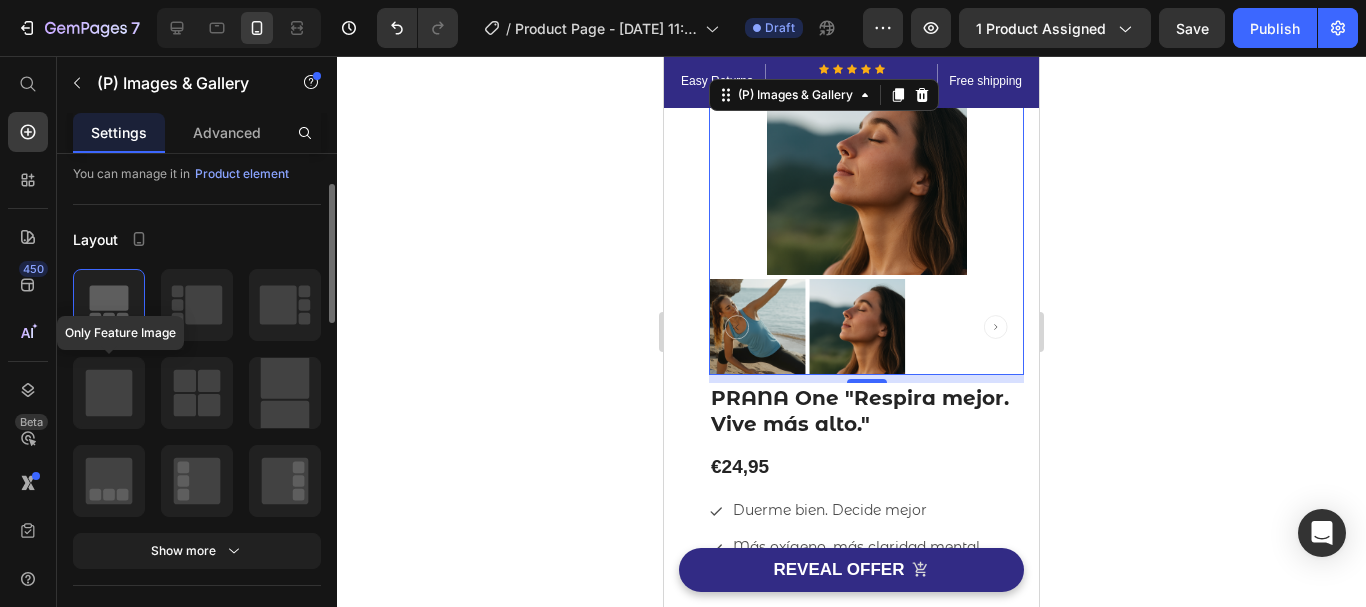 click 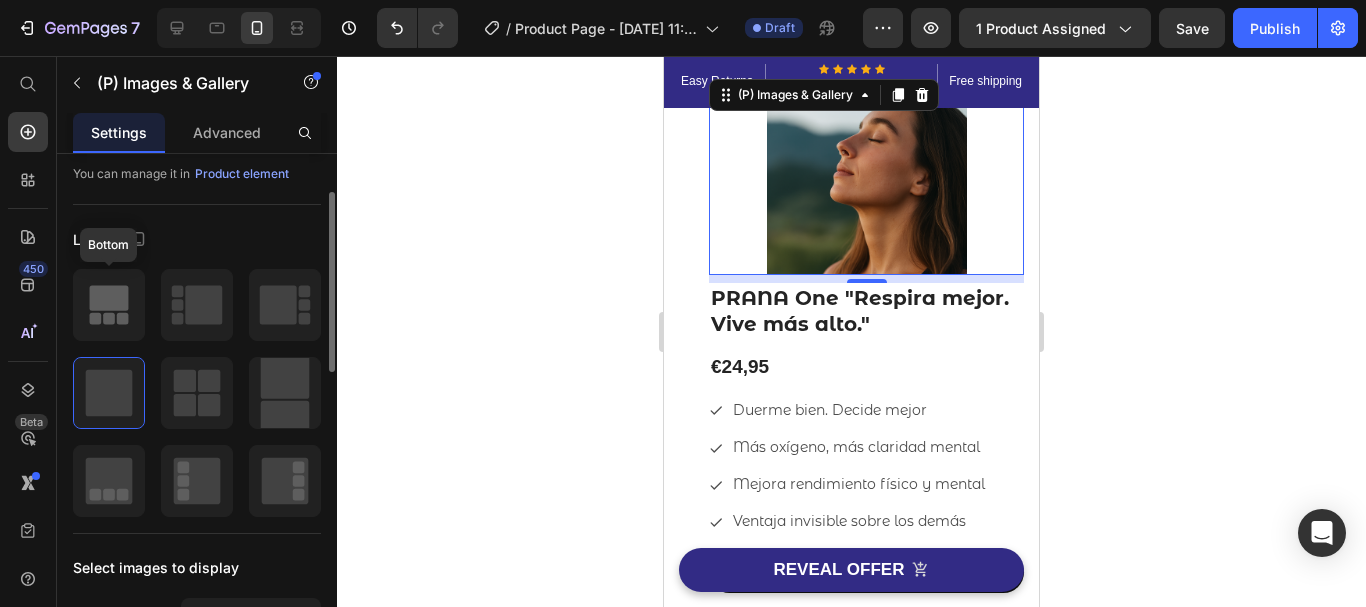 click 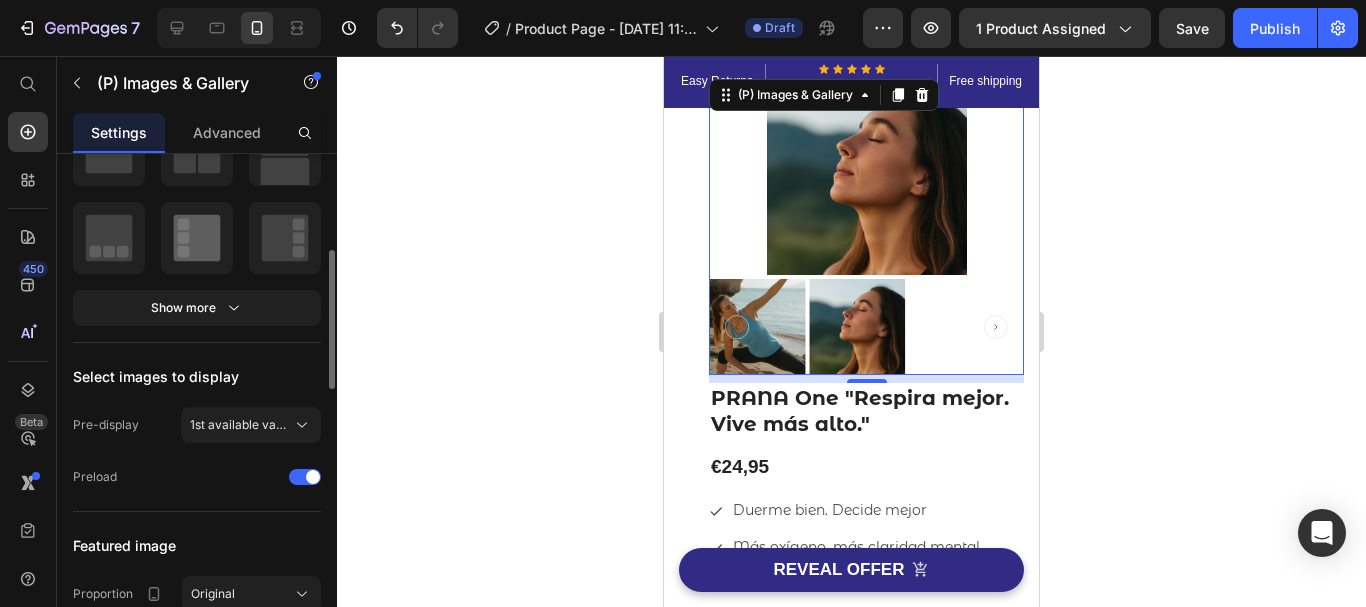 scroll, scrollTop: 353, scrollLeft: 0, axis: vertical 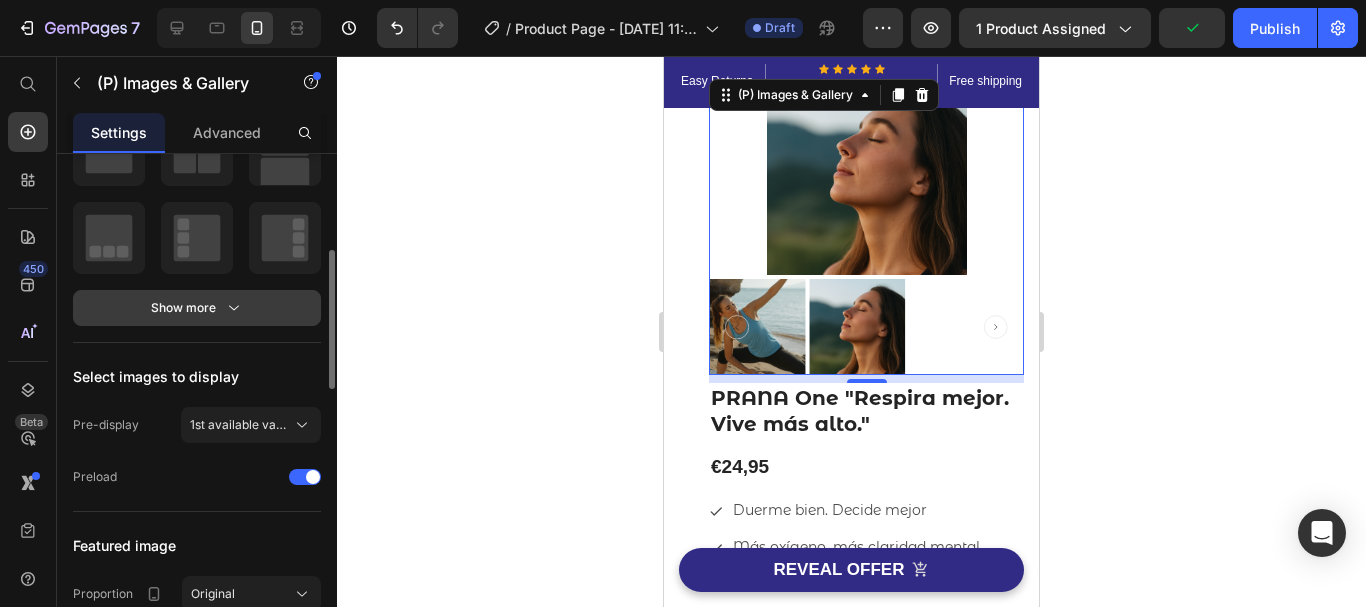 click on "Show more" at bounding box center (197, 308) 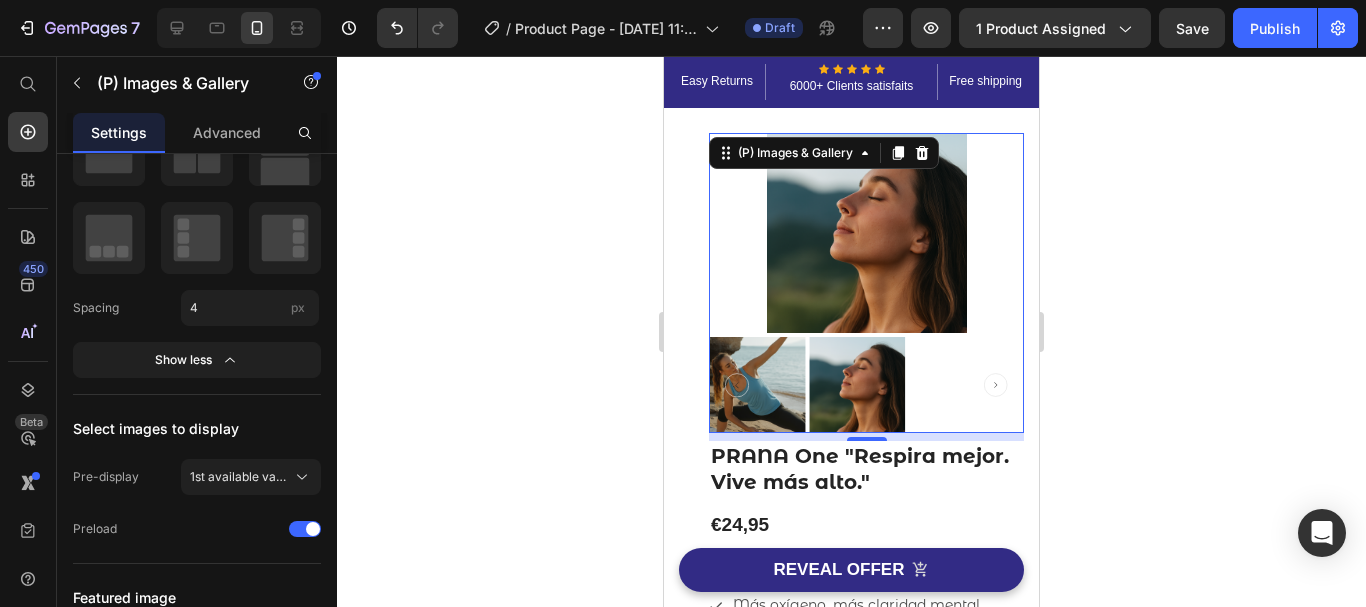 scroll, scrollTop: 10, scrollLeft: 0, axis: vertical 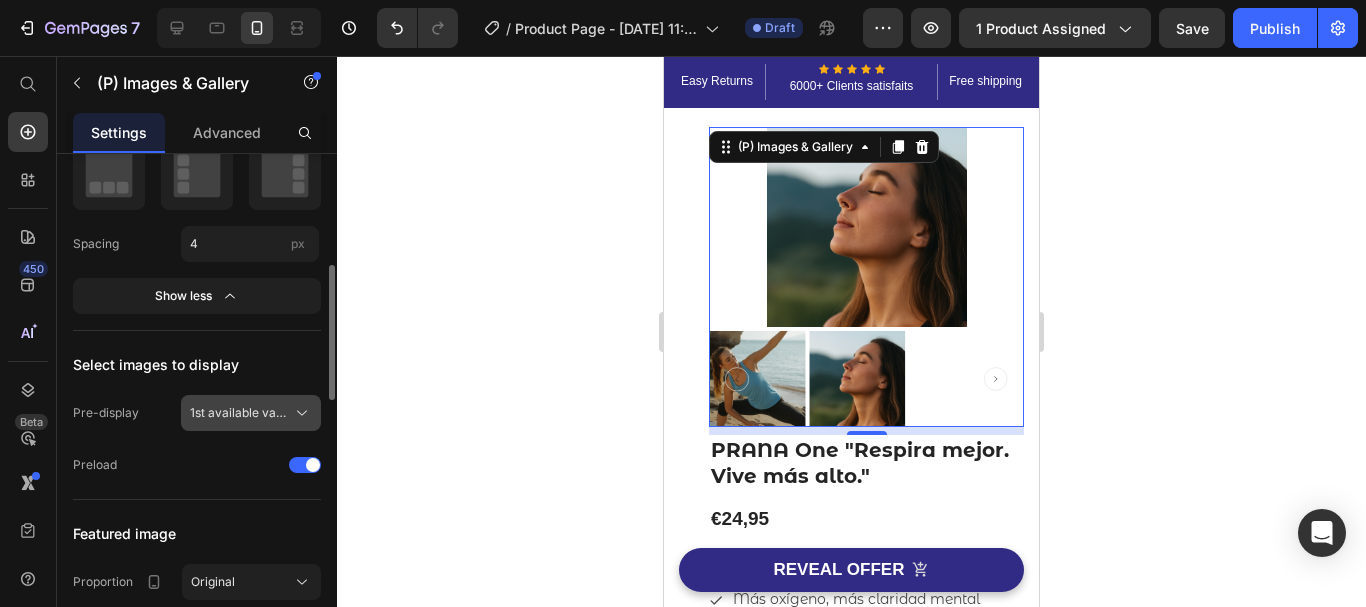 click on "1st available variant" at bounding box center [239, 413] 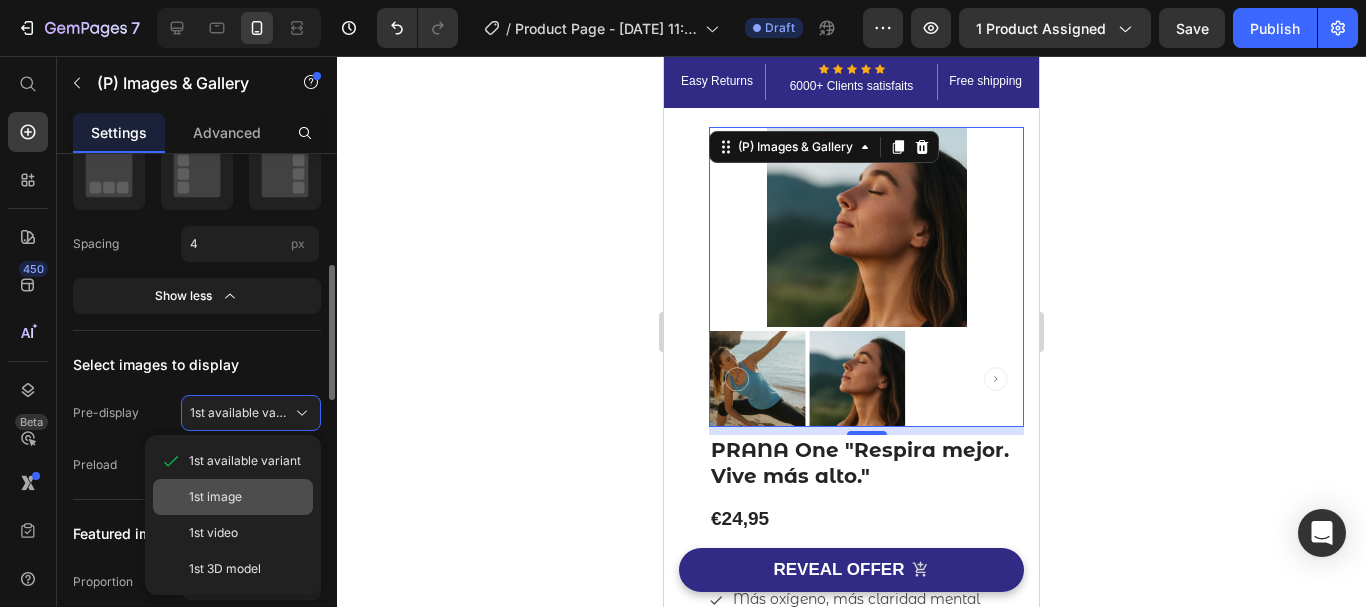 click on "1st image" 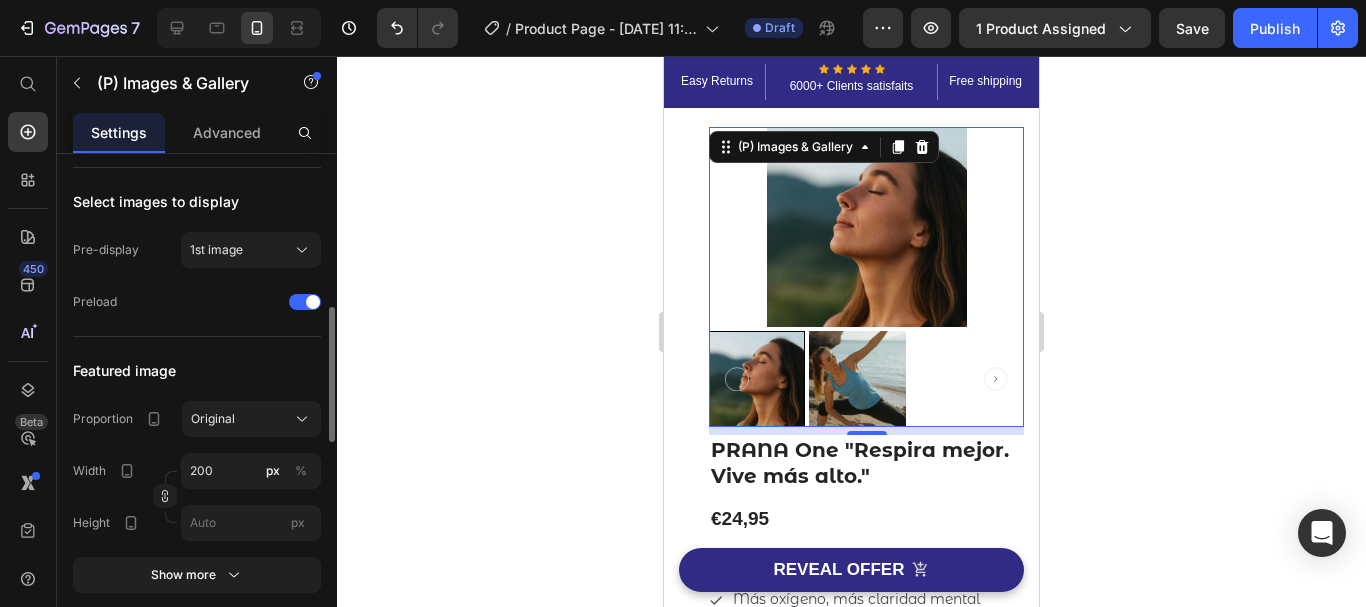 scroll, scrollTop: 581, scrollLeft: 0, axis: vertical 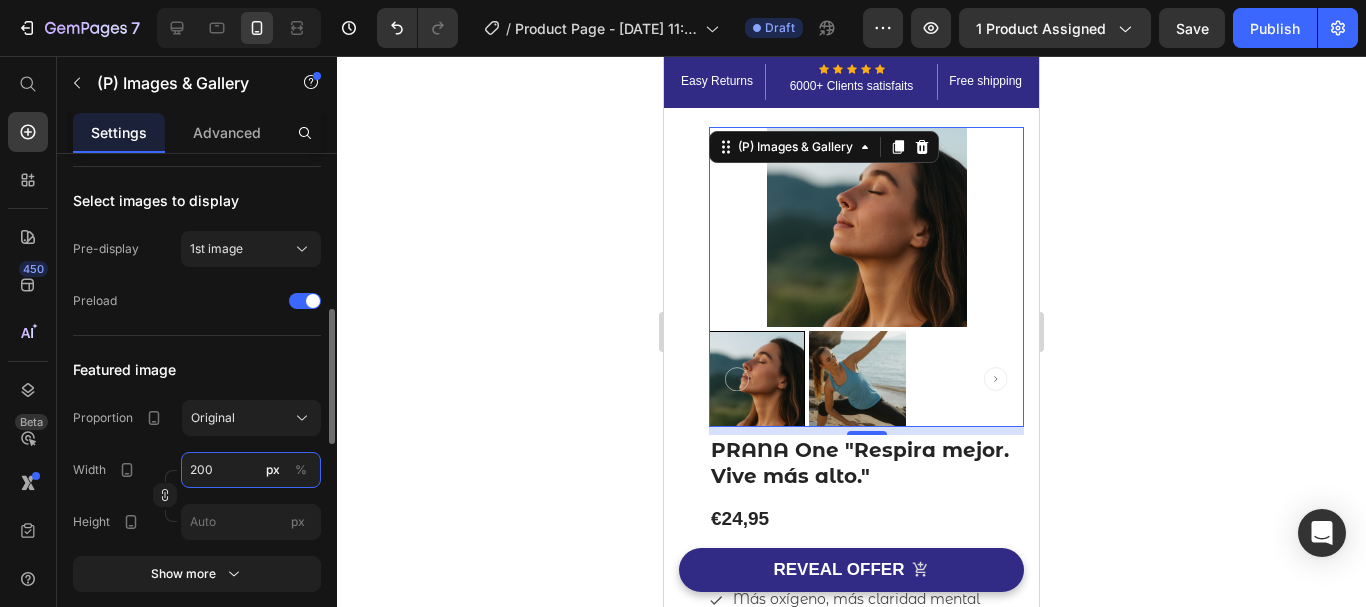 click on "200" at bounding box center [251, 470] 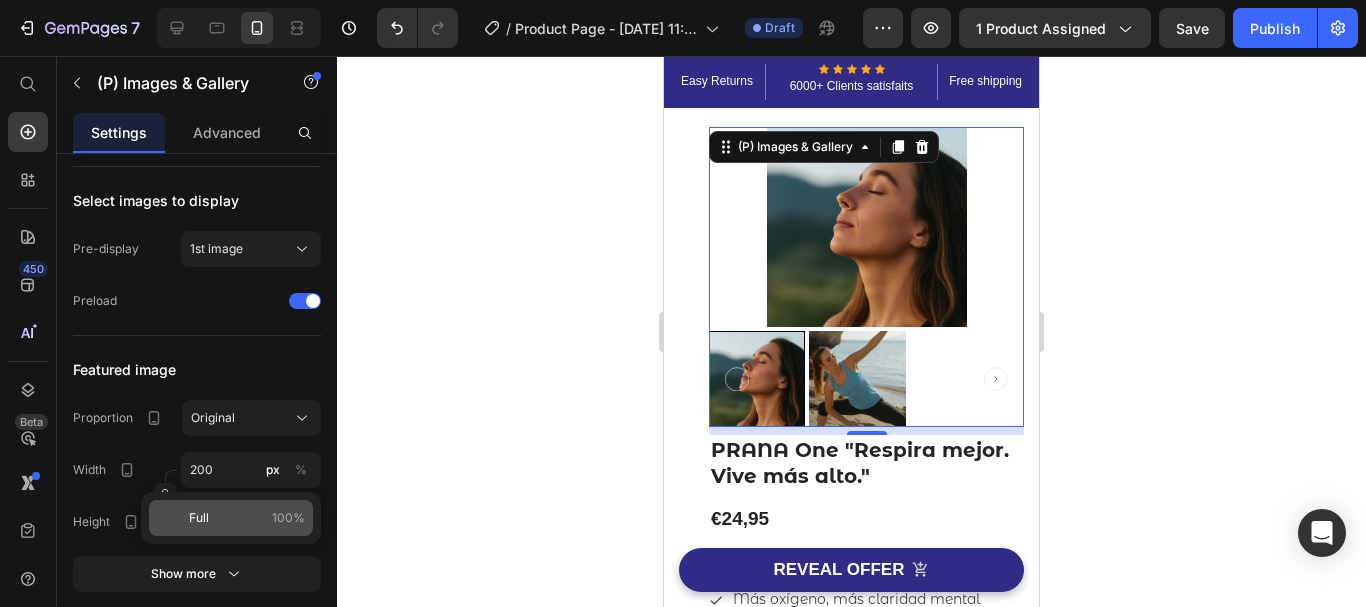 click on "Full 100%" 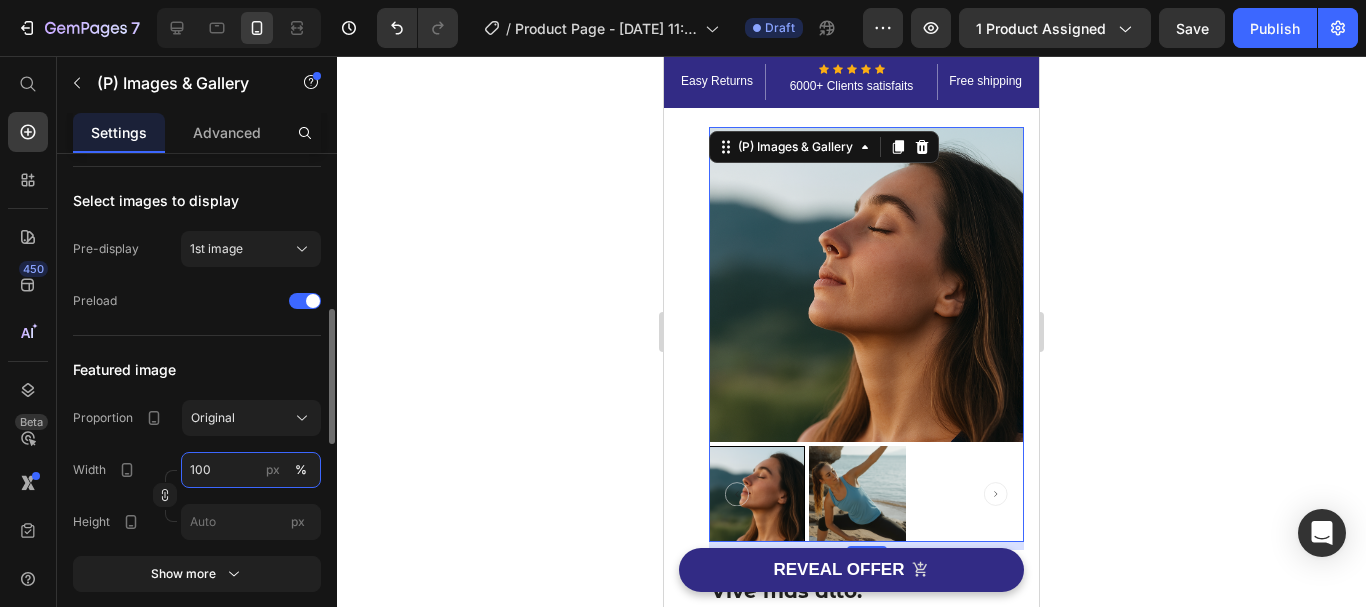 click on "100" at bounding box center (251, 470) 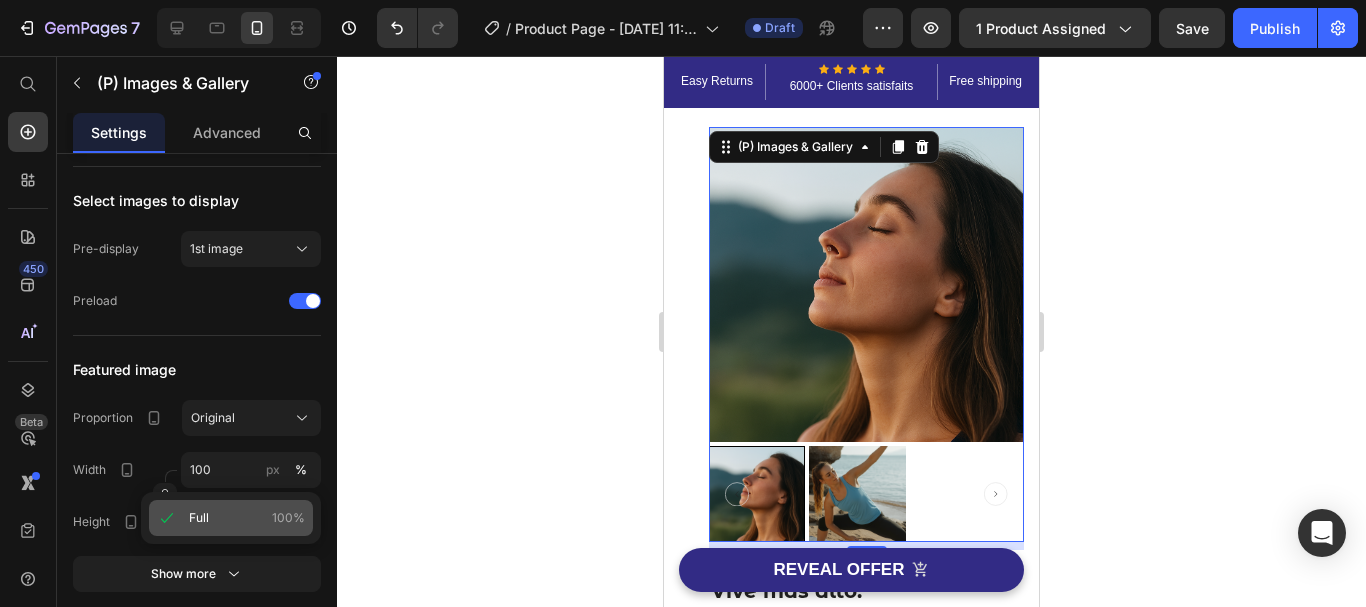 click on "Full 100%" at bounding box center [247, 518] 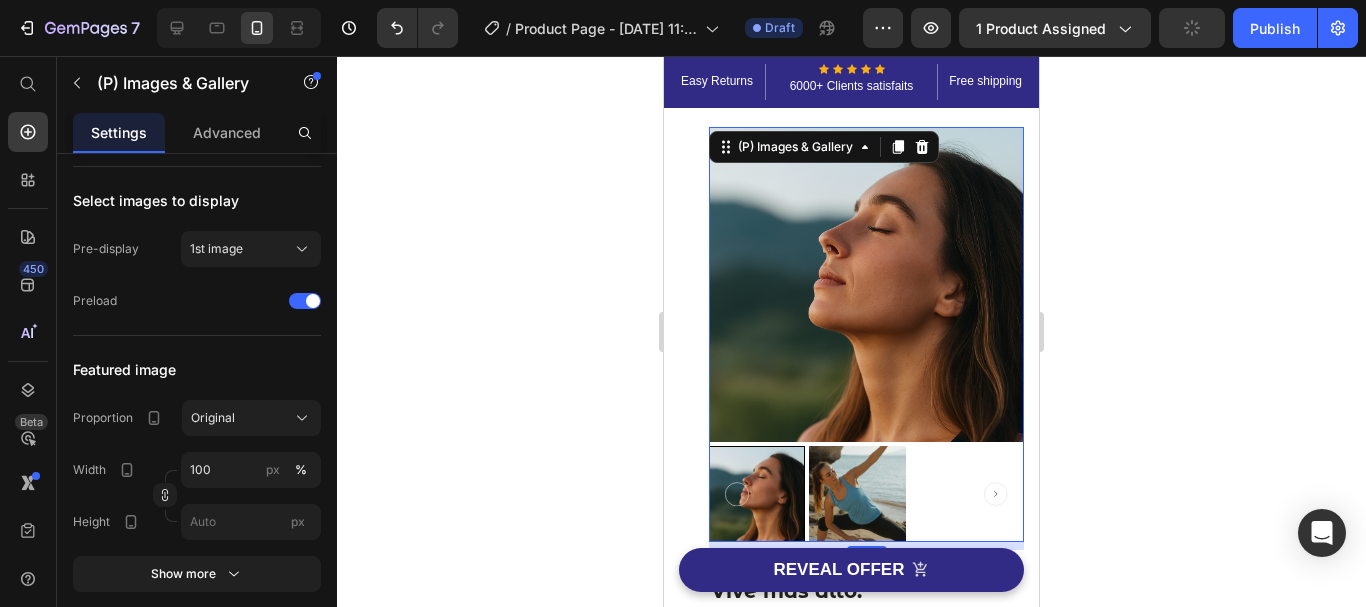 click 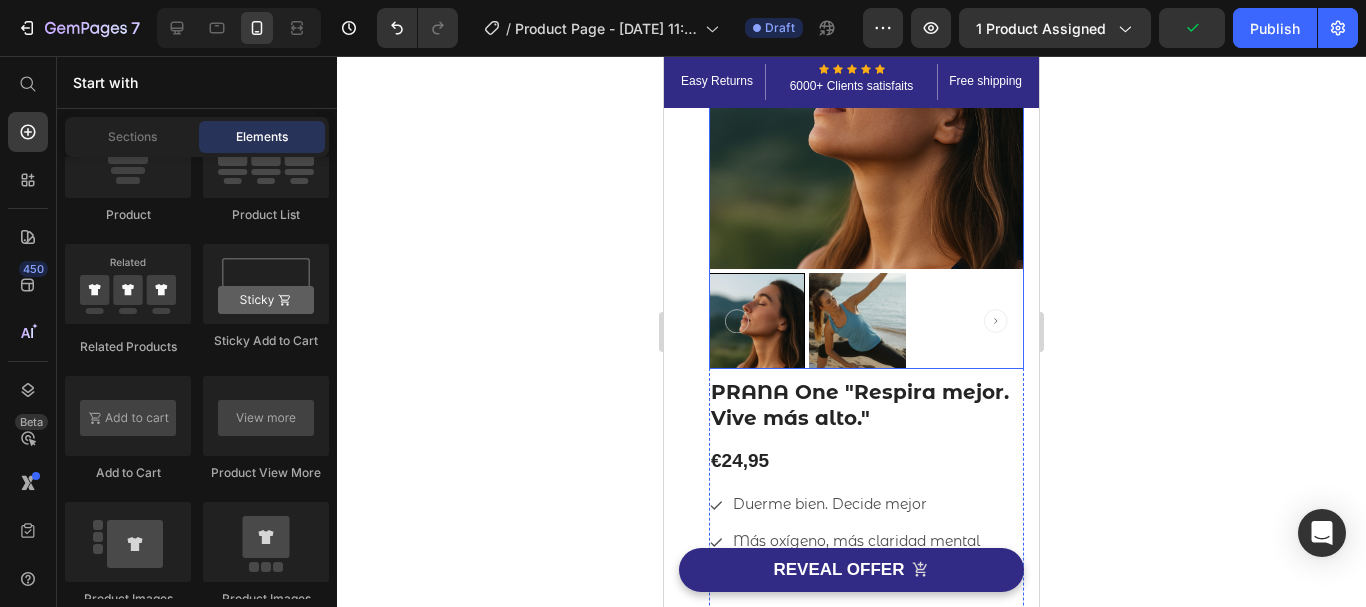 scroll, scrollTop: 189, scrollLeft: 0, axis: vertical 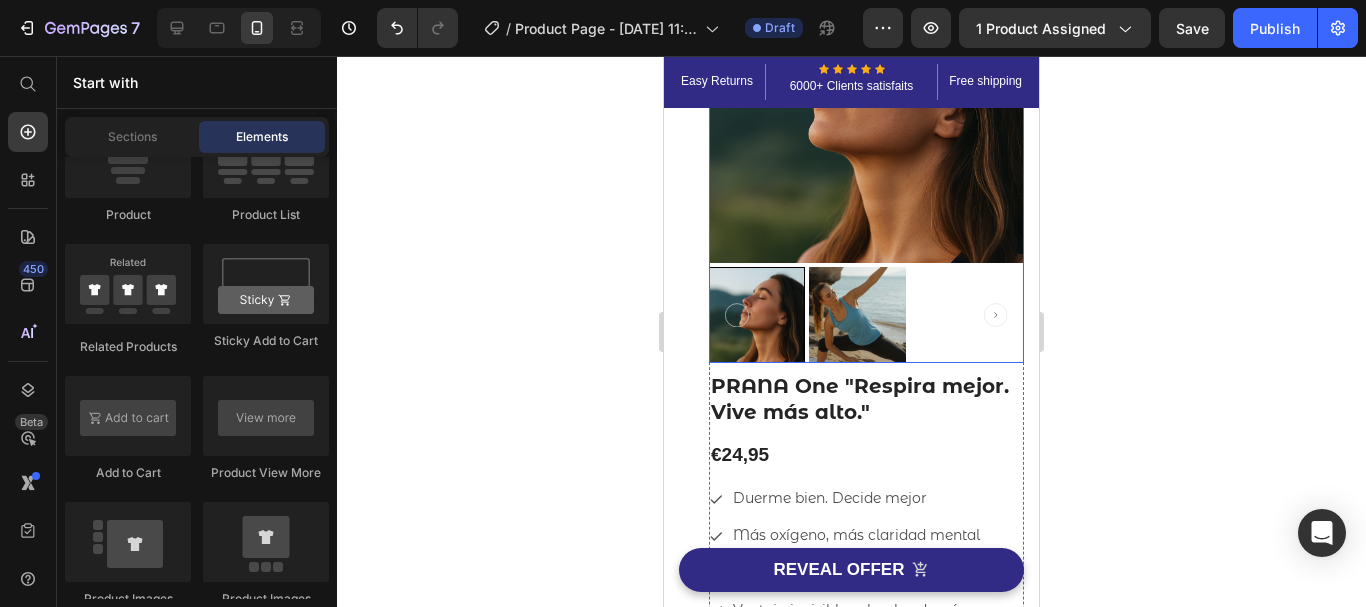 click at bounding box center [866, 105] 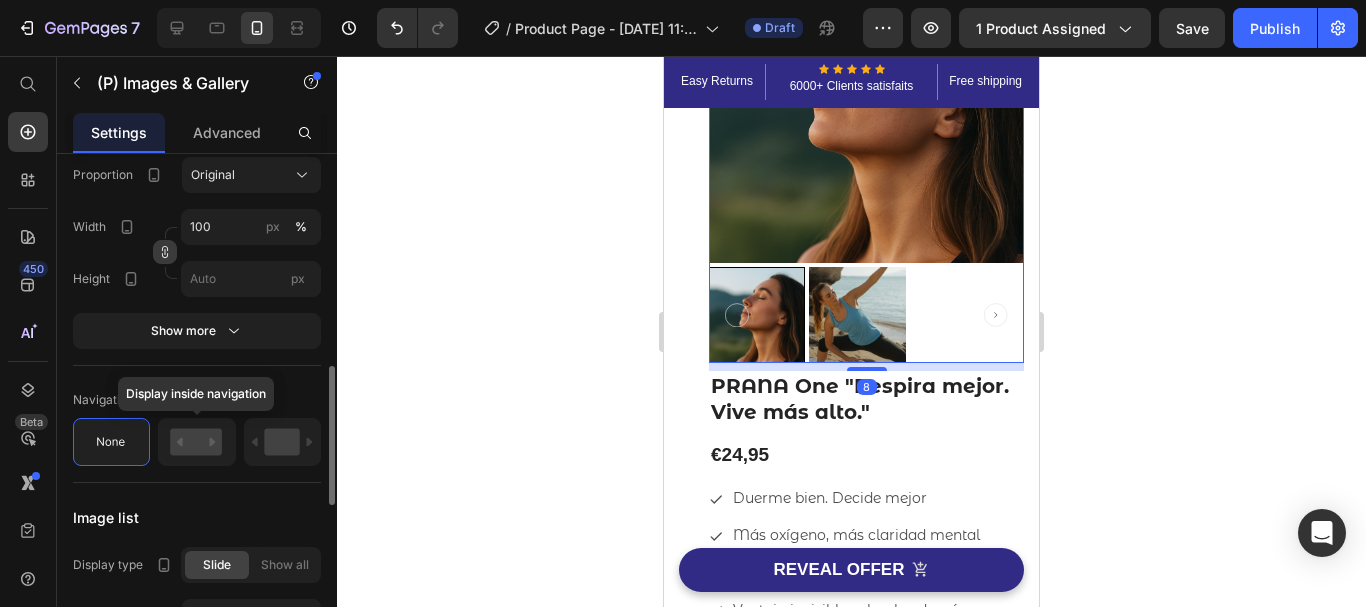 scroll, scrollTop: 773, scrollLeft: 0, axis: vertical 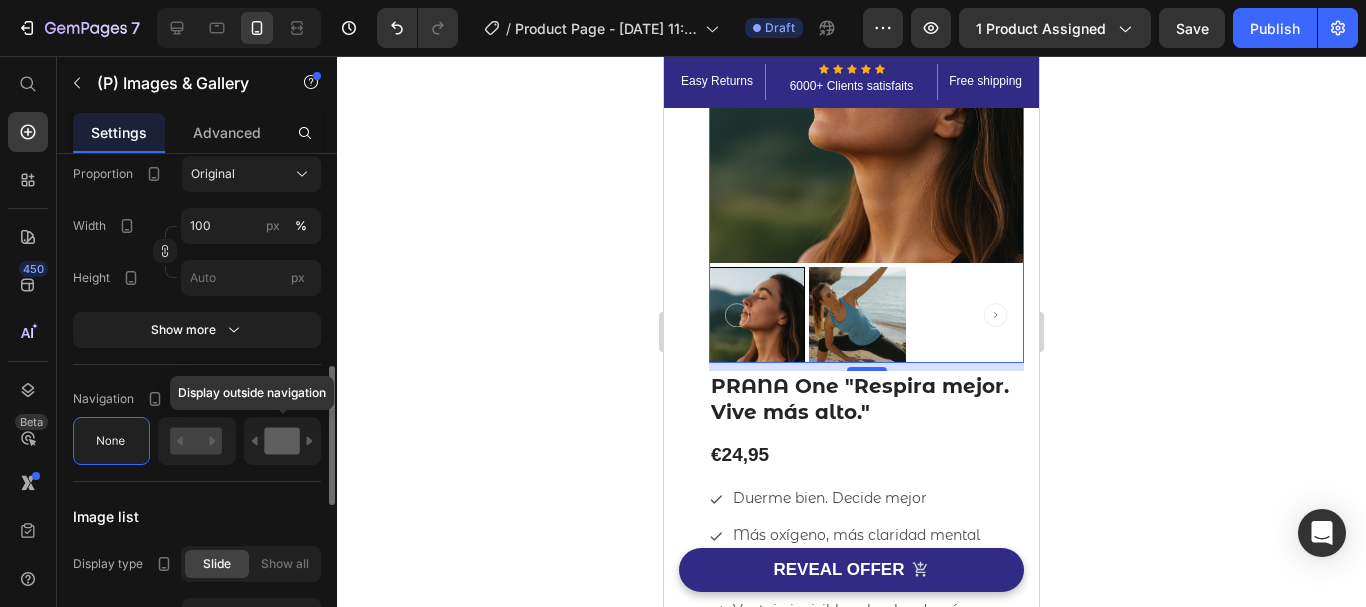 click 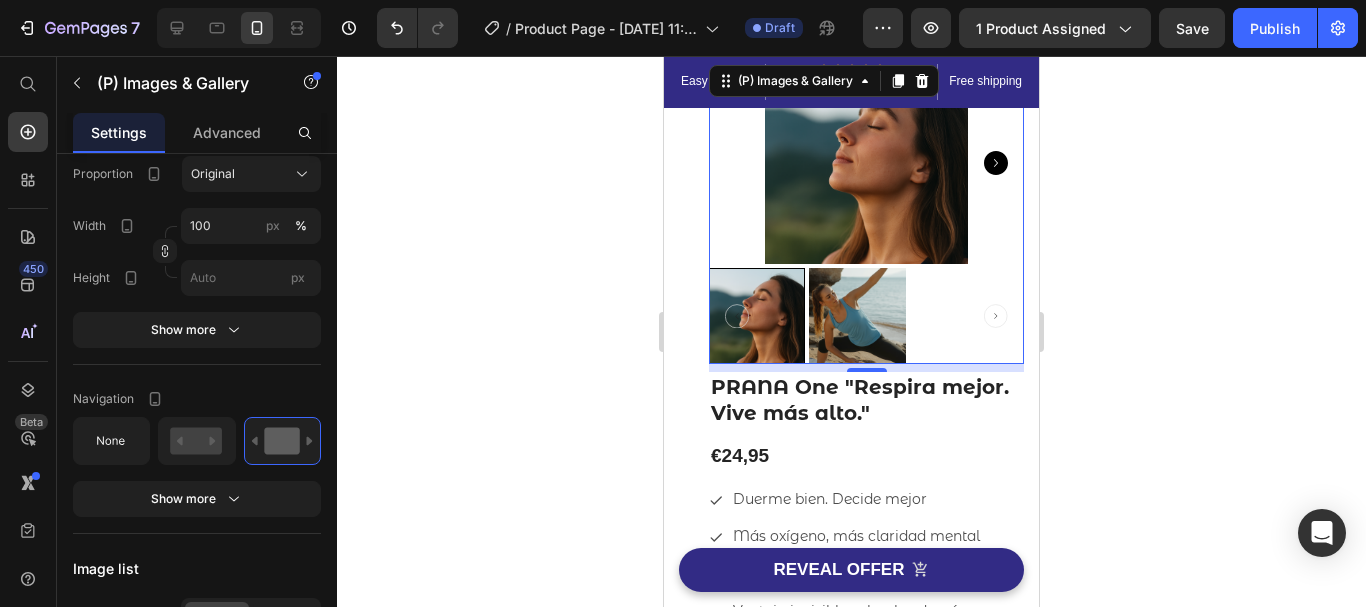 scroll, scrollTop: 54, scrollLeft: 0, axis: vertical 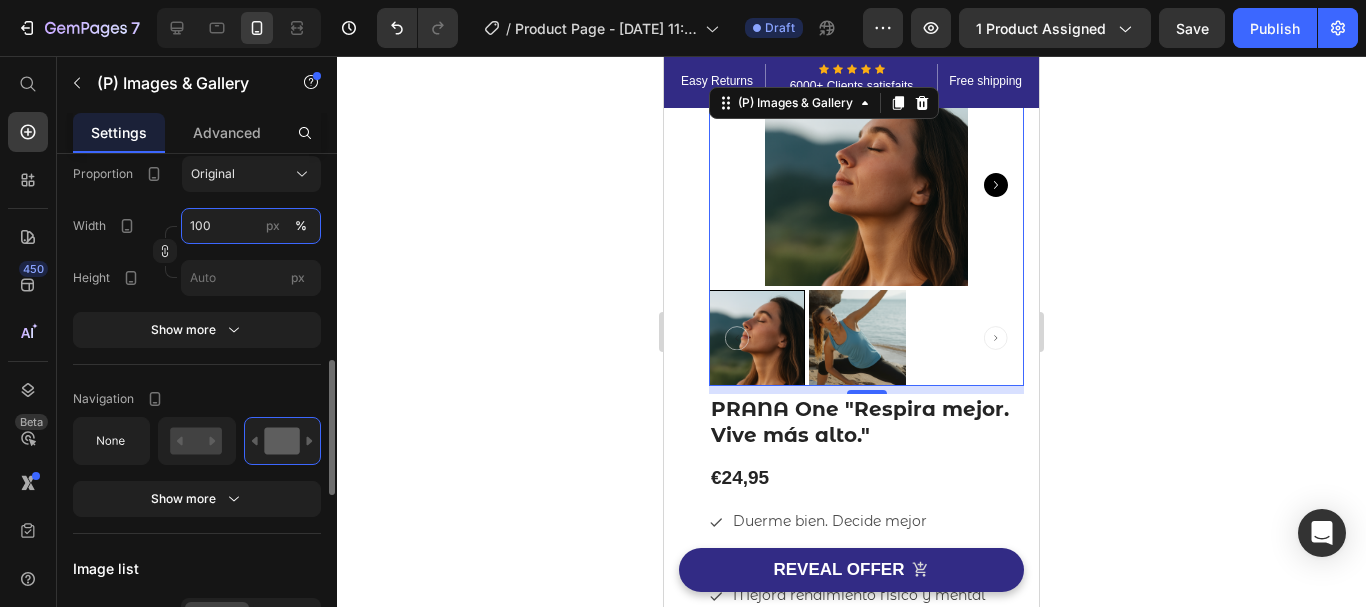 click on "100" at bounding box center [251, 226] 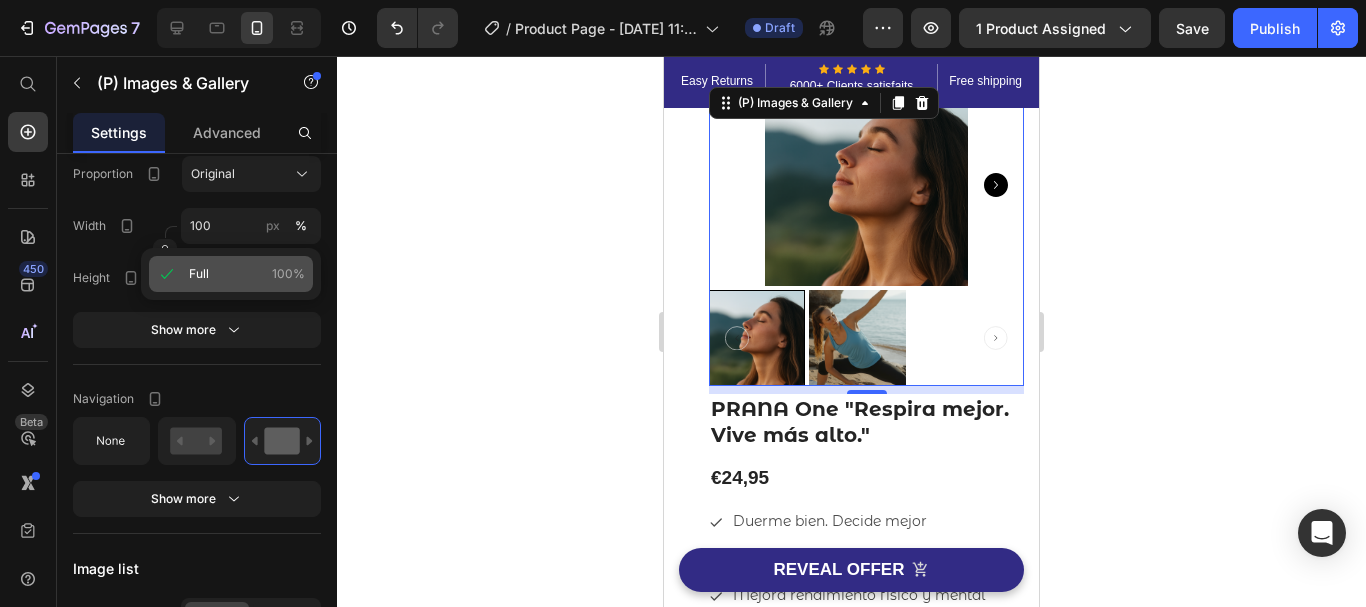 click on "Full 100%" 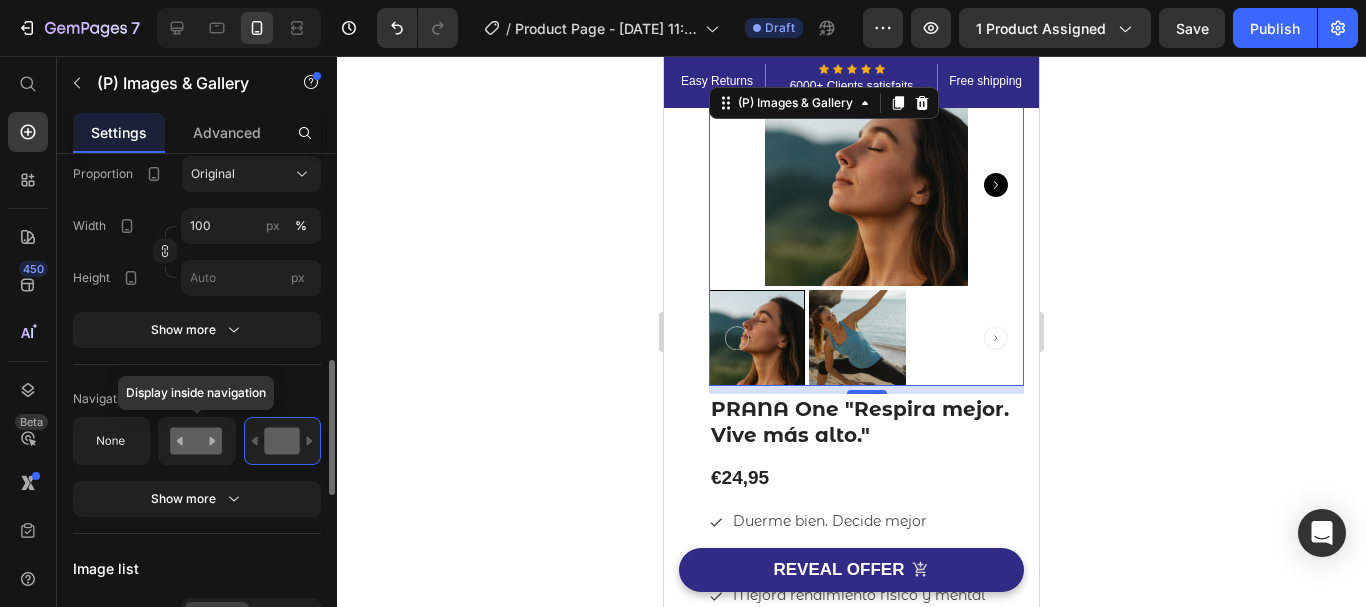 click 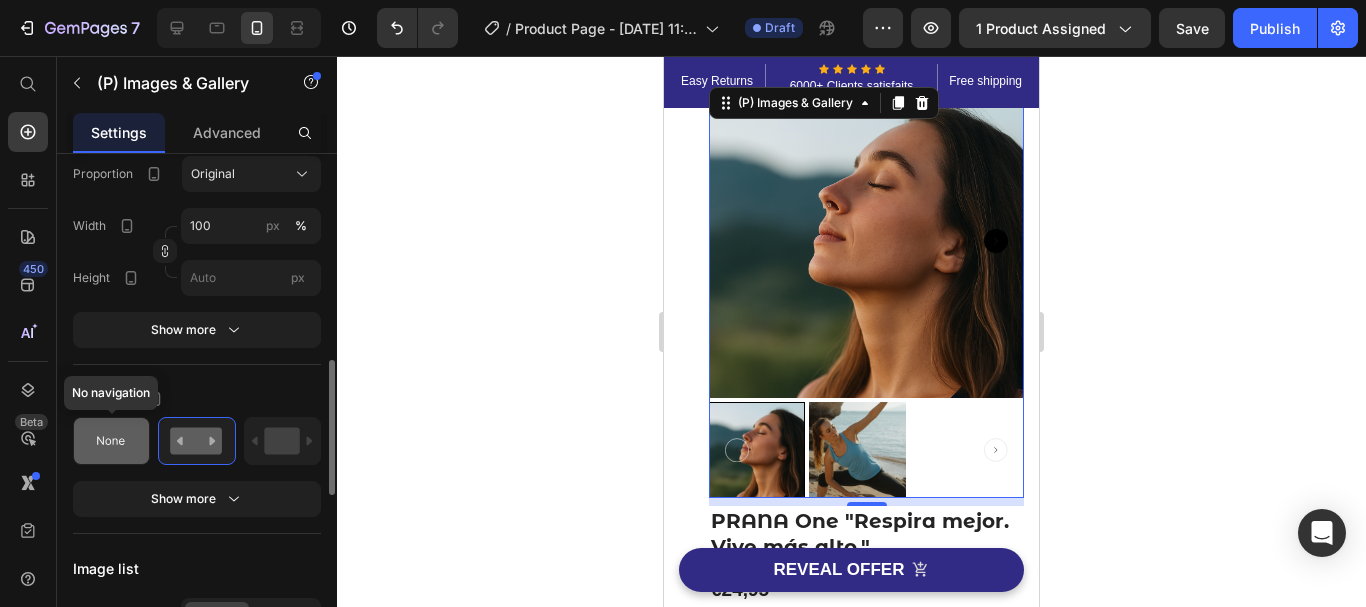 click 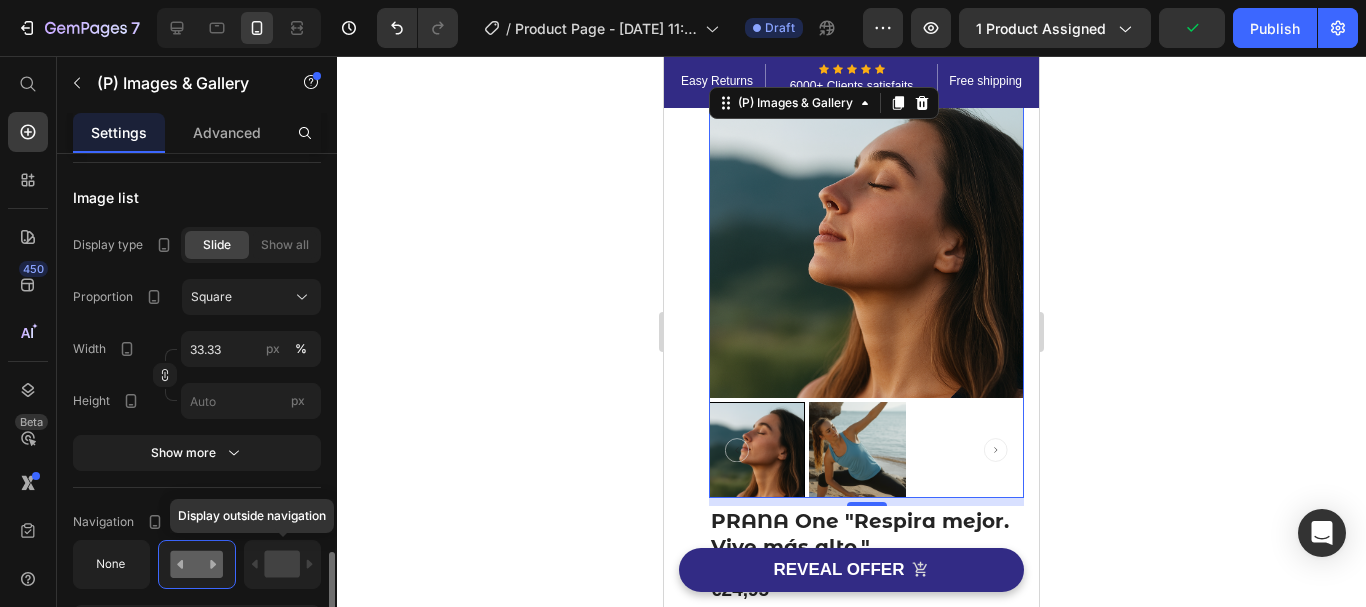 scroll, scrollTop: 1343, scrollLeft: 0, axis: vertical 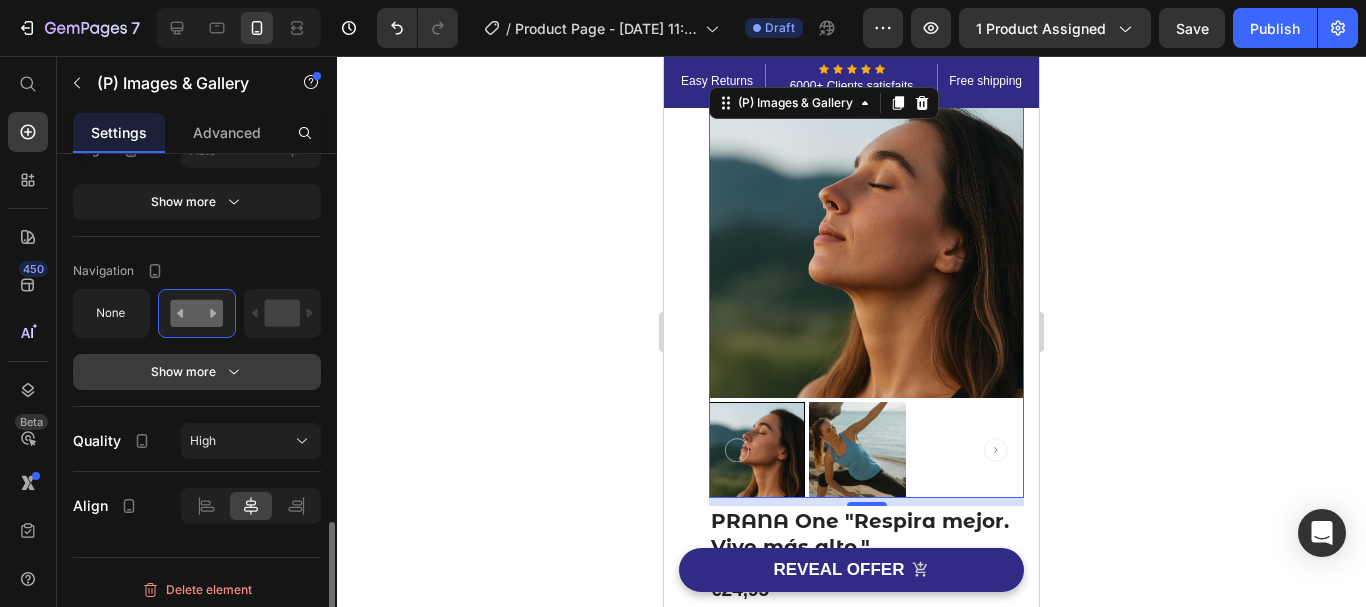 click on "Show more" at bounding box center (197, 372) 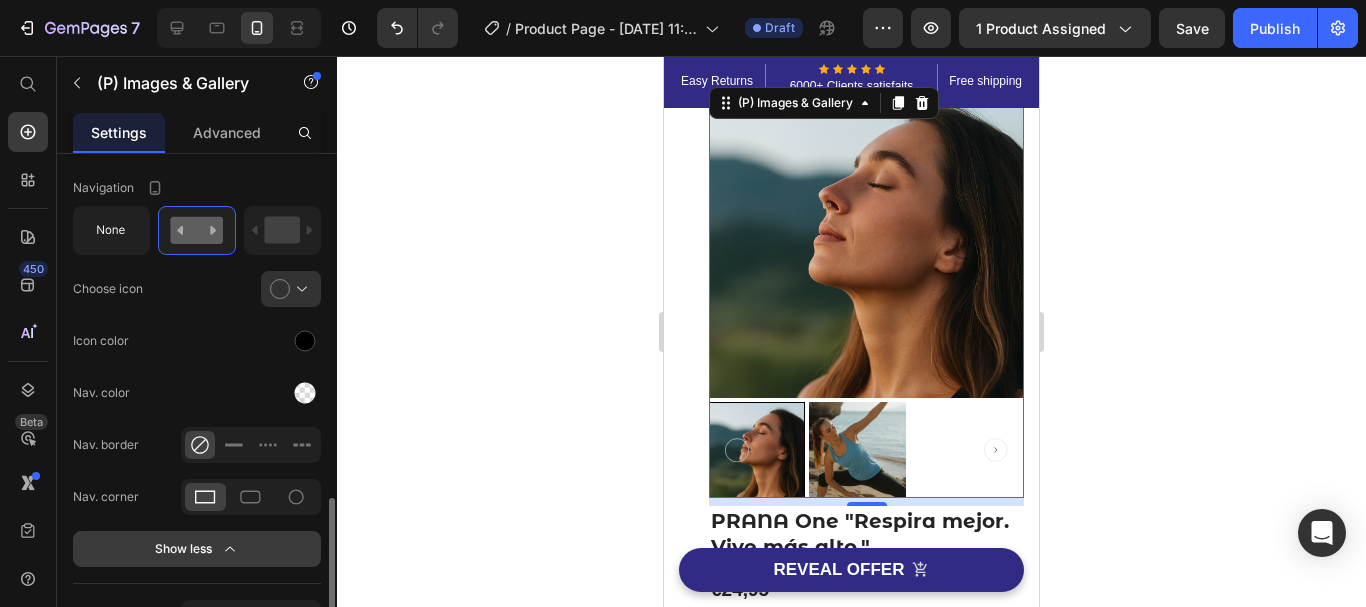 scroll, scrollTop: 1427, scrollLeft: 0, axis: vertical 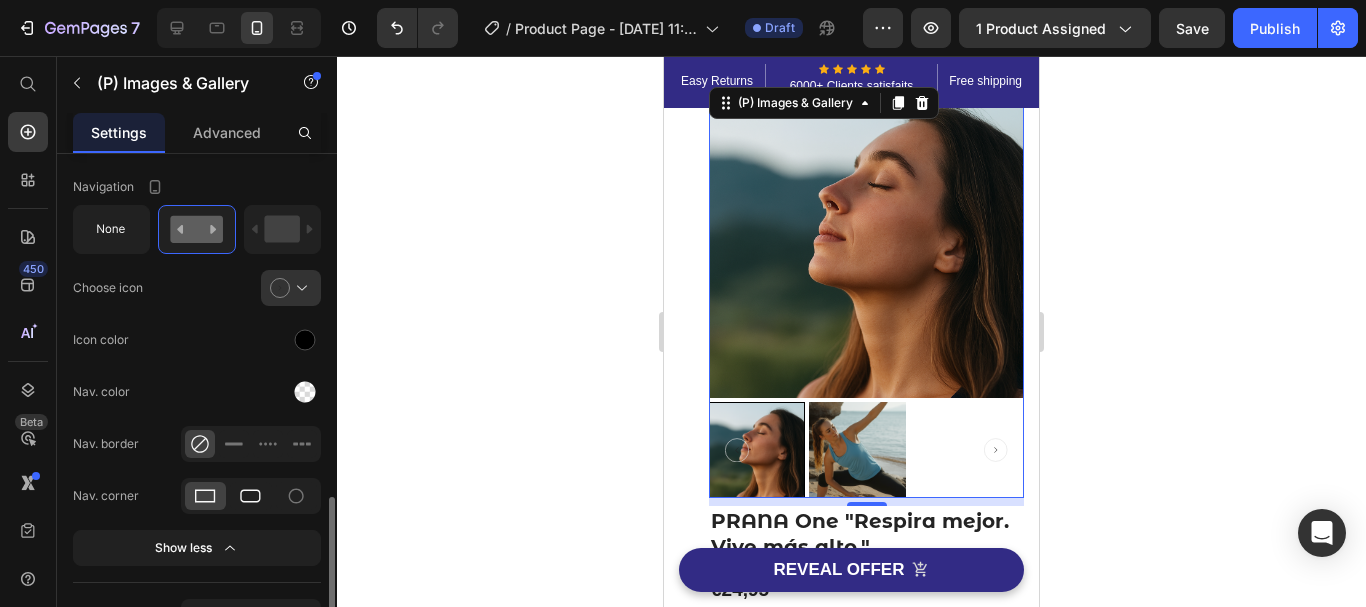 click 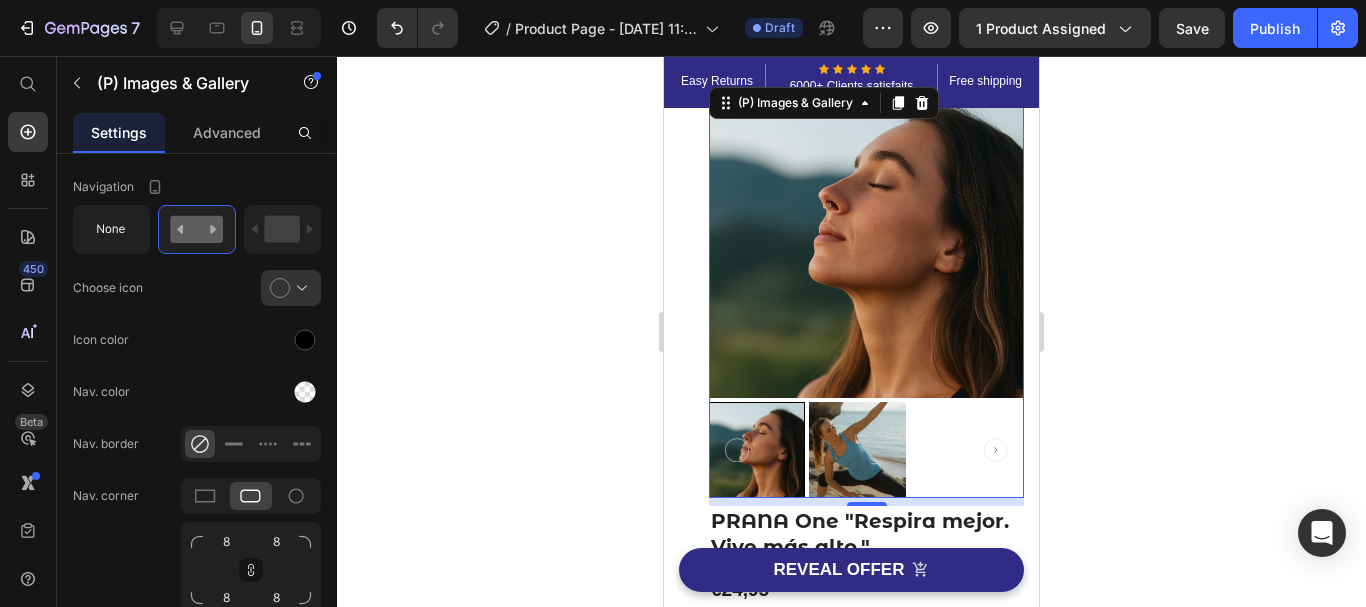 click 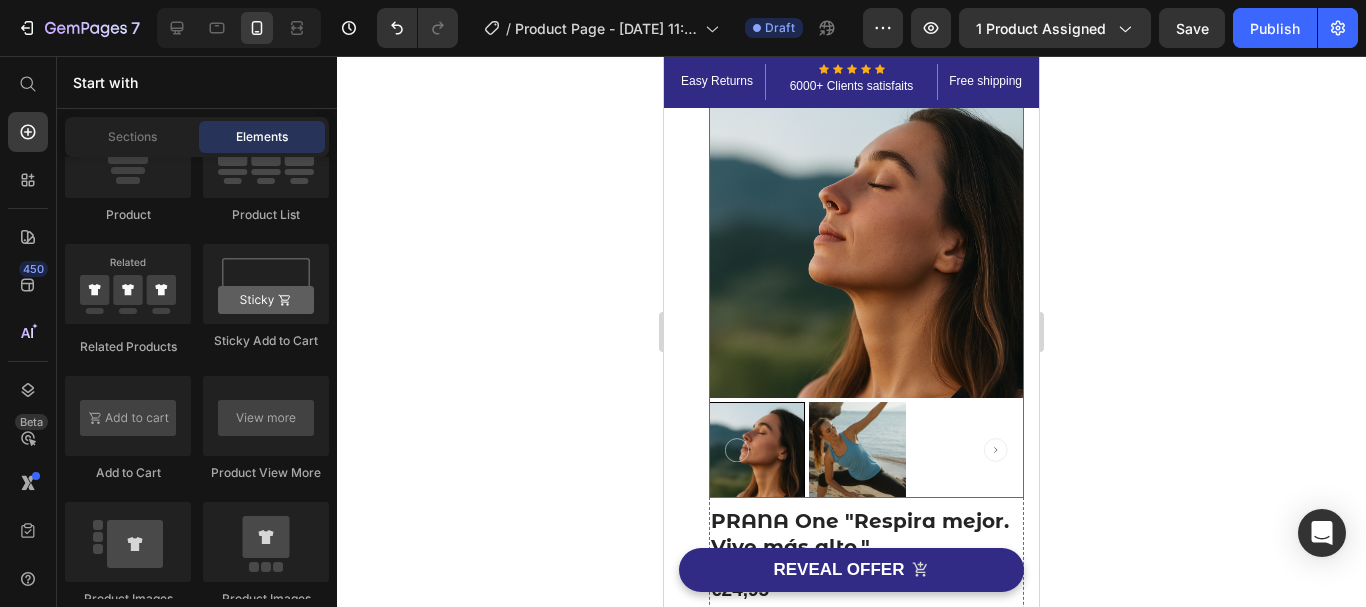 click at bounding box center (857, 450) 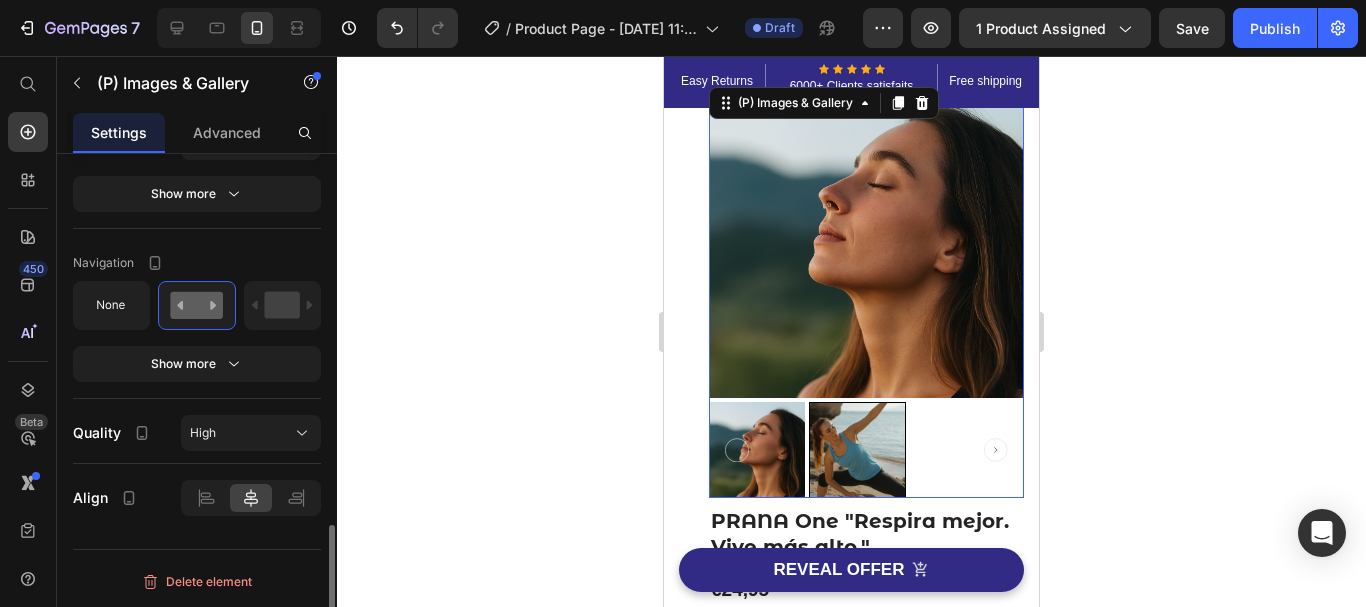 scroll, scrollTop: 1351, scrollLeft: 0, axis: vertical 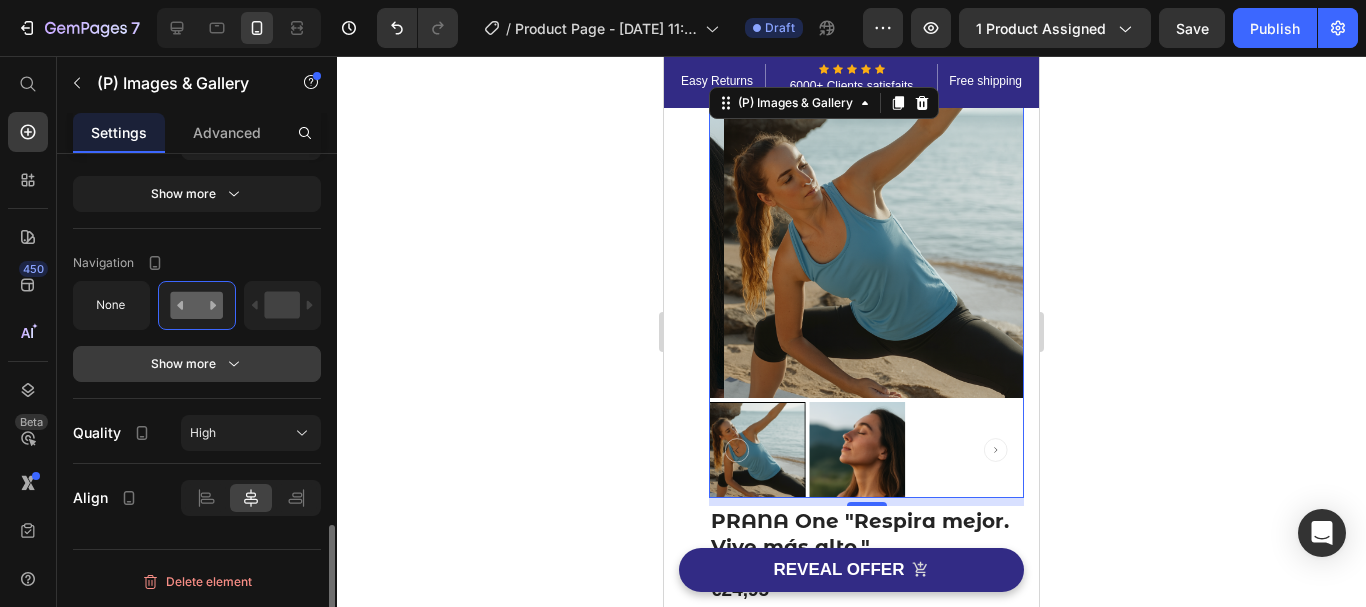 click on "Show more" at bounding box center (197, 364) 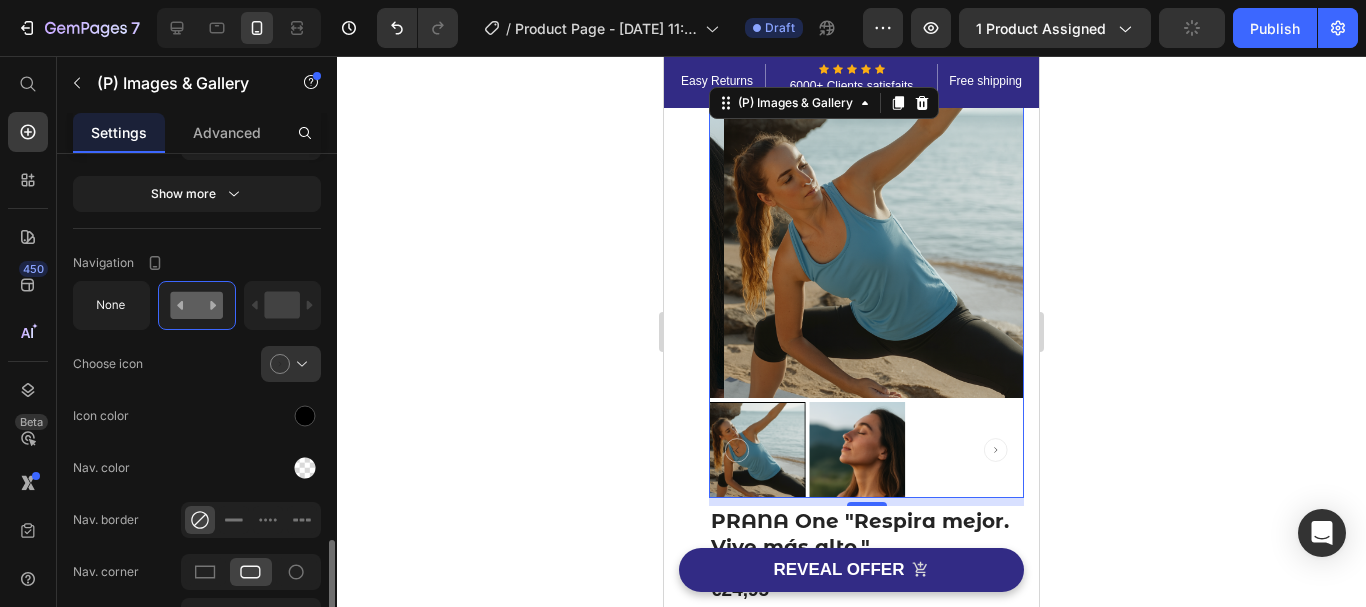 scroll, scrollTop: 1413, scrollLeft: 0, axis: vertical 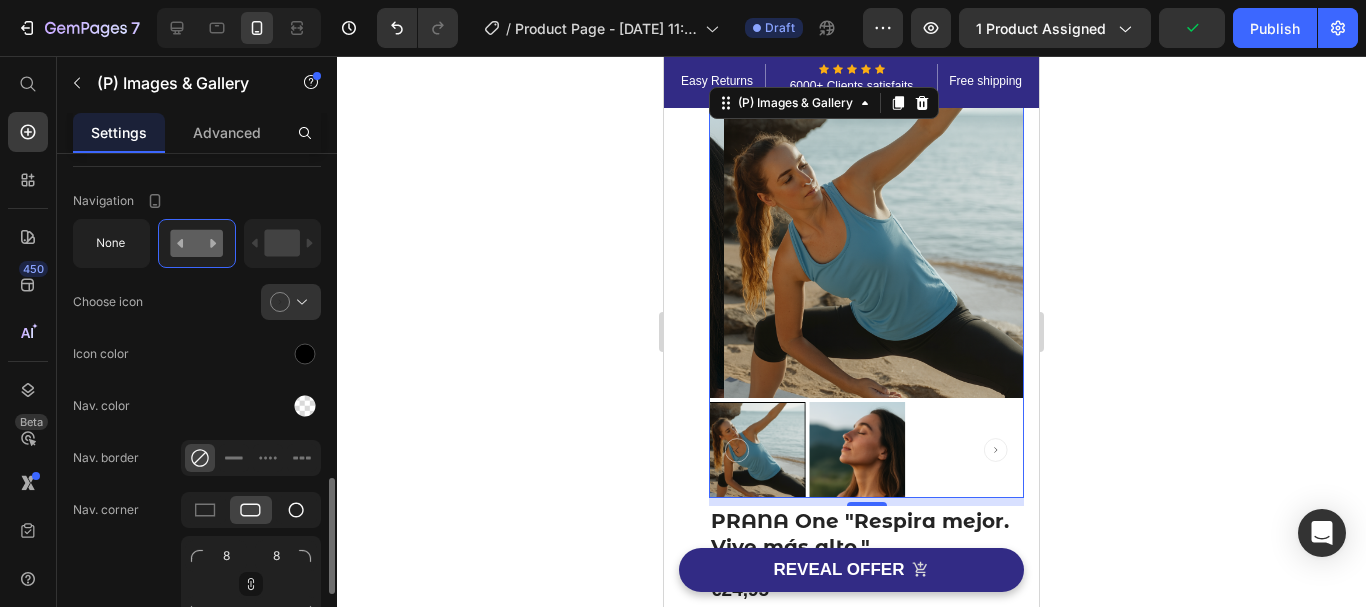 click 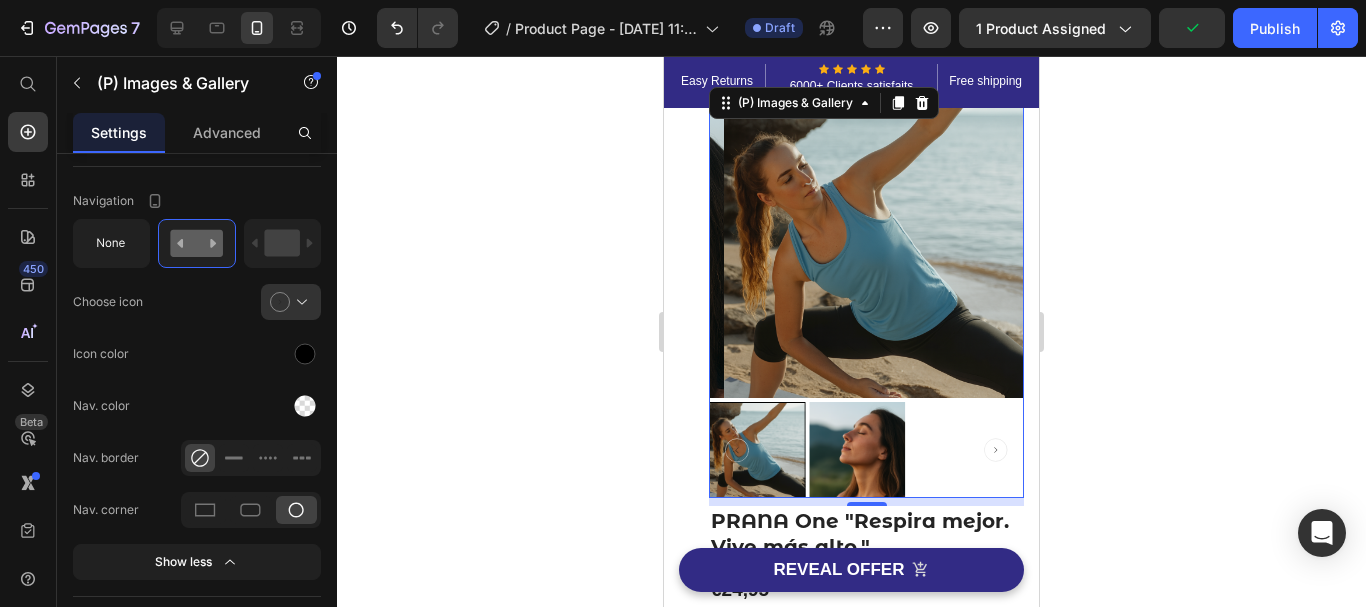 click 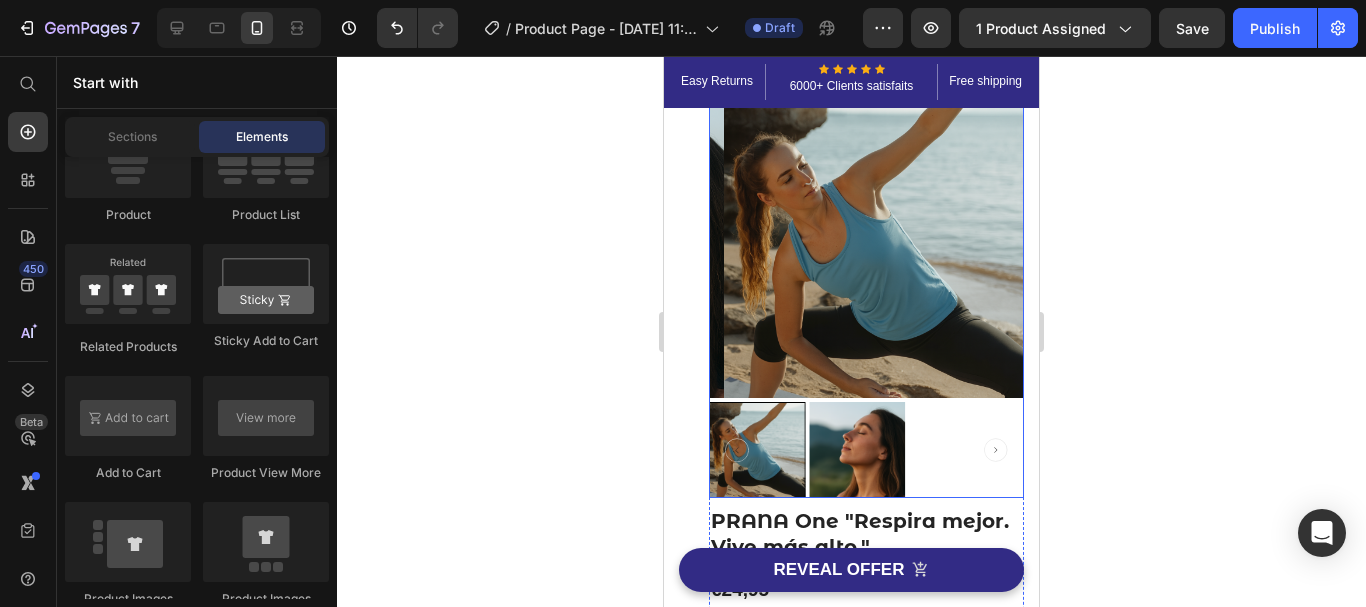 click at bounding box center [757, 450] 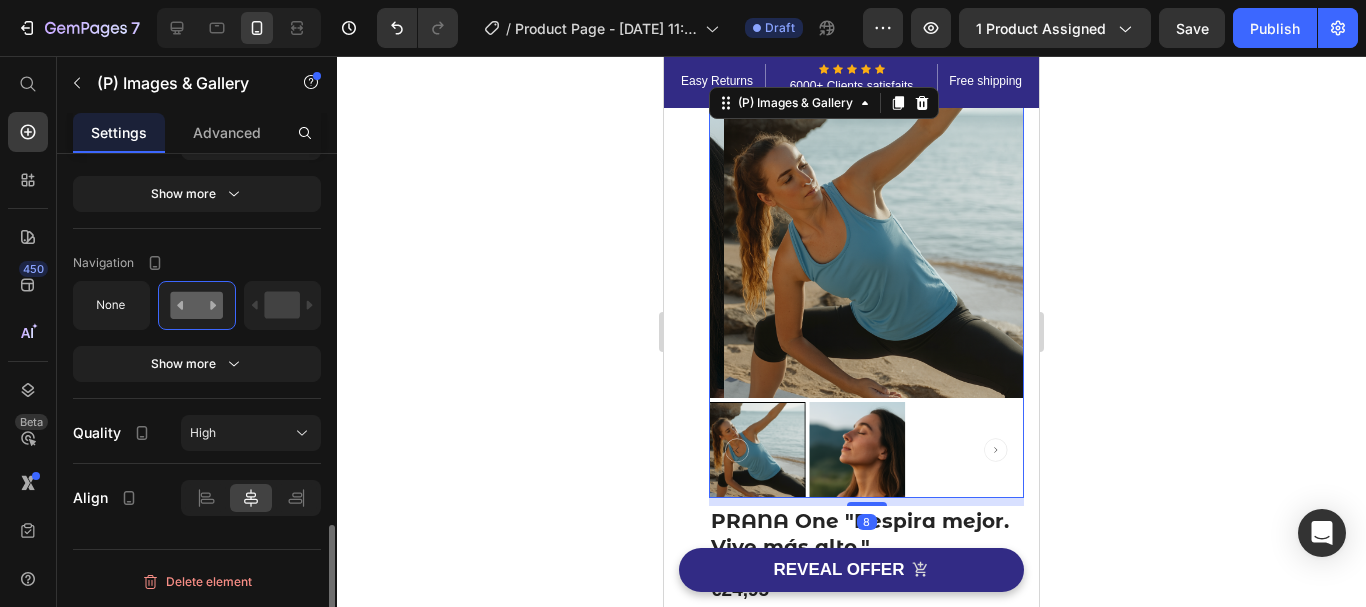 scroll, scrollTop: 1351, scrollLeft: 0, axis: vertical 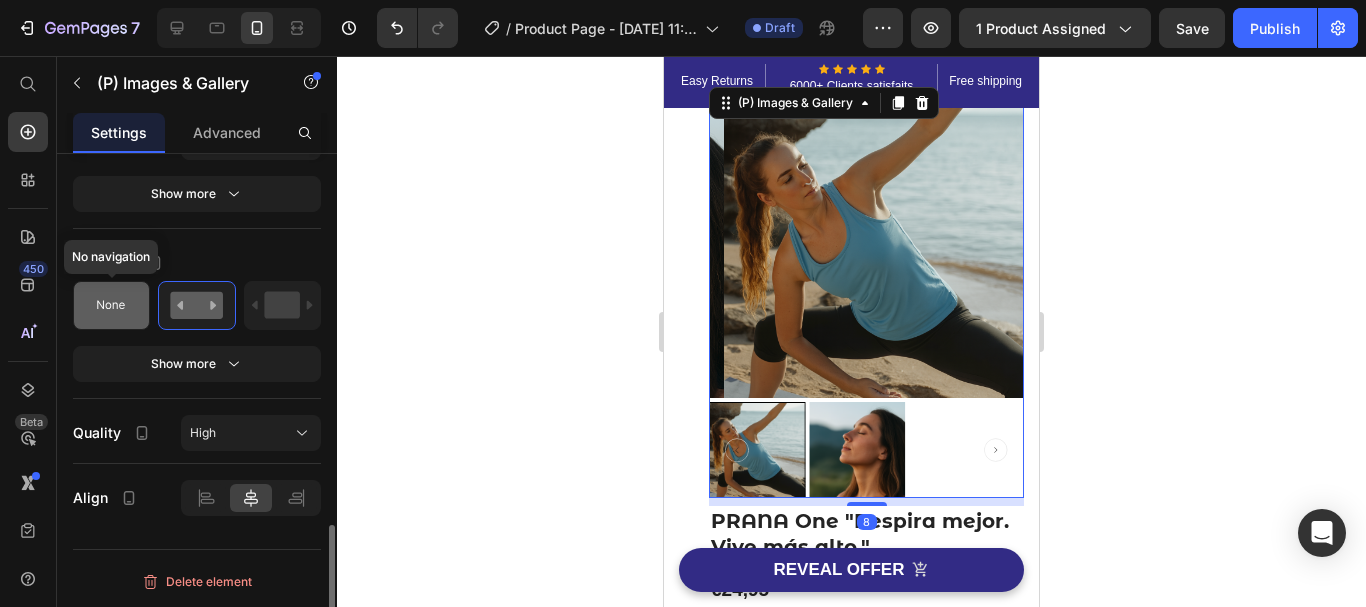 click 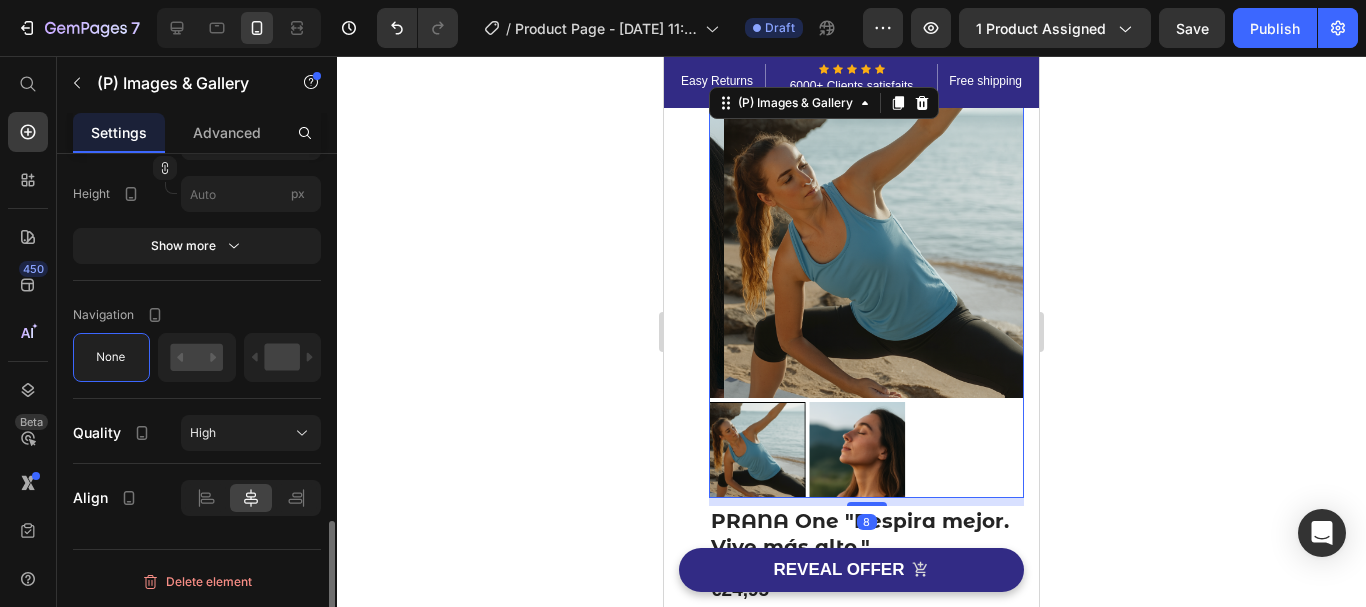 scroll, scrollTop: 1299, scrollLeft: 0, axis: vertical 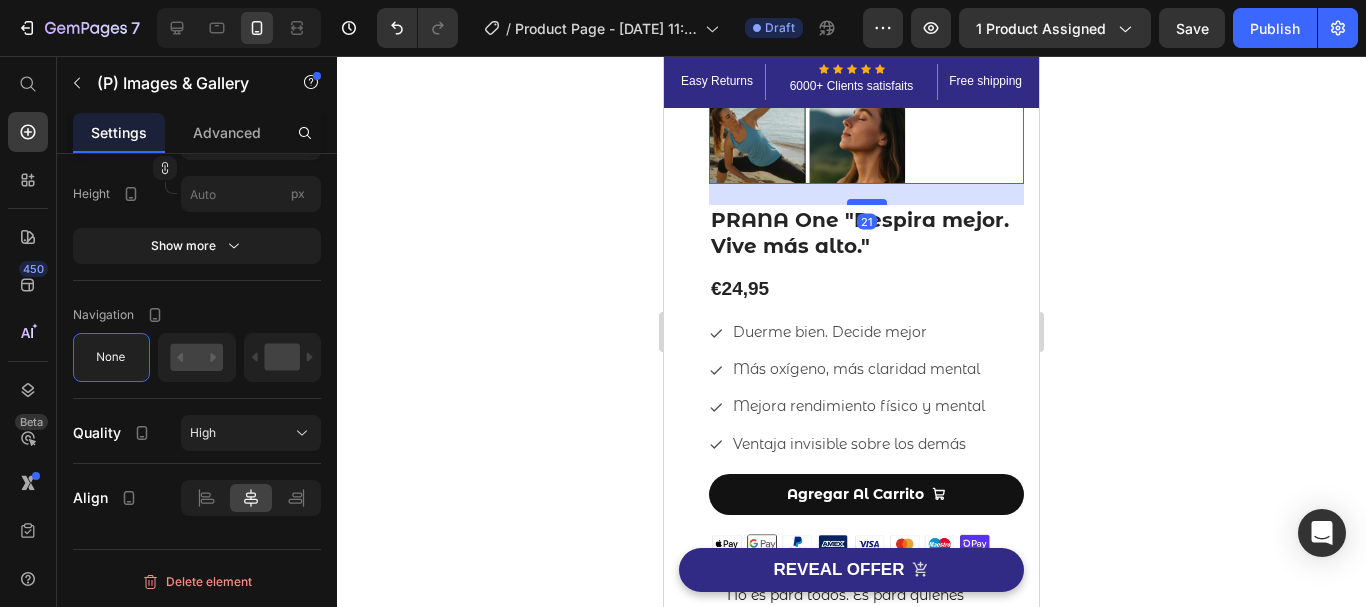 drag, startPoint x: 865, startPoint y: 174, endPoint x: 866, endPoint y: 188, distance: 14.035668 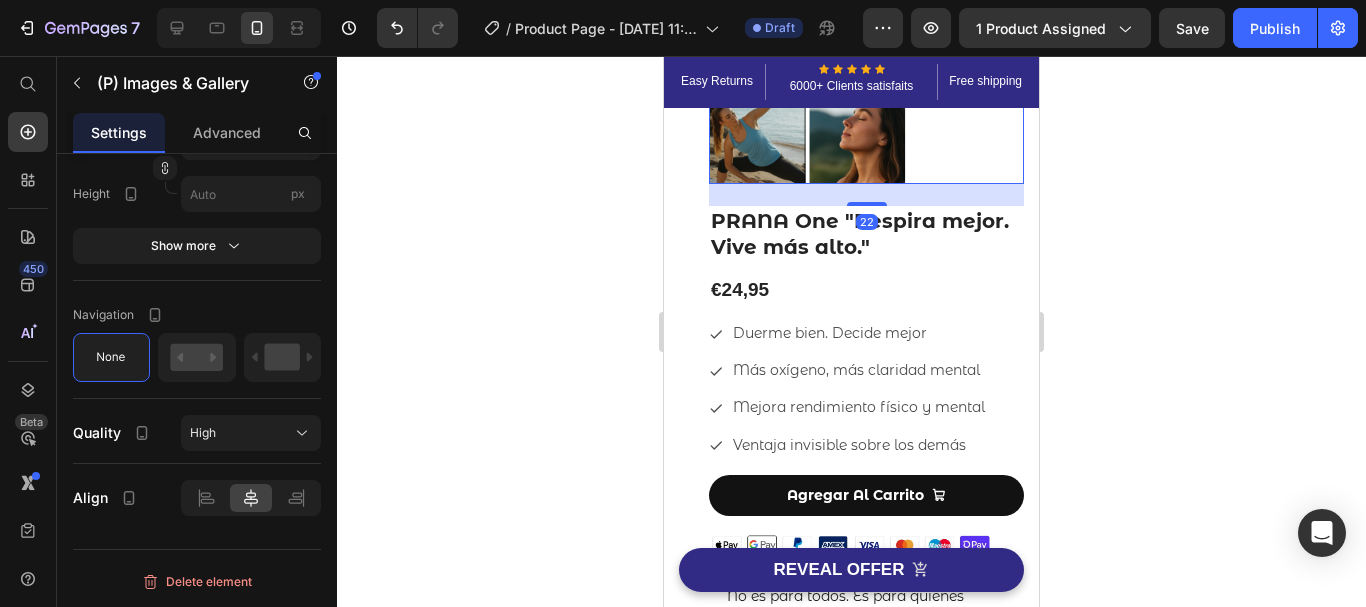 click 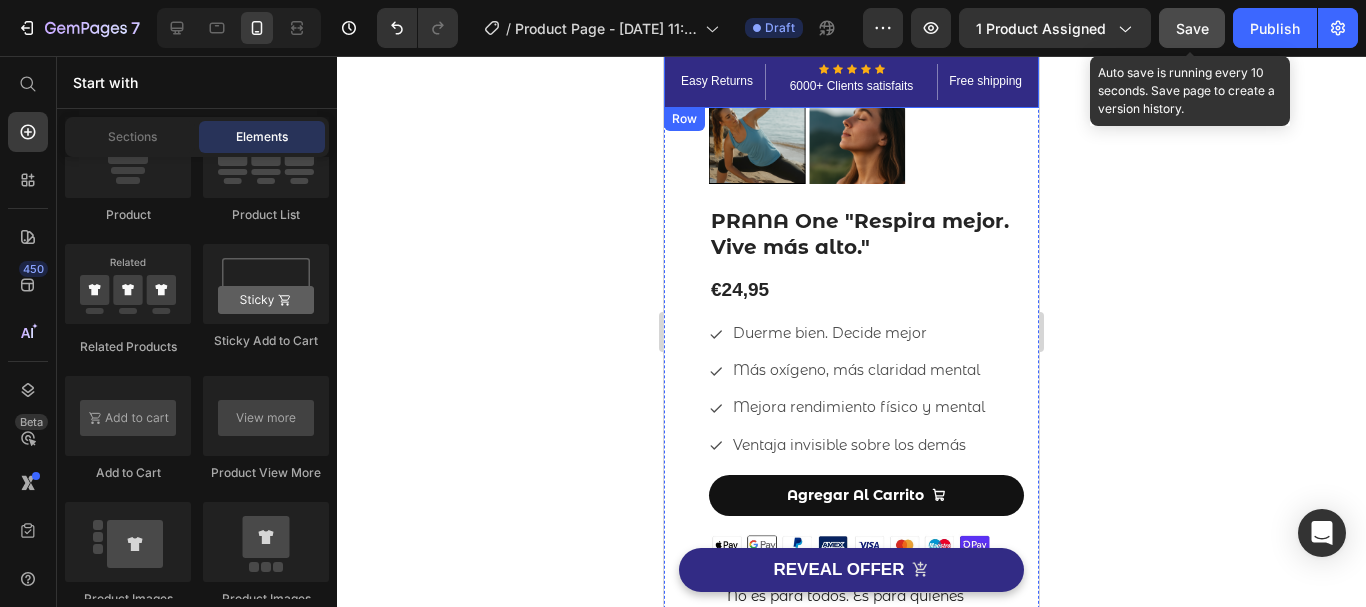 click on "Save" at bounding box center [1192, 28] 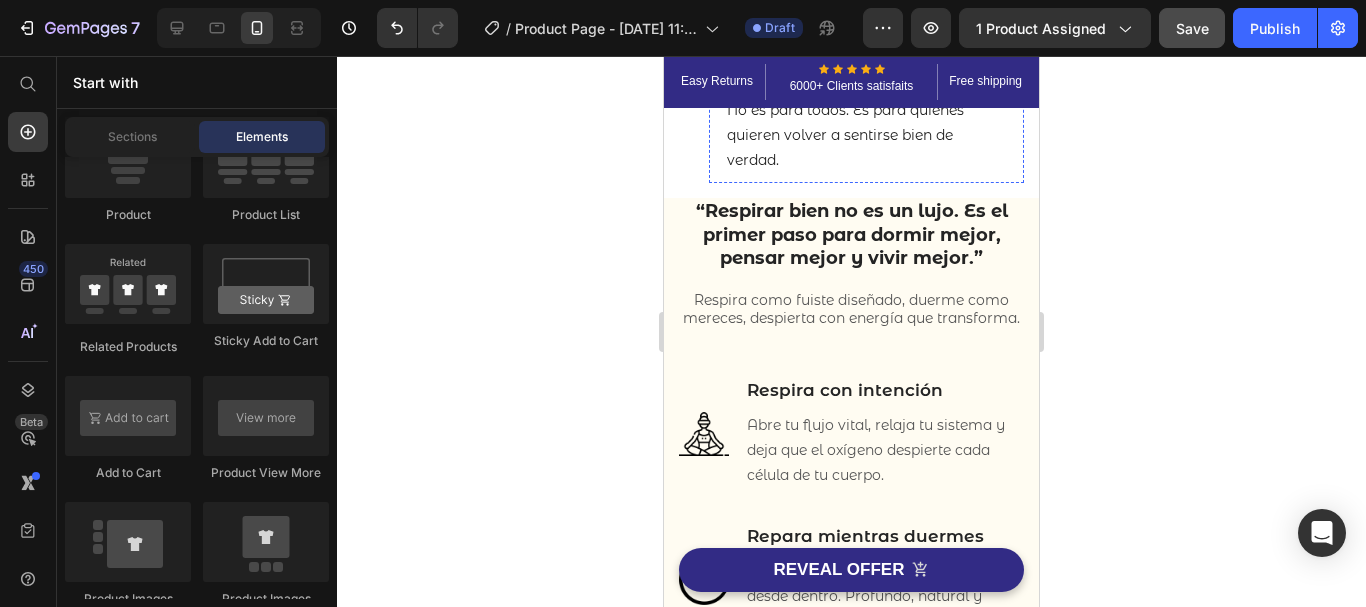 scroll, scrollTop: 855, scrollLeft: 0, axis: vertical 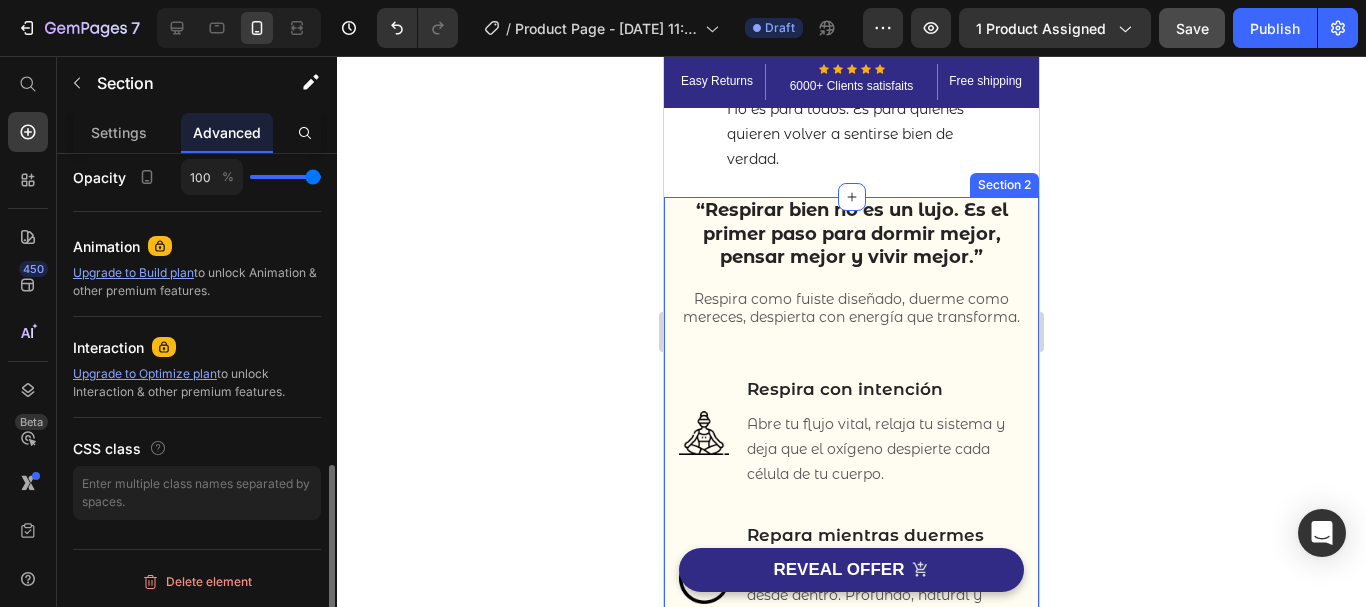 click on "“Respirar bien no es un lujo. Es el primer paso para dormir mejor, pensar mejor y vivir mejor.” Heading Row Respira como fuiste diseñado, duerme como mereces, despierta con energía que transforma. Text block Row Image Respira con intención Heading Abre tu flujo vital, relaja tu sistema y deja que el oxígeno despierte cada célula de tu cuerpo. Text block Row Image Repara mientras duermes Heading No es solo descansar es regenerarte desde dentro. Profundo, natural y restaurador. Text block Row Image Despierta en presencia Heading Arranca el día con energía [PERSON_NAME], foco afilado y una vibra que eleva todo lo que tocas. Text block Row Image Row Section 2" at bounding box center (851, 685) 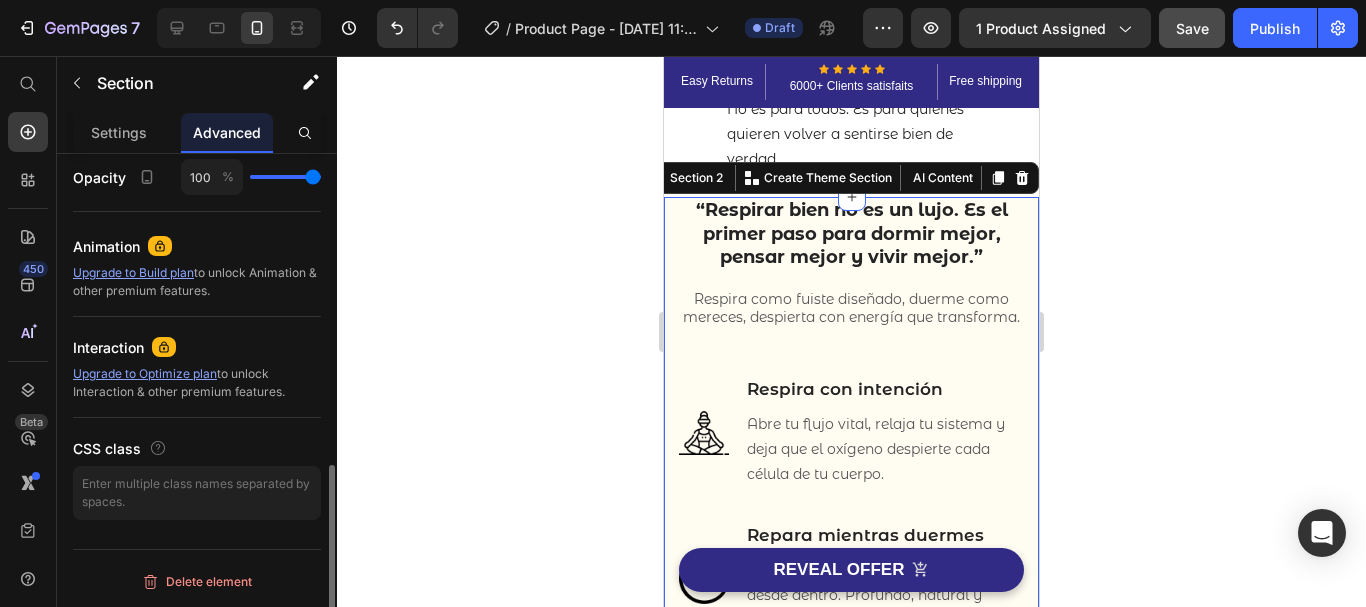 scroll, scrollTop: 0, scrollLeft: 0, axis: both 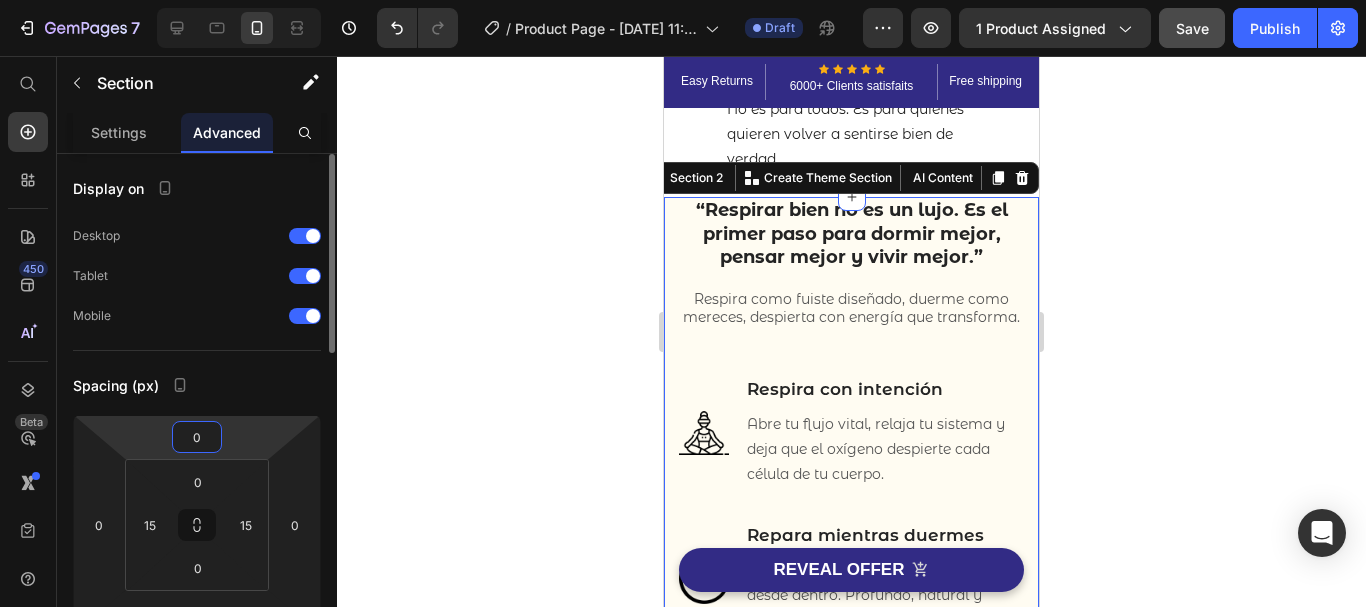 click on "0" at bounding box center (197, 437) 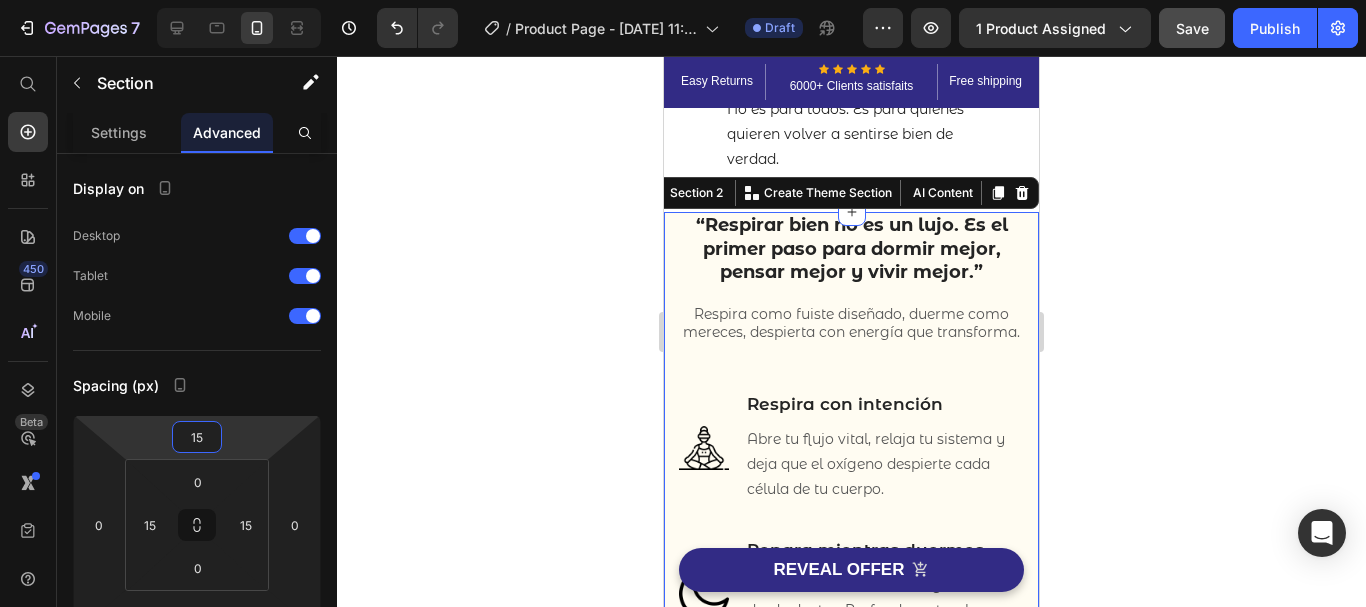 type on "15" 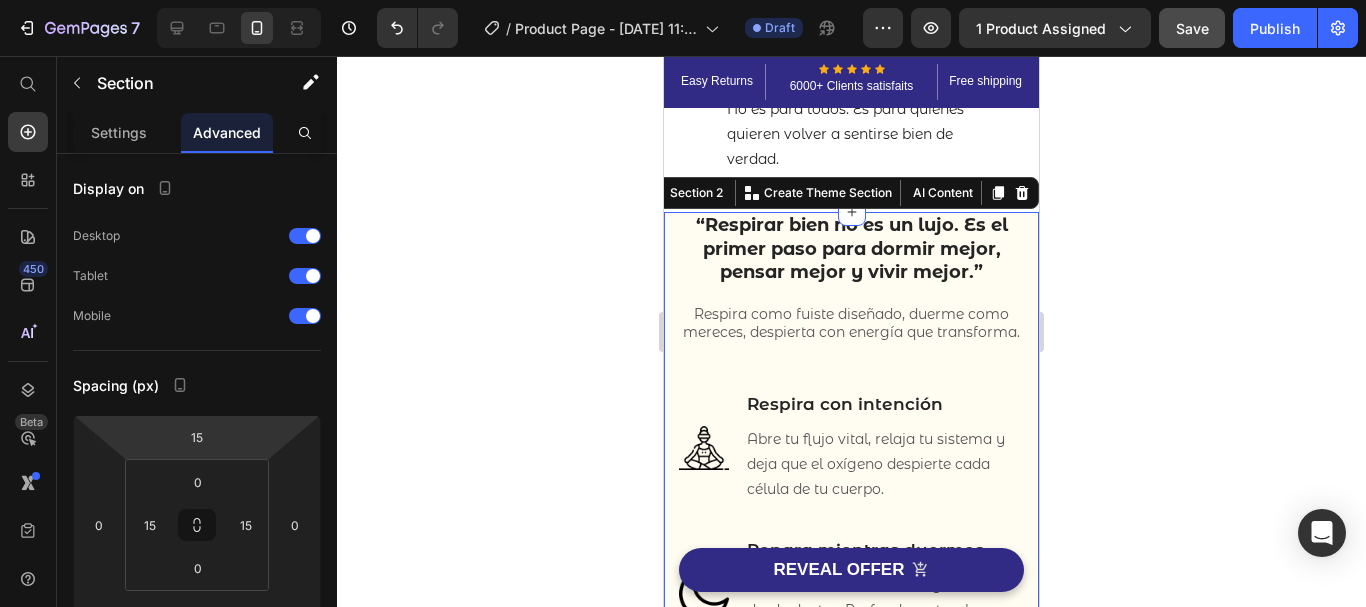 click 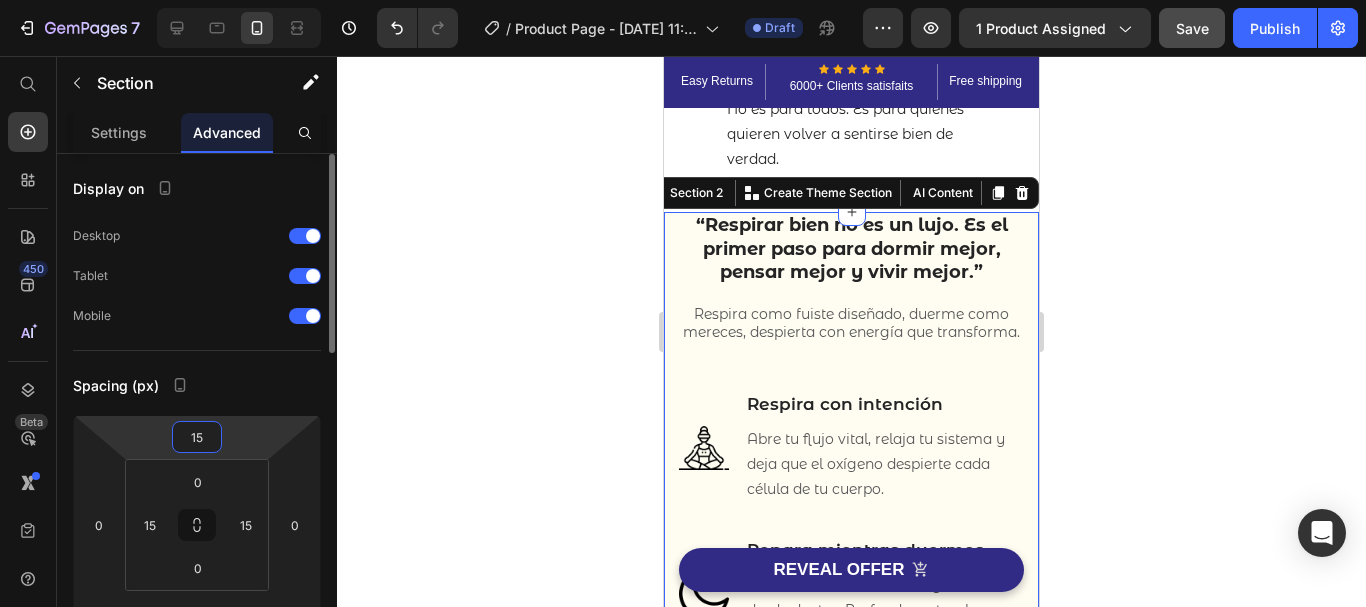 click on "15" at bounding box center [197, 437] 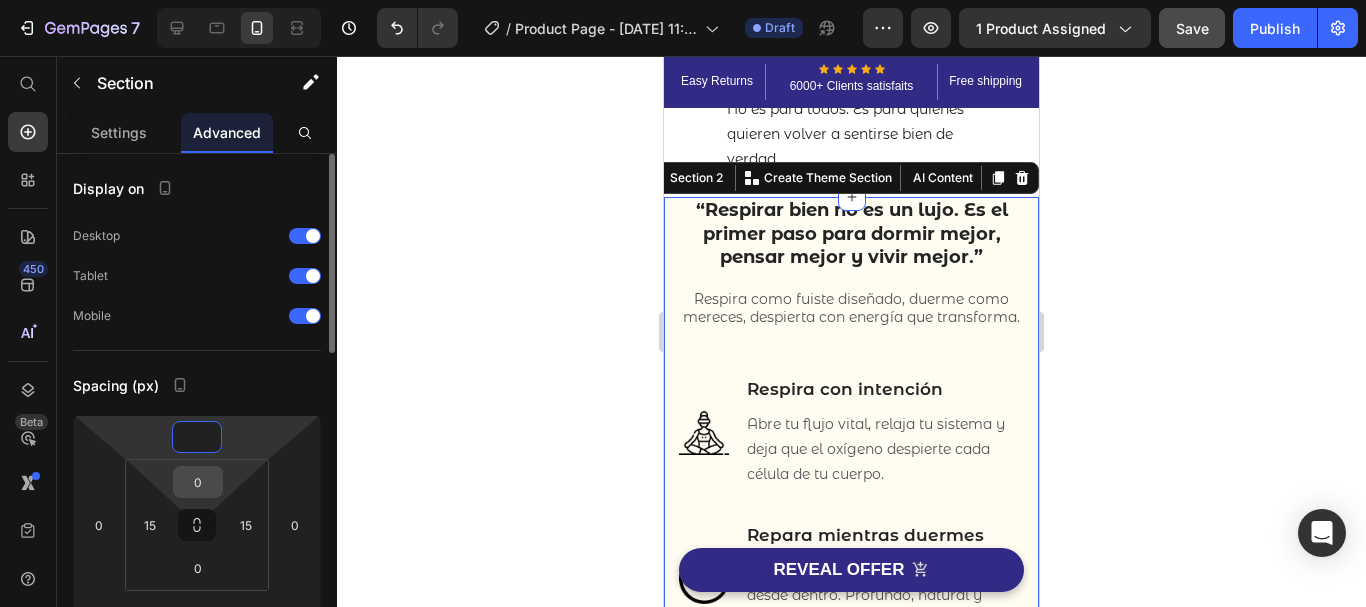 type on "0" 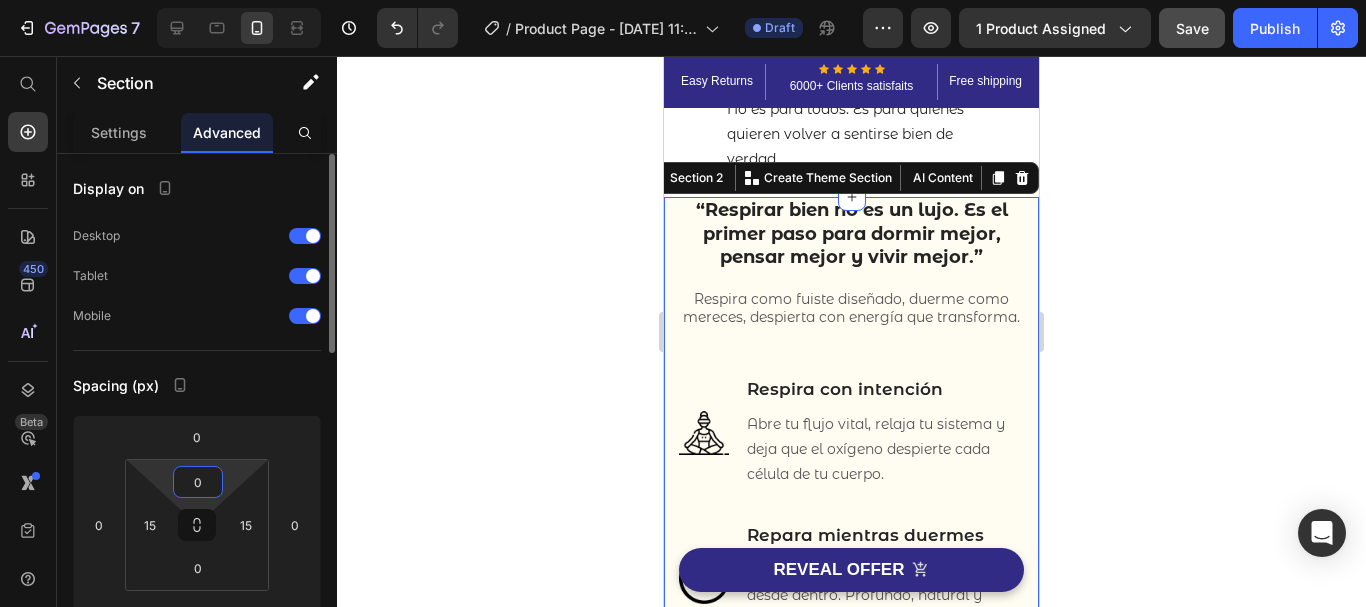 click on "0" at bounding box center [198, 482] 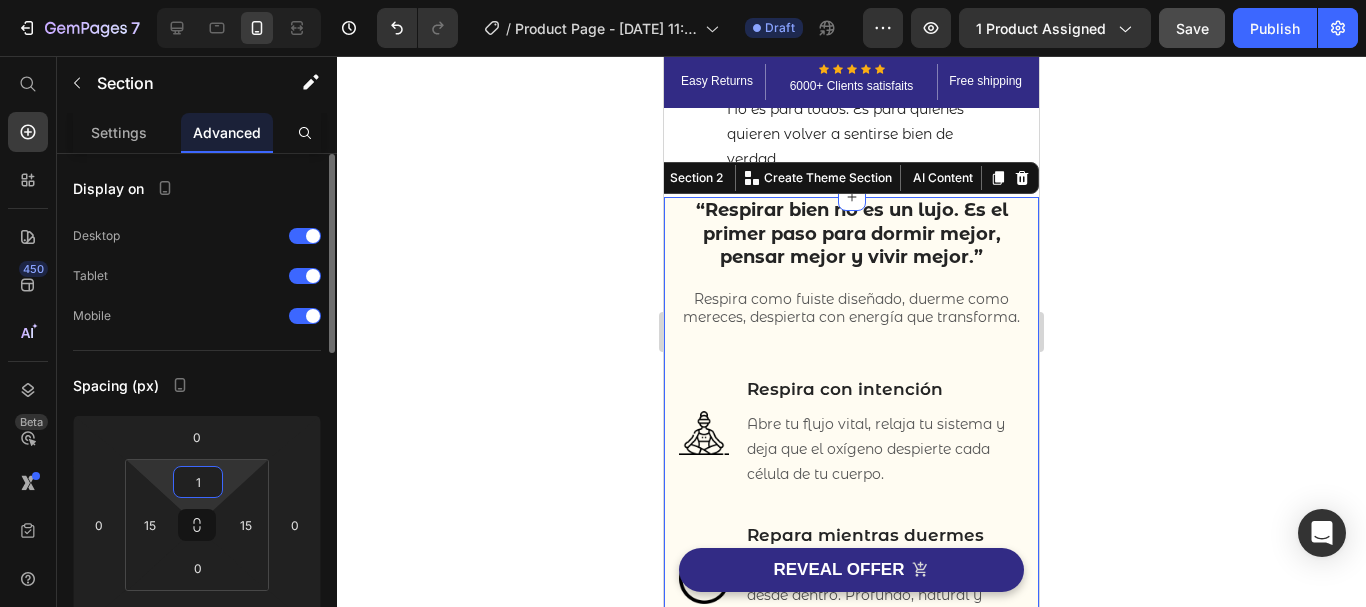 type on "15" 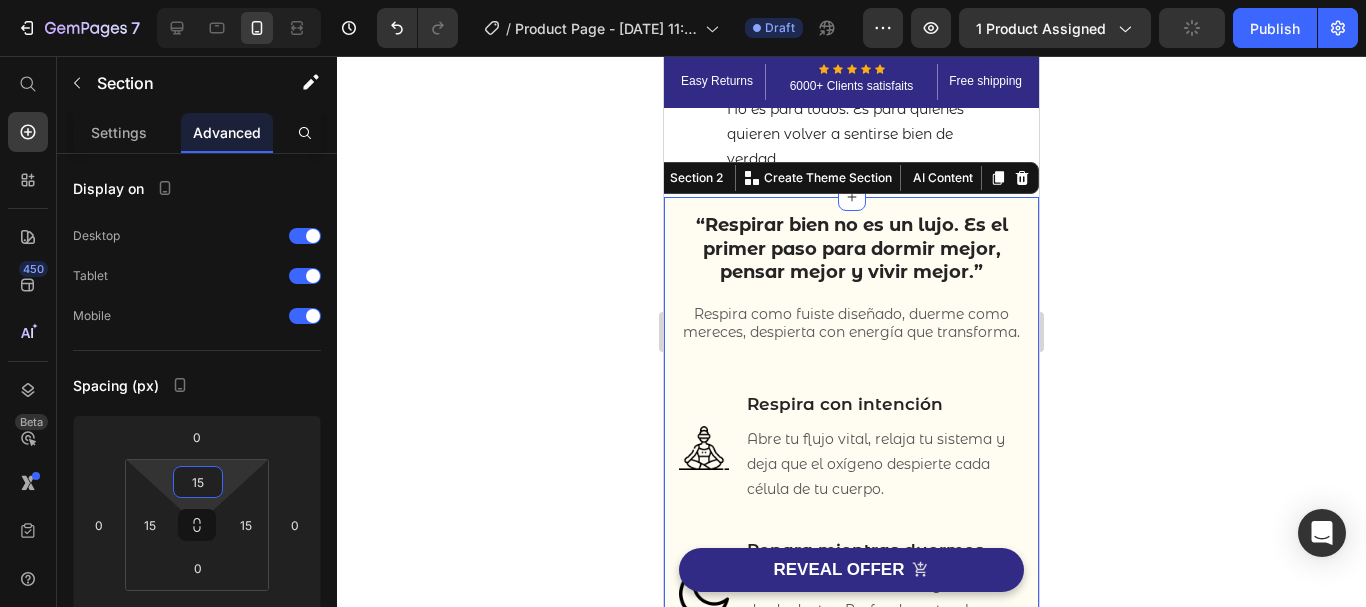 click 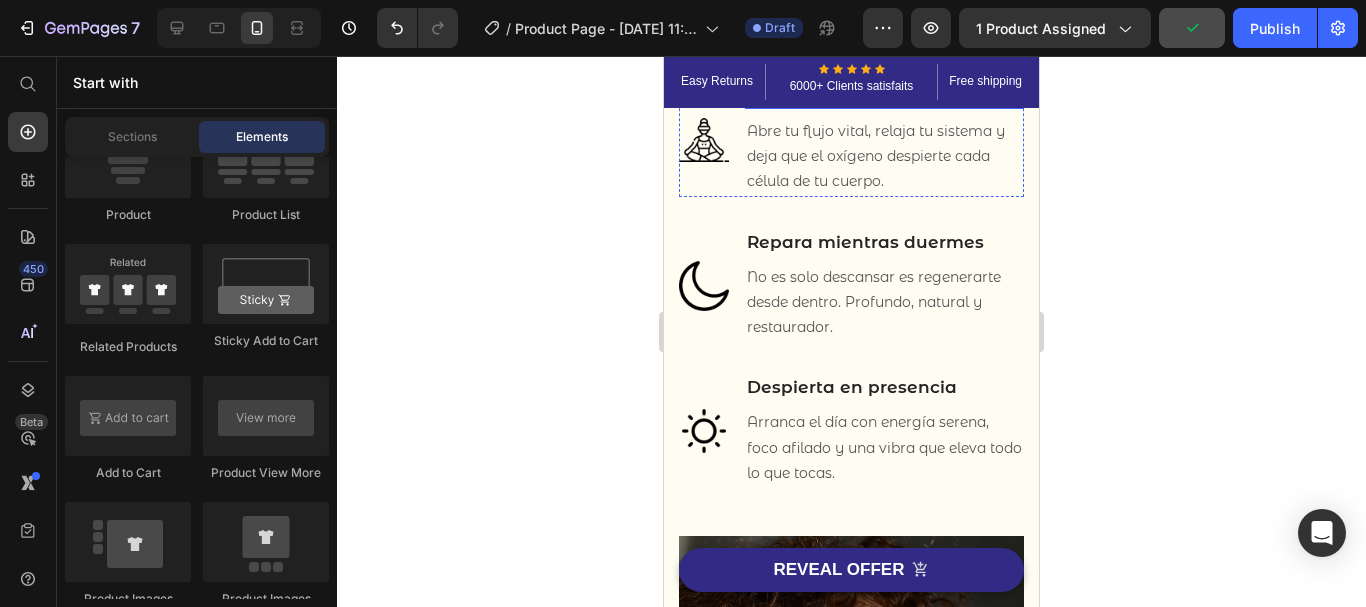 scroll, scrollTop: 1299, scrollLeft: 0, axis: vertical 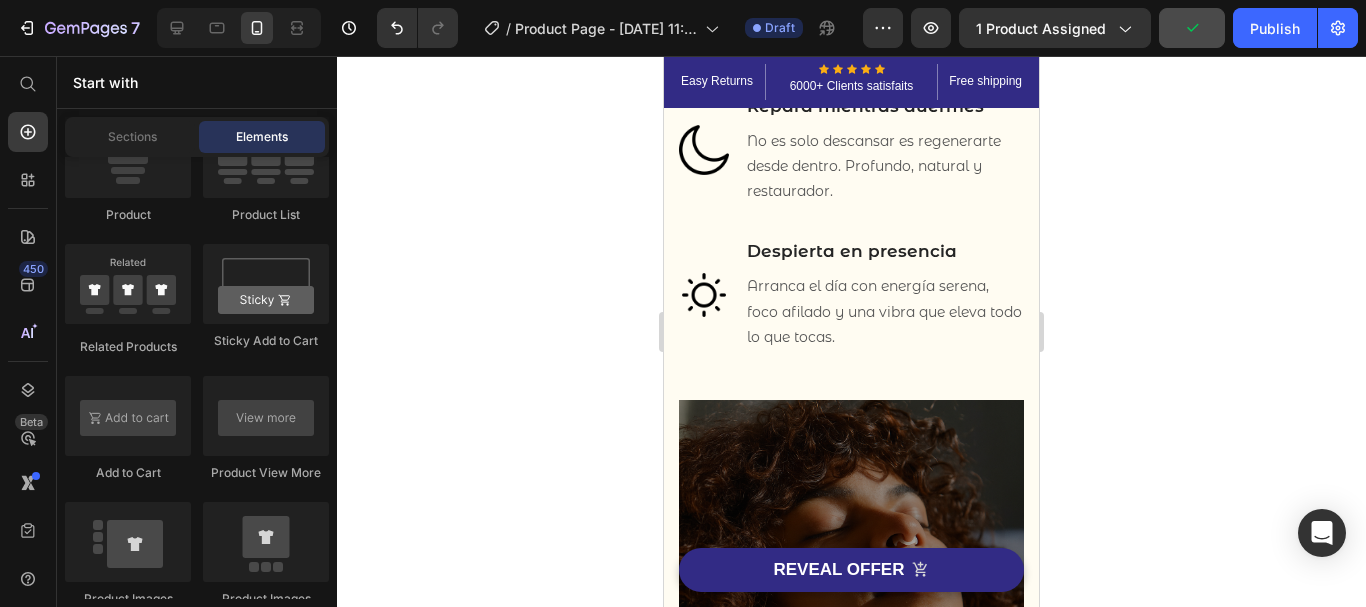 click 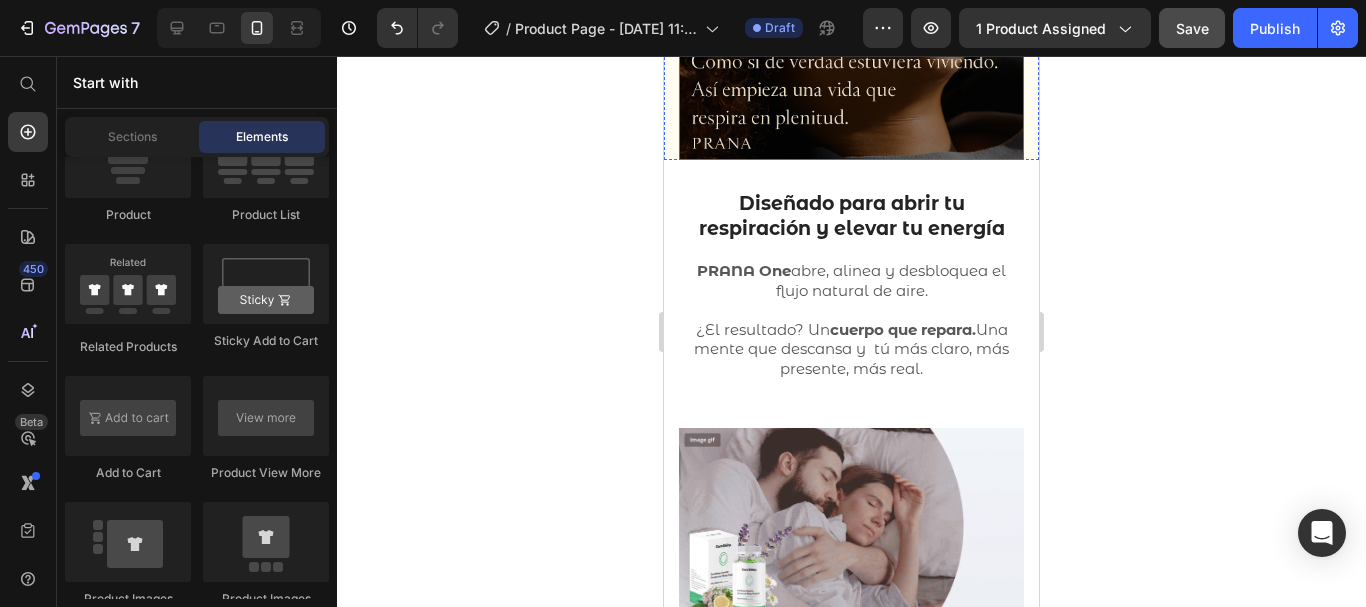 scroll, scrollTop: 1869, scrollLeft: 0, axis: vertical 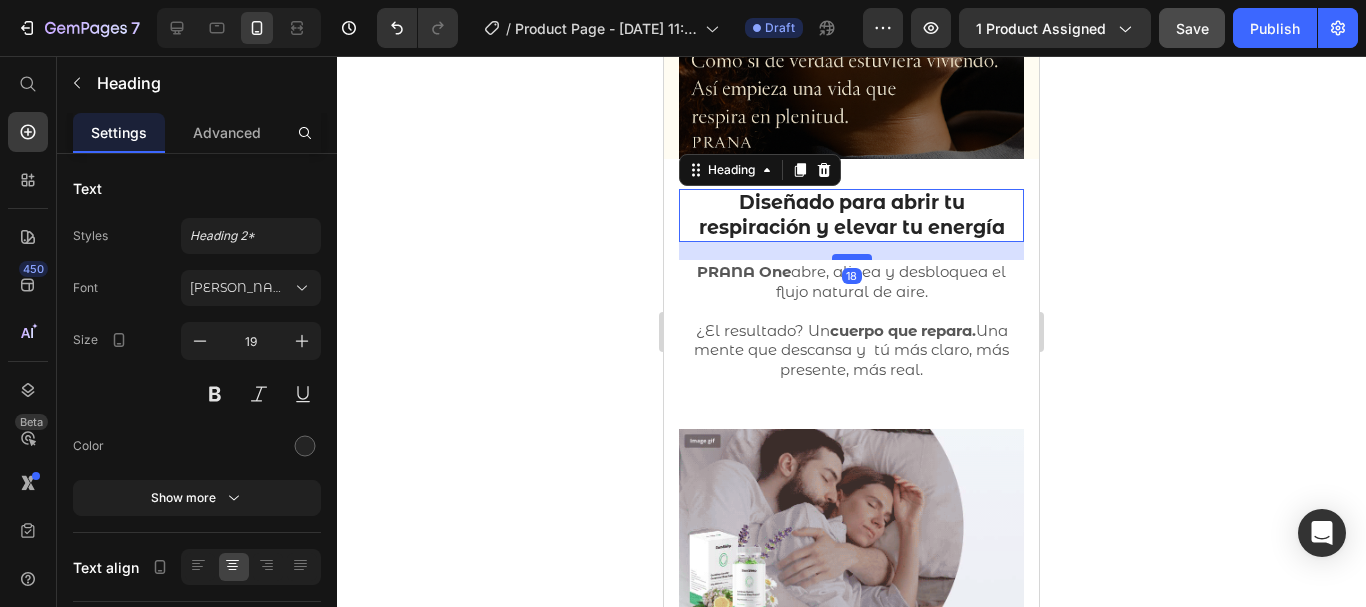 click at bounding box center [852, 257] 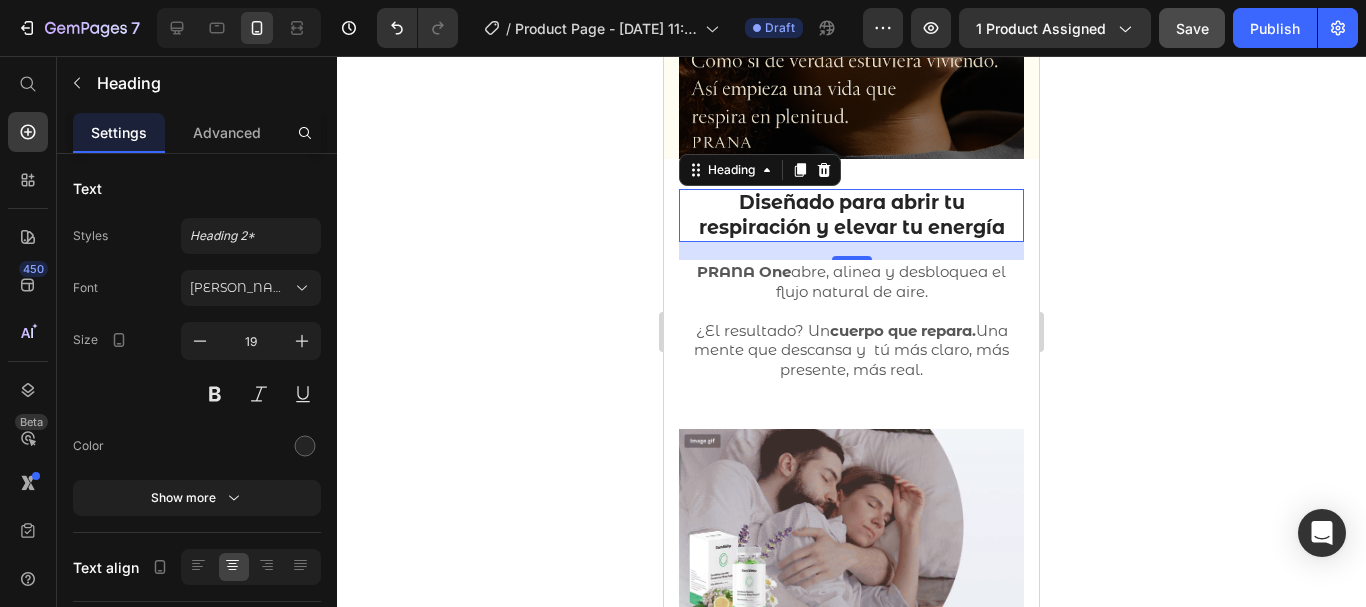 click 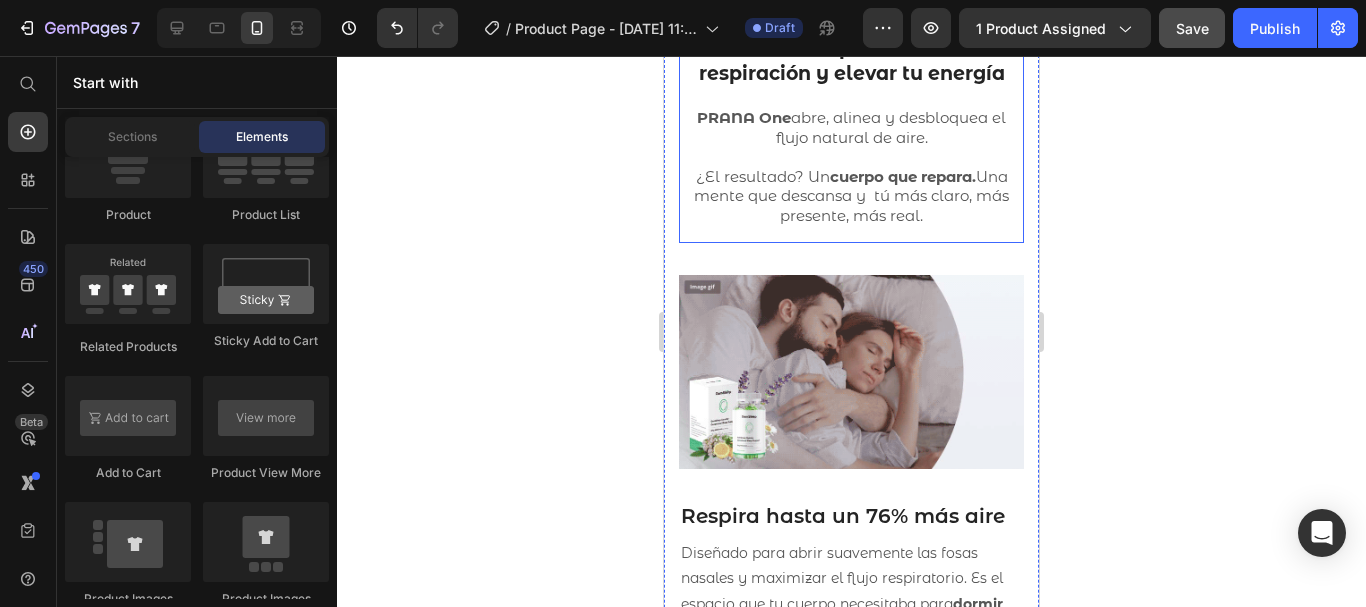 scroll, scrollTop: 2024, scrollLeft: 0, axis: vertical 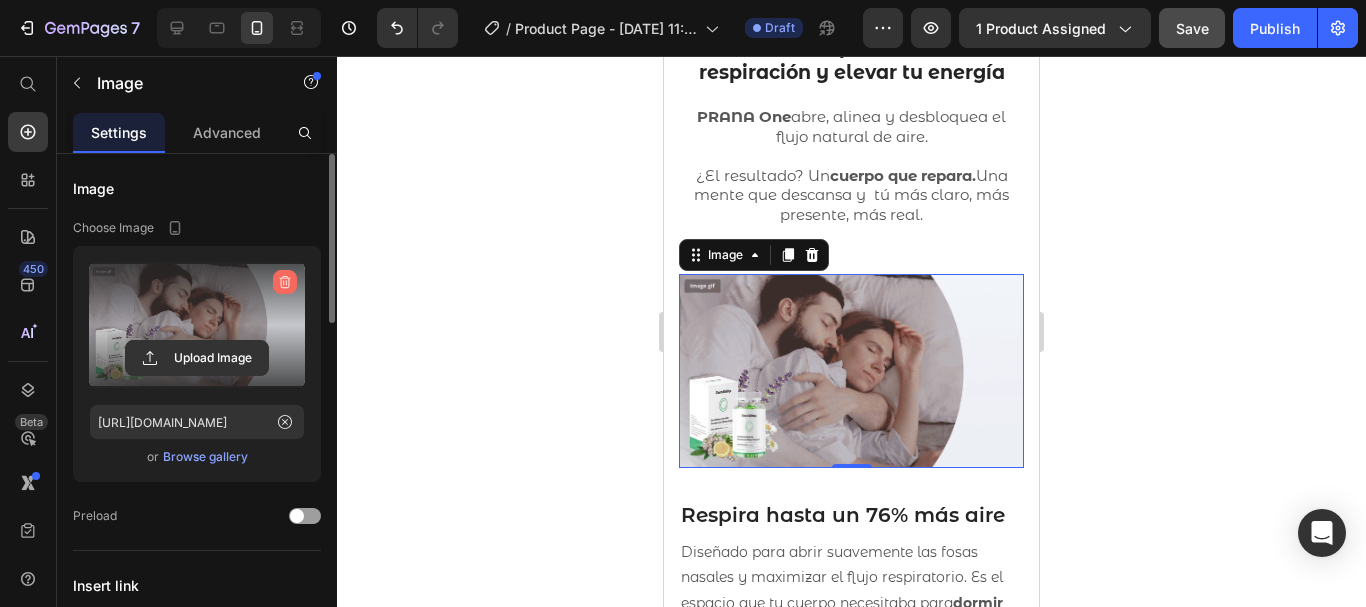 click 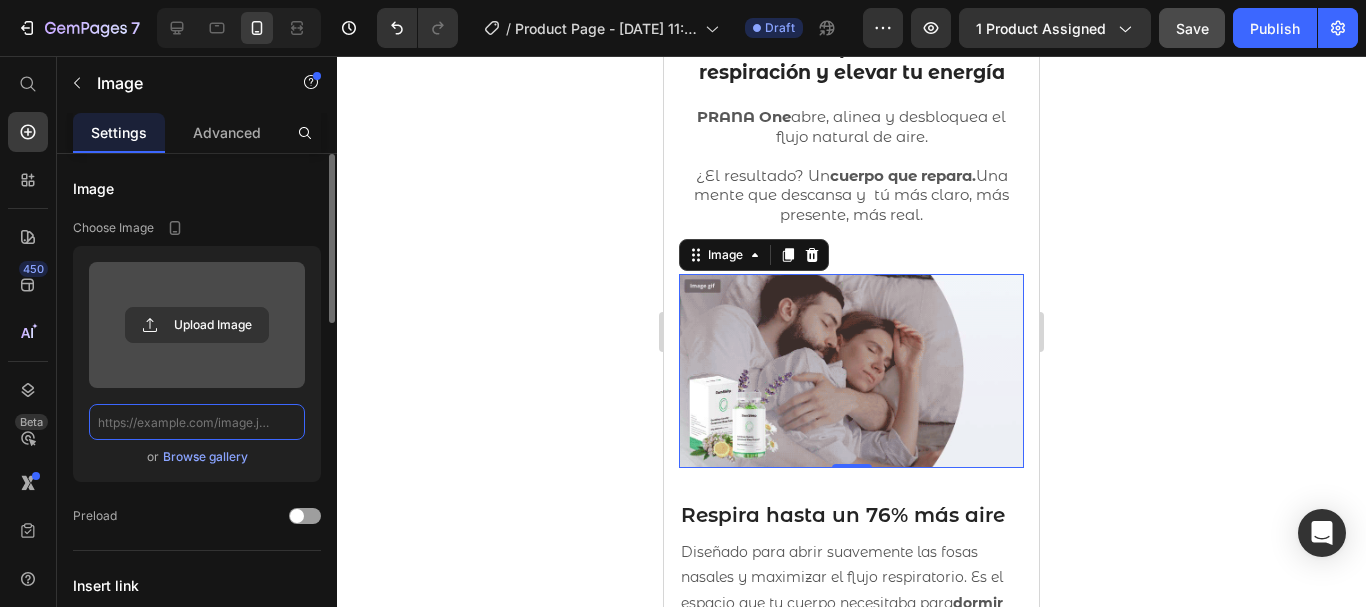 scroll, scrollTop: 0, scrollLeft: 0, axis: both 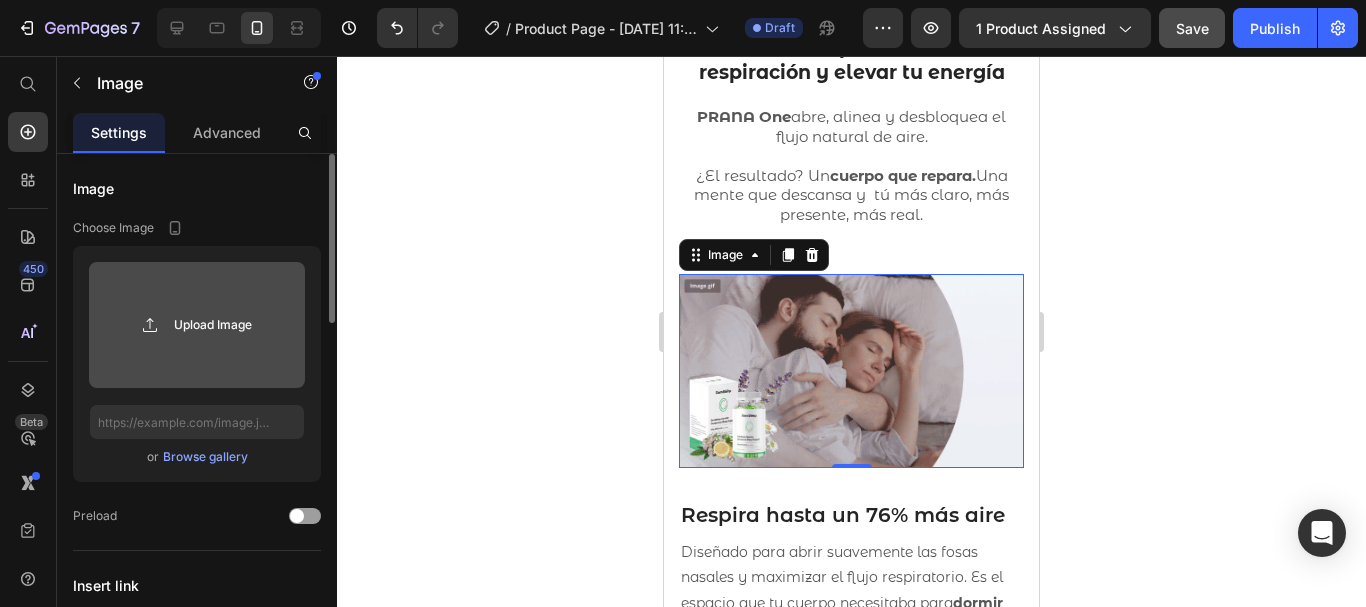 click 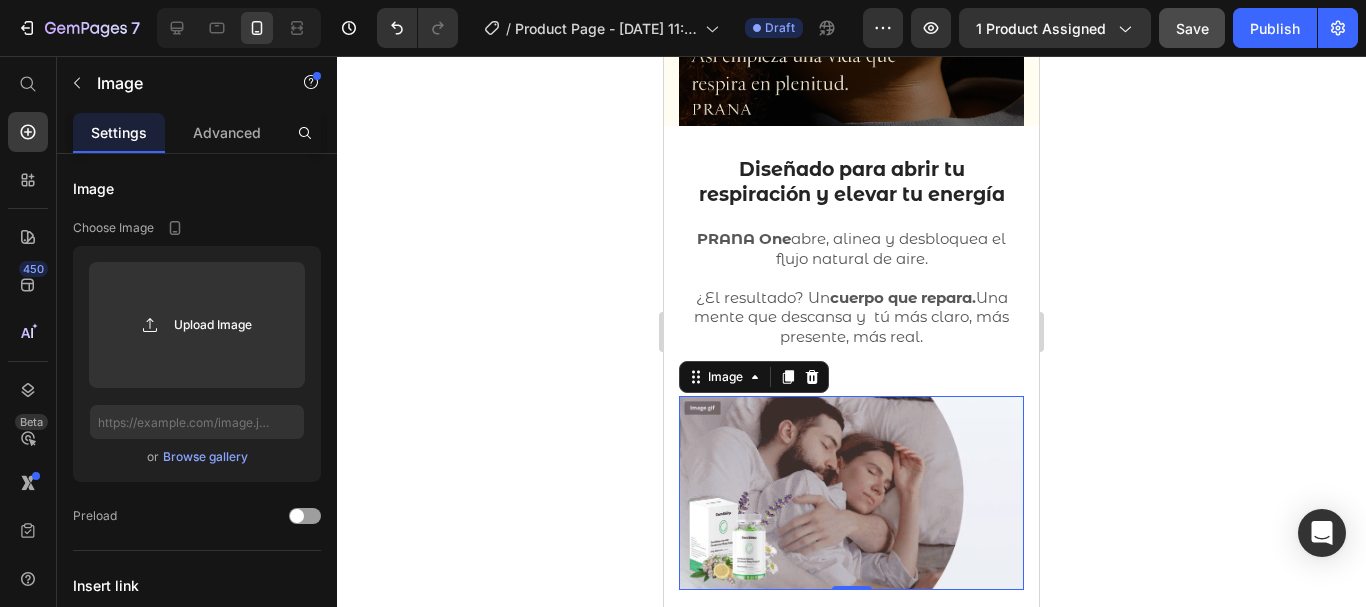 scroll, scrollTop: 1904, scrollLeft: 0, axis: vertical 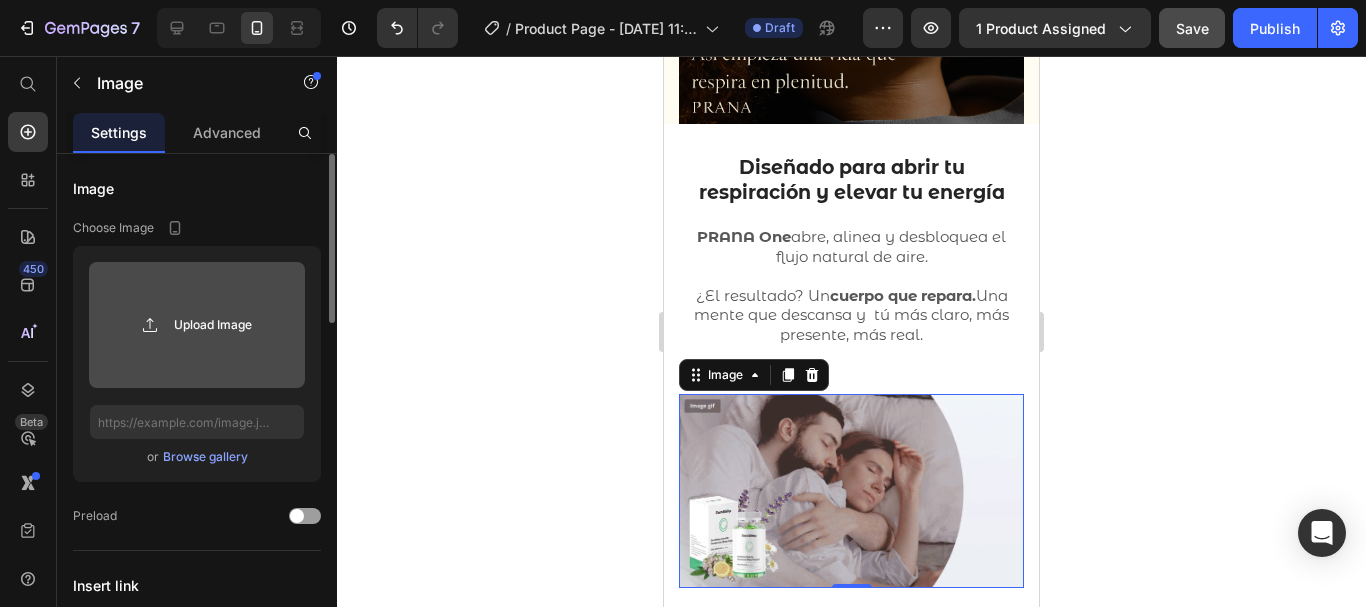 click 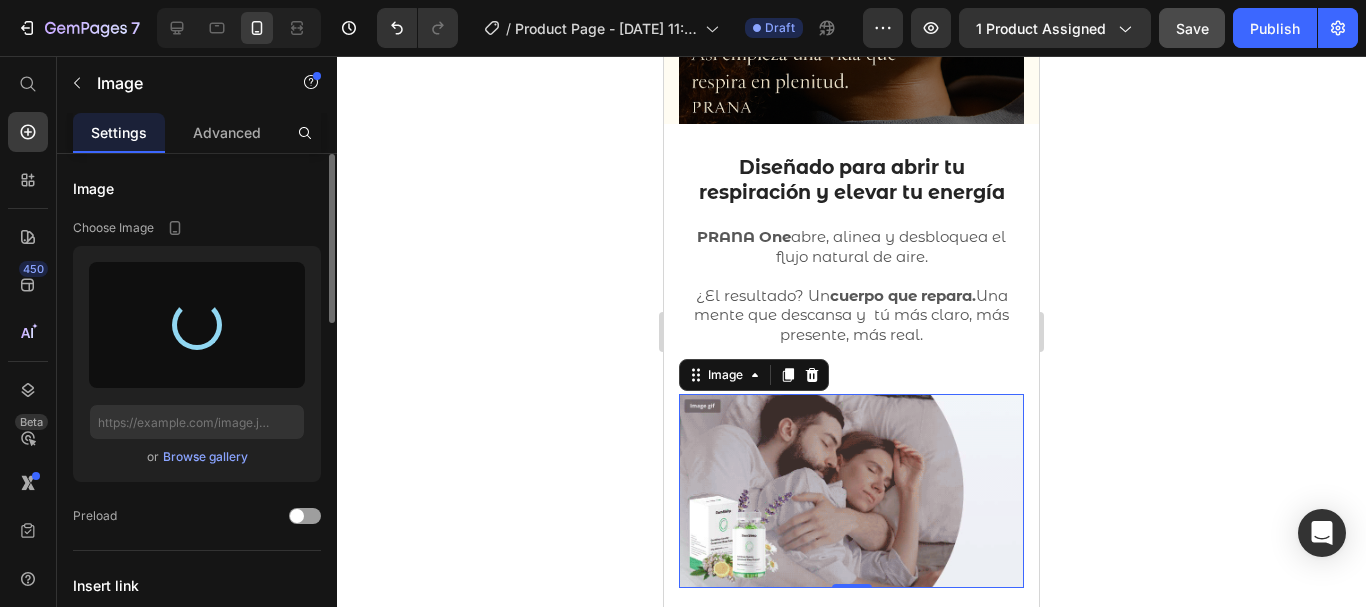 type on "[URL][DOMAIN_NAME]" 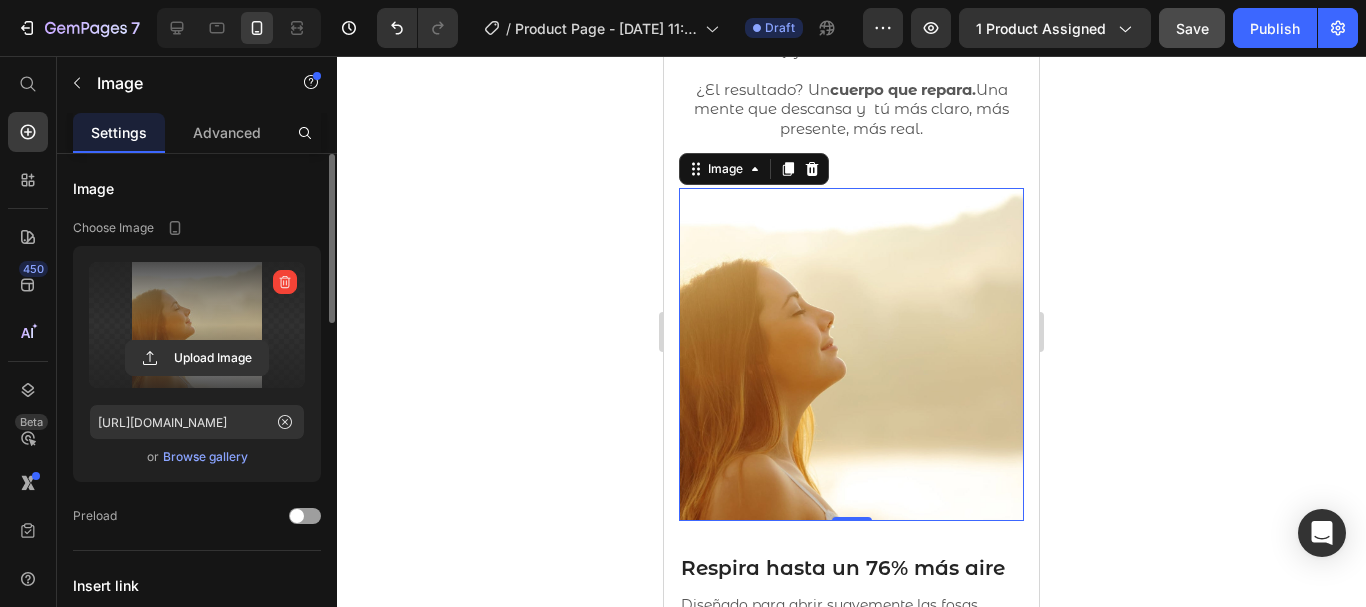 scroll, scrollTop: 2128, scrollLeft: 0, axis: vertical 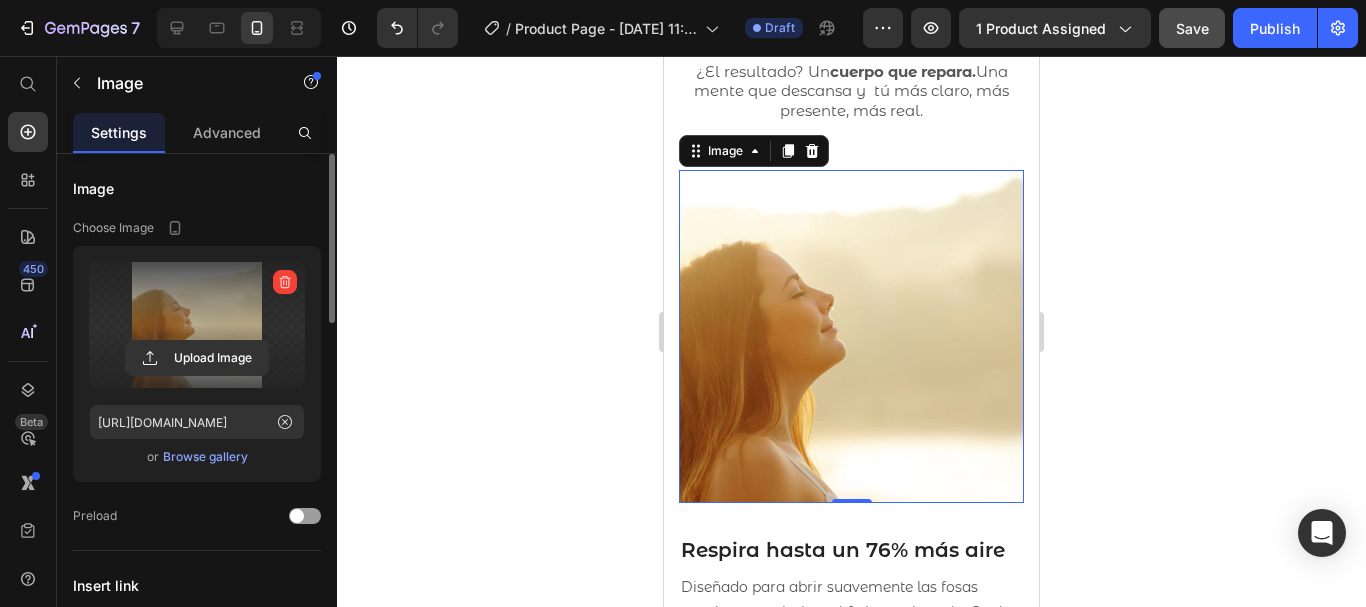 click 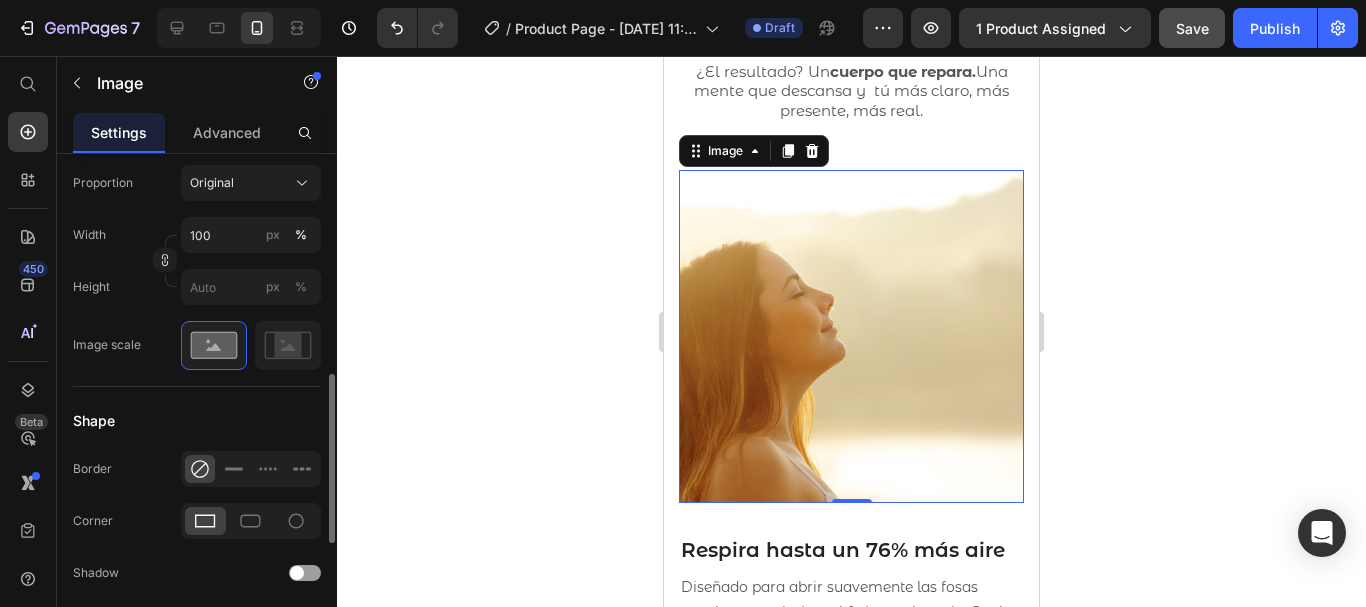 scroll, scrollTop: 638, scrollLeft: 0, axis: vertical 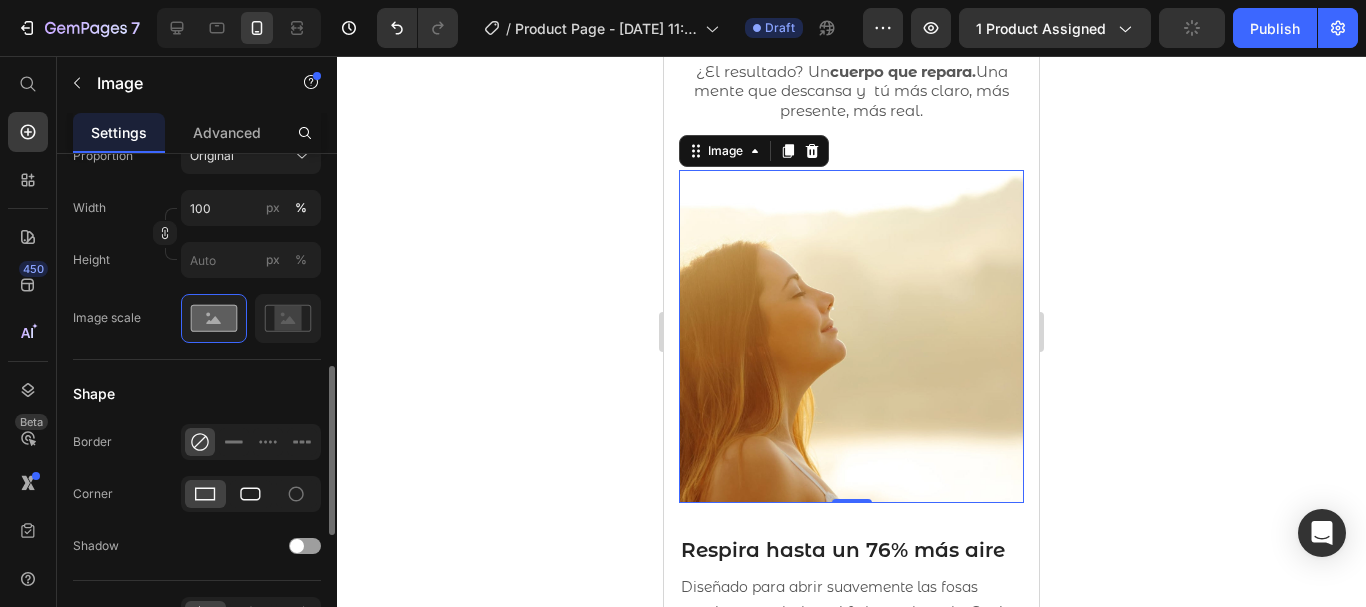 click 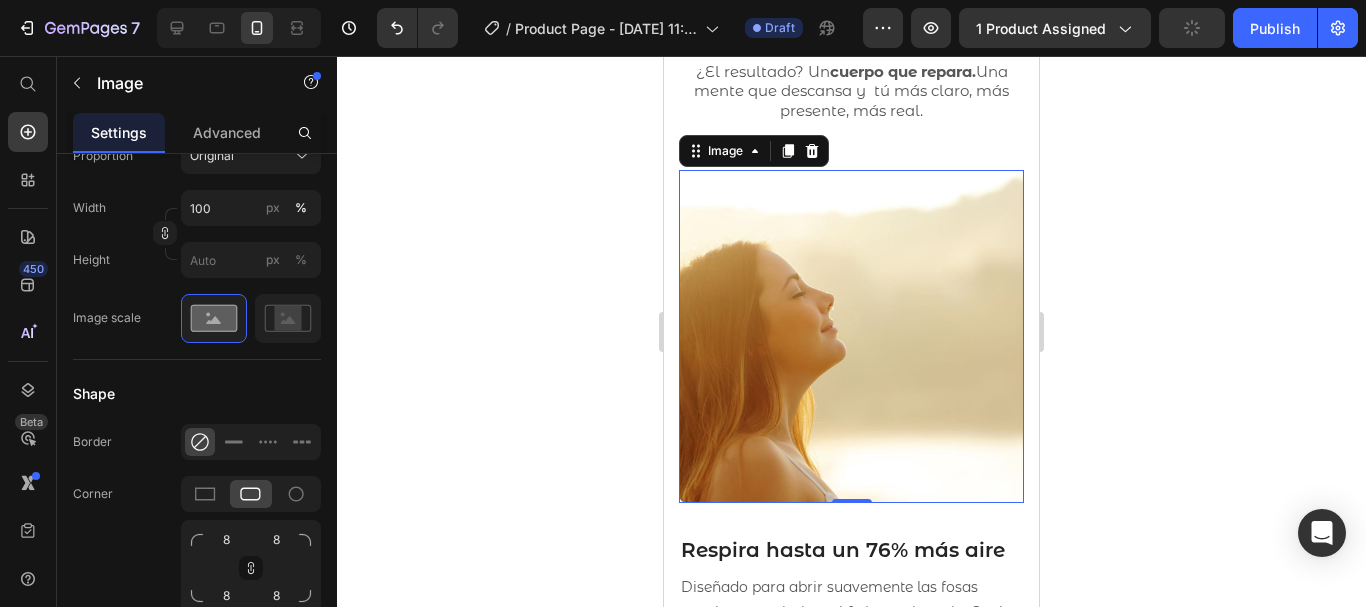 click 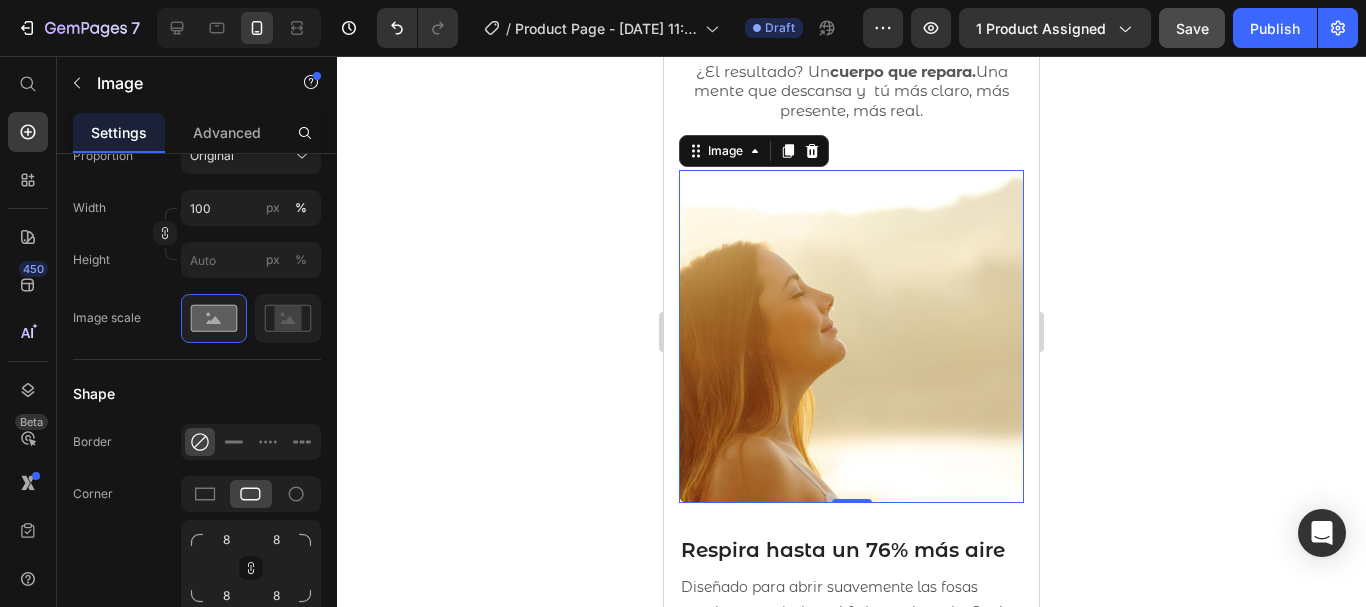 click 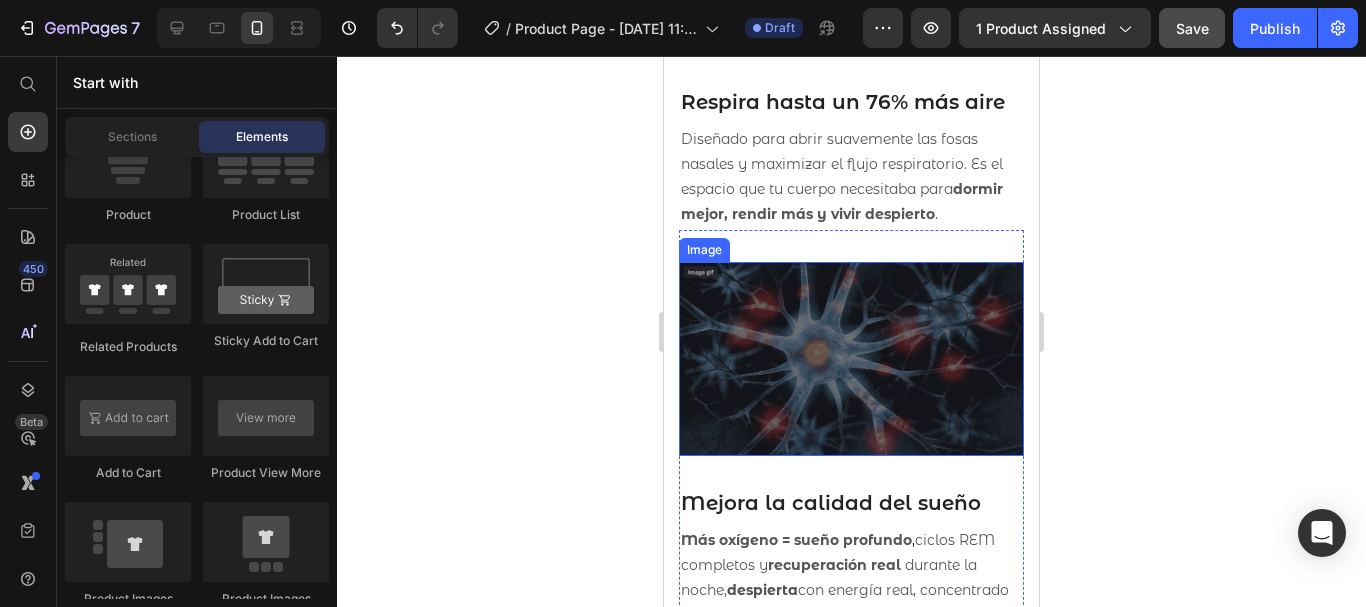 scroll, scrollTop: 2580, scrollLeft: 0, axis: vertical 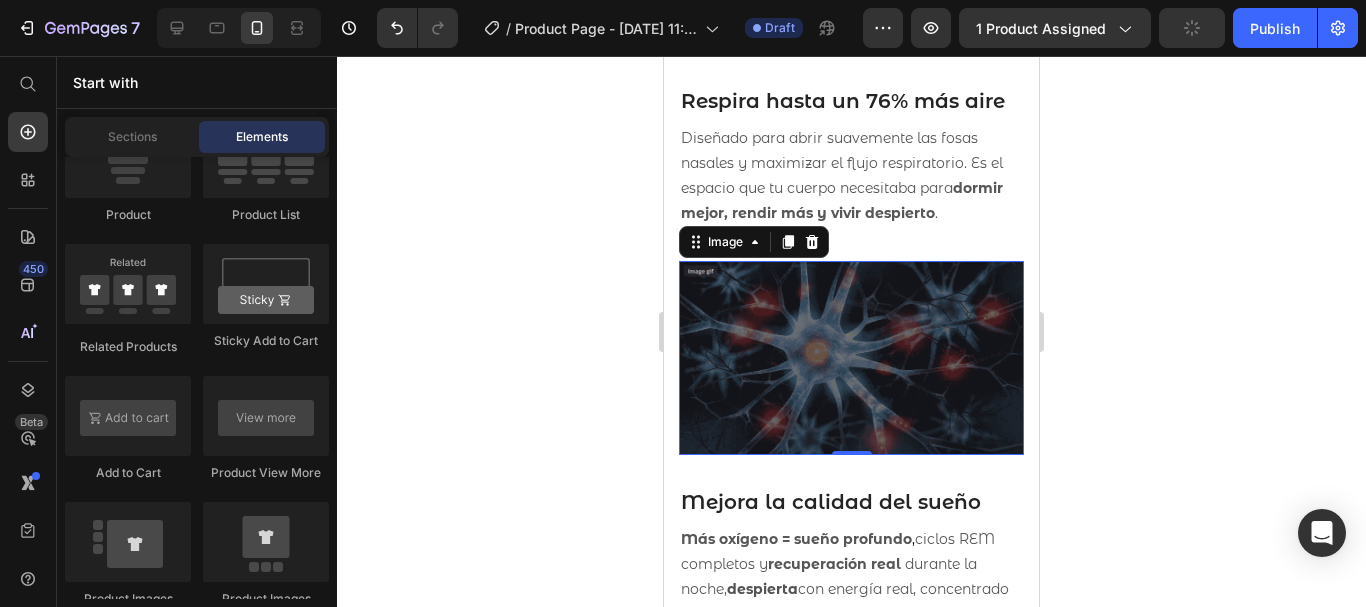 click at bounding box center (851, 358) 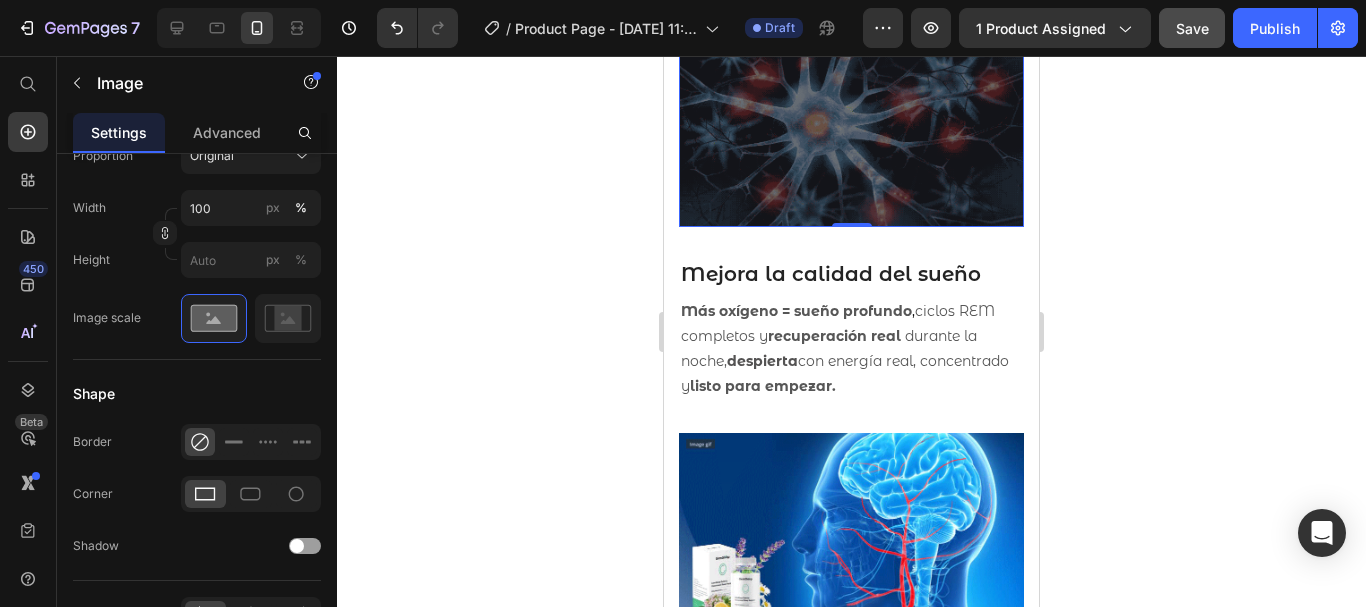 scroll, scrollTop: 2700, scrollLeft: 0, axis: vertical 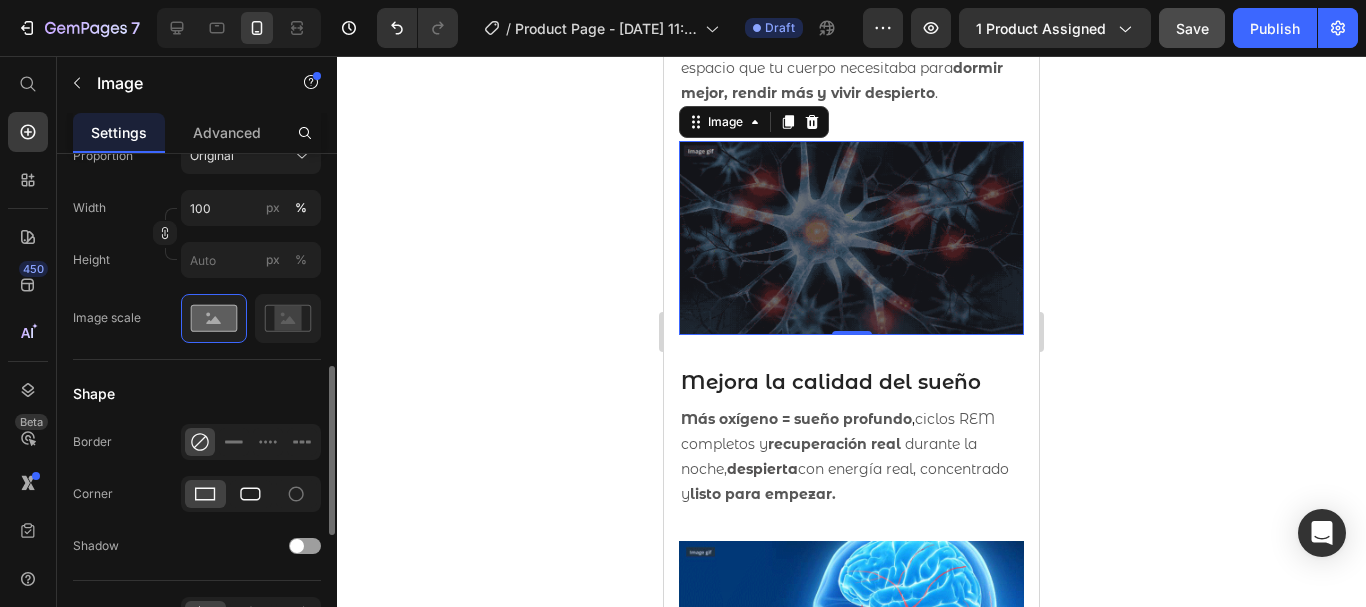 click 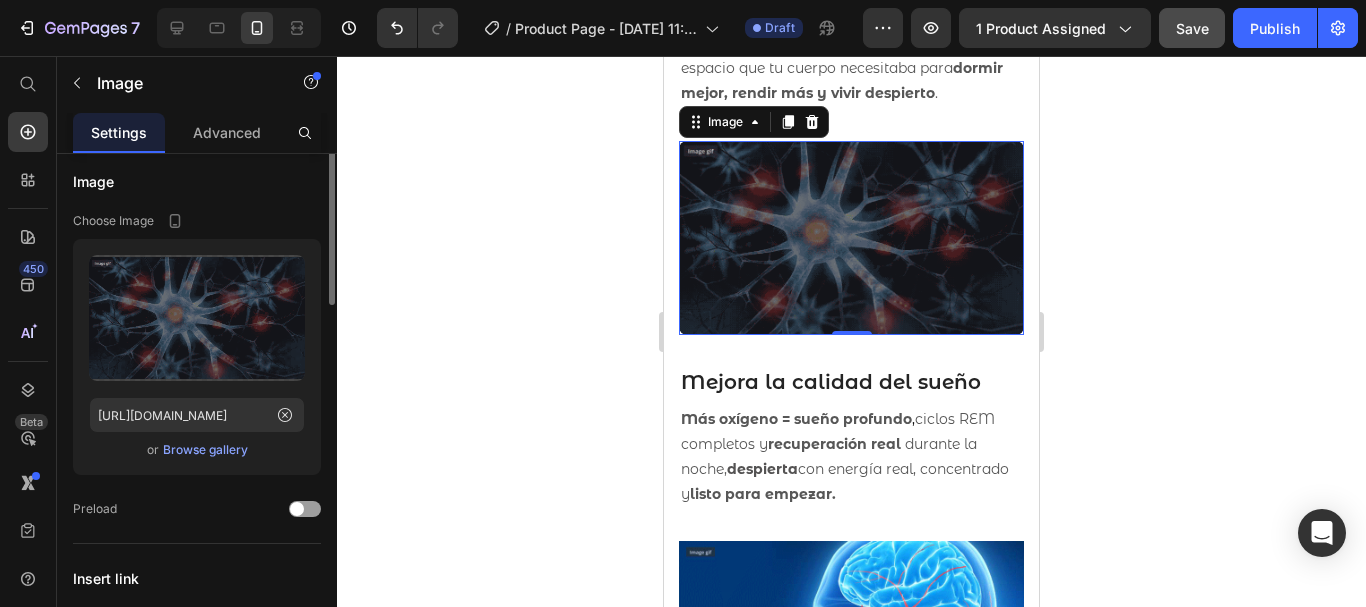 scroll, scrollTop: 0, scrollLeft: 0, axis: both 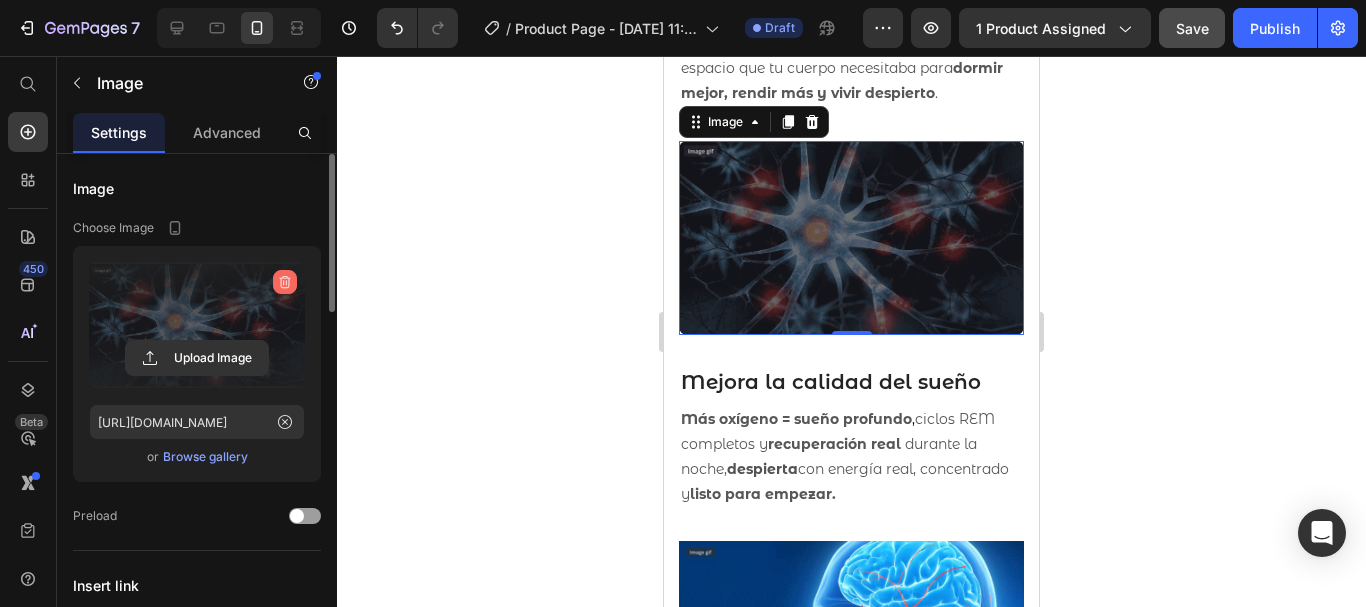 click 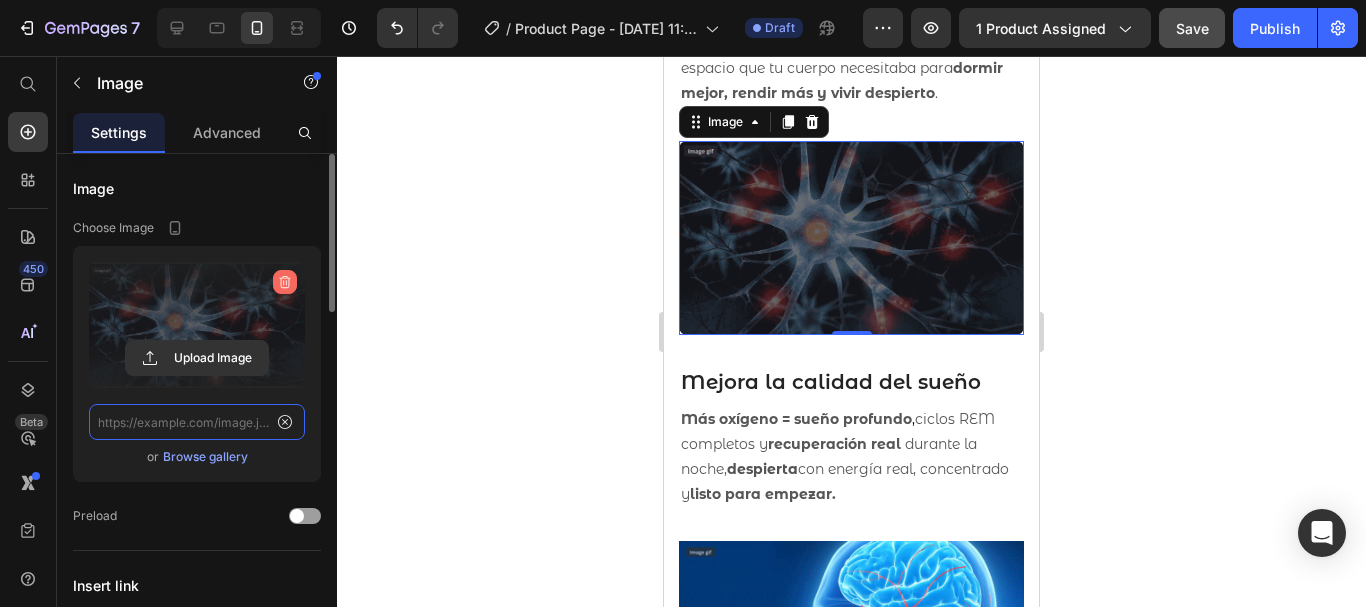 scroll, scrollTop: 0, scrollLeft: 0, axis: both 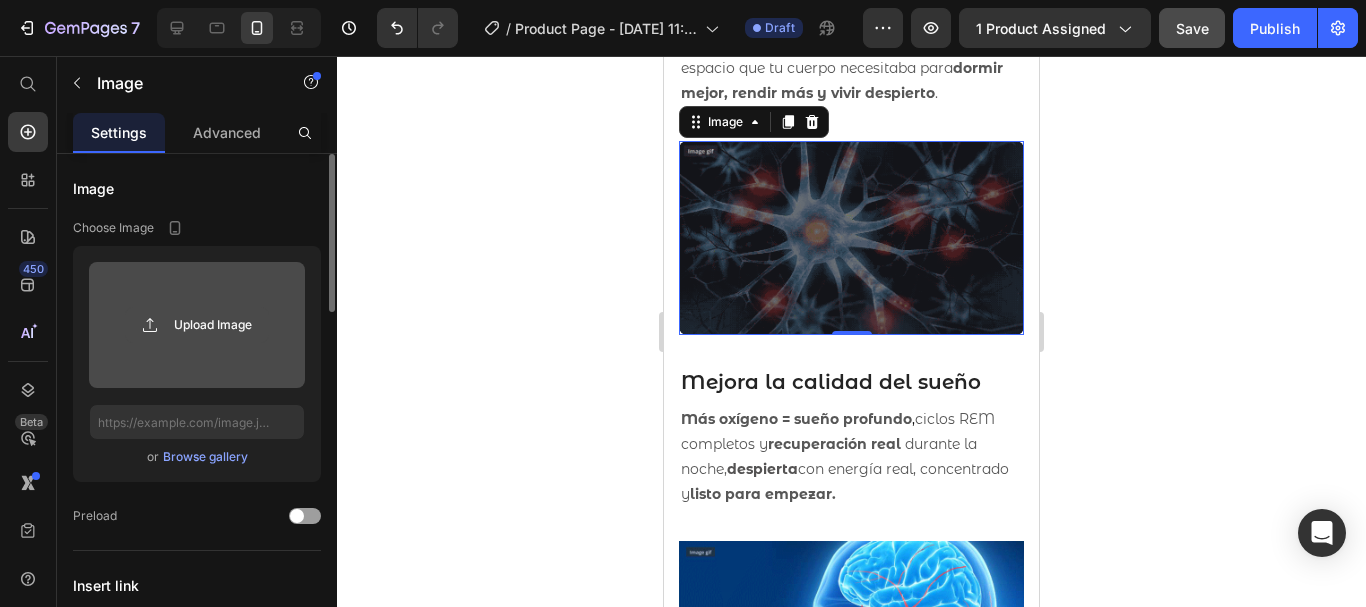 click 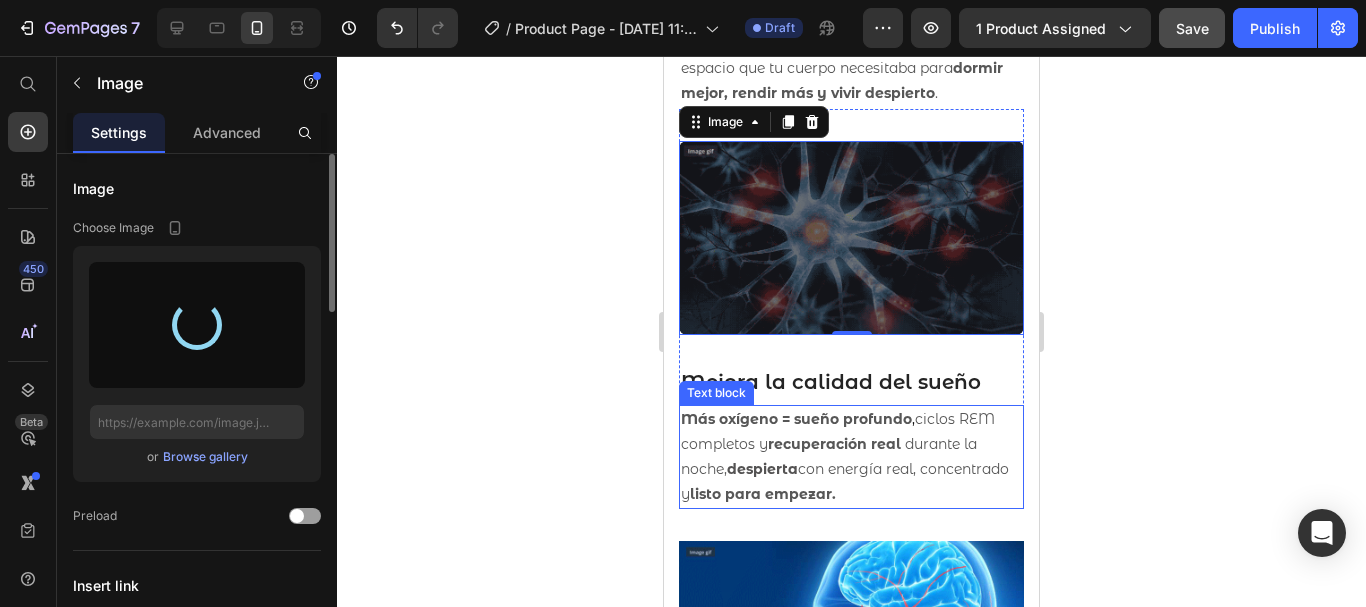 type on "[URL][DOMAIN_NAME]" 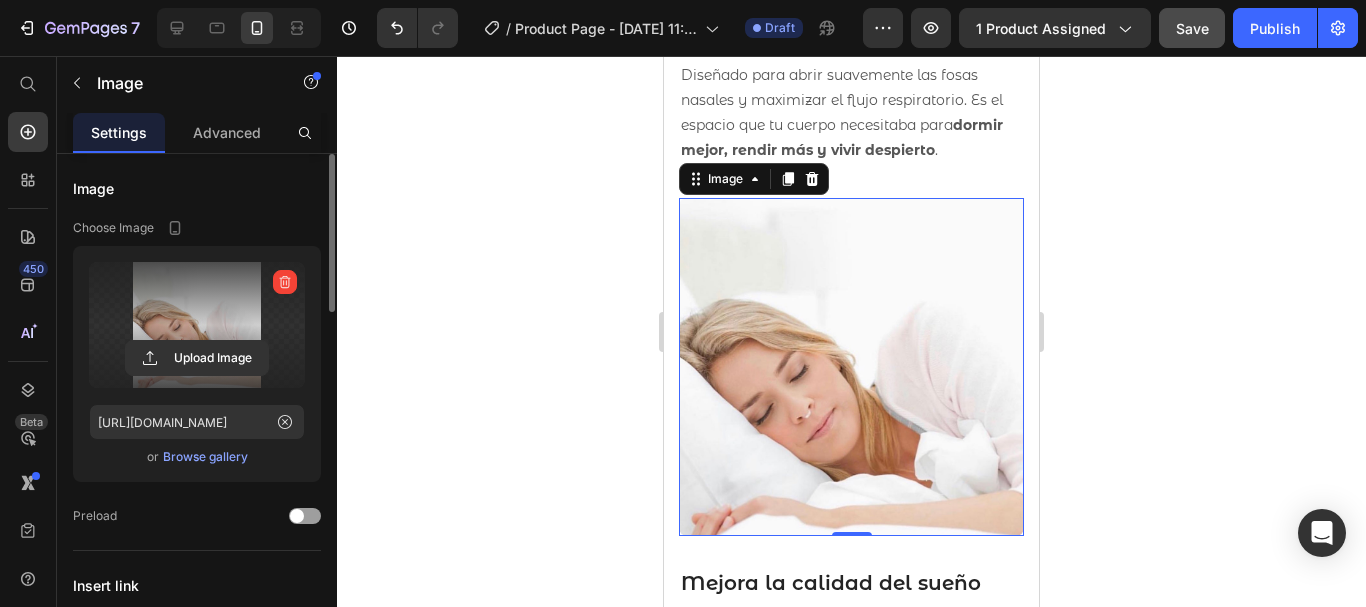 scroll, scrollTop: 2683, scrollLeft: 0, axis: vertical 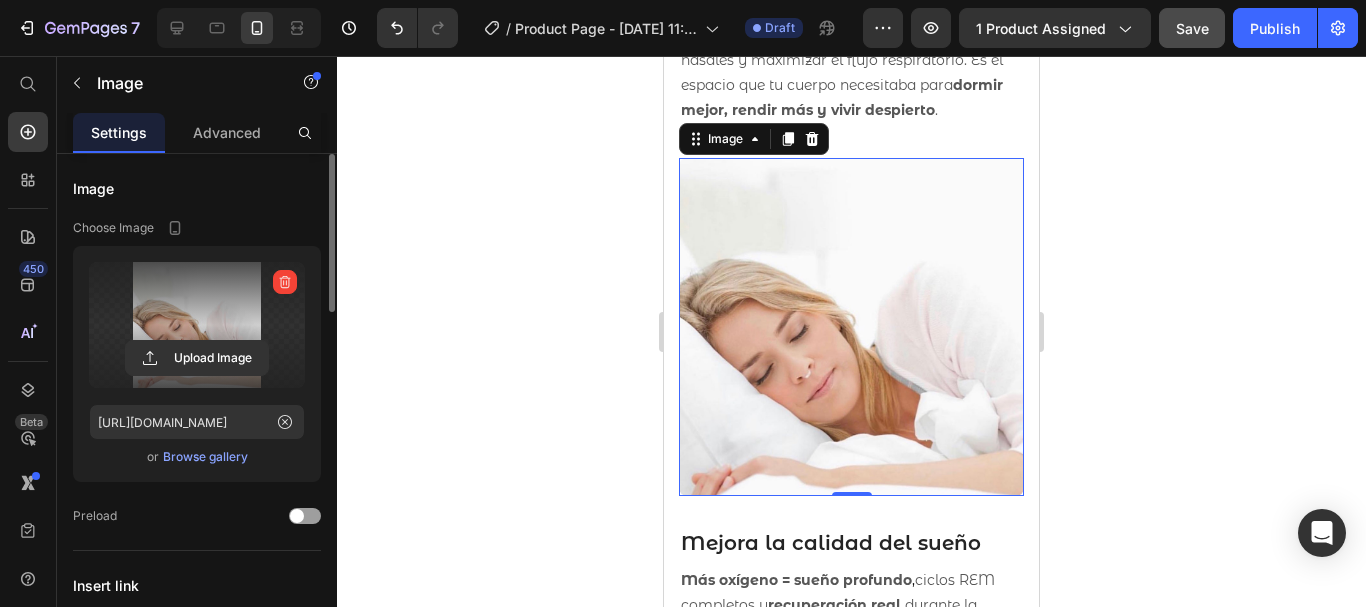 click 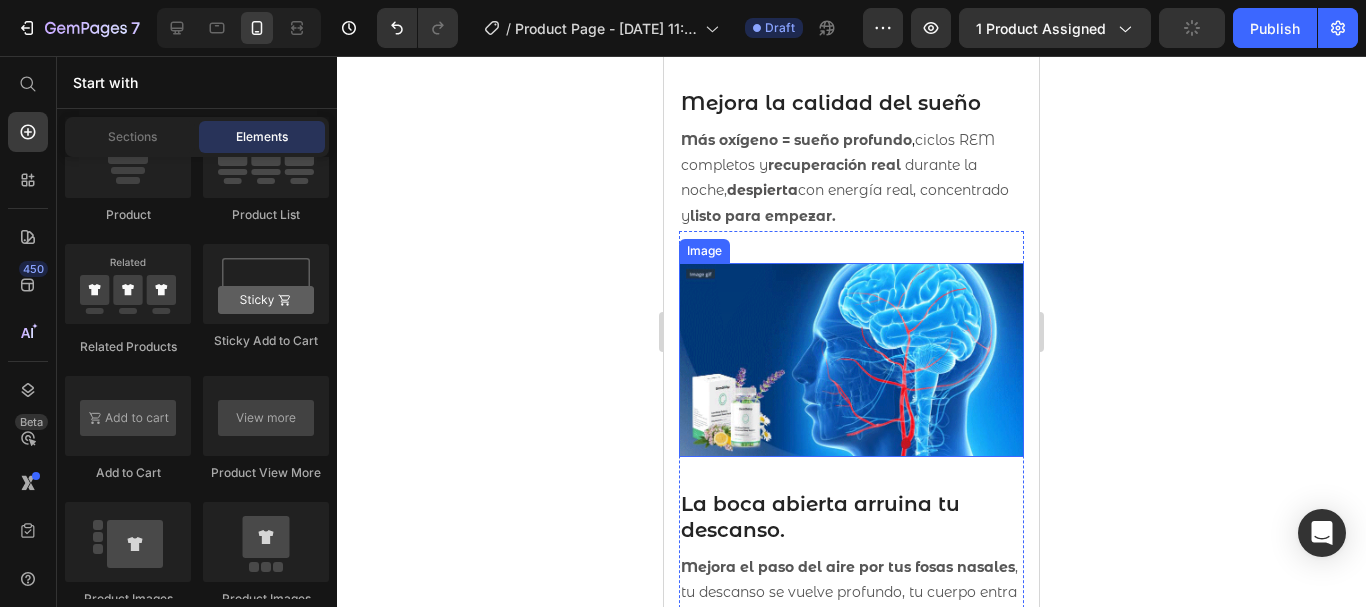 scroll, scrollTop: 3304, scrollLeft: 0, axis: vertical 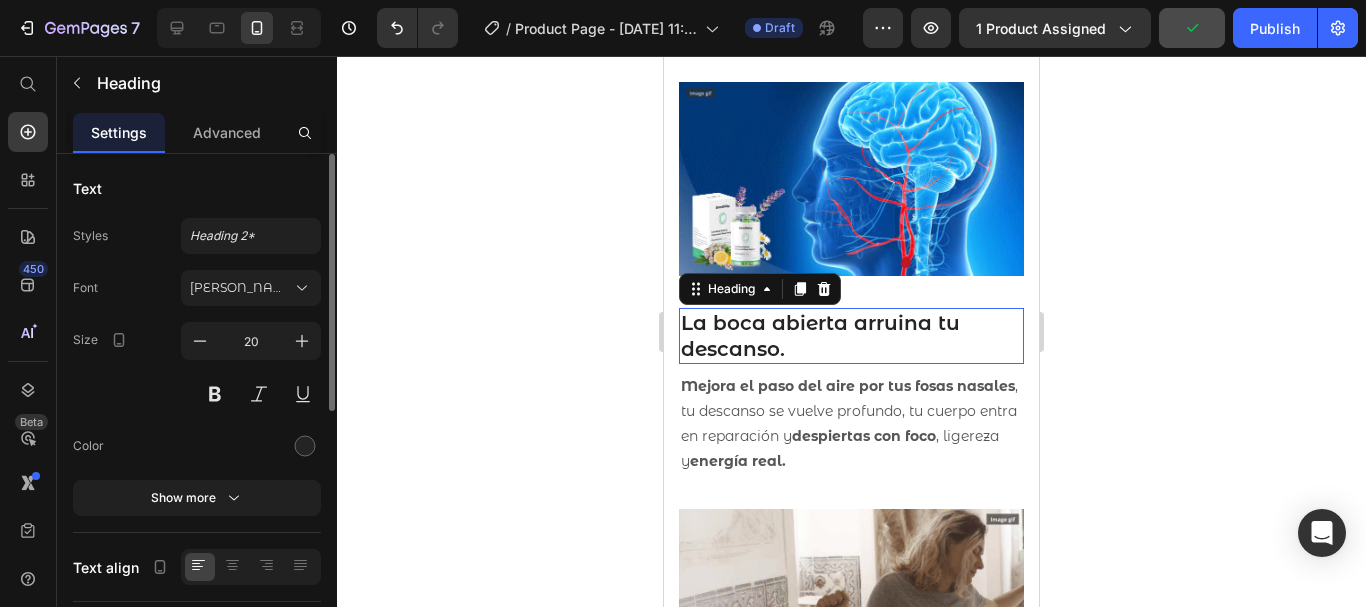 click on "La boca abierta arruina tu descanso." at bounding box center (851, 336) 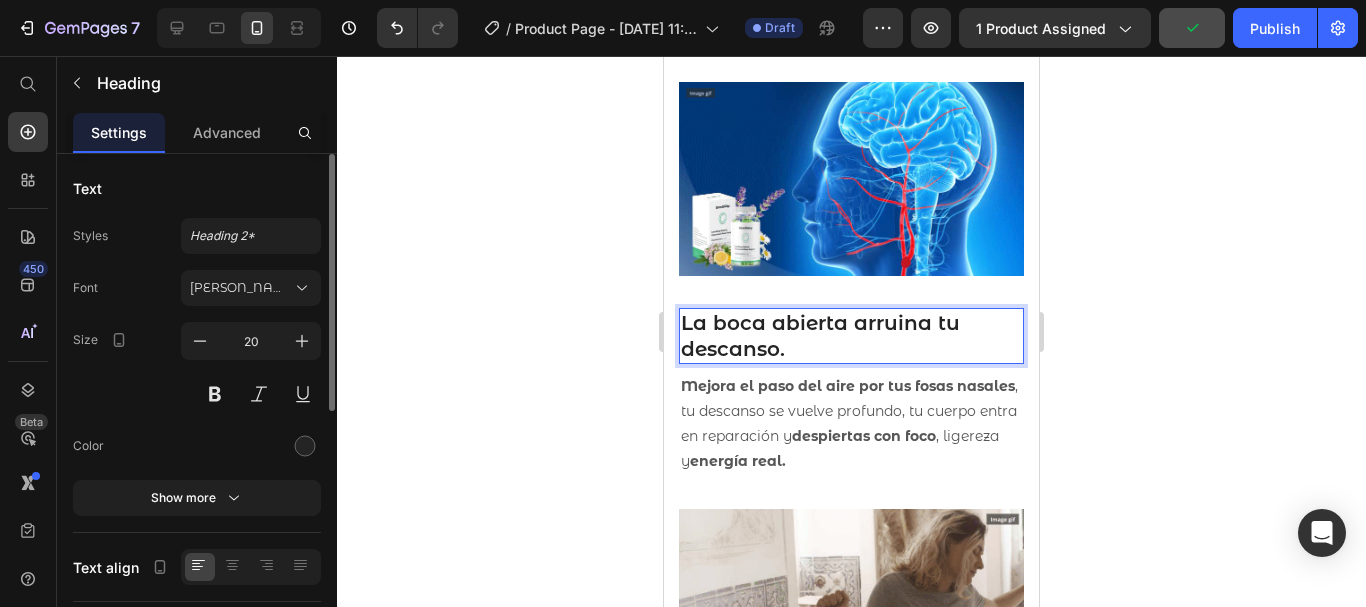 click on "La boca abierta arruina tu descanso." at bounding box center [851, 336] 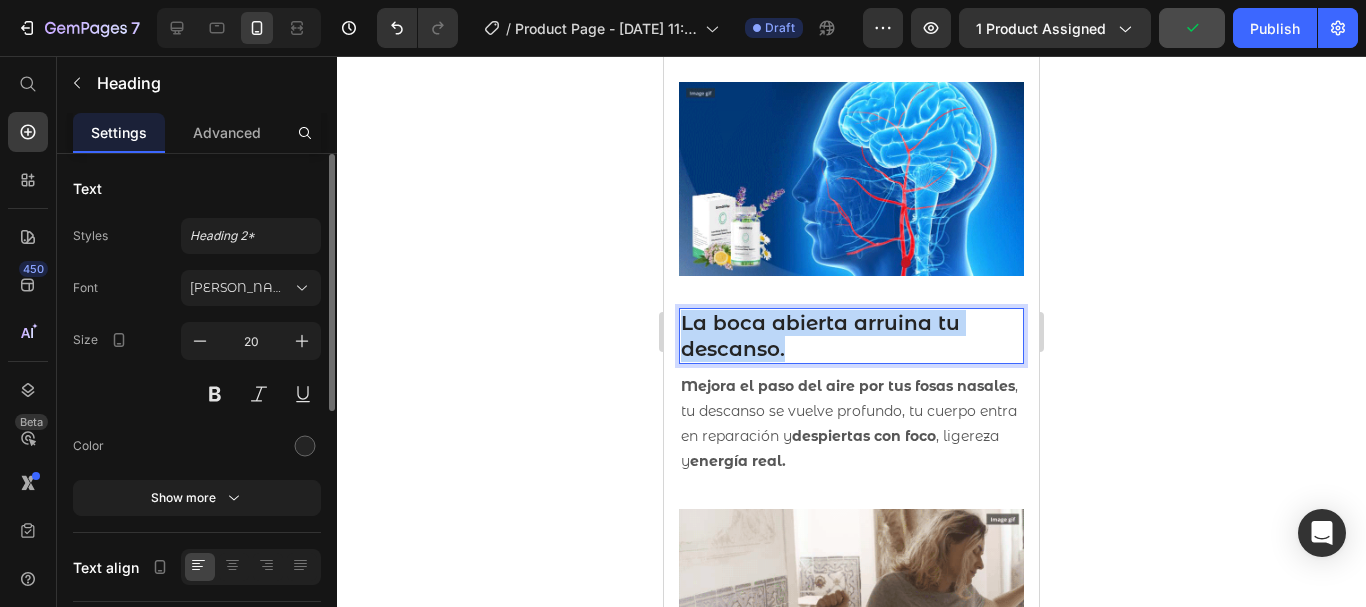 click on "La boca abierta arruina tu descanso." at bounding box center (851, 336) 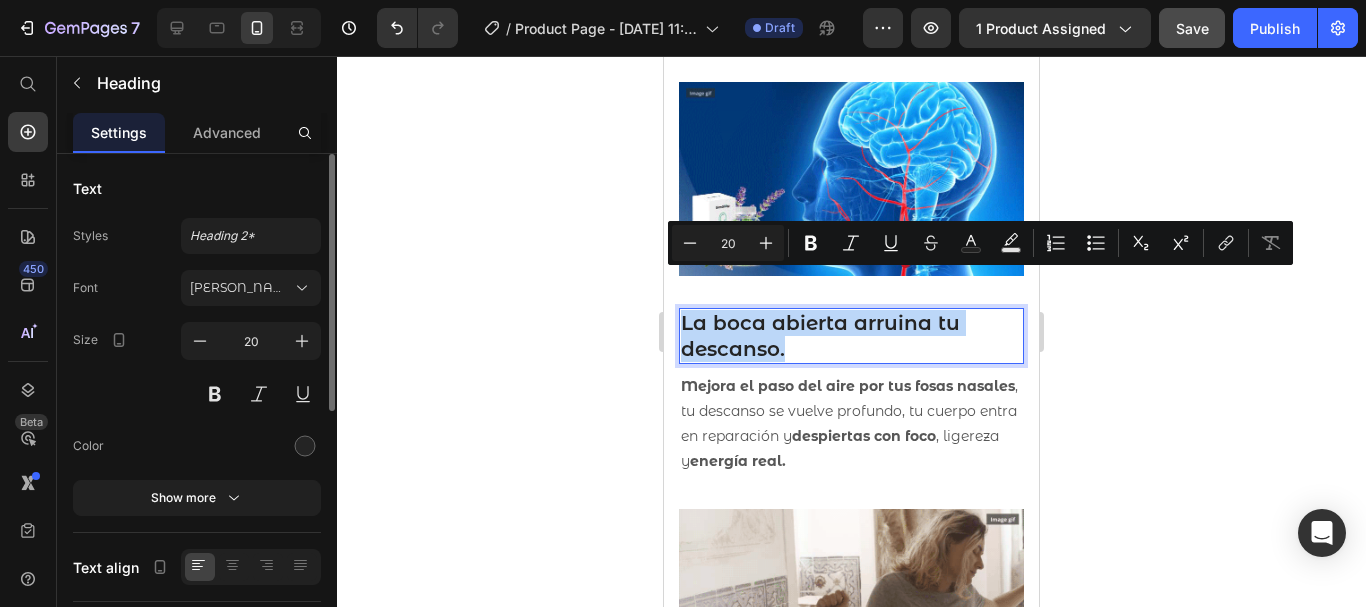 click on "La boca abierta arruina tu descanso." at bounding box center [851, 336] 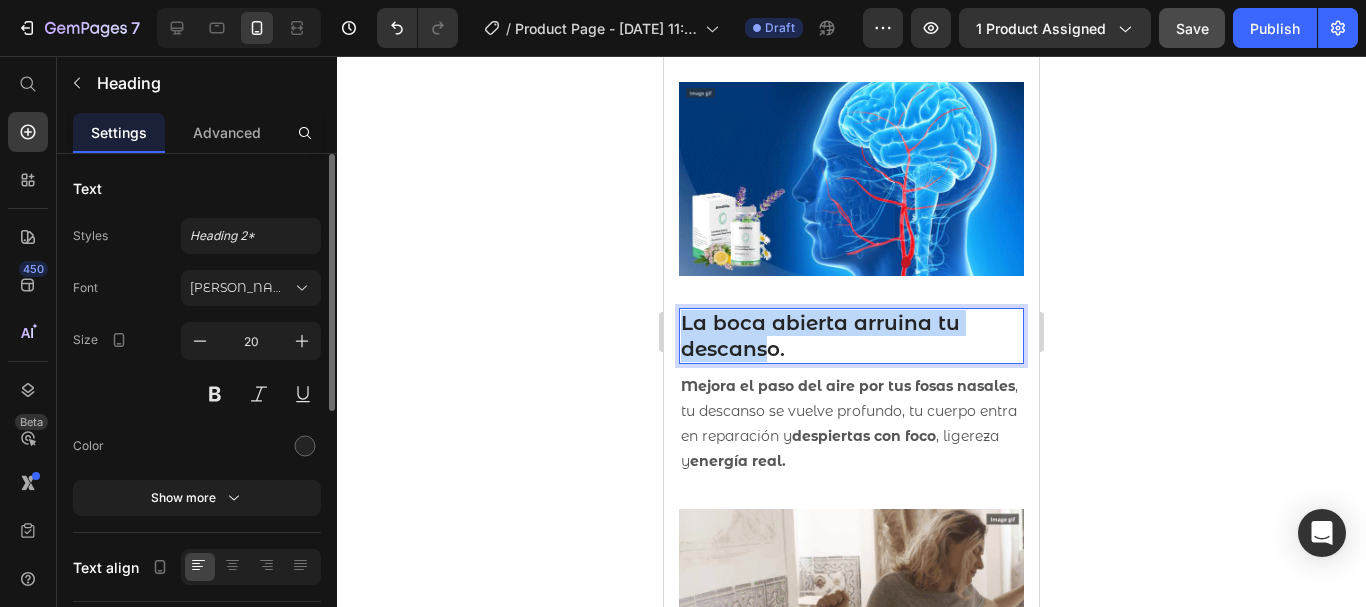 click on "La boca abierta arruina tu descanso." at bounding box center [851, 336] 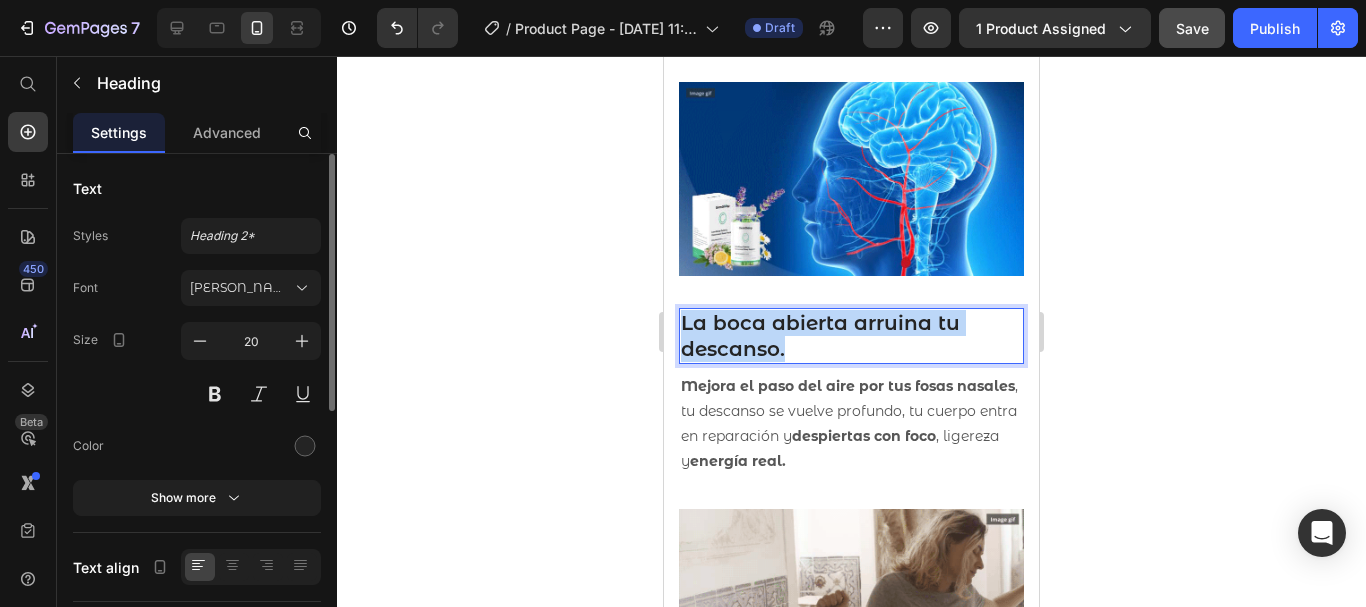 click on "La boca abierta arruina tu descanso." at bounding box center [851, 336] 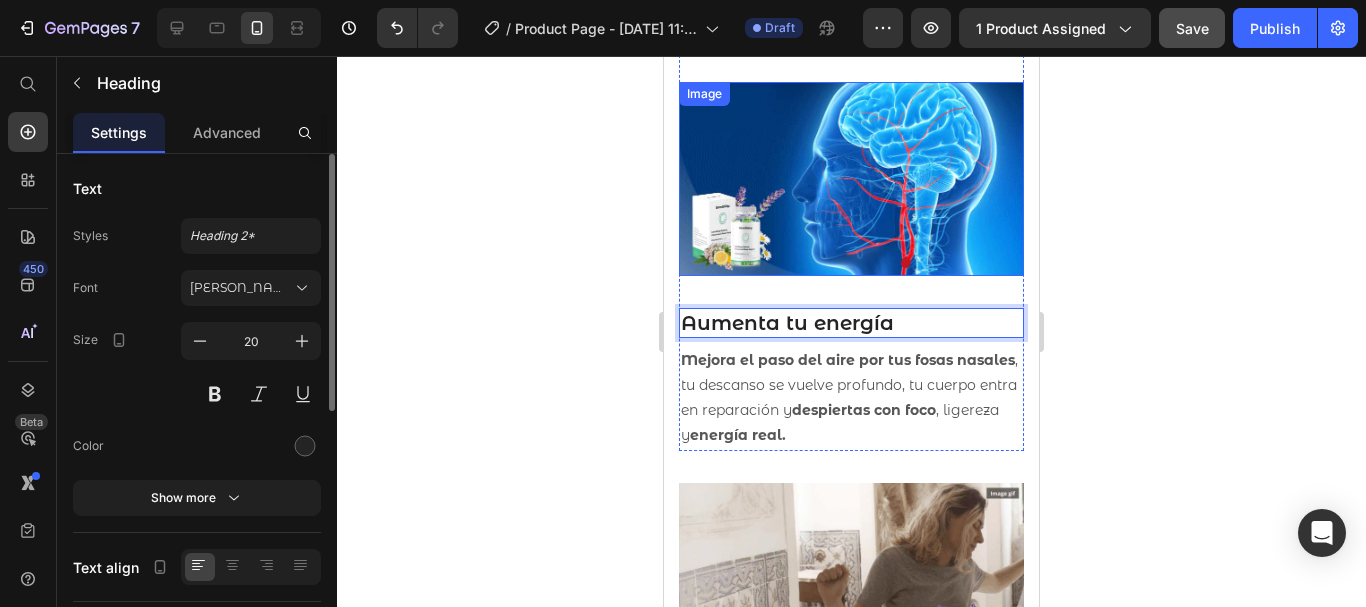 click at bounding box center [851, 179] 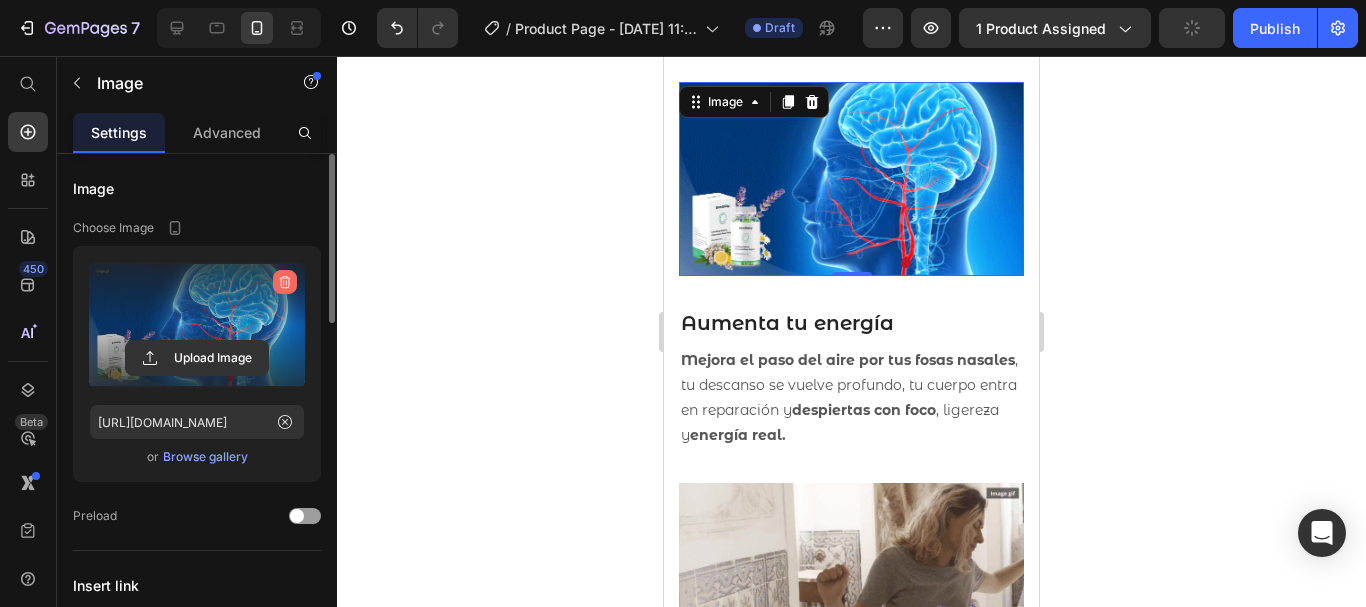 click 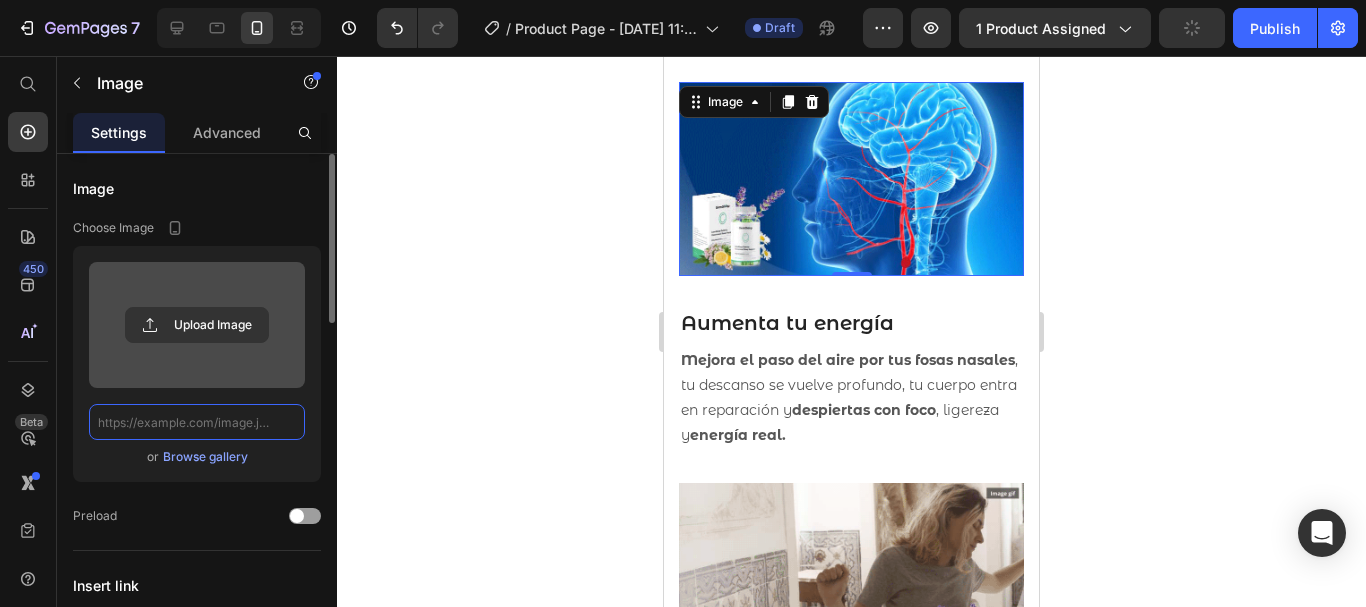 scroll, scrollTop: 0, scrollLeft: 0, axis: both 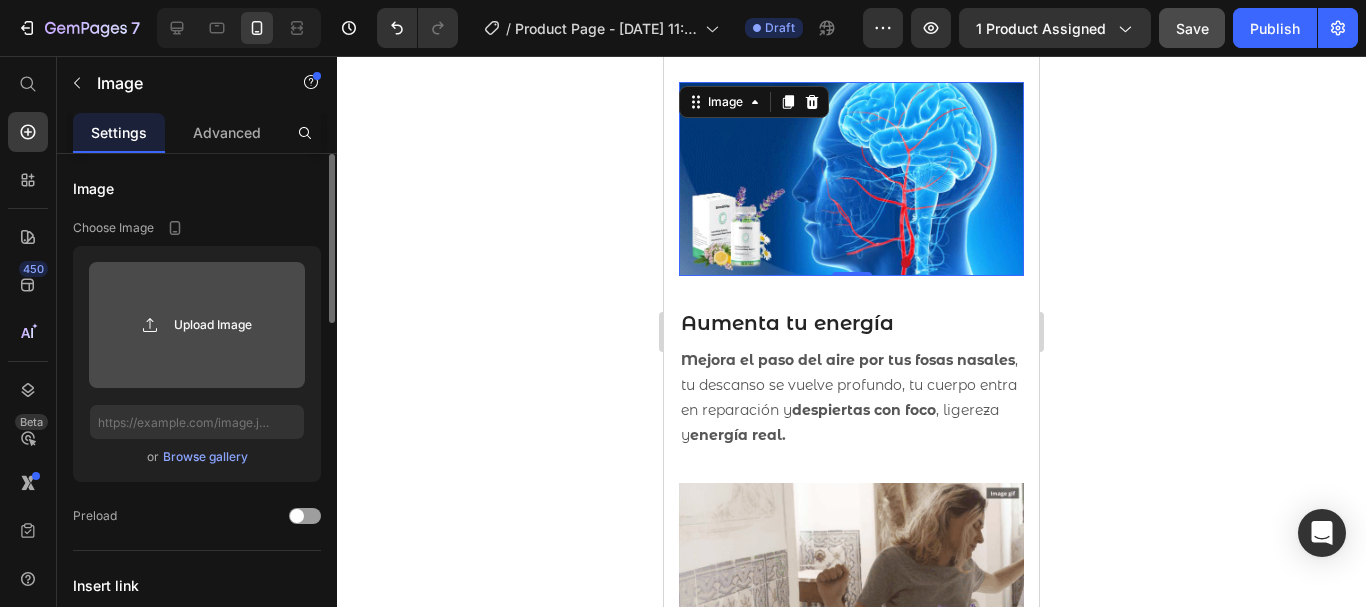click 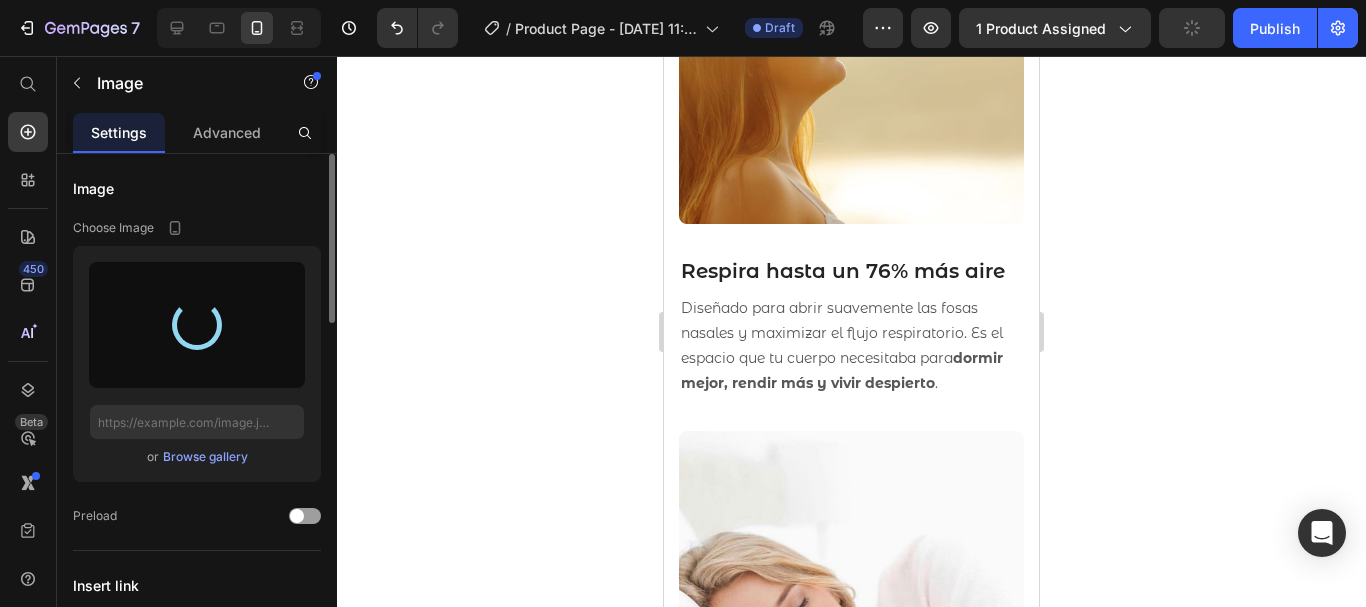 type on "[URL][DOMAIN_NAME]" 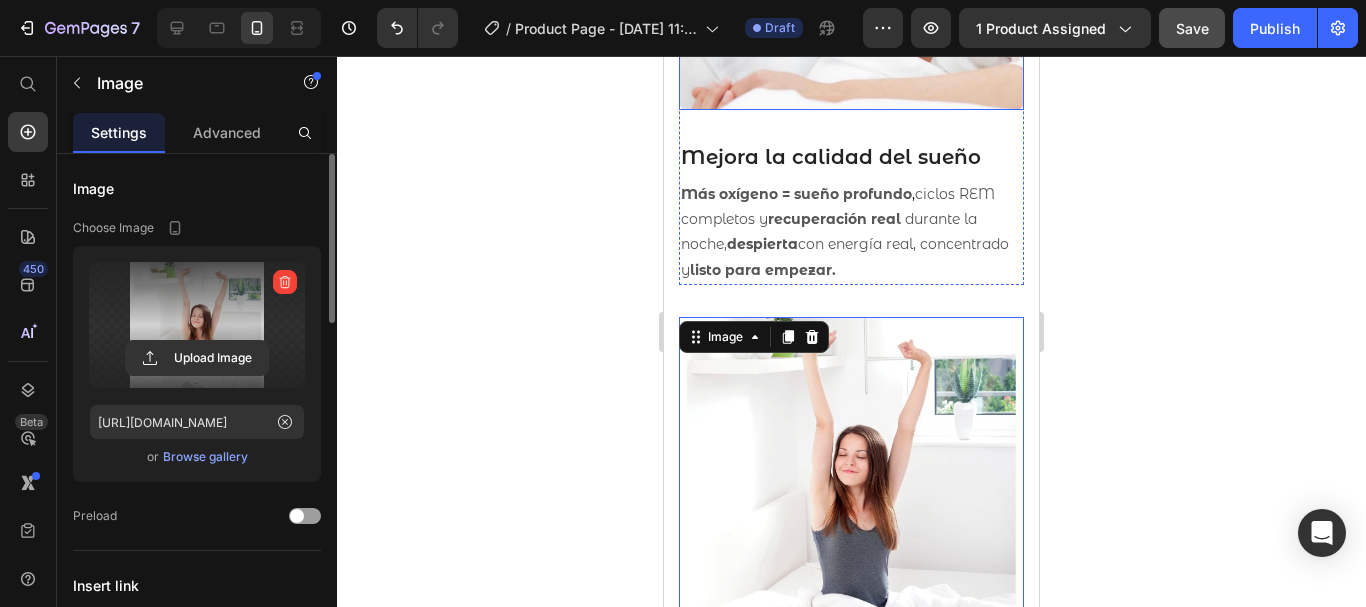 scroll, scrollTop: 3086, scrollLeft: 0, axis: vertical 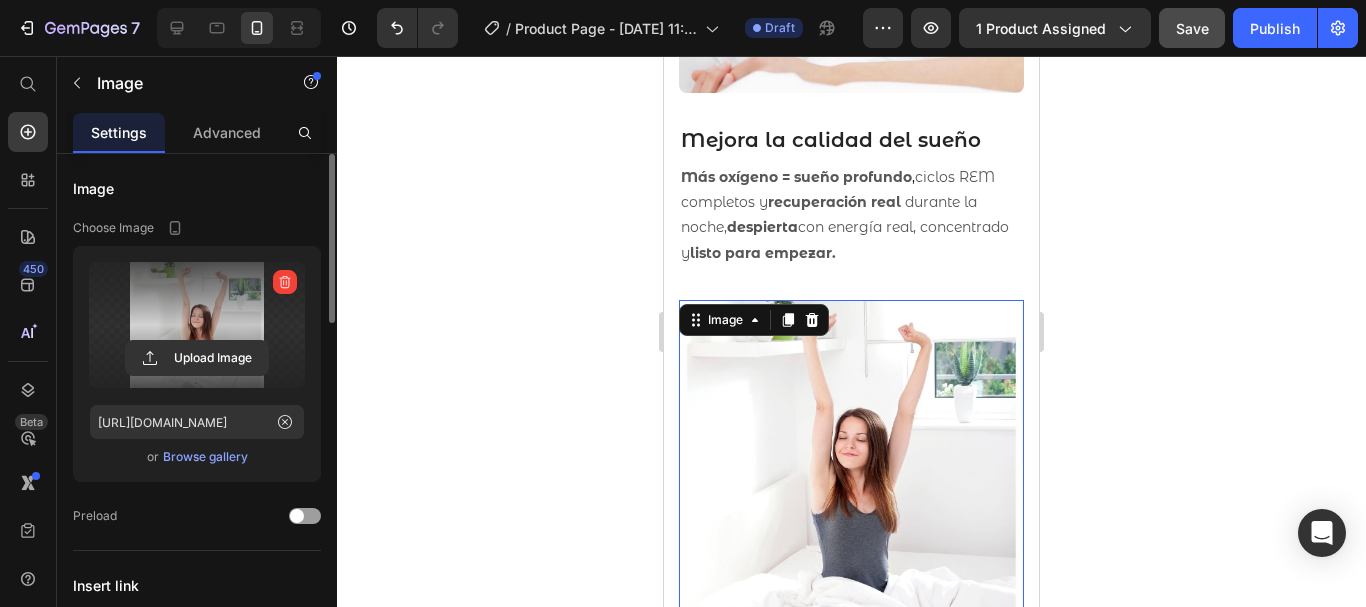 click on "Upload Image [URL][DOMAIN_NAME]  or   Browse gallery" at bounding box center (197, 364) 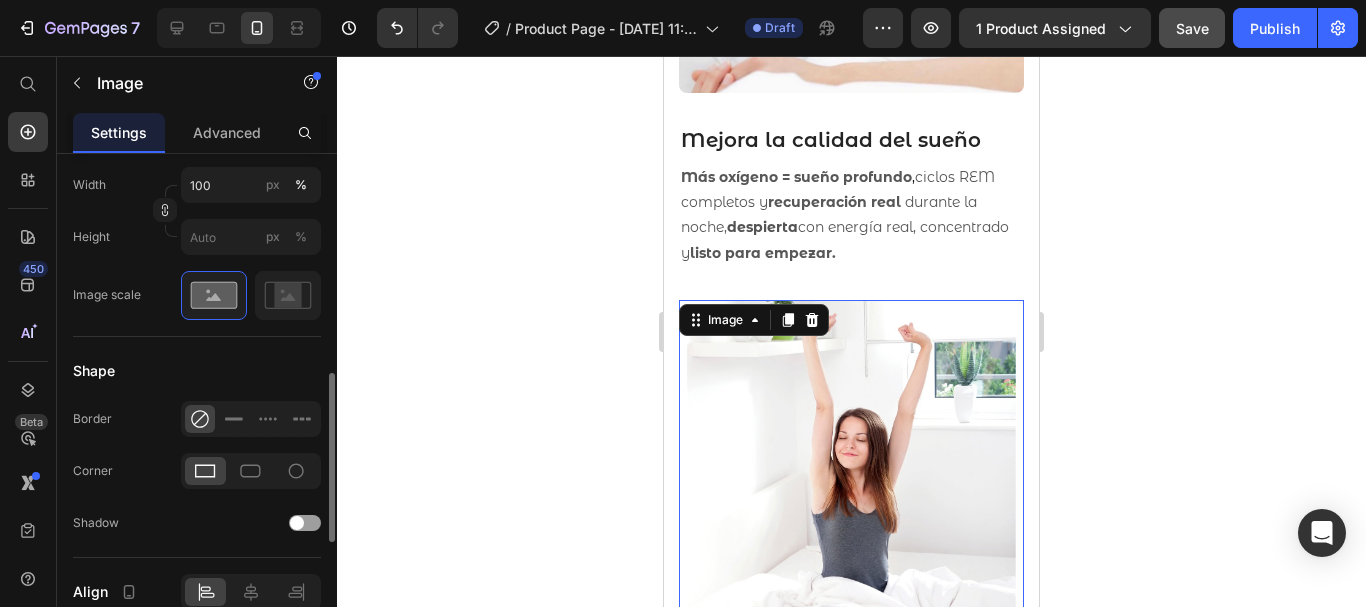 scroll, scrollTop: 666, scrollLeft: 0, axis: vertical 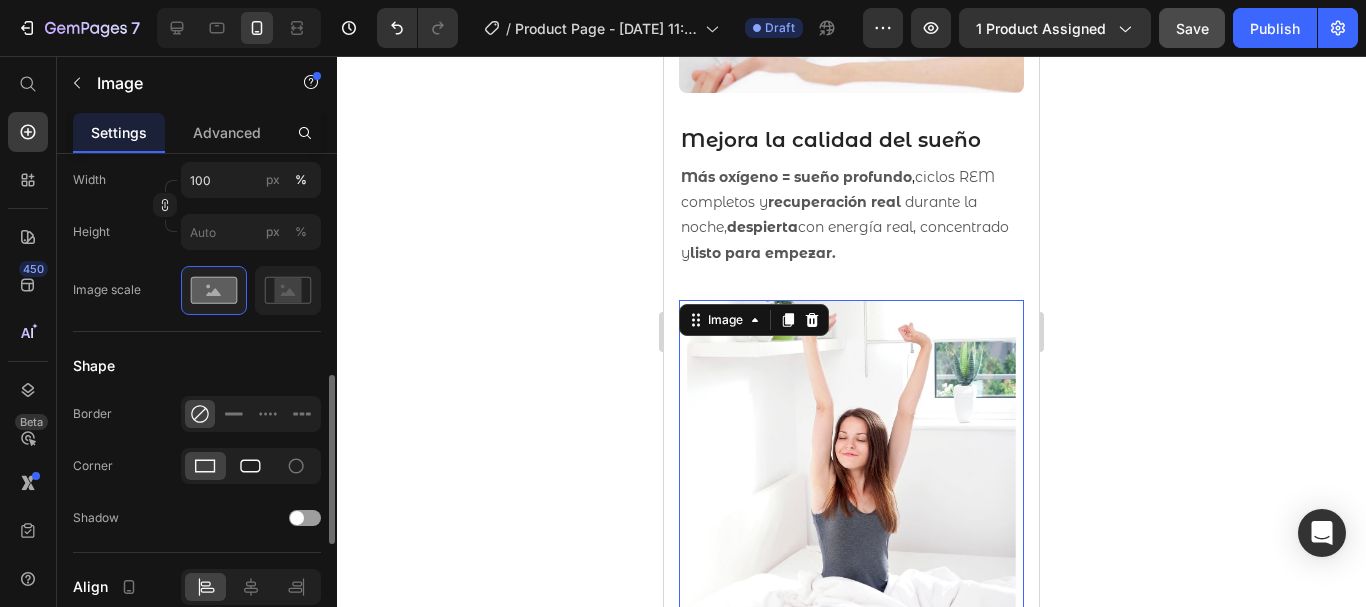 click 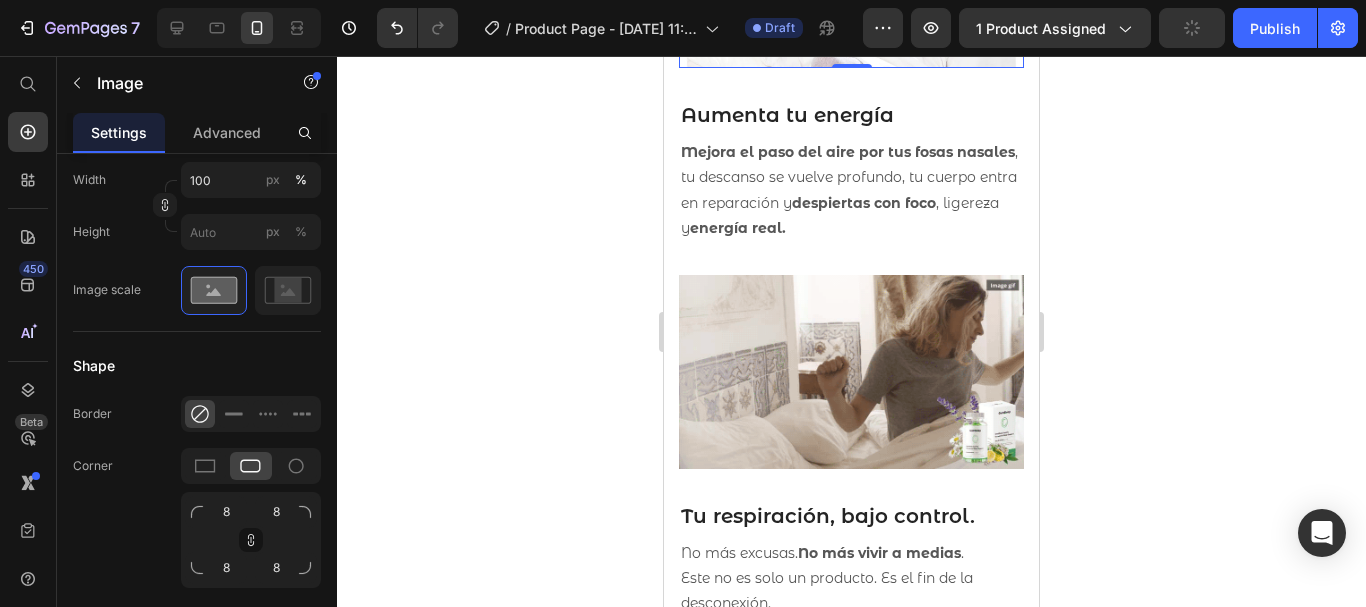 scroll, scrollTop: 3686, scrollLeft: 0, axis: vertical 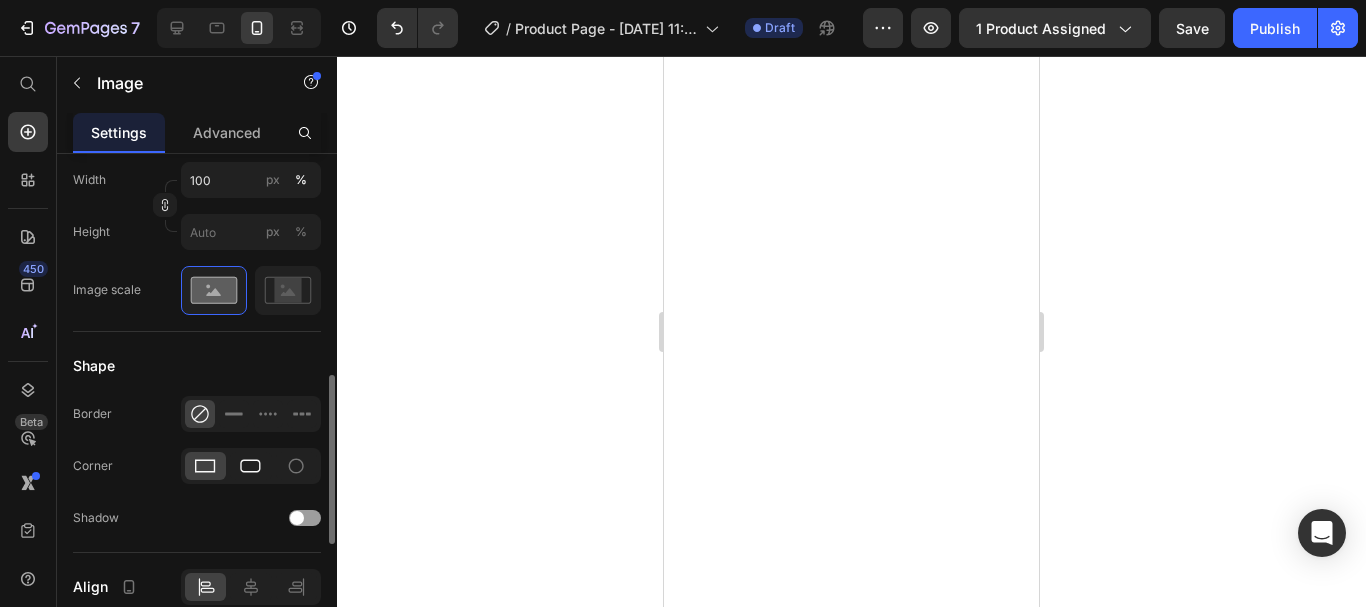 click 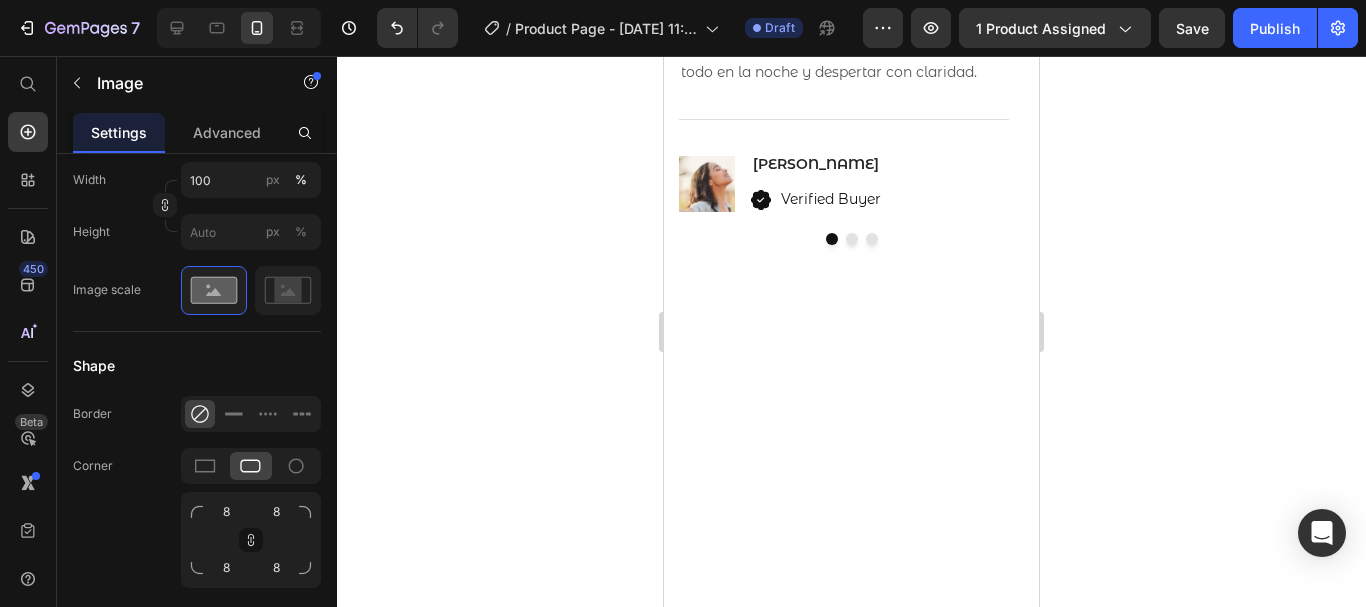 scroll, scrollTop: 3389, scrollLeft: 0, axis: vertical 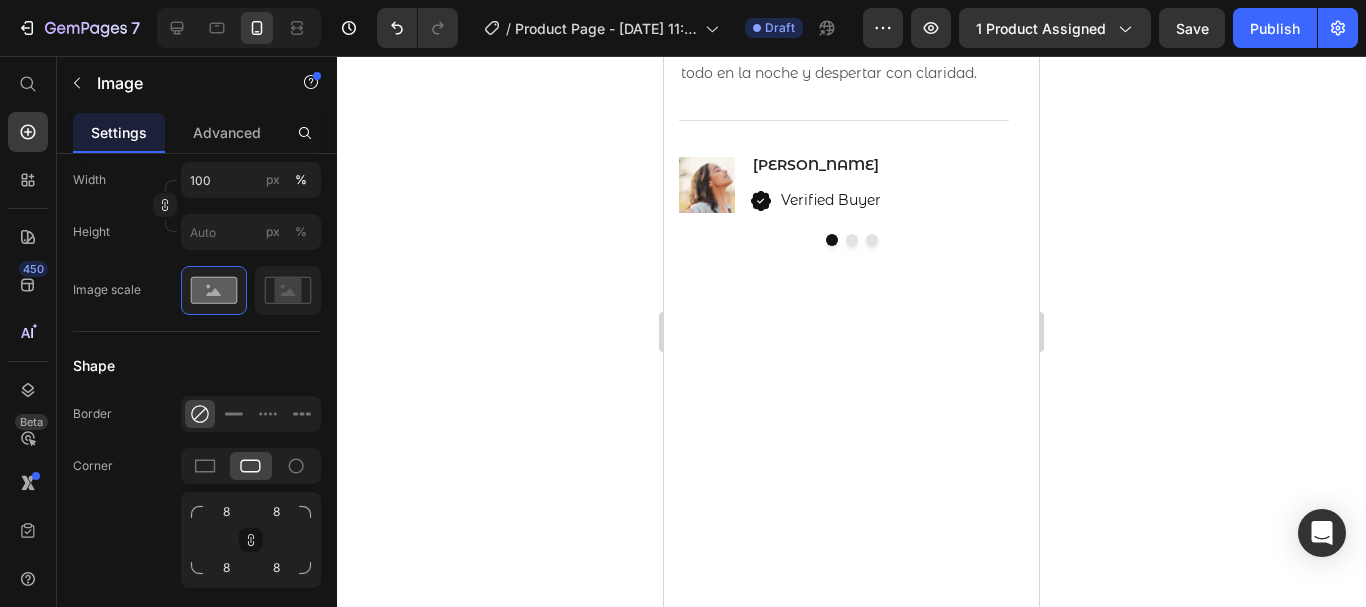 click 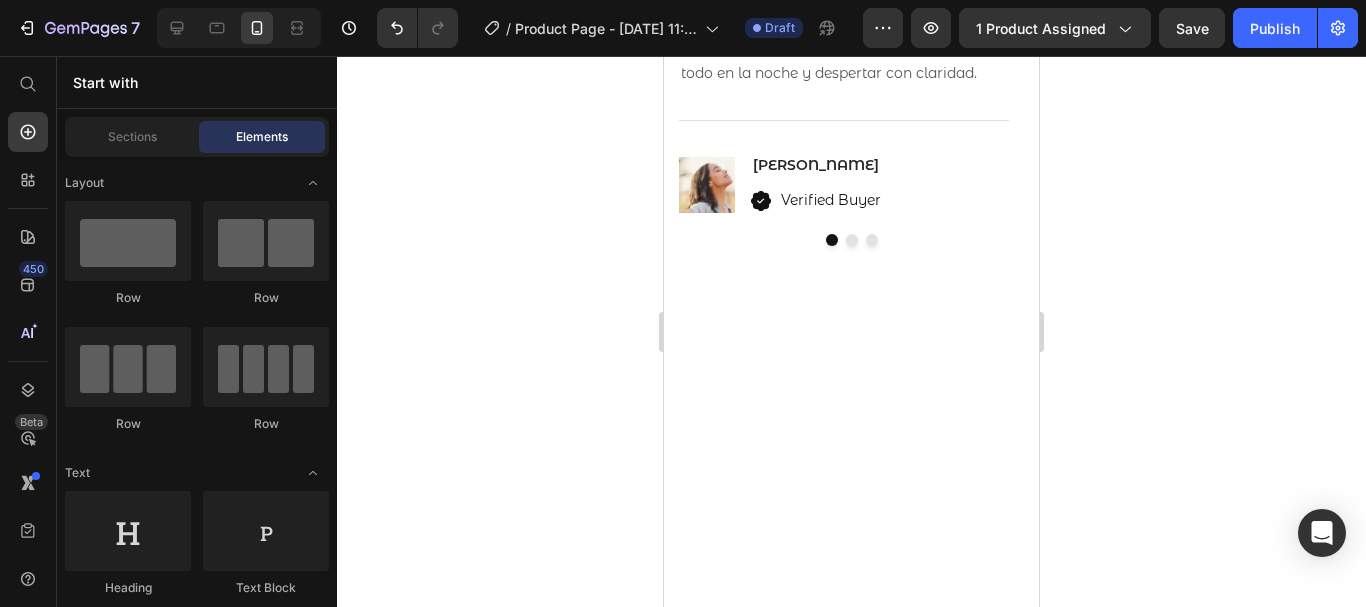 scroll, scrollTop: 3561, scrollLeft: 0, axis: vertical 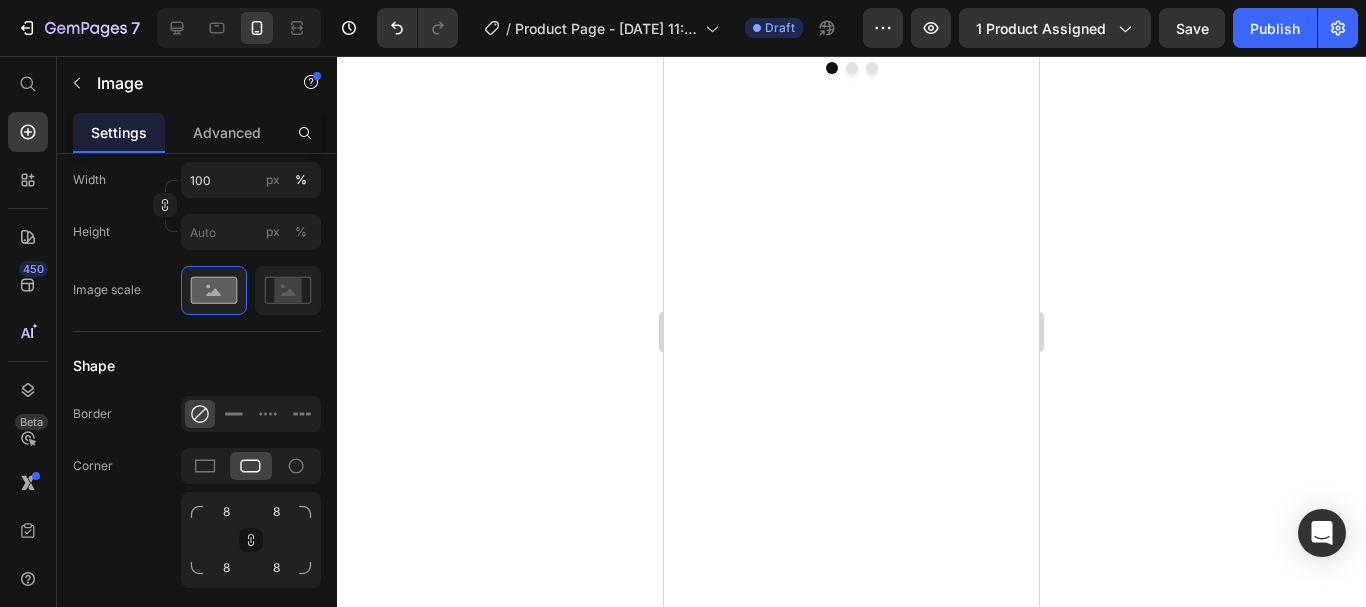 click at bounding box center [851, -639] 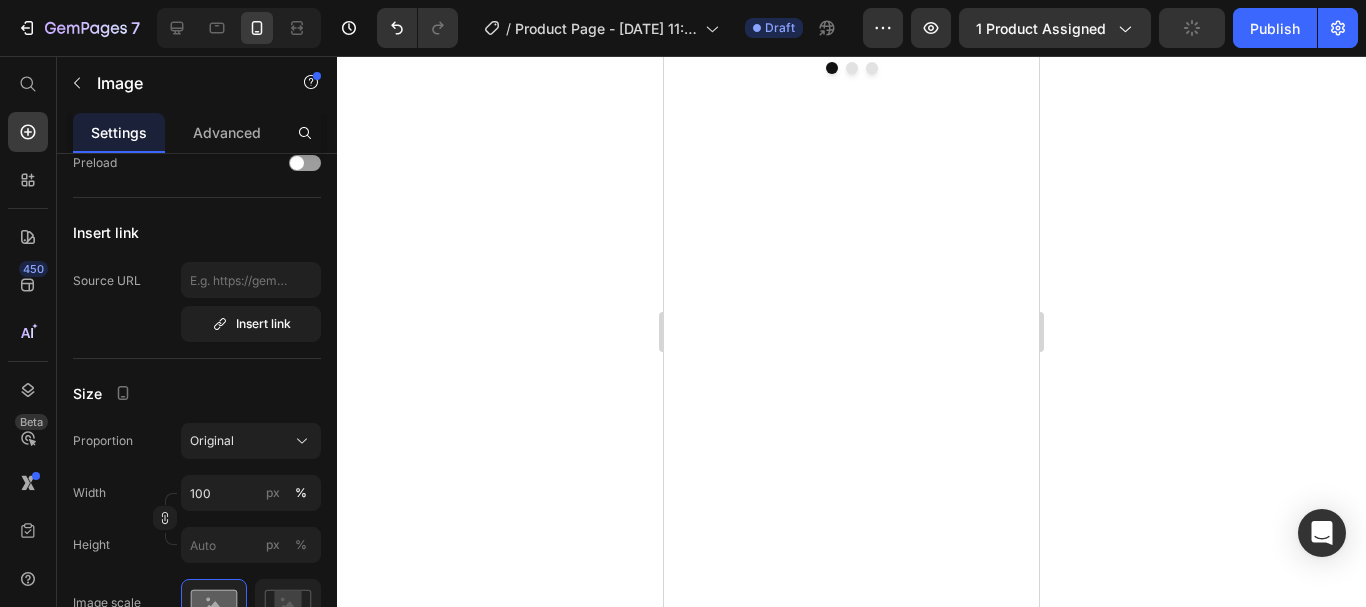 scroll, scrollTop: 0, scrollLeft: 0, axis: both 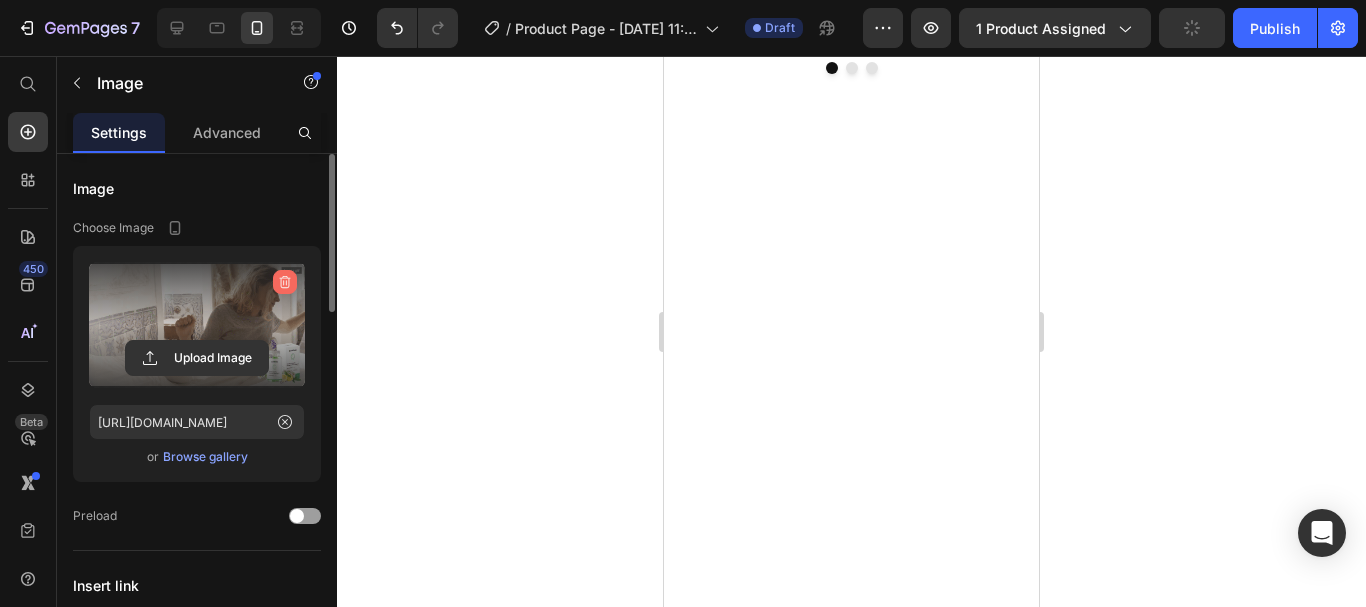 click at bounding box center (285, 282) 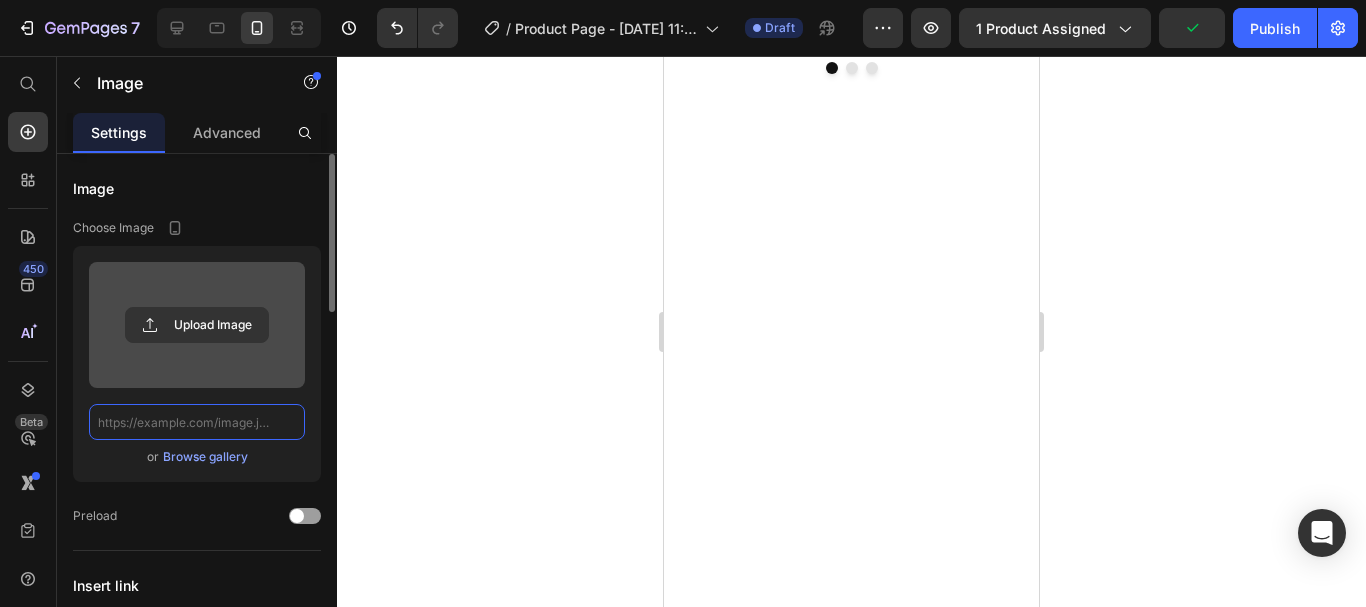 scroll, scrollTop: 0, scrollLeft: 0, axis: both 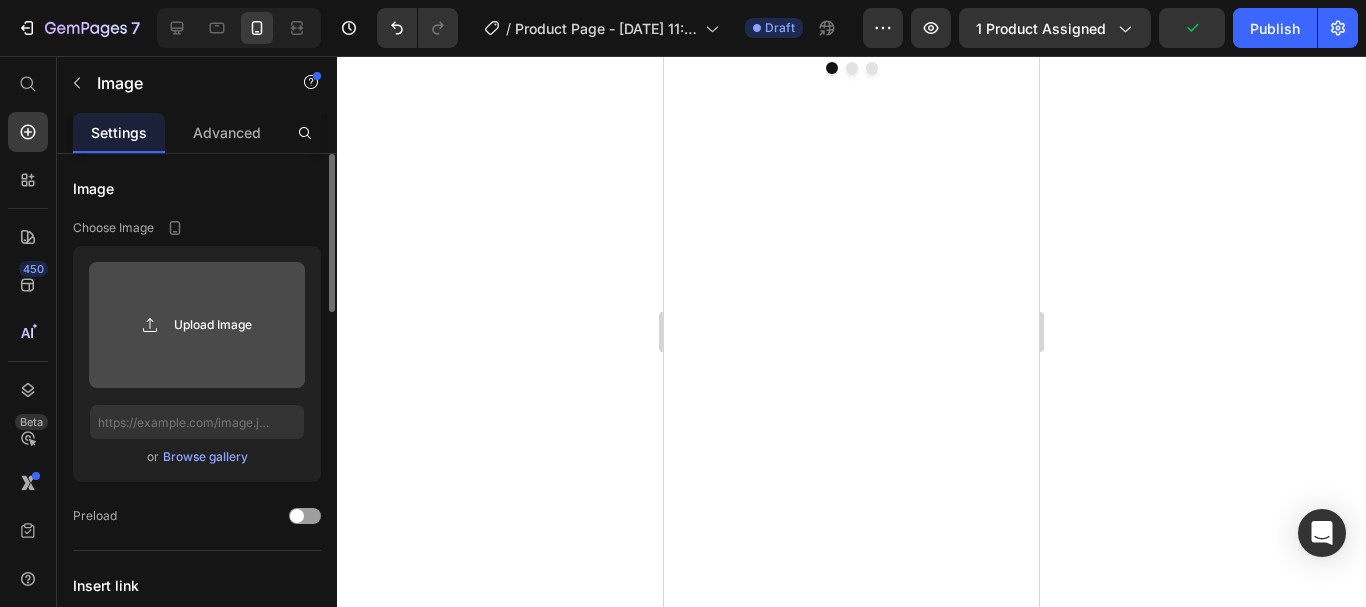 click 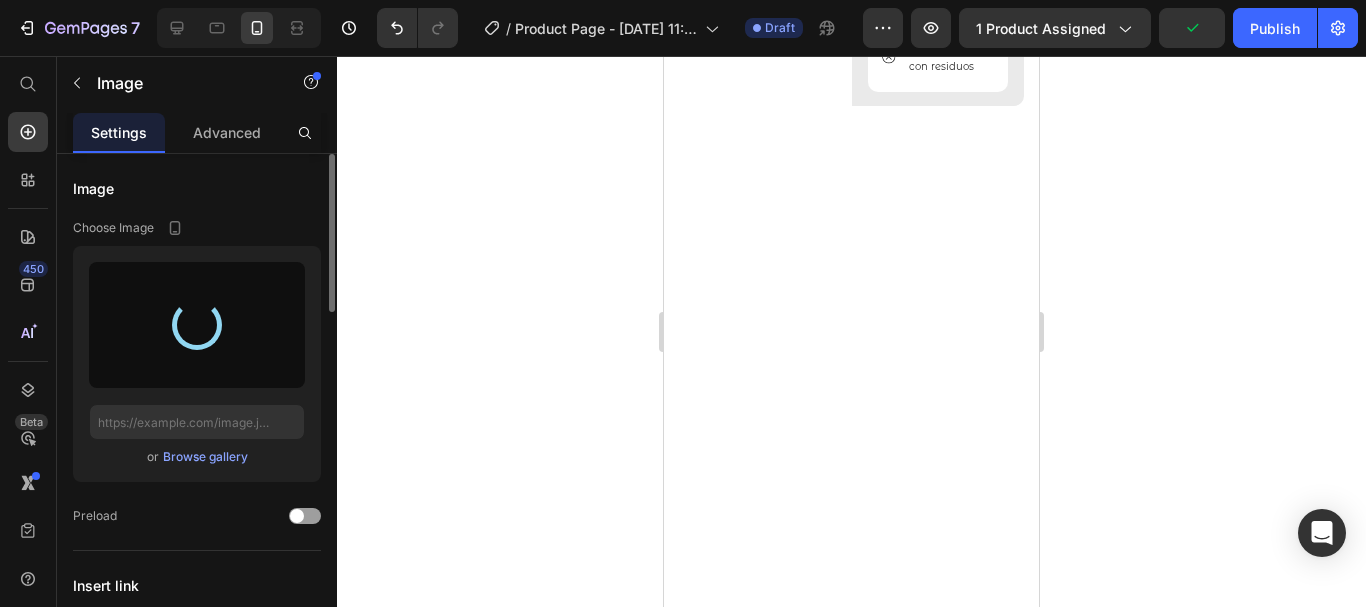 scroll, scrollTop: 4332, scrollLeft: 0, axis: vertical 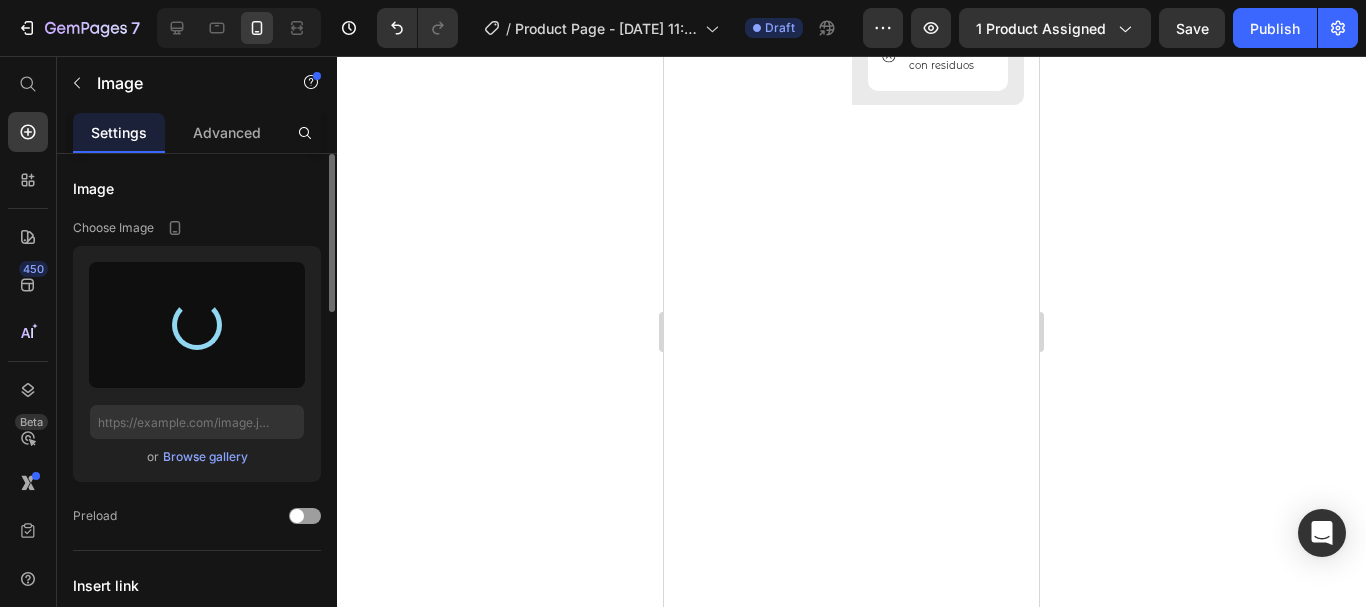 type on "https://cdn.shopify.com/s/files/1/0958/4810/4265/files/gempages_574804411654603620-67747893-26ab-45a2-bfbb-dfeecf58738c.jpg" 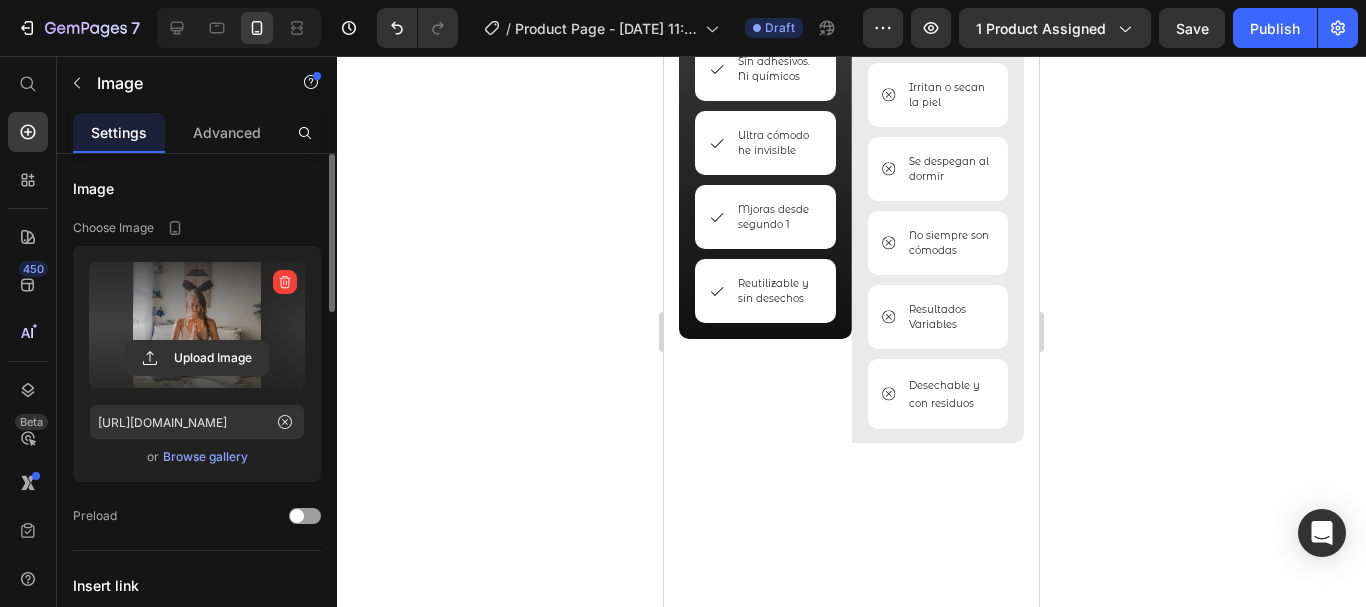 scroll, scrollTop: 4470, scrollLeft: 0, axis: vertical 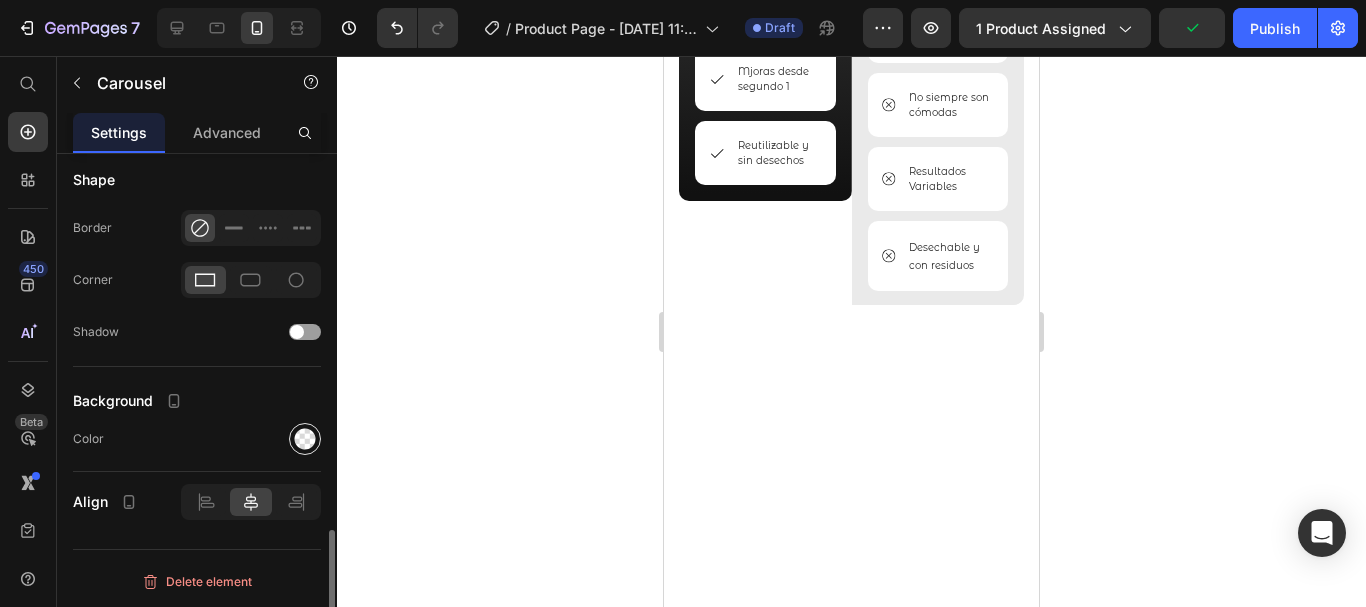 click 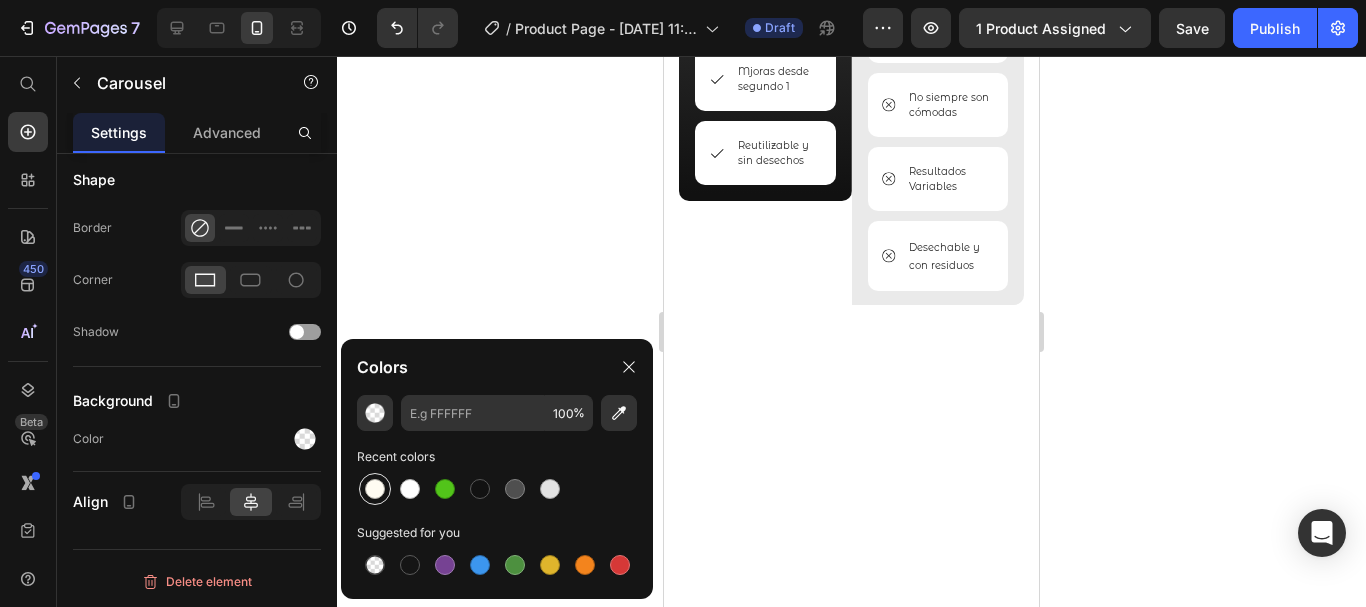 click at bounding box center (375, 489) 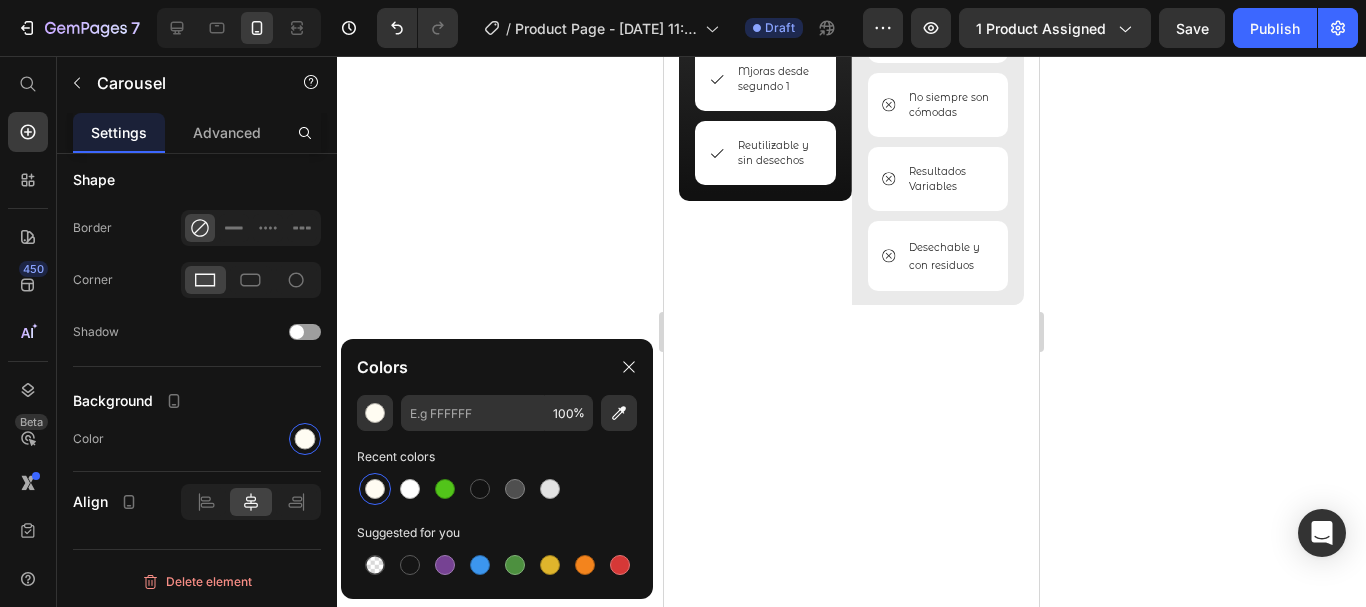 type on "FFFCF2" 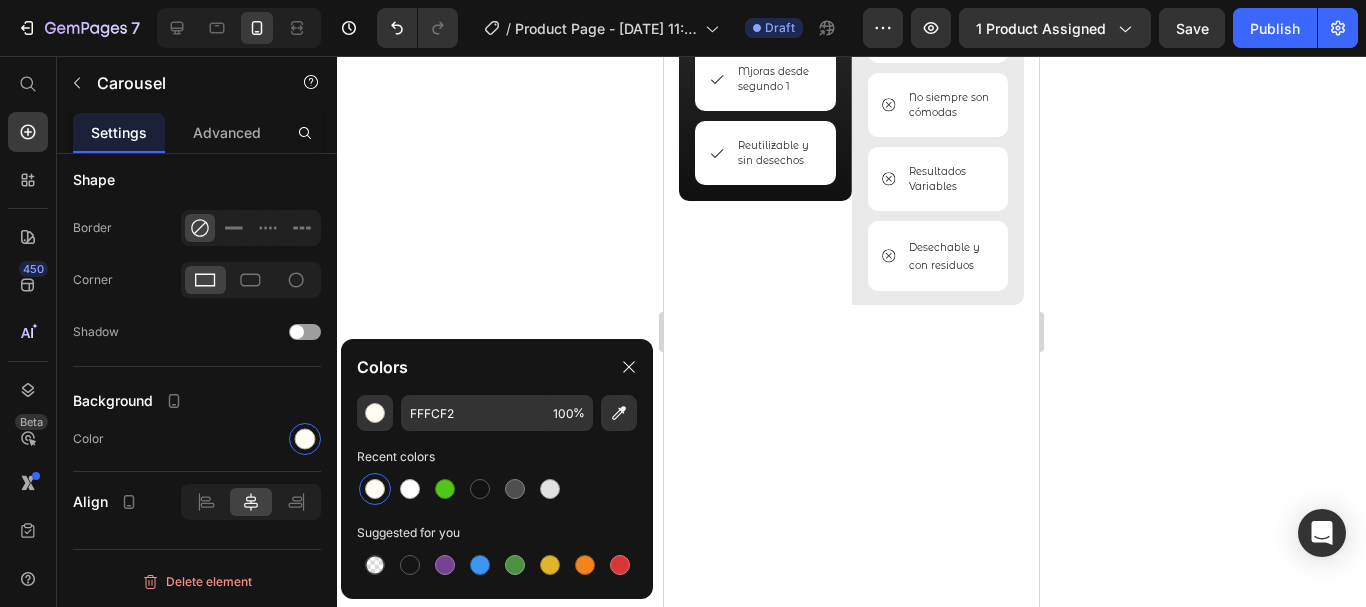 click at bounding box center (375, 489) 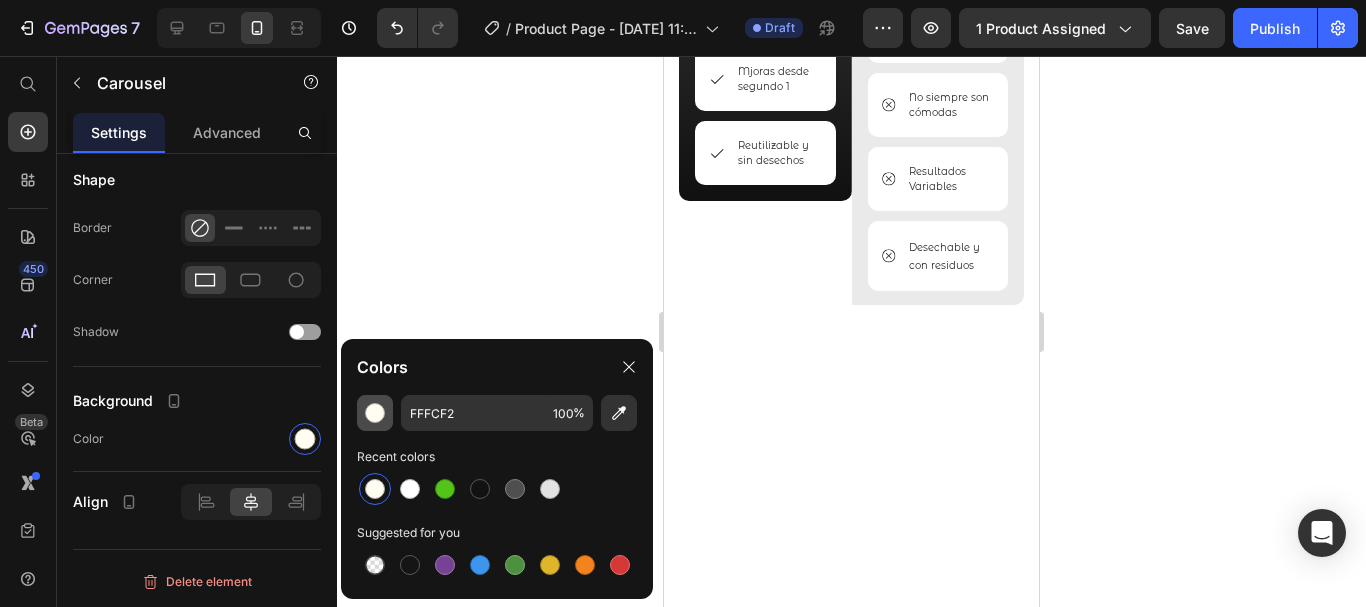 click at bounding box center [375, 413] 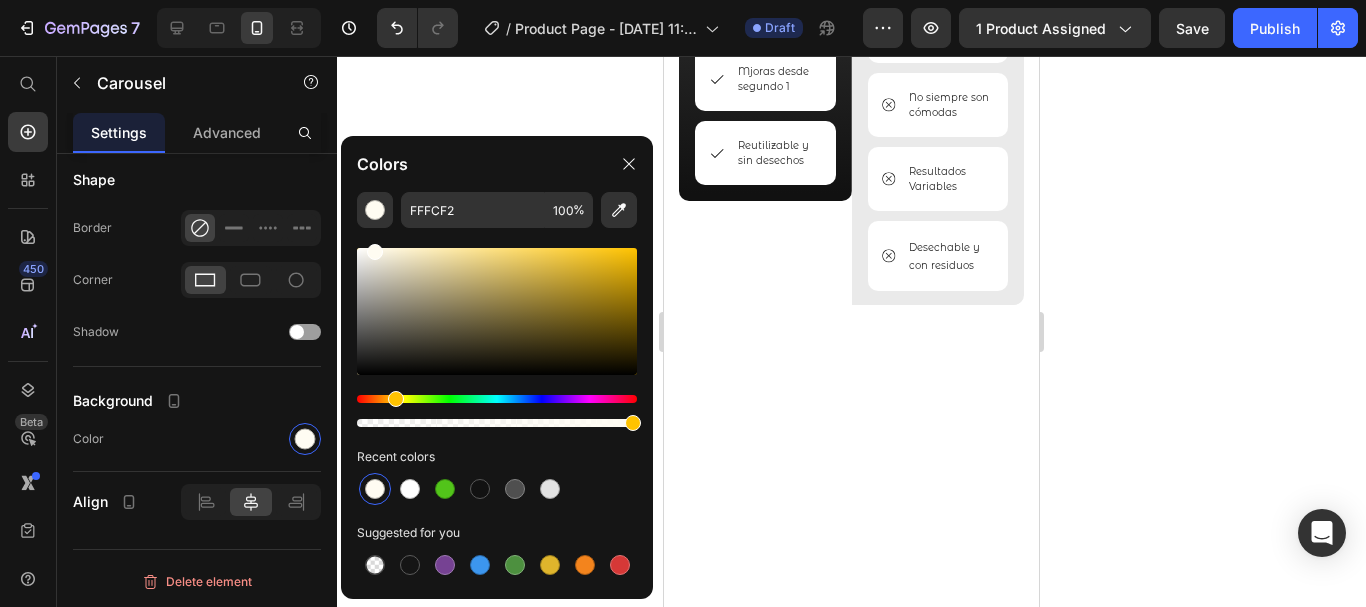 click 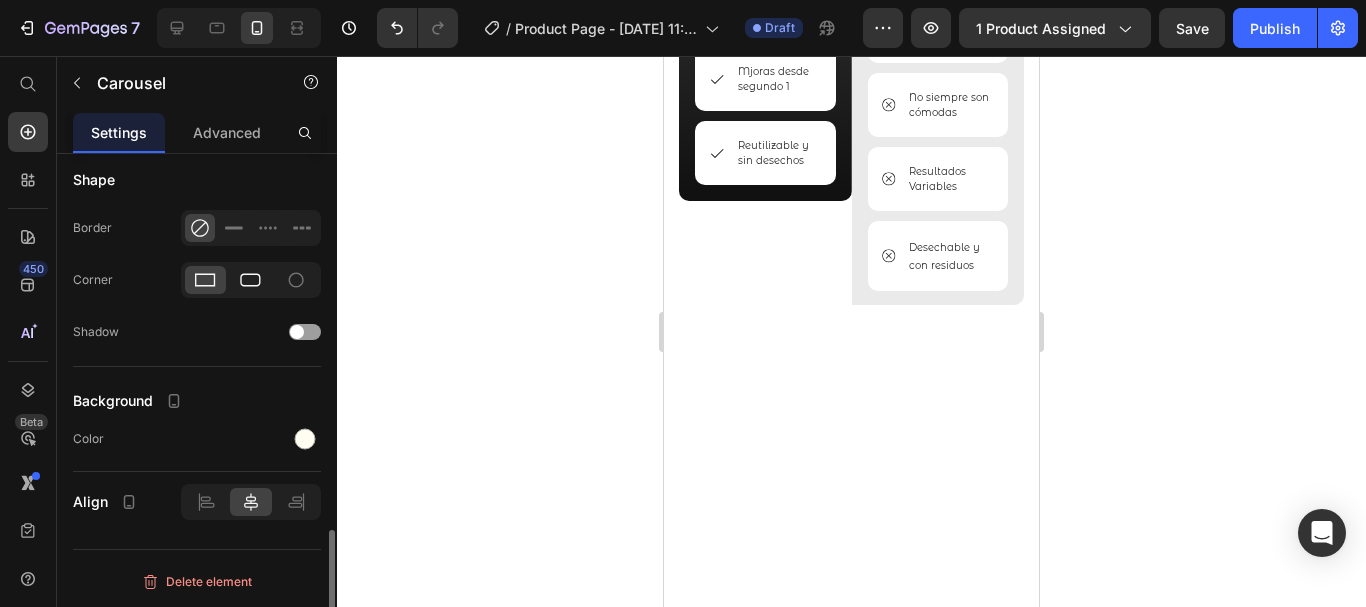 click 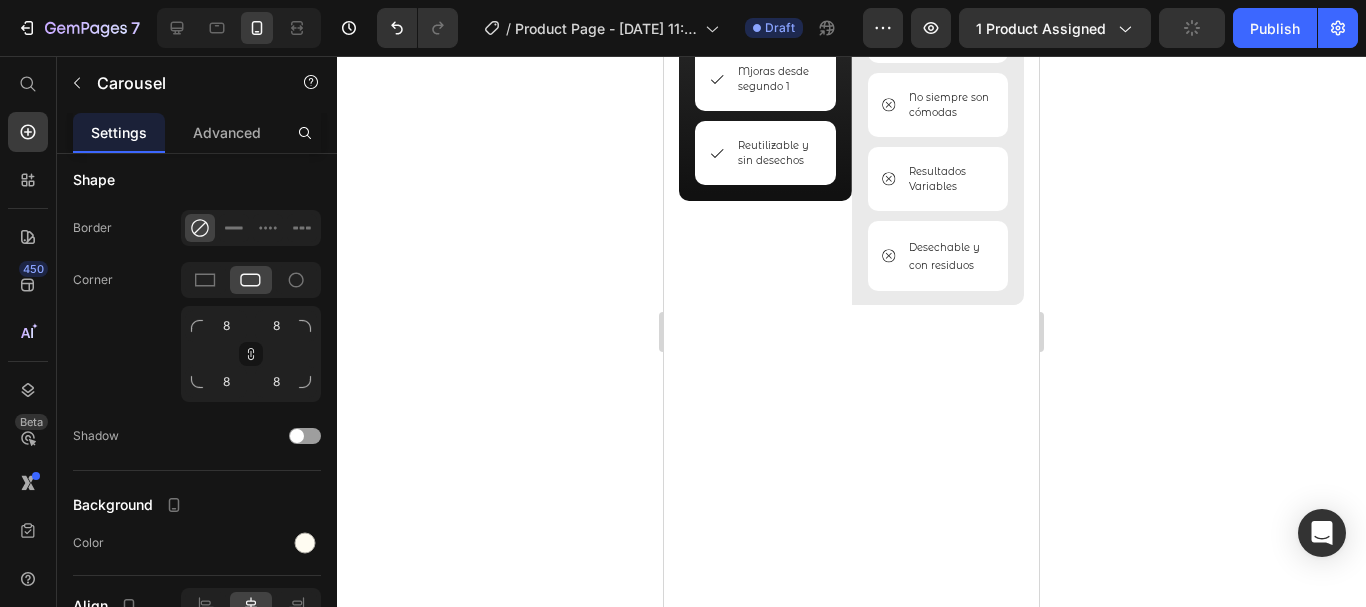 click 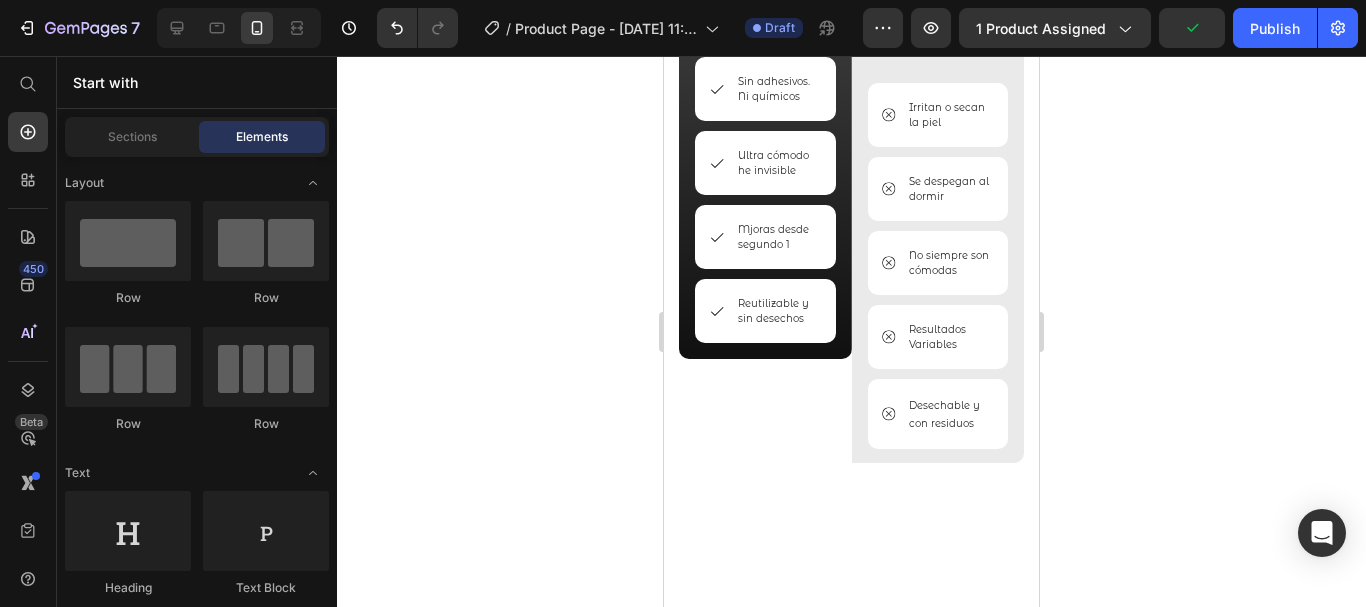 scroll, scrollTop: 4311, scrollLeft: 0, axis: vertical 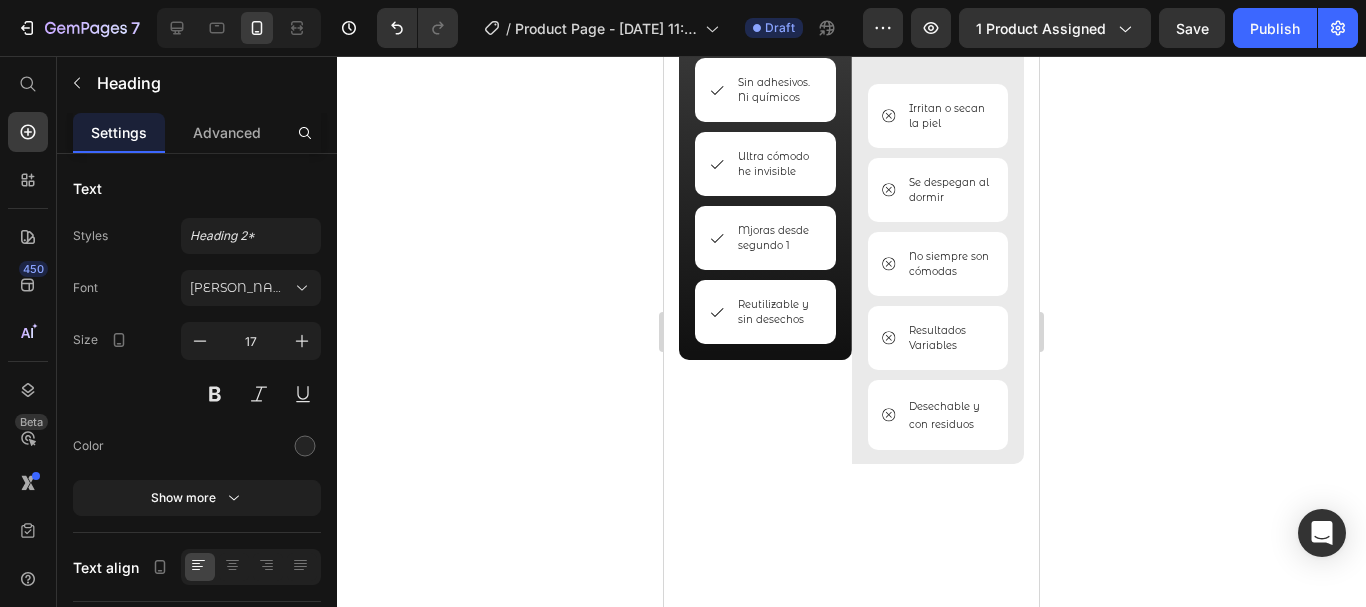 click on "★★★★★" at bounding box center (728, -704) 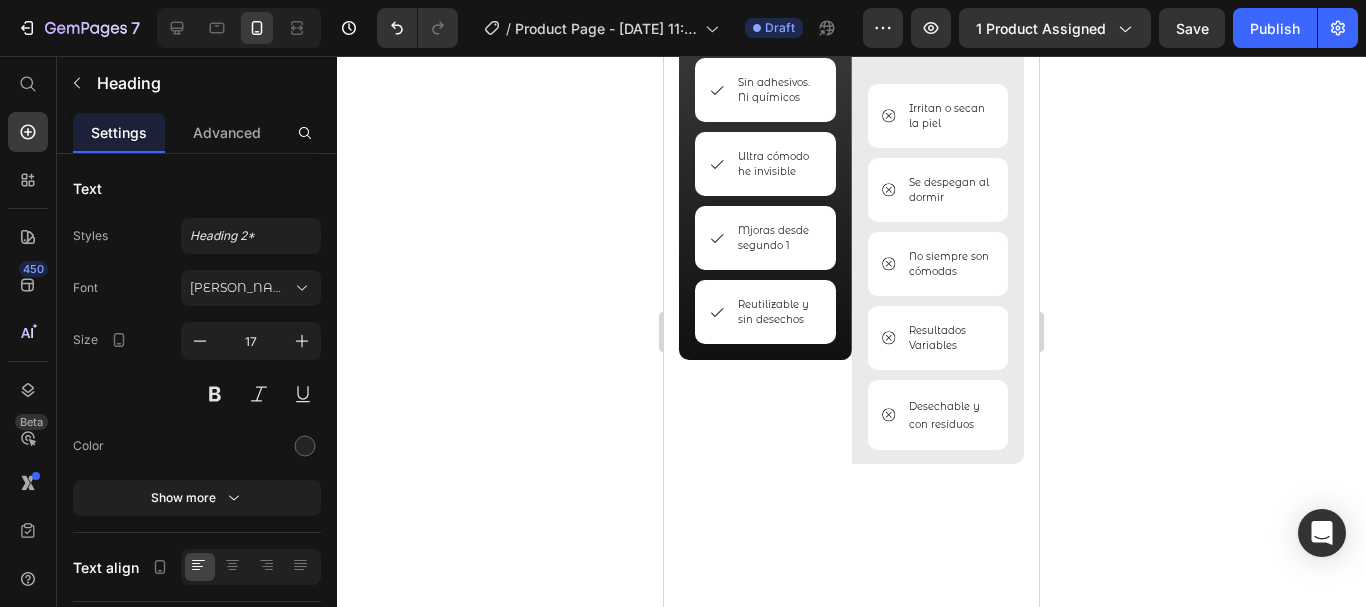 click on "★★★★★" at bounding box center [728, -704] 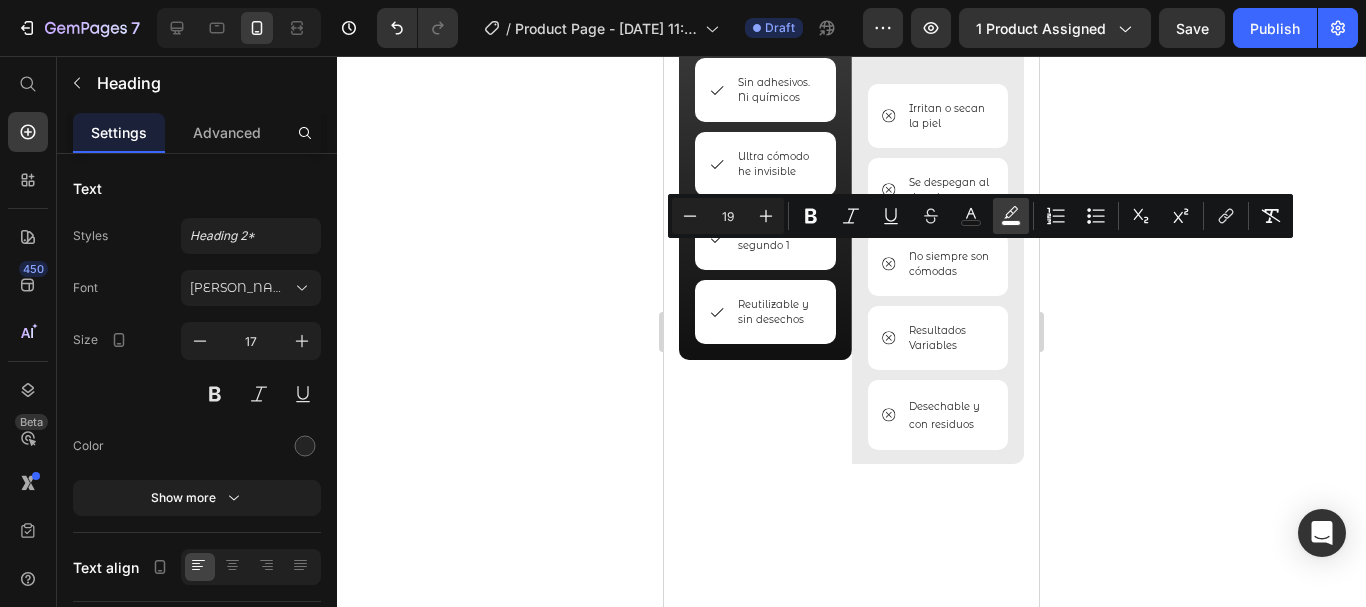 click 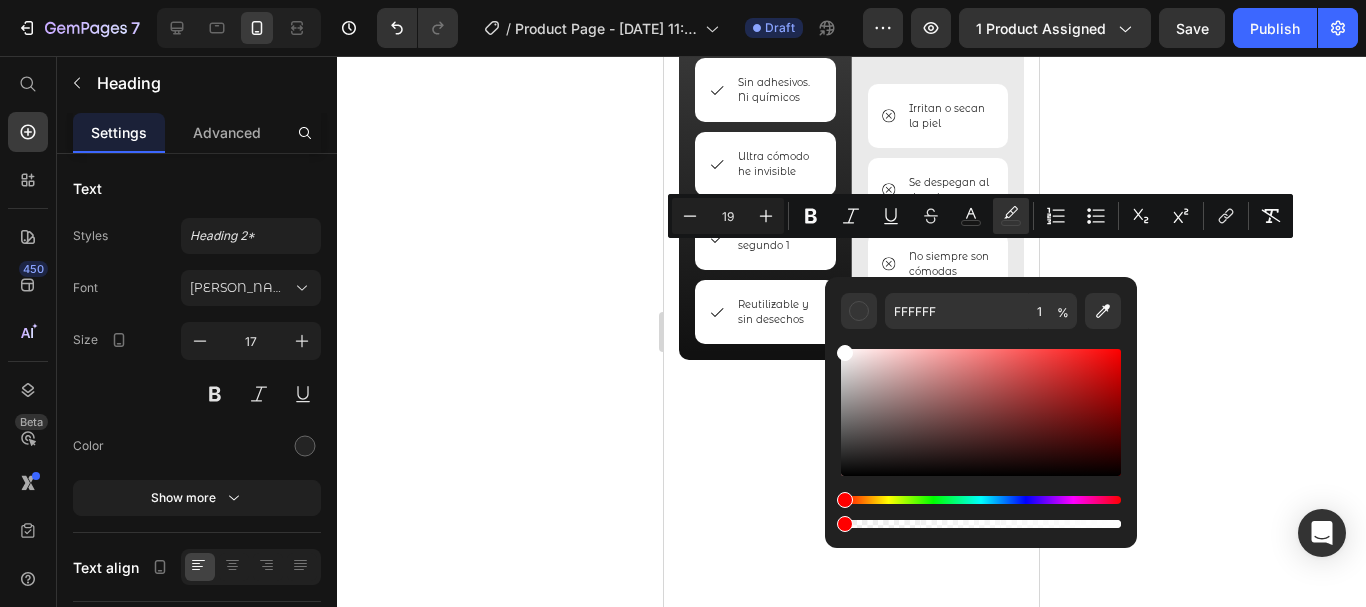 drag, startPoint x: 1507, startPoint y: 576, endPoint x: 810, endPoint y: 525, distance: 698.86334 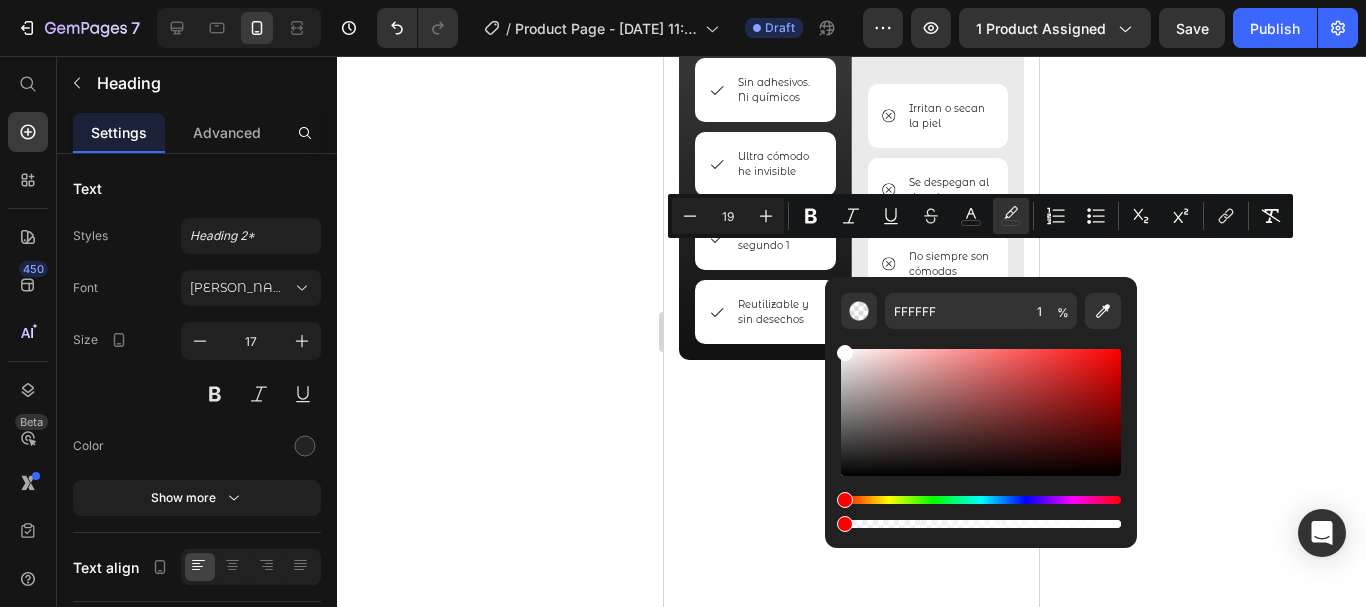type on "0" 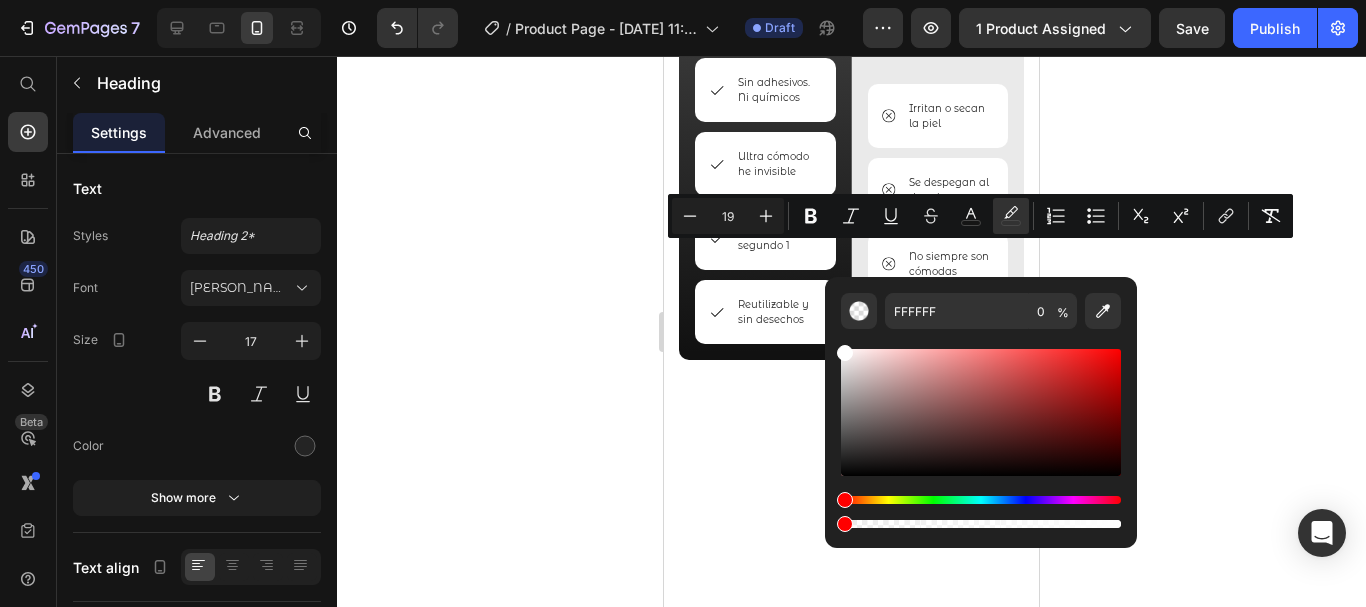 click 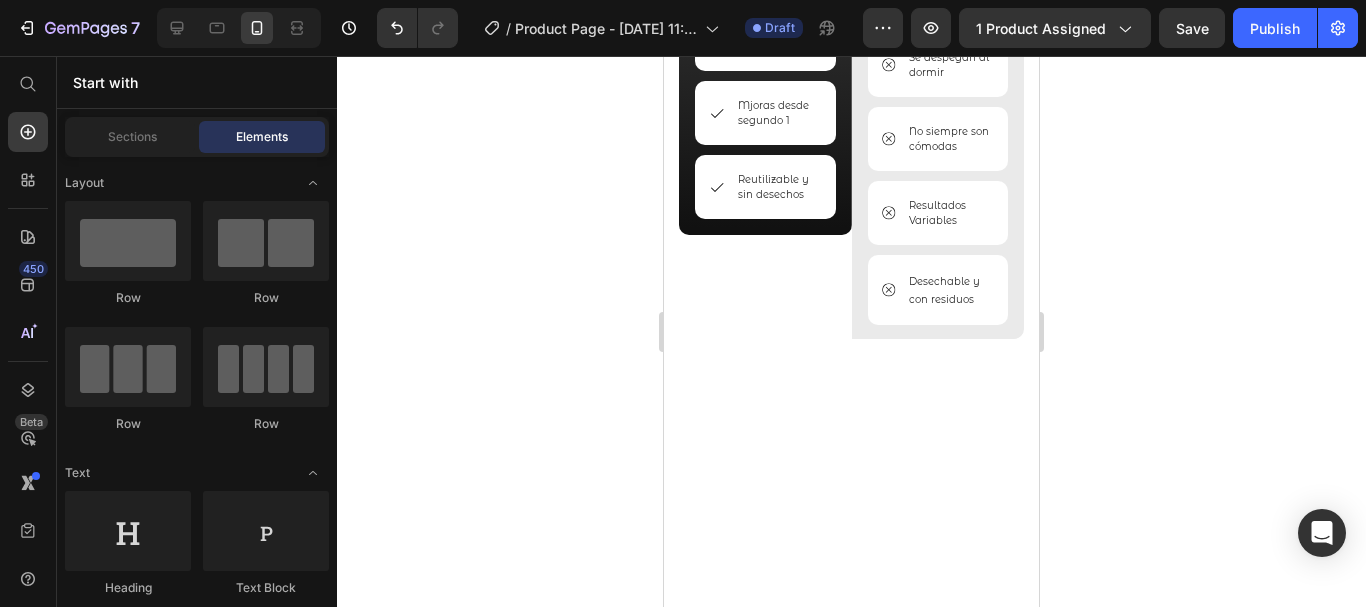 scroll, scrollTop: 4445, scrollLeft: 0, axis: vertical 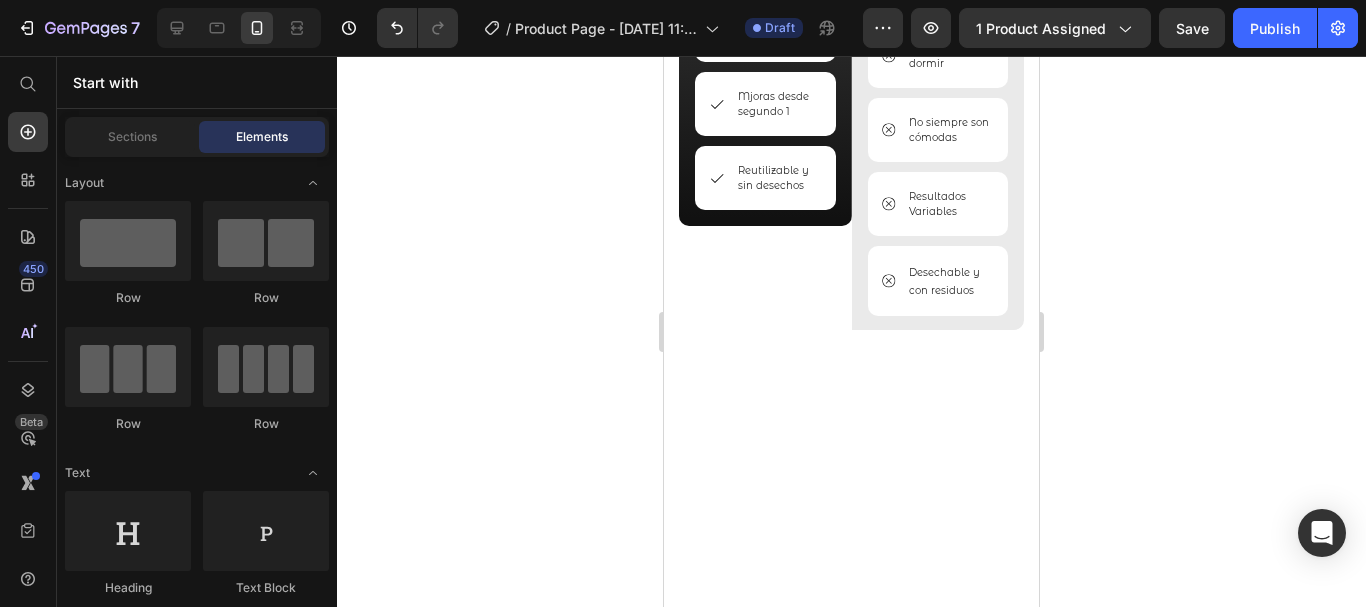 click at bounding box center [852, -478] 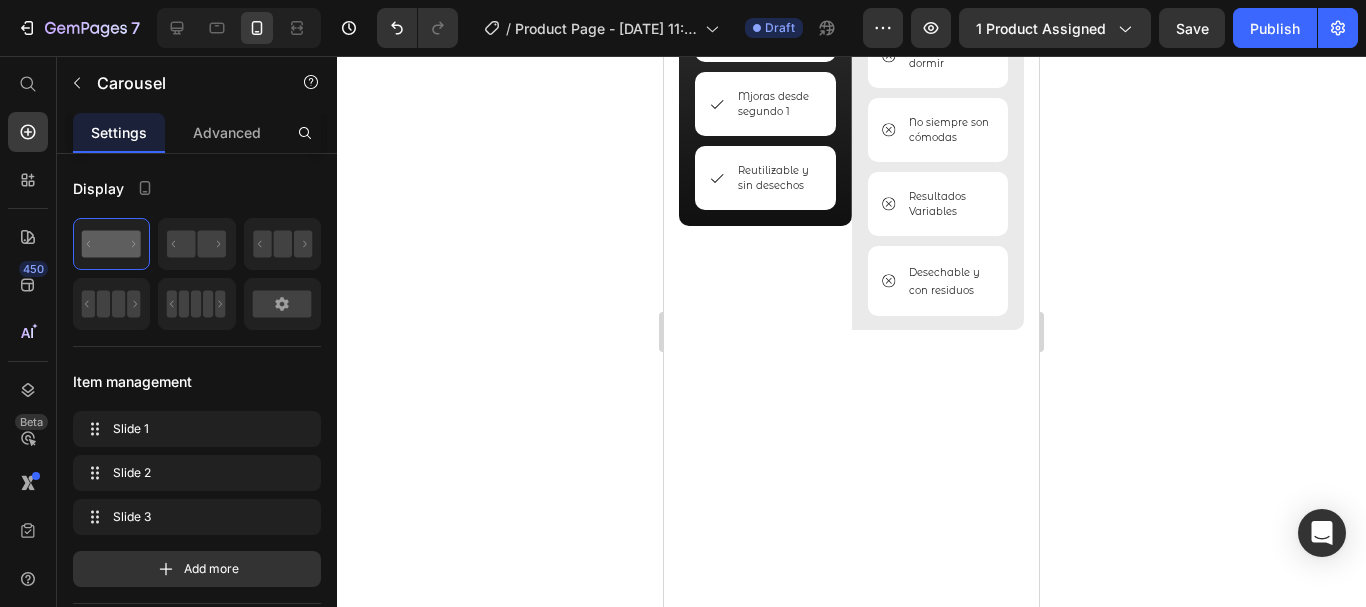 click on "★★★★★" at bounding box center (728, -838) 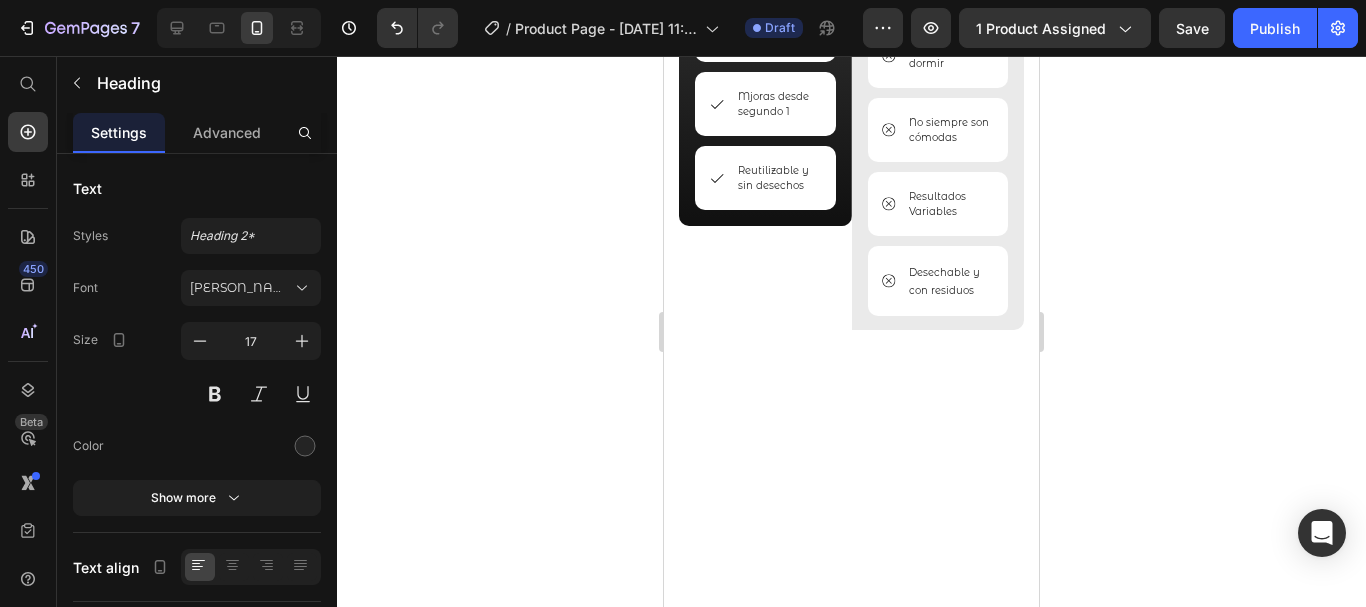 click on "★★★★★" at bounding box center (728, -838) 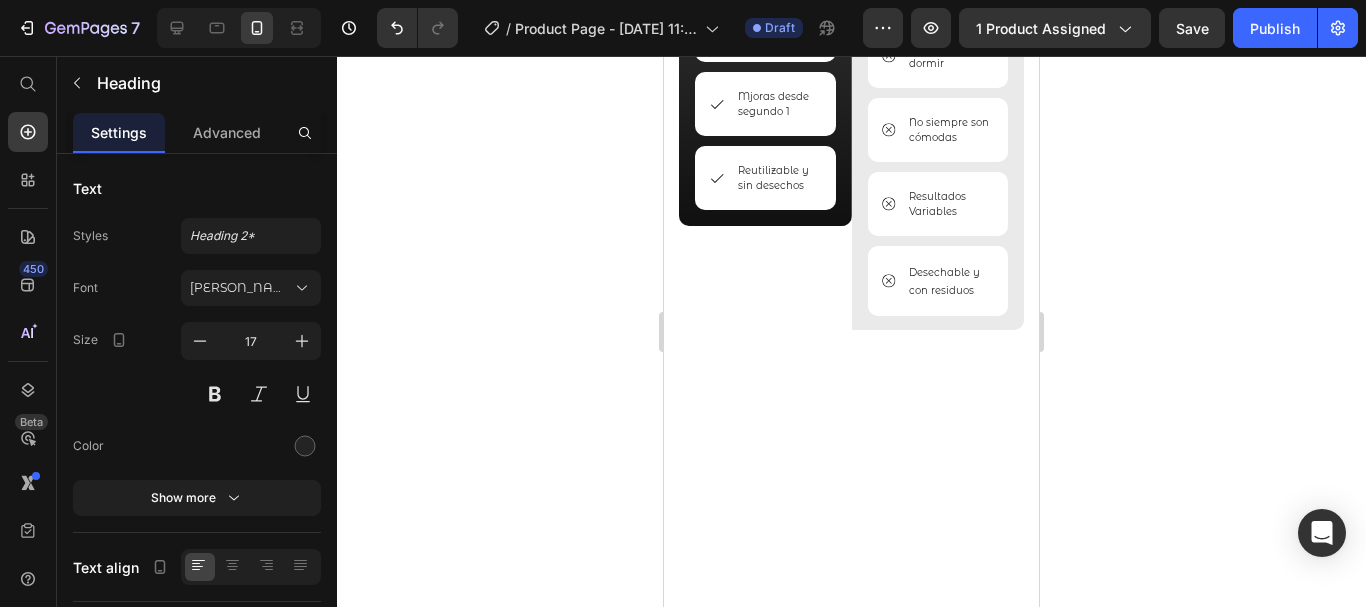 click on "★★★★★" at bounding box center (728, -838) 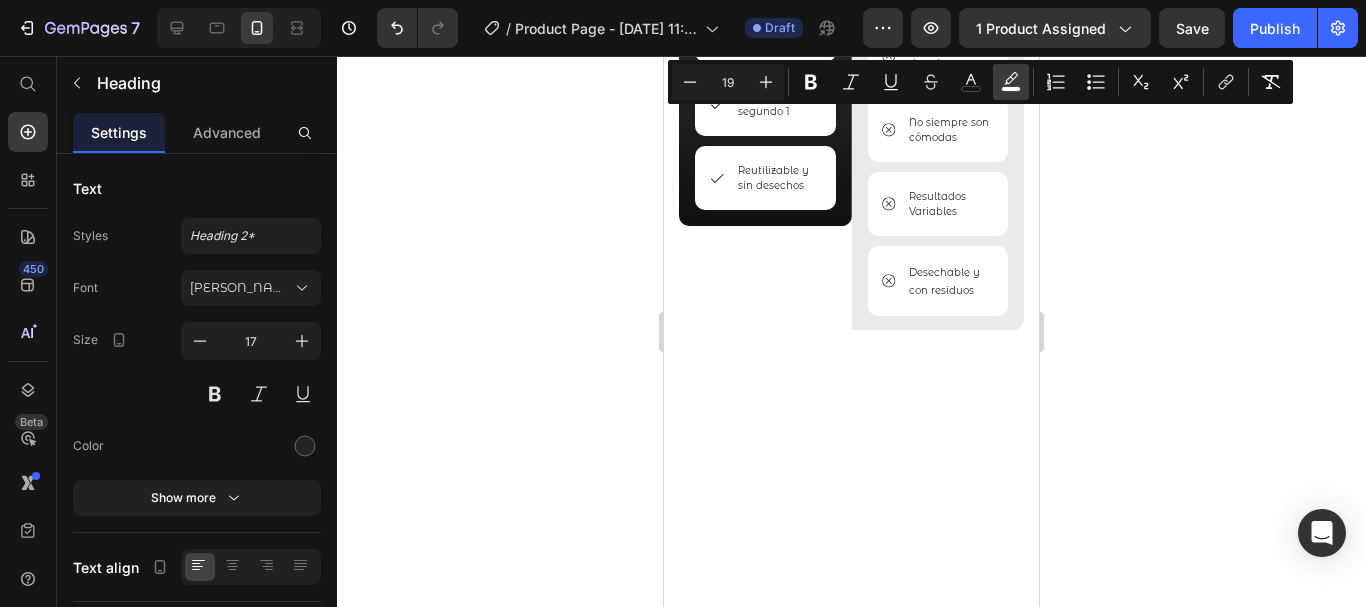 click 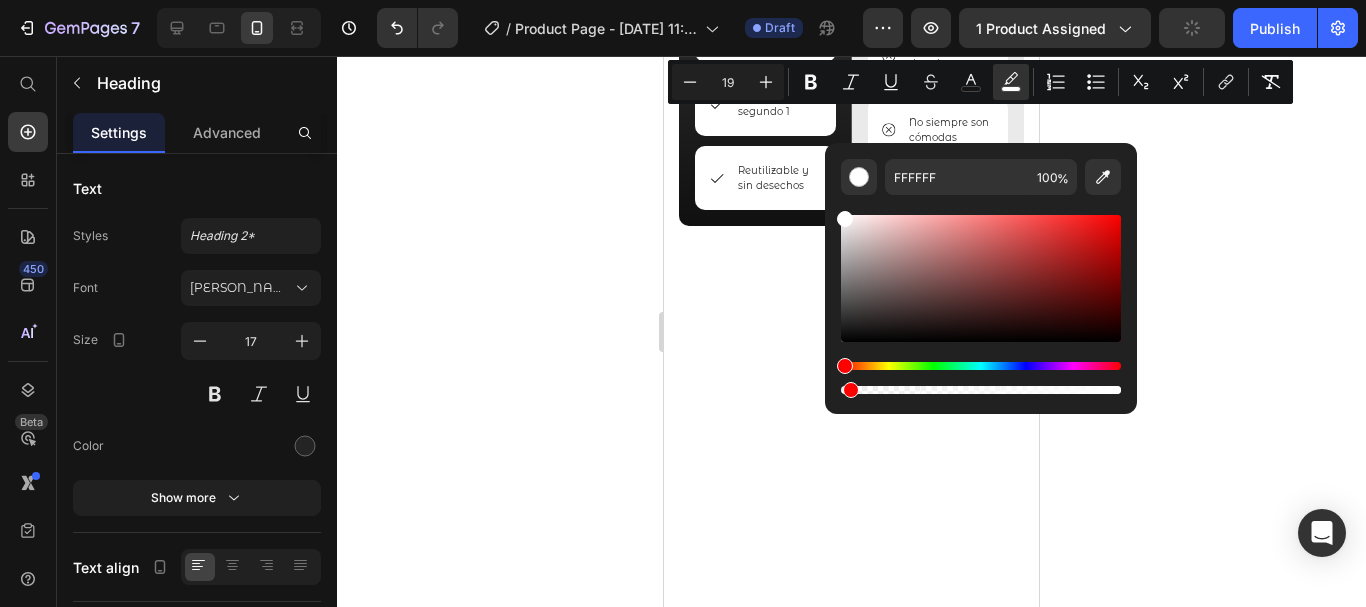click at bounding box center (981, 390) 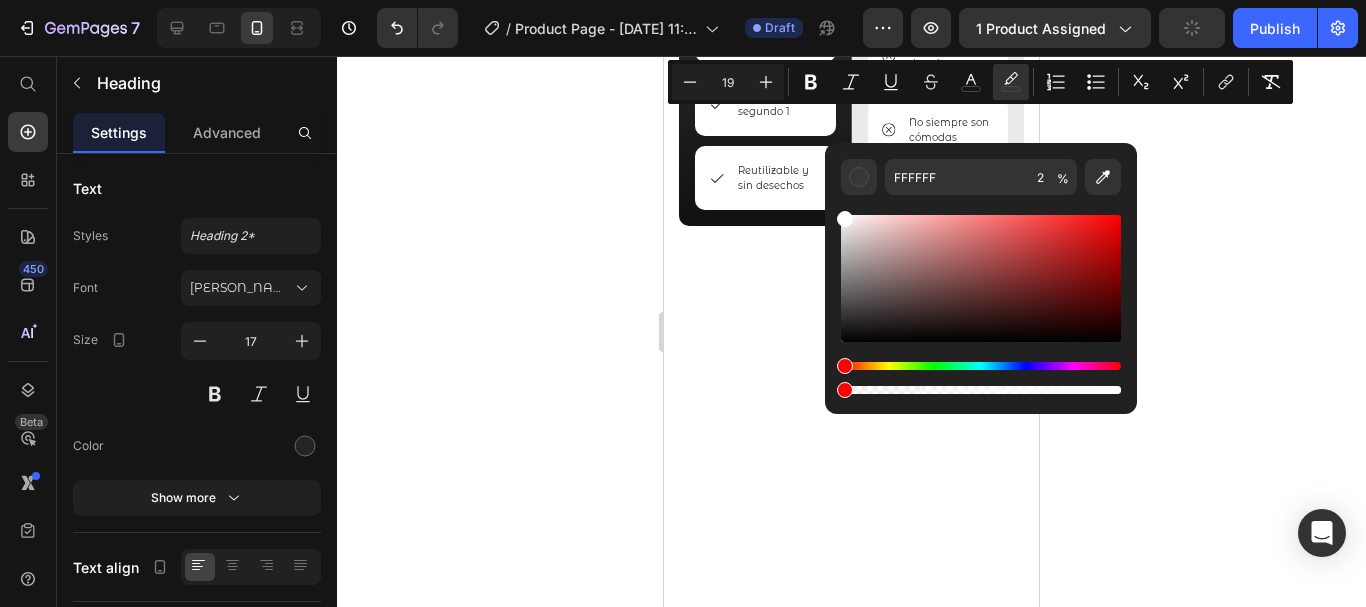 drag, startPoint x: 845, startPoint y: 389, endPoint x: 829, endPoint y: 389, distance: 16 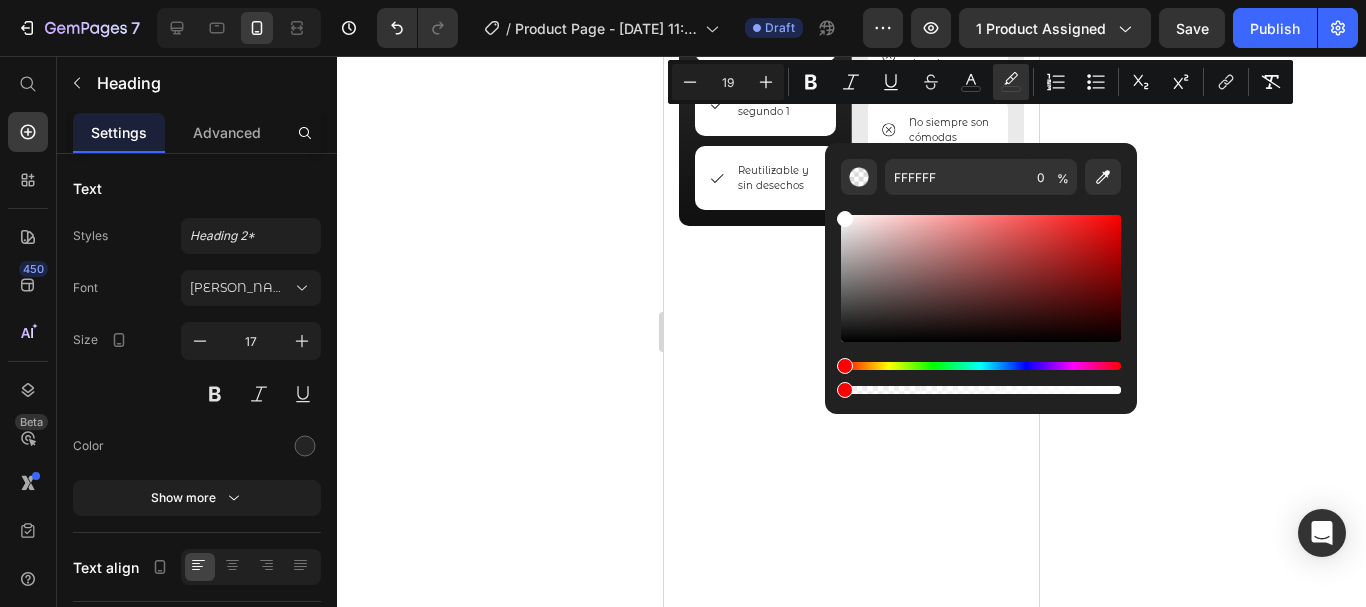 click at bounding box center (872, -478) 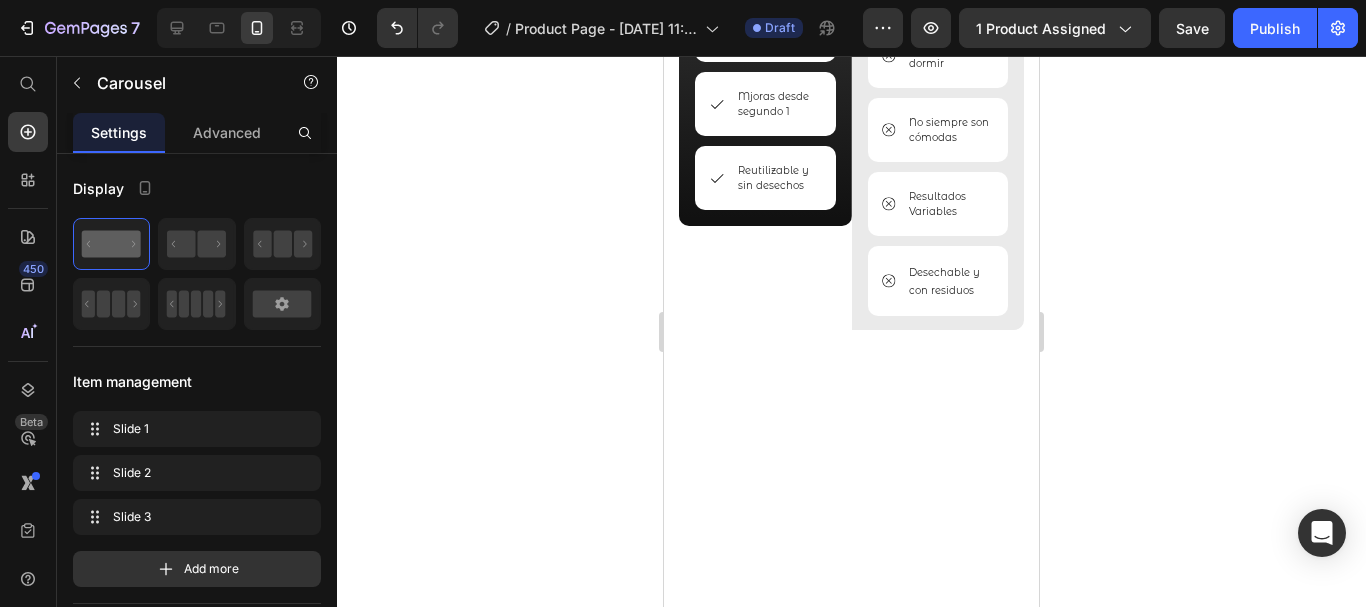 click on "★★★★★" at bounding box center [728, -838] 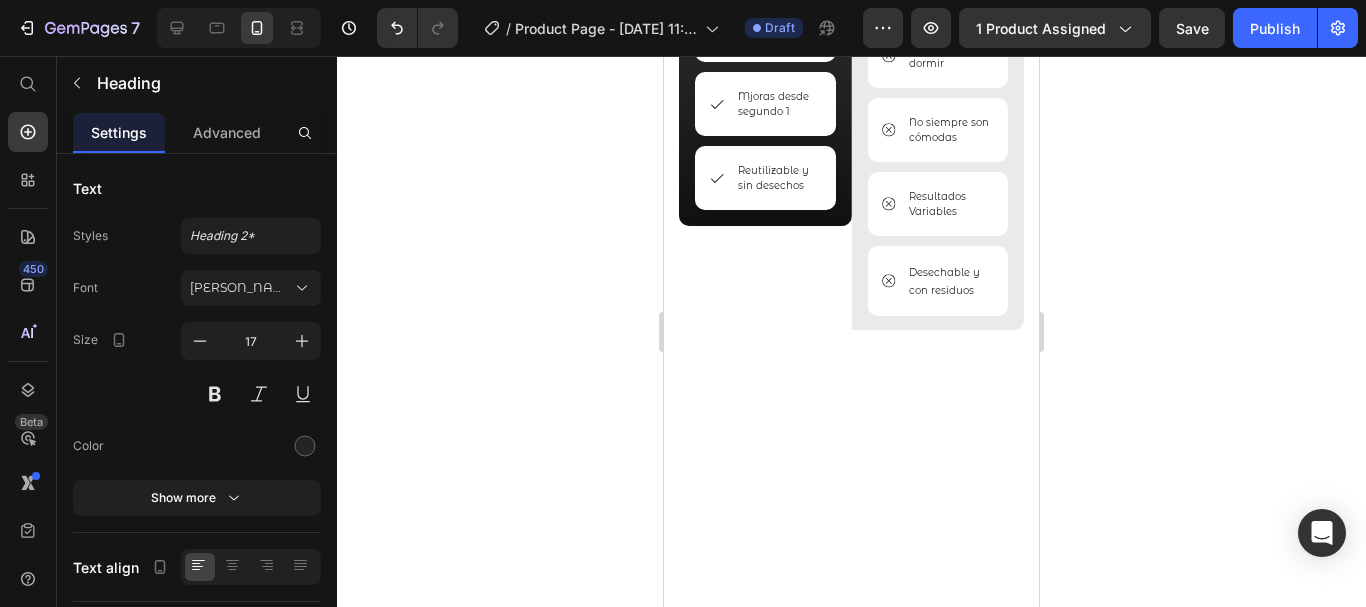 click on "★★★★★" at bounding box center [728, -838] 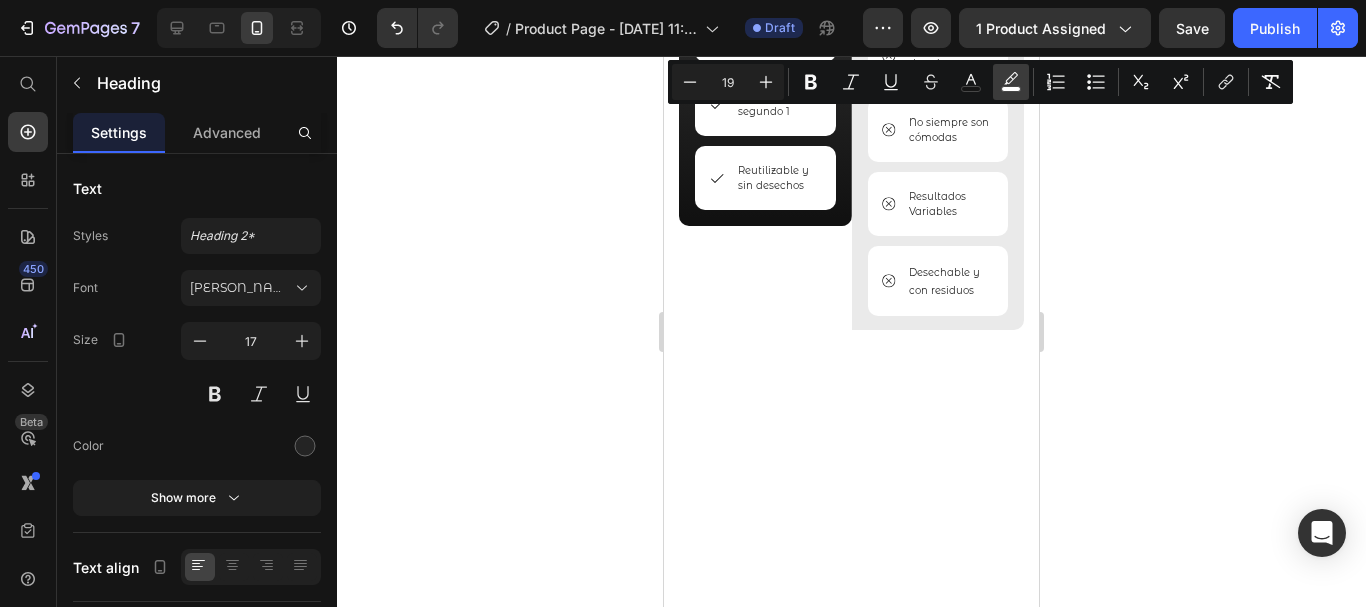 click 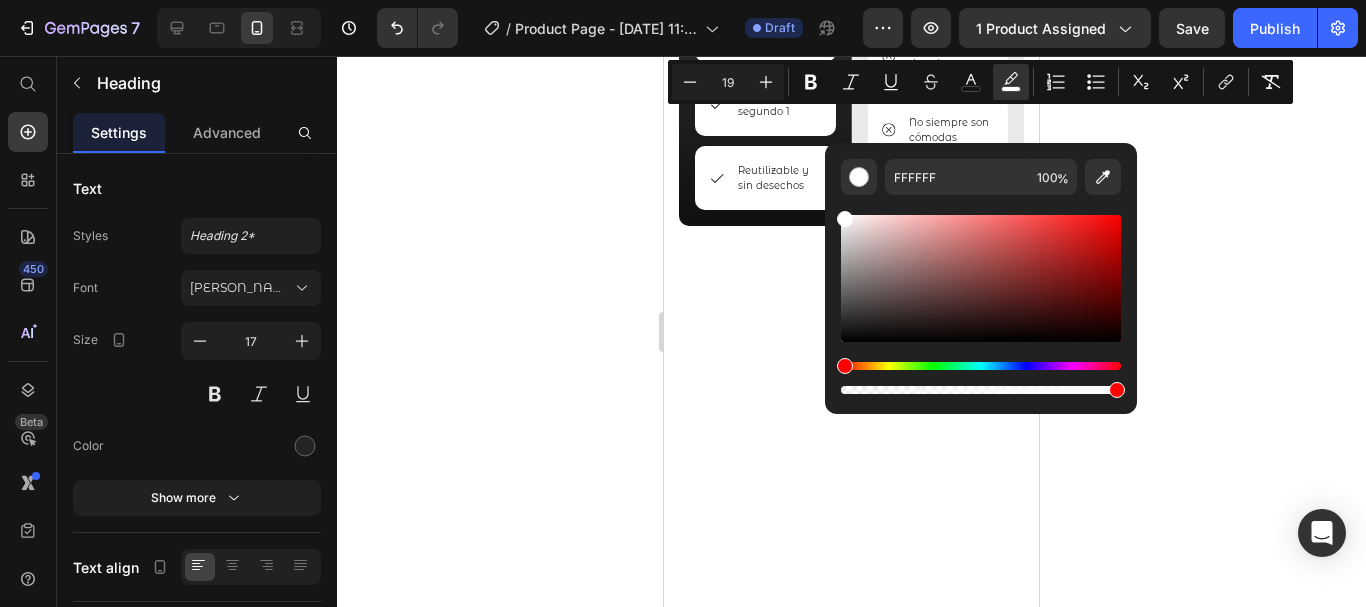 click at bounding box center [981, 390] 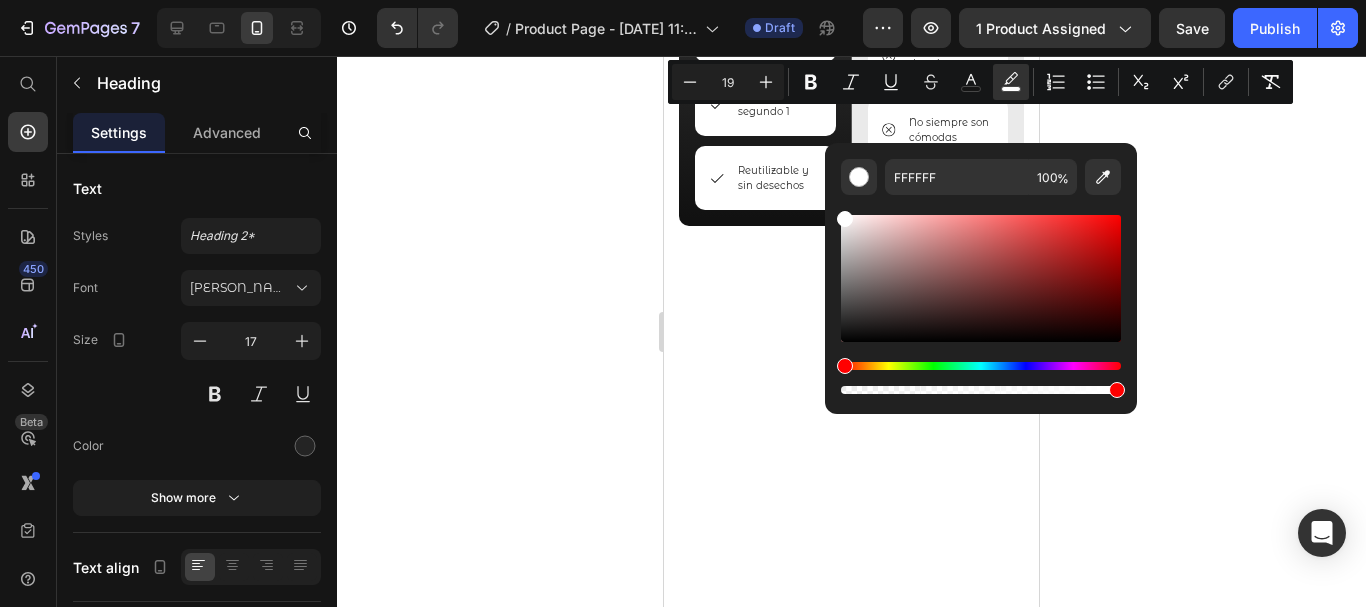 type on "1" 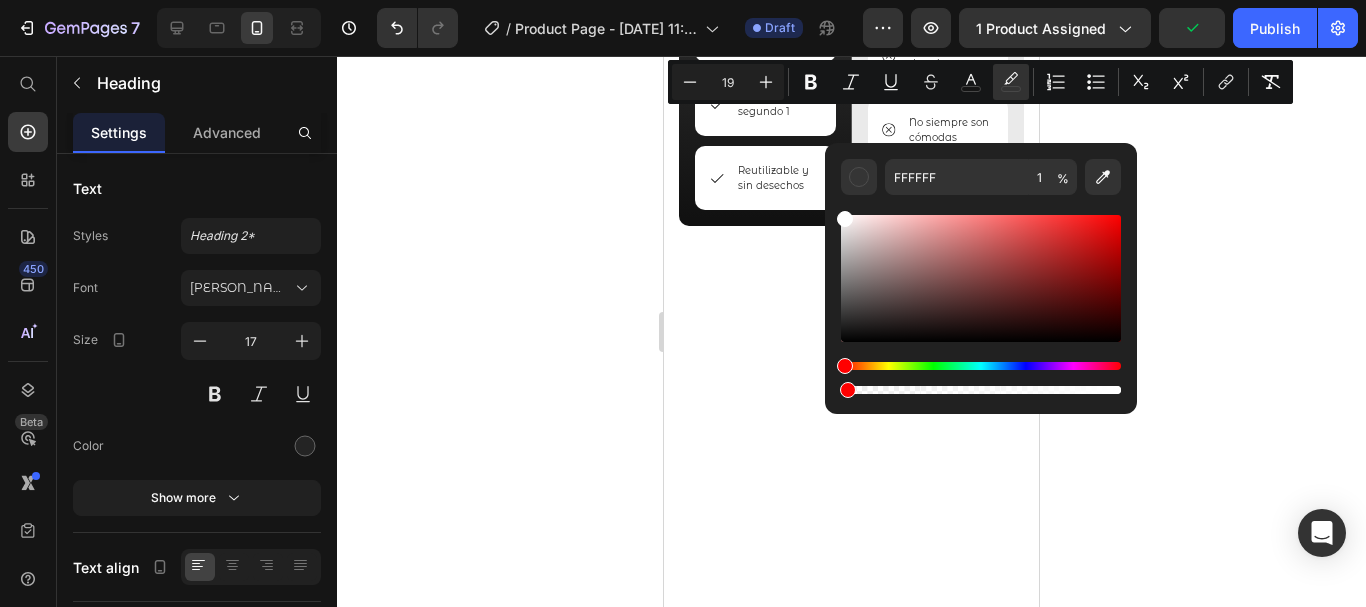 drag, startPoint x: 1511, startPoint y: 453, endPoint x: 800, endPoint y: 403, distance: 712.7559 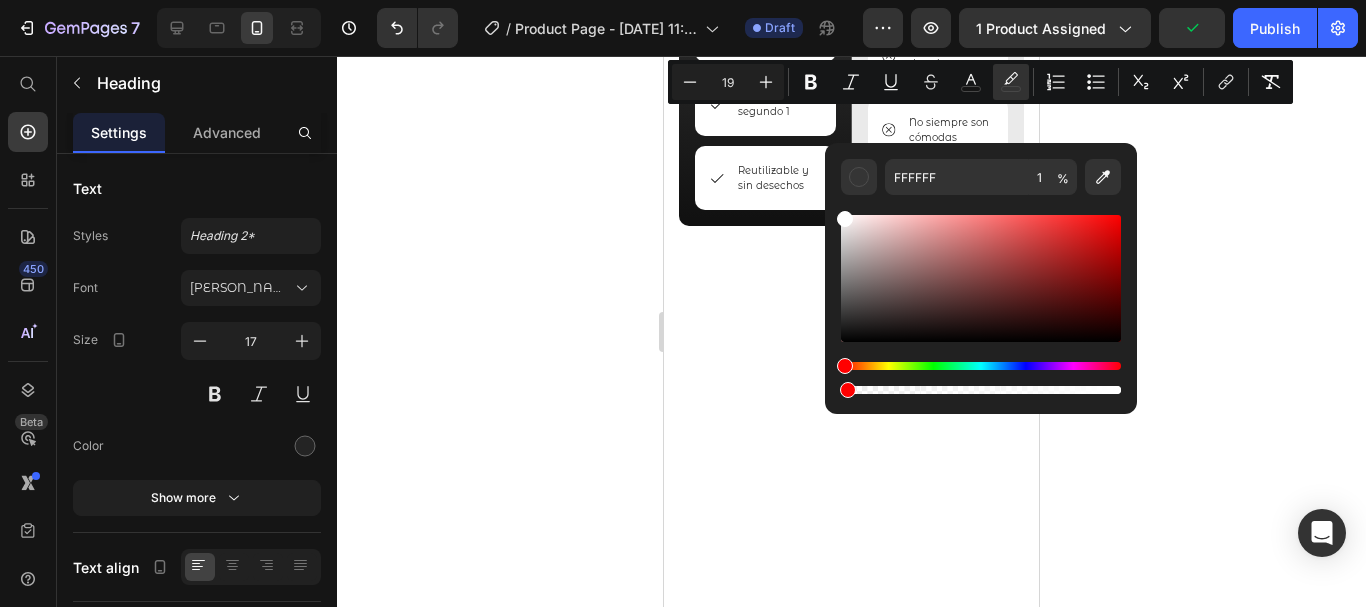 click 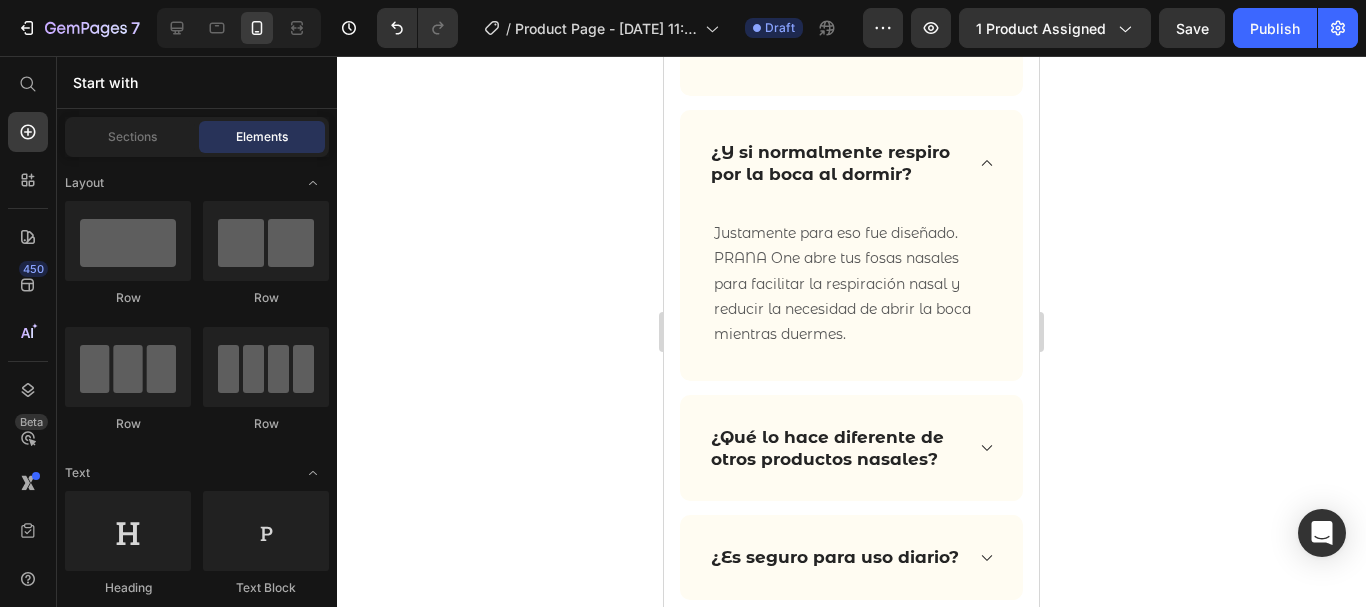 scroll, scrollTop: 6253, scrollLeft: 0, axis: vertical 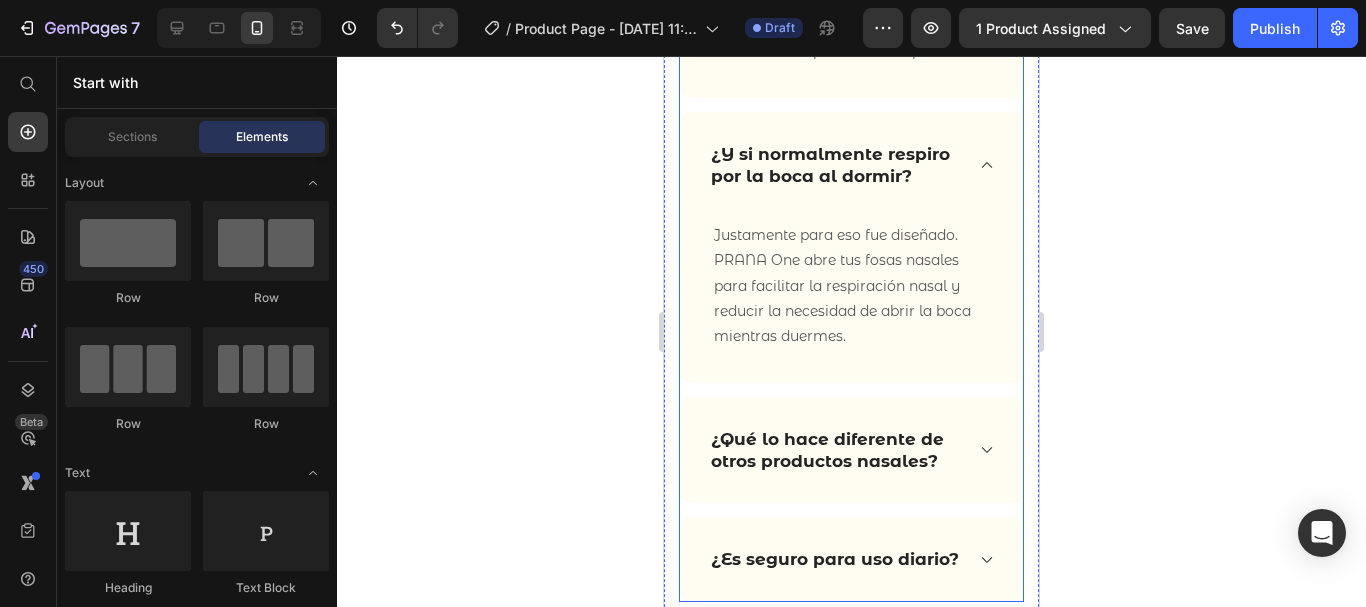 click at bounding box center (987, 165) 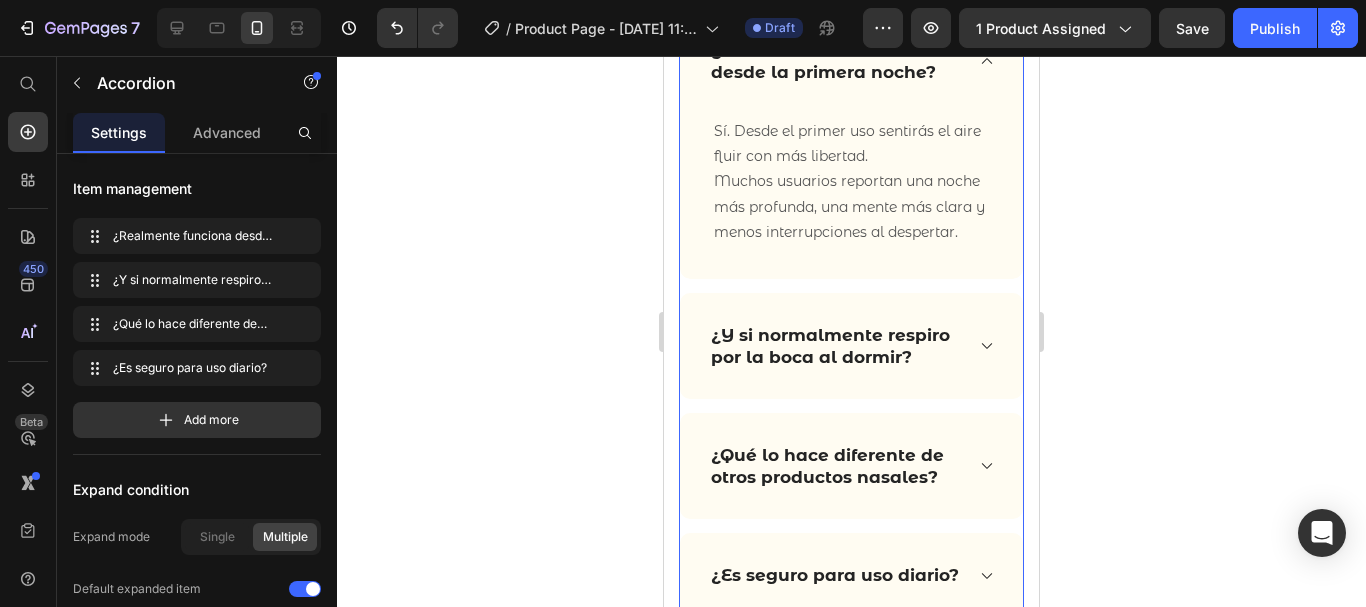 scroll, scrollTop: 5875, scrollLeft: 0, axis: vertical 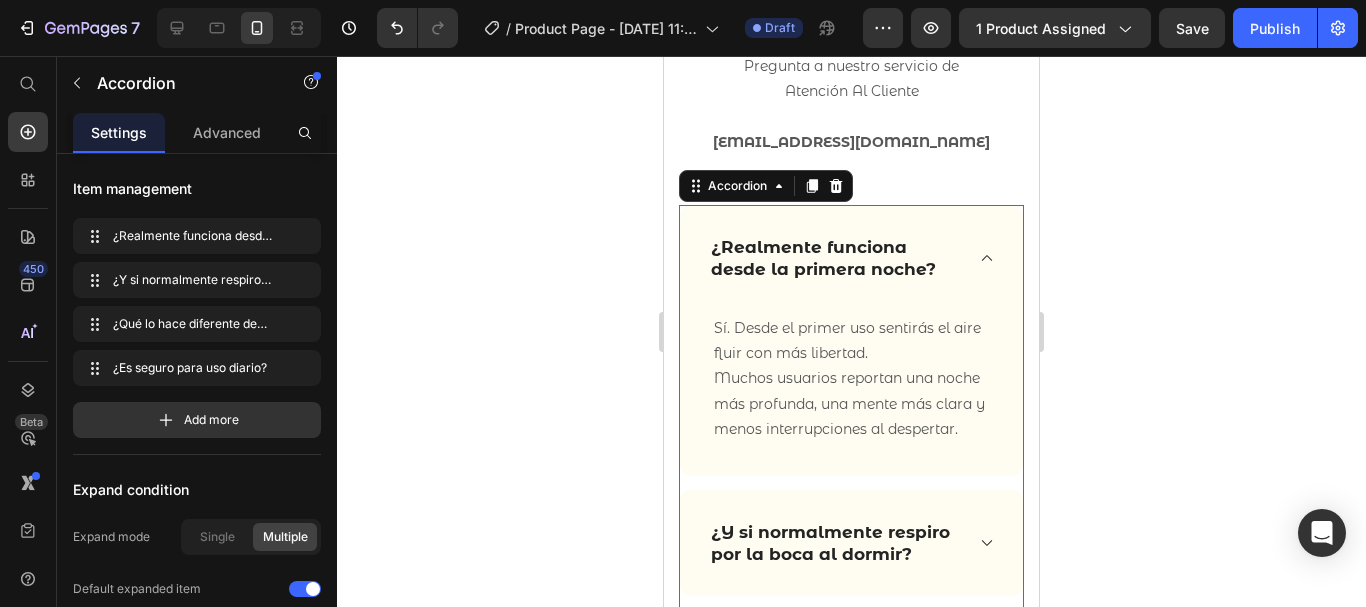 click 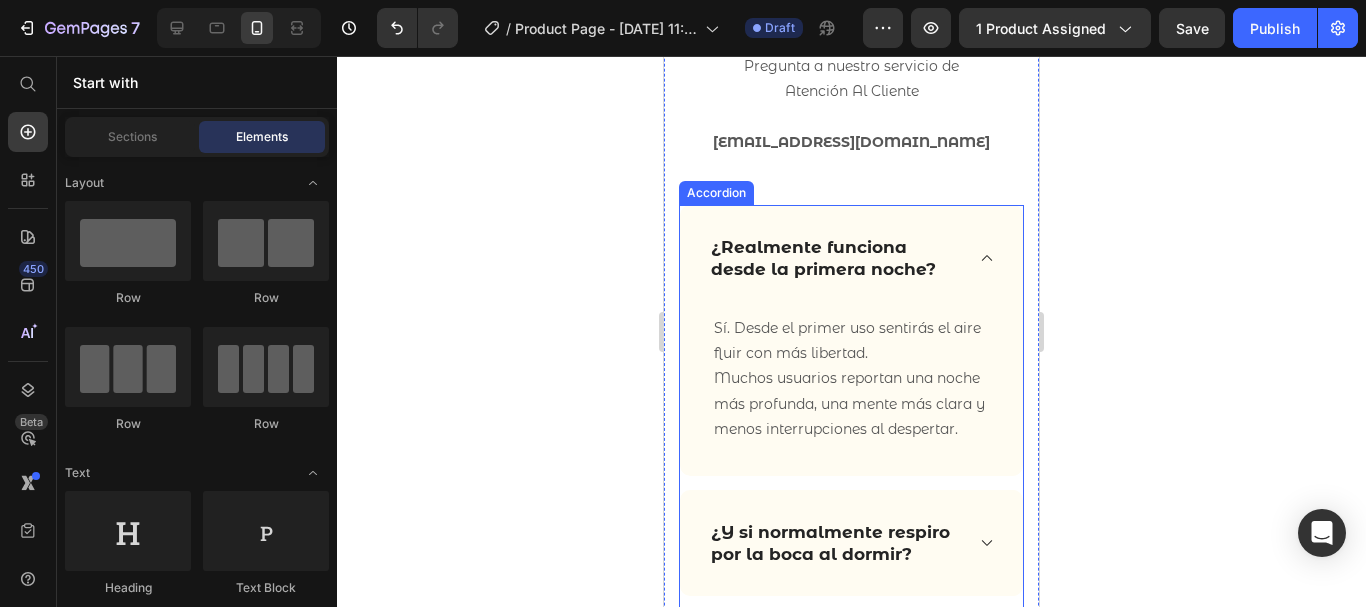 click 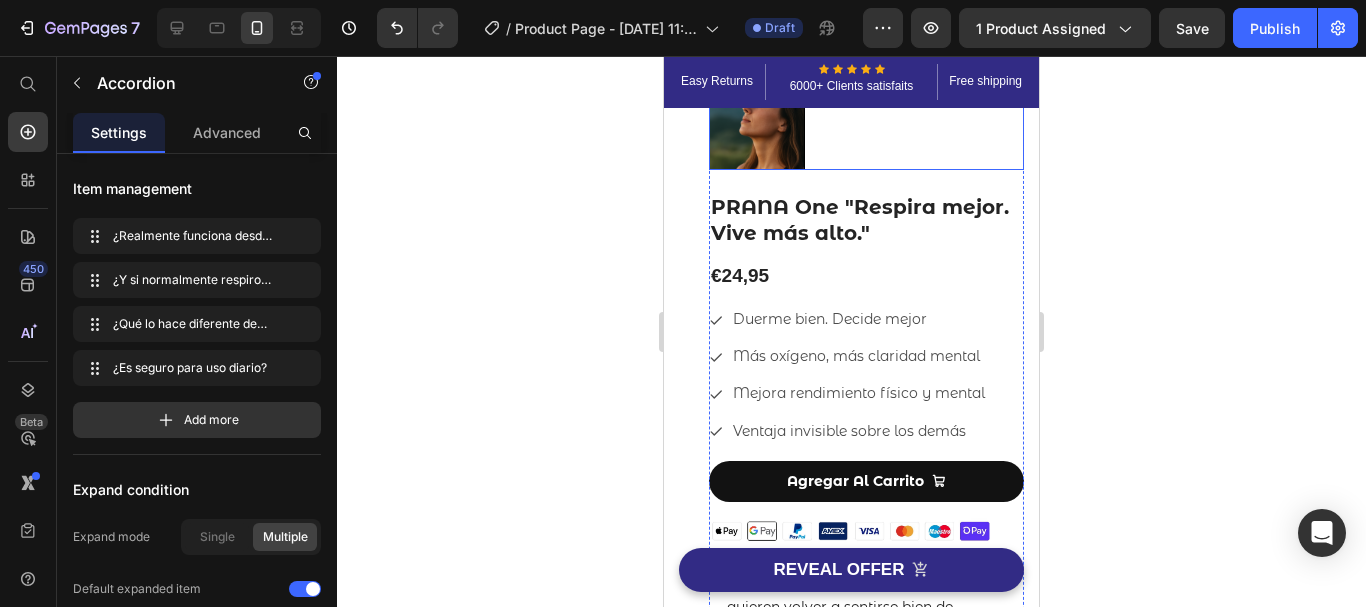 scroll, scrollTop: 379, scrollLeft: 0, axis: vertical 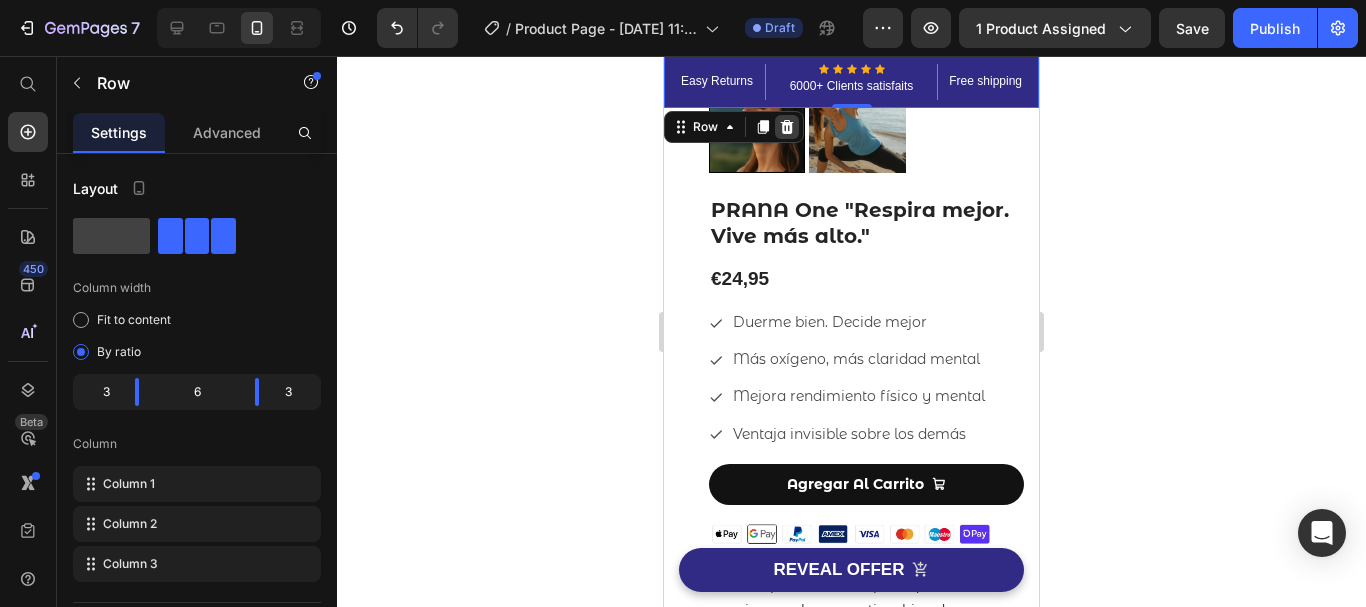 click 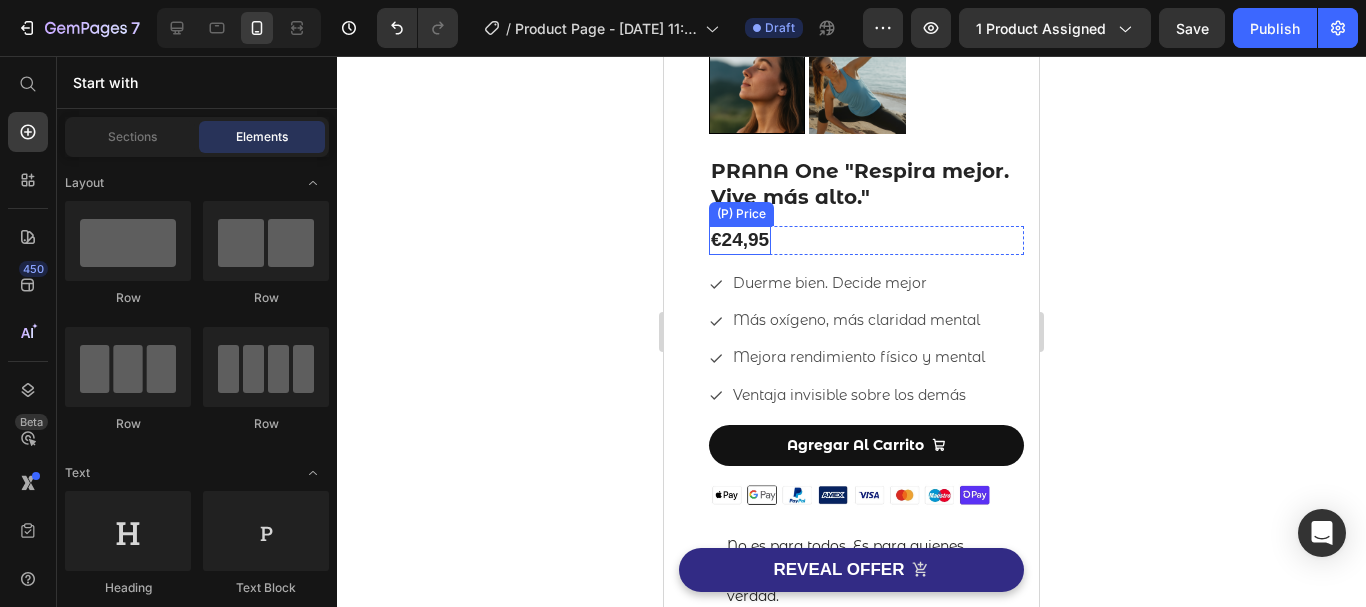 scroll, scrollTop: 420, scrollLeft: 0, axis: vertical 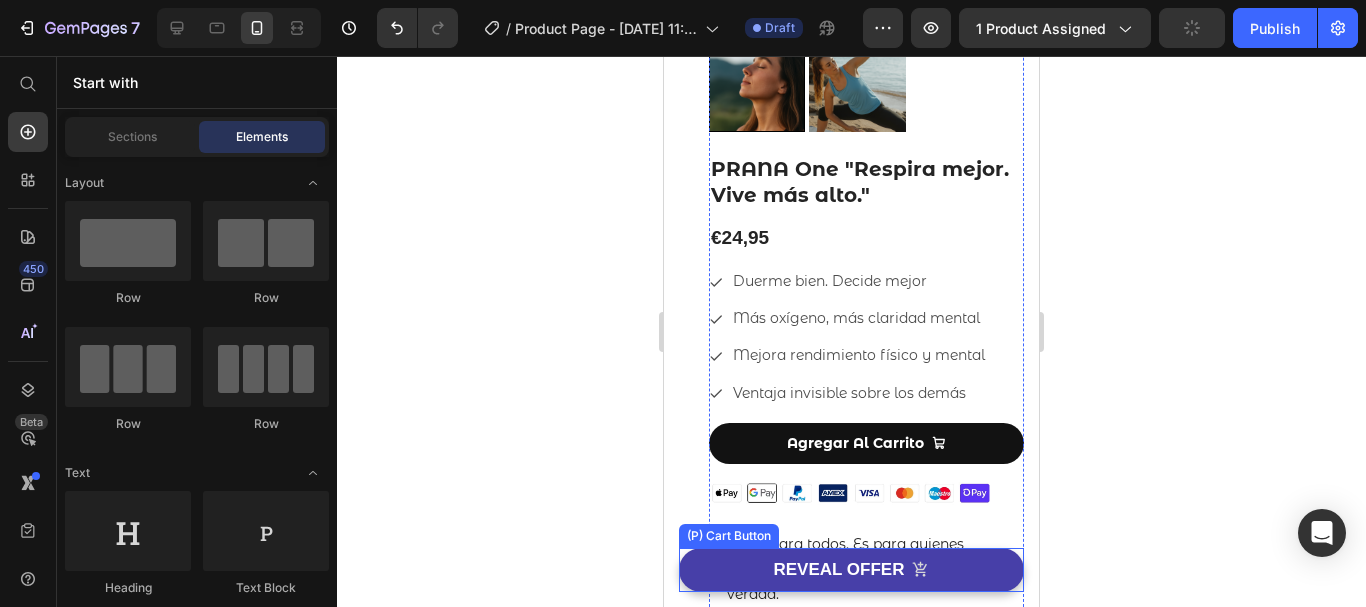 click on "REVEAL OFFER" at bounding box center (851, 570) 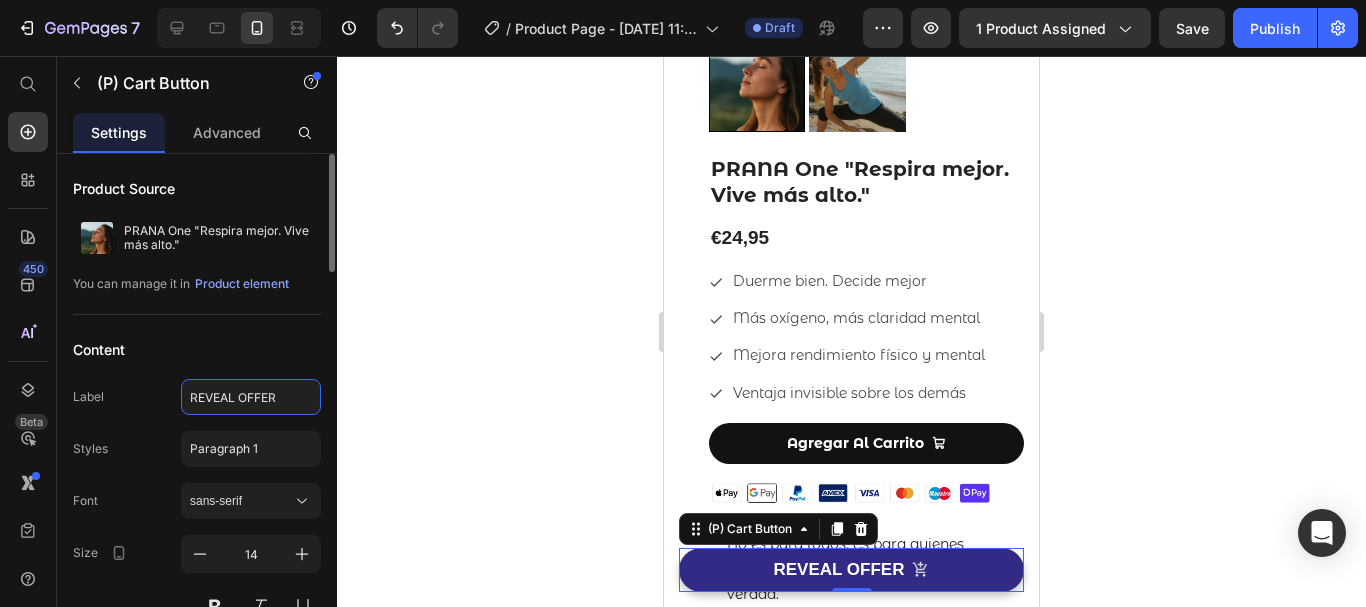 click on "REVEAL OFFER" 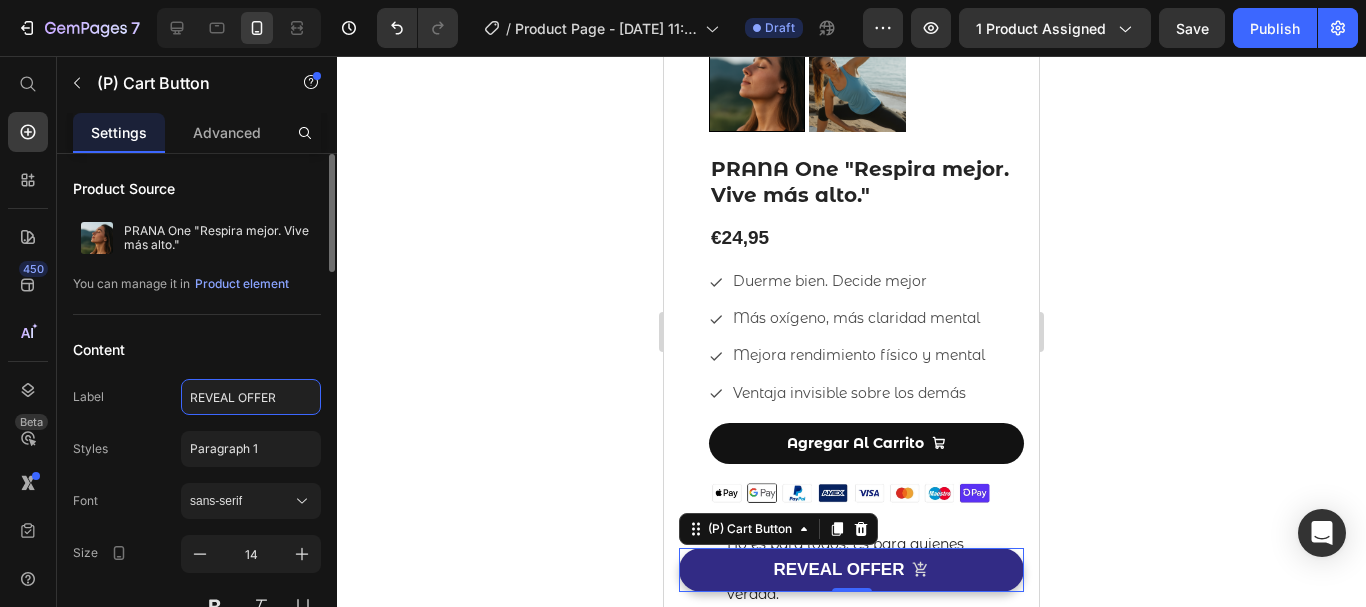 type on "P" 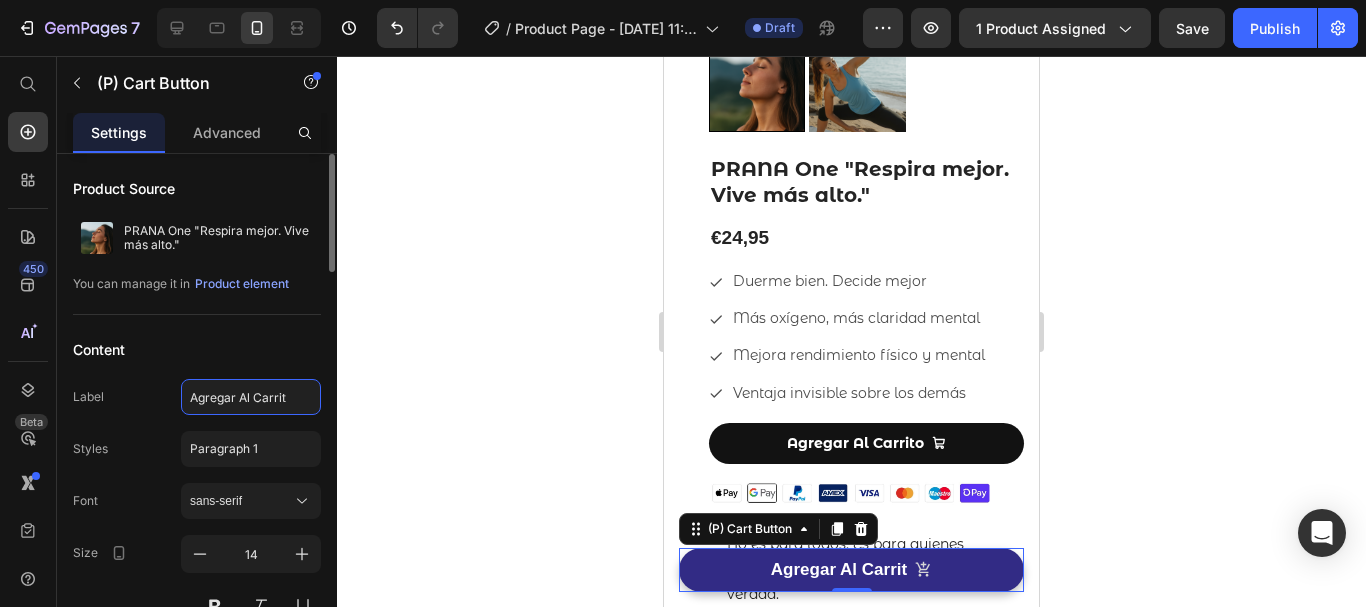 type on "Agregar Al Carrito" 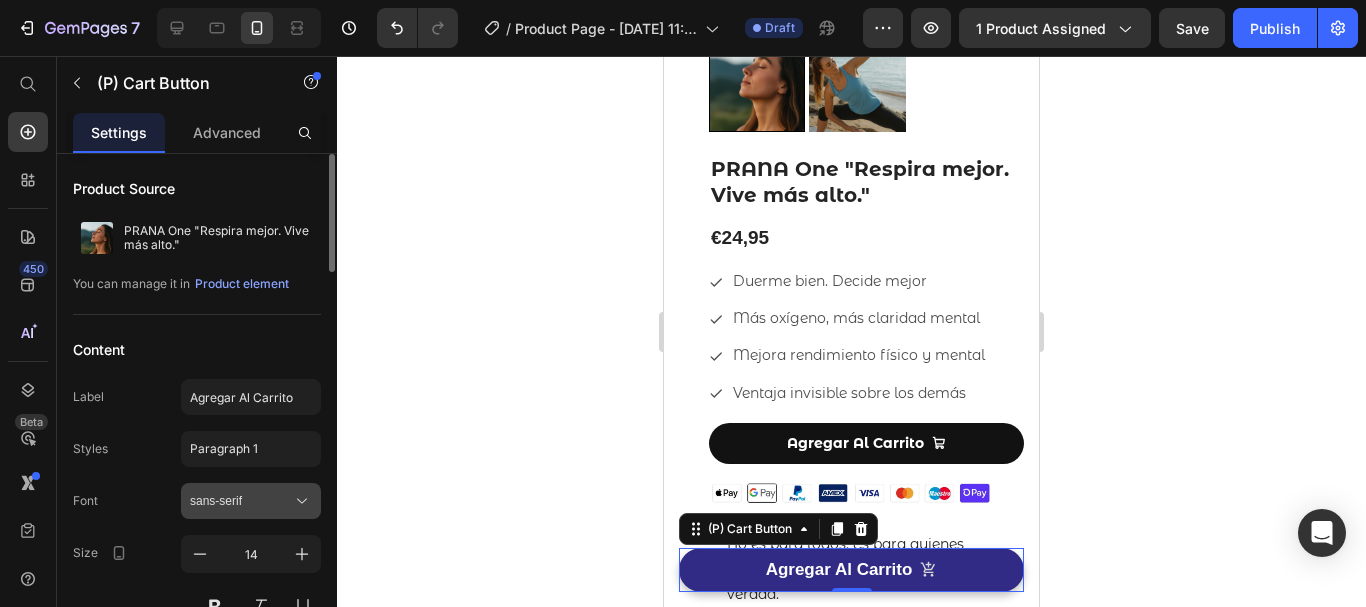 click on "sans-serif" at bounding box center (241, 501) 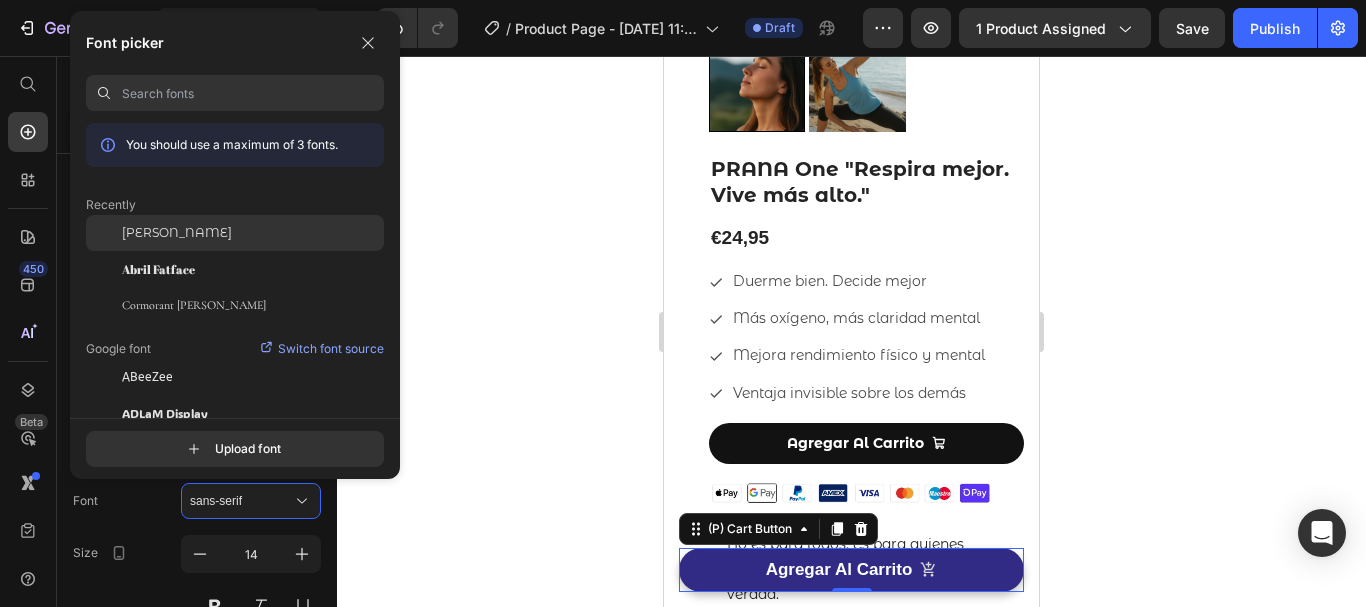 click on "[PERSON_NAME]" at bounding box center (177, 233) 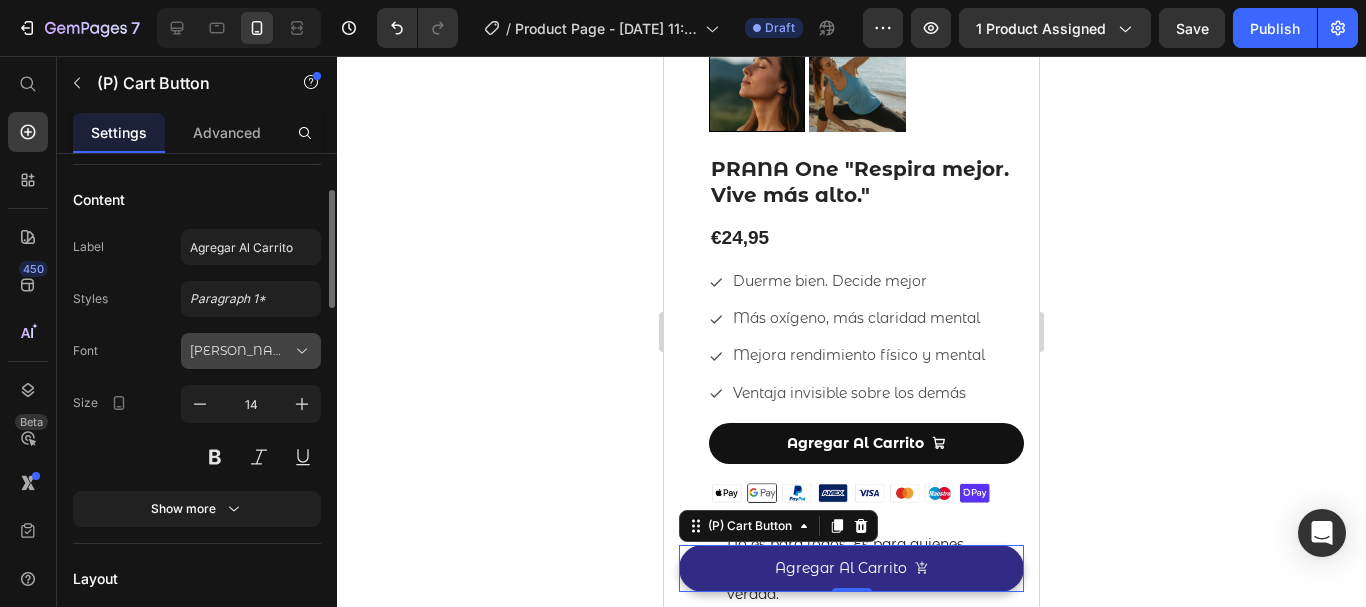 scroll, scrollTop: 151, scrollLeft: 0, axis: vertical 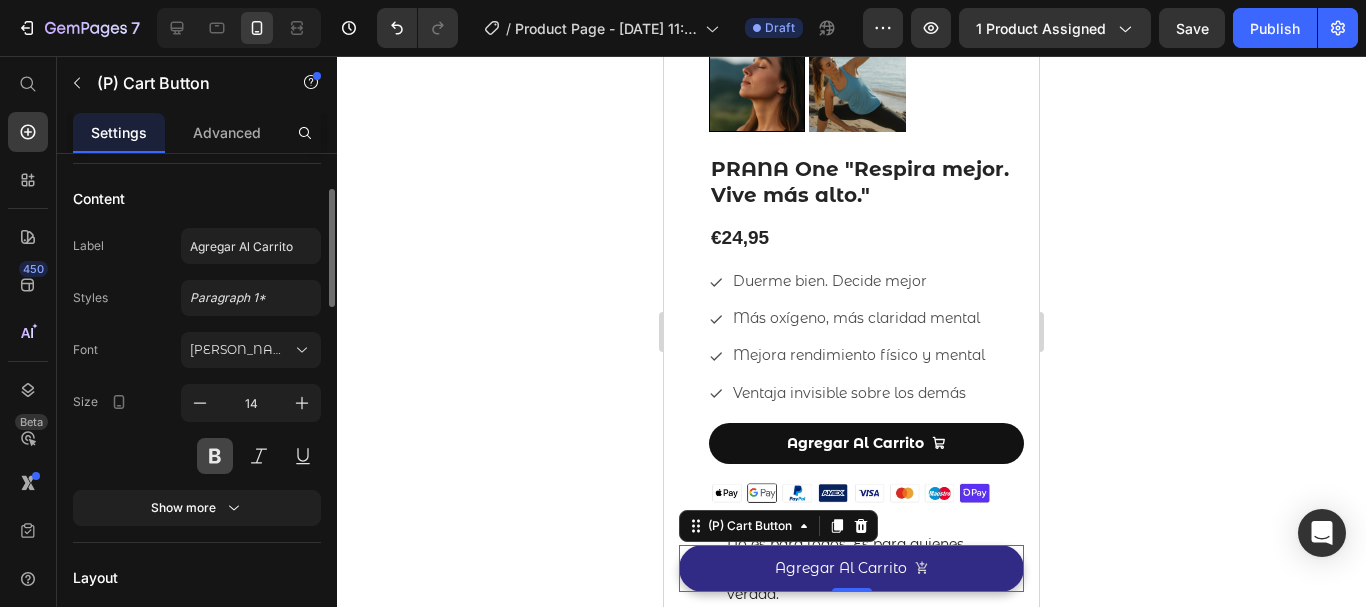 click at bounding box center [215, 456] 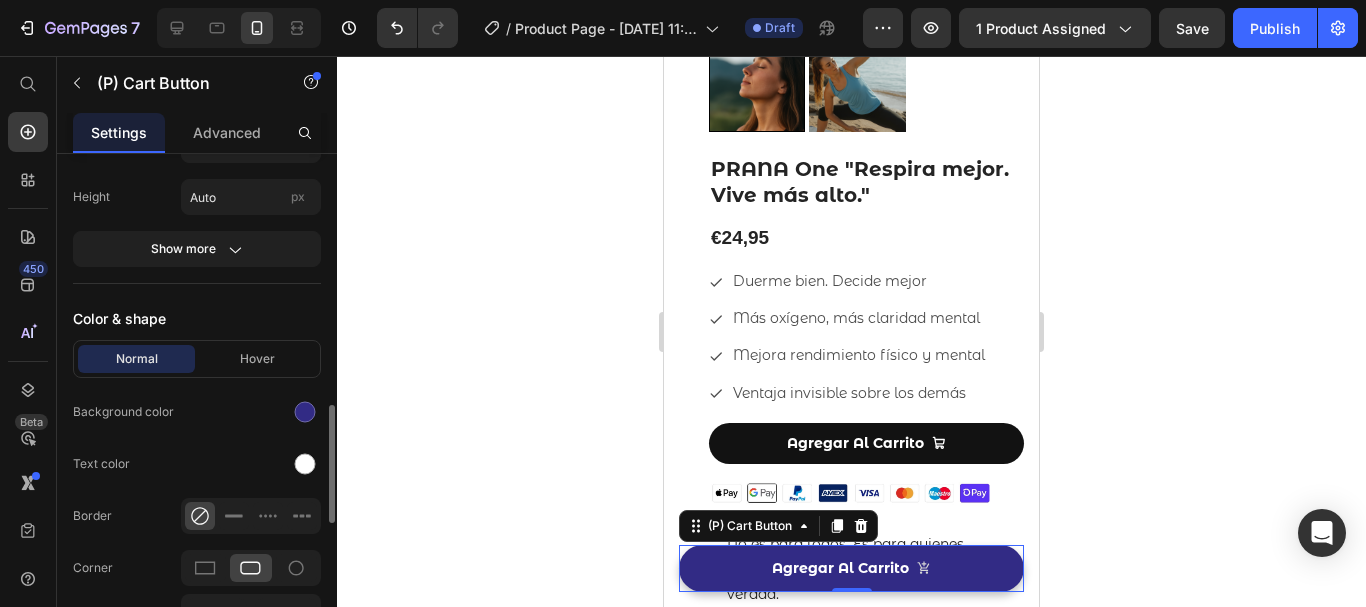 scroll, scrollTop: 1134, scrollLeft: 0, axis: vertical 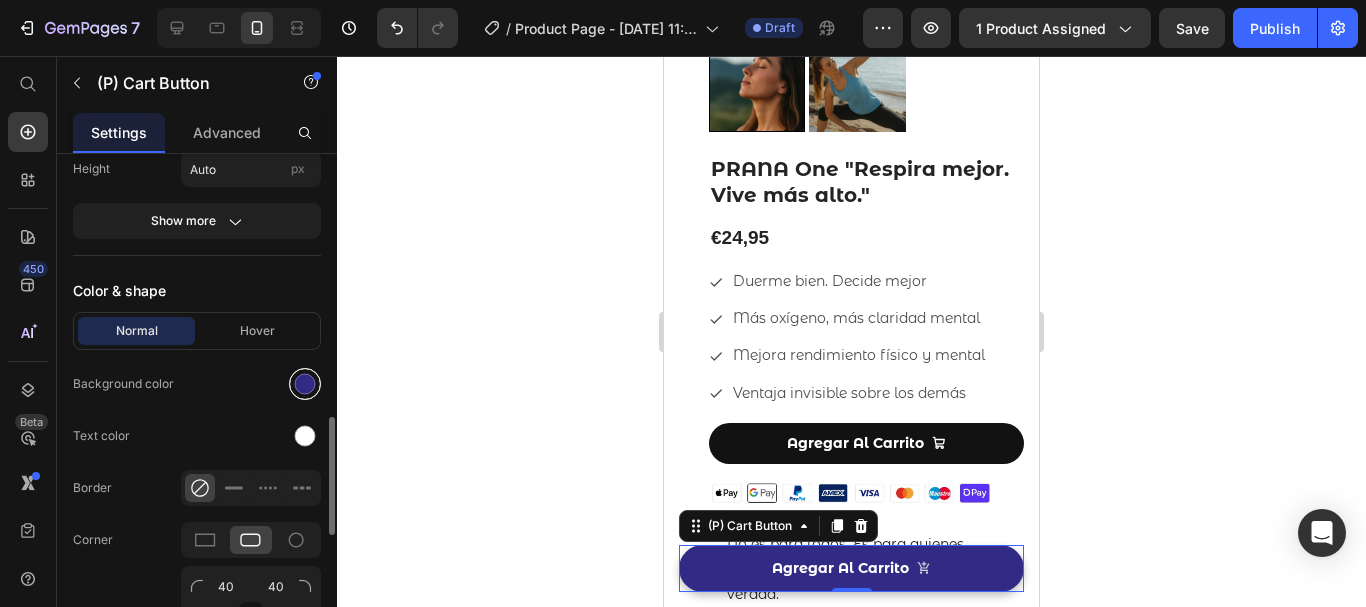 click at bounding box center (305, 384) 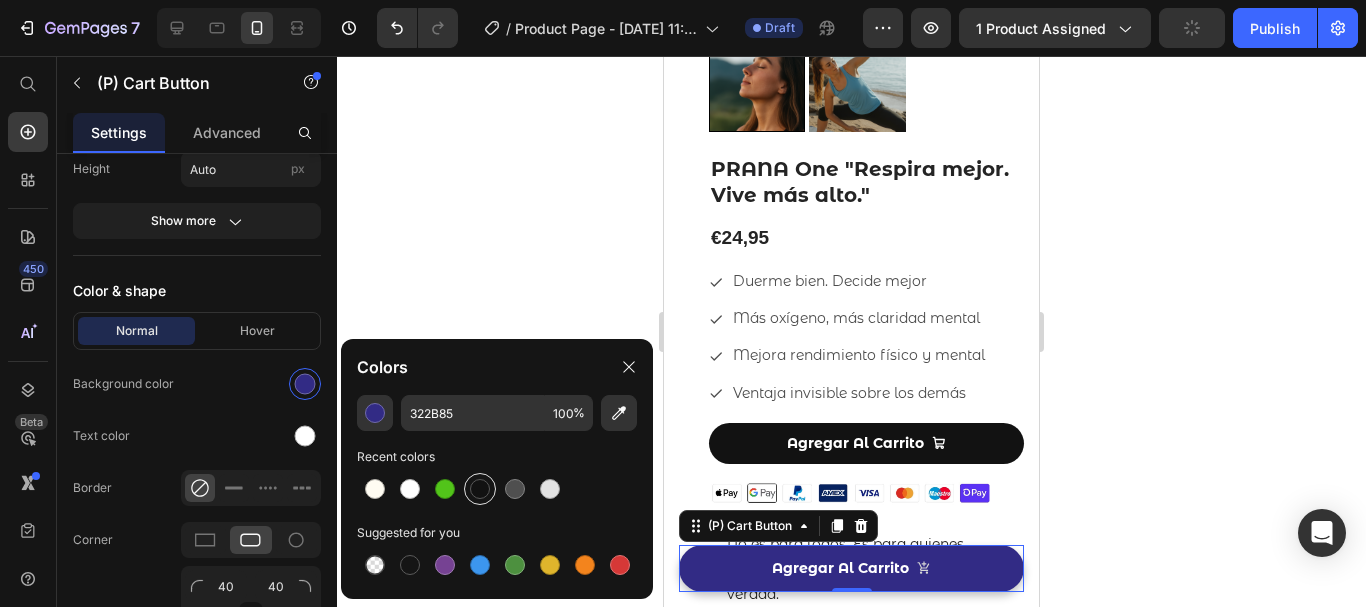 click at bounding box center (480, 489) 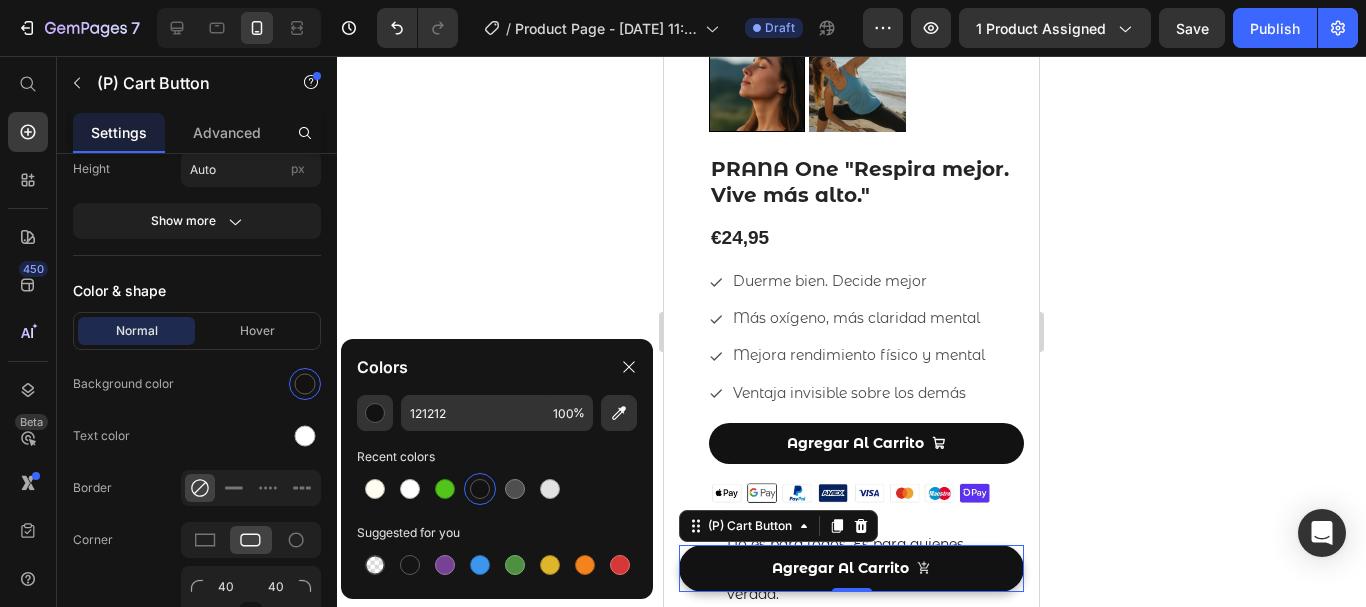 click 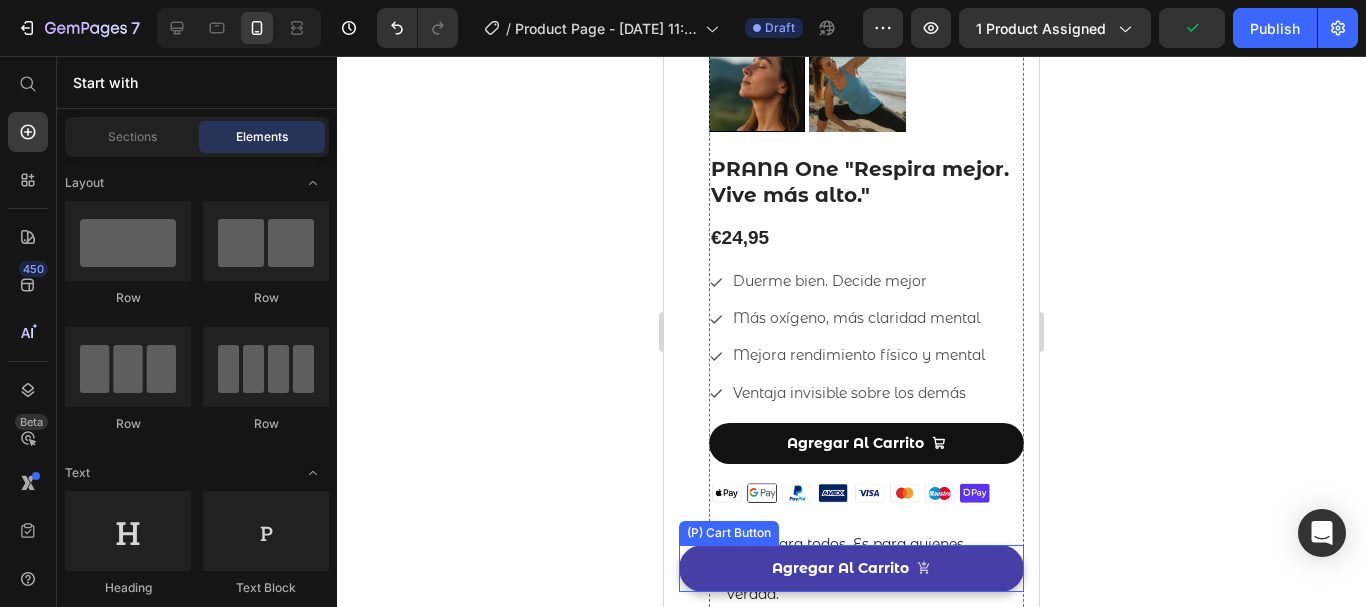 click on "Agregar Al Carrito" at bounding box center [851, 568] 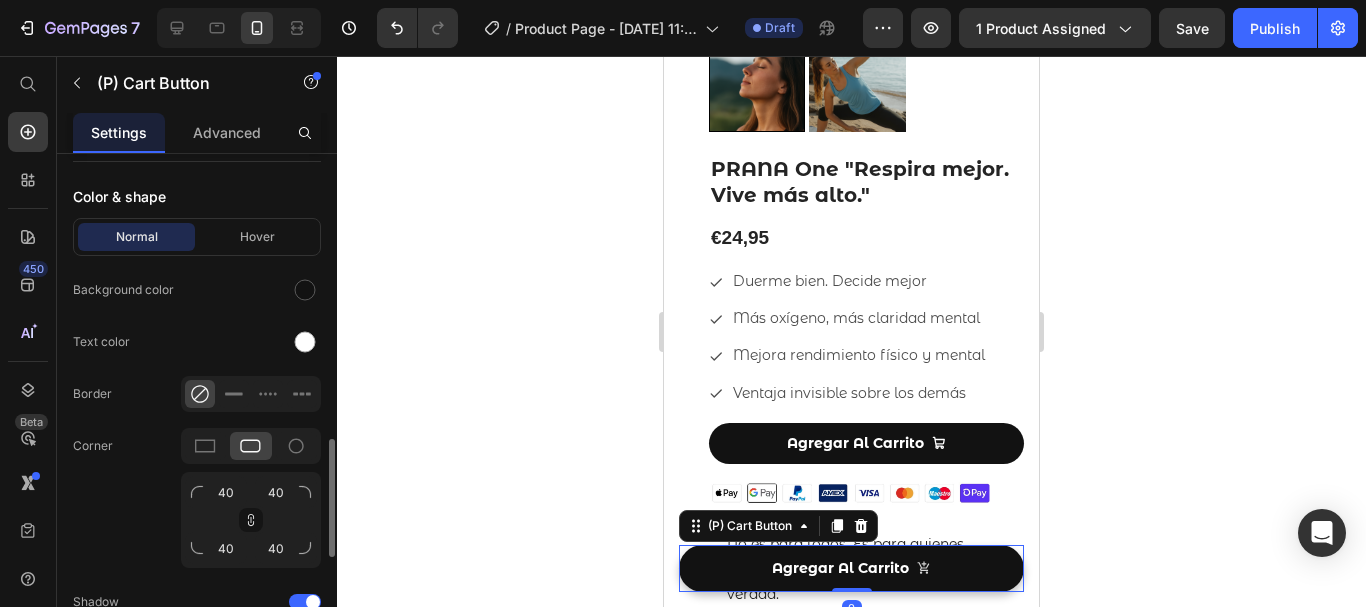 scroll, scrollTop: 1229, scrollLeft: 0, axis: vertical 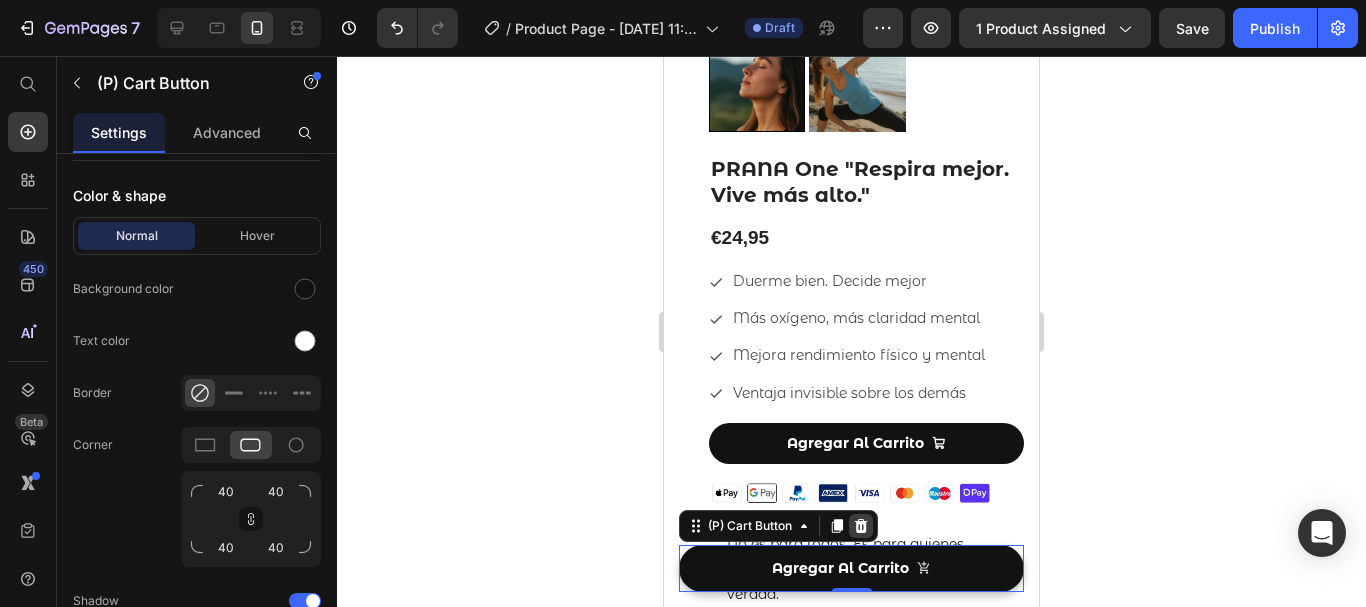 click at bounding box center [861, 526] 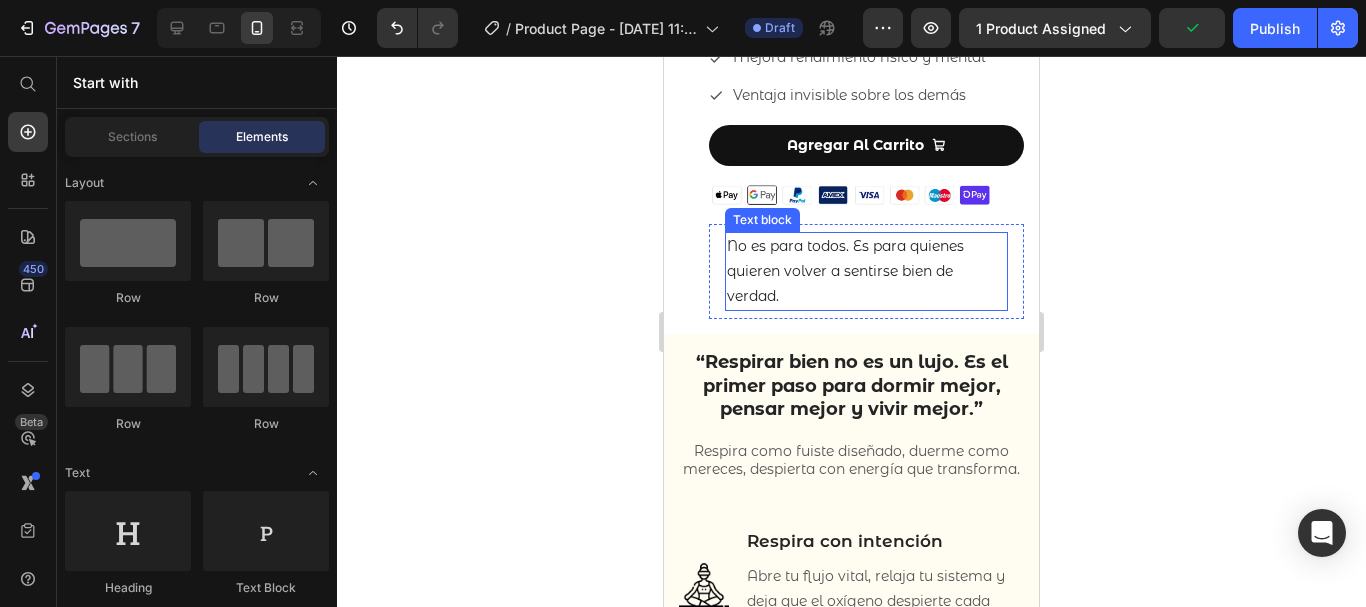 scroll, scrollTop: 717, scrollLeft: 0, axis: vertical 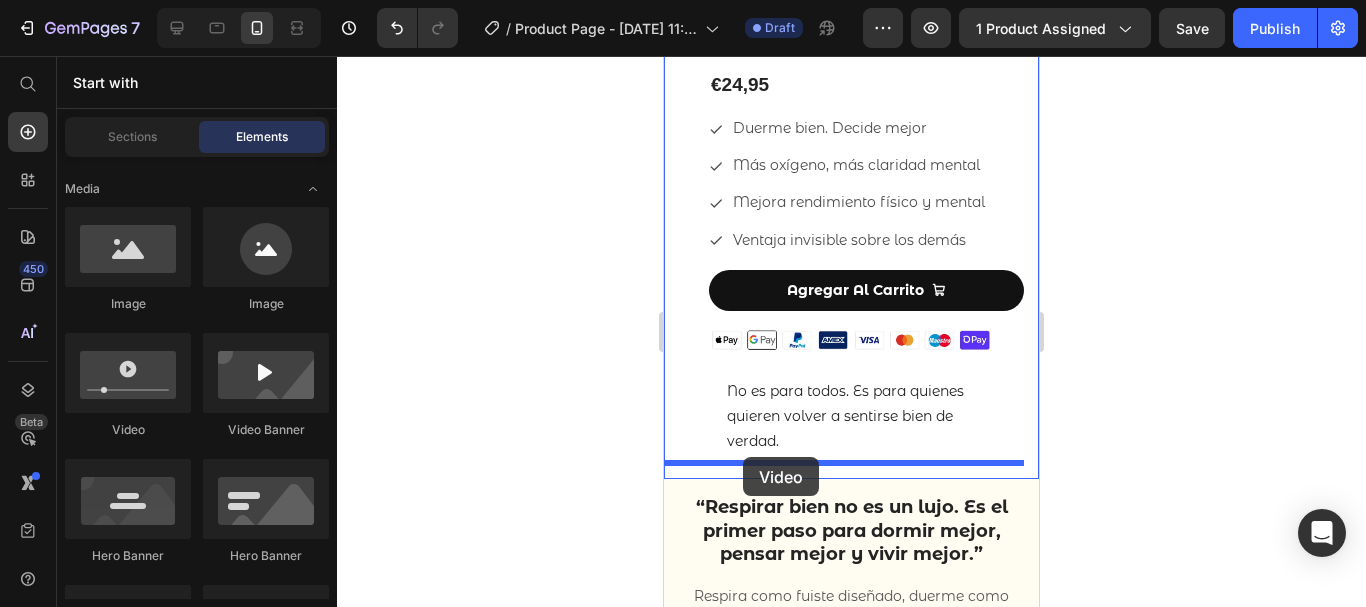drag, startPoint x: 796, startPoint y: 418, endPoint x: 743, endPoint y: 457, distance: 65.802734 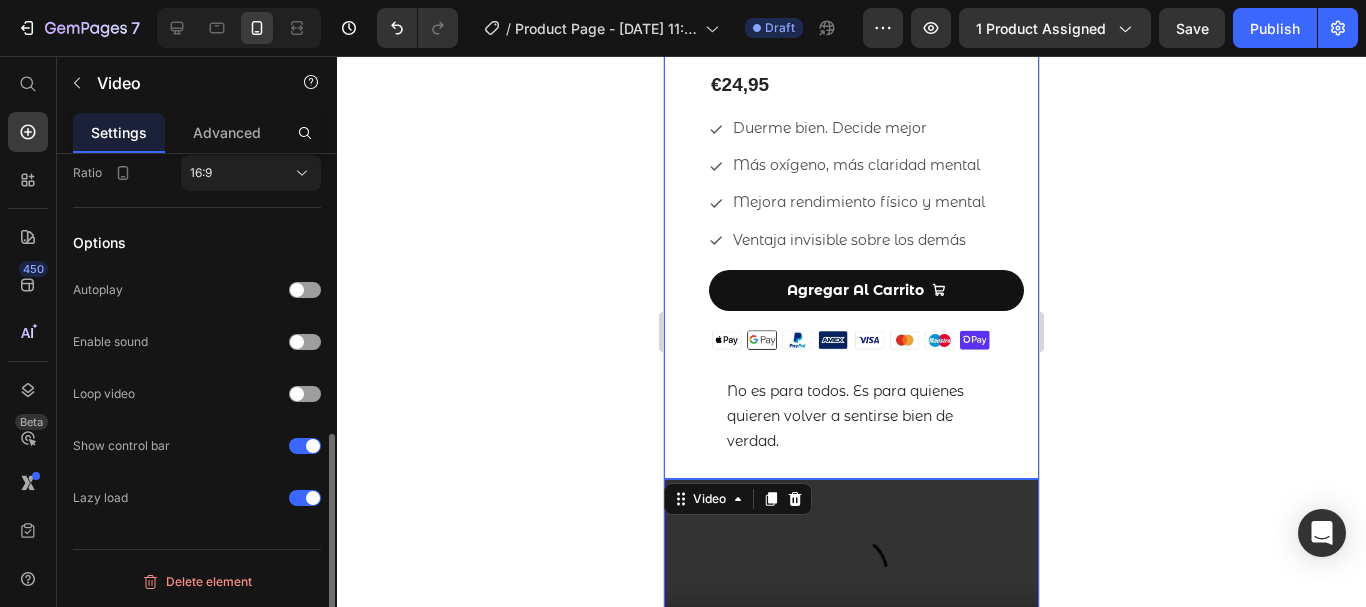 scroll, scrollTop: 0, scrollLeft: 0, axis: both 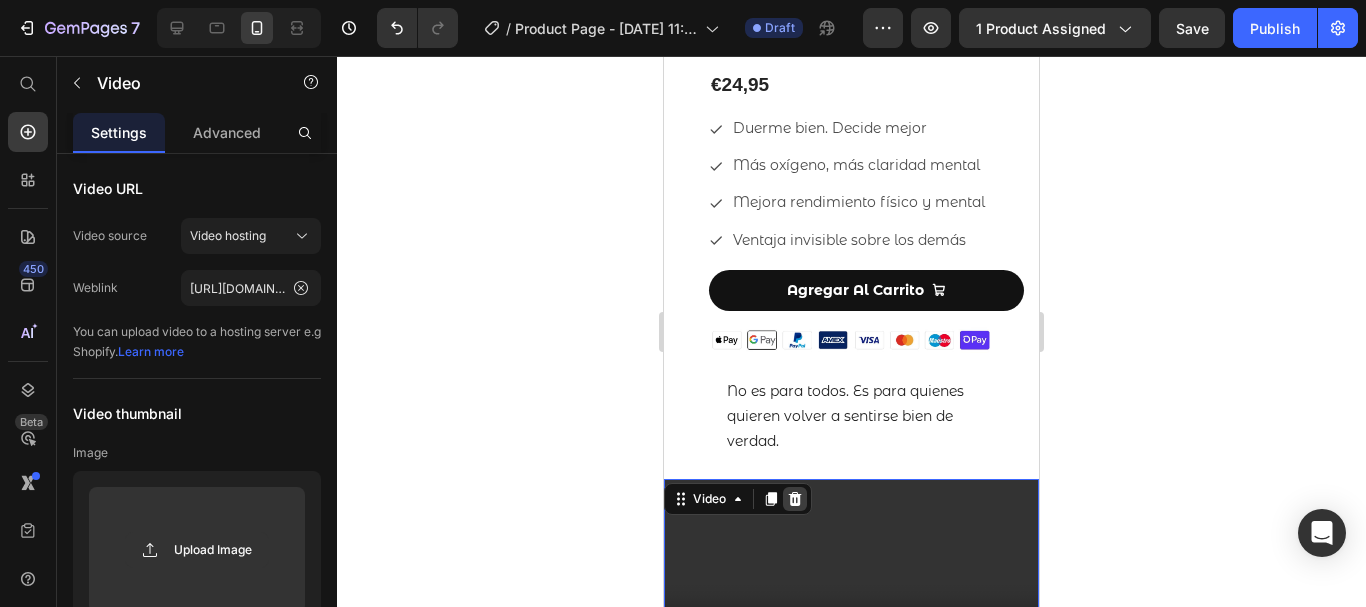 click 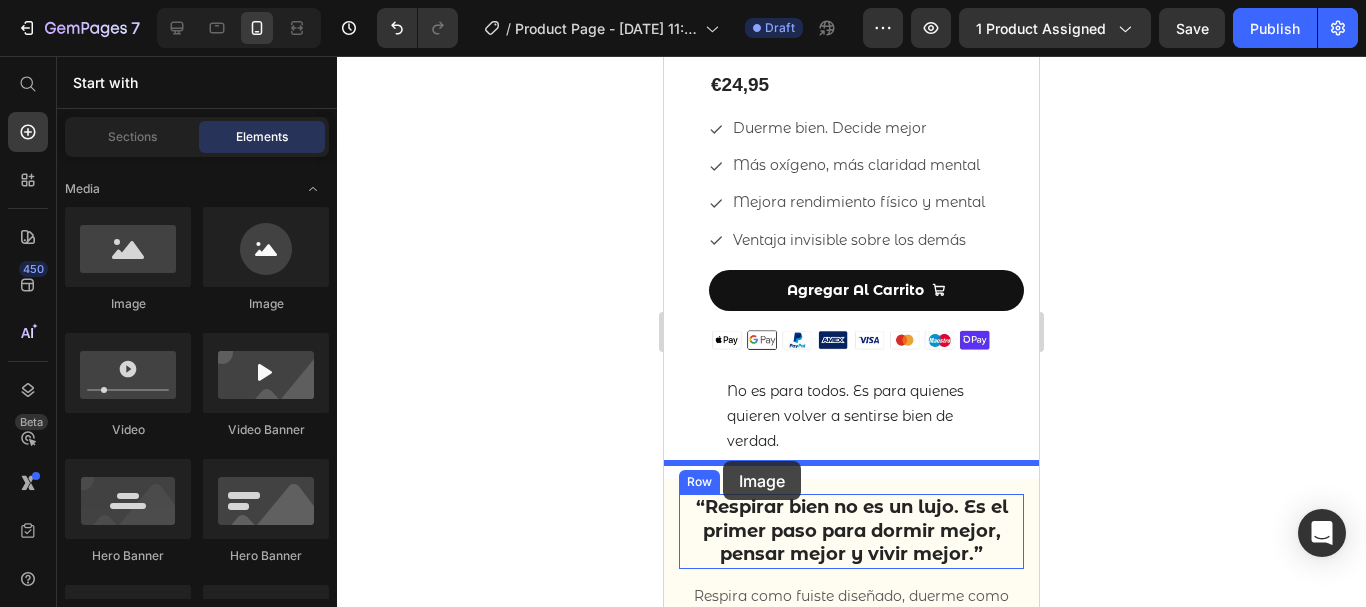 drag, startPoint x: 778, startPoint y: 332, endPoint x: 723, endPoint y: 461, distance: 140.23552 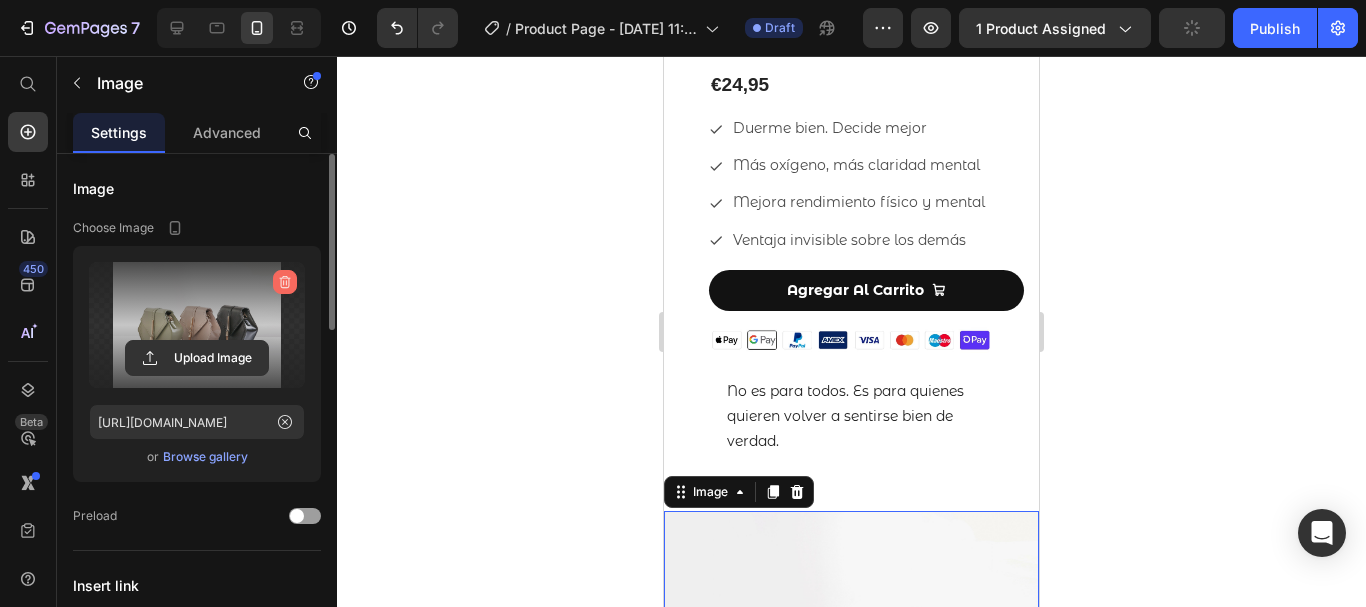 click at bounding box center [285, 282] 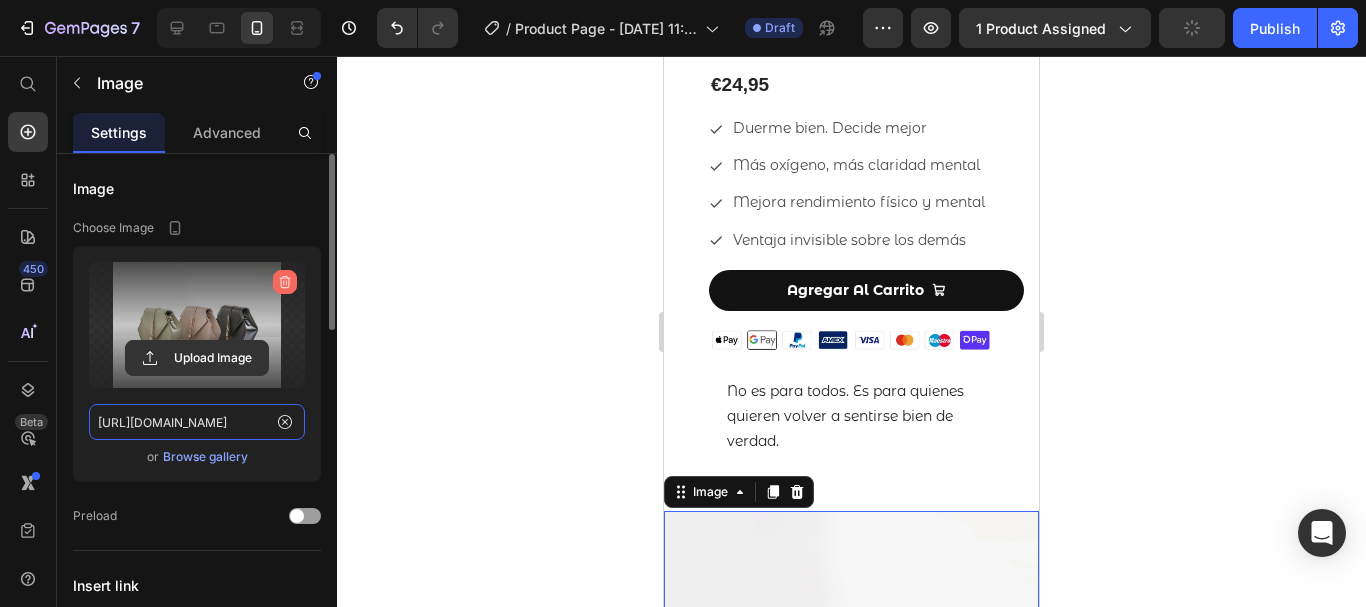type 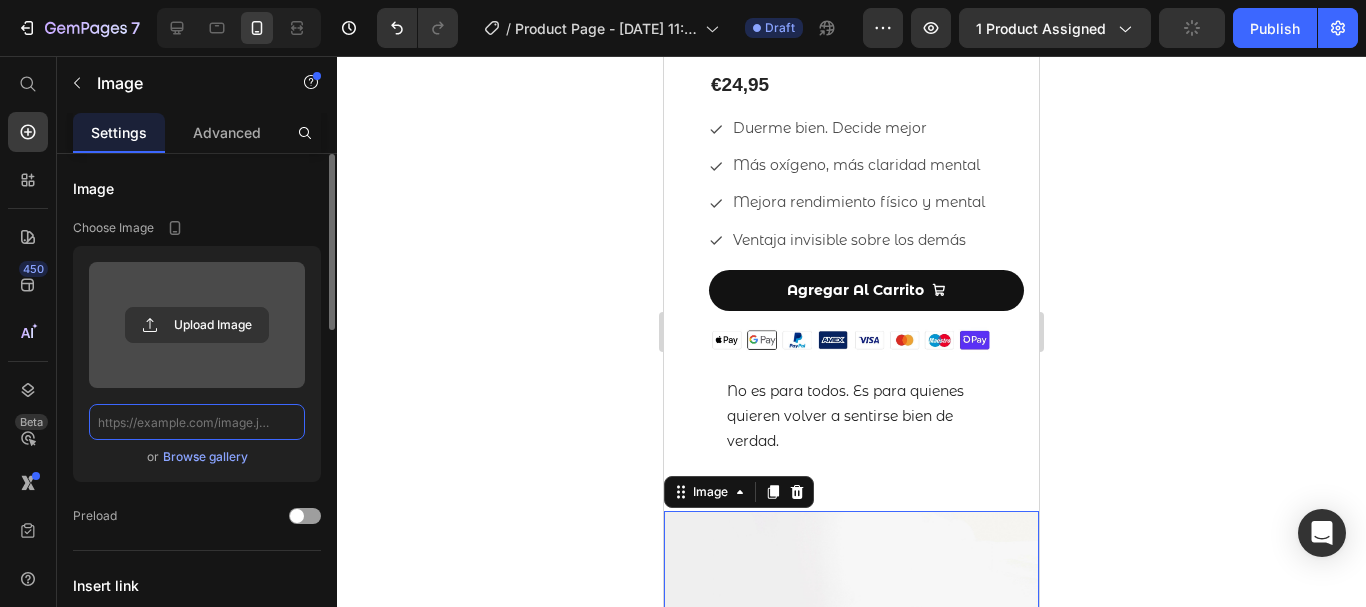 scroll, scrollTop: 0, scrollLeft: 0, axis: both 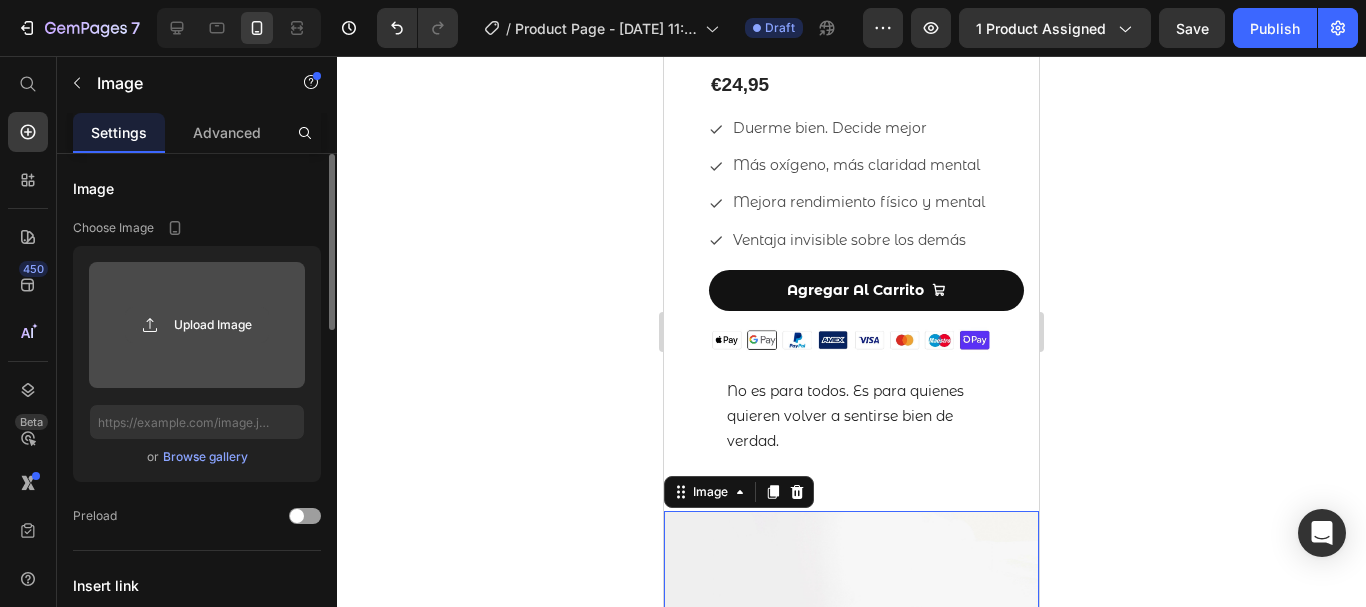 click 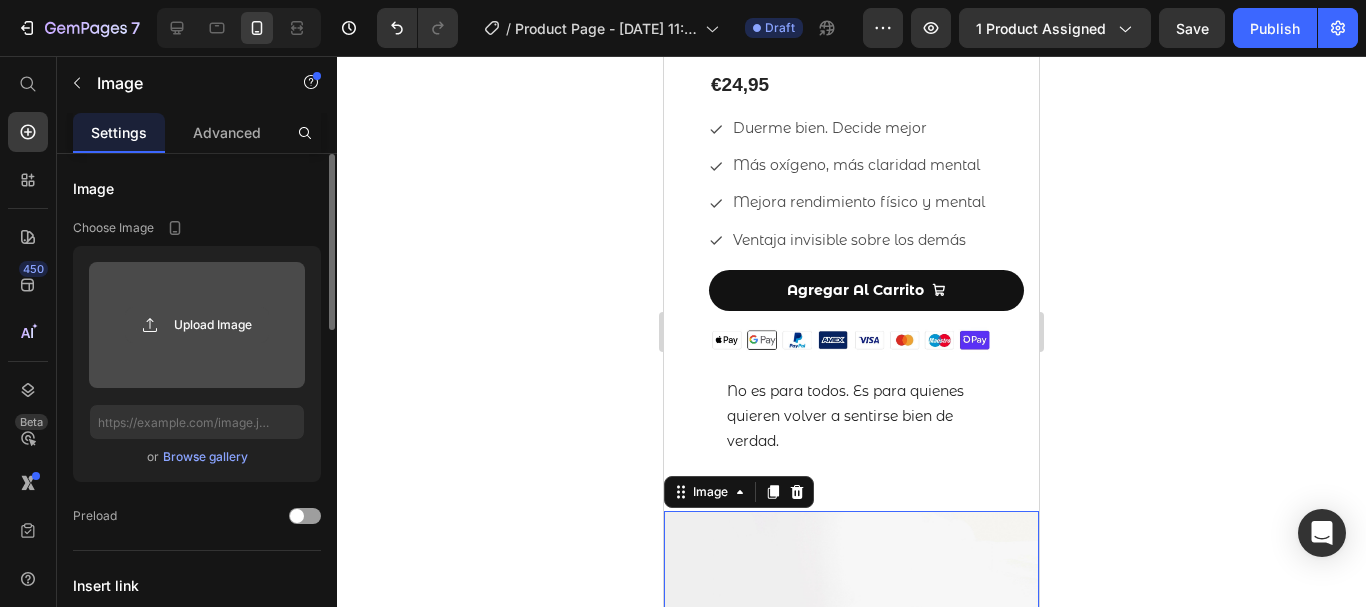 type on "C:\fakepath\Logo Minimalista Vestimenta y Joyería .gif" 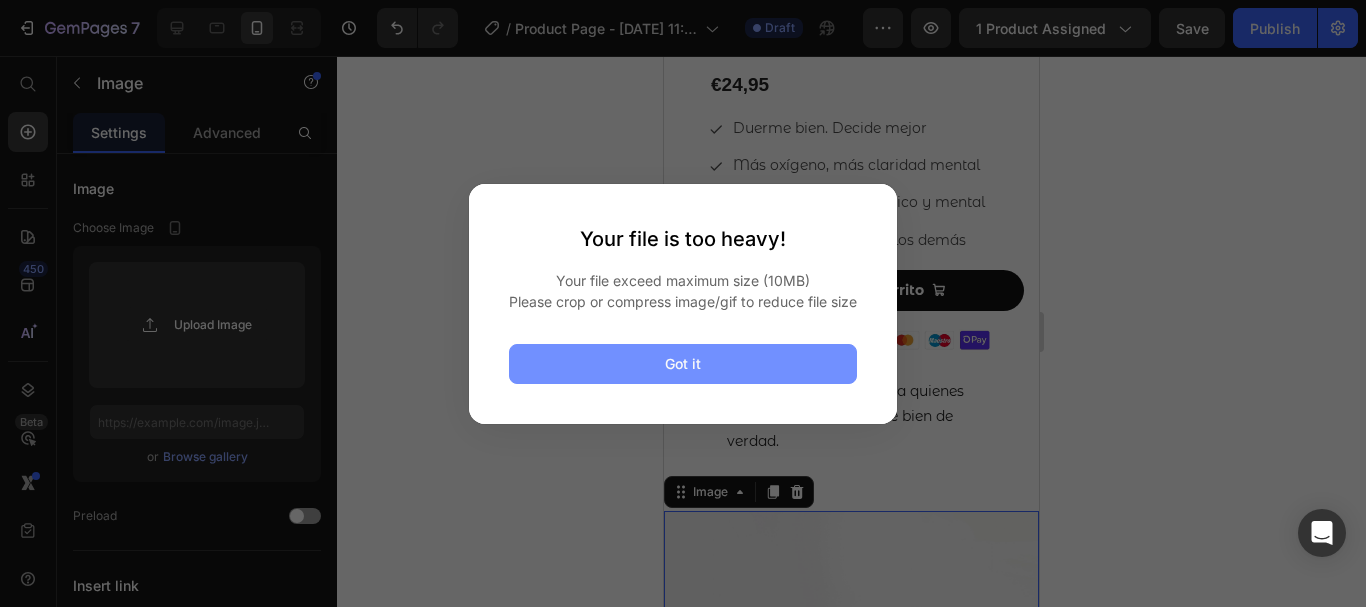 click on "Got it" at bounding box center (683, 364) 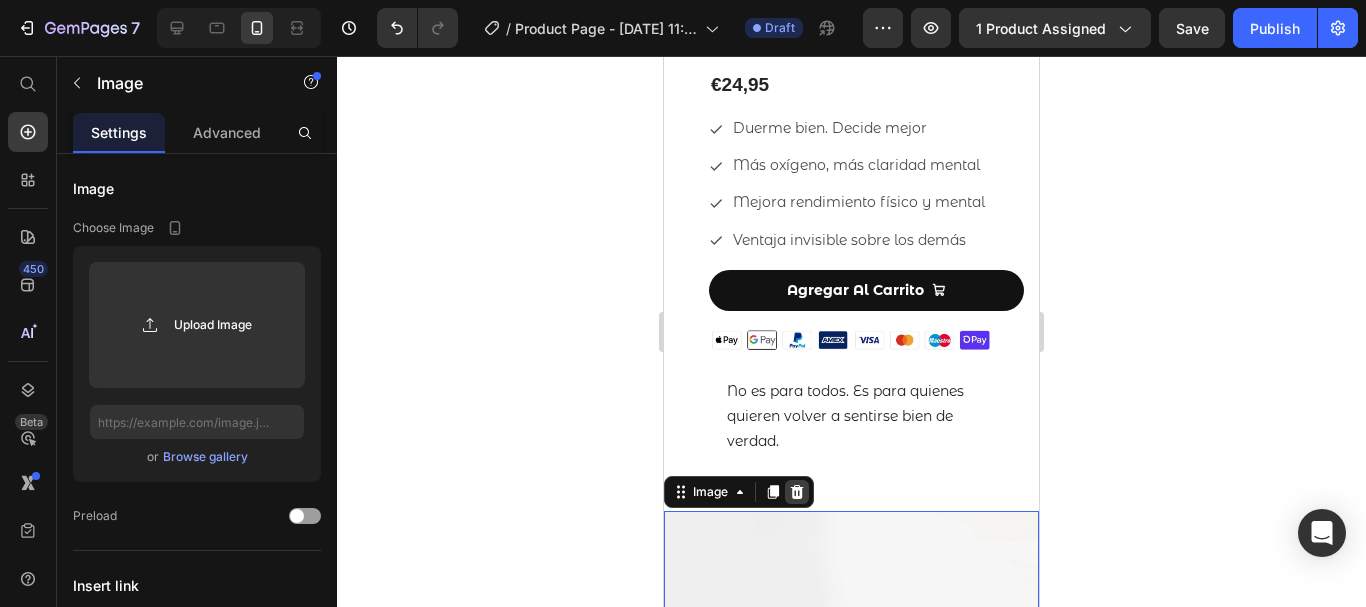 click 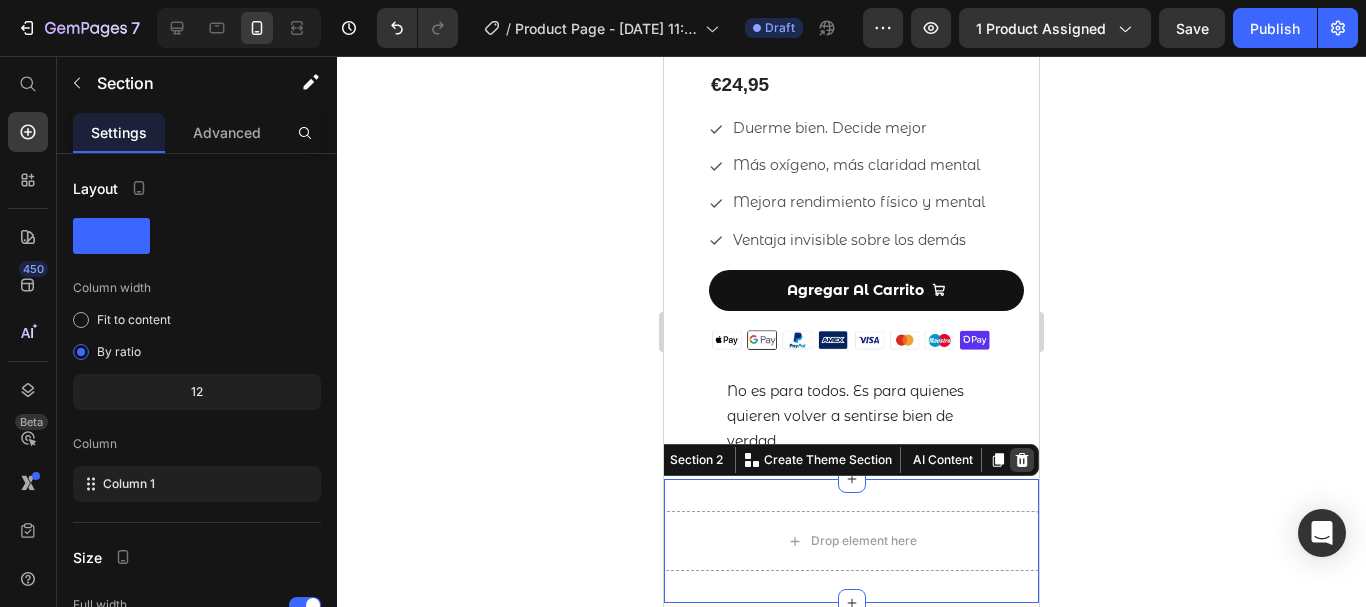 click at bounding box center [1022, 460] 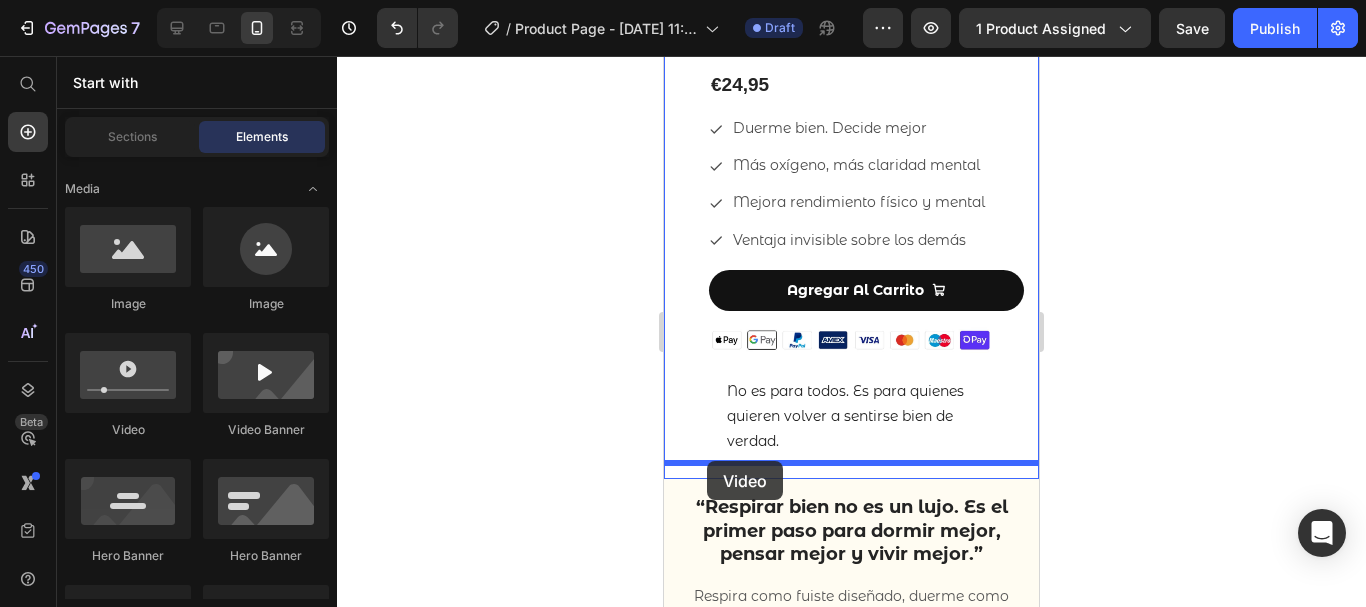 drag, startPoint x: 789, startPoint y: 407, endPoint x: 707, endPoint y: 461, distance: 98.1835 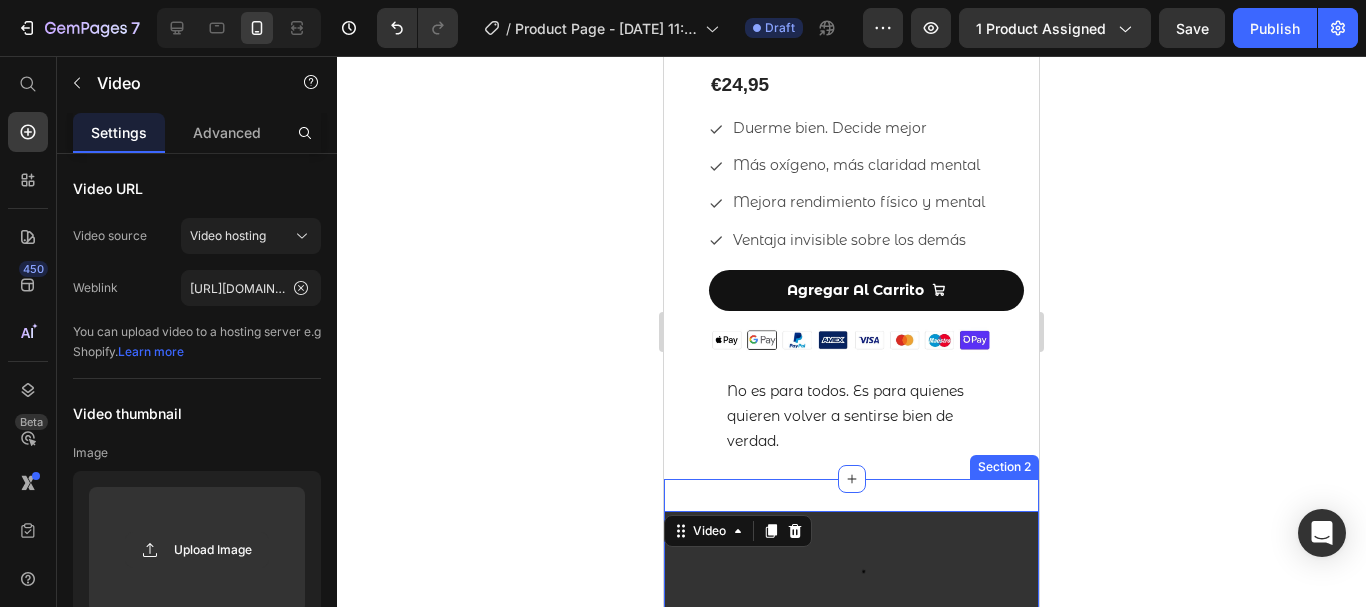 scroll, scrollTop: 775, scrollLeft: 0, axis: vertical 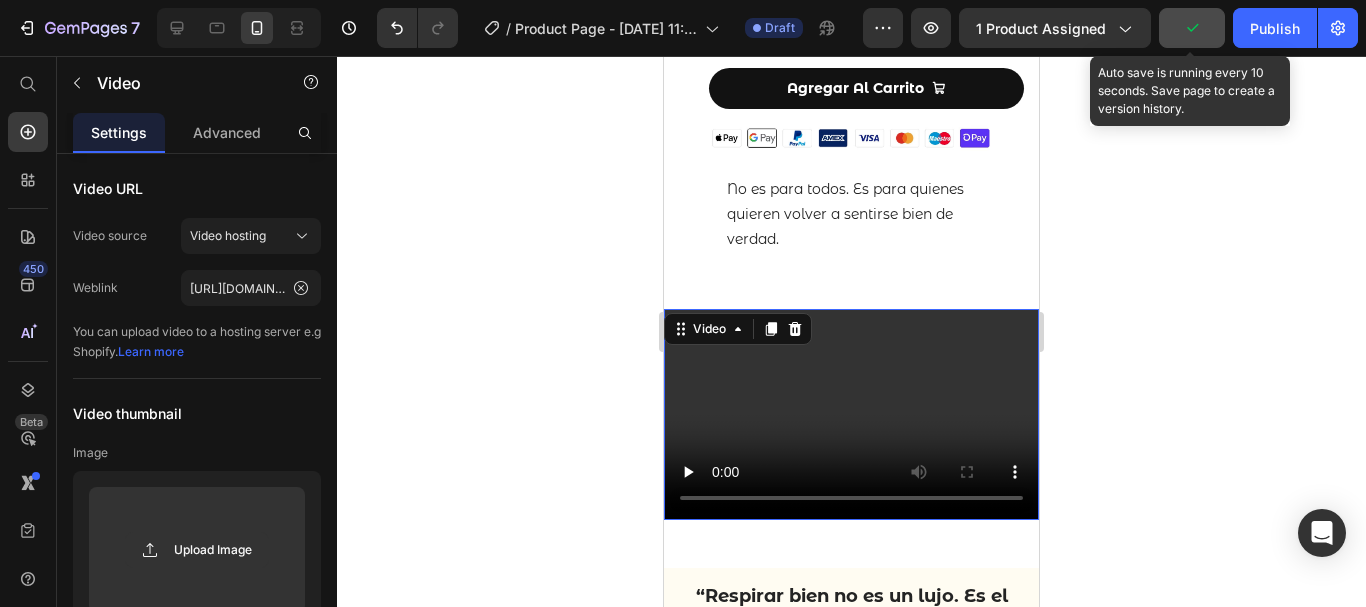 click 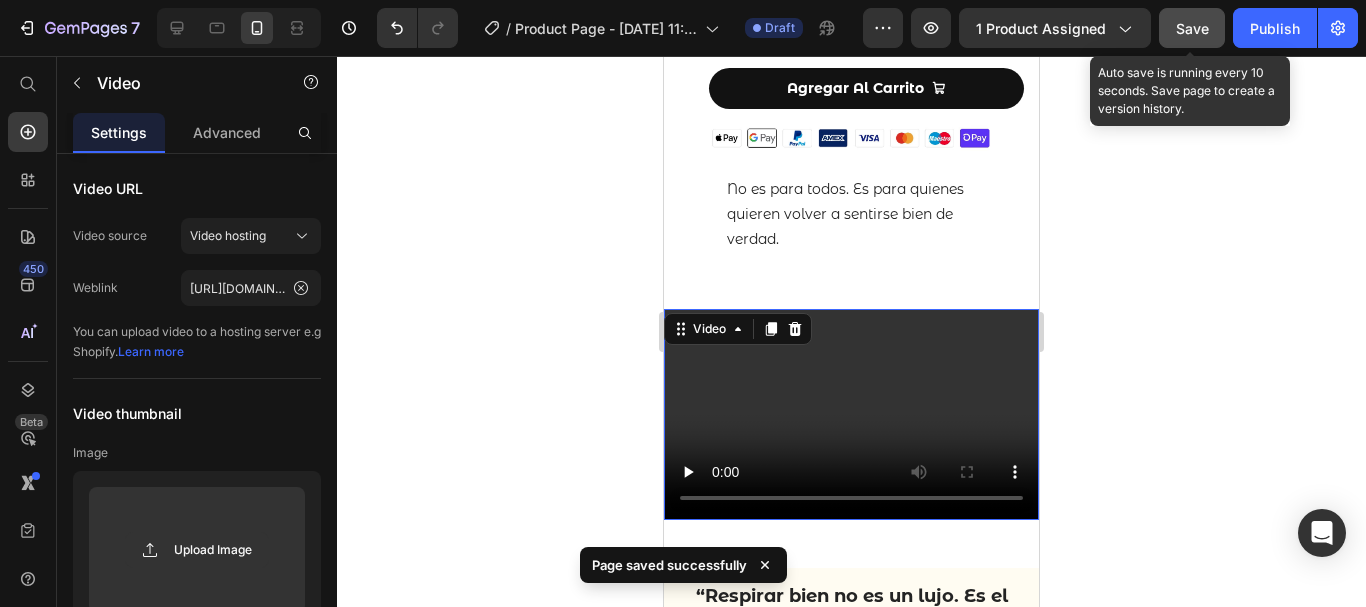 click on "Save" at bounding box center (1192, 28) 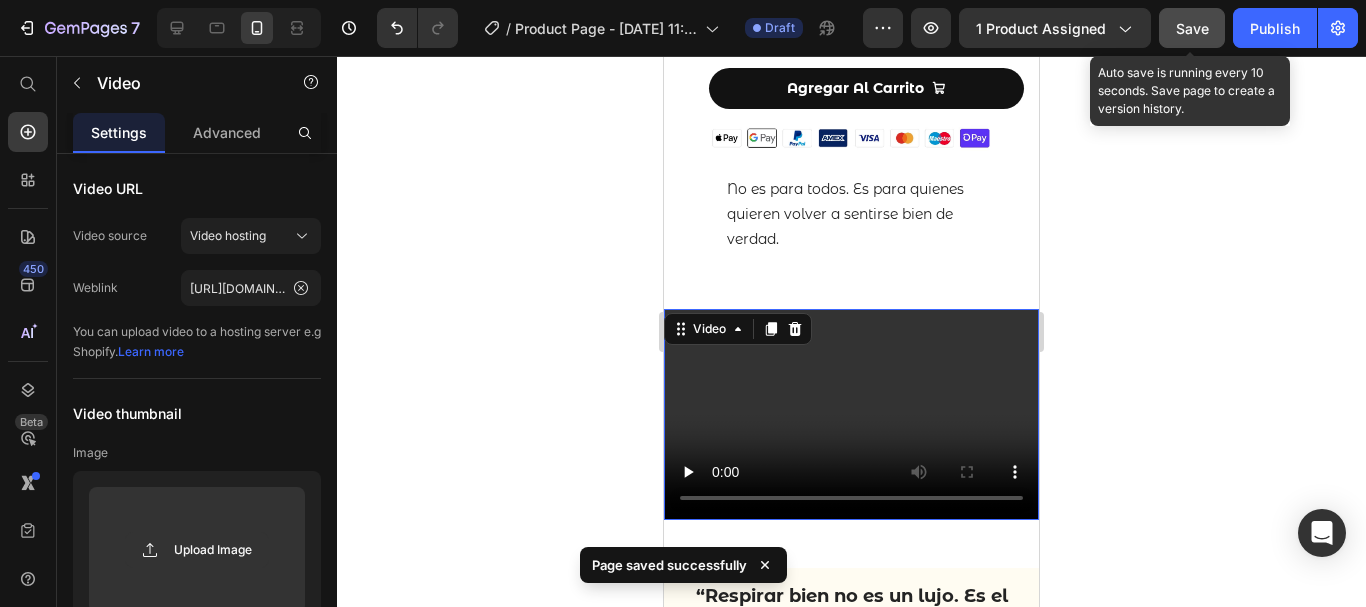 click on "Save" at bounding box center [1192, 28] 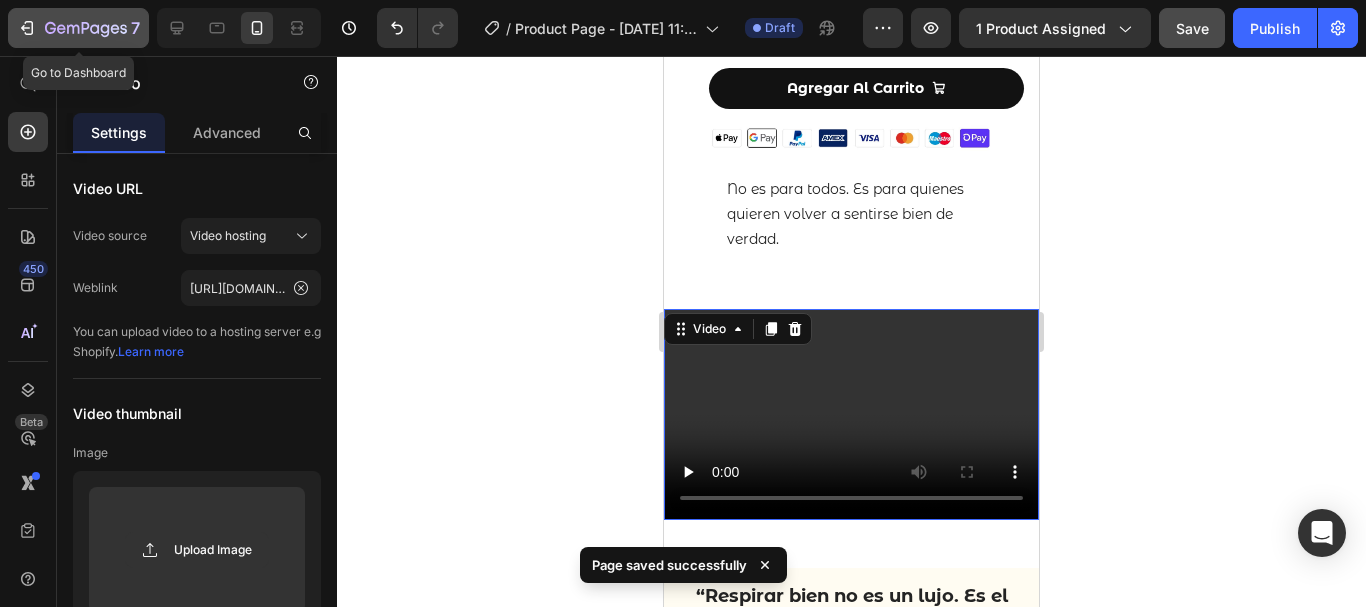 click 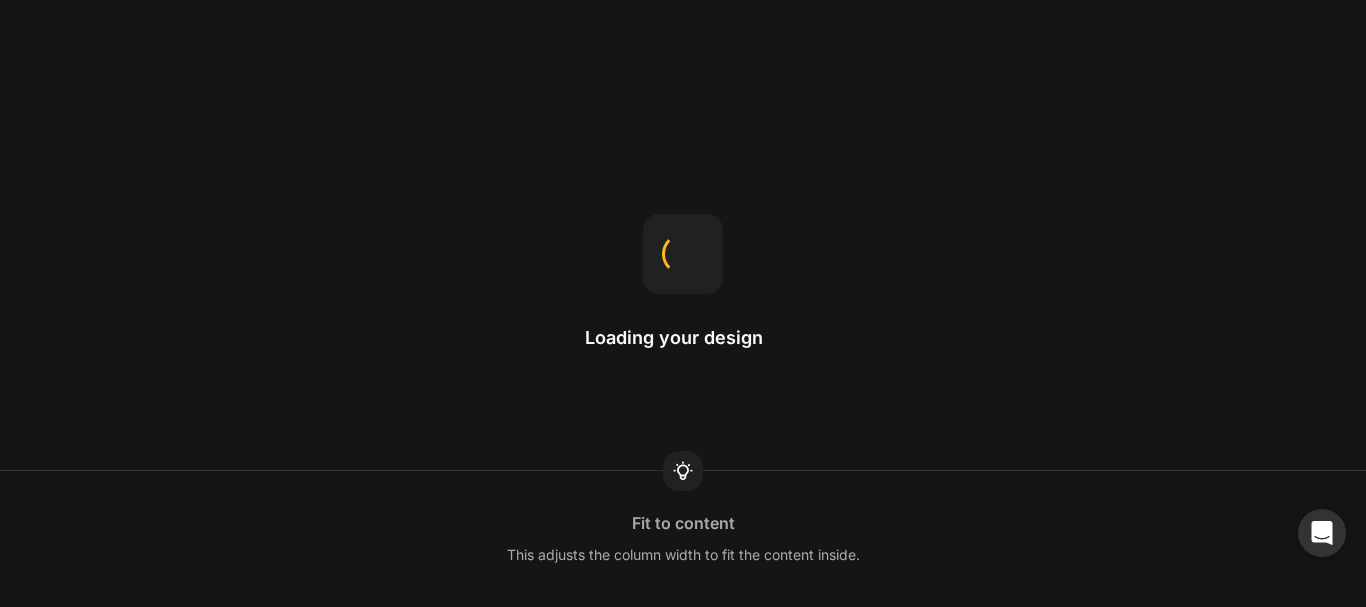scroll, scrollTop: 0, scrollLeft: 0, axis: both 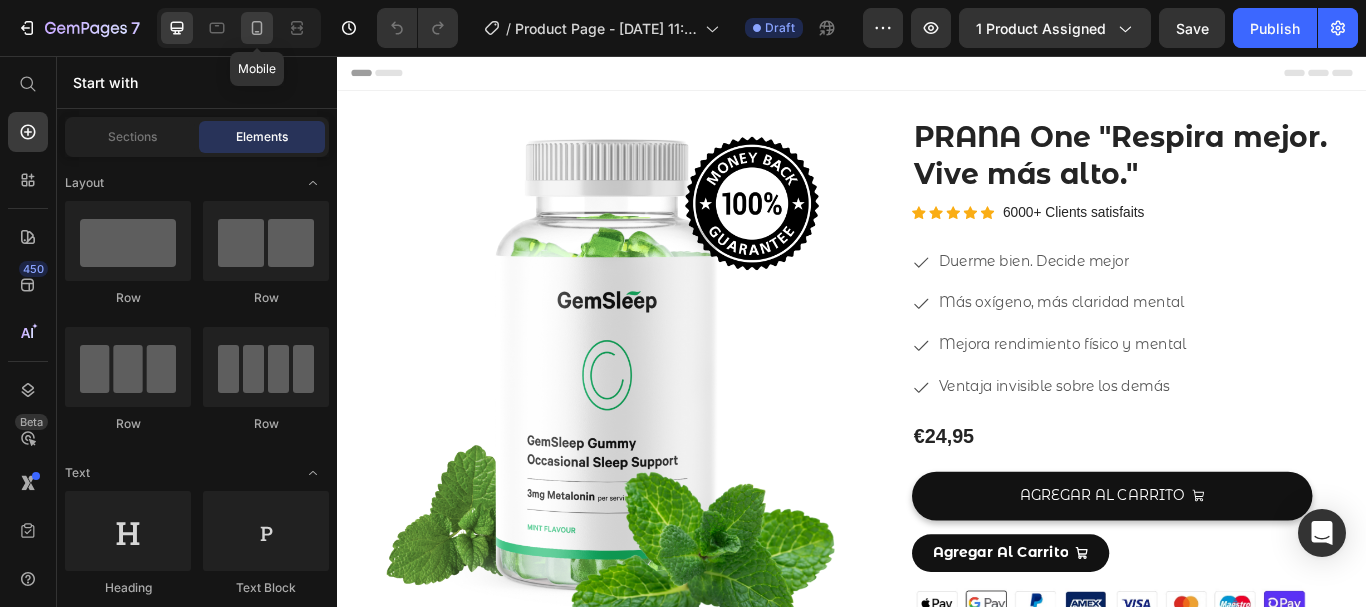 click 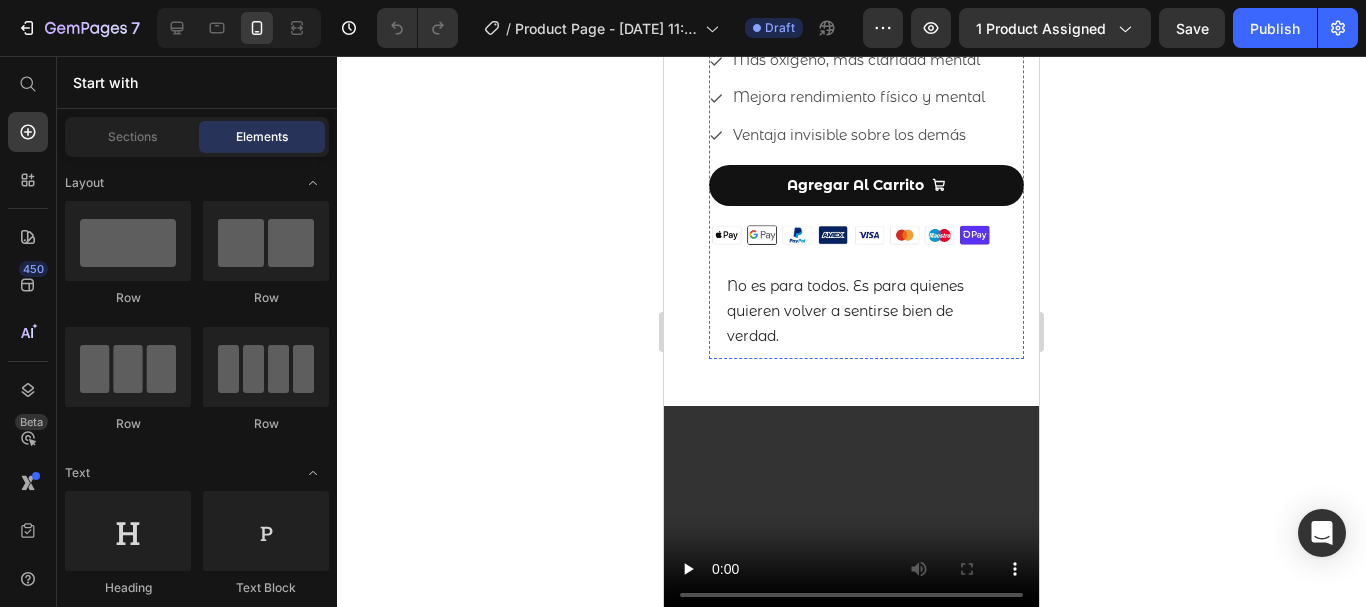 scroll, scrollTop: 684, scrollLeft: 0, axis: vertical 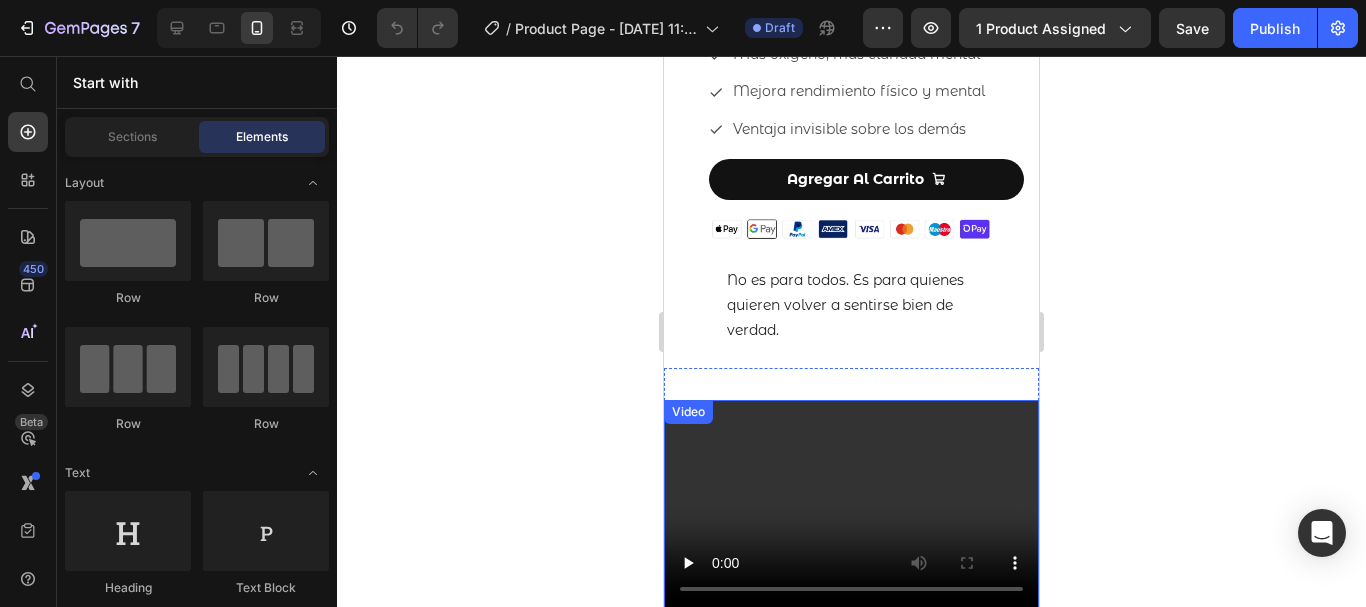 click at bounding box center (851, 505) 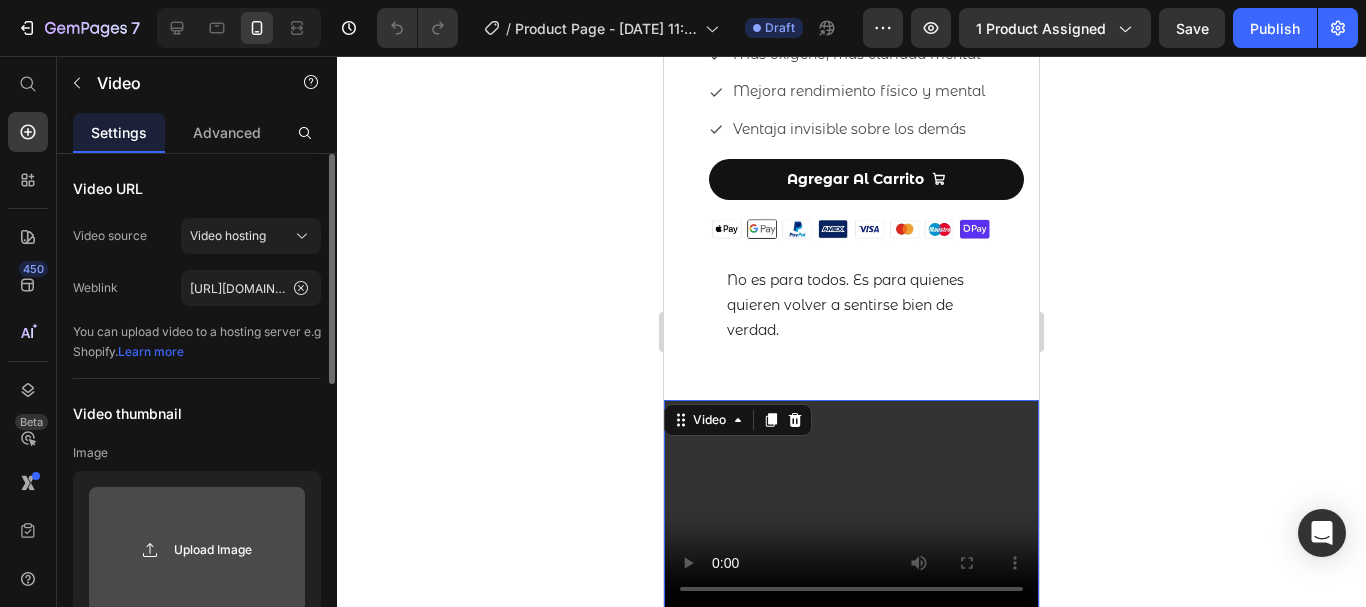 click 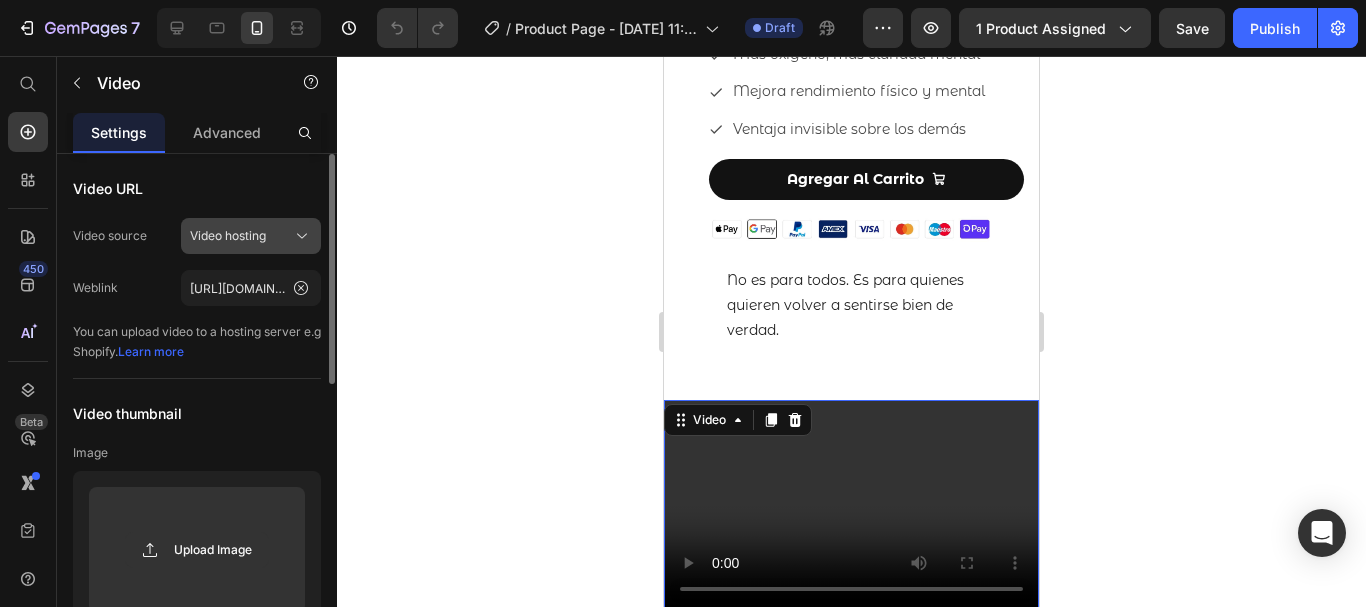 click on "Video hosting" 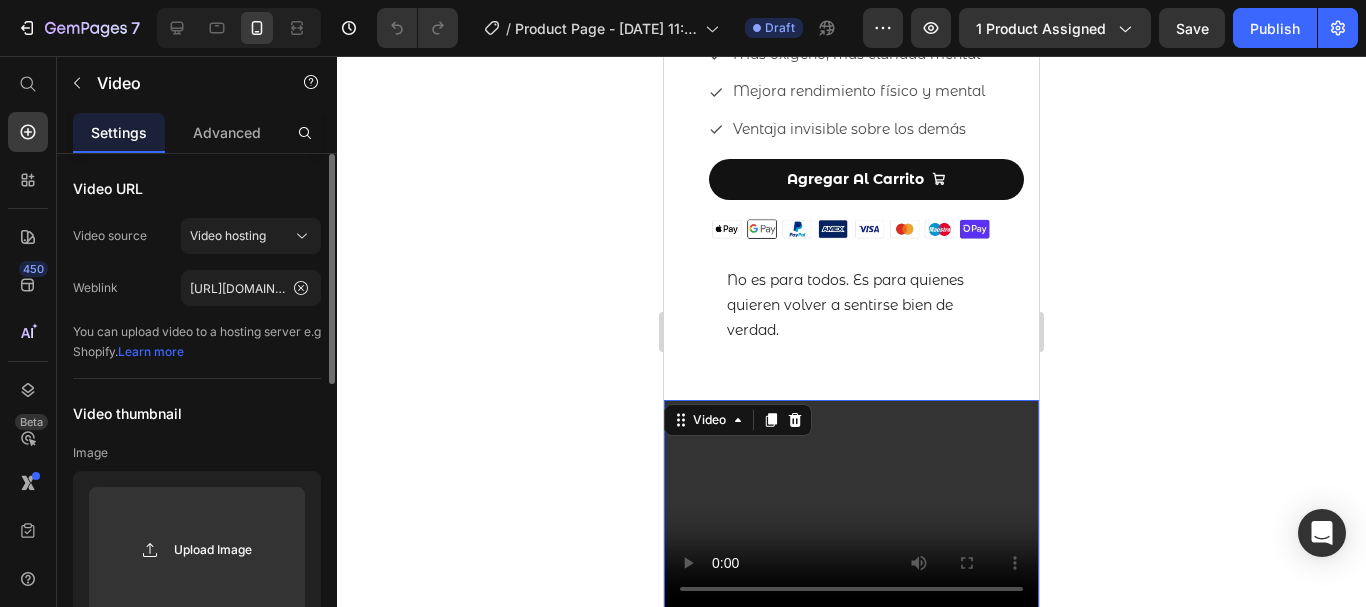 click on "Video thumbnail" at bounding box center (197, 413) 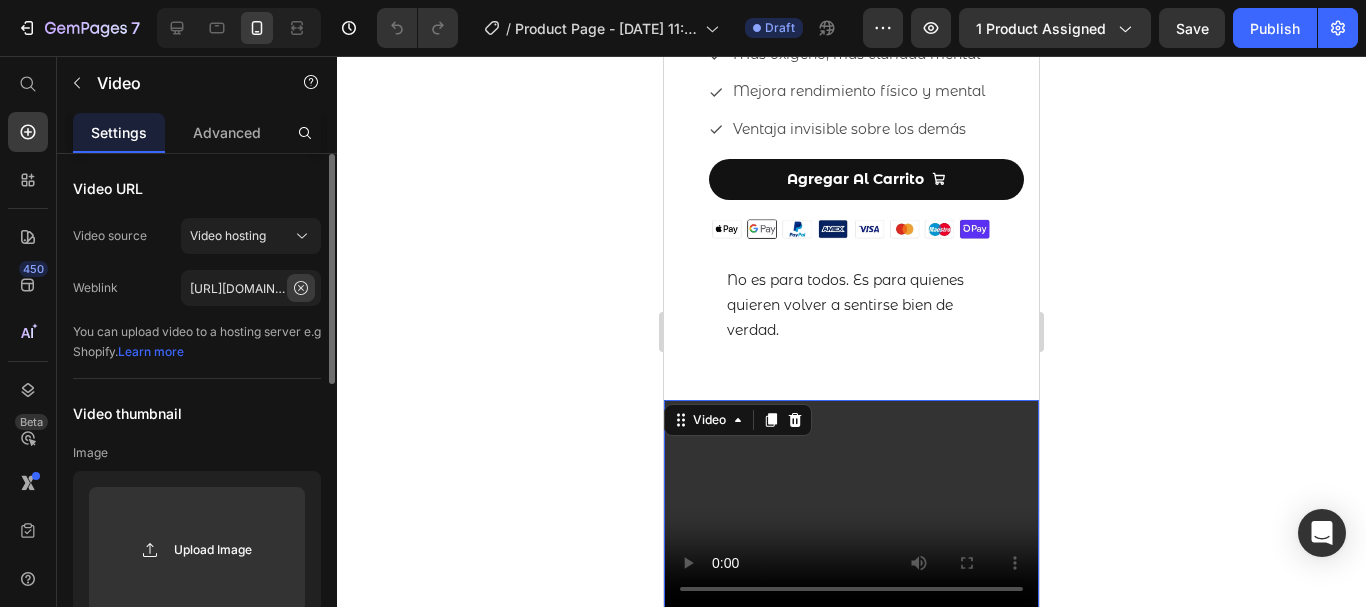 click 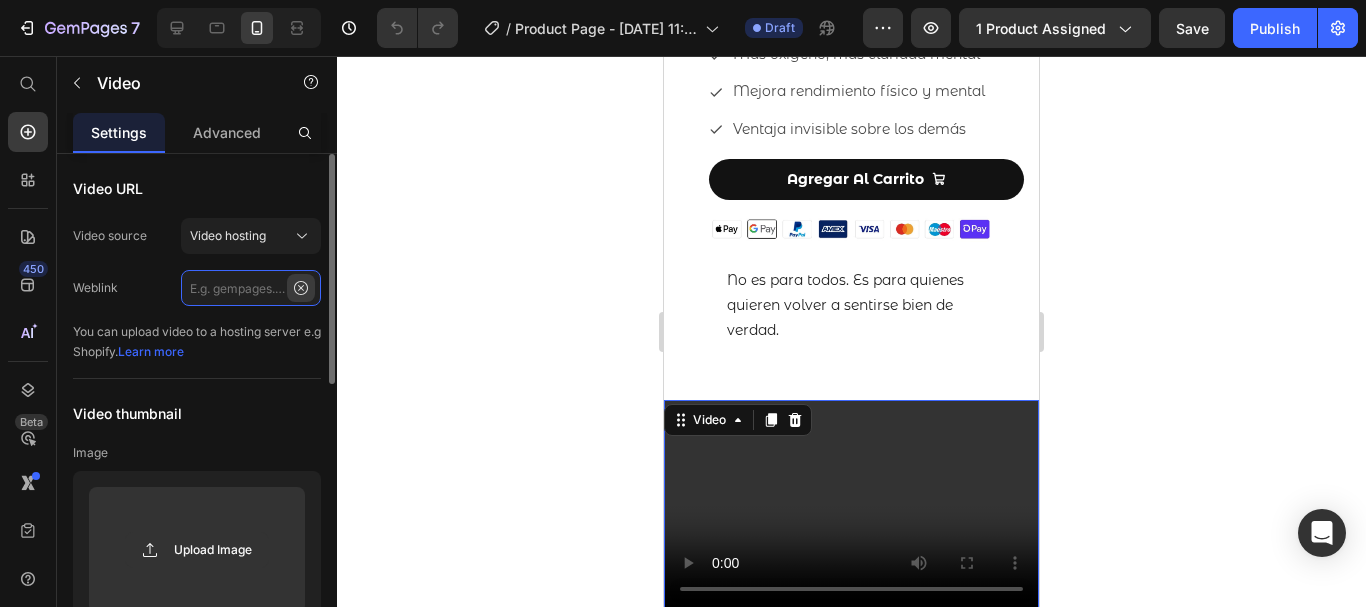 scroll, scrollTop: 0, scrollLeft: 0, axis: both 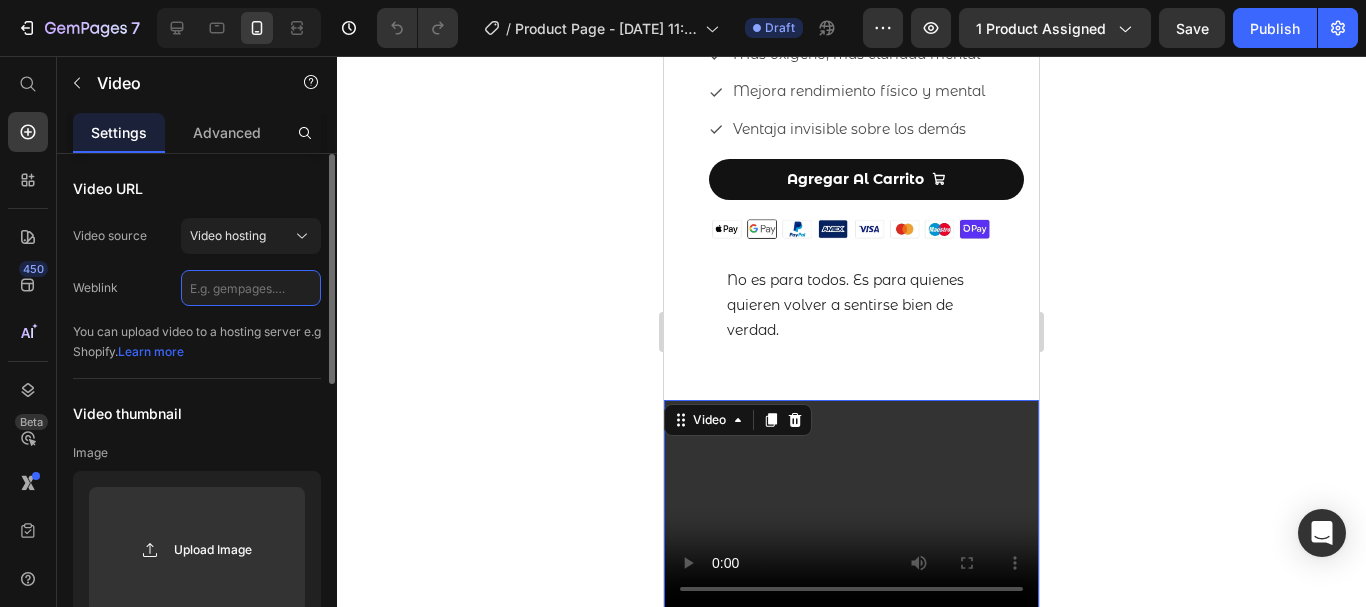 paste on "https://cdn.shopify.com/videos/c/o/v/b4904a1710f64488942d5aad048eb826.mp4" 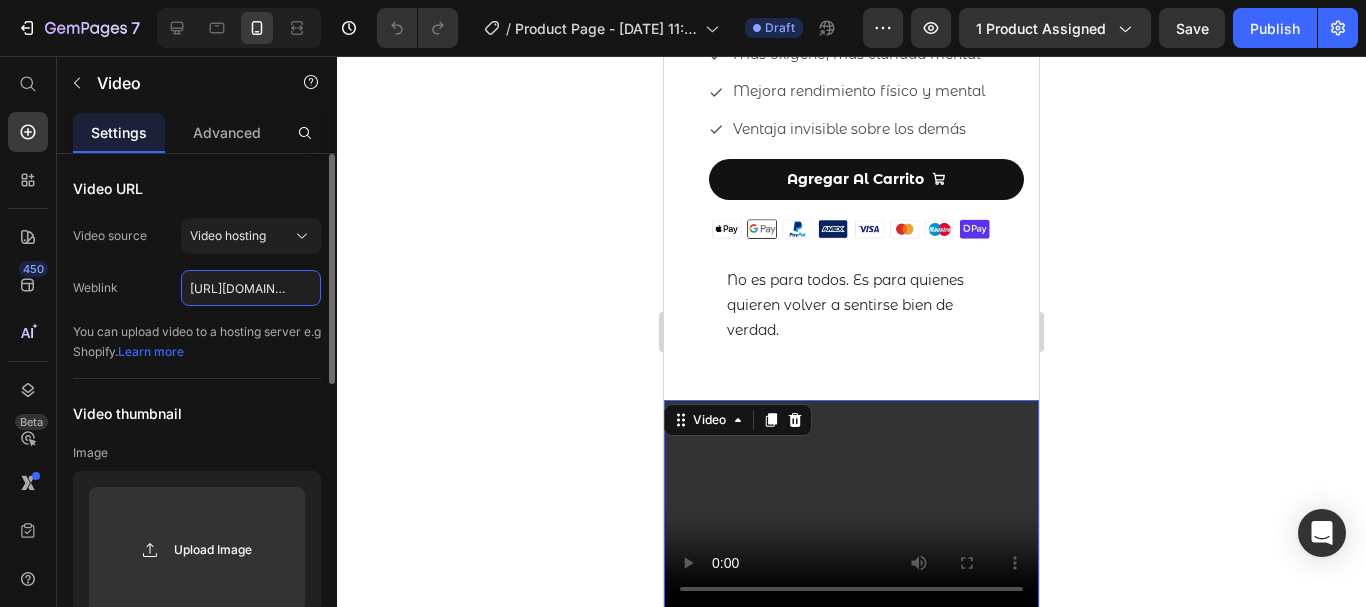 scroll, scrollTop: 0, scrollLeft: 372, axis: horizontal 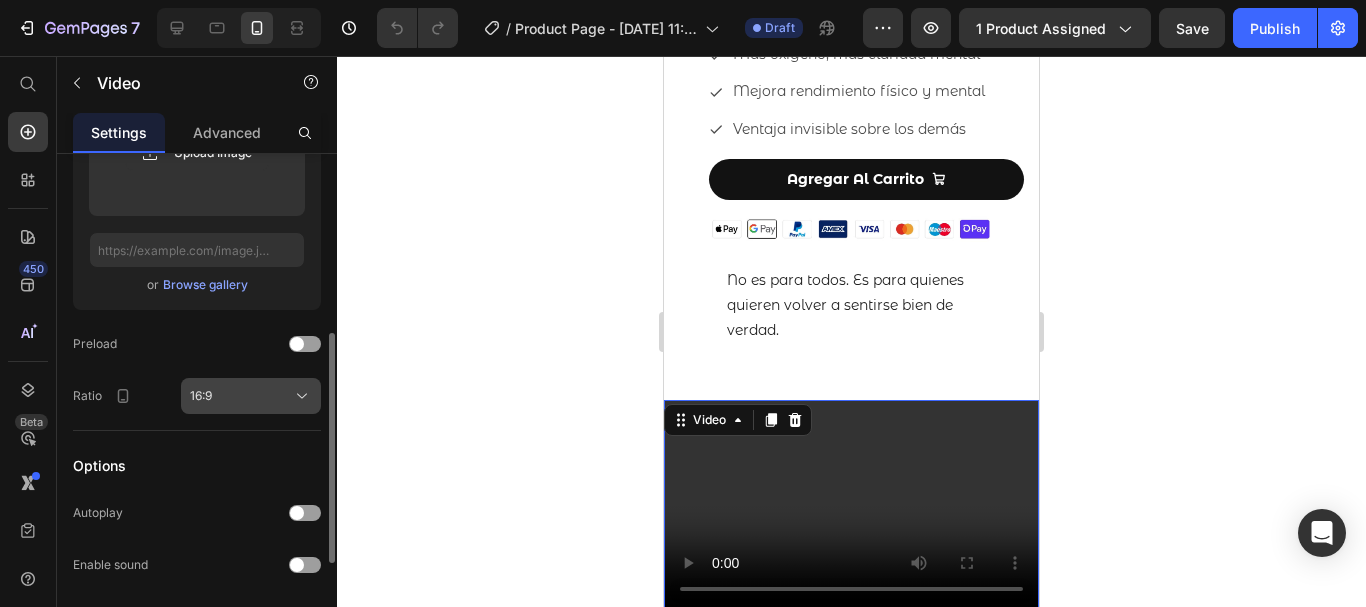 type on "https://cdn.shopify.com/videos/c/o/v/b4904a1710f64488942d5aad048eb826.mp4" 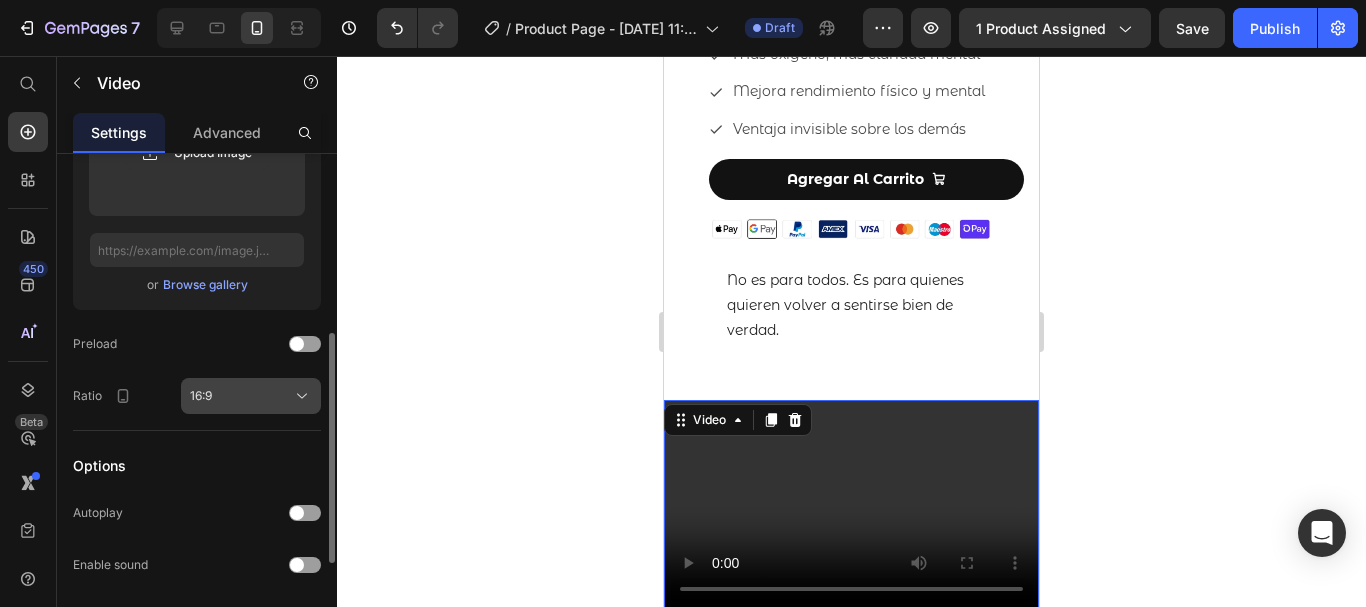 scroll, scrollTop: 0, scrollLeft: 0, axis: both 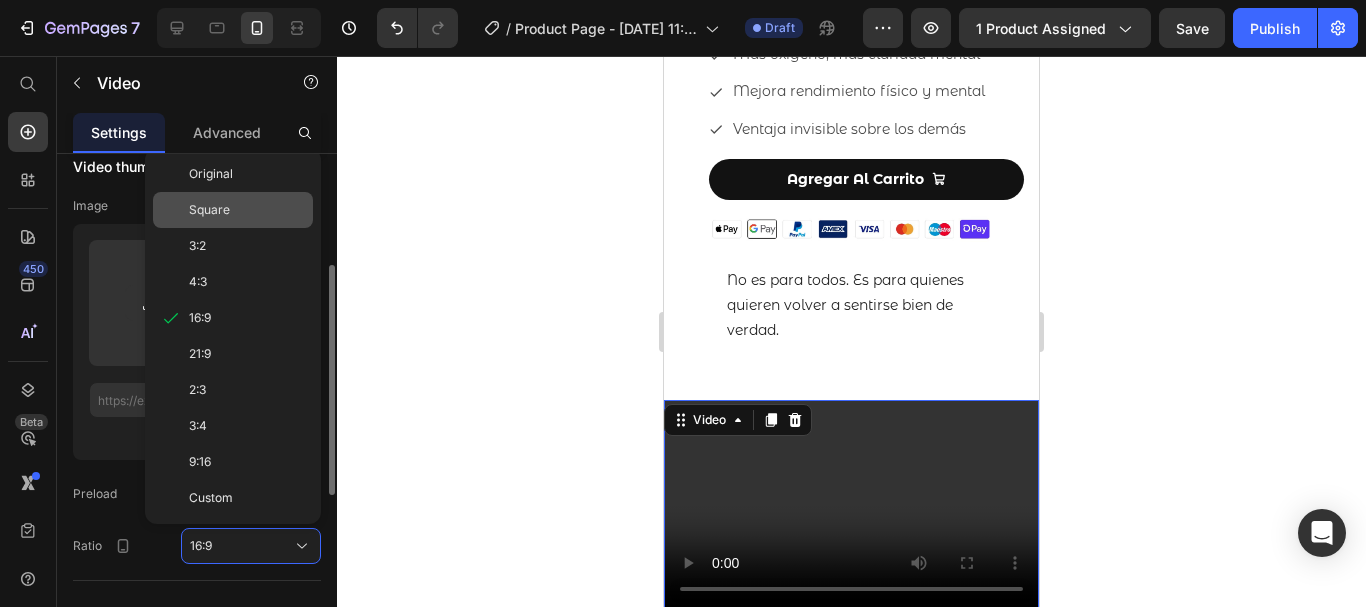 click on "Square" at bounding box center (247, 210) 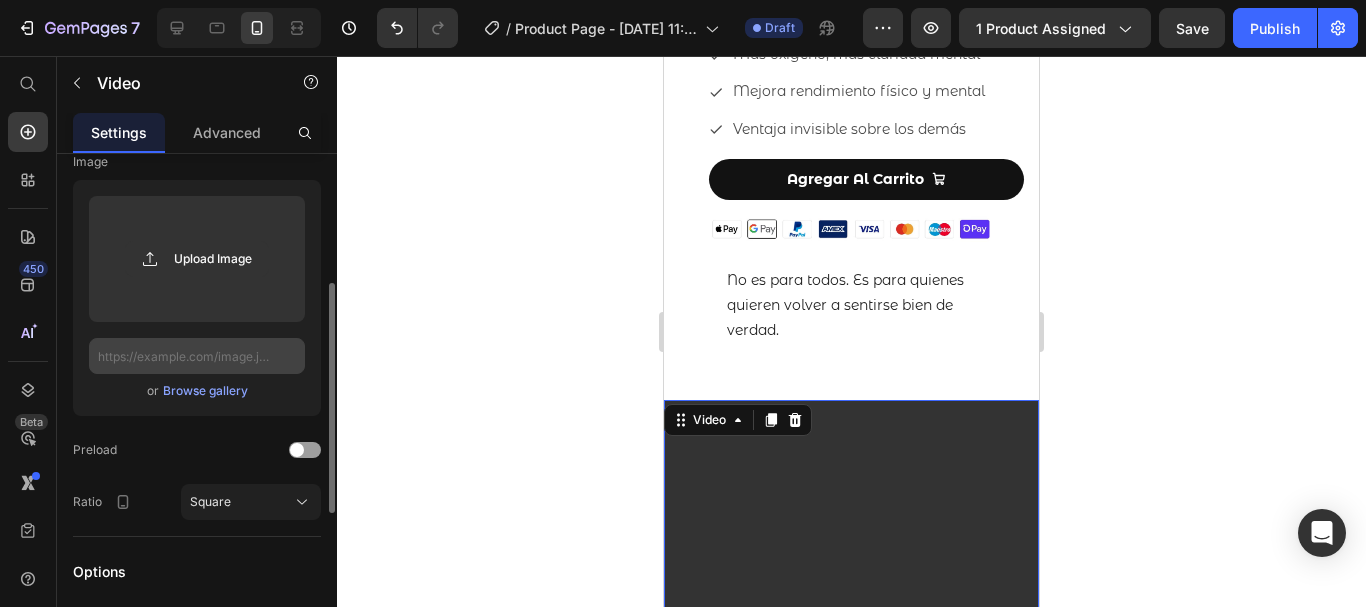 scroll, scrollTop: 289, scrollLeft: 0, axis: vertical 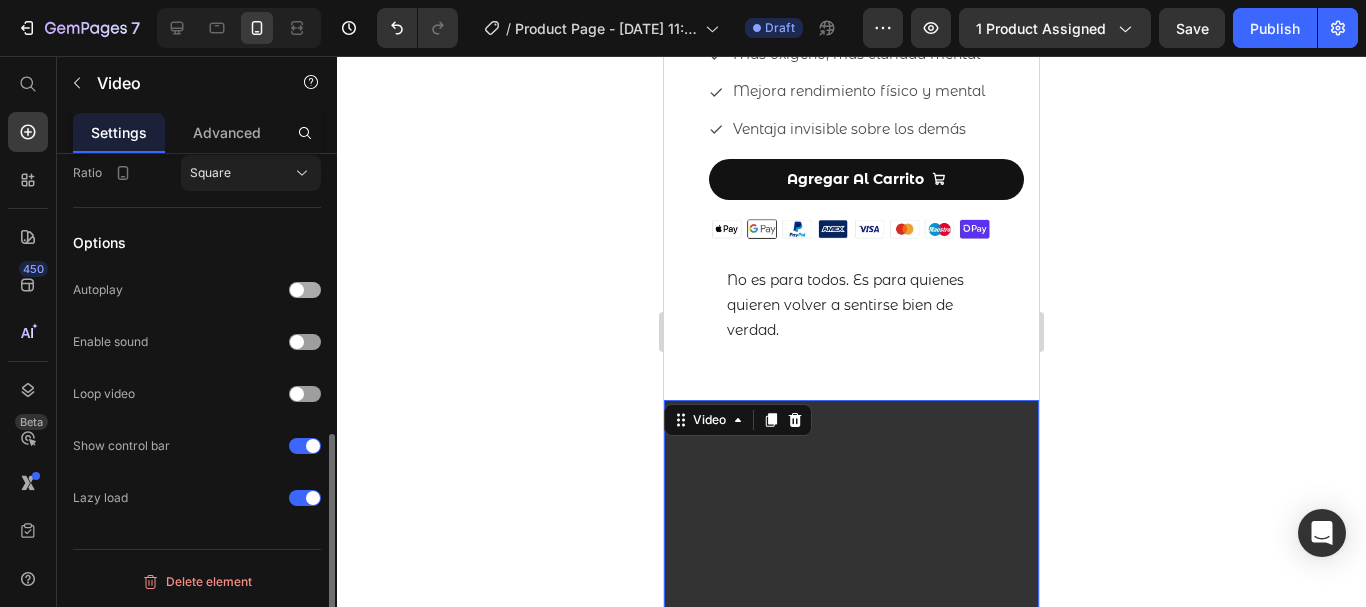click at bounding box center [305, 290] 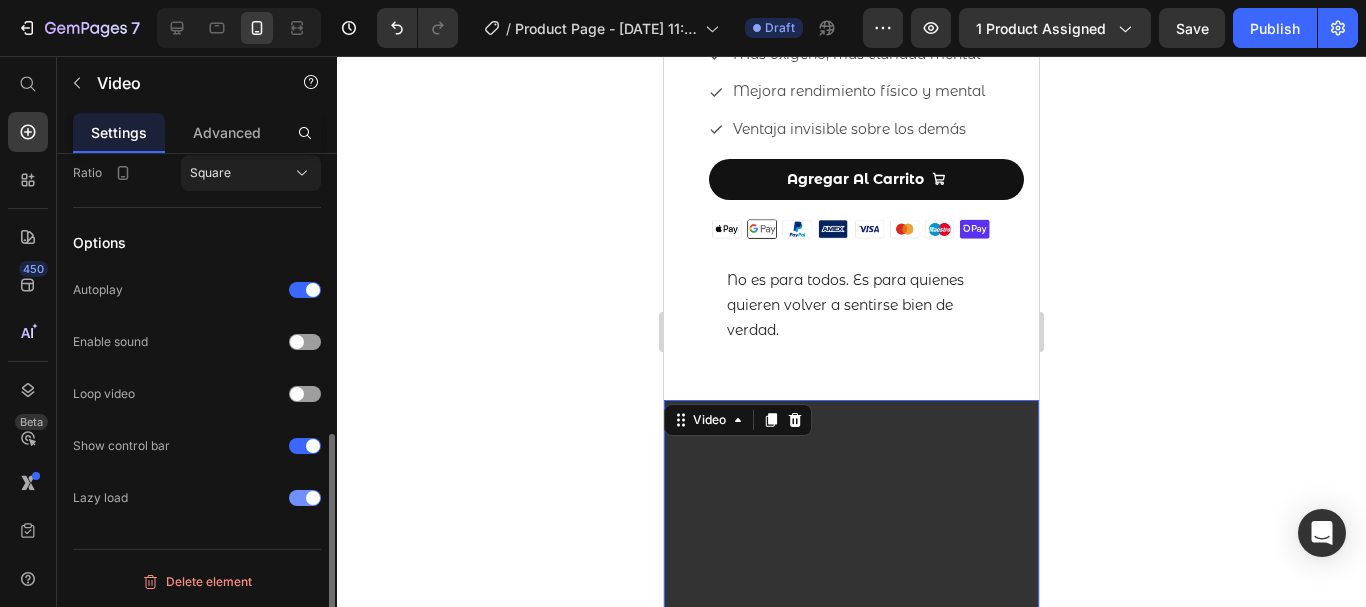 click at bounding box center [305, 498] 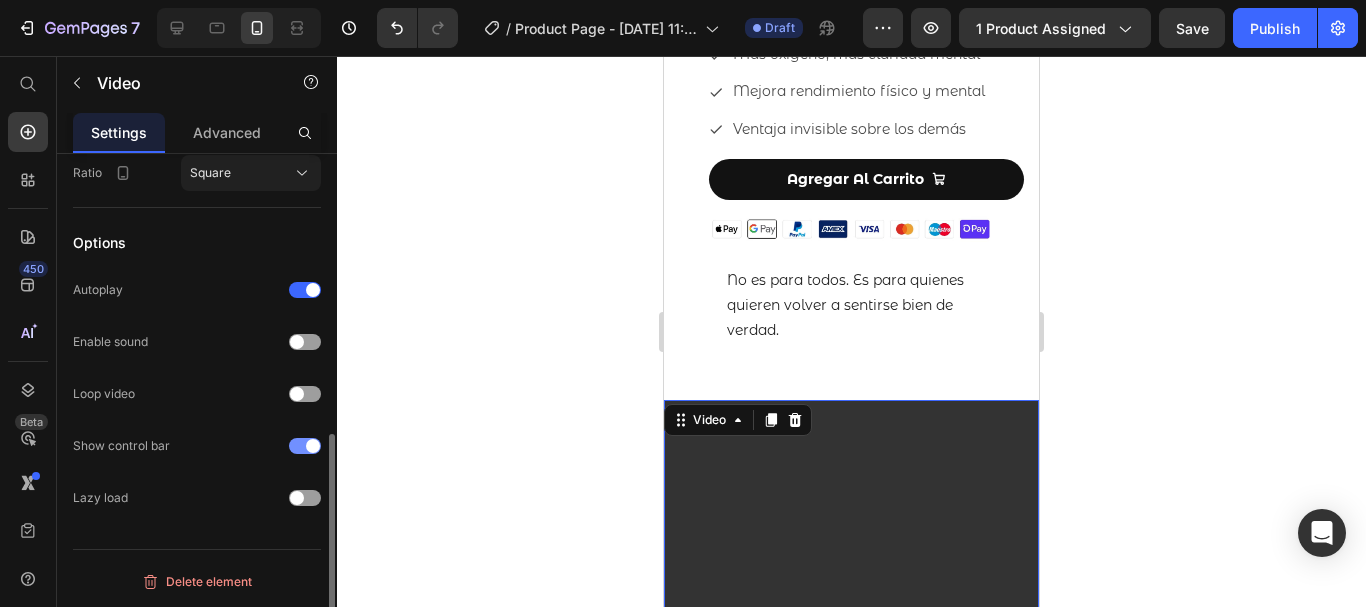 click at bounding box center (305, 446) 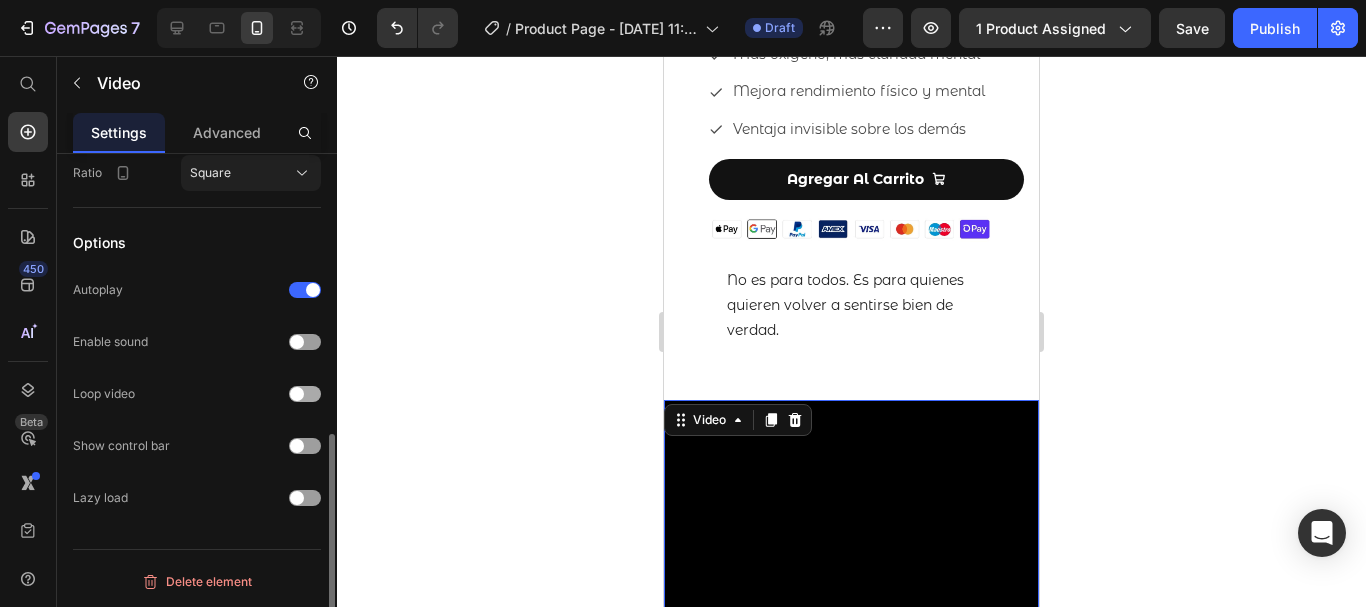 click at bounding box center (297, 394) 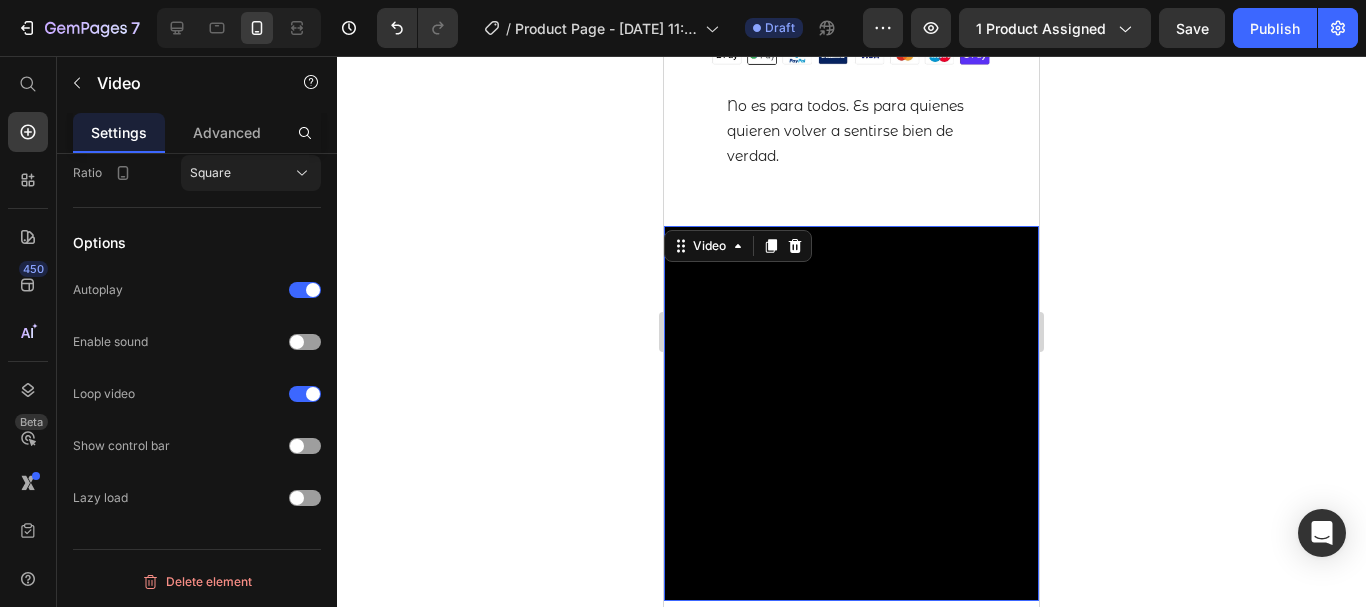 scroll, scrollTop: 859, scrollLeft: 0, axis: vertical 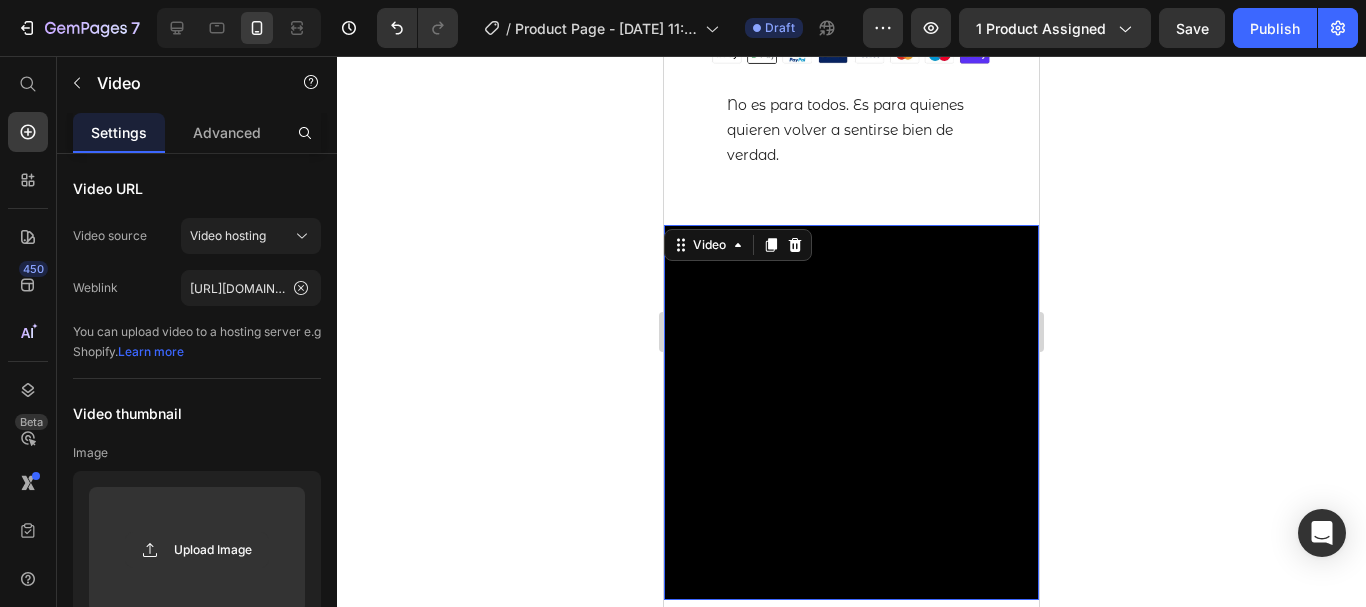 drag, startPoint x: 1841, startPoint y: 89, endPoint x: 935, endPoint y: 420, distance: 964.57086 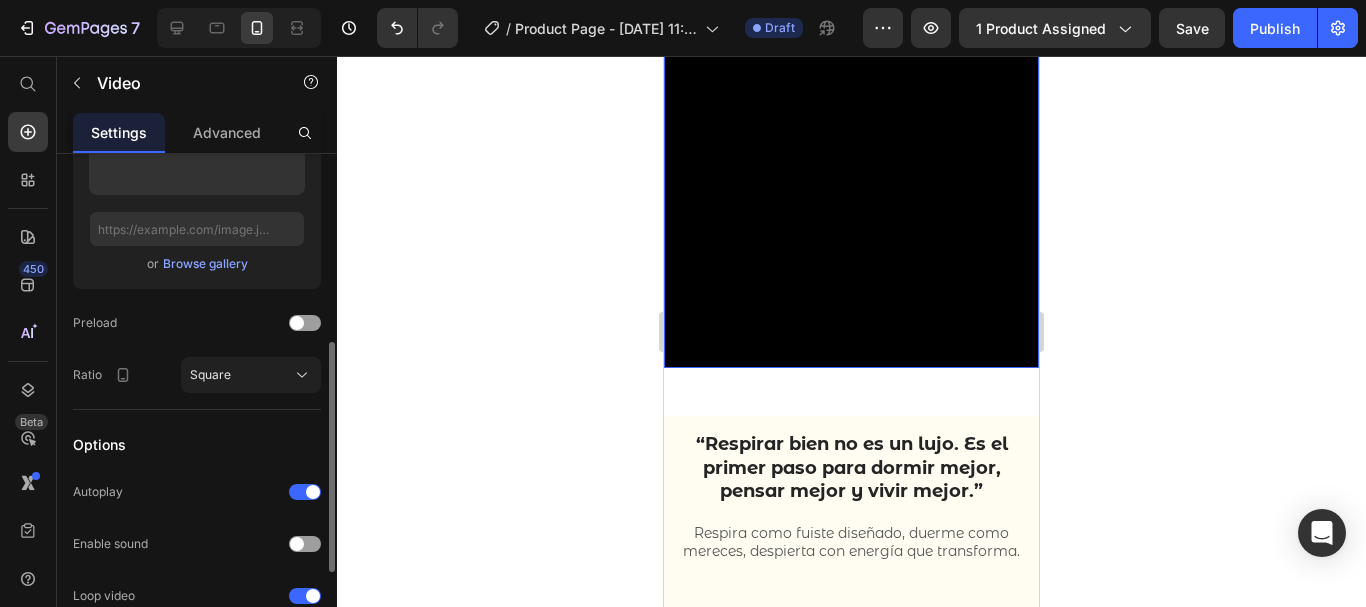 scroll, scrollTop: 368, scrollLeft: 0, axis: vertical 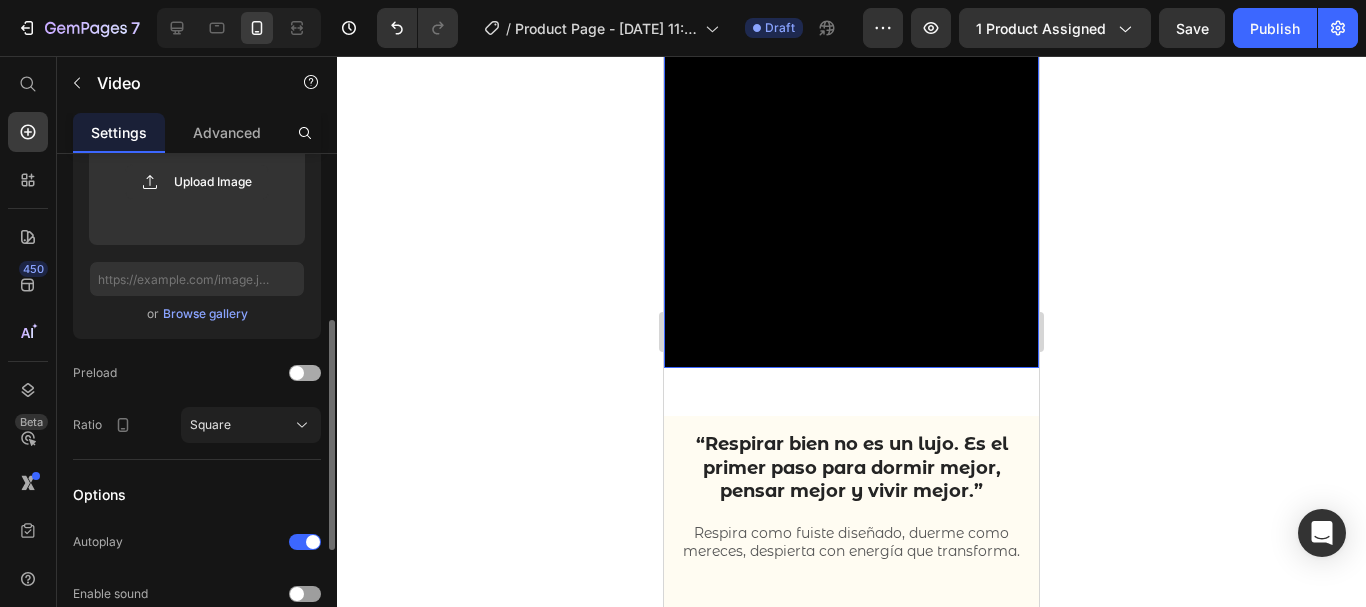 click at bounding box center [297, 373] 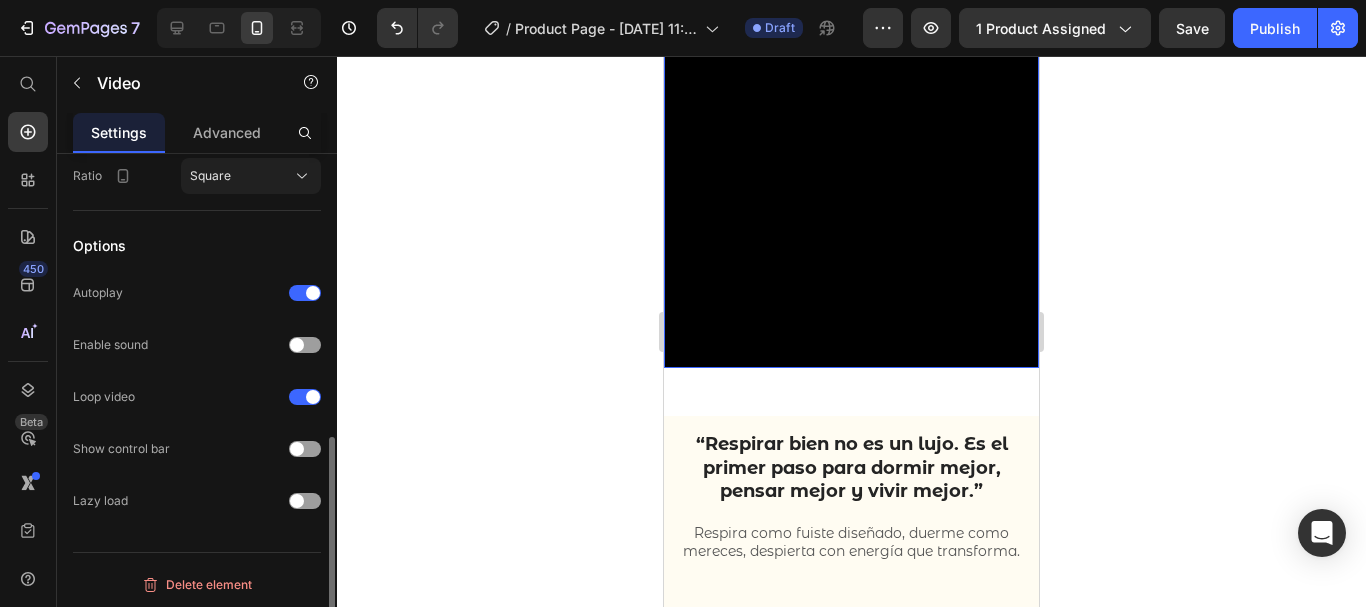 scroll, scrollTop: 620, scrollLeft: 0, axis: vertical 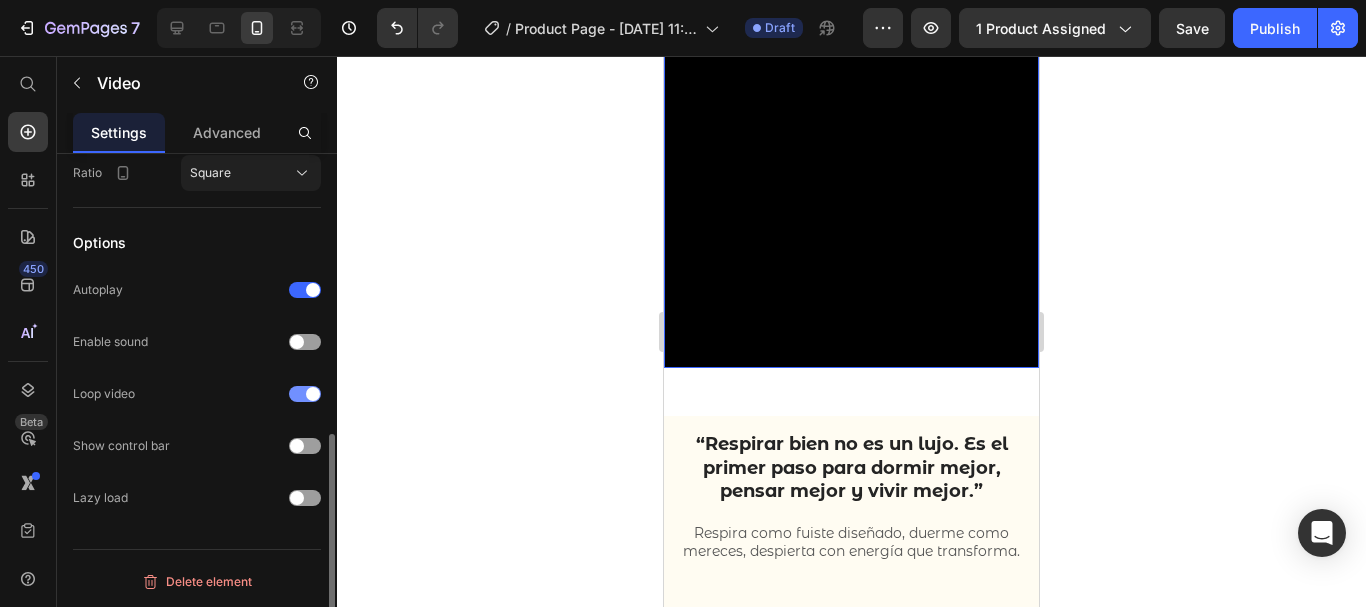 click at bounding box center [305, 394] 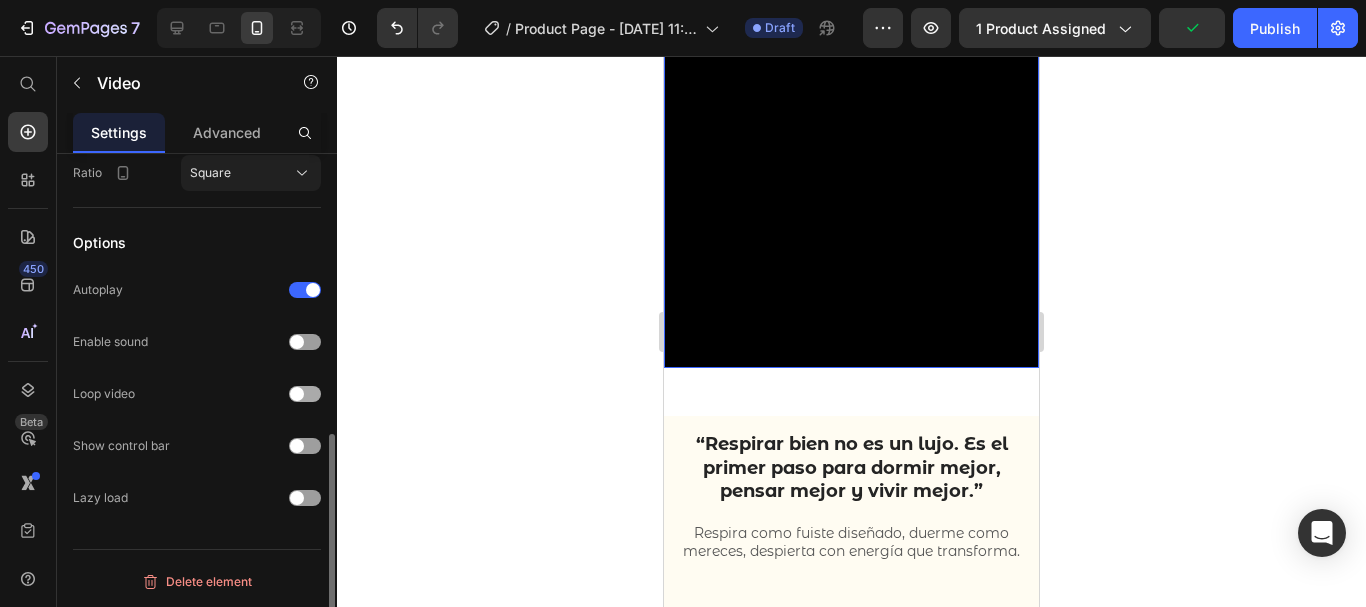 click at bounding box center (305, 394) 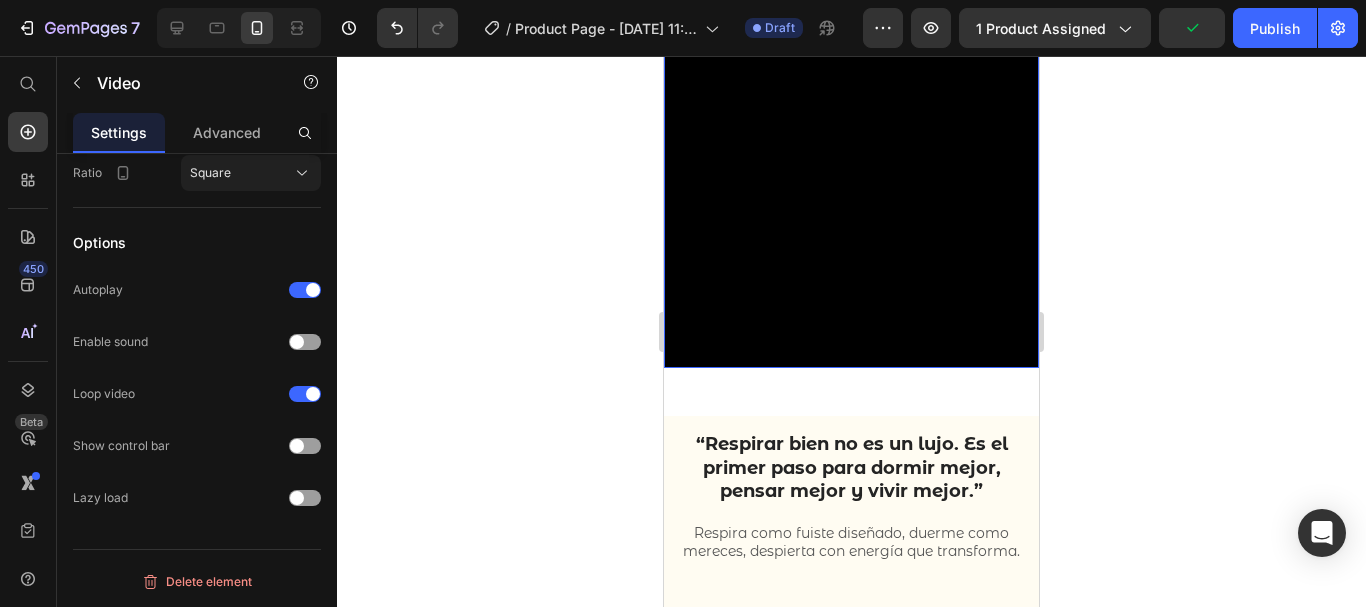 click 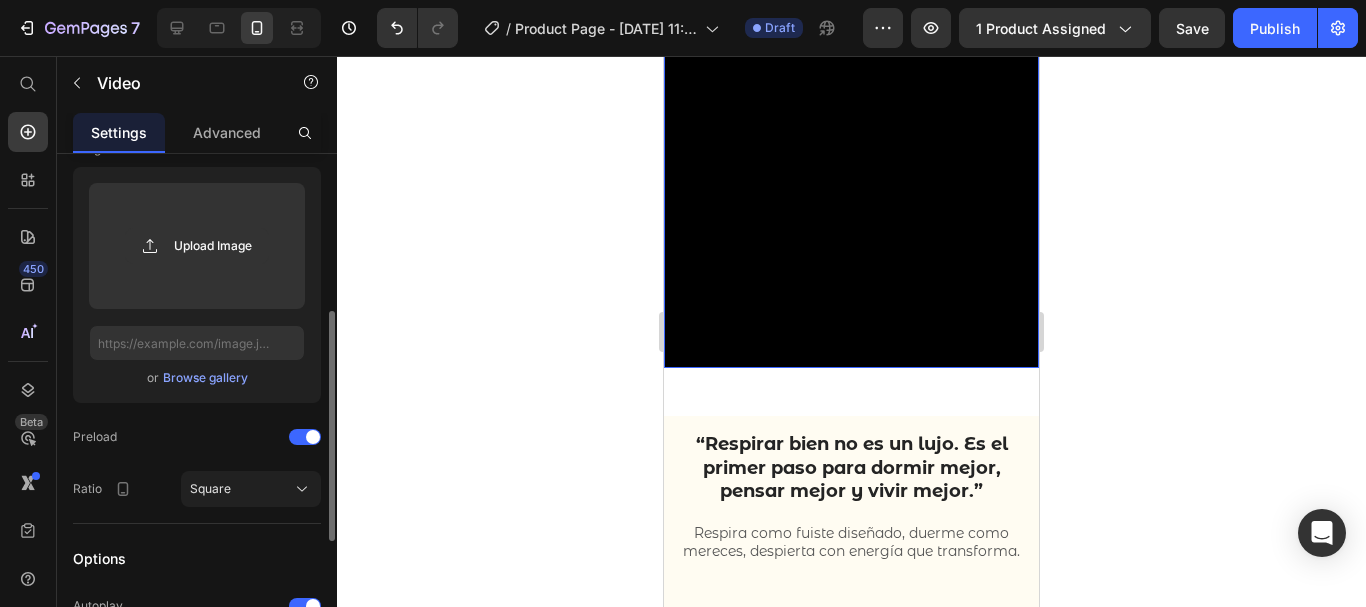 scroll, scrollTop: 319, scrollLeft: 0, axis: vertical 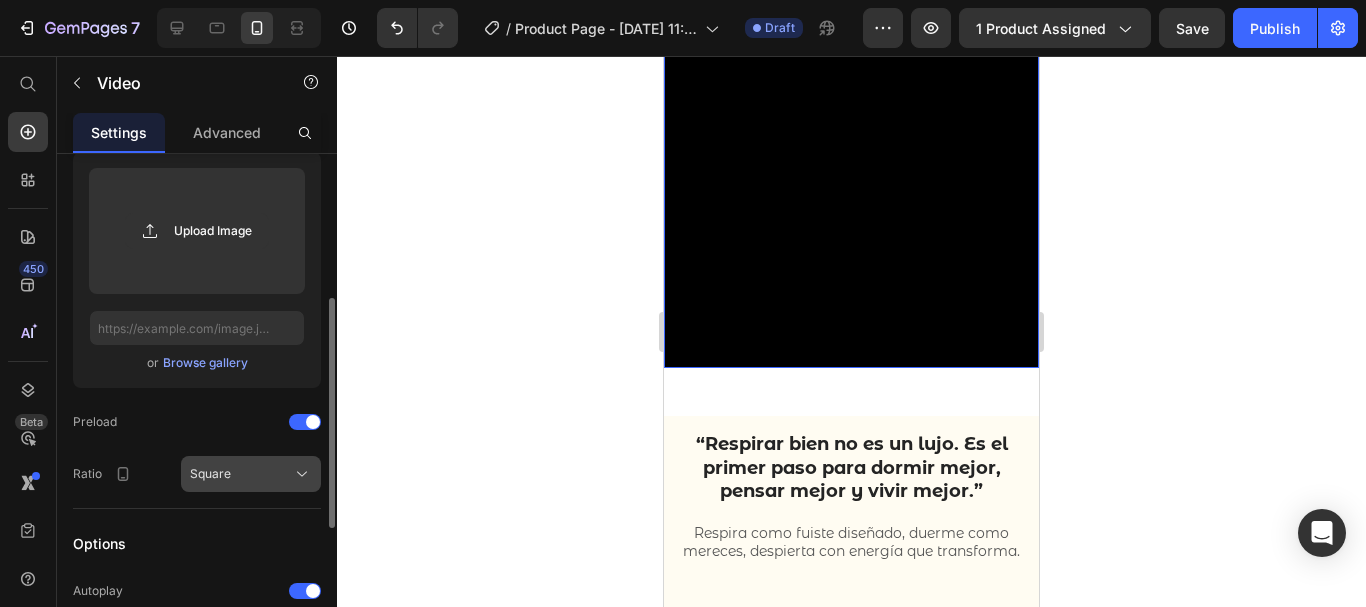 click on "Square" at bounding box center [210, 474] 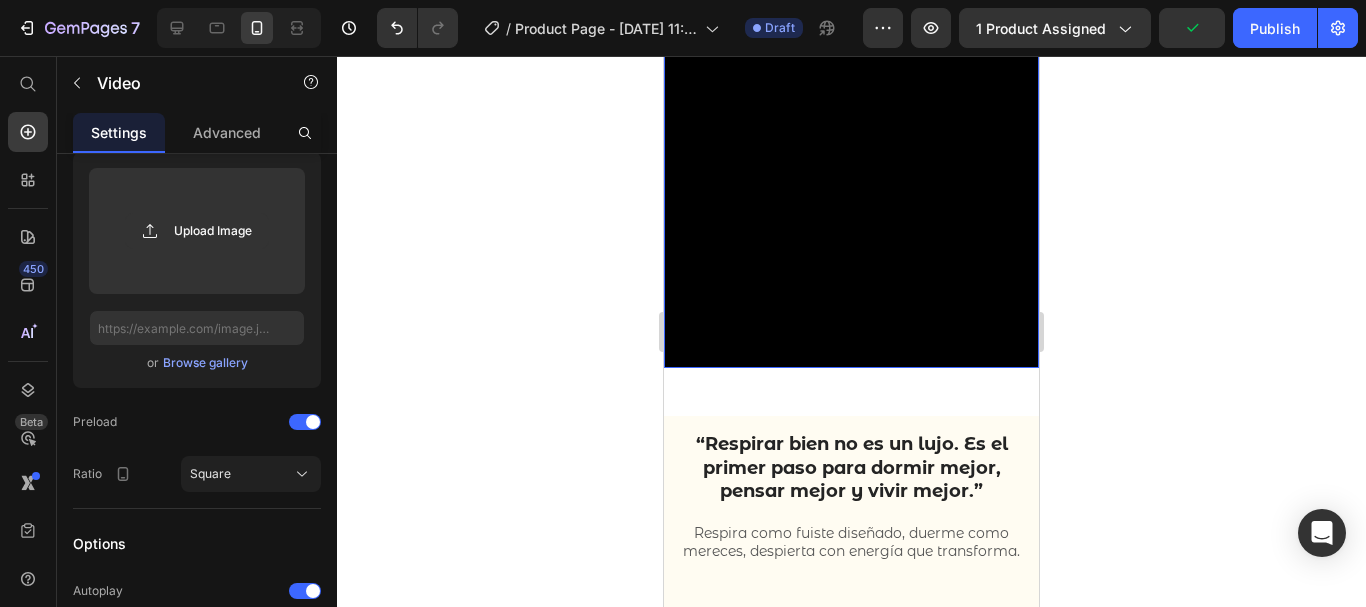 drag, startPoint x: 393, startPoint y: 356, endPoint x: 40, endPoint y: 284, distance: 360.26794 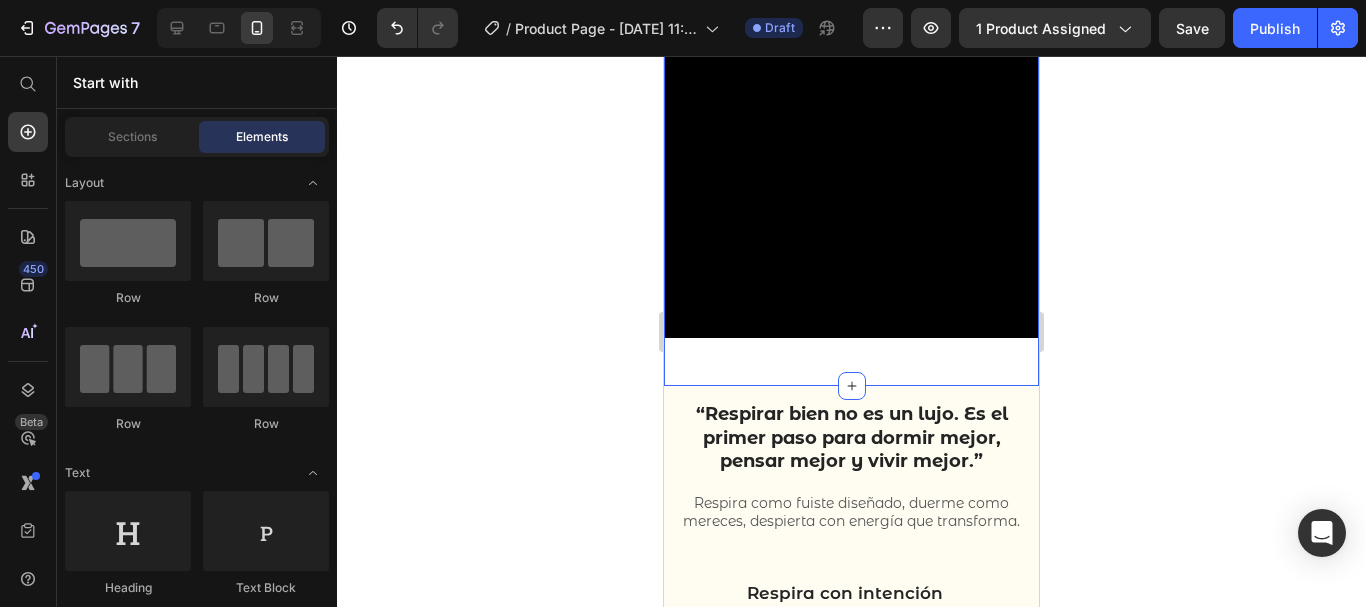 scroll, scrollTop: 1120, scrollLeft: 0, axis: vertical 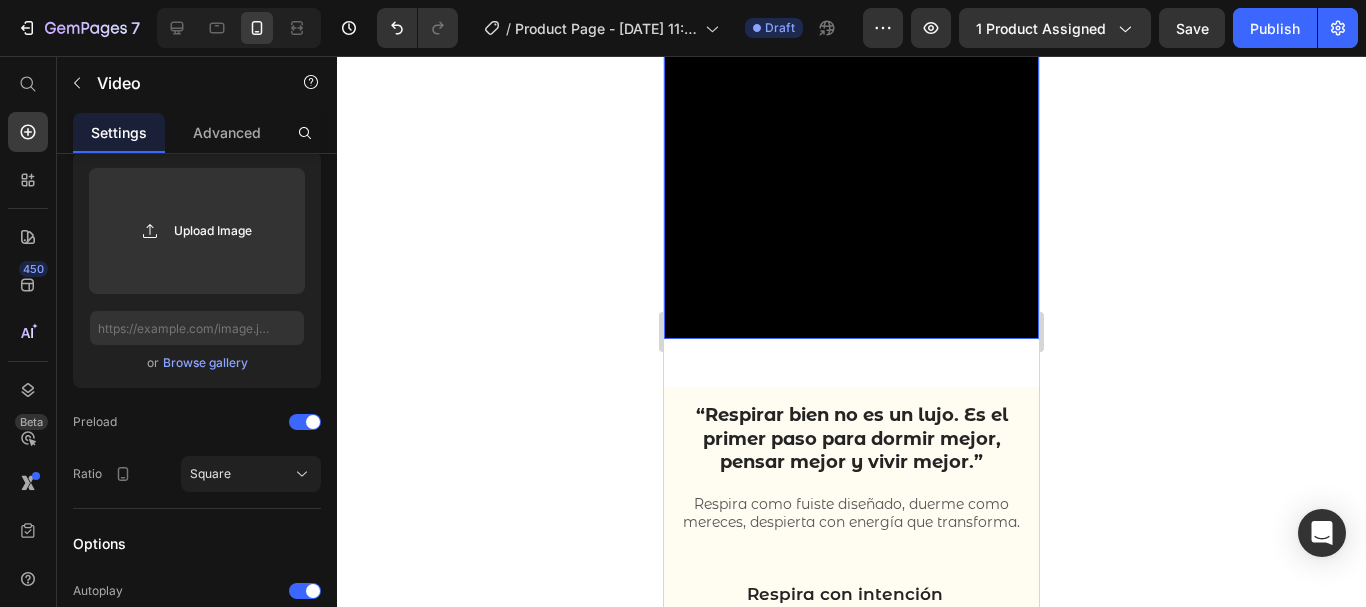 click at bounding box center [851, 151] 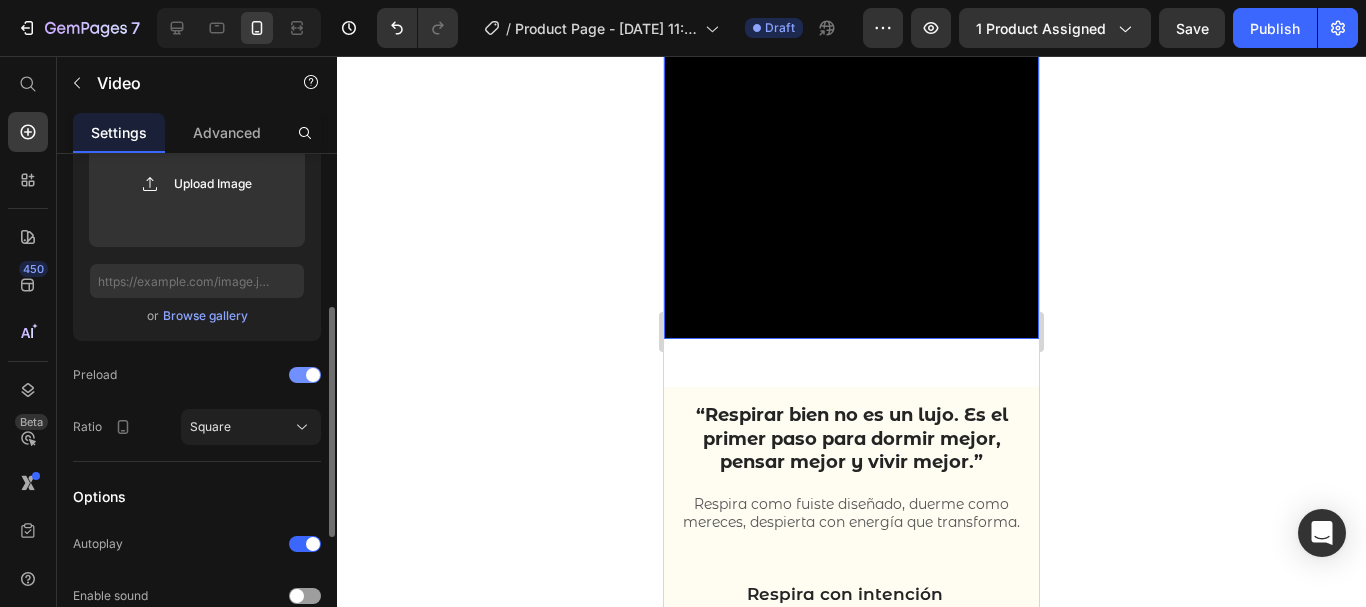 scroll, scrollTop: 367, scrollLeft: 0, axis: vertical 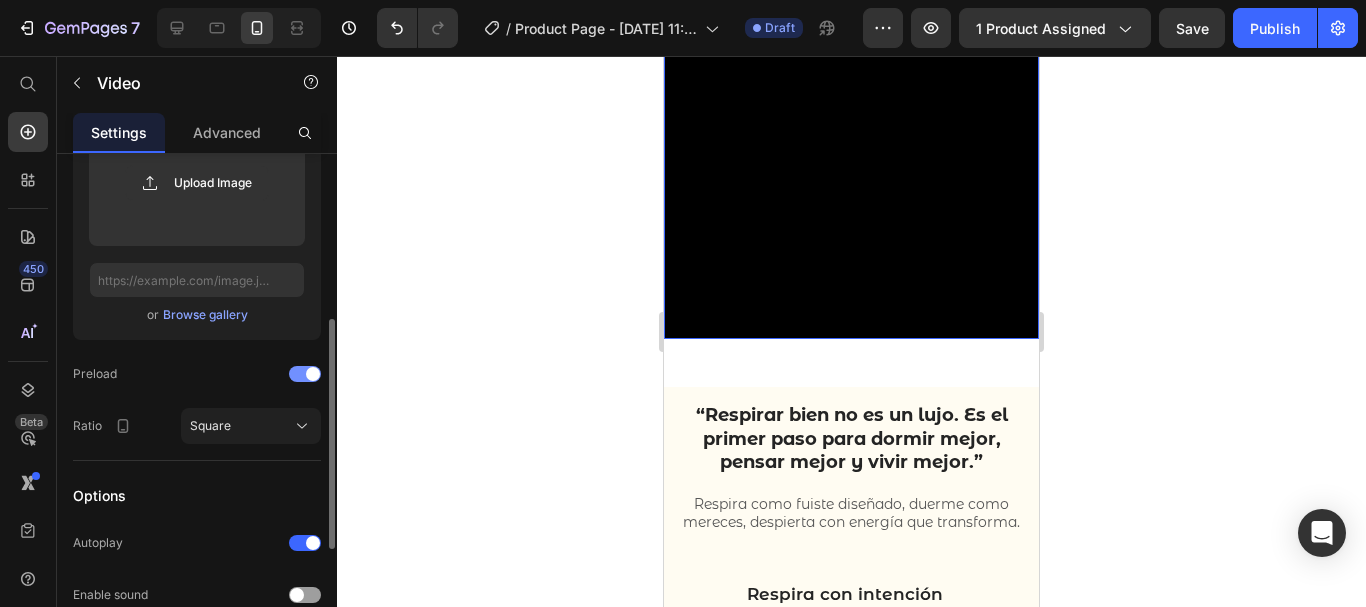 click at bounding box center (313, 374) 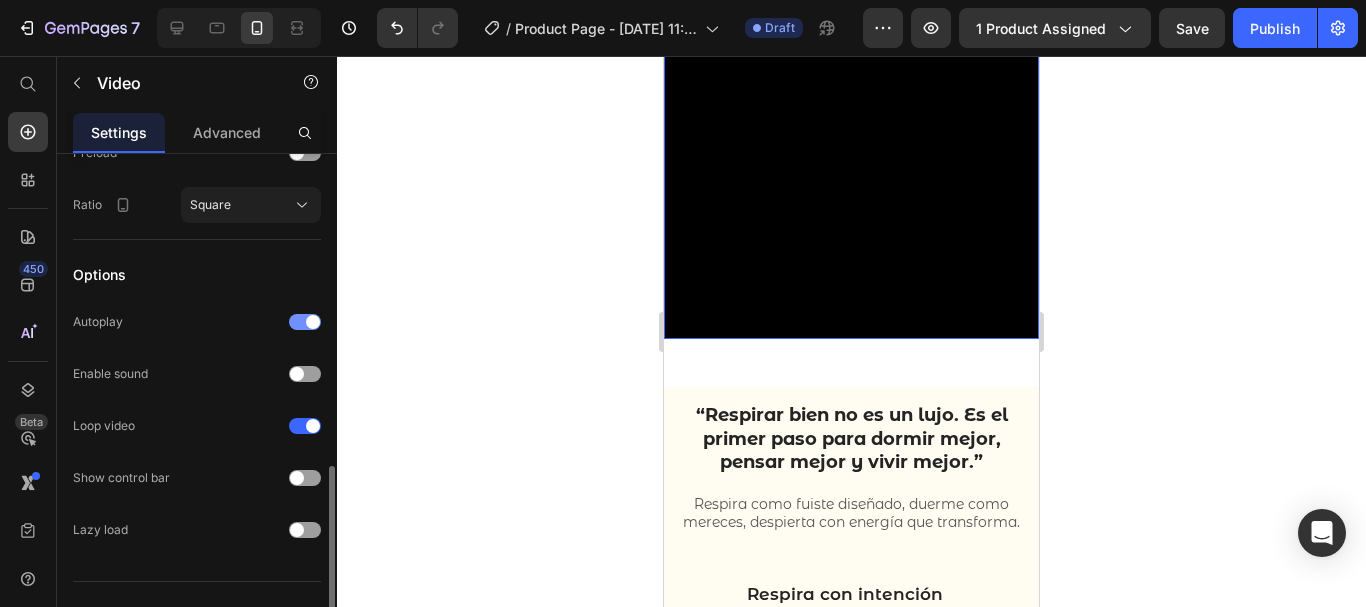 scroll, scrollTop: 620, scrollLeft: 0, axis: vertical 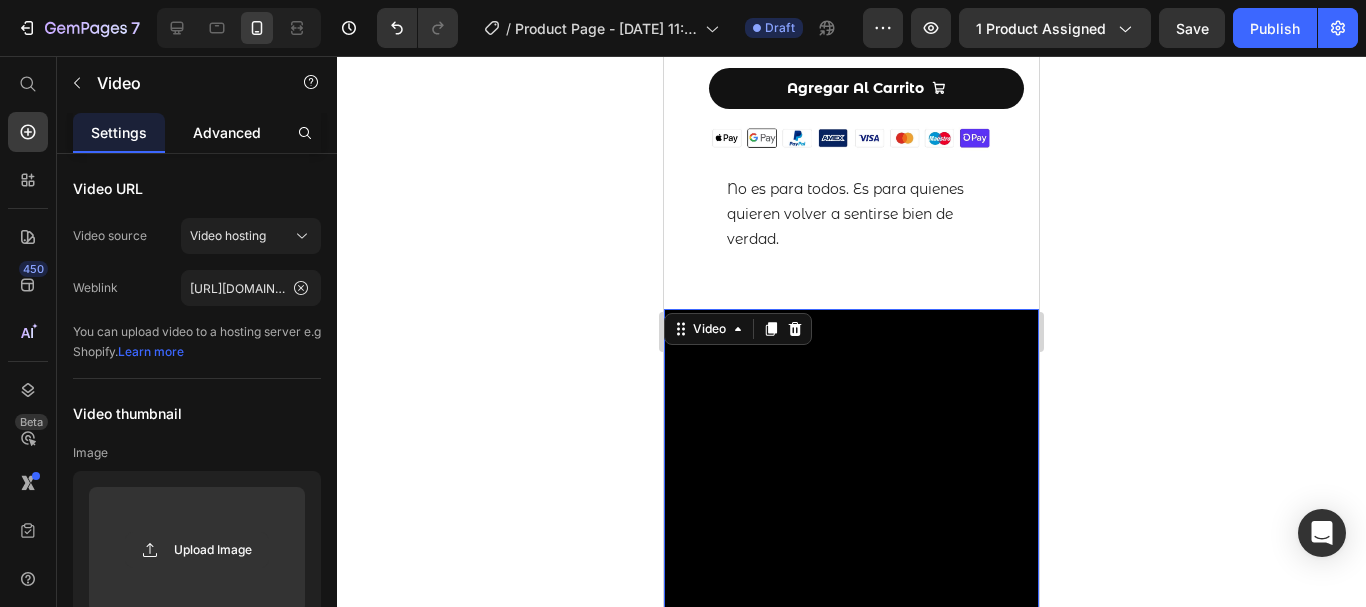 click on "Advanced" 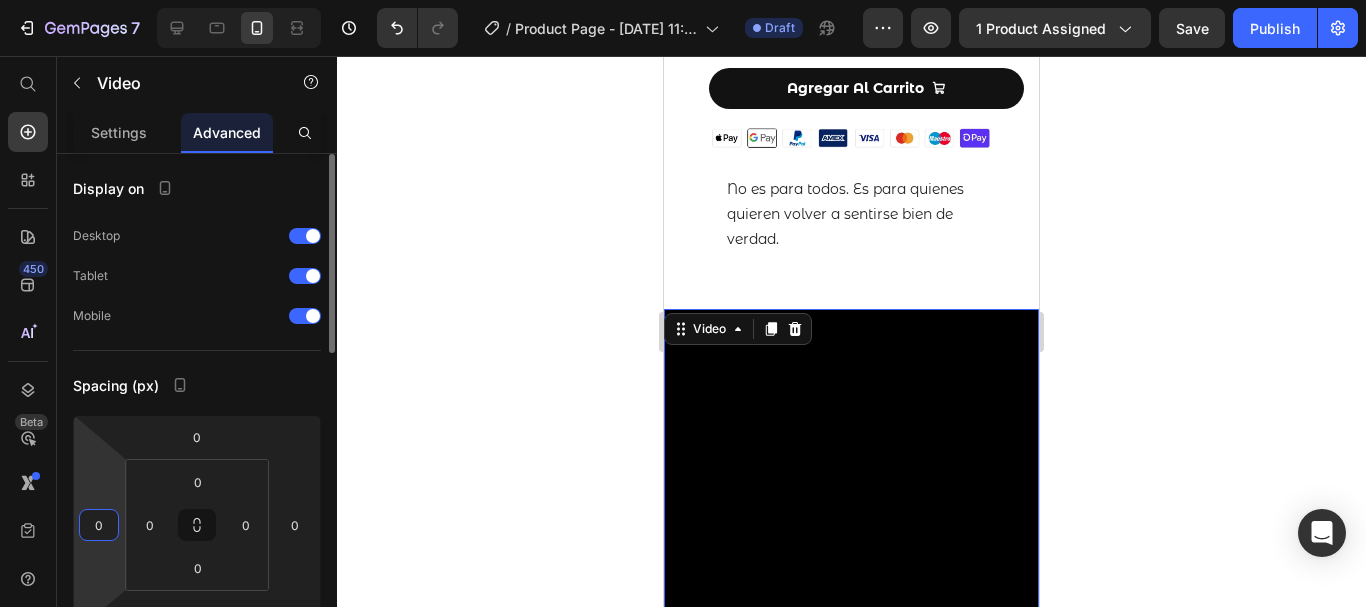 click on "0" at bounding box center [99, 525] 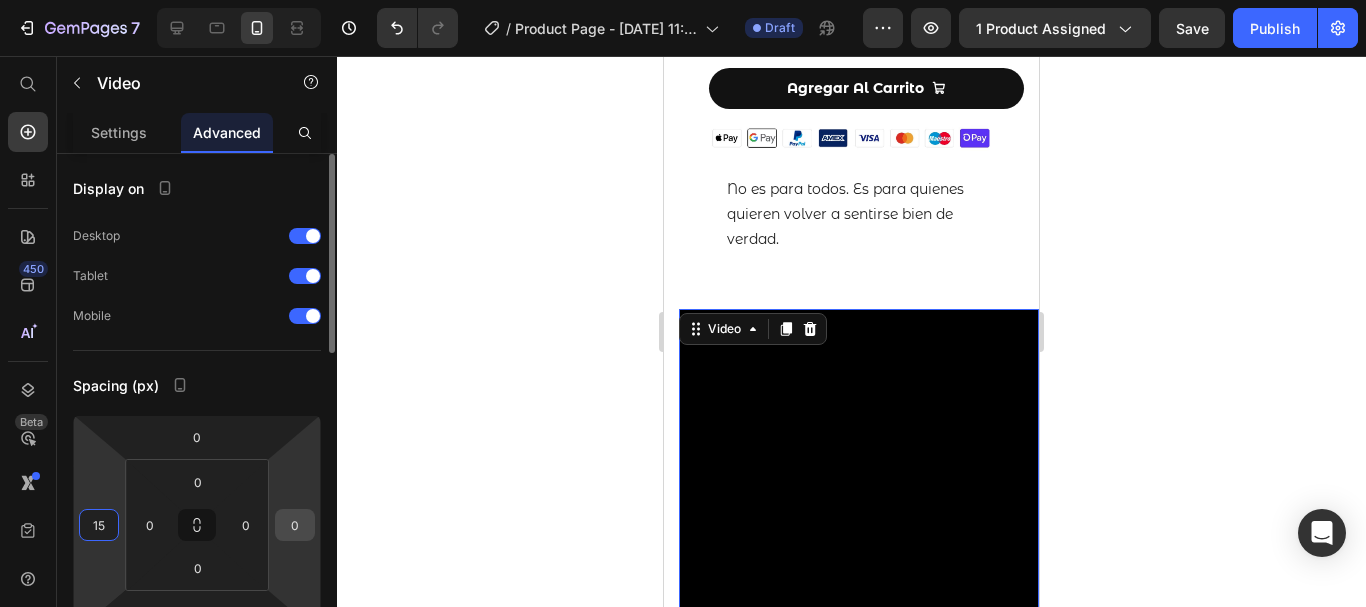 type on "15" 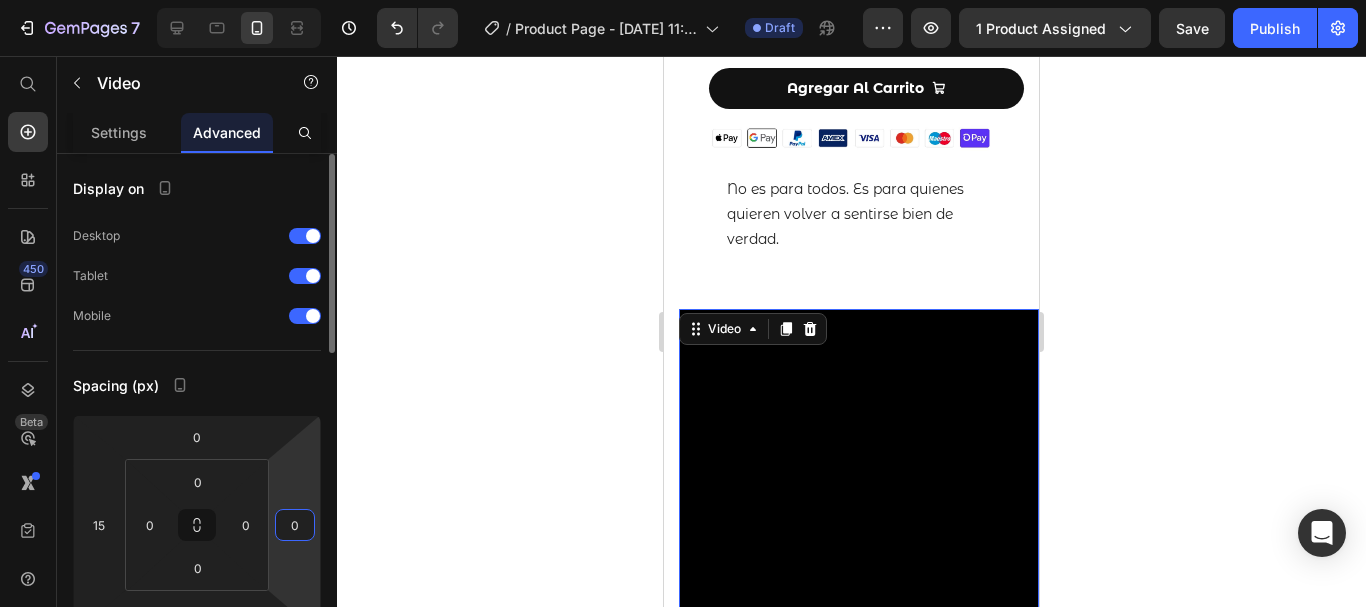 click on "0" at bounding box center (295, 525) 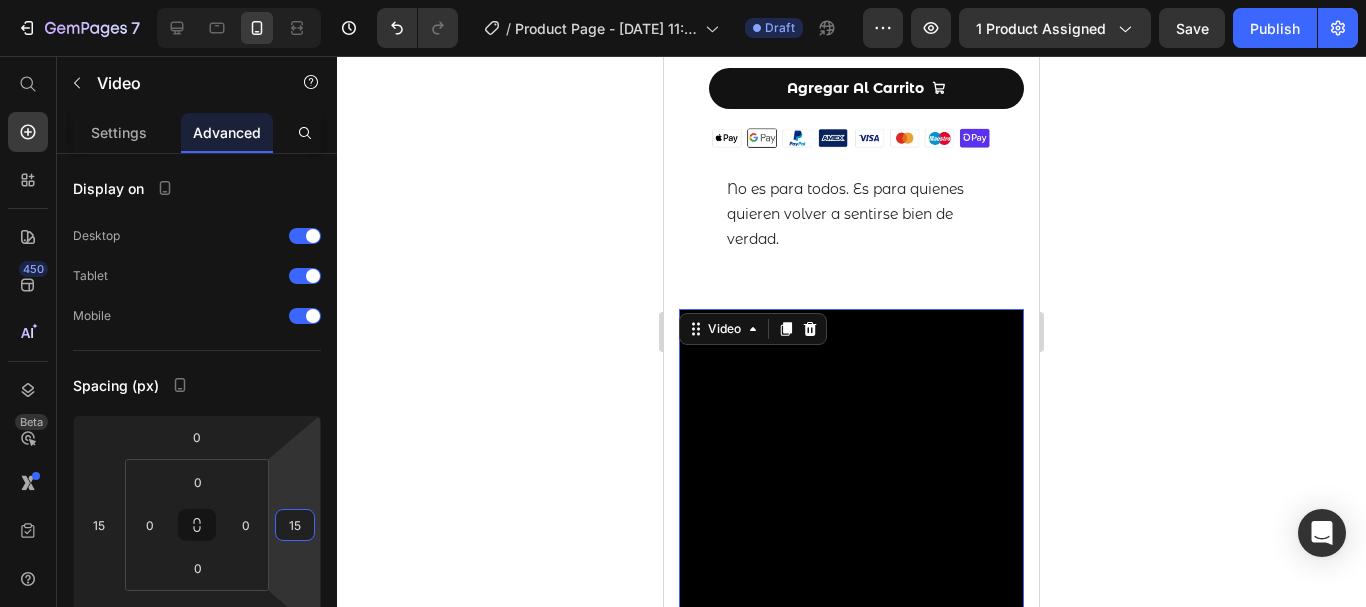 scroll, scrollTop: 940, scrollLeft: 0, axis: vertical 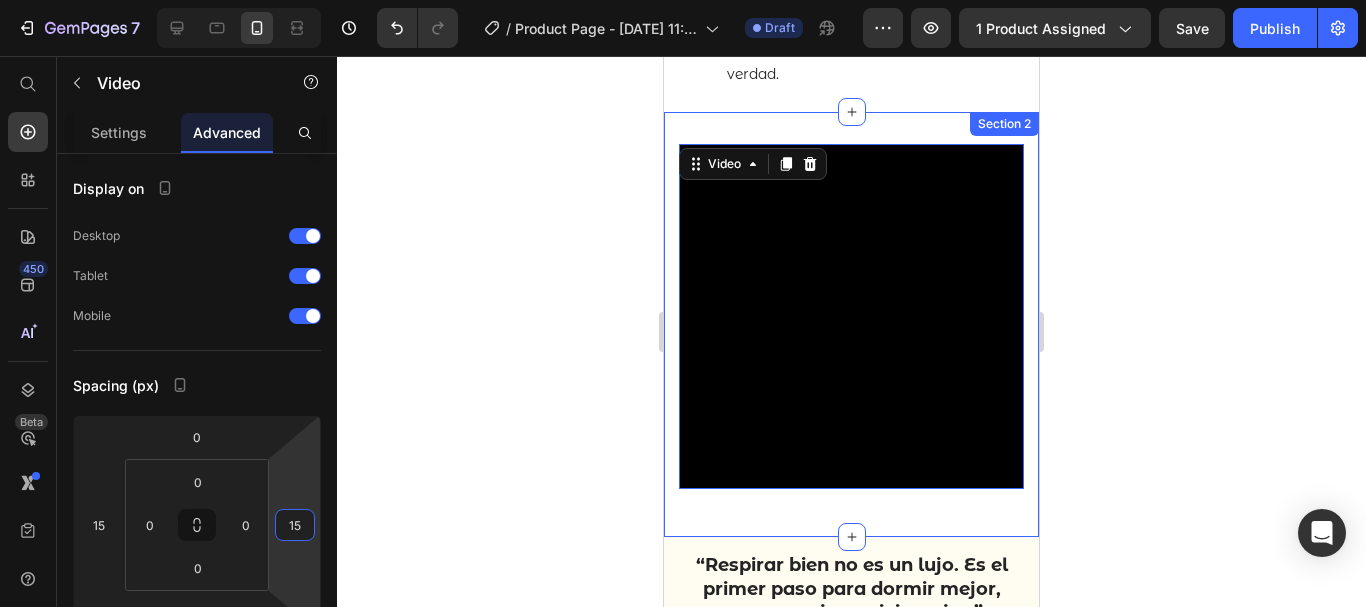 type on "15" 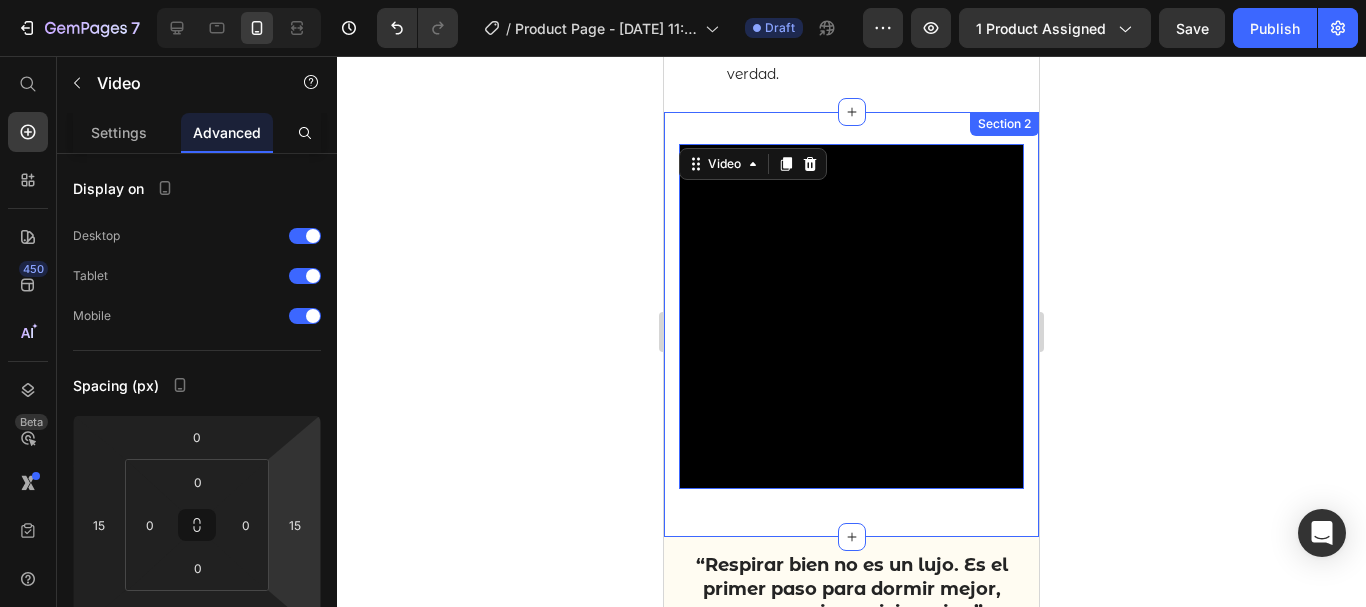 click 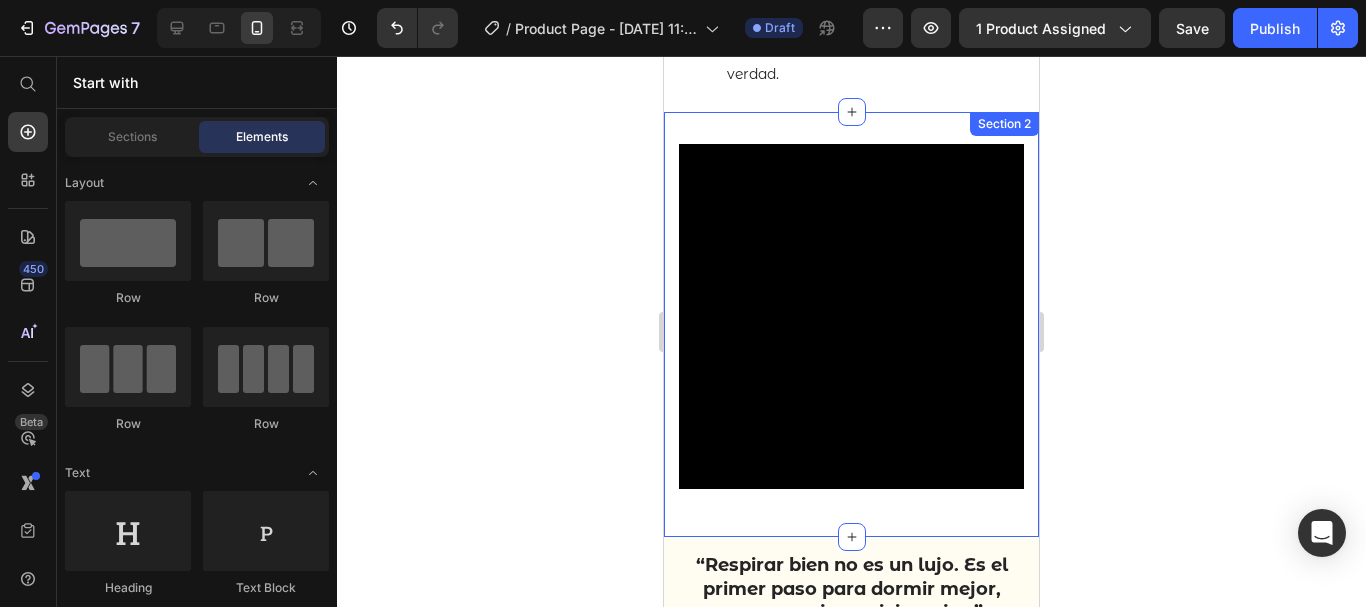 click 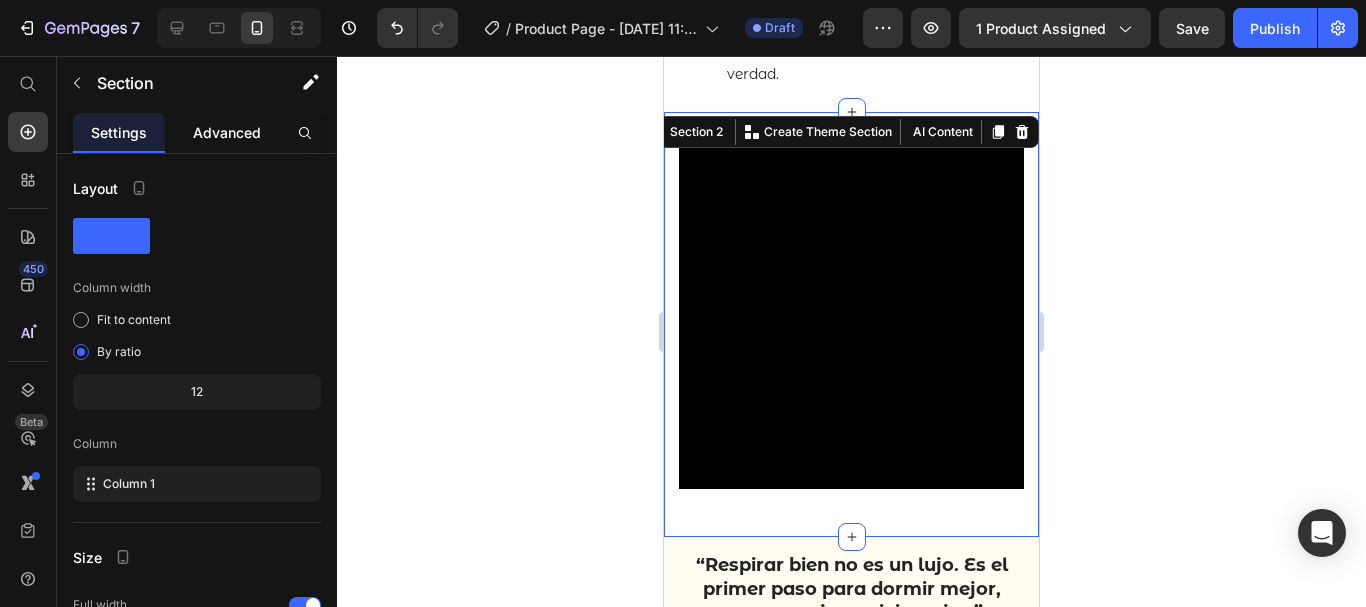 click on "Advanced" at bounding box center (227, 132) 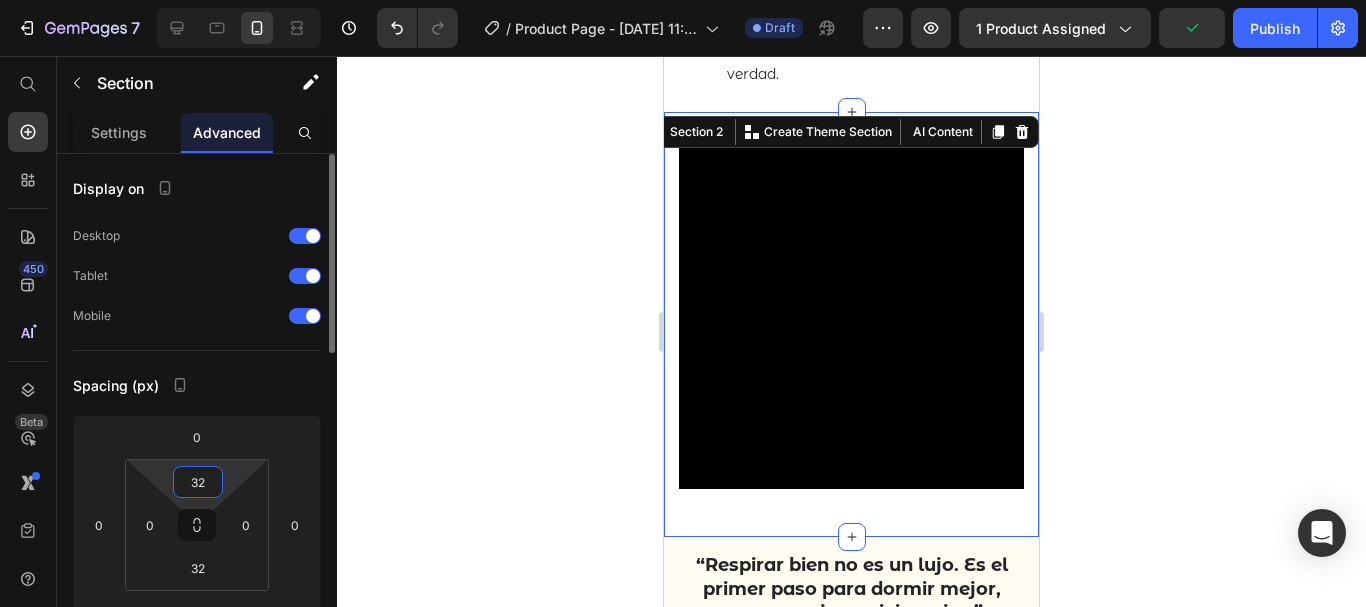click on "32" at bounding box center (198, 482) 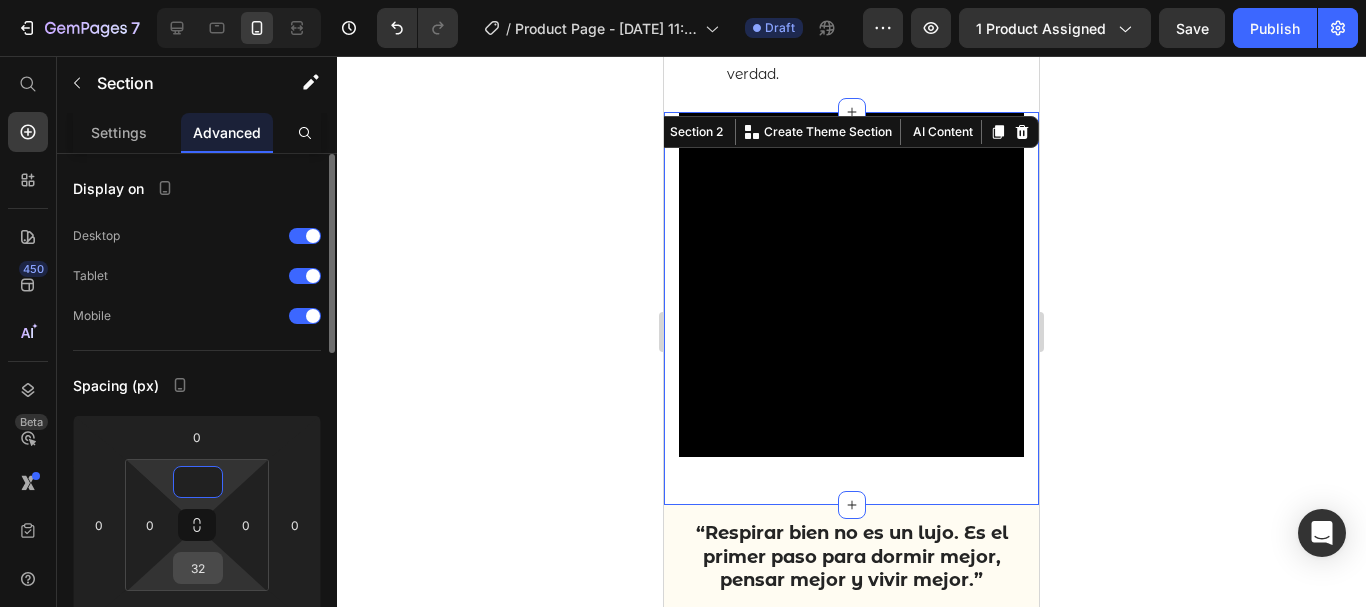type on "0" 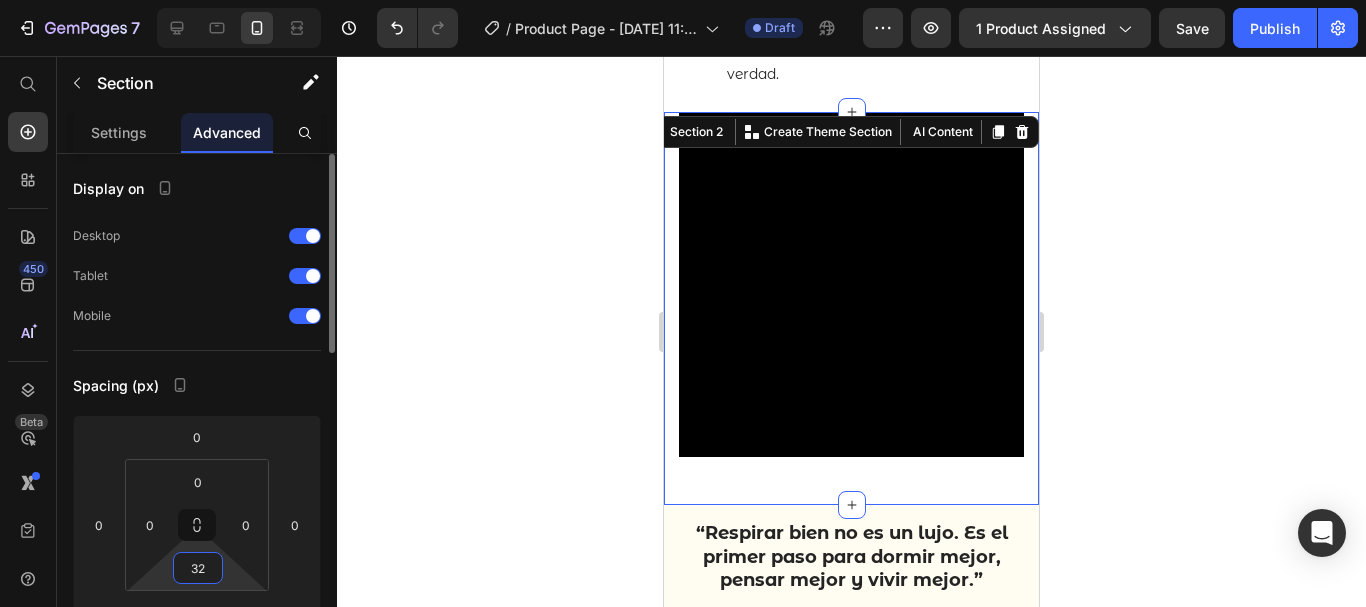 click on "32" at bounding box center (198, 568) 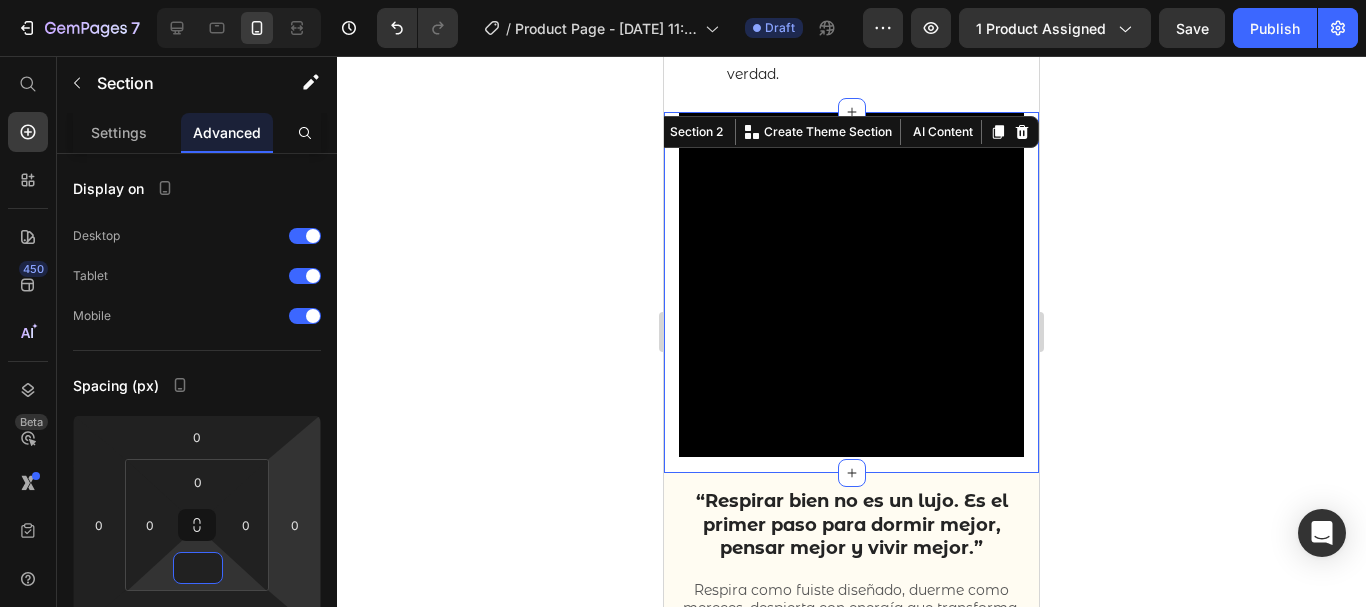 type on "0" 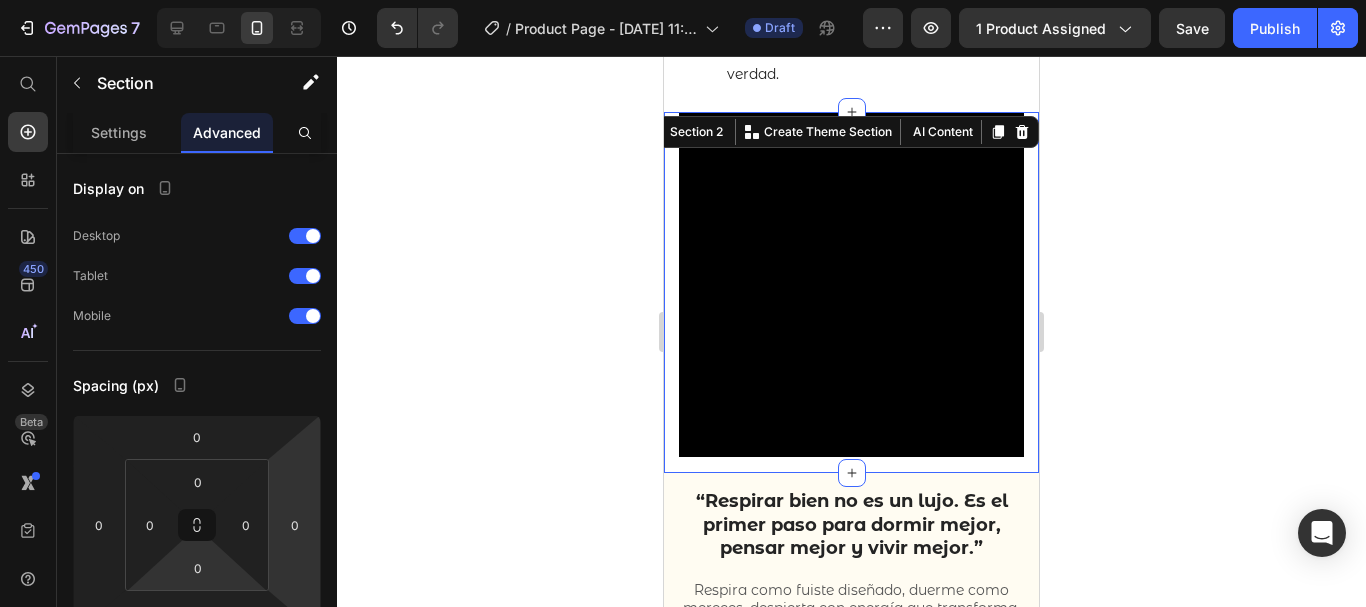 click 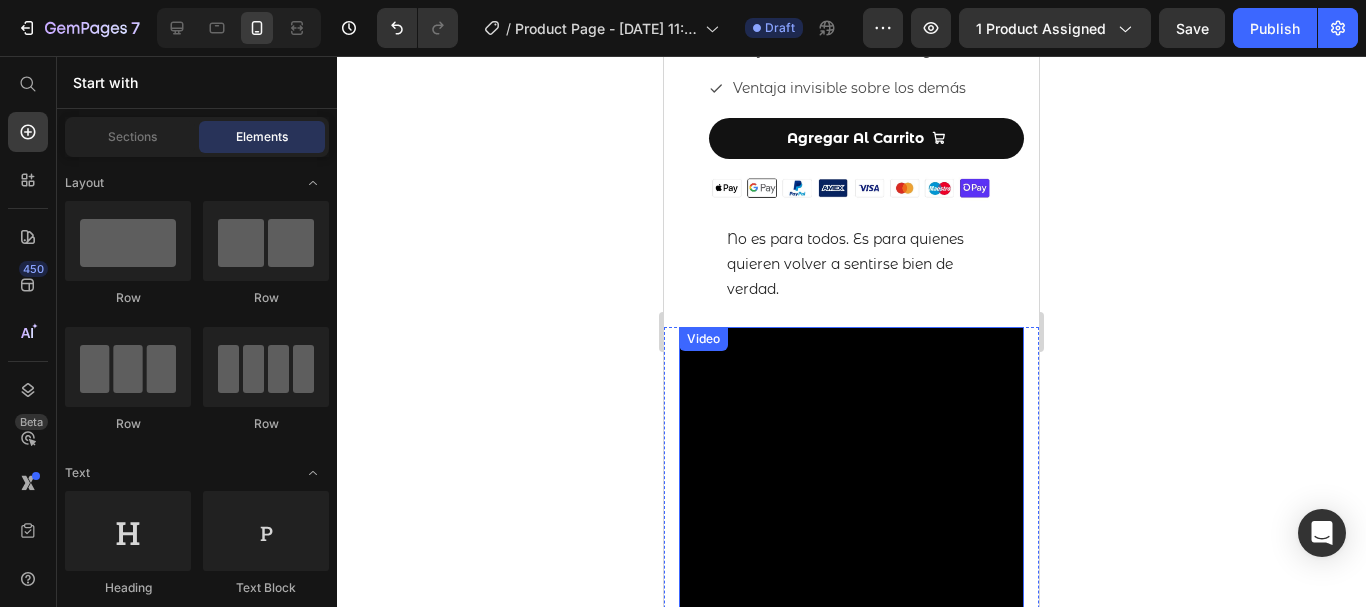scroll, scrollTop: 724, scrollLeft: 0, axis: vertical 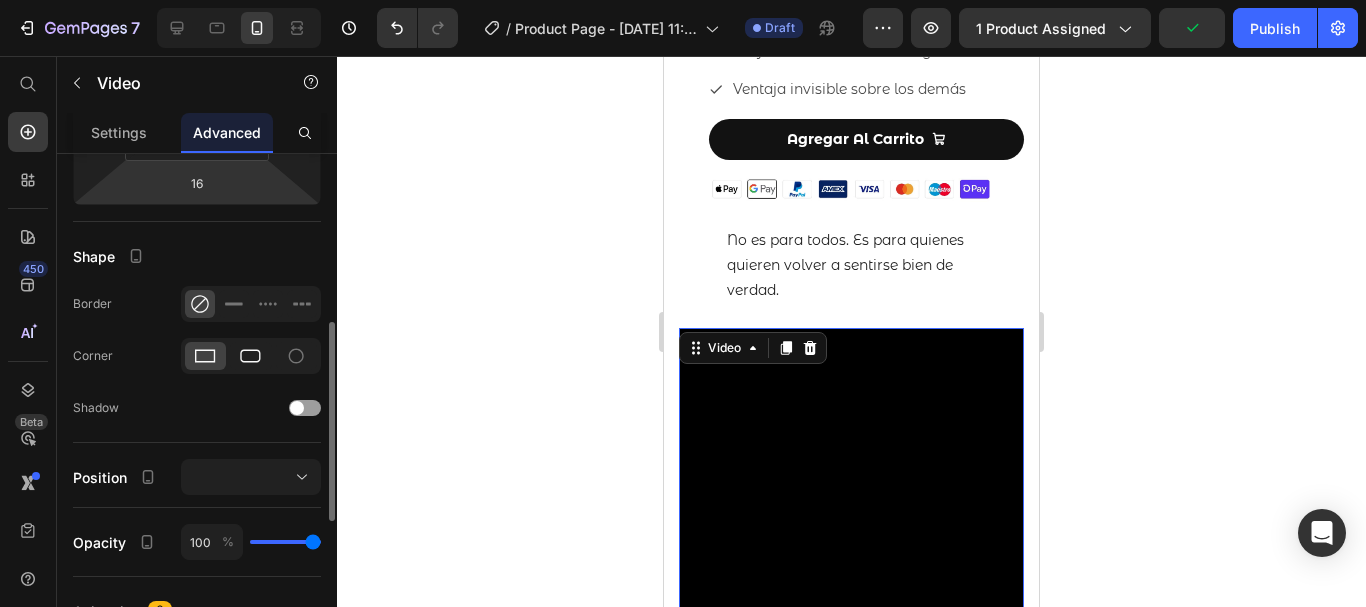 click 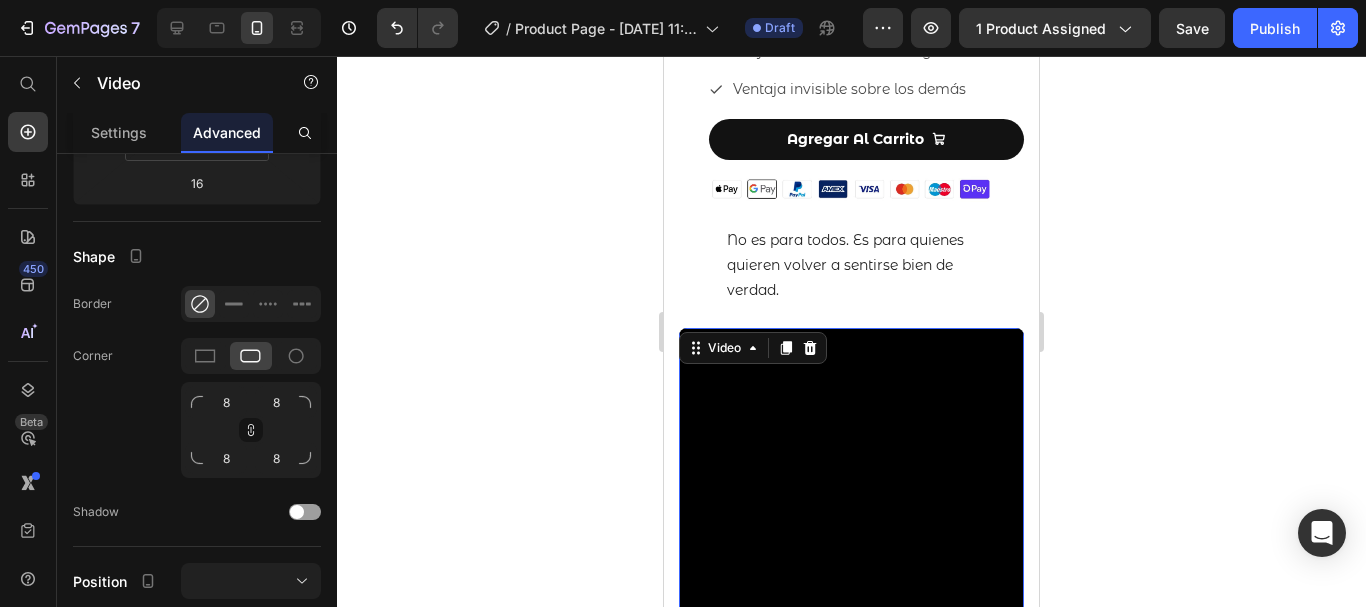 click 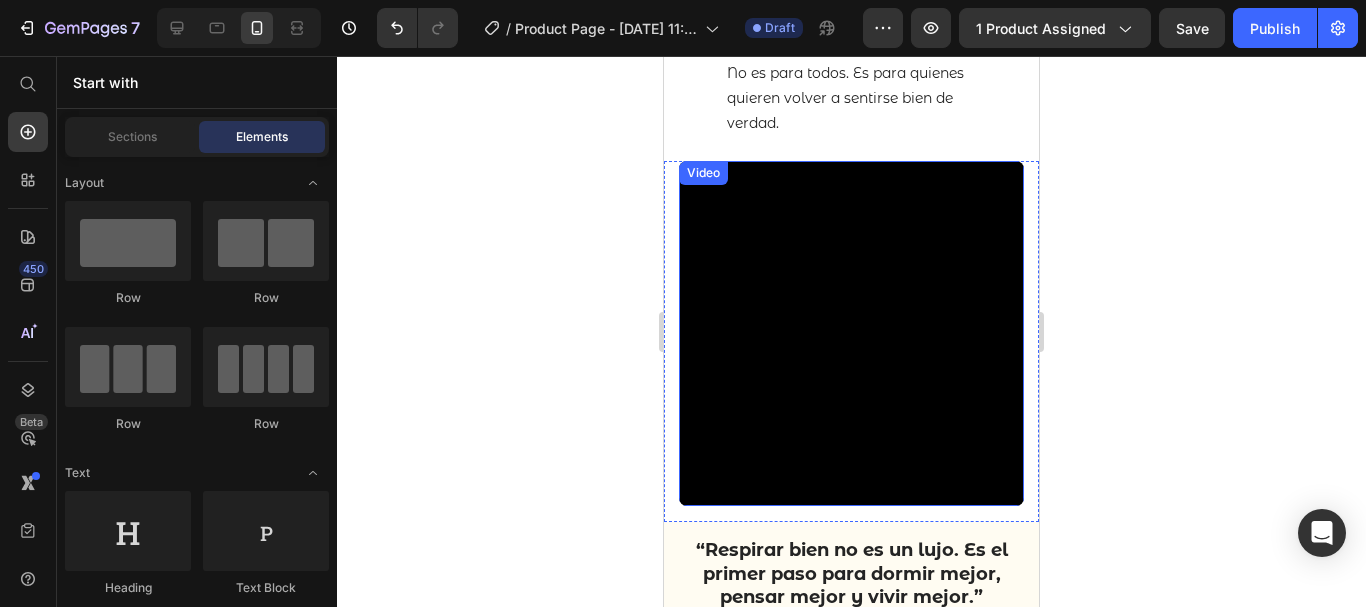 scroll, scrollTop: 892, scrollLeft: 0, axis: vertical 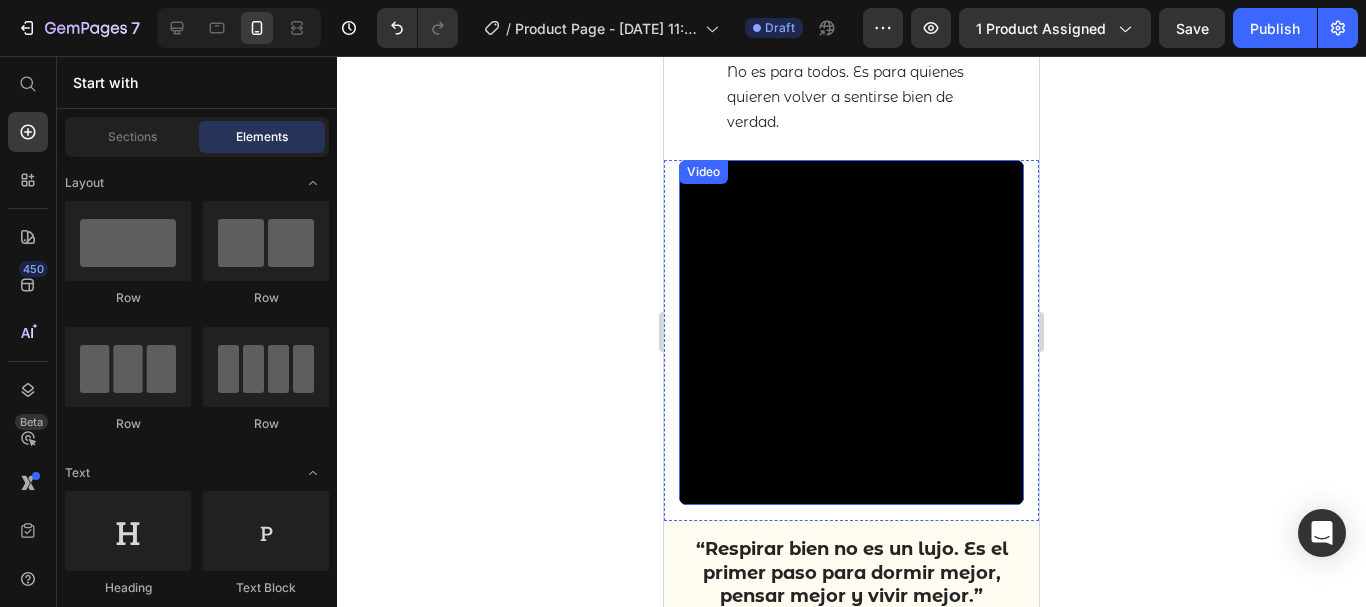 click 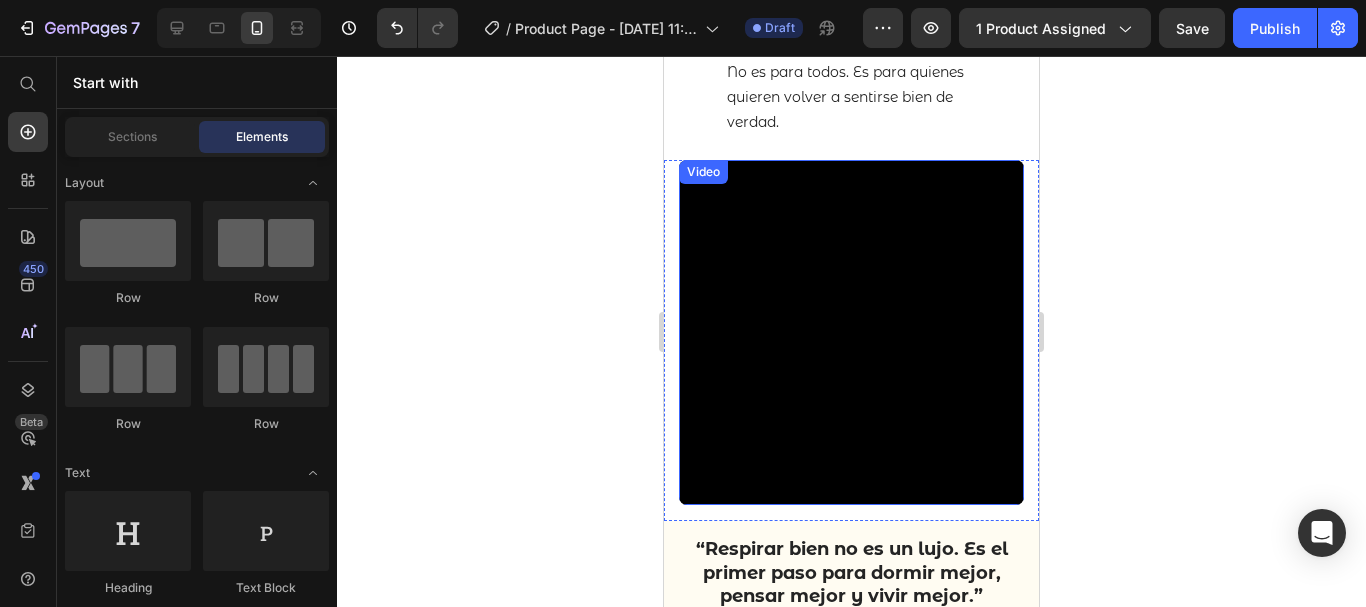 click 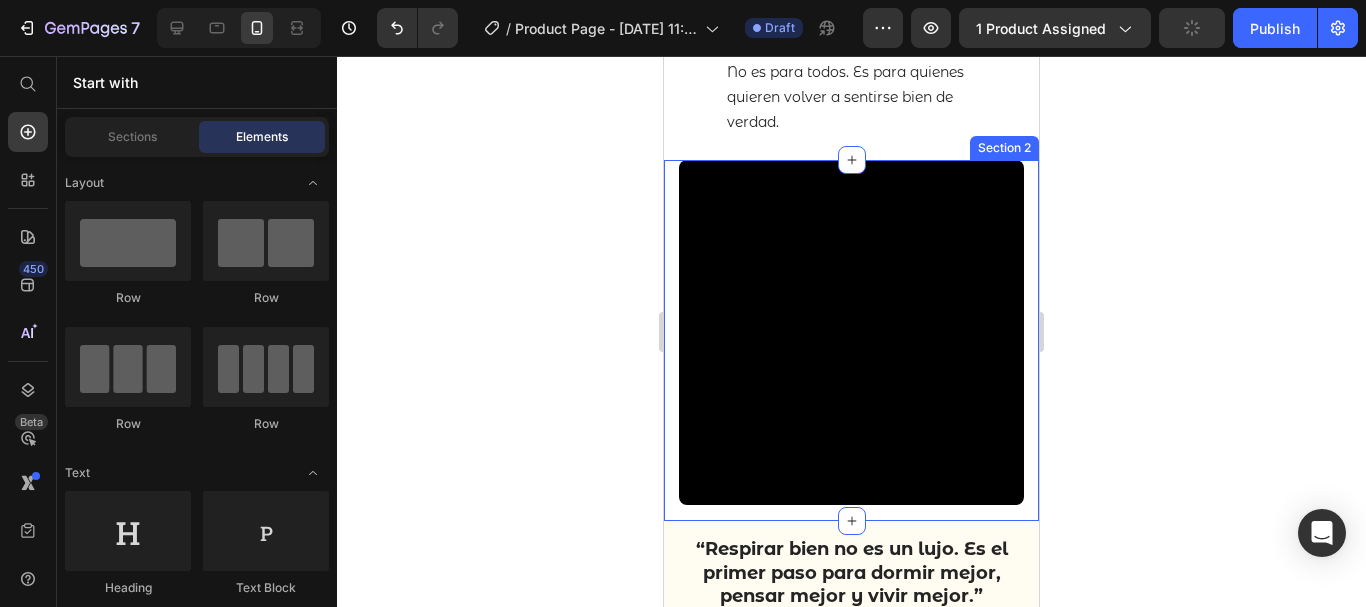 click on "Video" at bounding box center [851, 340] 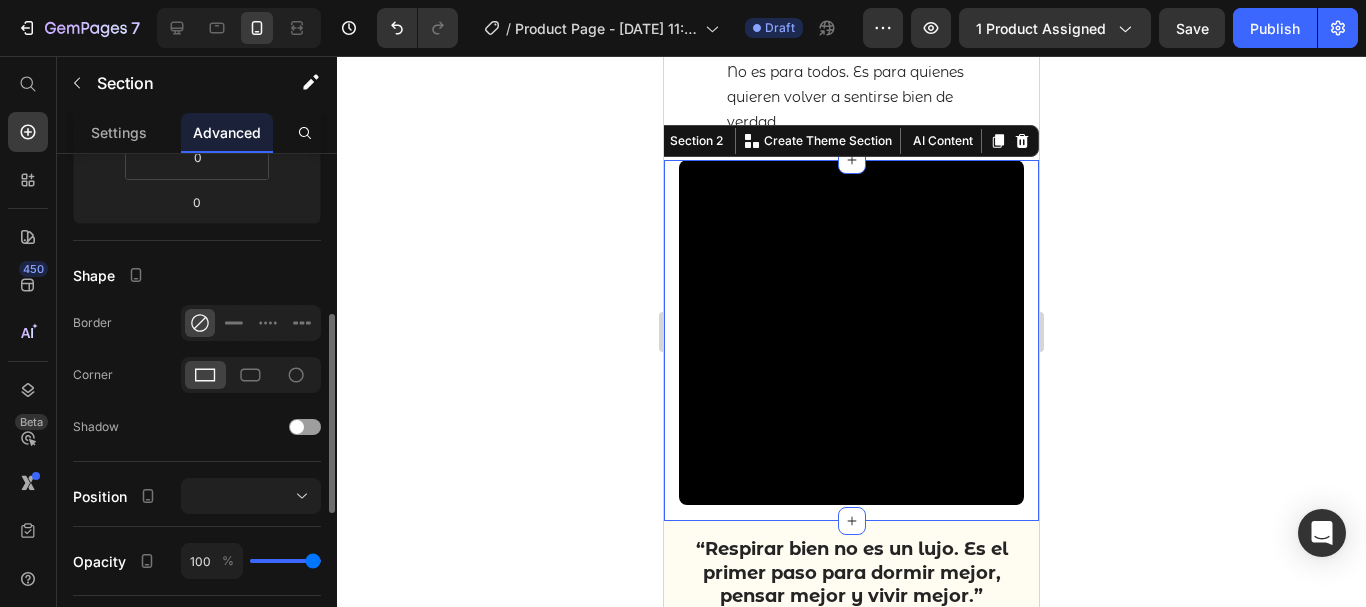 scroll, scrollTop: 412, scrollLeft: 0, axis: vertical 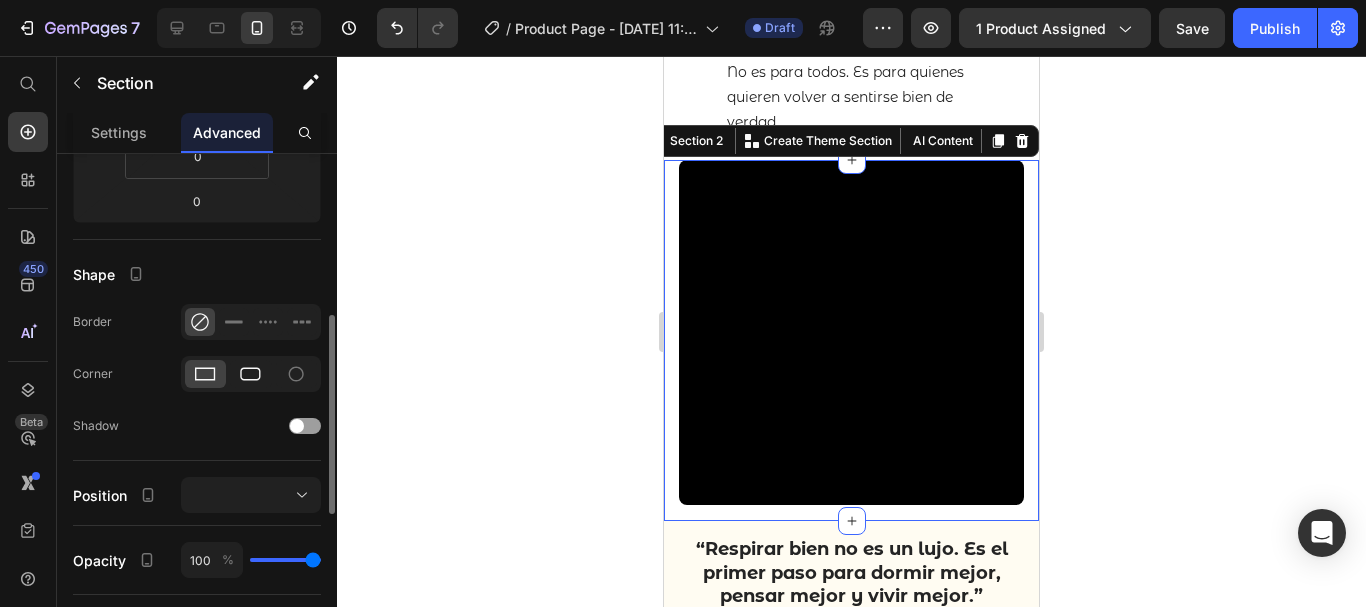 click 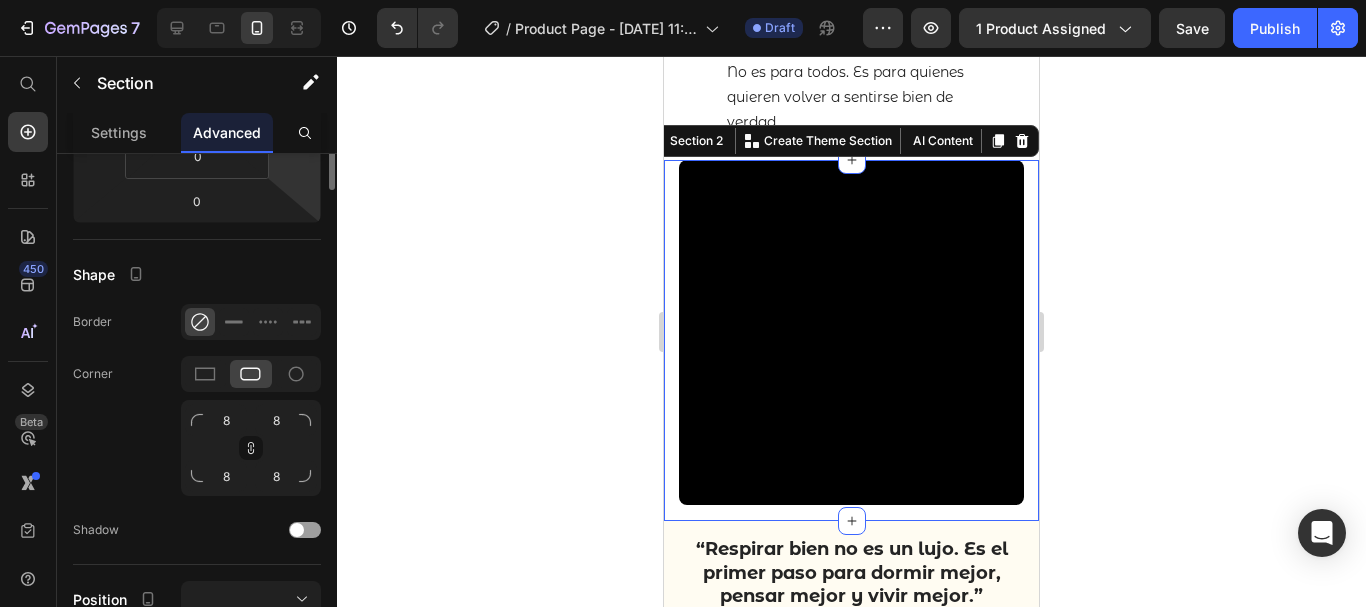 scroll, scrollTop: 193, scrollLeft: 0, axis: vertical 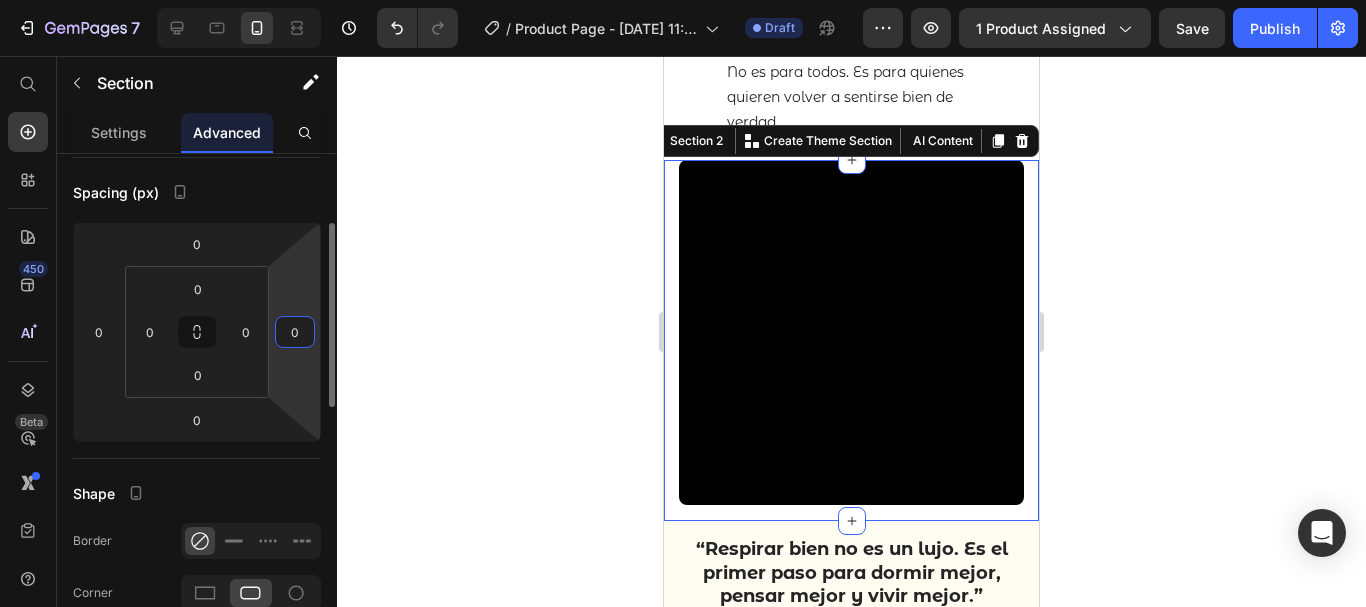 click on "0" at bounding box center (295, 332) 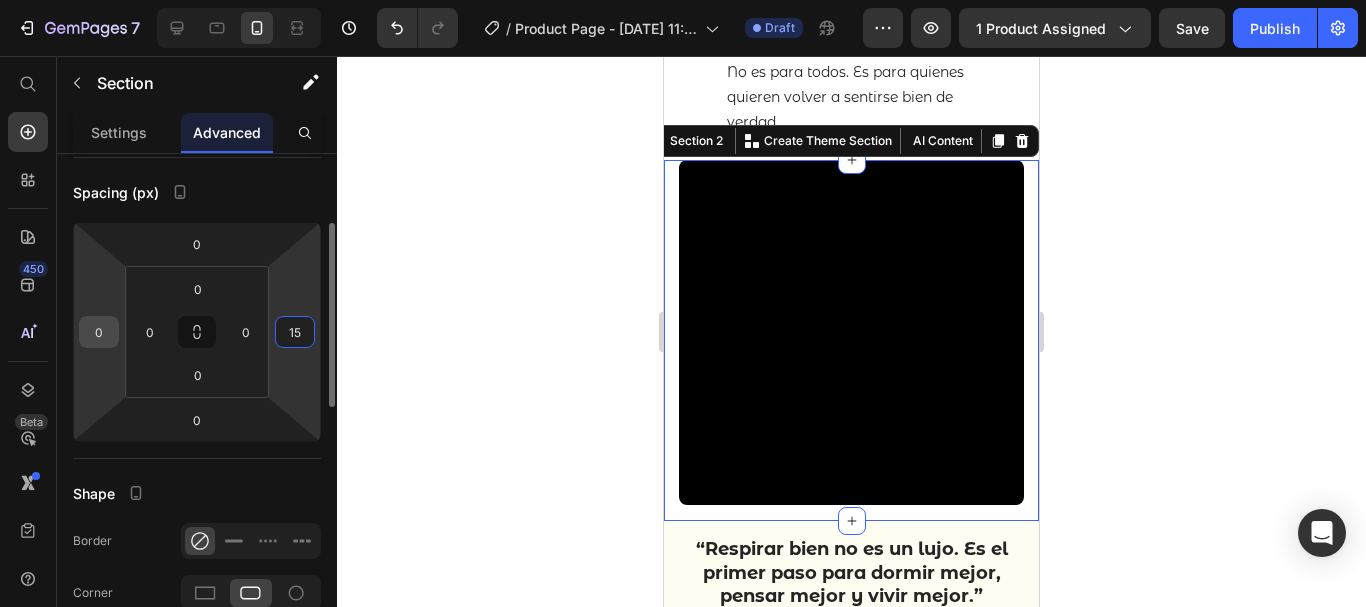 type on "15" 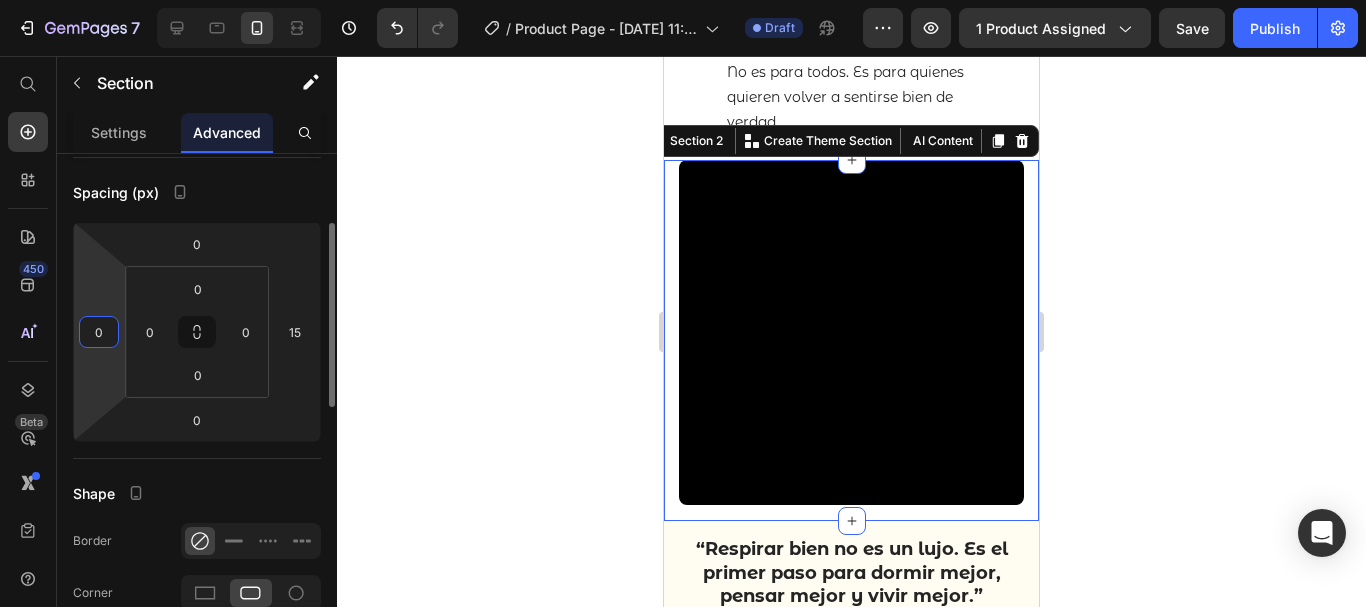 click on "0" at bounding box center (99, 332) 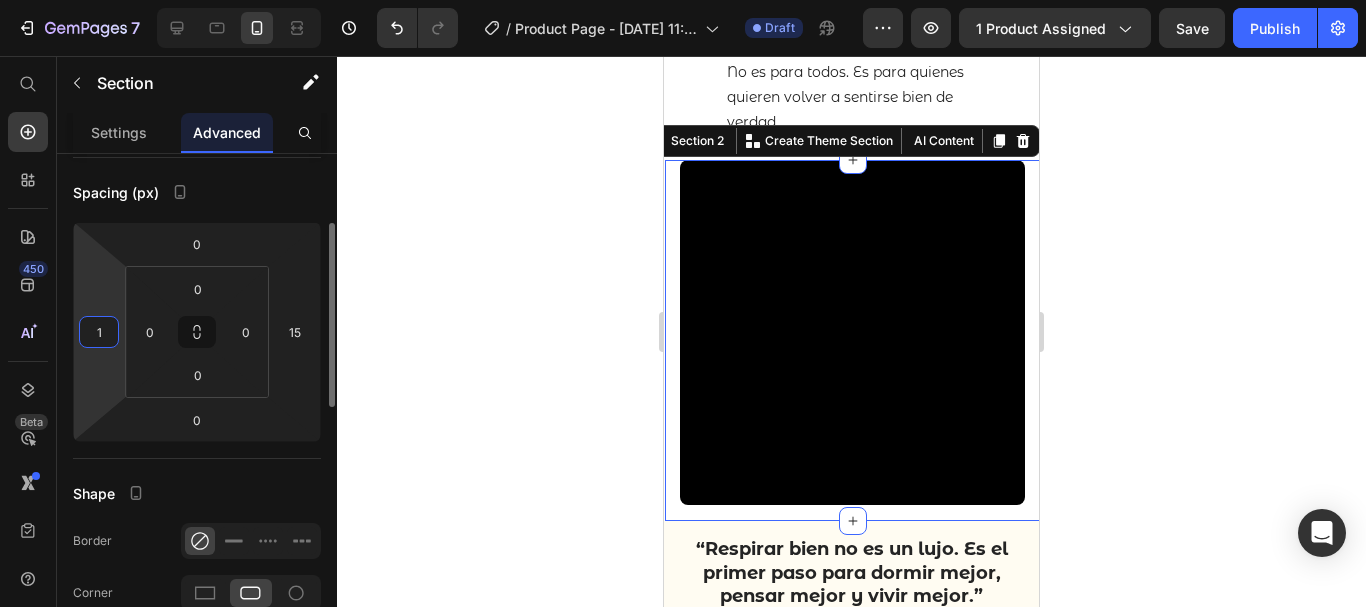 type on "15" 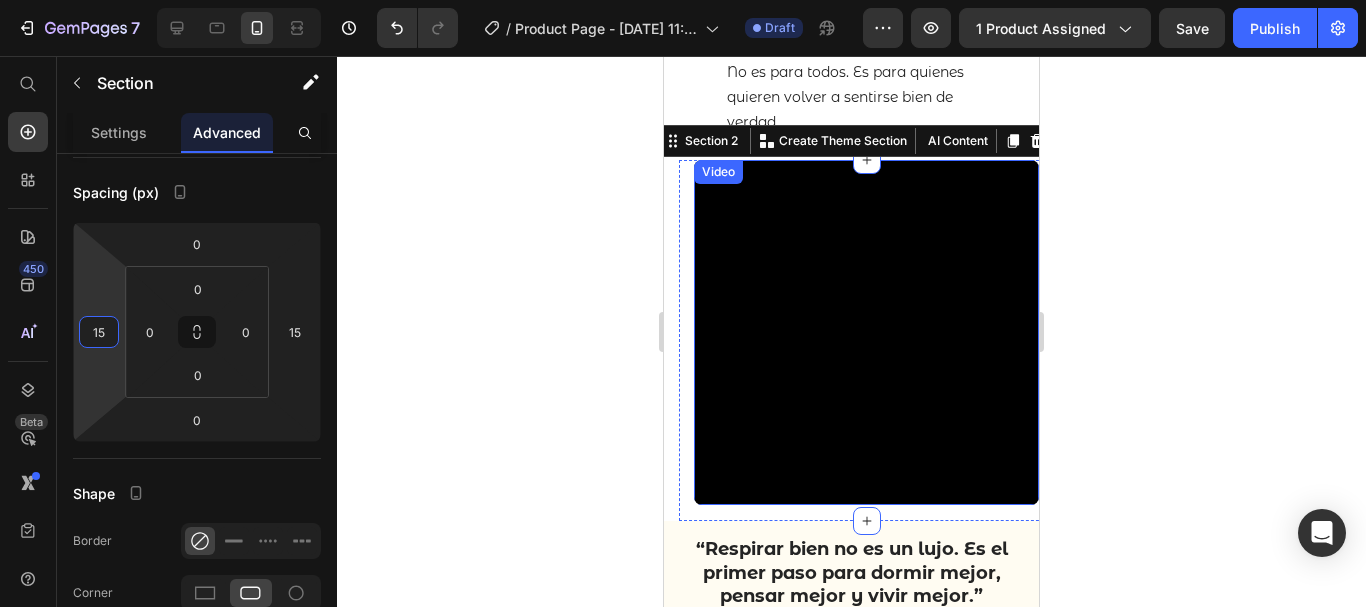 click at bounding box center (866, 332) 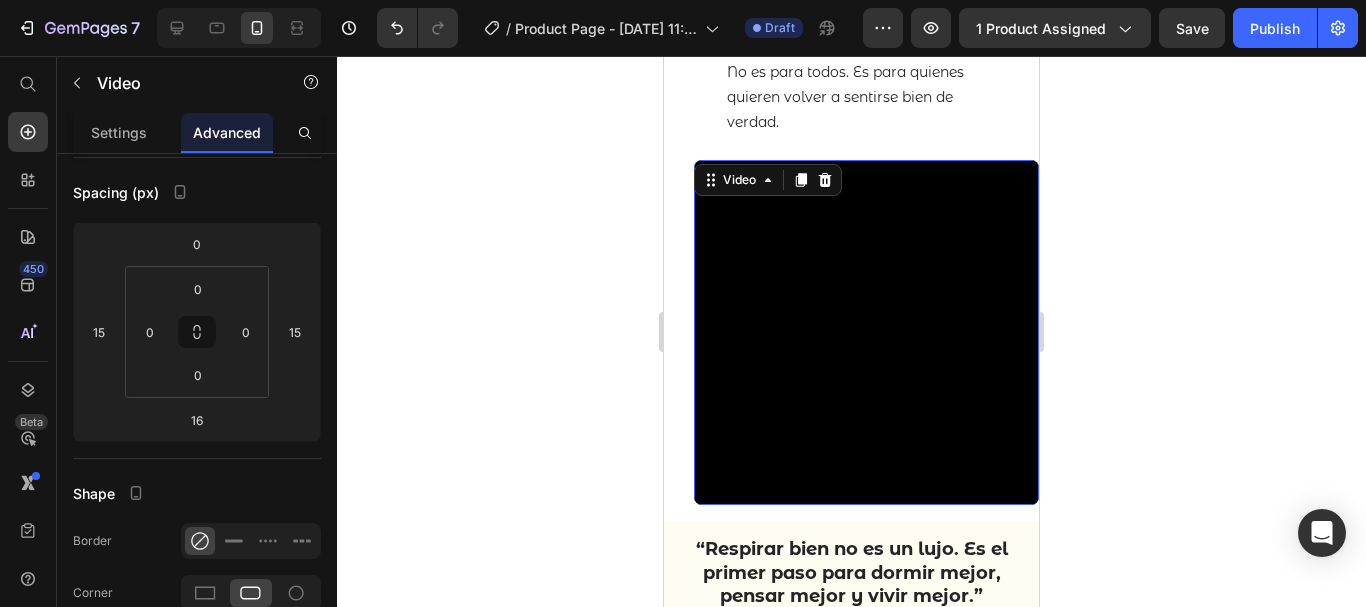 scroll, scrollTop: 0, scrollLeft: 0, axis: both 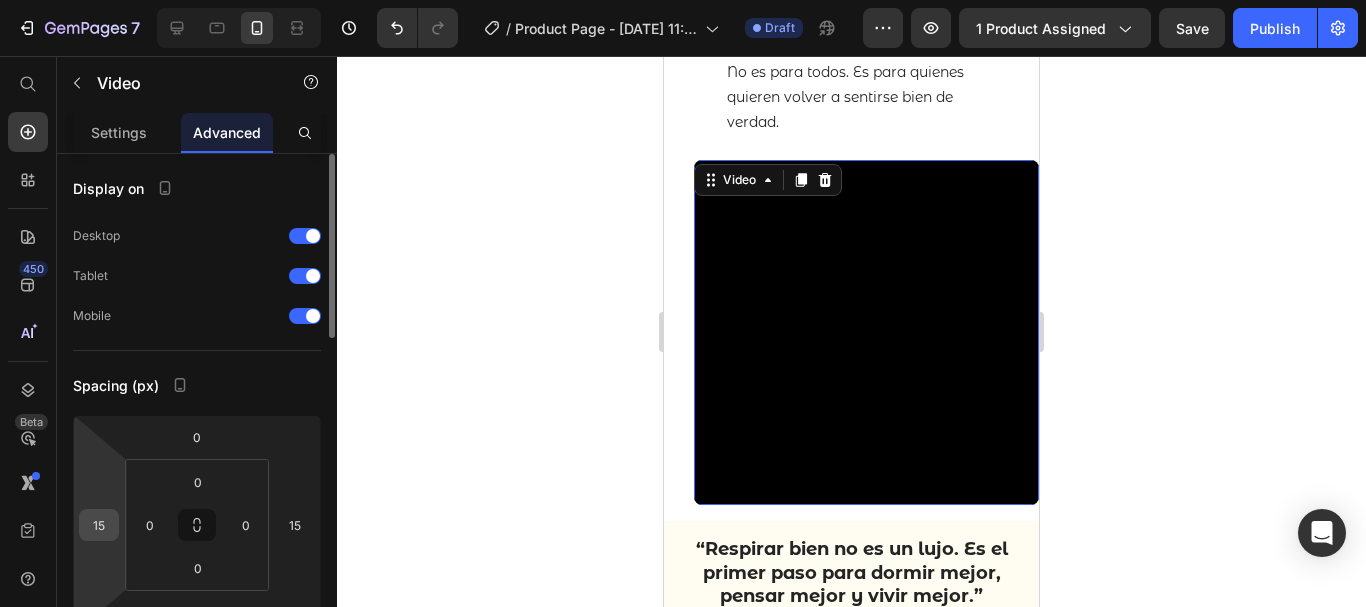 click on "15" at bounding box center [99, 525] 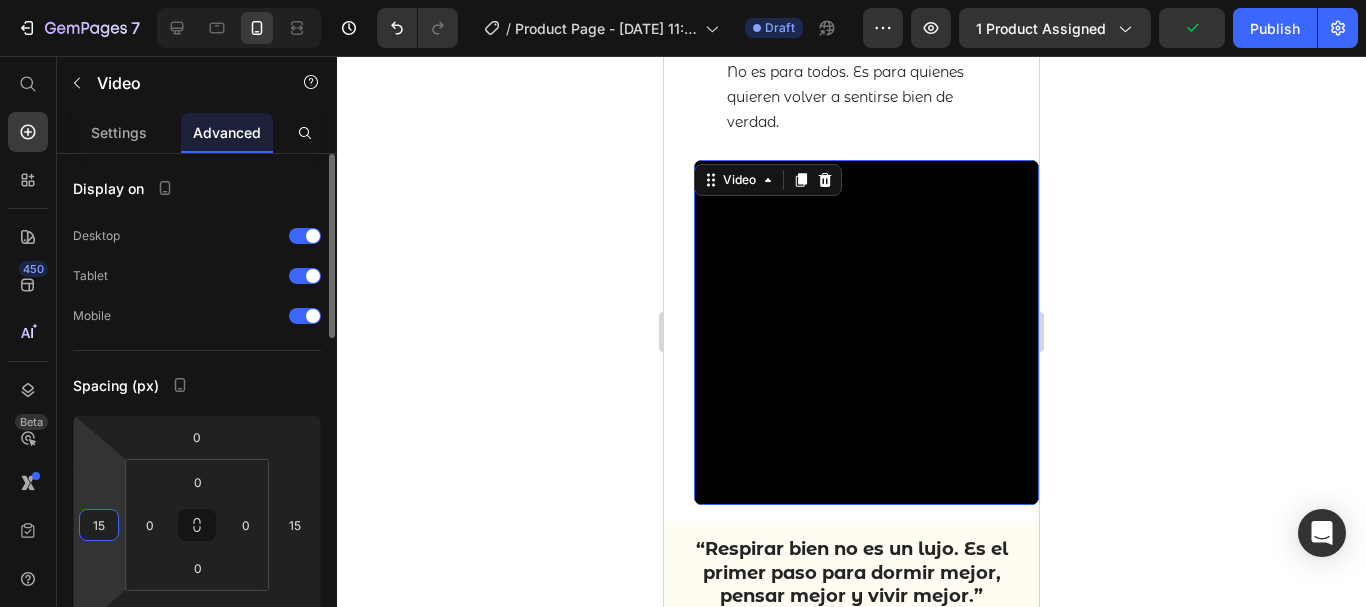 click on "15" at bounding box center (99, 525) 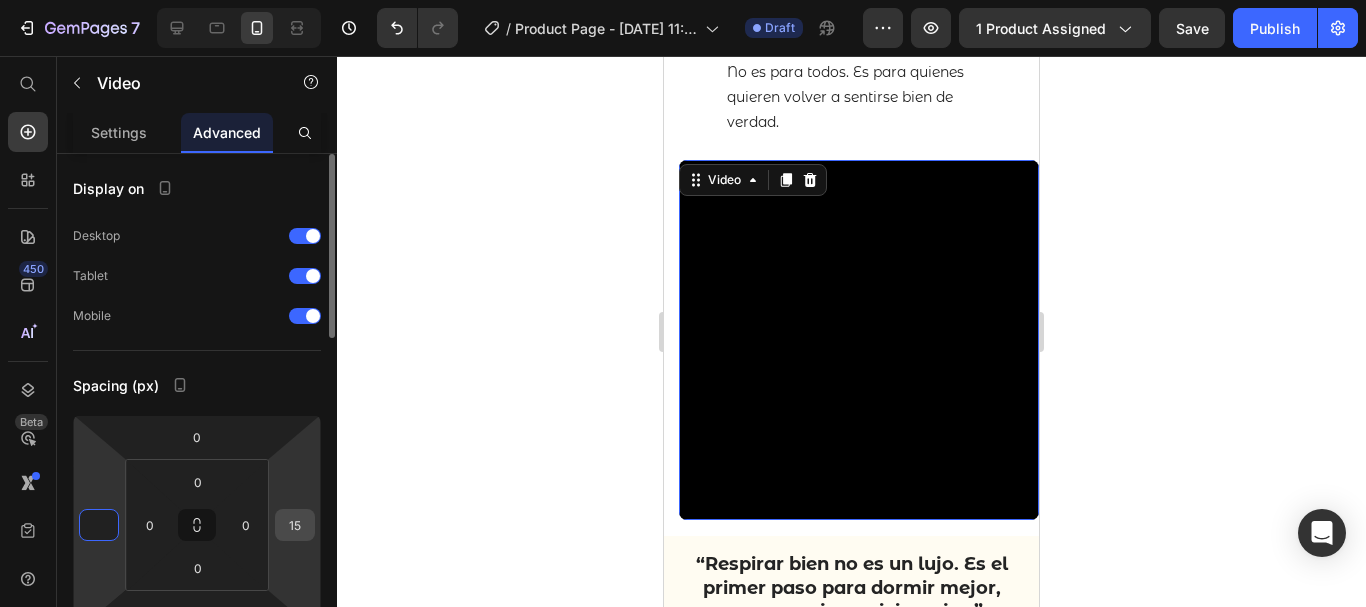 type on "0" 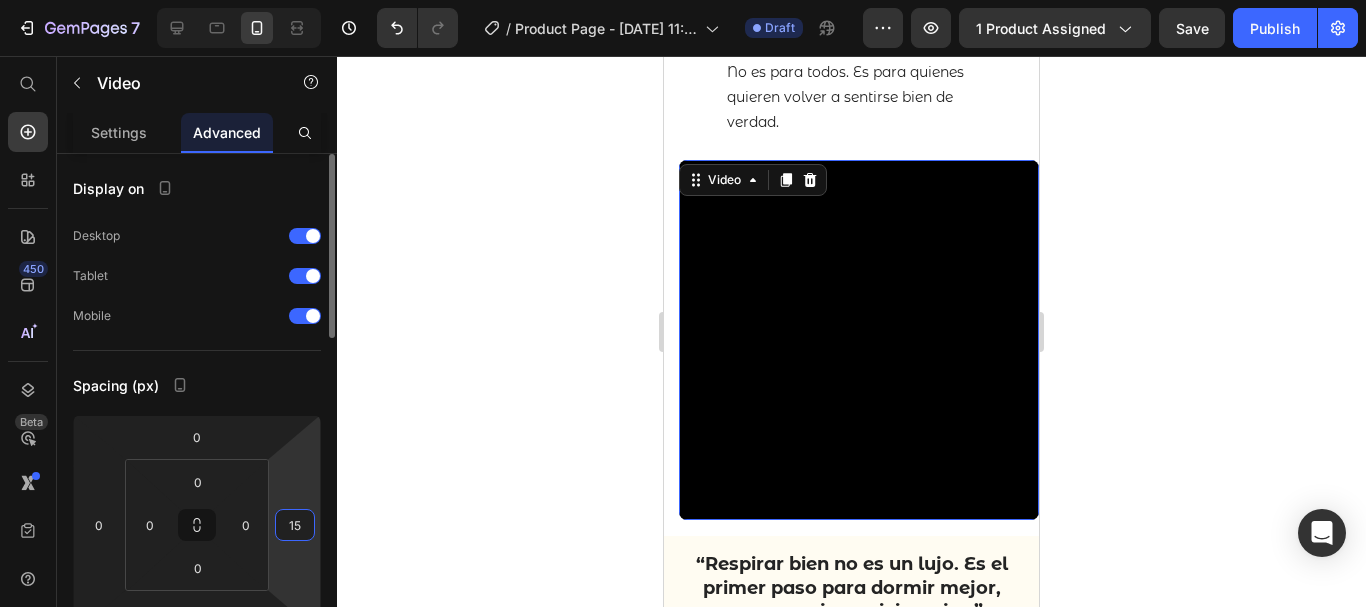 click on "15" at bounding box center [295, 525] 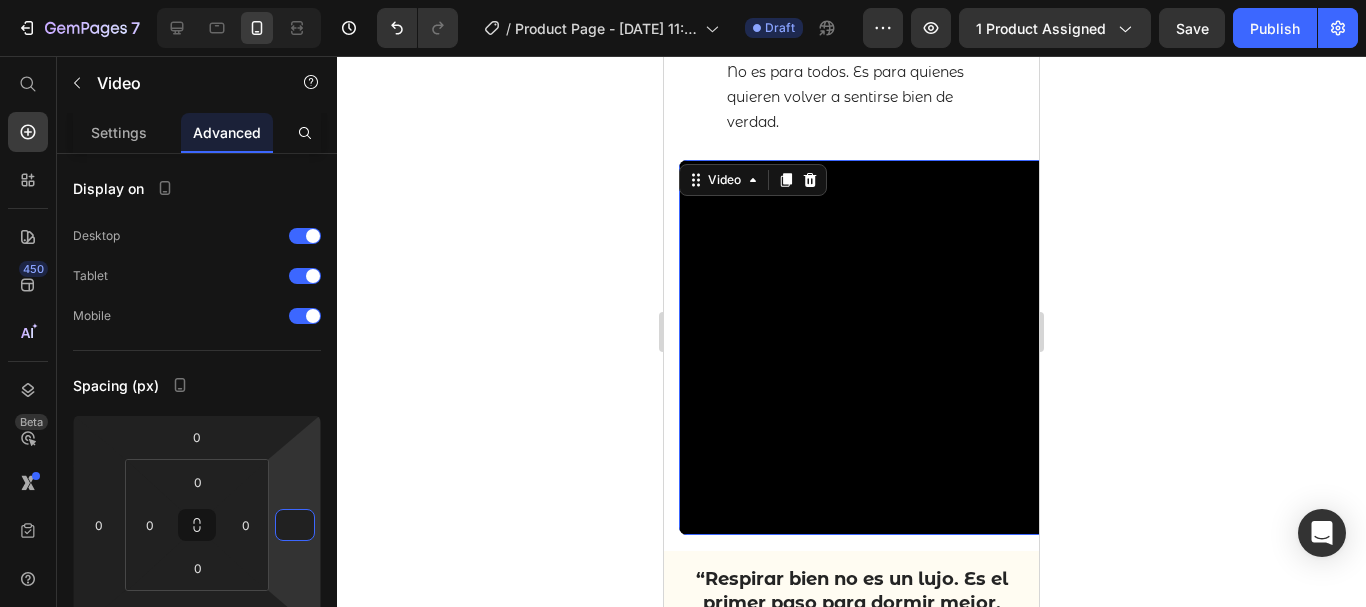 type on "0" 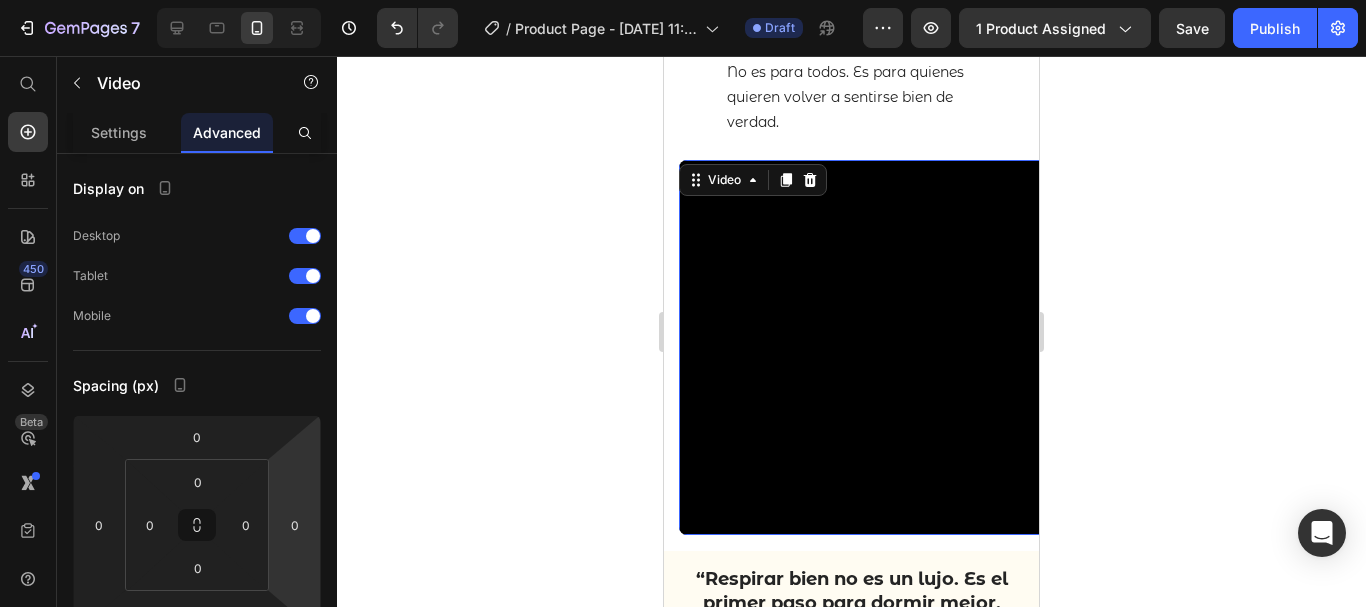click 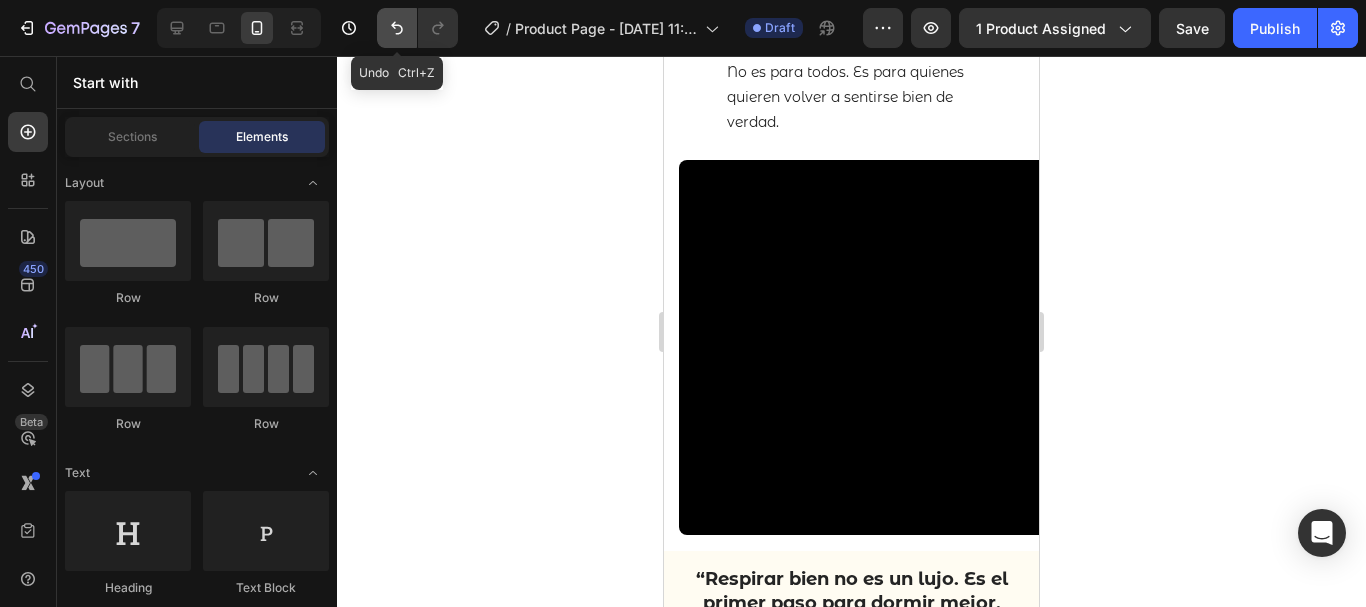 click 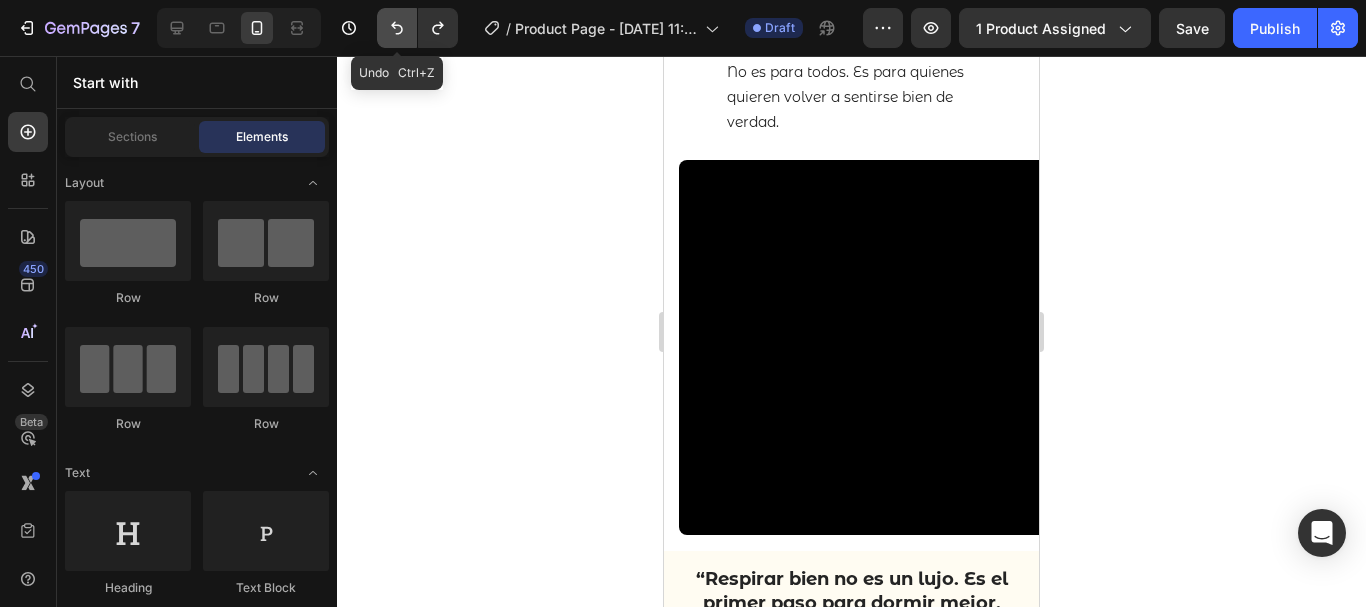 click 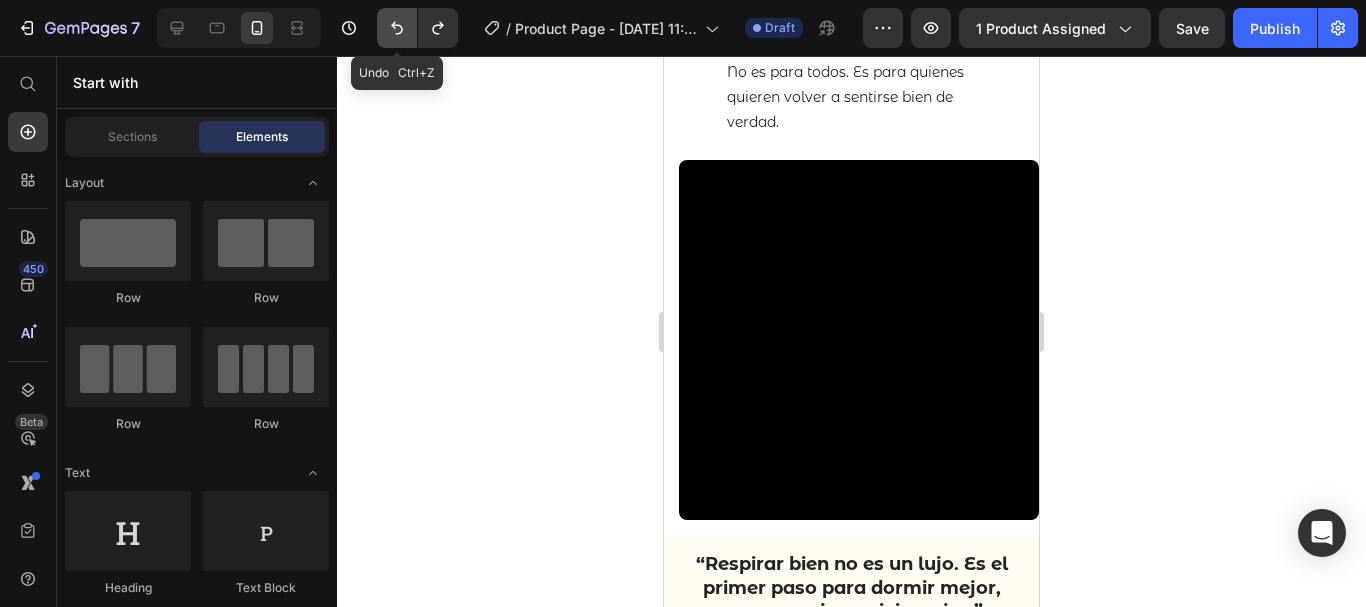 click 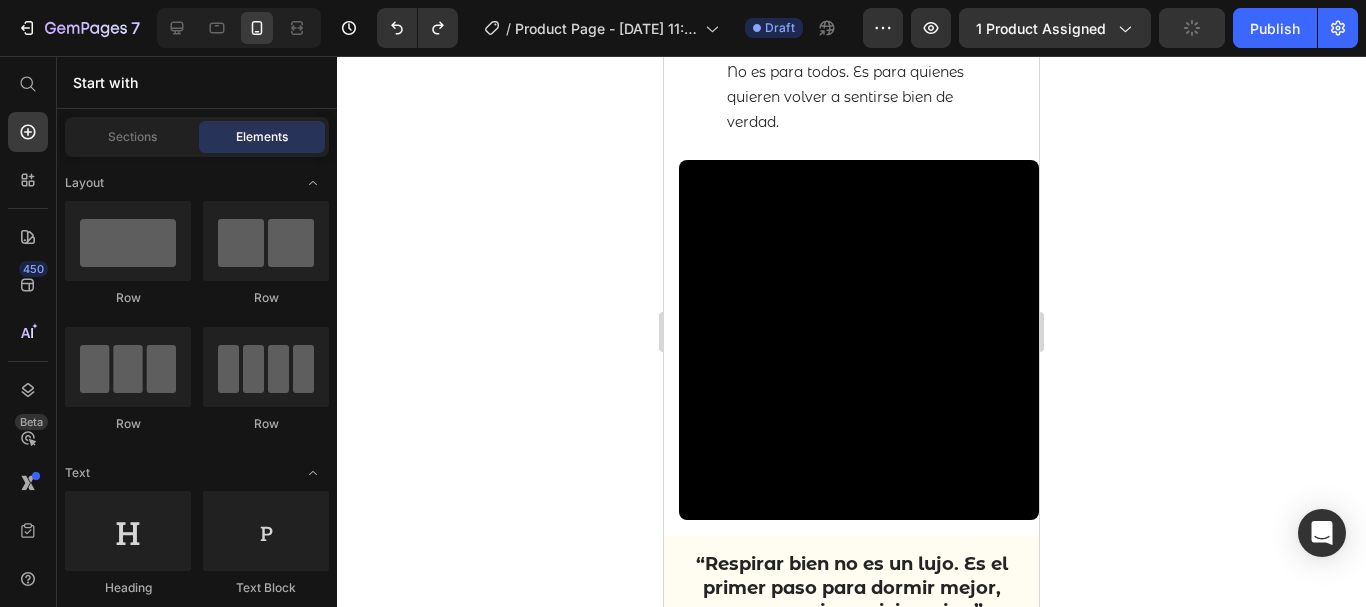 click 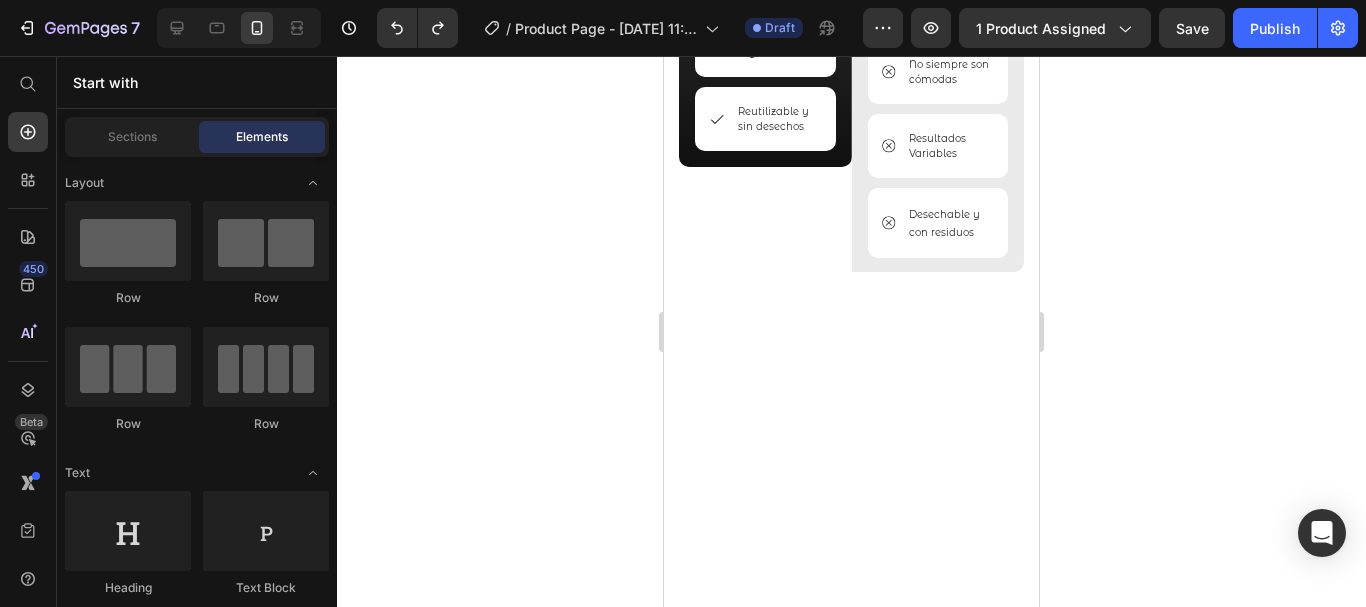 scroll, scrollTop: 4524, scrollLeft: 0, axis: vertical 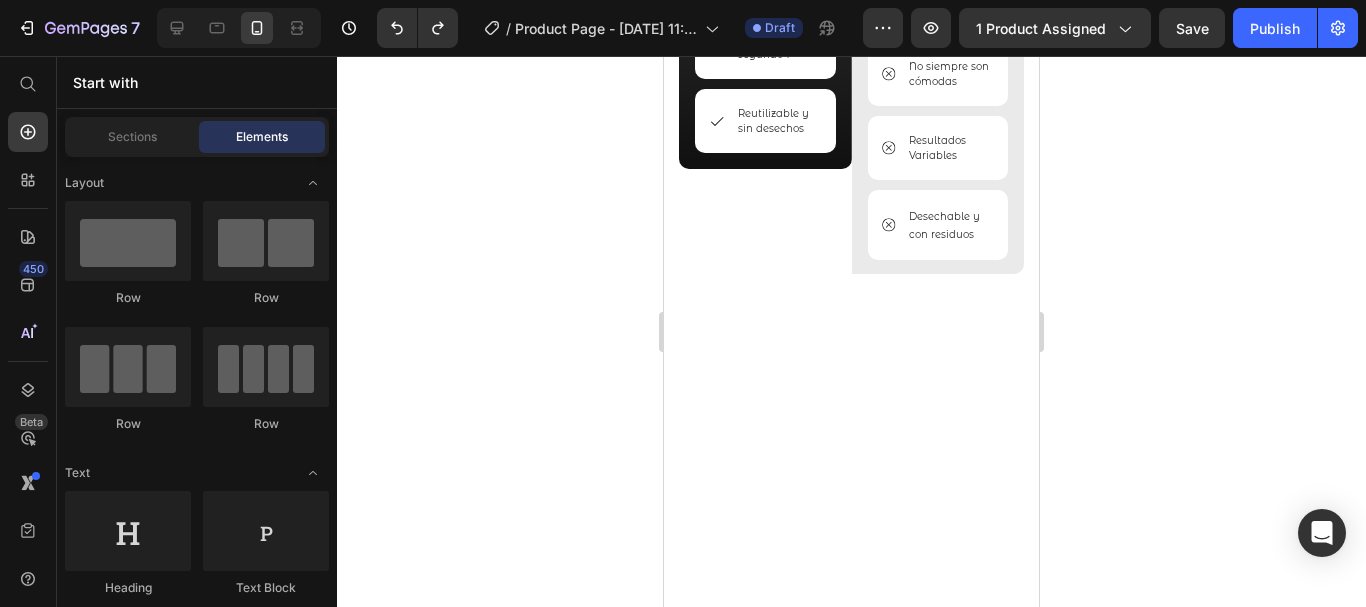 click on "★★★★★" at bounding box center [844, -893] 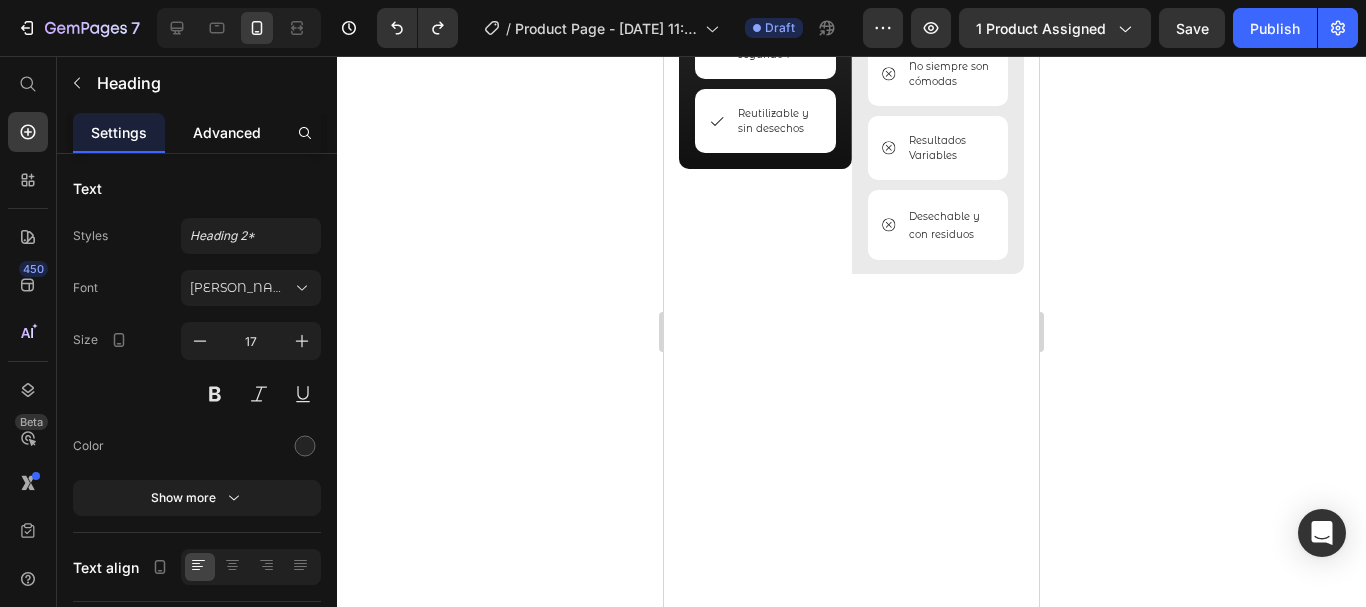 click on "Advanced" at bounding box center [227, 132] 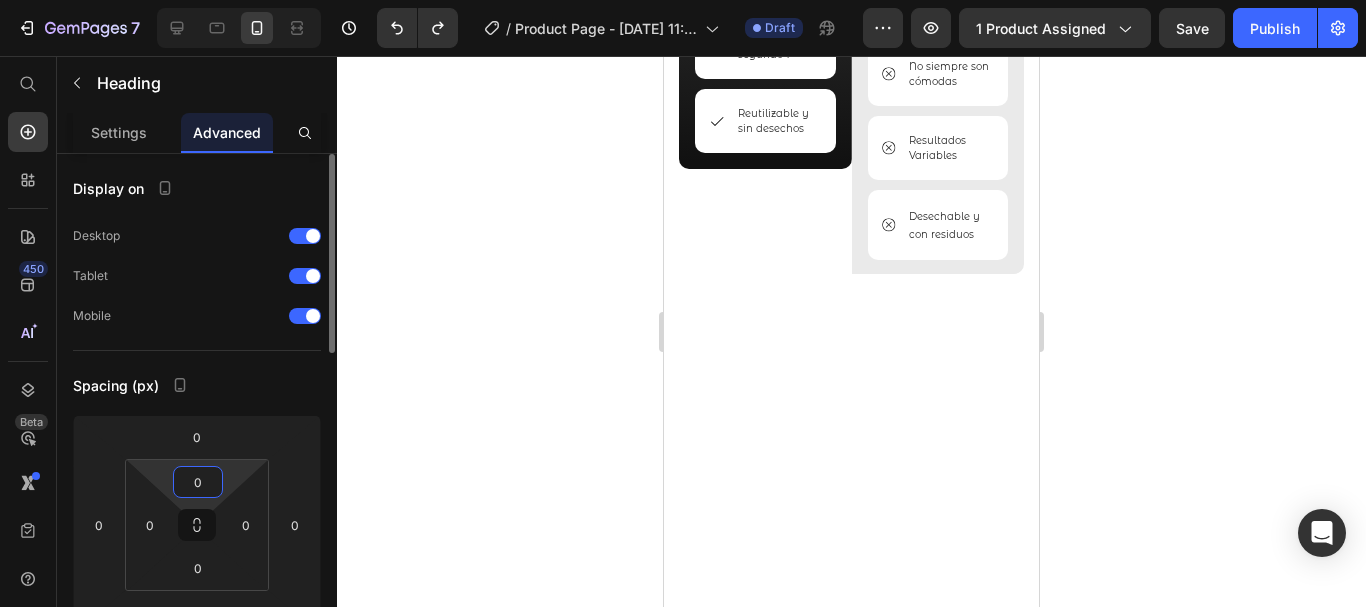 click on "0" at bounding box center [198, 482] 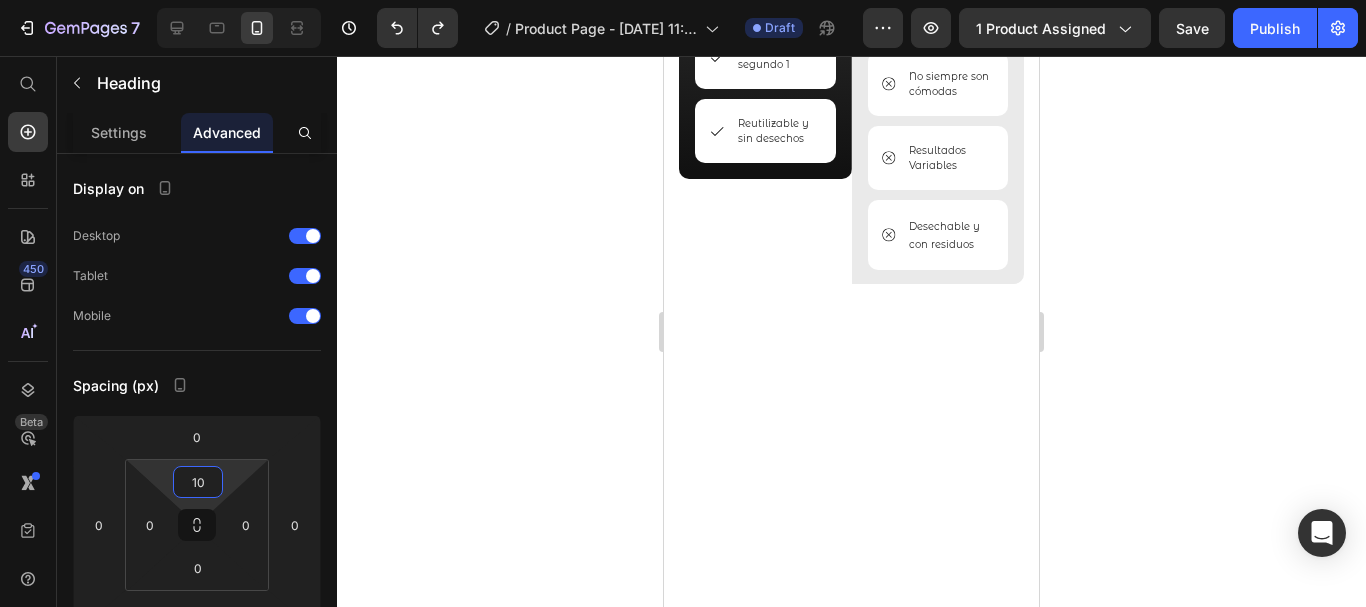 type on "10" 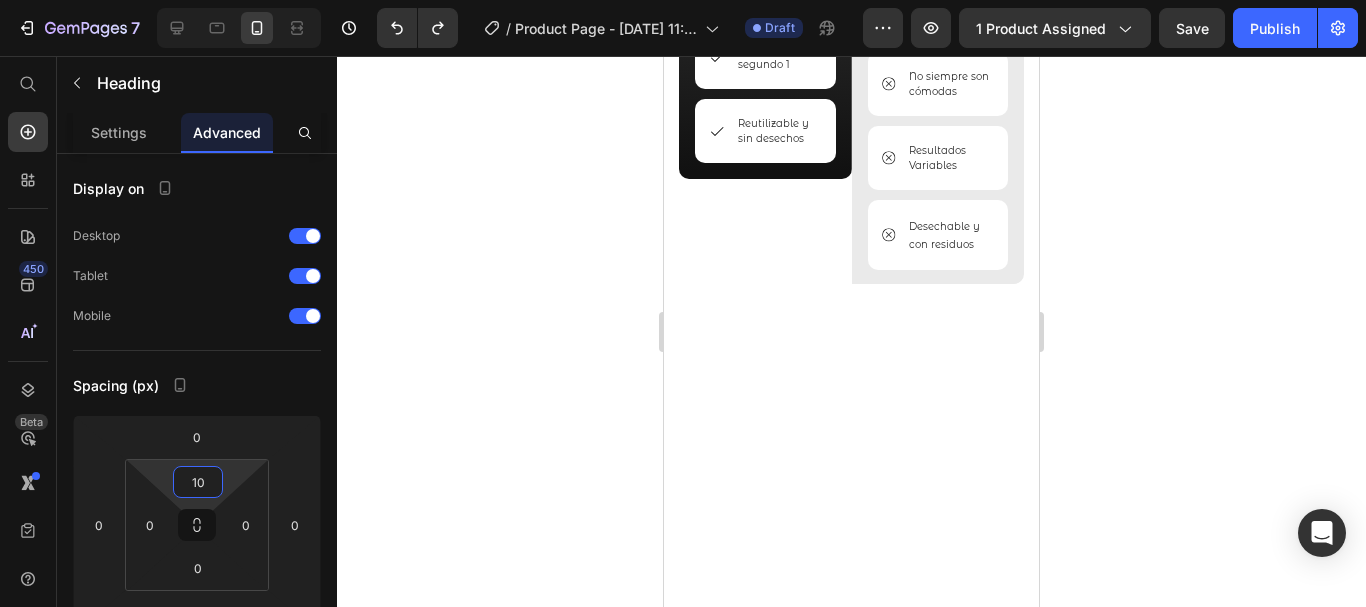 click 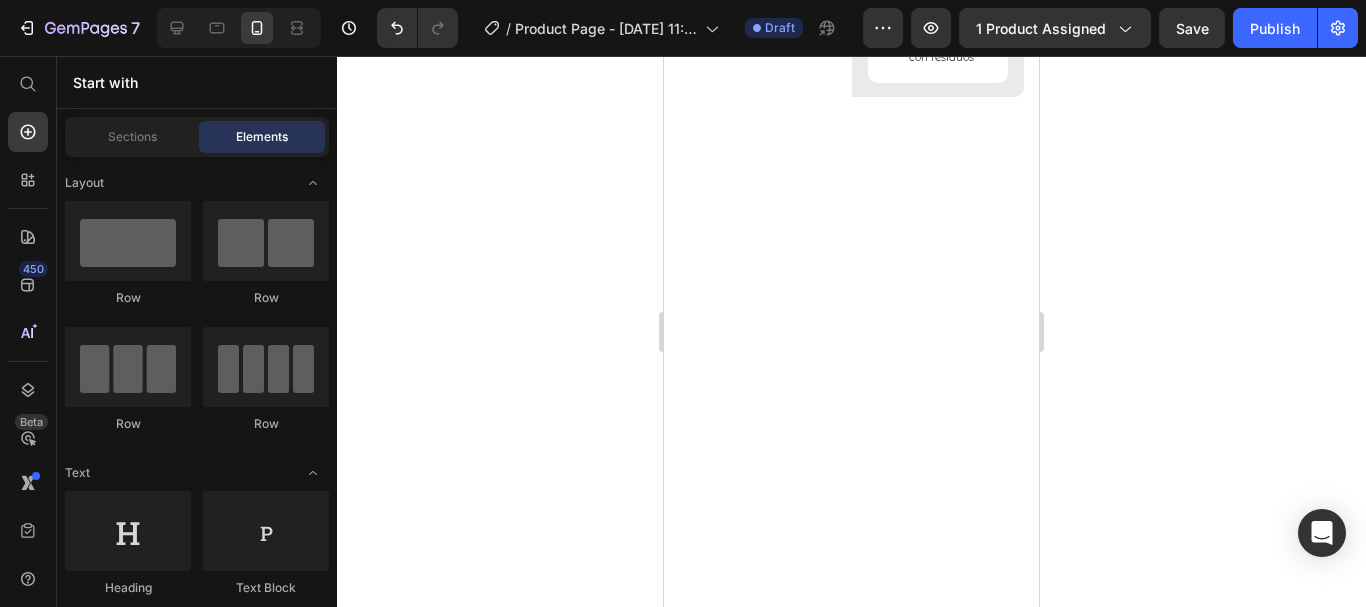scroll, scrollTop: 4812, scrollLeft: 0, axis: vertical 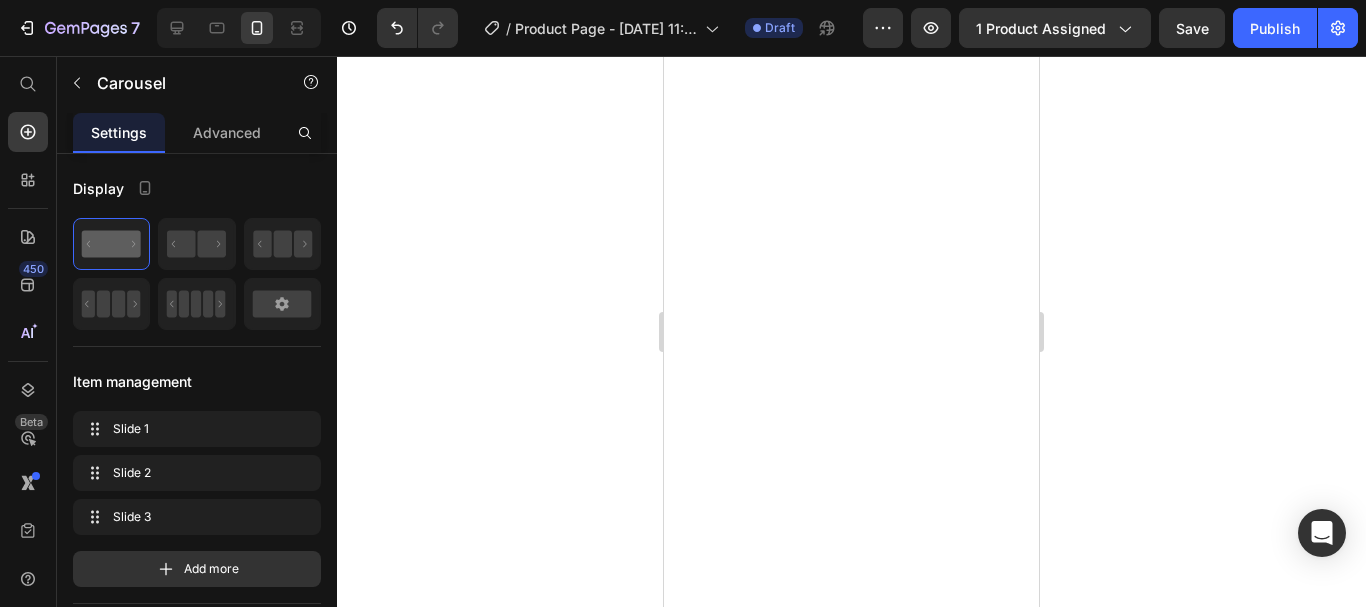 click at bounding box center (852, -812) 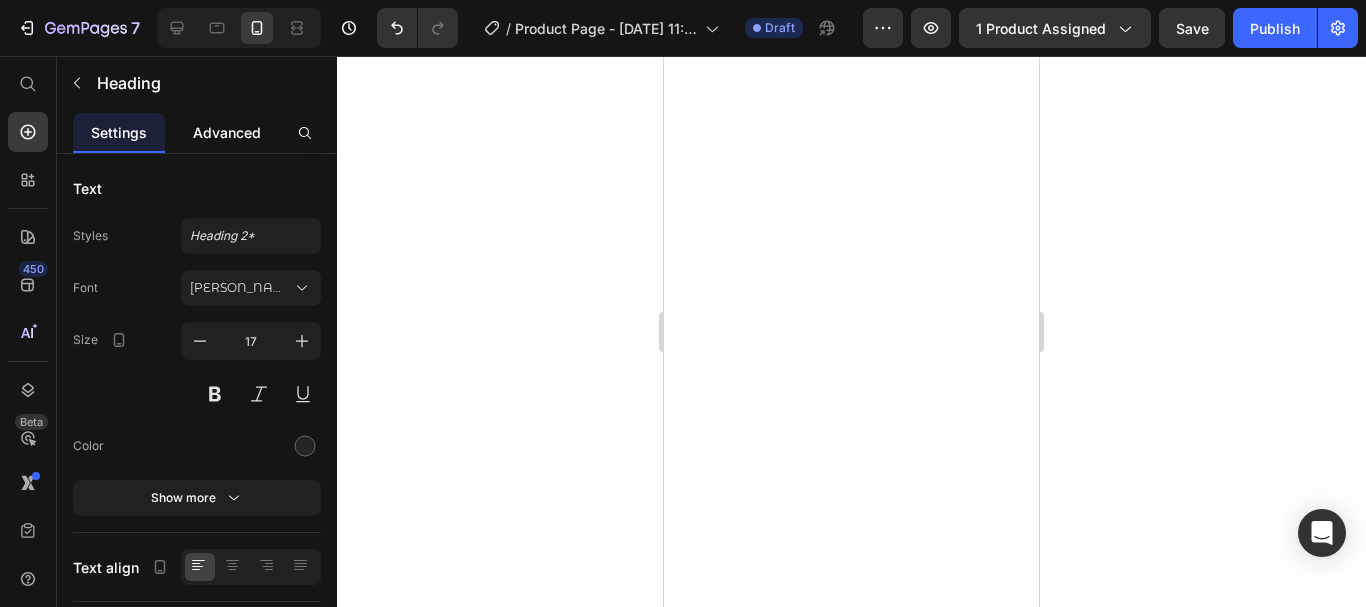 click on "Advanced" at bounding box center [227, 132] 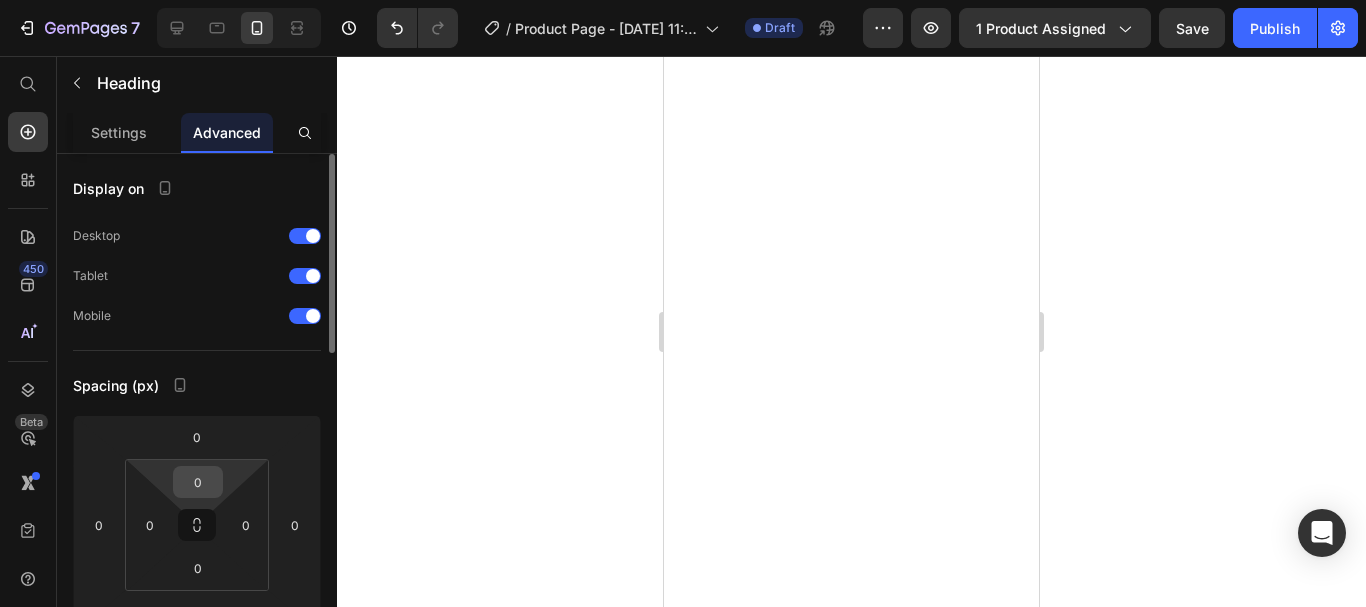 click on "0" at bounding box center [198, 482] 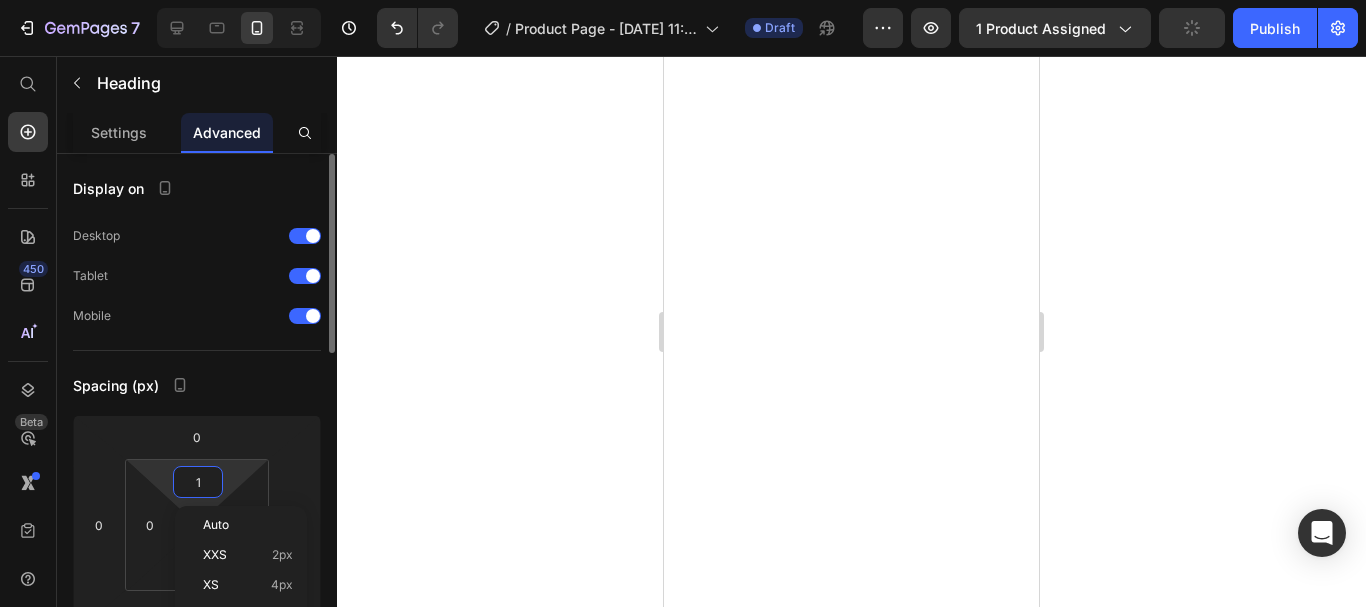 type on "10" 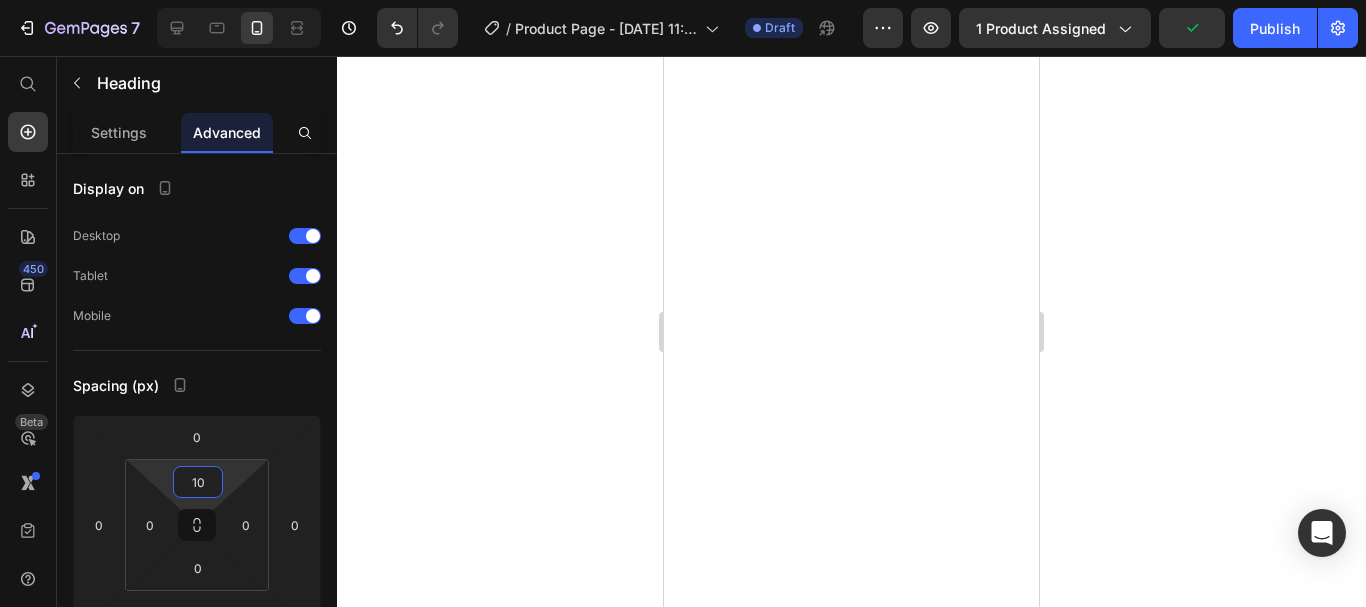 click at bounding box center (872, -812) 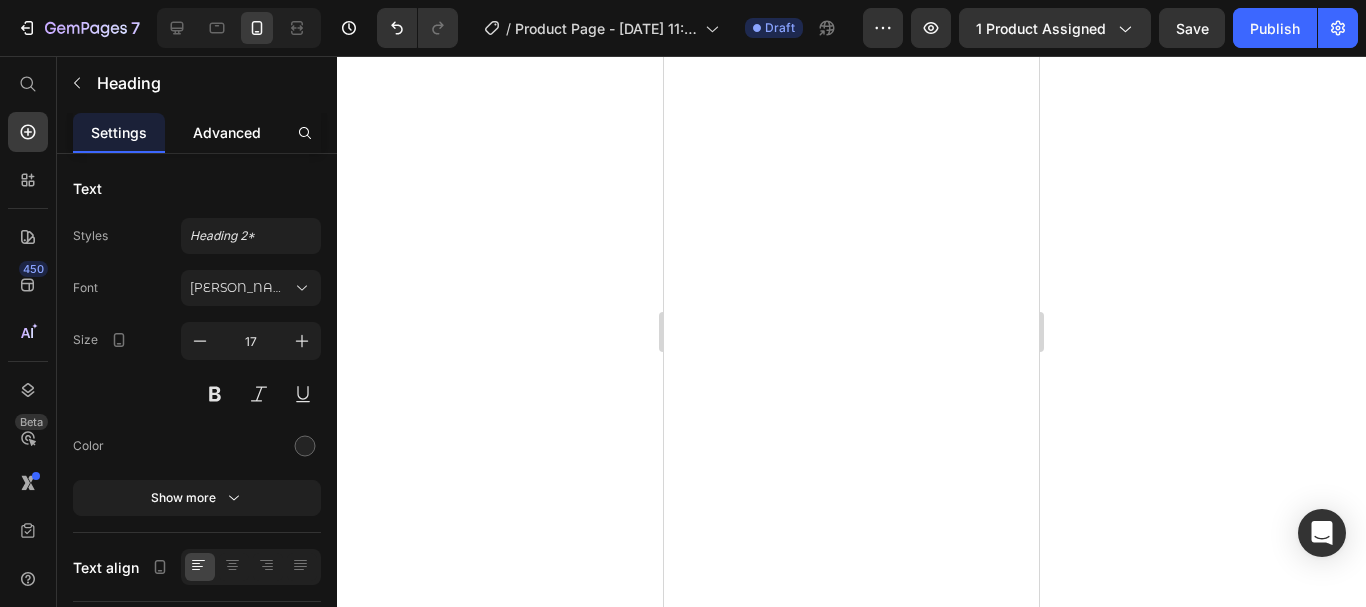 click on "Advanced" at bounding box center (227, 132) 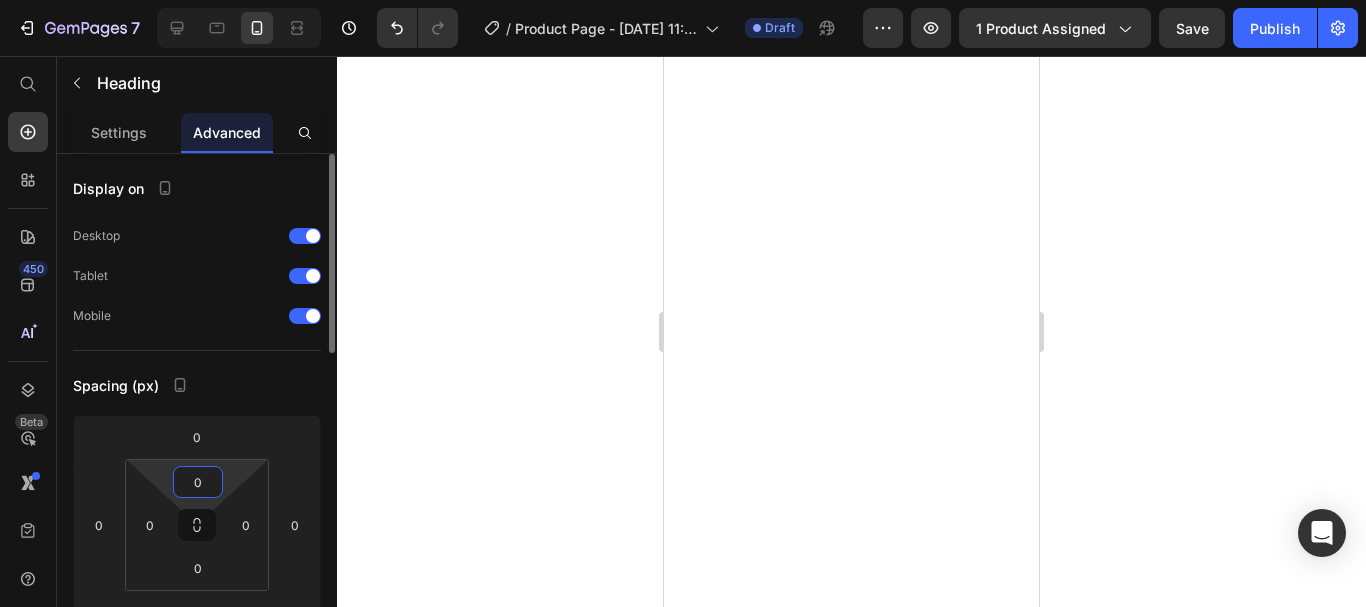 click on "0" at bounding box center [198, 482] 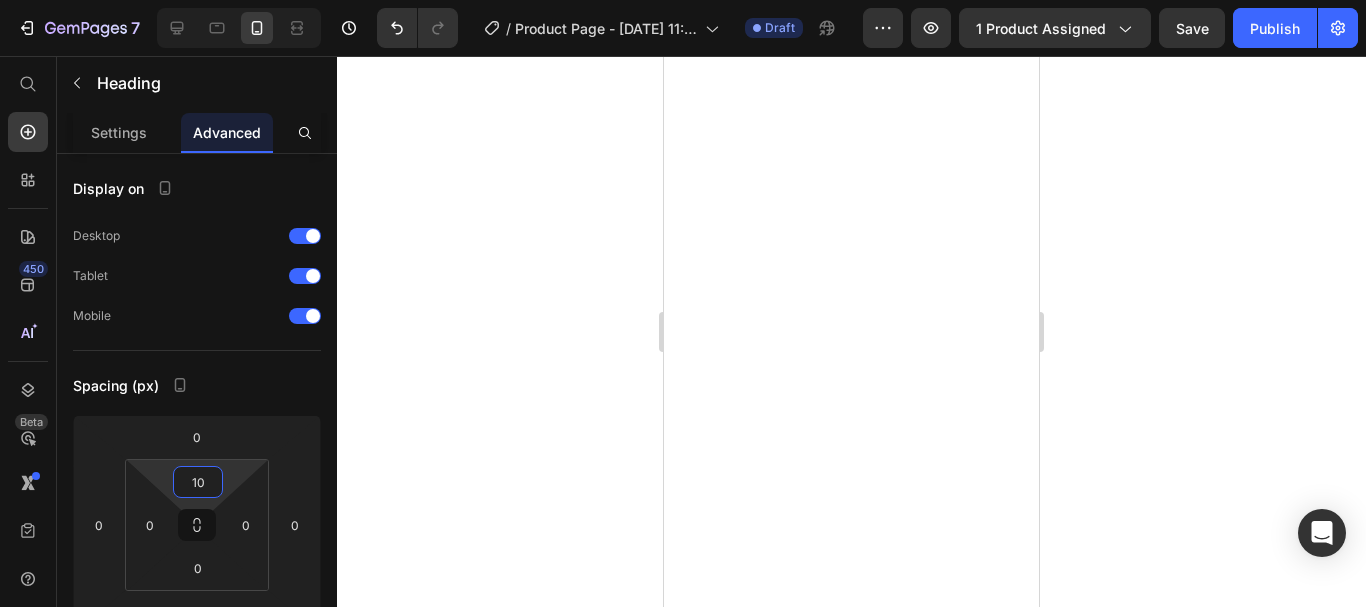type on "10" 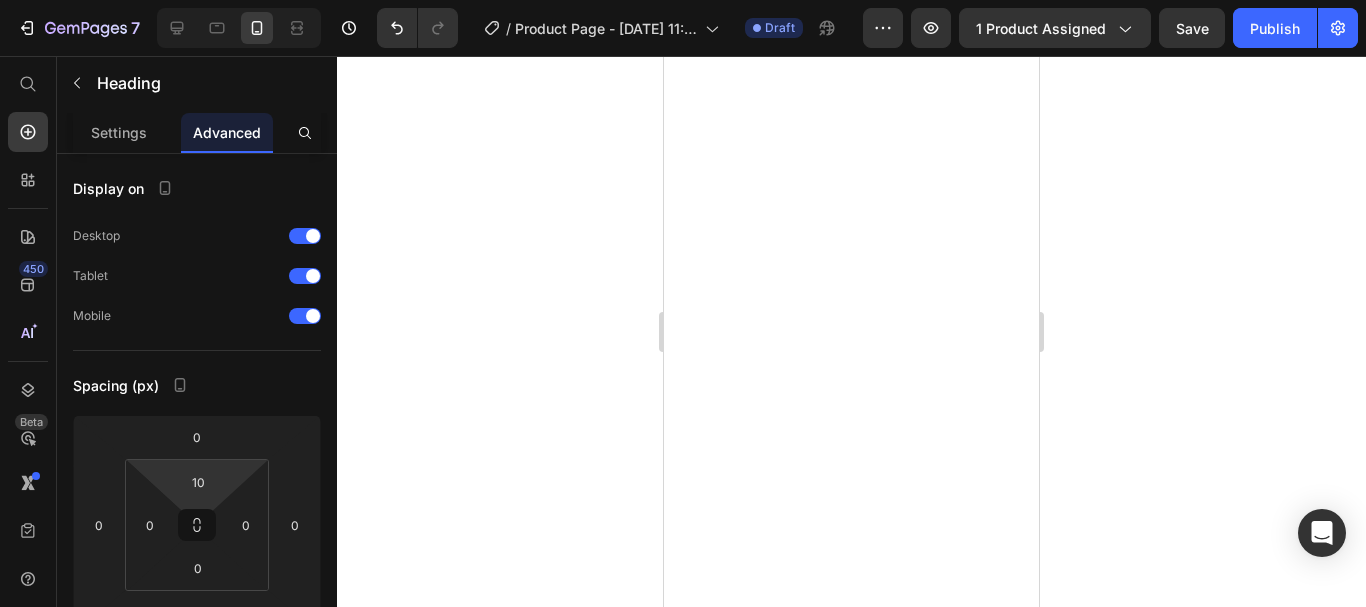 click 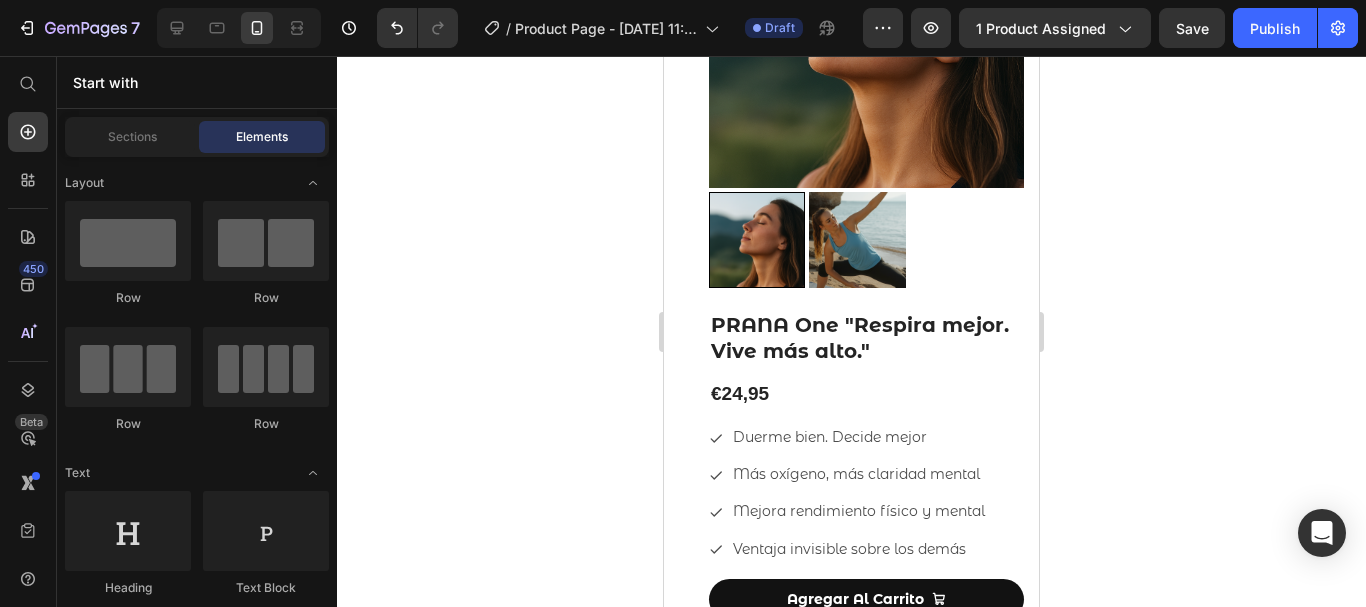 scroll, scrollTop: 0, scrollLeft: 0, axis: both 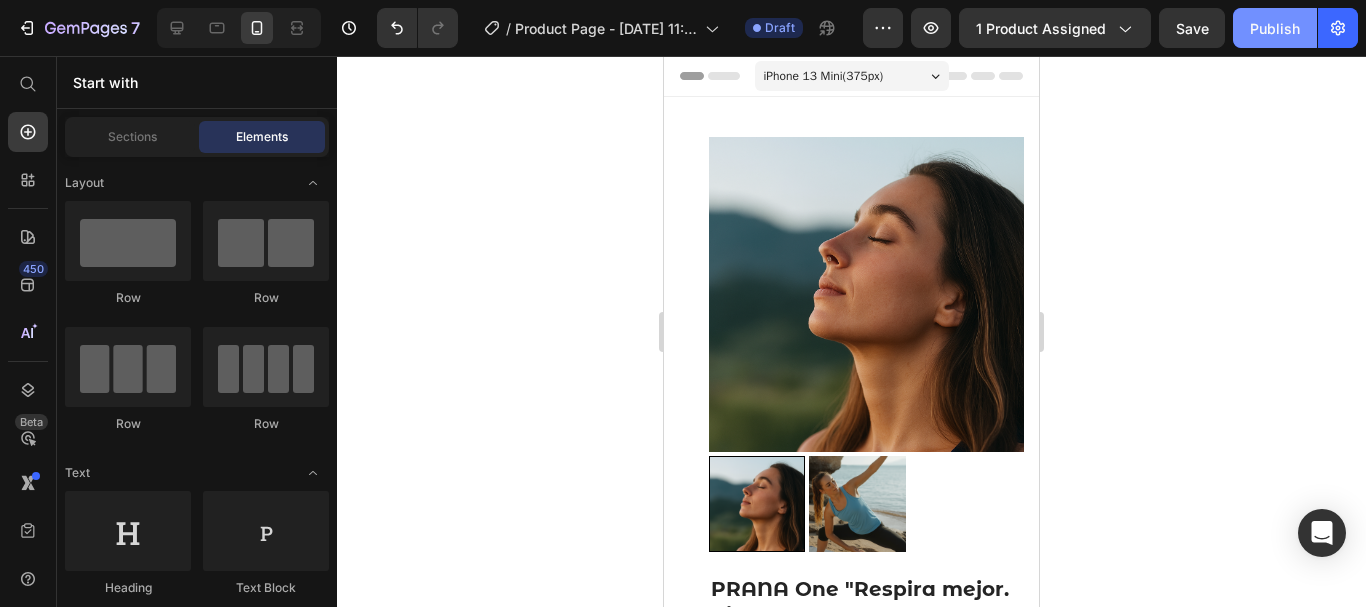 click on "Publish" at bounding box center [1275, 28] 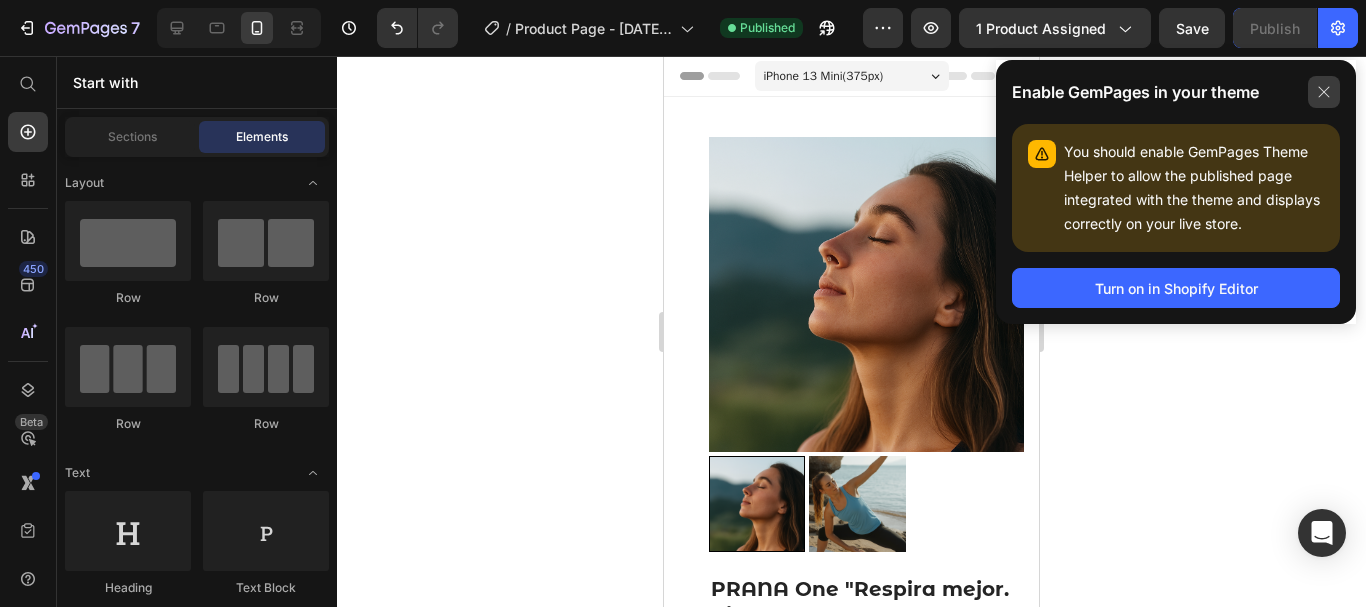 click 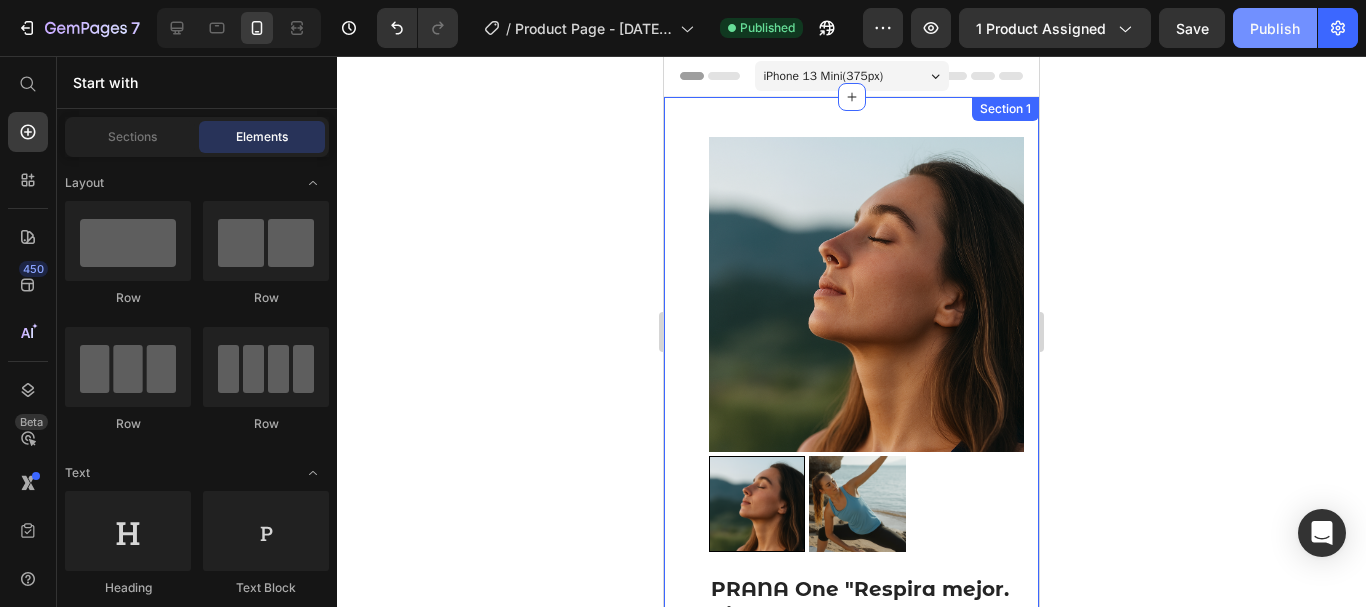 click on "Publish" at bounding box center (1275, 28) 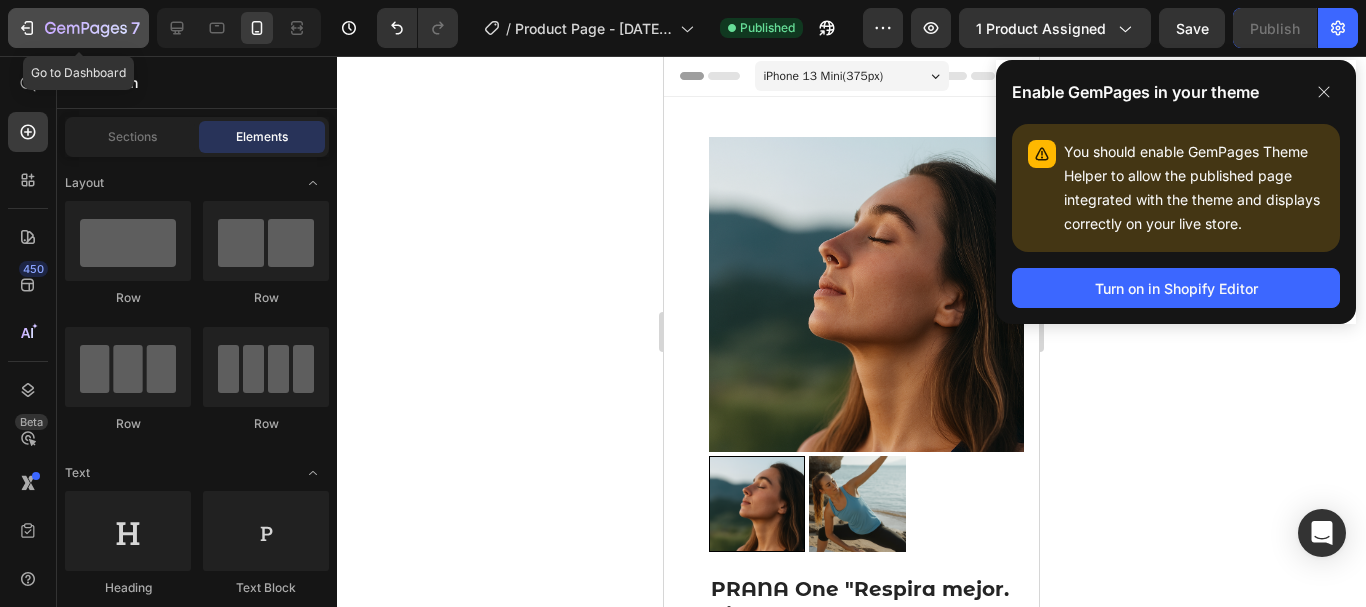 click 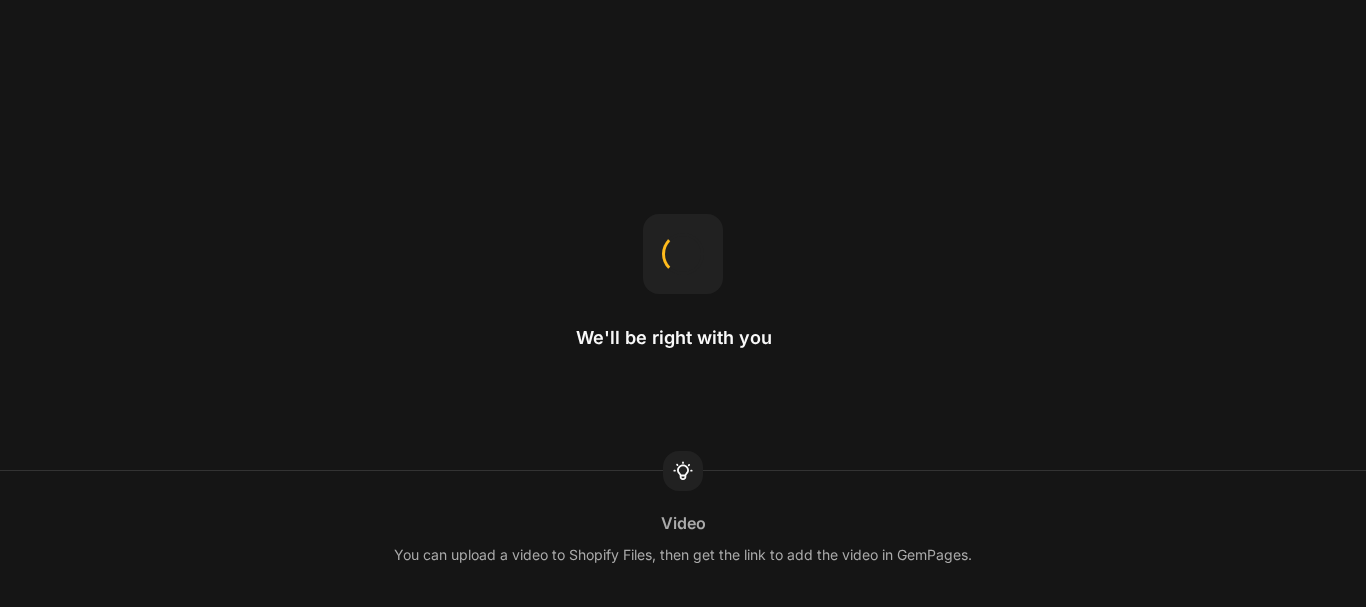 scroll, scrollTop: 0, scrollLeft: 0, axis: both 